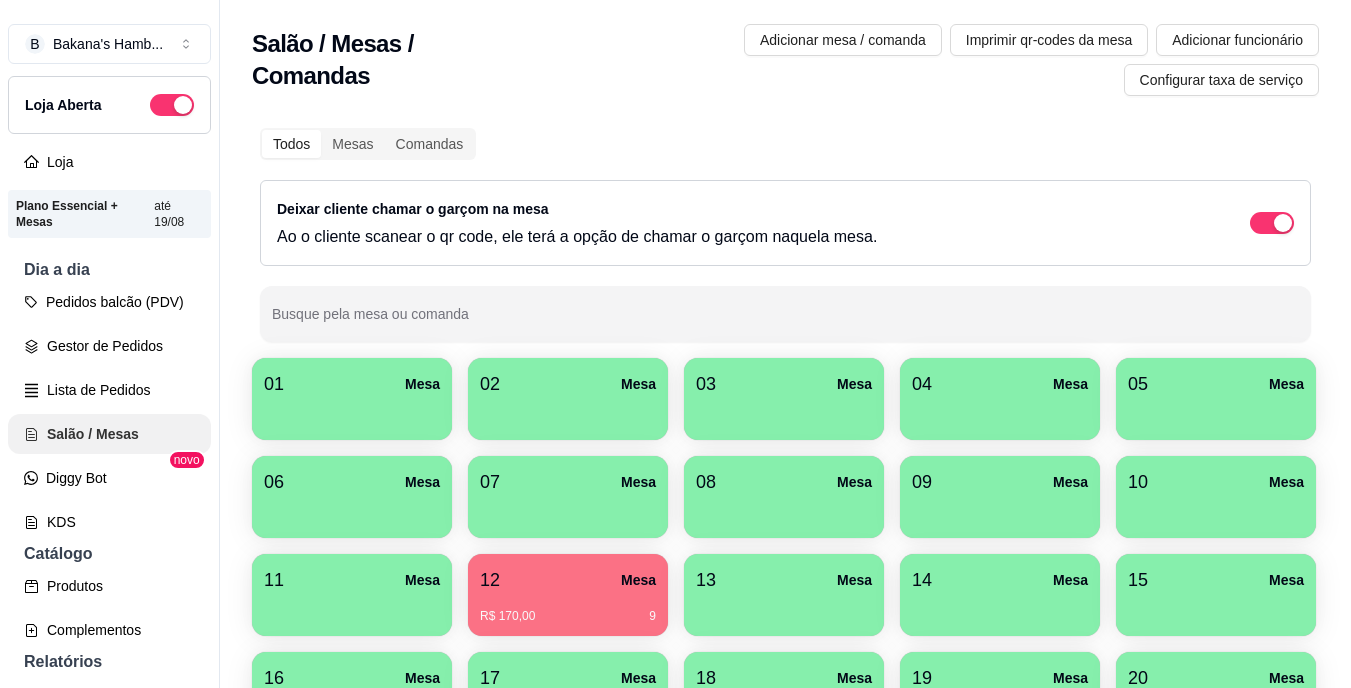 scroll, scrollTop: 0, scrollLeft: 0, axis: both 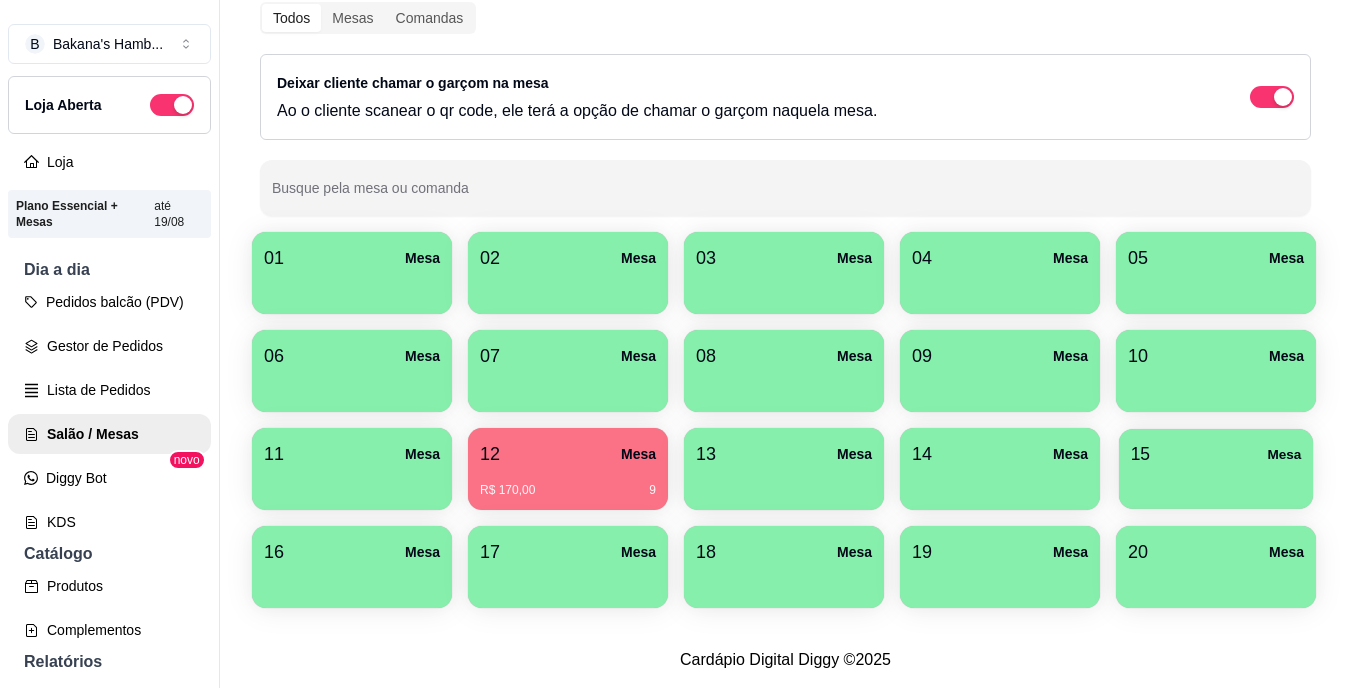 click at bounding box center (1216, 482) 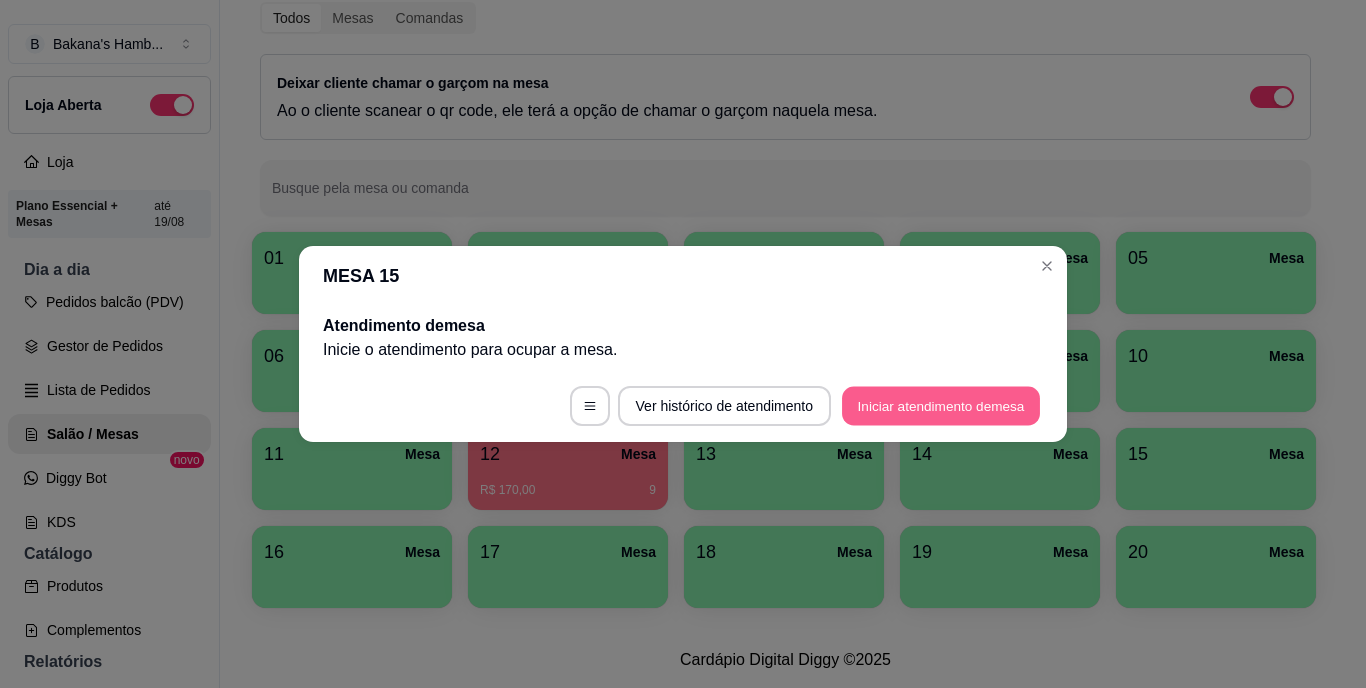 click on "Iniciar atendimento de  mesa" at bounding box center (941, 406) 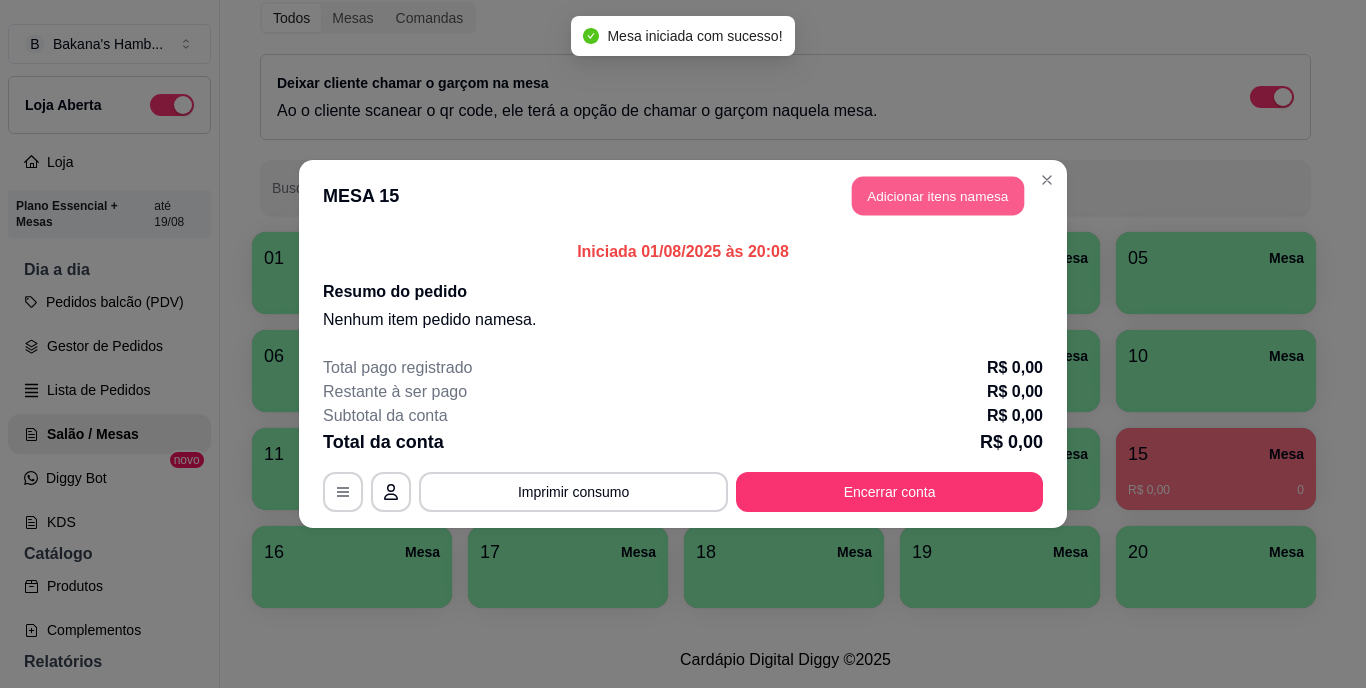 click on "Adicionar itens na  mesa" at bounding box center (938, 196) 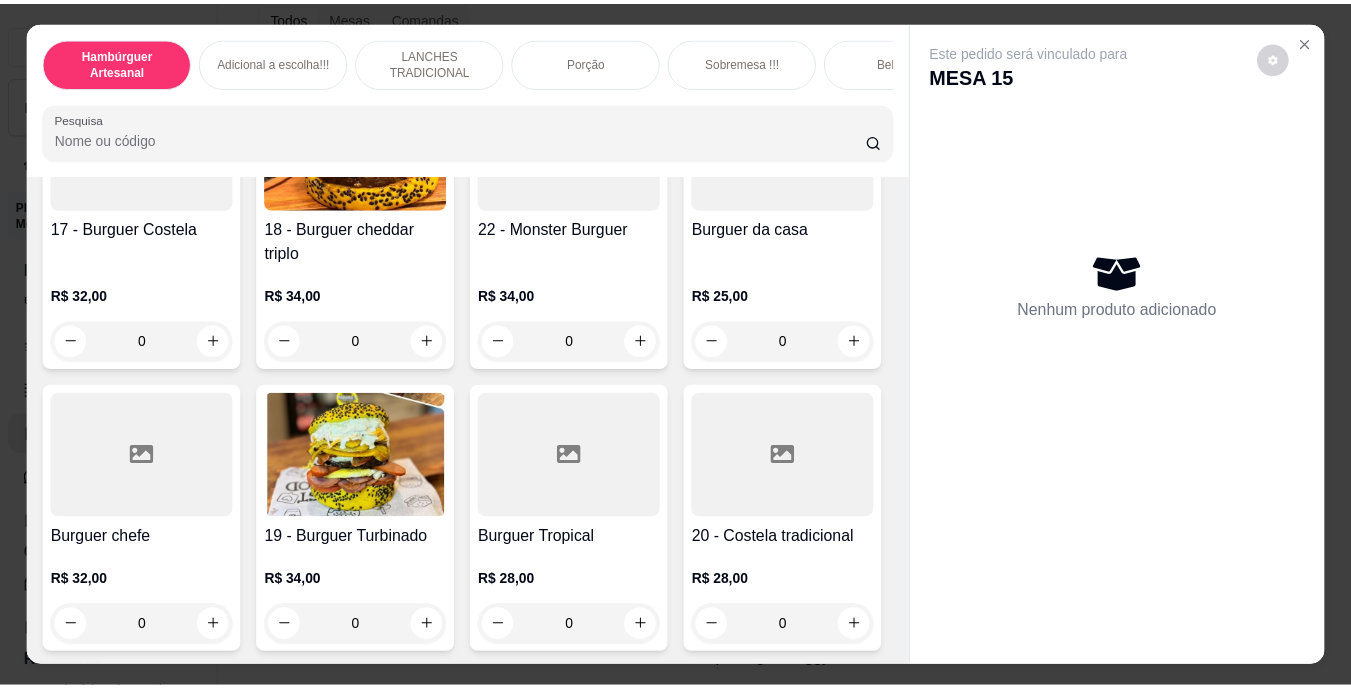 scroll, scrollTop: 1388, scrollLeft: 0, axis: vertical 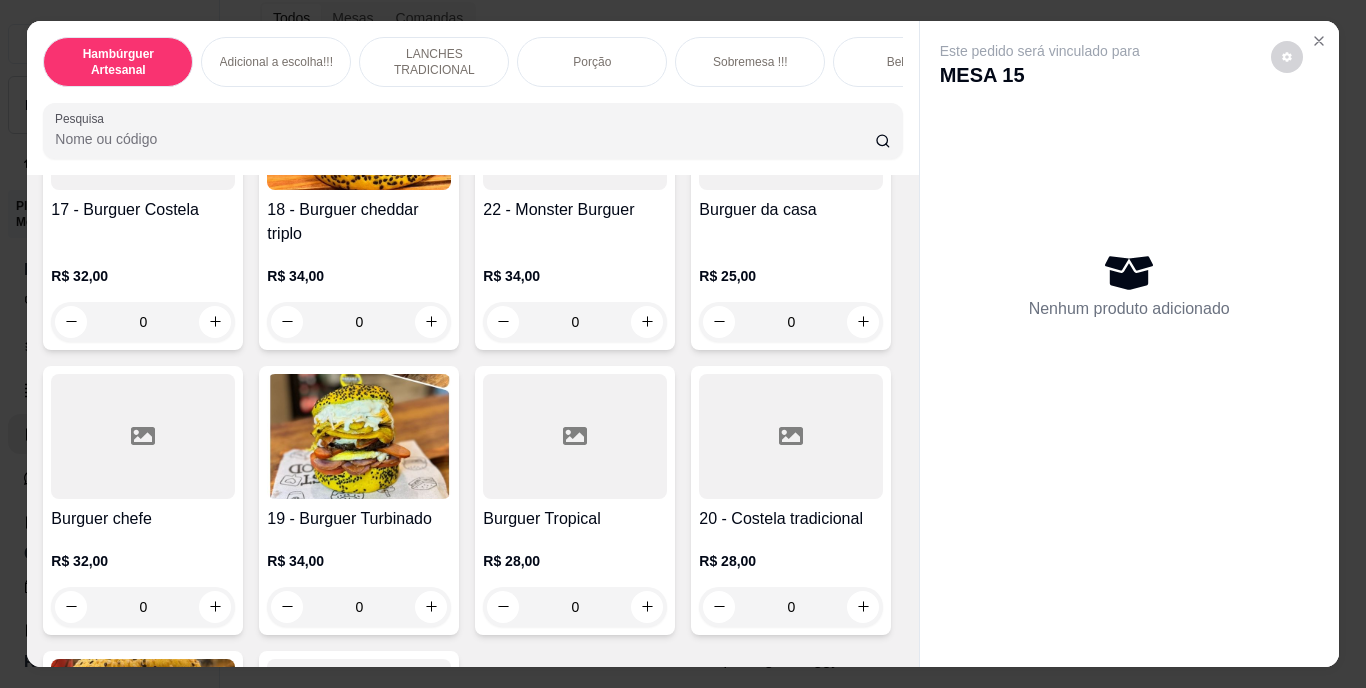 click 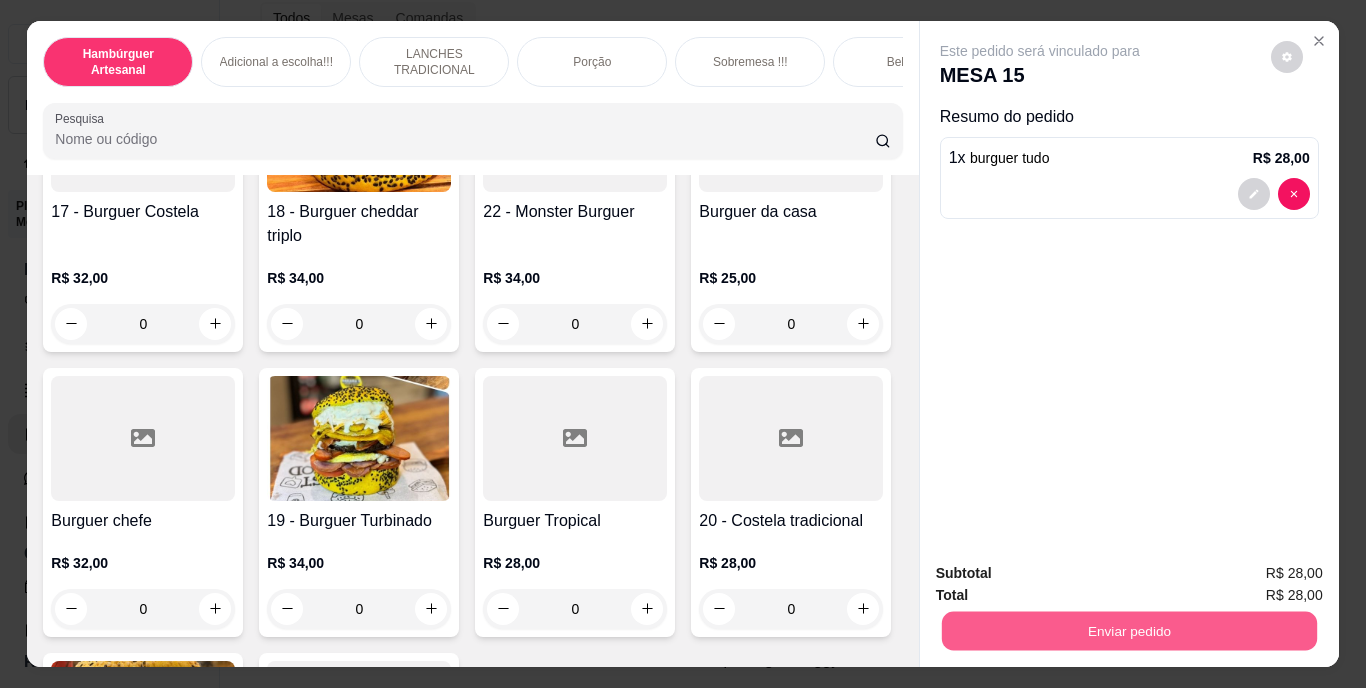 click on "Enviar pedido" at bounding box center [1128, 631] 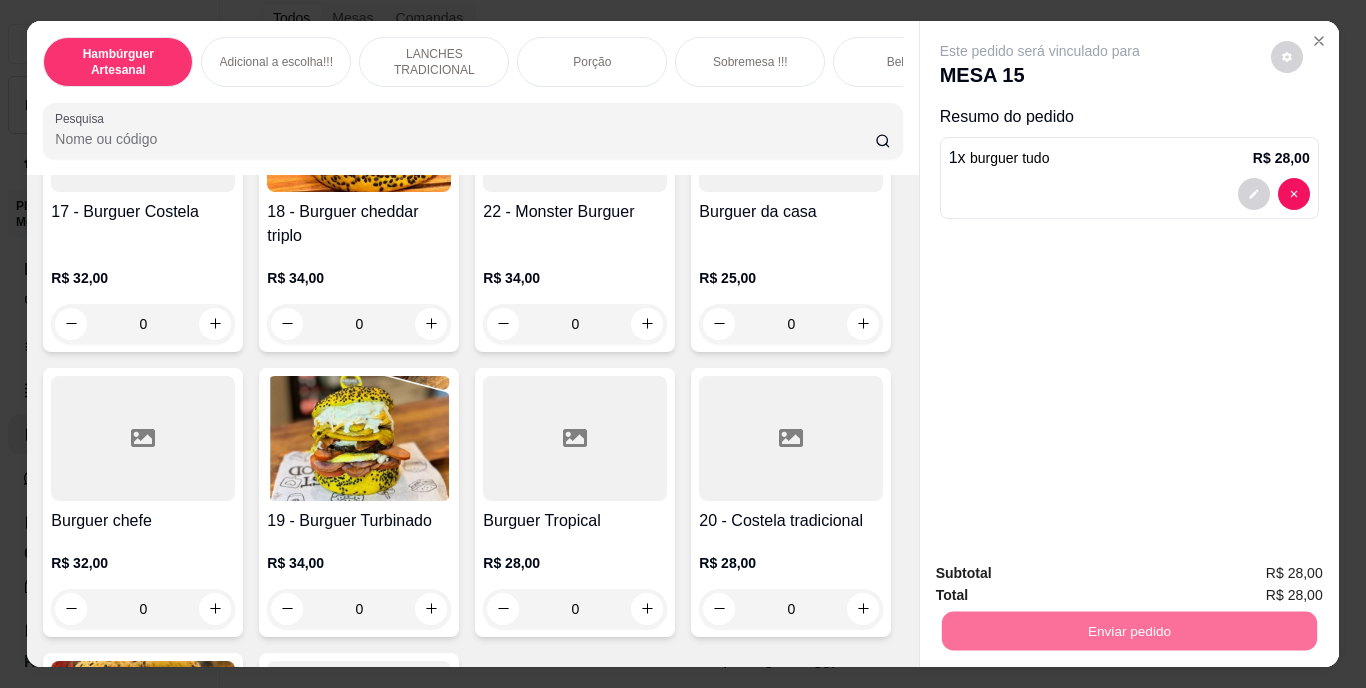 click on "Não registrar e enviar pedido" at bounding box center [1063, 575] 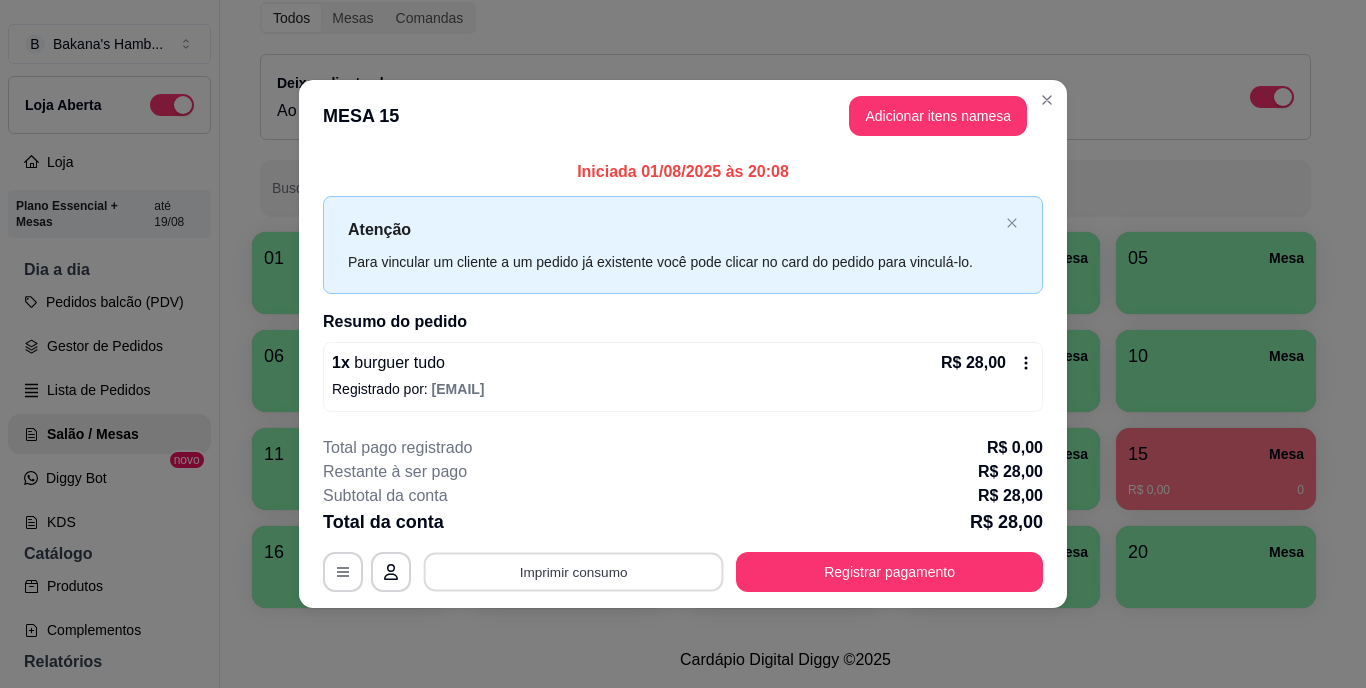 click on "Imprimir consumo" at bounding box center [574, 571] 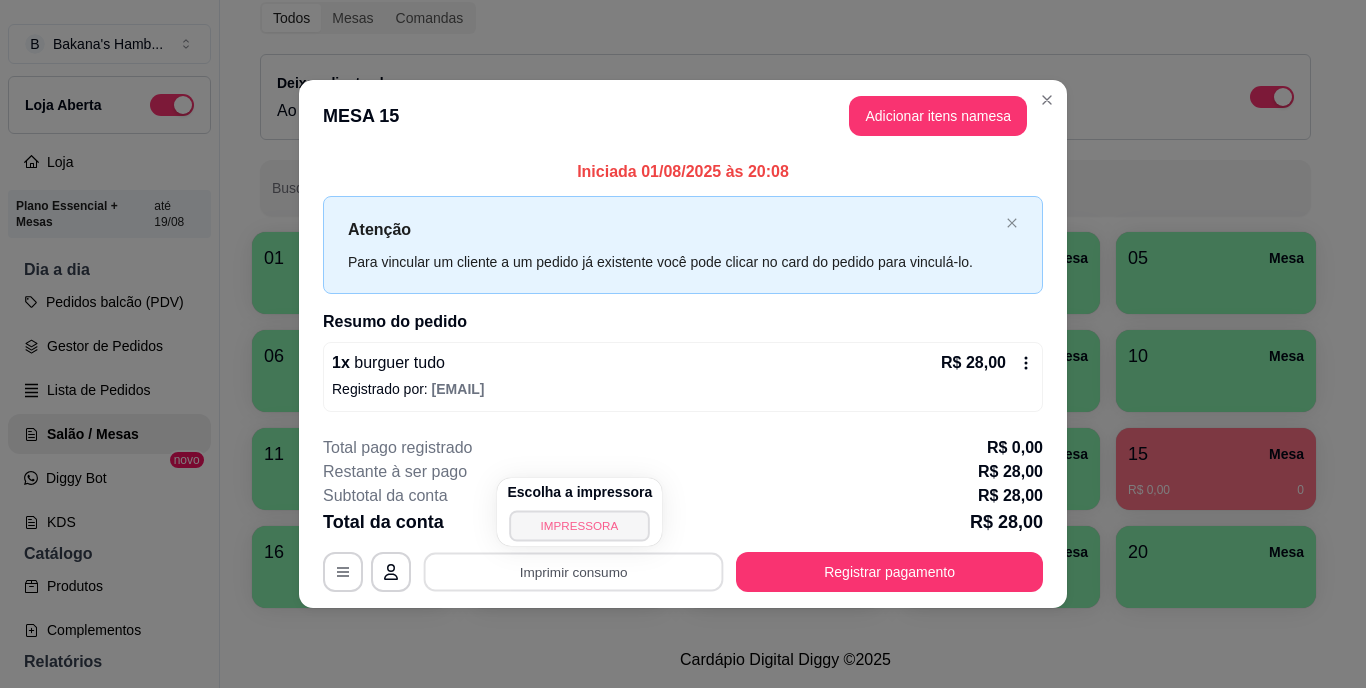 click on "IMPRESSORA" at bounding box center (580, 525) 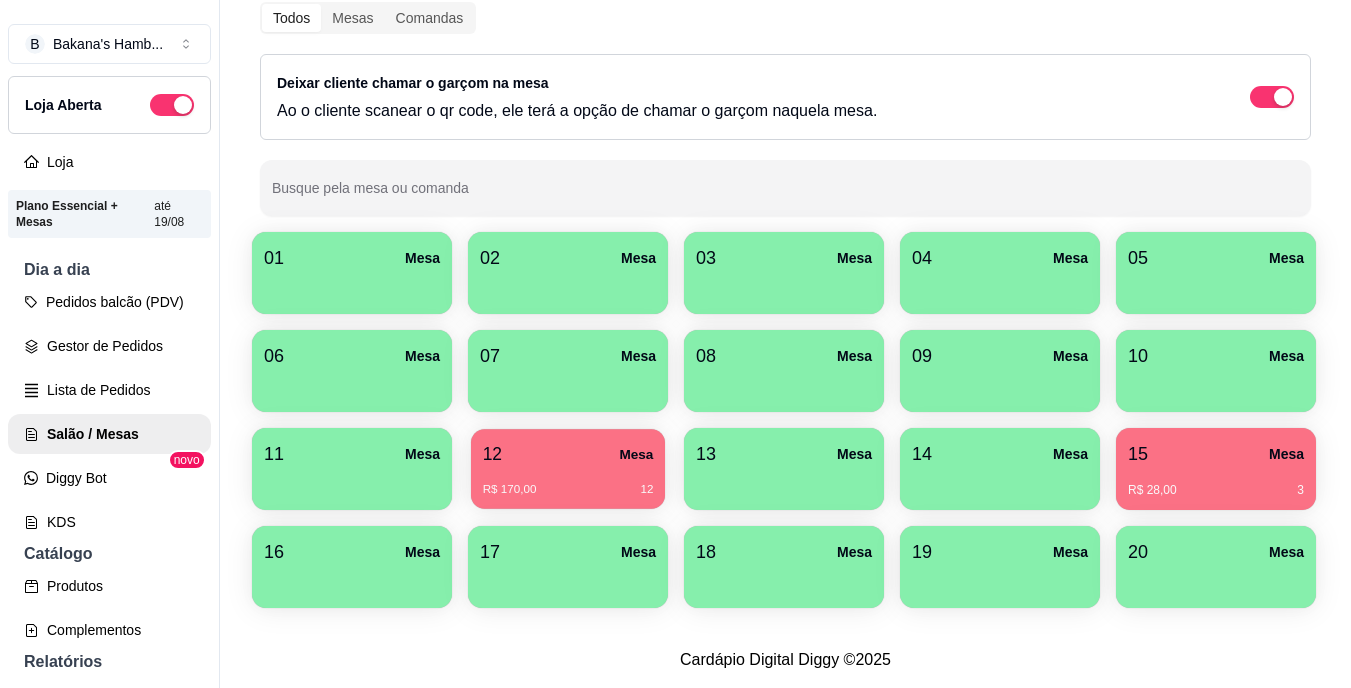 click on "R$ 170,00 12" at bounding box center [568, 482] 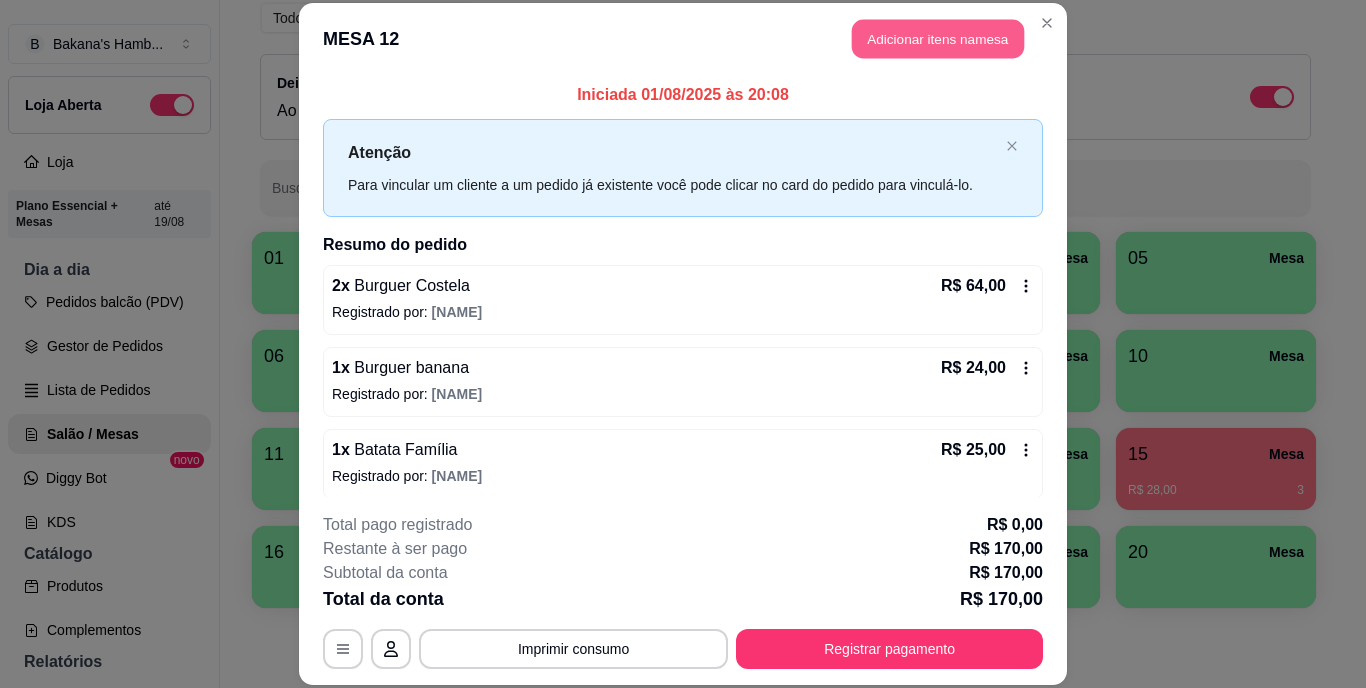 click on "Adicionar itens na  mesa" at bounding box center [938, 39] 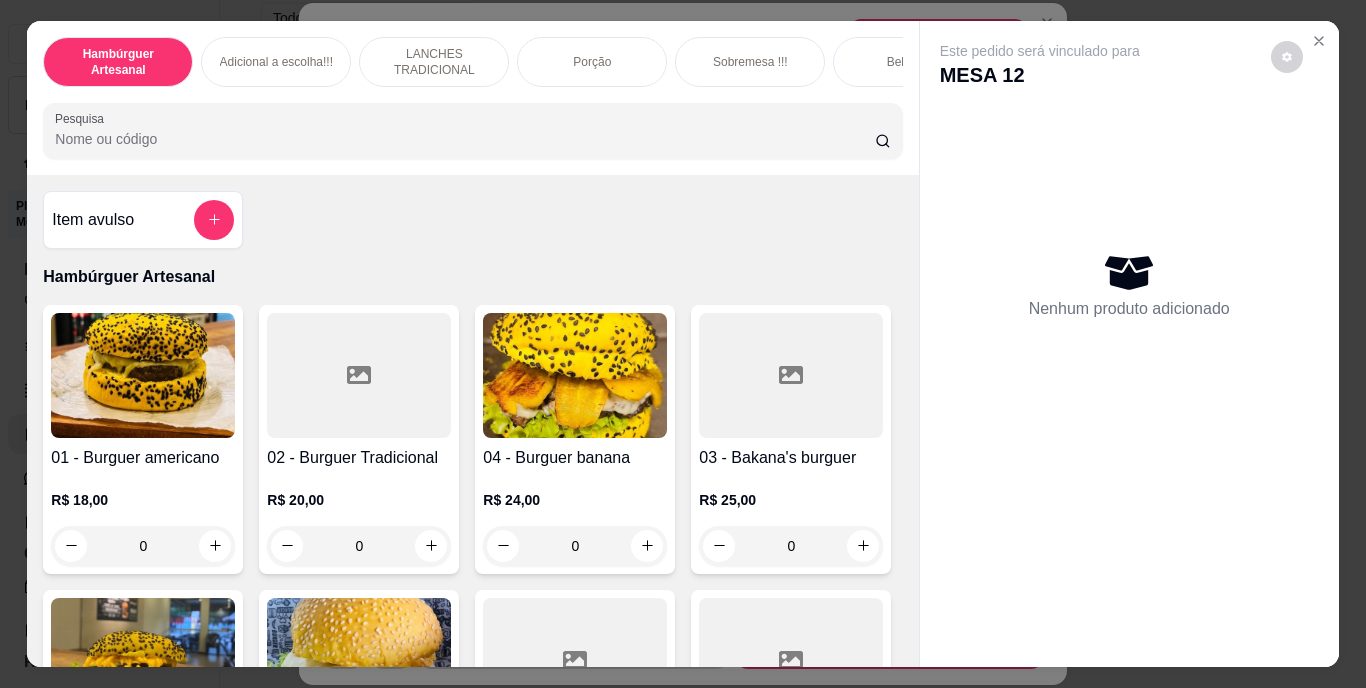 click on "Pesquisa" at bounding box center [465, 139] 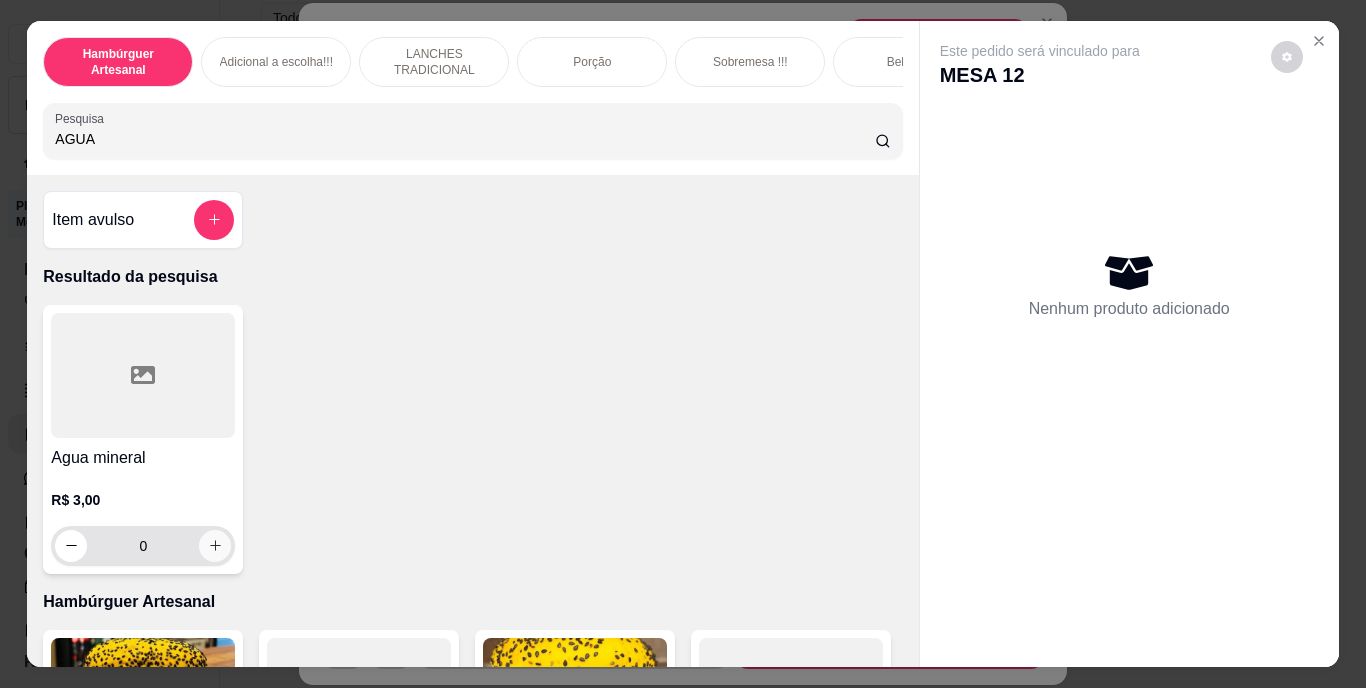 type on "AGUA" 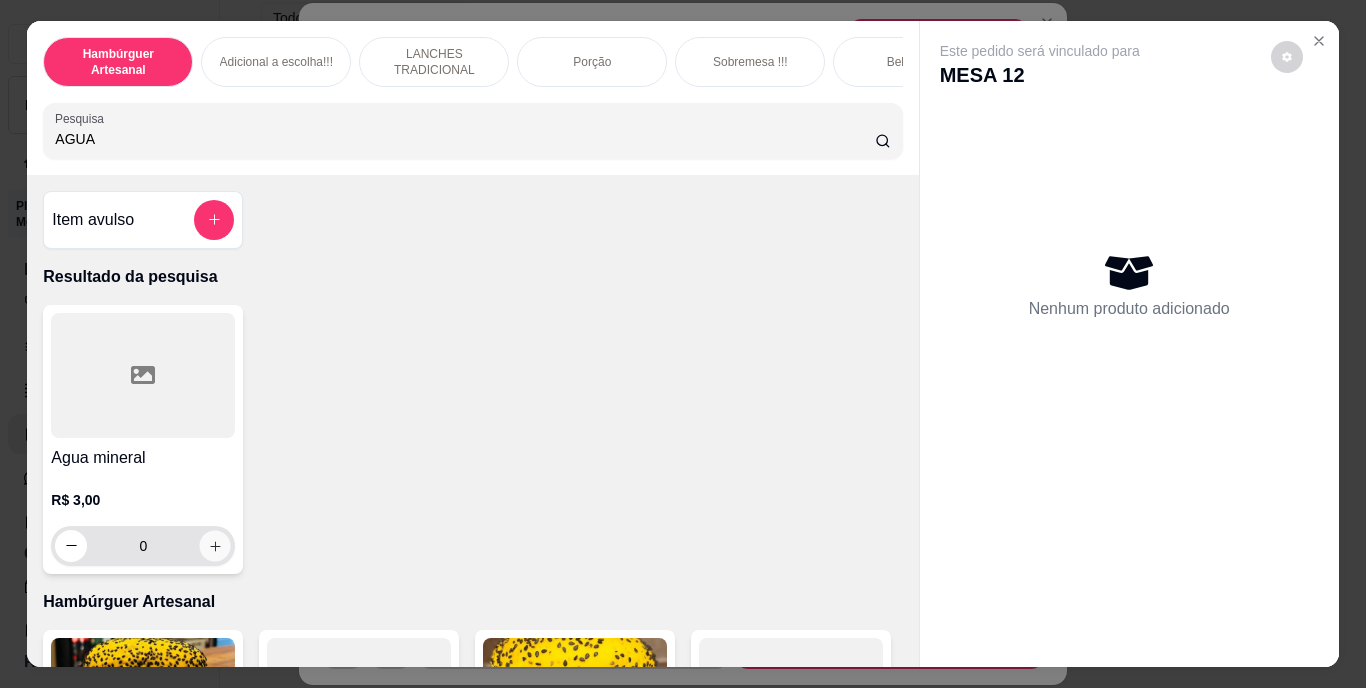click at bounding box center (215, 545) 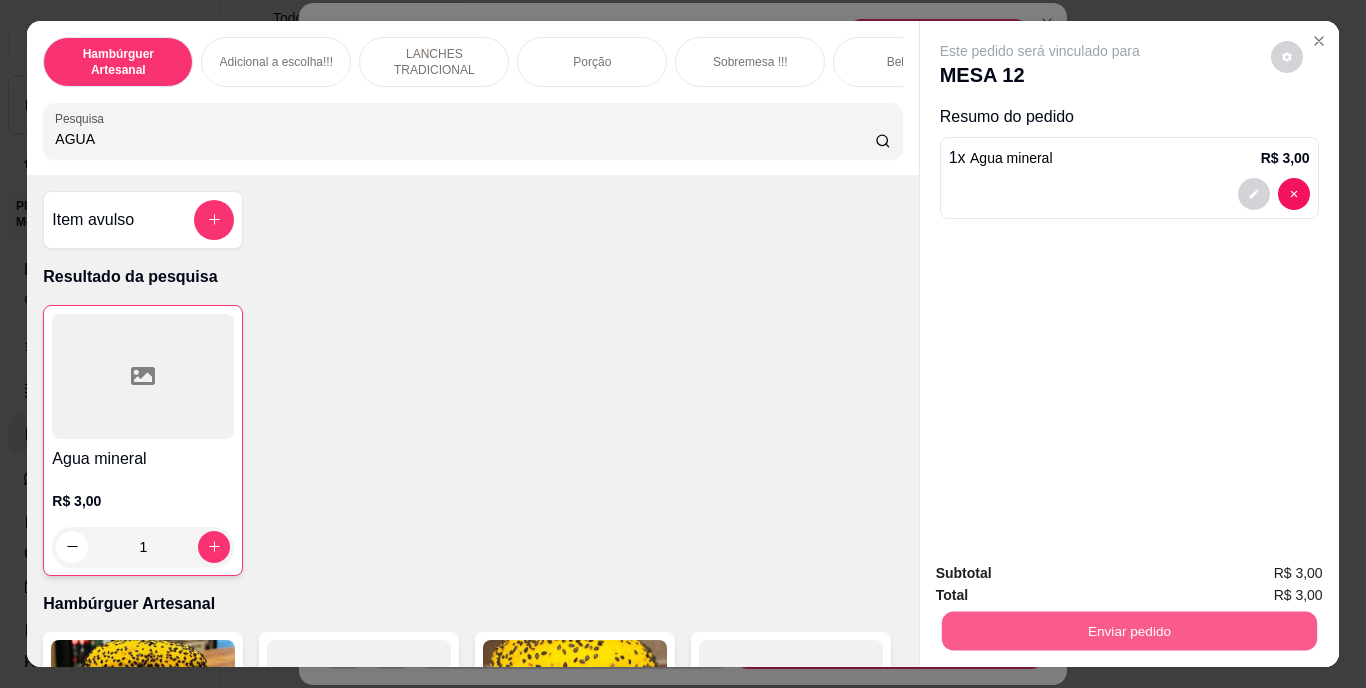click on "Enviar pedido" at bounding box center (1128, 631) 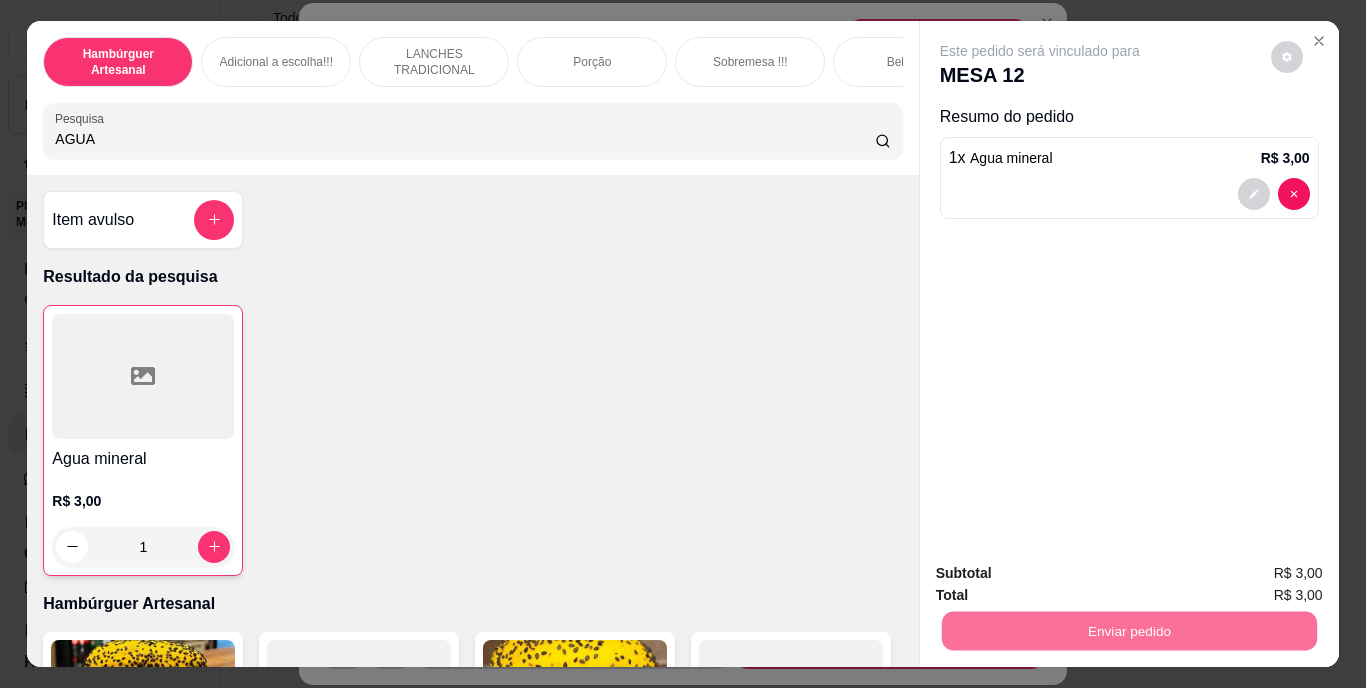 click on "Não registrar e enviar pedido" at bounding box center (1063, 574) 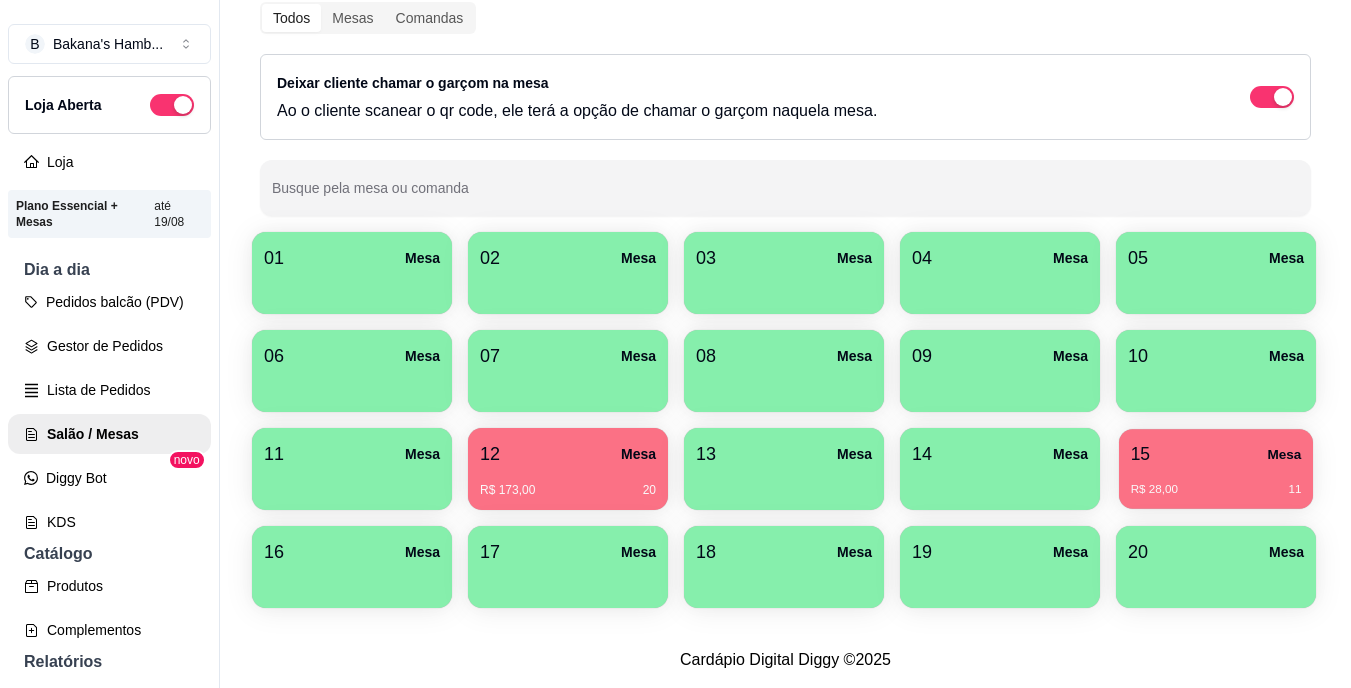 click on "15 Mesa" at bounding box center (1216, 454) 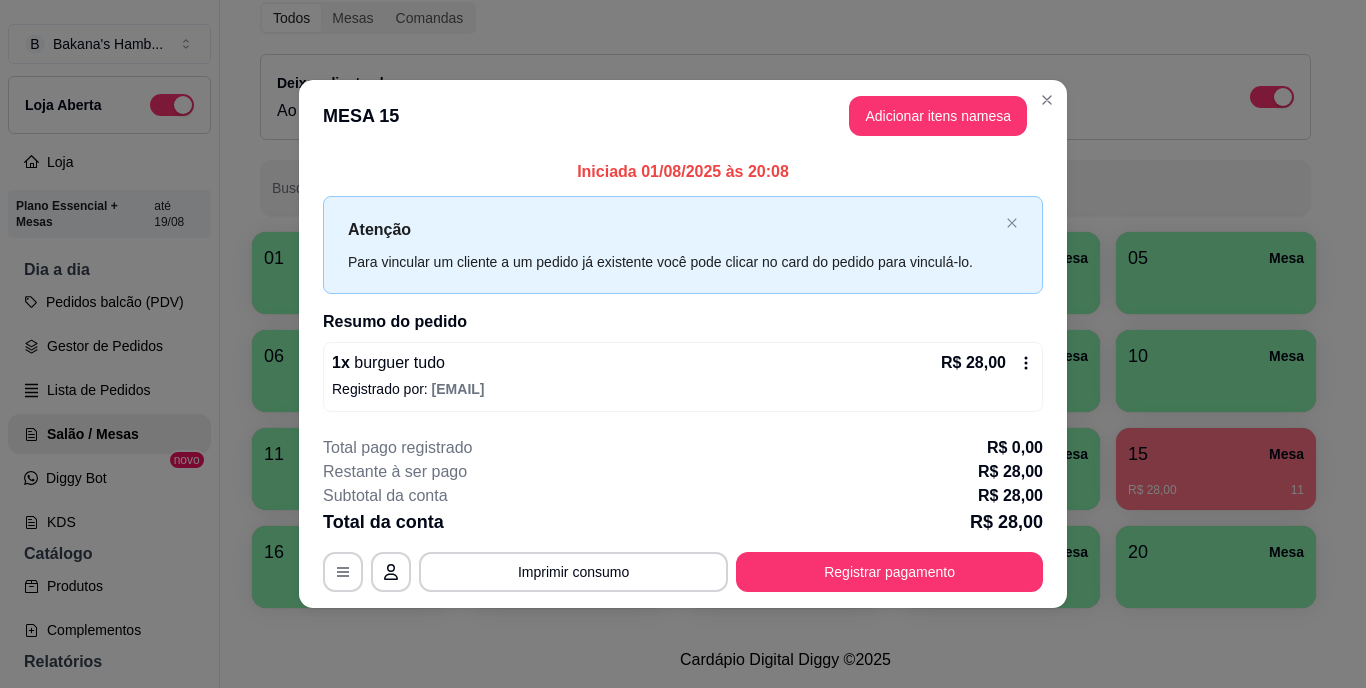 click on "Restante à ser pago [PRICE]" at bounding box center (683, 472) 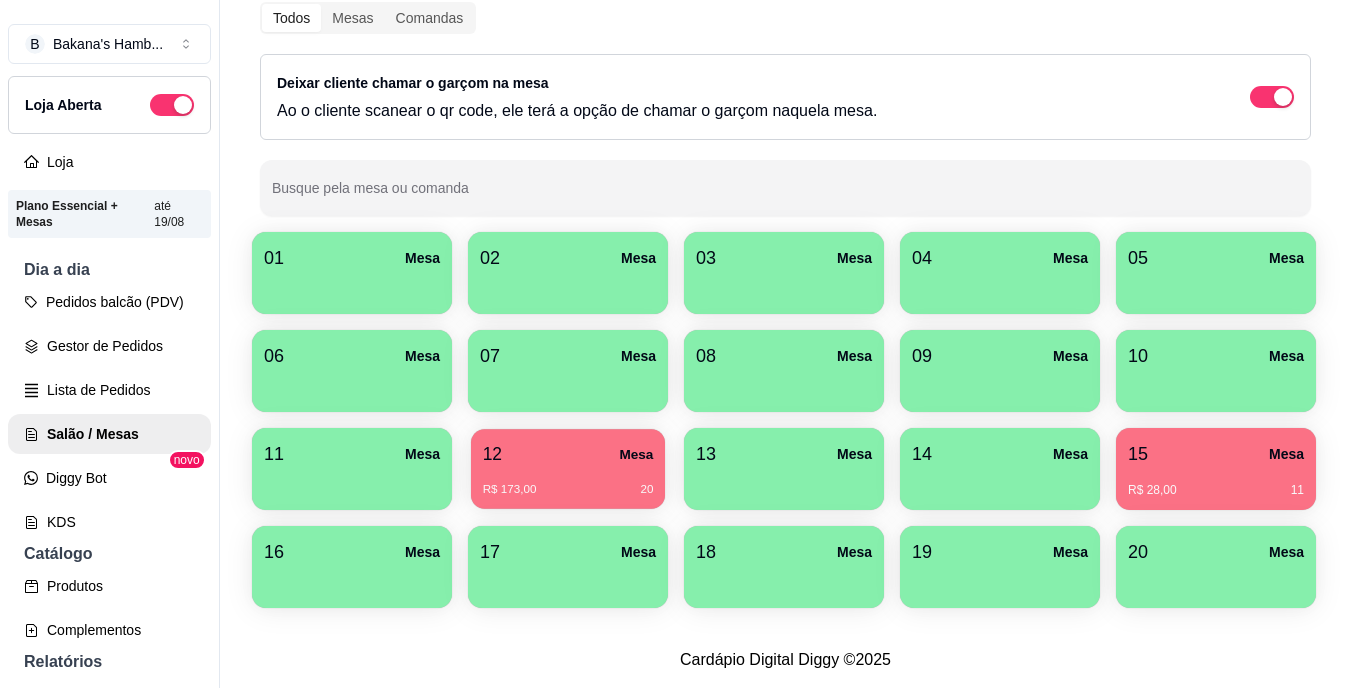 click on "12 Mesa" at bounding box center (568, 454) 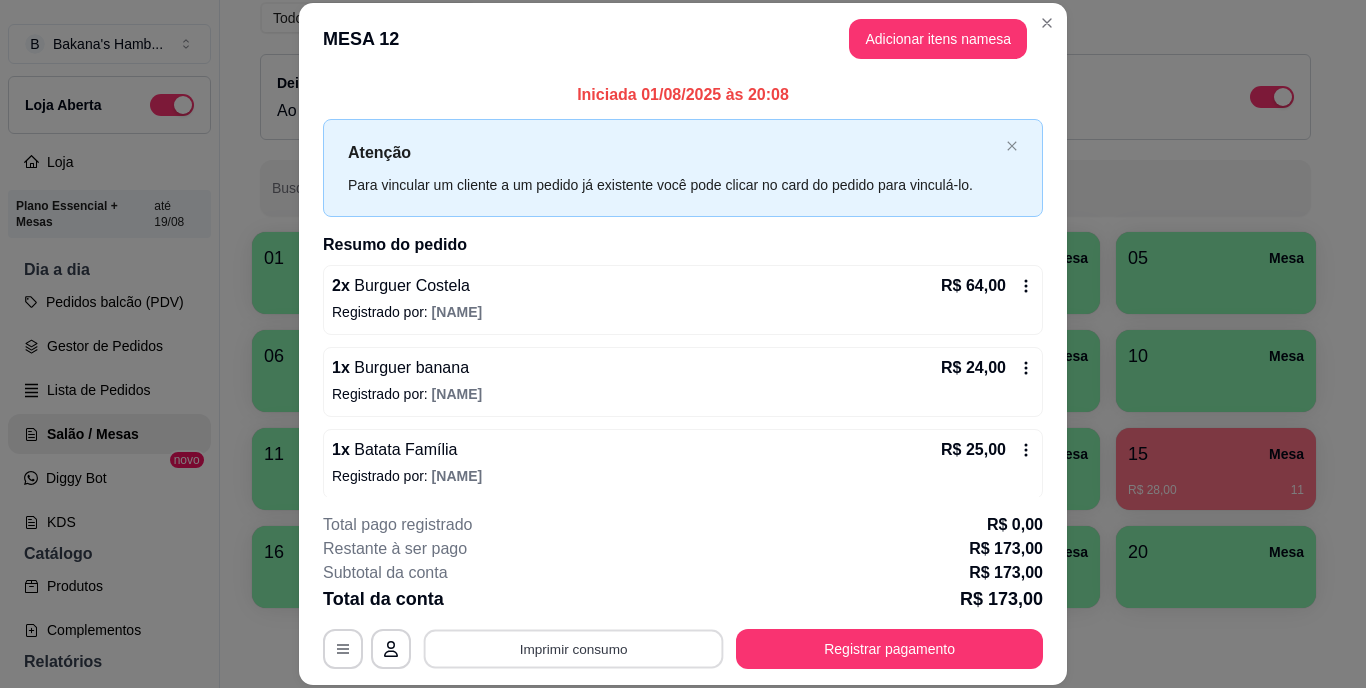 click on "Imprimir consumo" at bounding box center [574, 648] 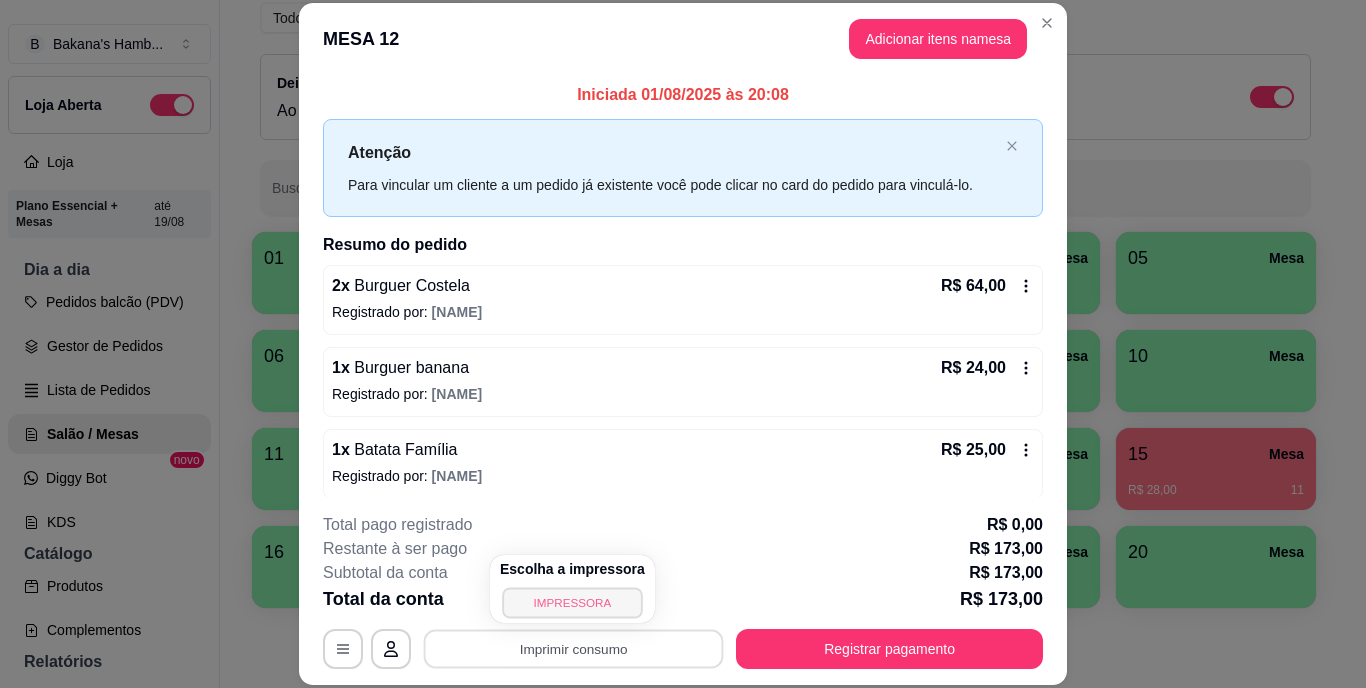 click on "IMPRESSORA" at bounding box center [572, 602] 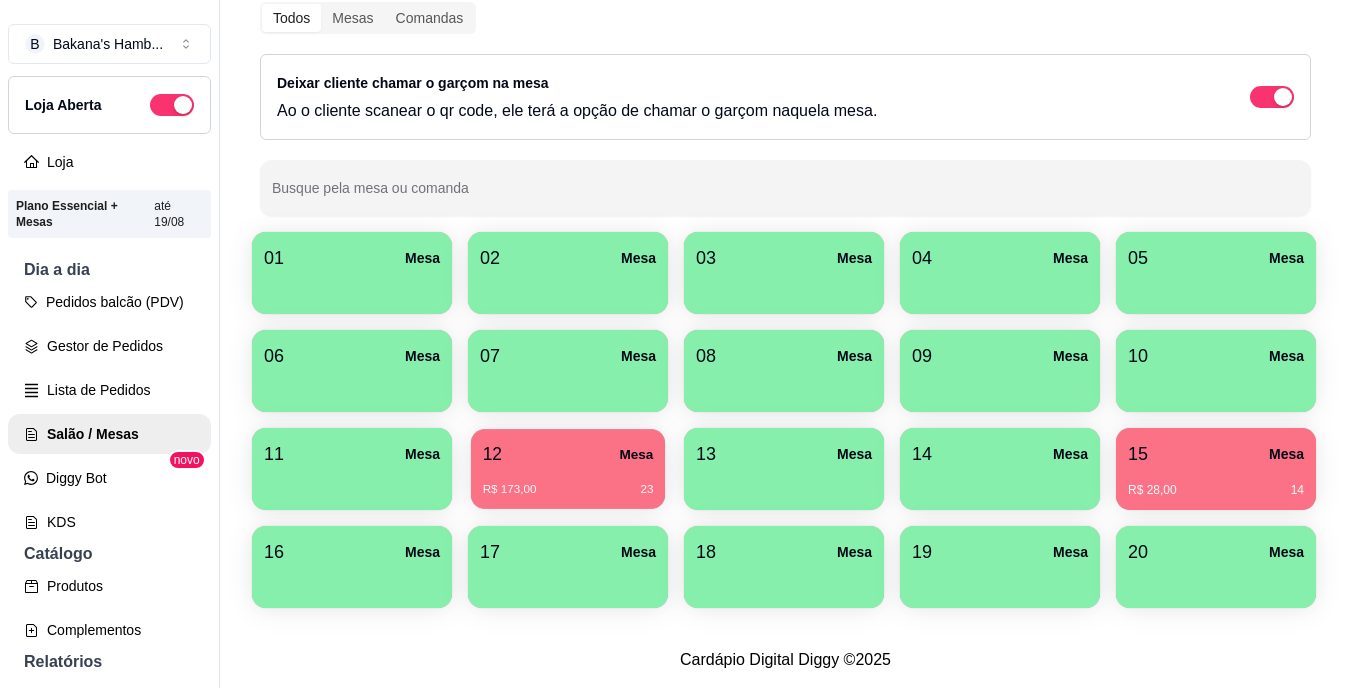 click on "12" at bounding box center [492, 454] 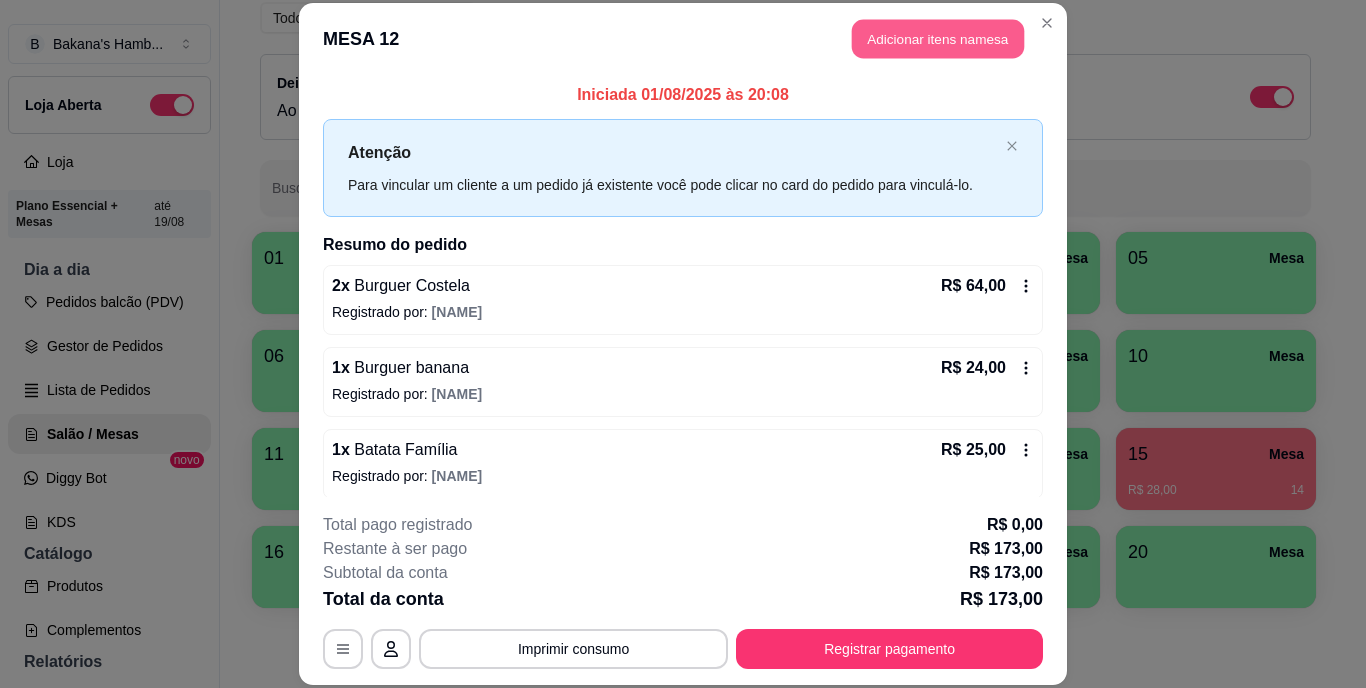 click on "Adicionar itens na  mesa" at bounding box center [938, 39] 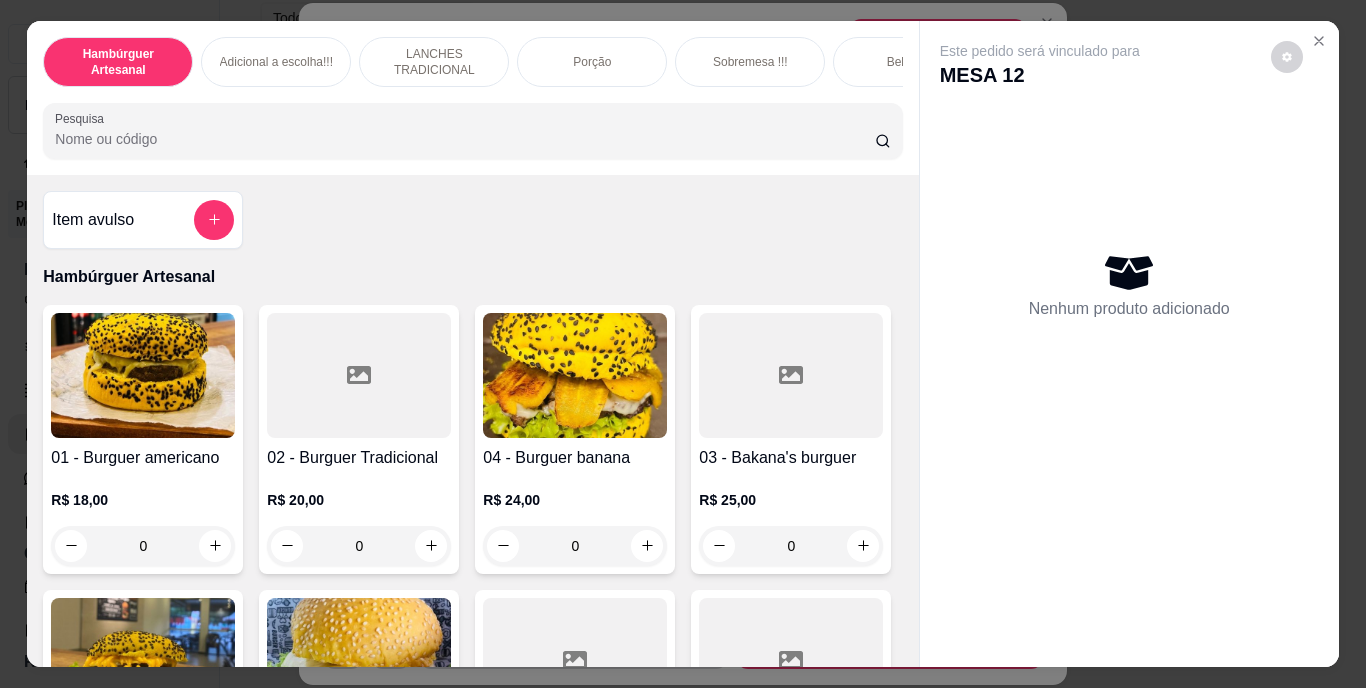 click on "Pesquisa" at bounding box center [465, 139] 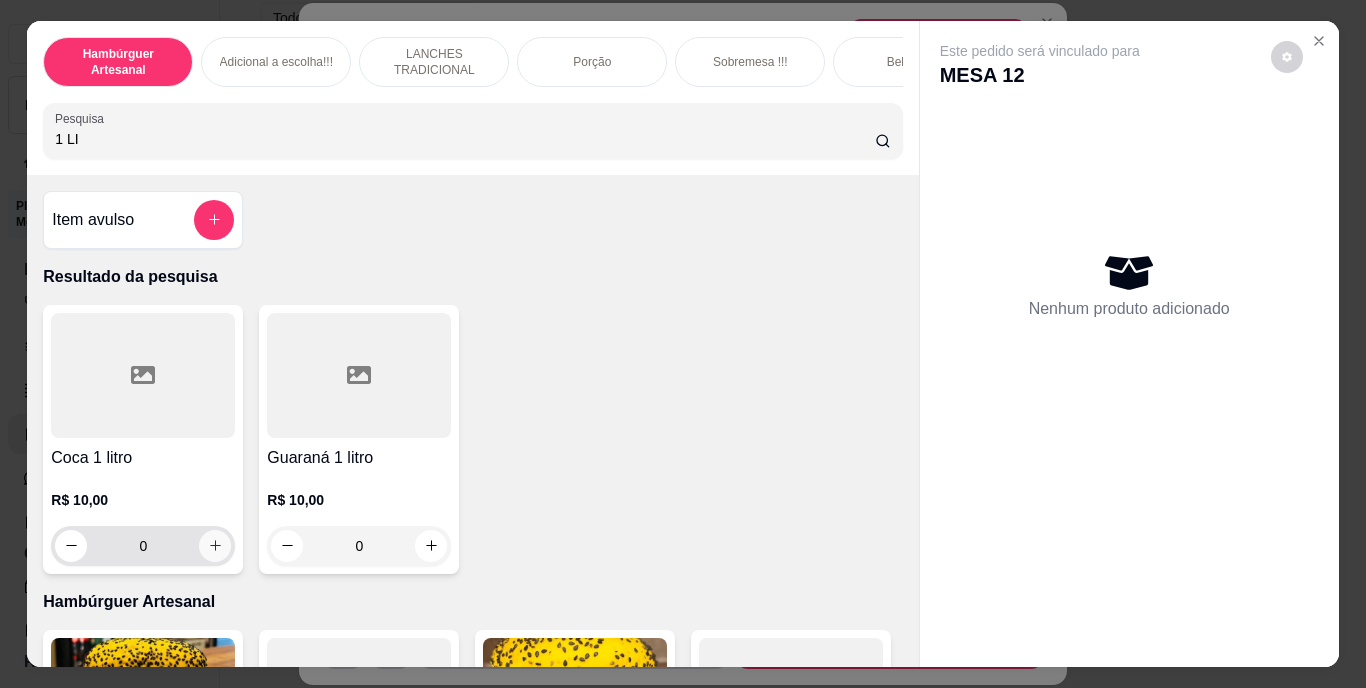 type on "1 LI" 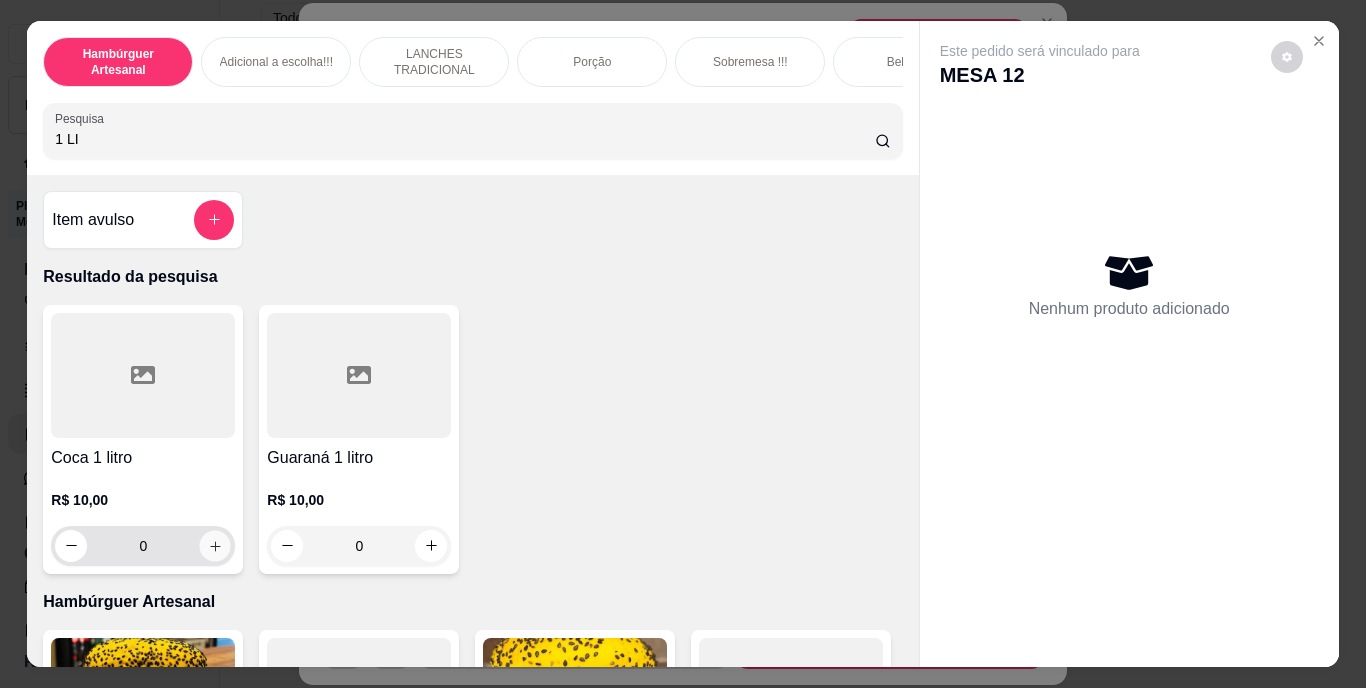 click at bounding box center (215, 545) 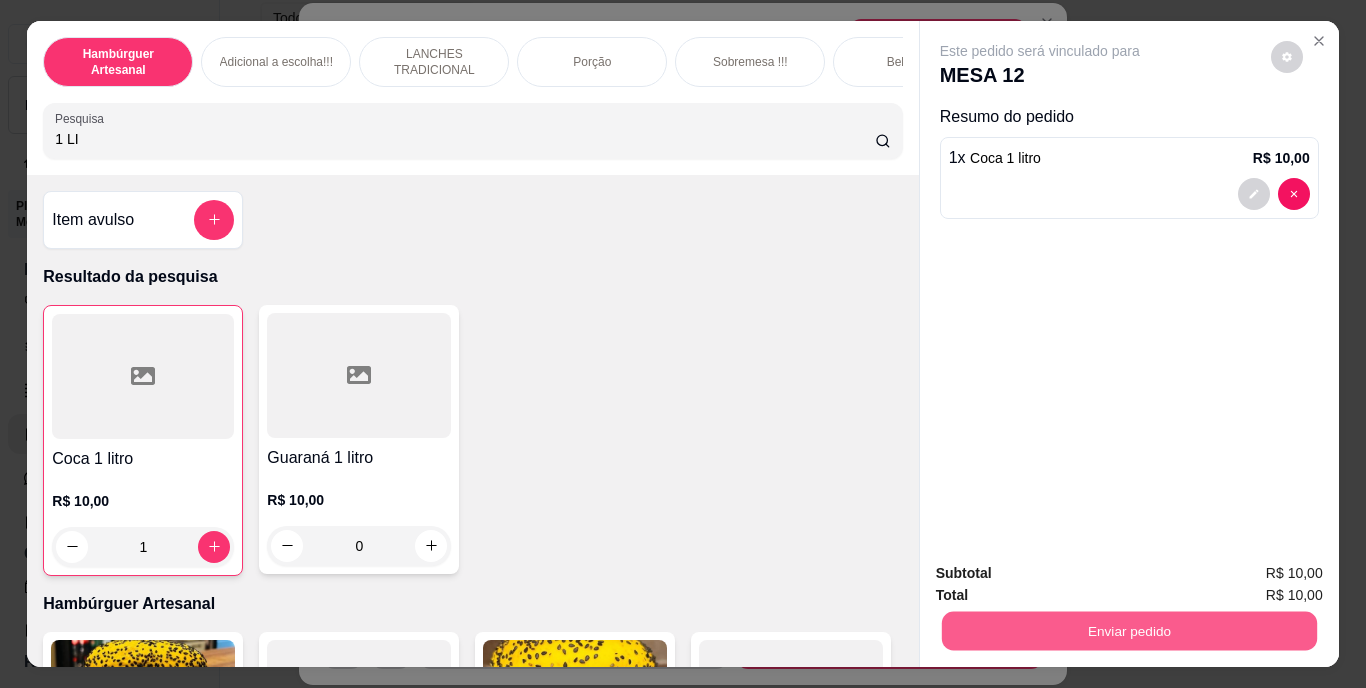 click on "Enviar pedido" at bounding box center [1128, 631] 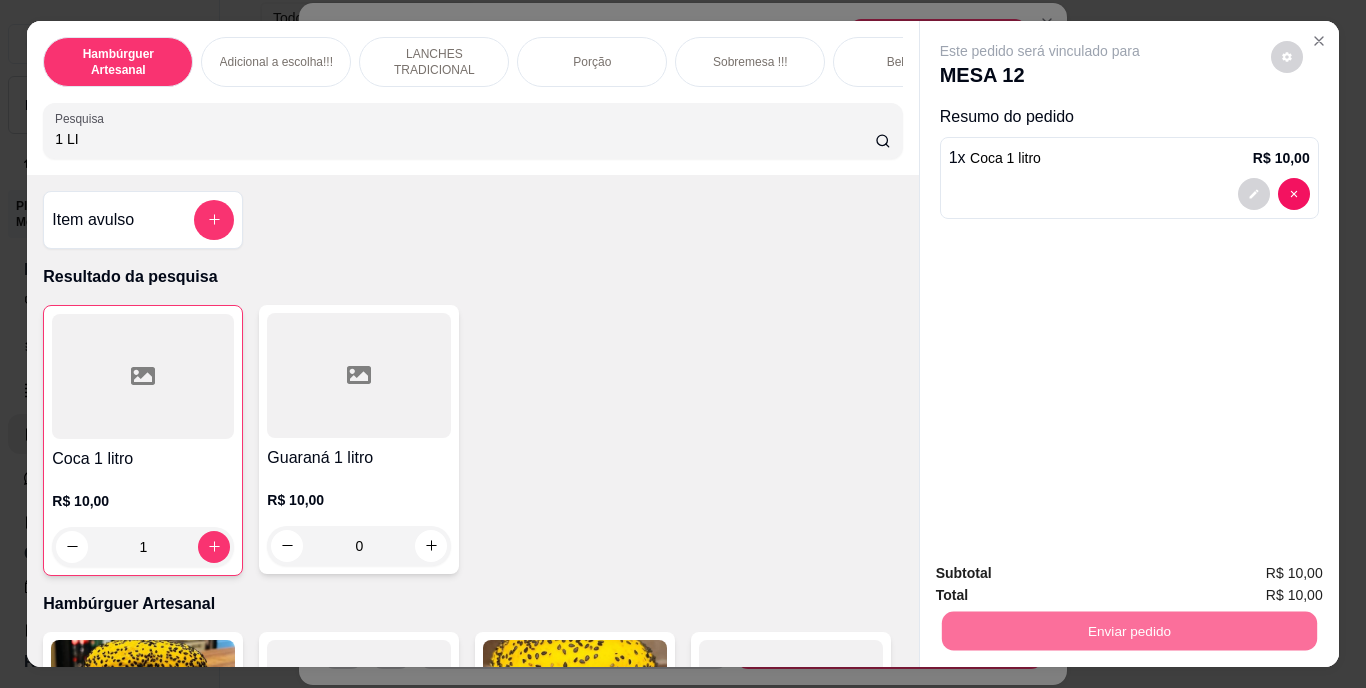 click on "Não registrar e enviar pedido" at bounding box center (1063, 574) 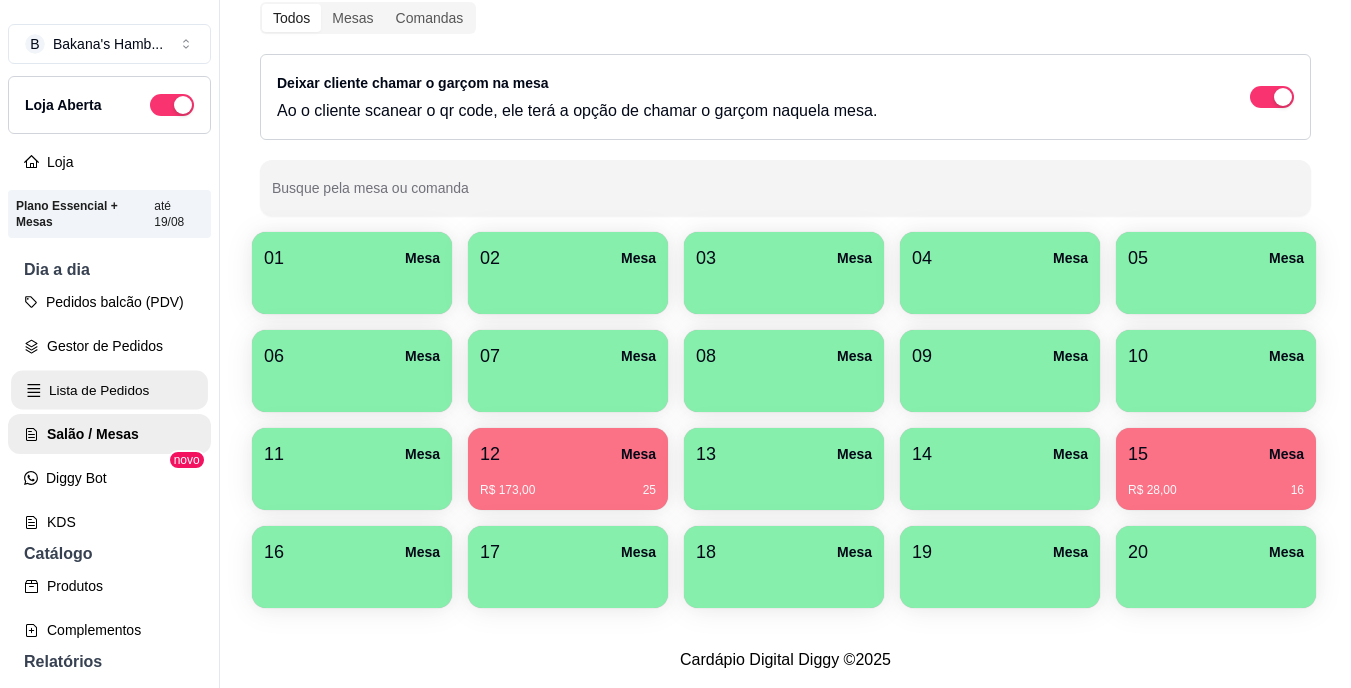click on "Lista de Pedidos" at bounding box center [109, 390] 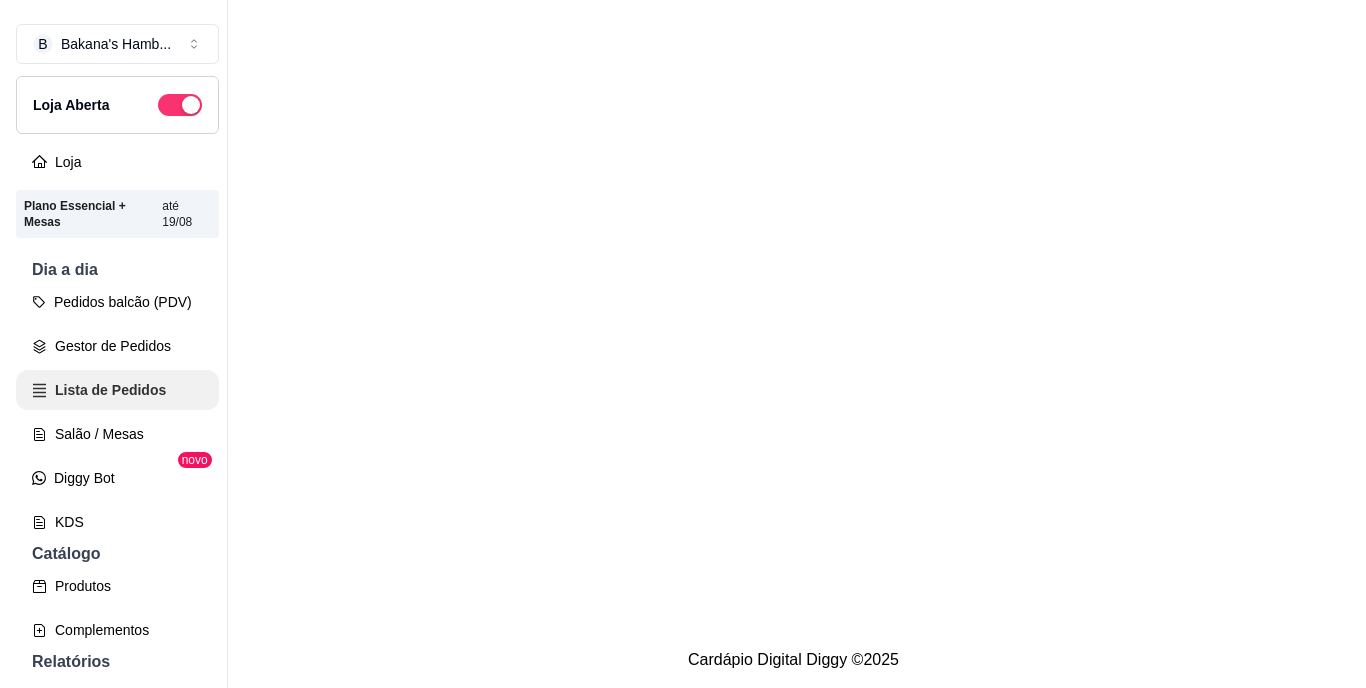 scroll, scrollTop: 0, scrollLeft: 0, axis: both 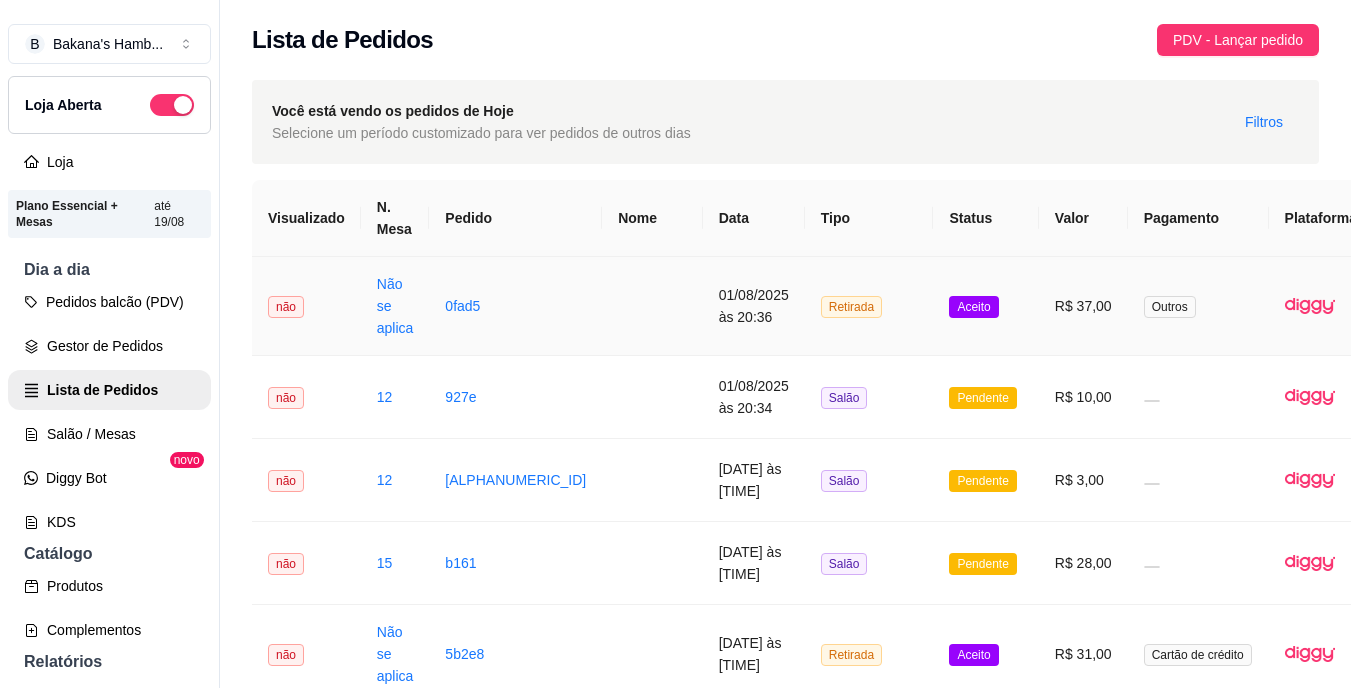 click on "Retirada" at bounding box center (869, 306) 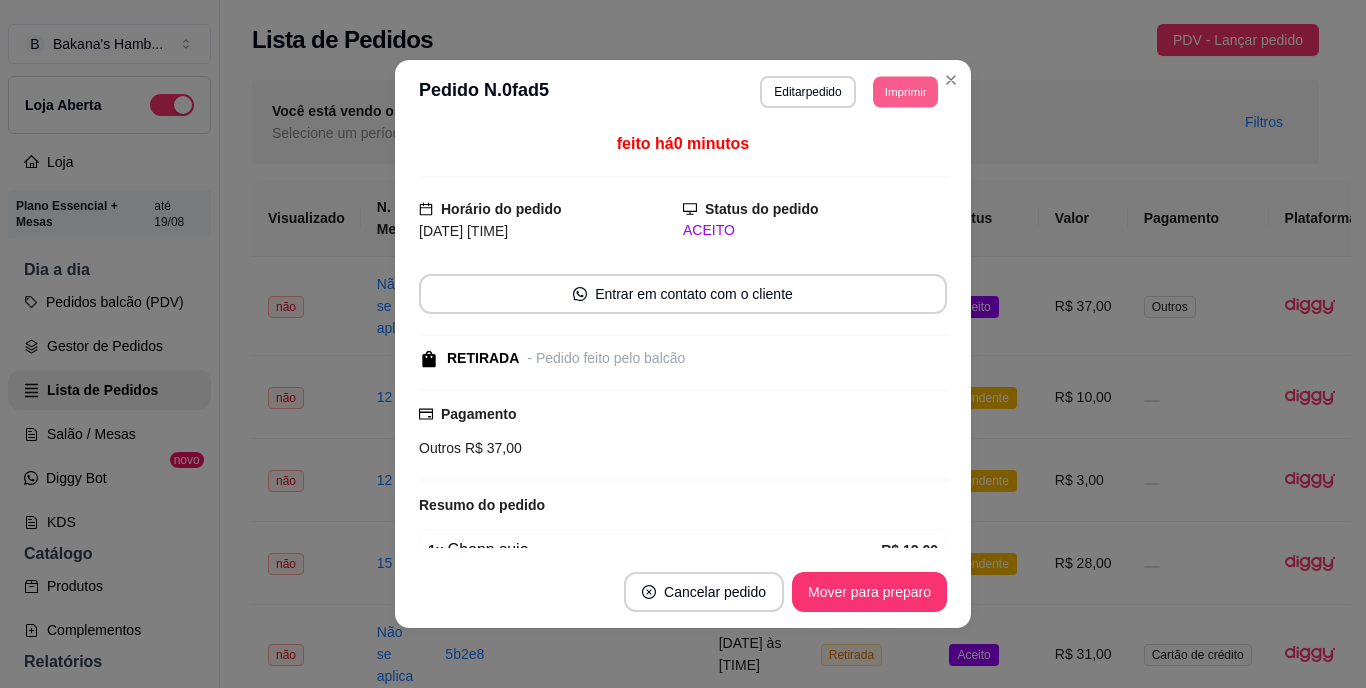 click on "Imprimir" at bounding box center [905, 91] 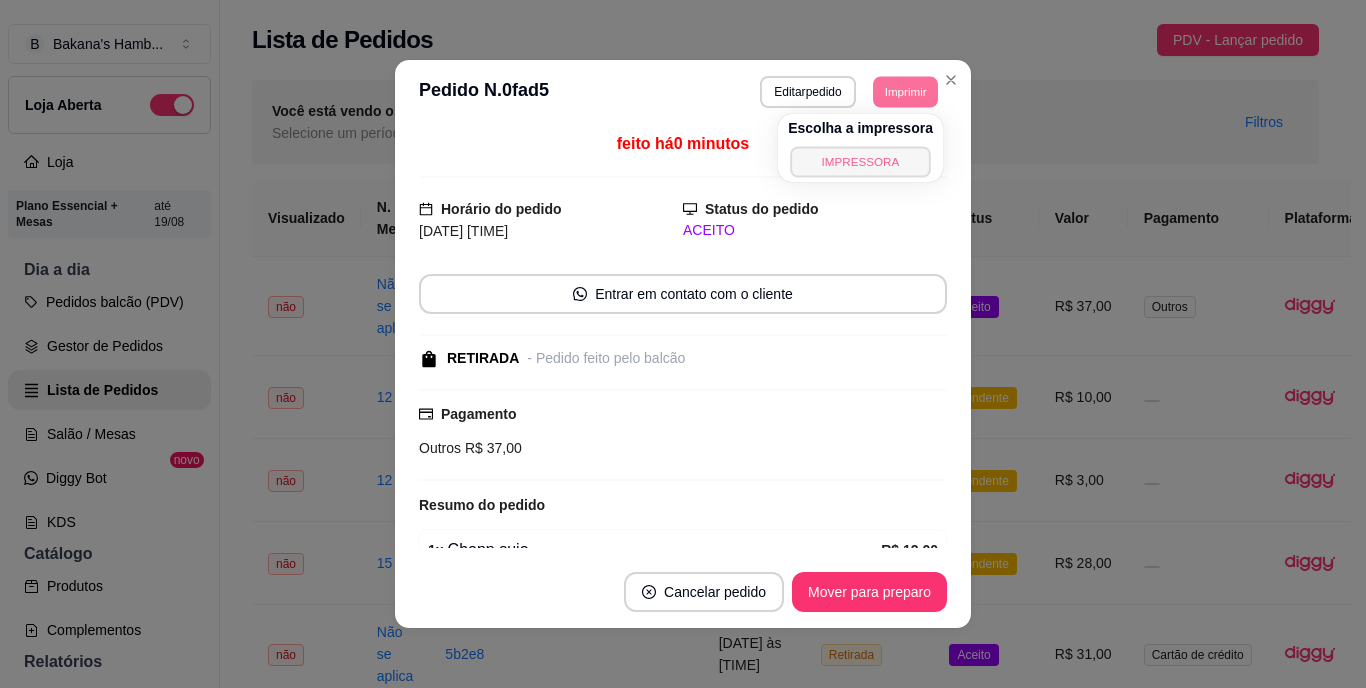 click on "IMPRESSORA" at bounding box center [860, 161] 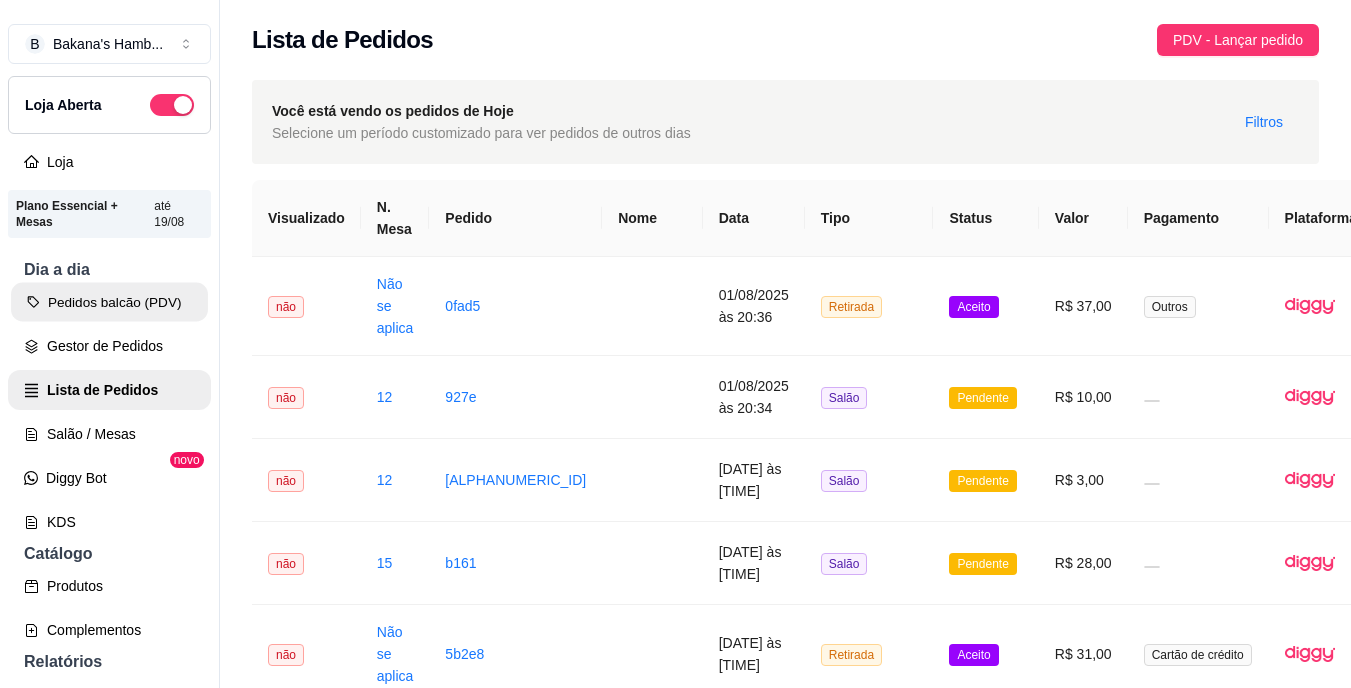 click on "Pedidos balcão (PDV)" at bounding box center (109, 302) 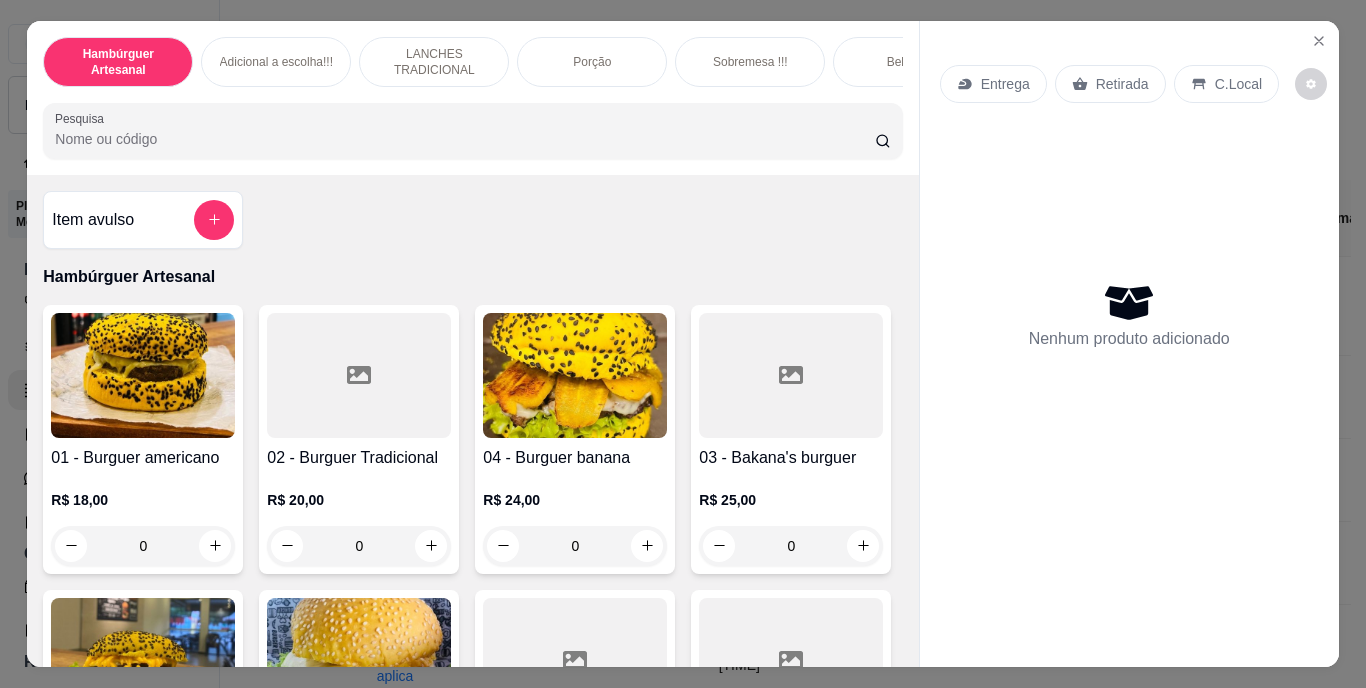 click on "Pesquisa" at bounding box center [465, 139] 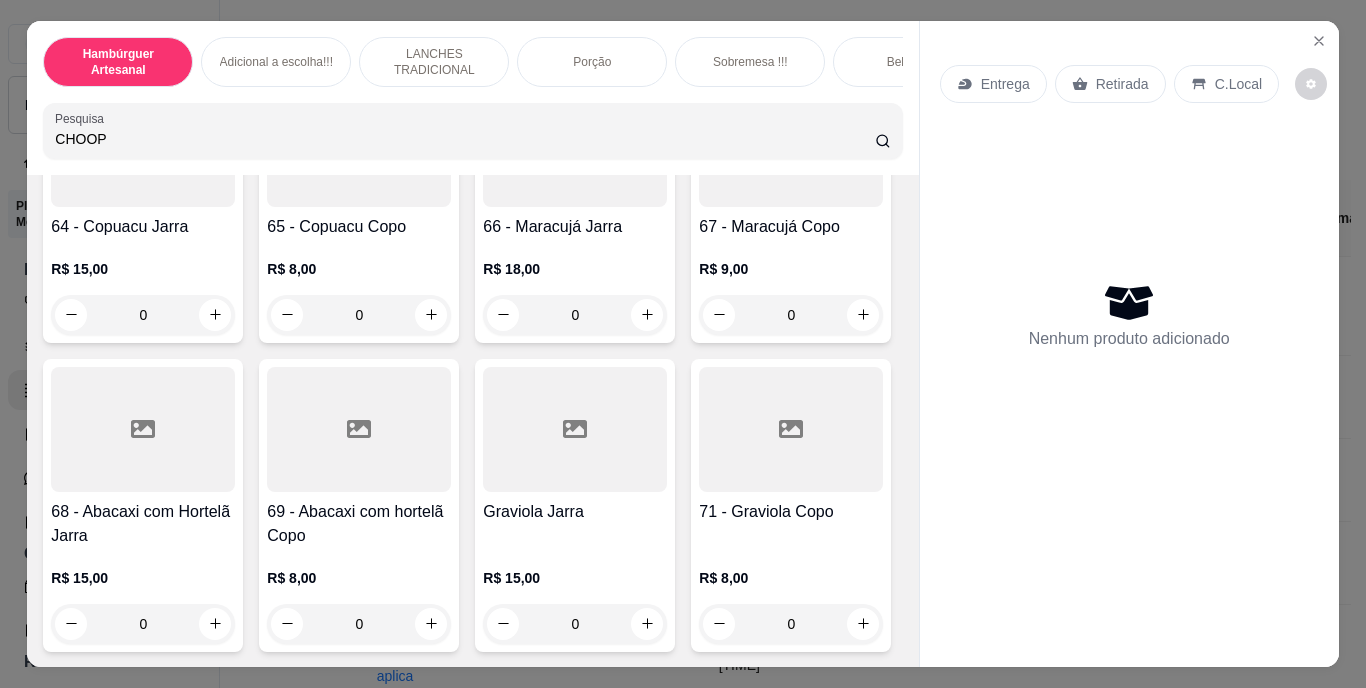 scroll, scrollTop: 7124, scrollLeft: 0, axis: vertical 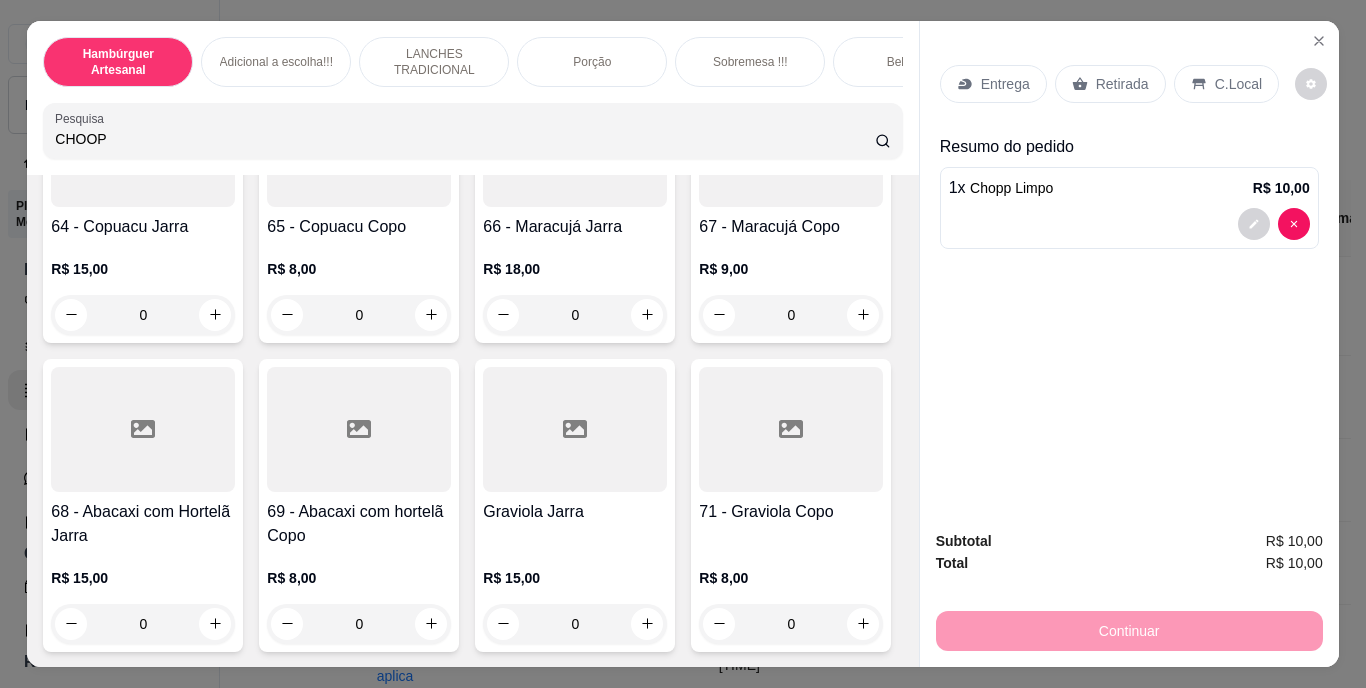 click 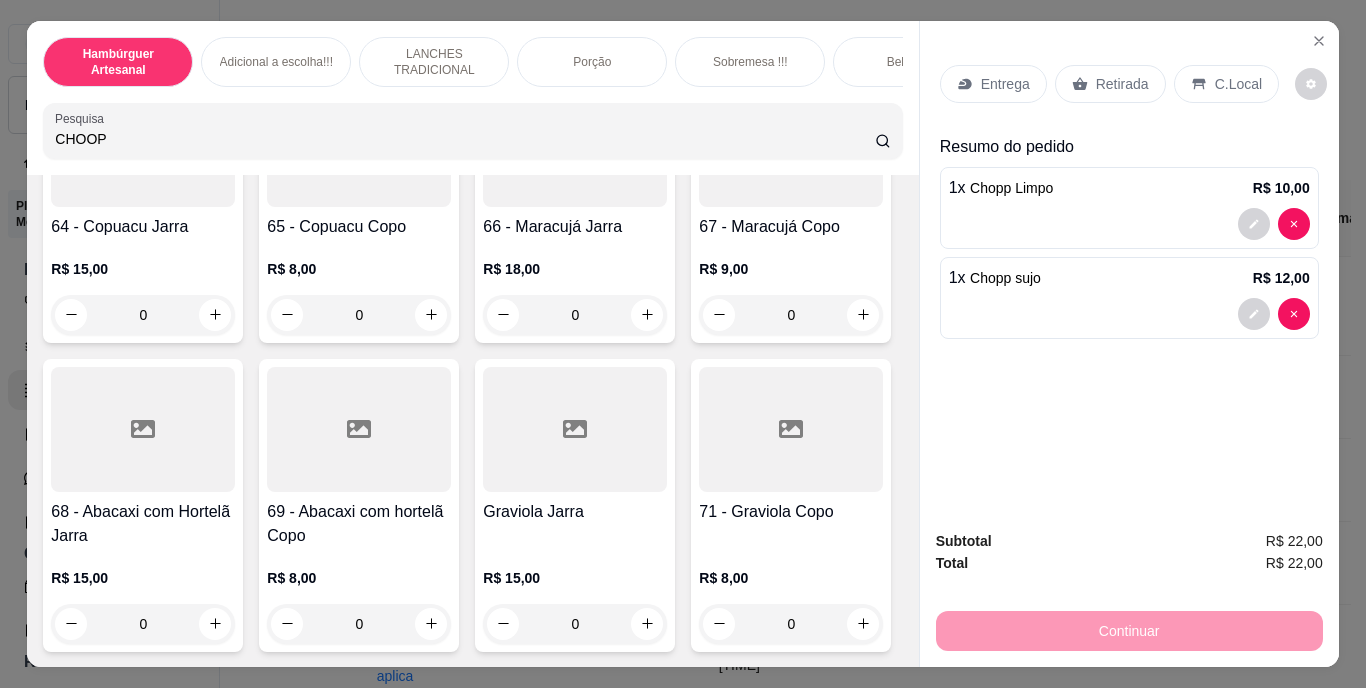 click on "Retirada" at bounding box center [1122, 84] 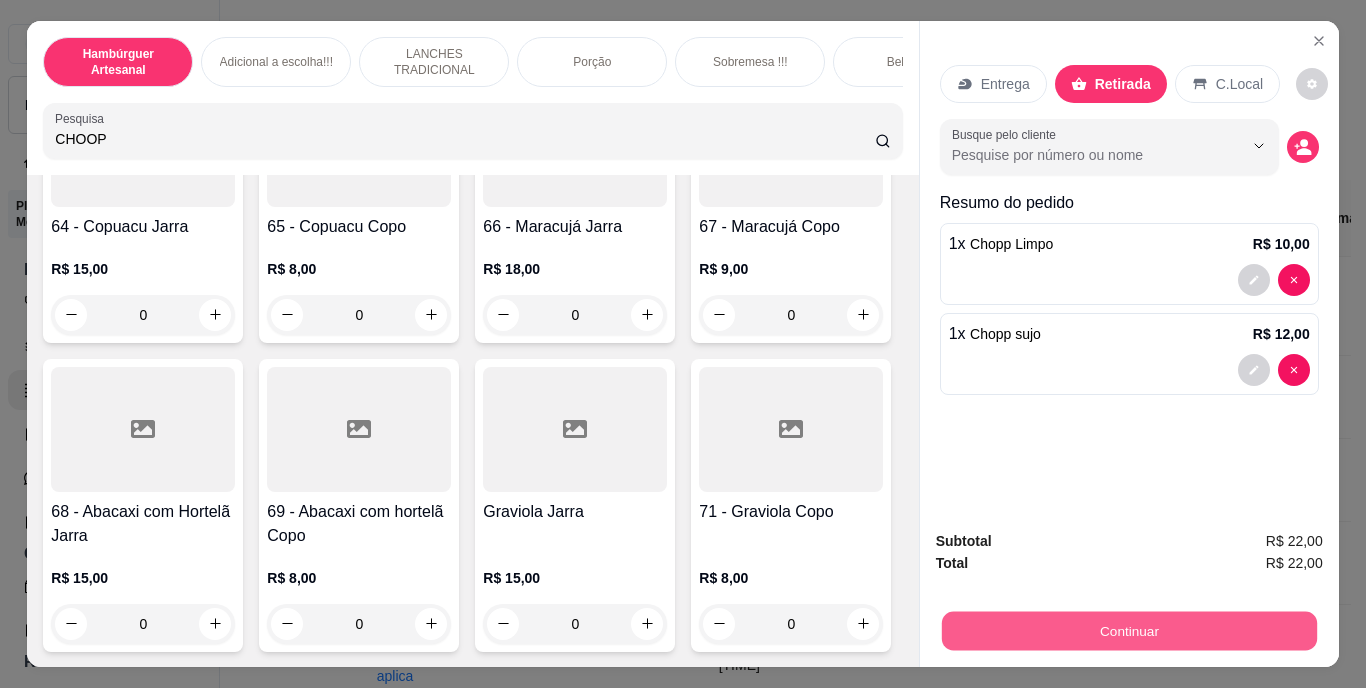 click on "Continuar" at bounding box center [1128, 631] 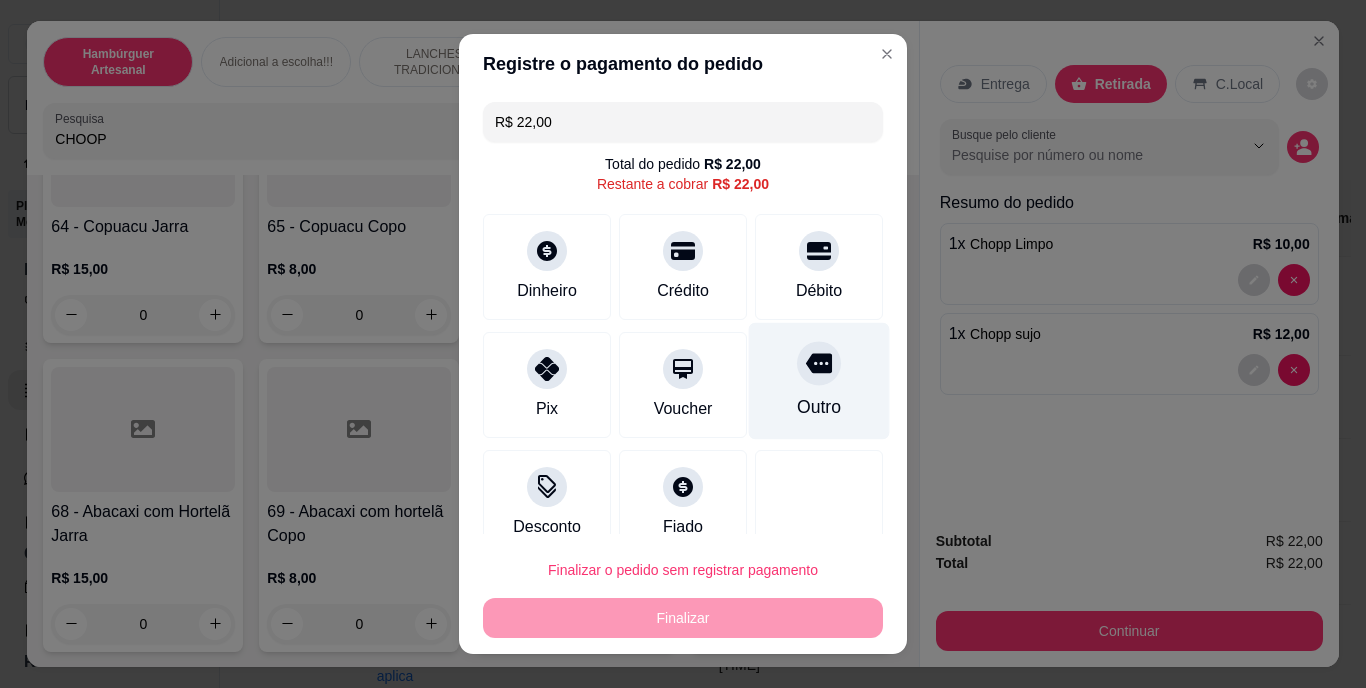 click on "Outro" at bounding box center [819, 408] 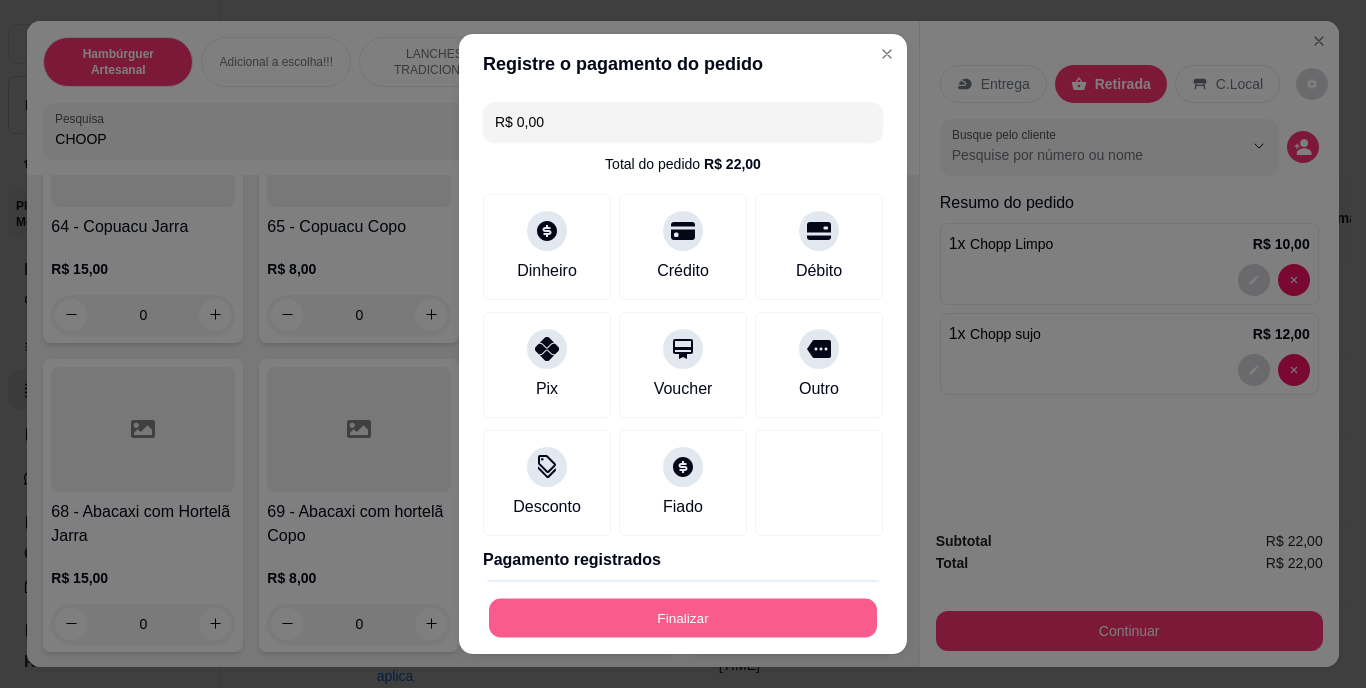 click on "Finalizar" at bounding box center (683, 617) 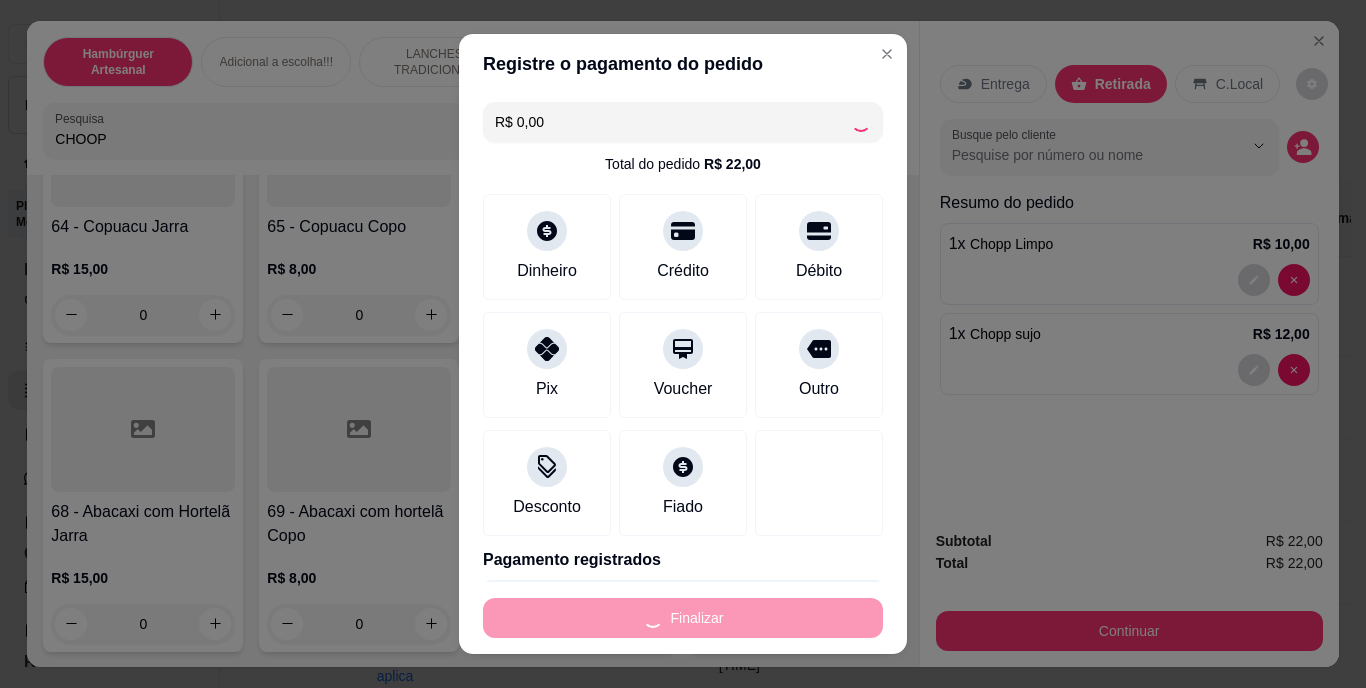 type on "0" 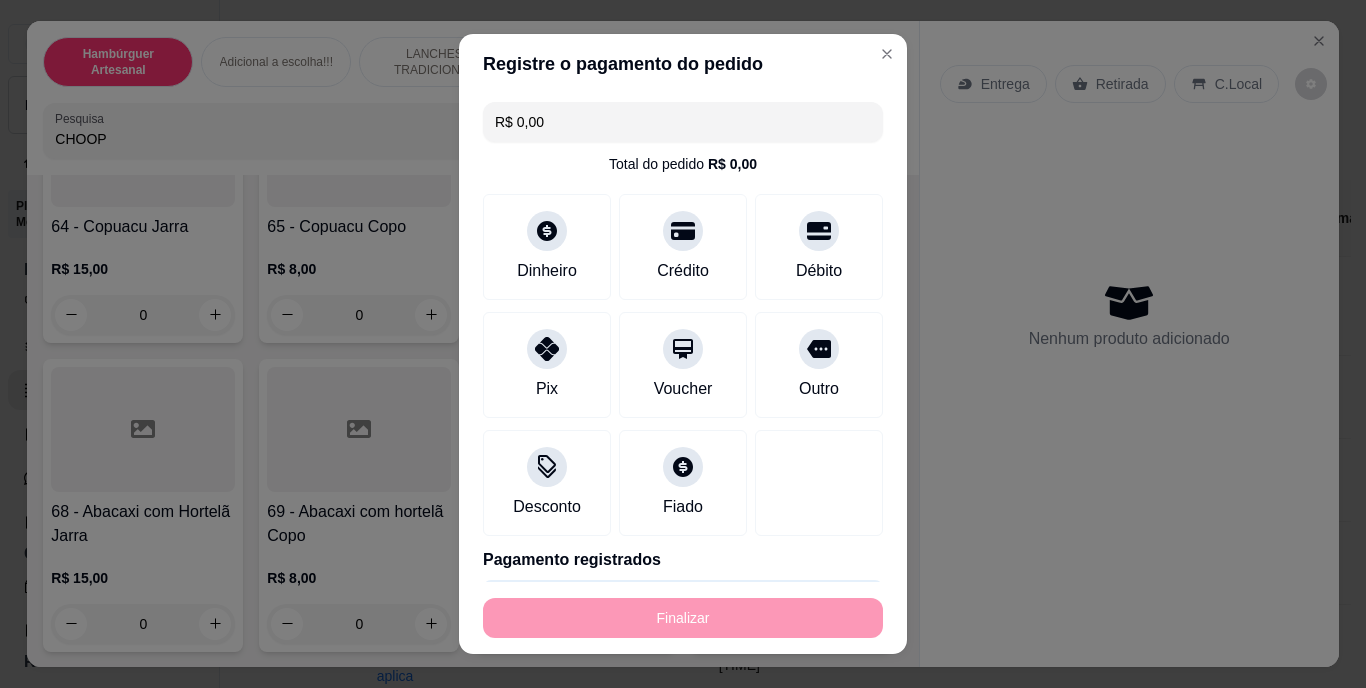 type on "-R$ 22,00" 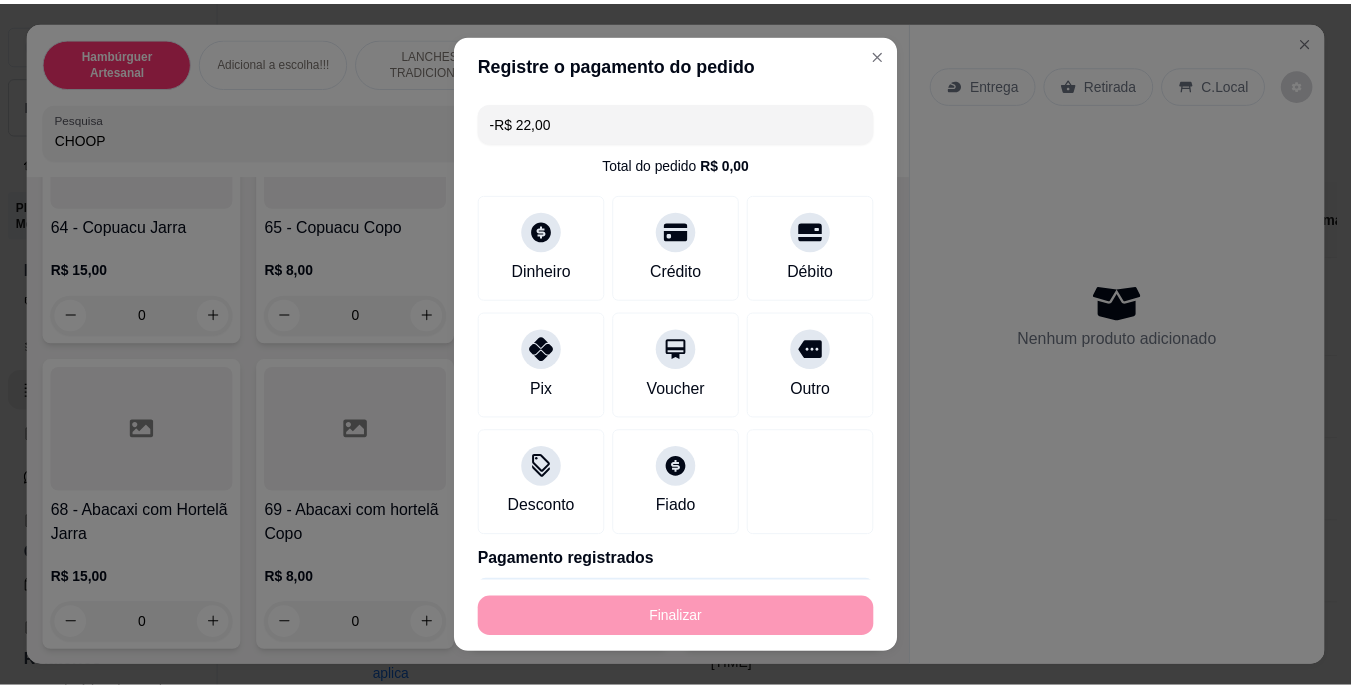 scroll, scrollTop: 7124, scrollLeft: 0, axis: vertical 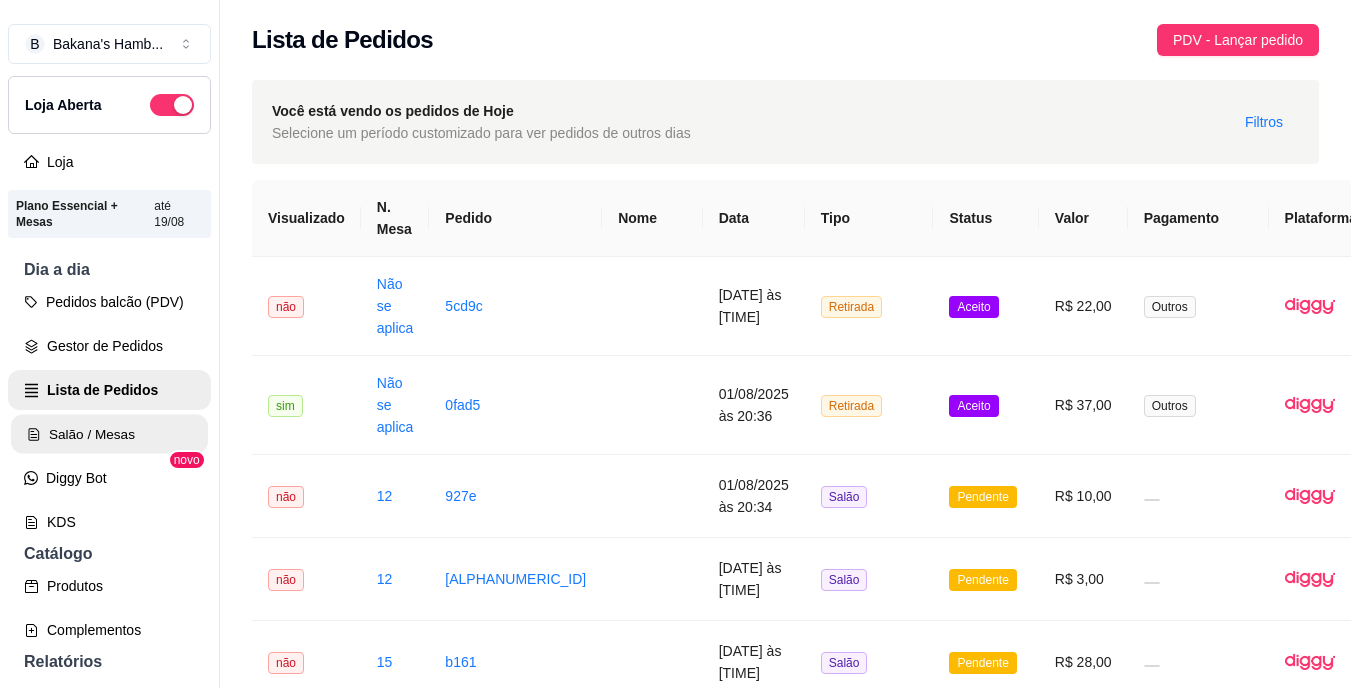 click on "Salão / Mesas" at bounding box center (109, 434) 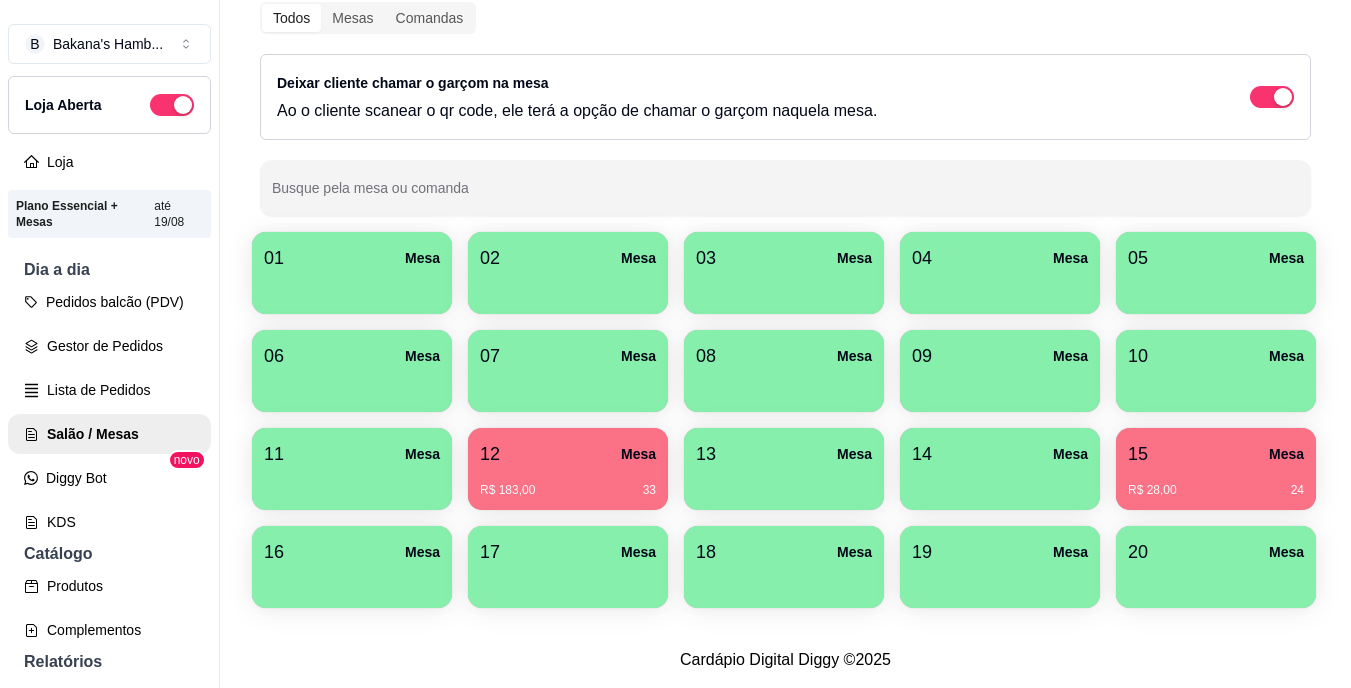scroll, scrollTop: 218, scrollLeft: 0, axis: vertical 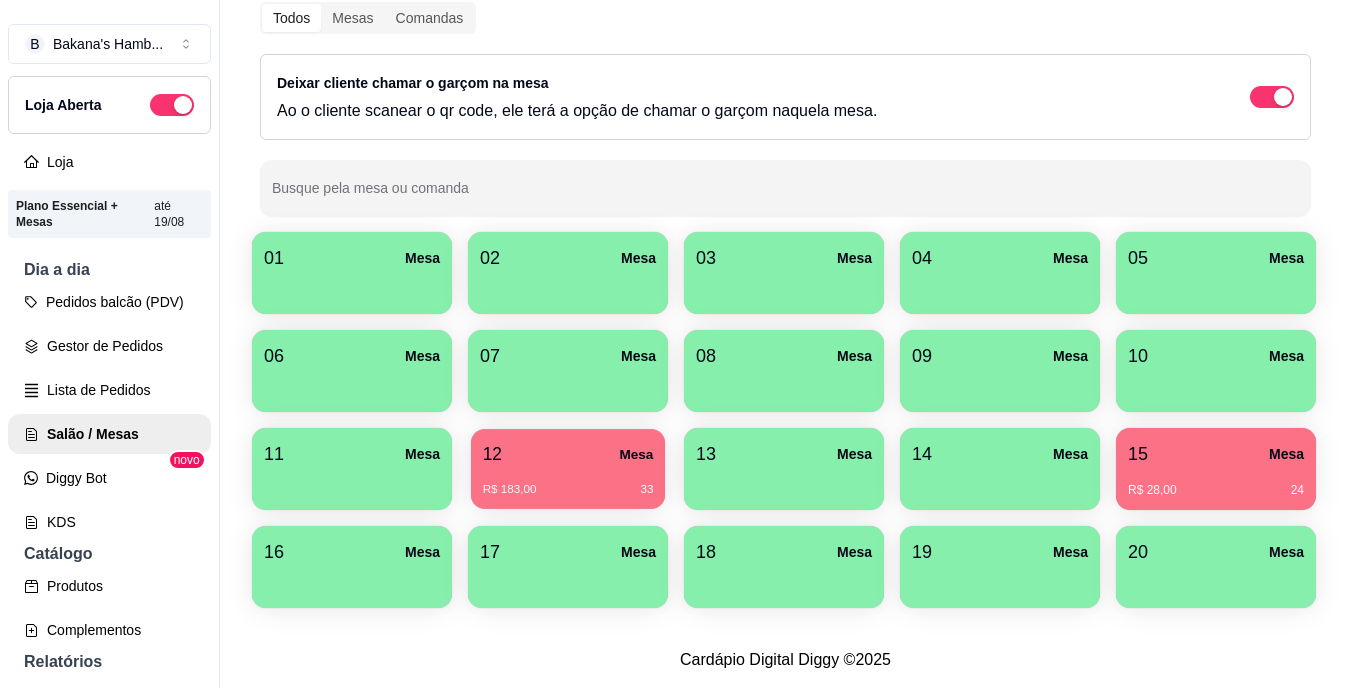 click on "R$ 183,00 33" at bounding box center [568, 482] 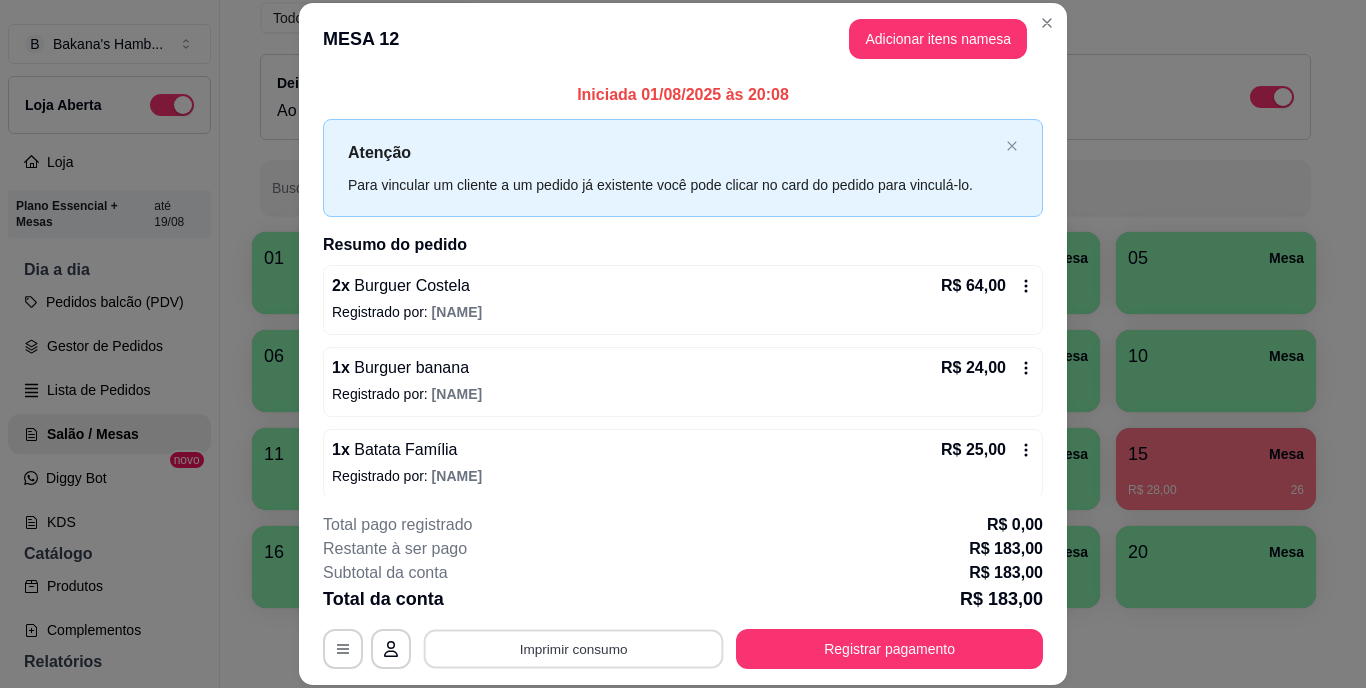 click on "Imprimir consumo" at bounding box center [574, 648] 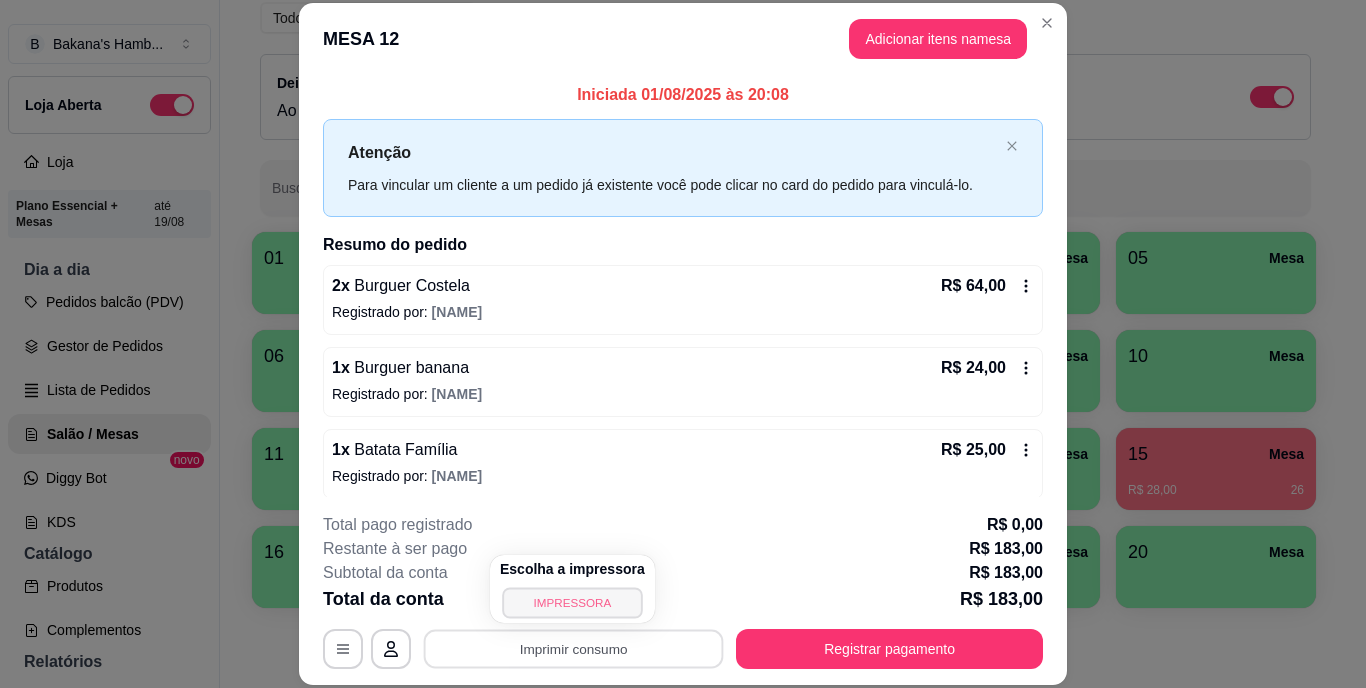 click on "IMPRESSORA" at bounding box center (572, 602) 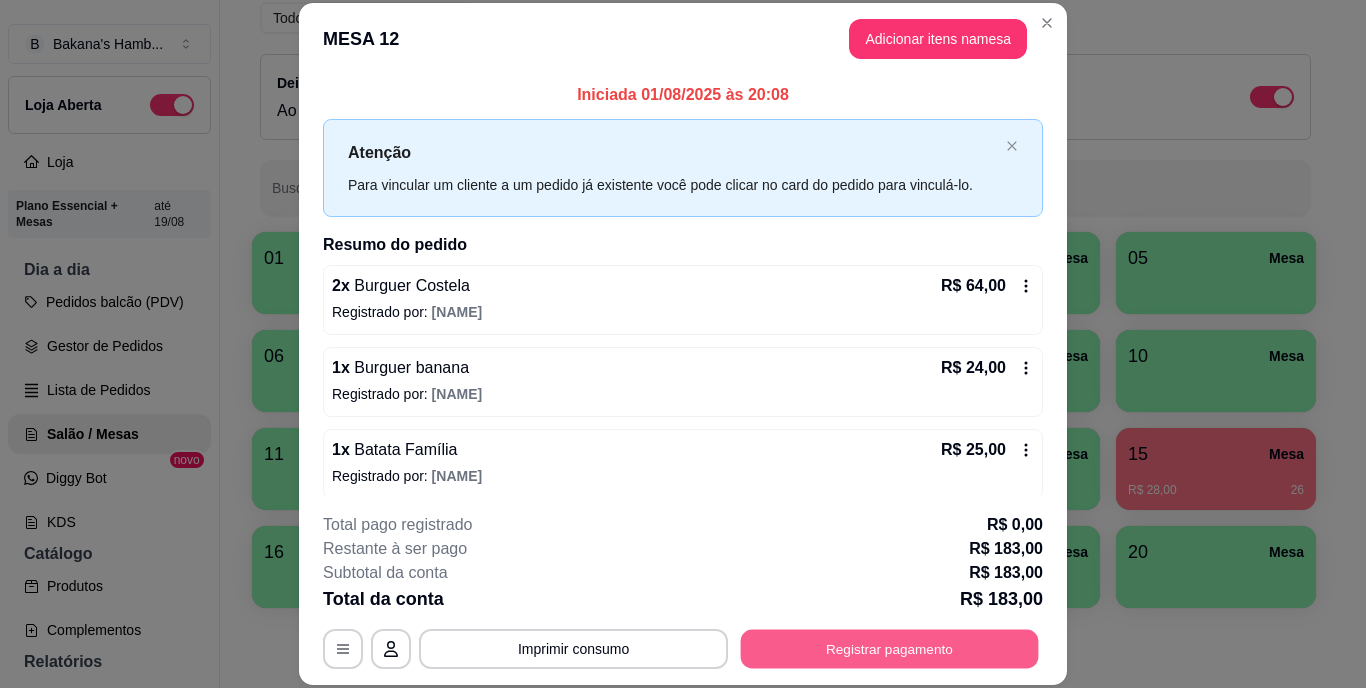 click on "Registrar pagamento" at bounding box center (890, 648) 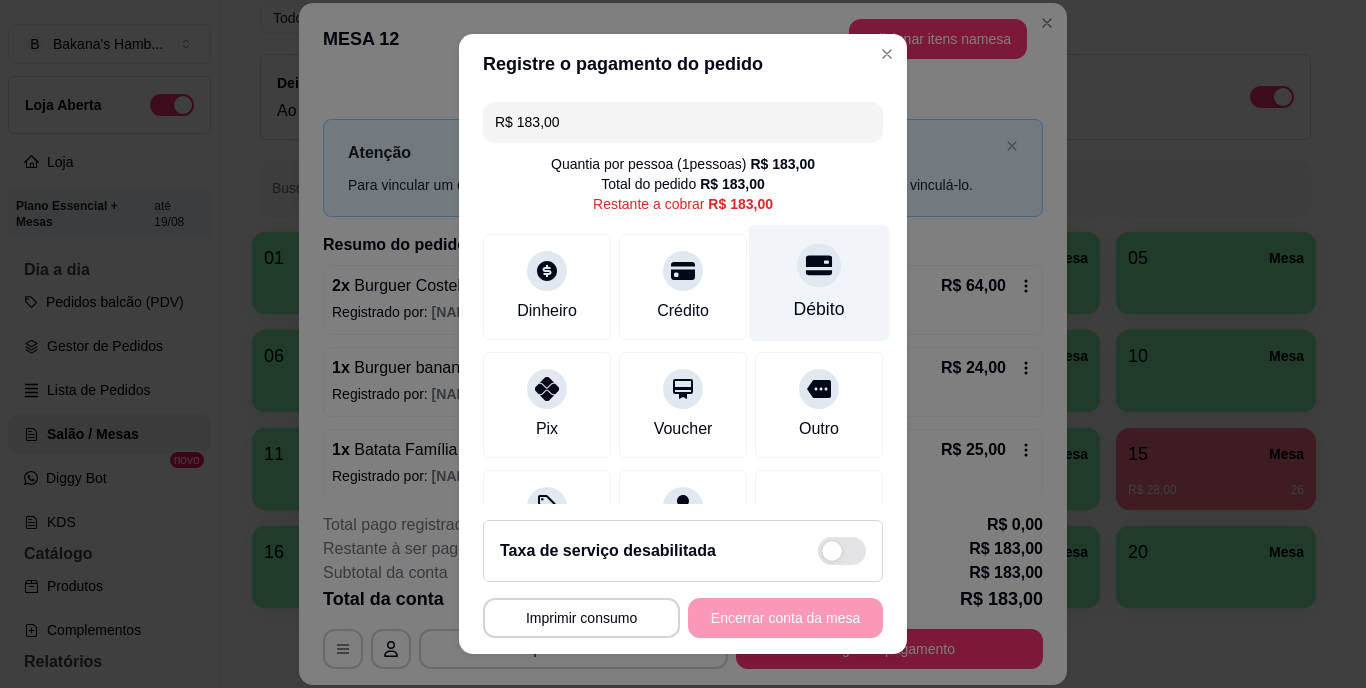 click on "Débito" at bounding box center [819, 310] 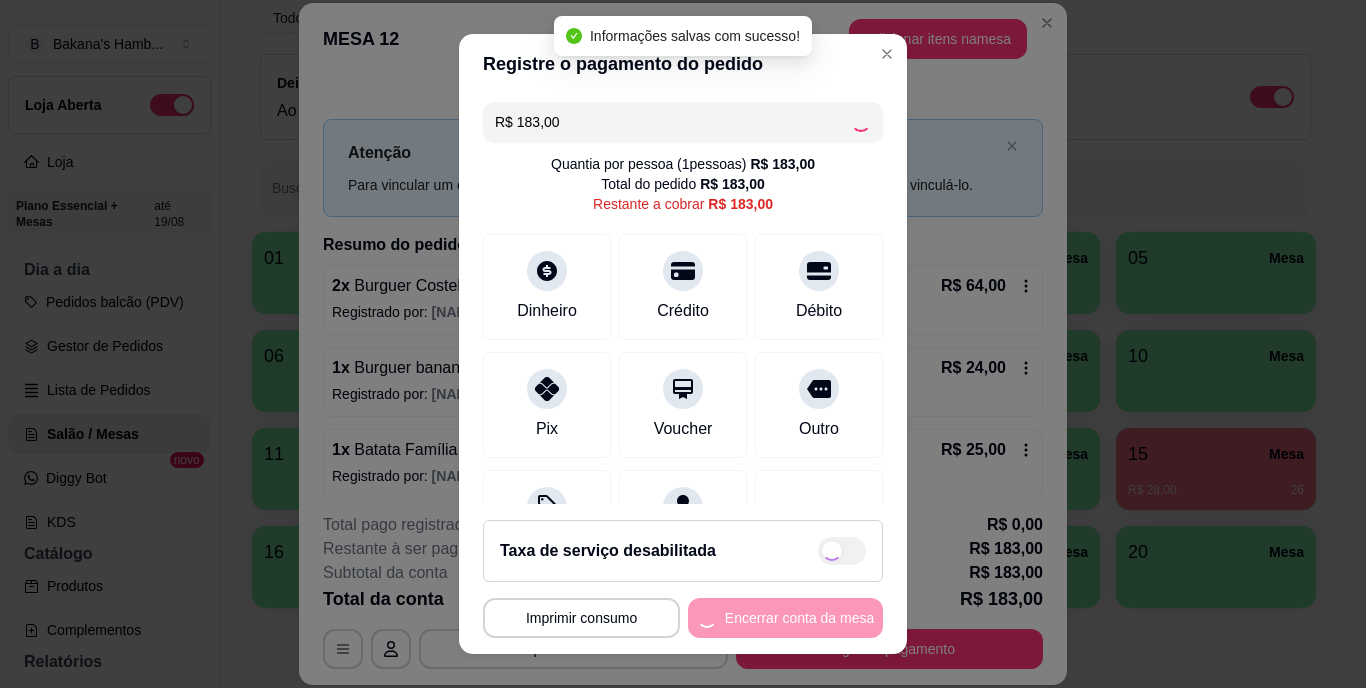 type on "R$ 0,00" 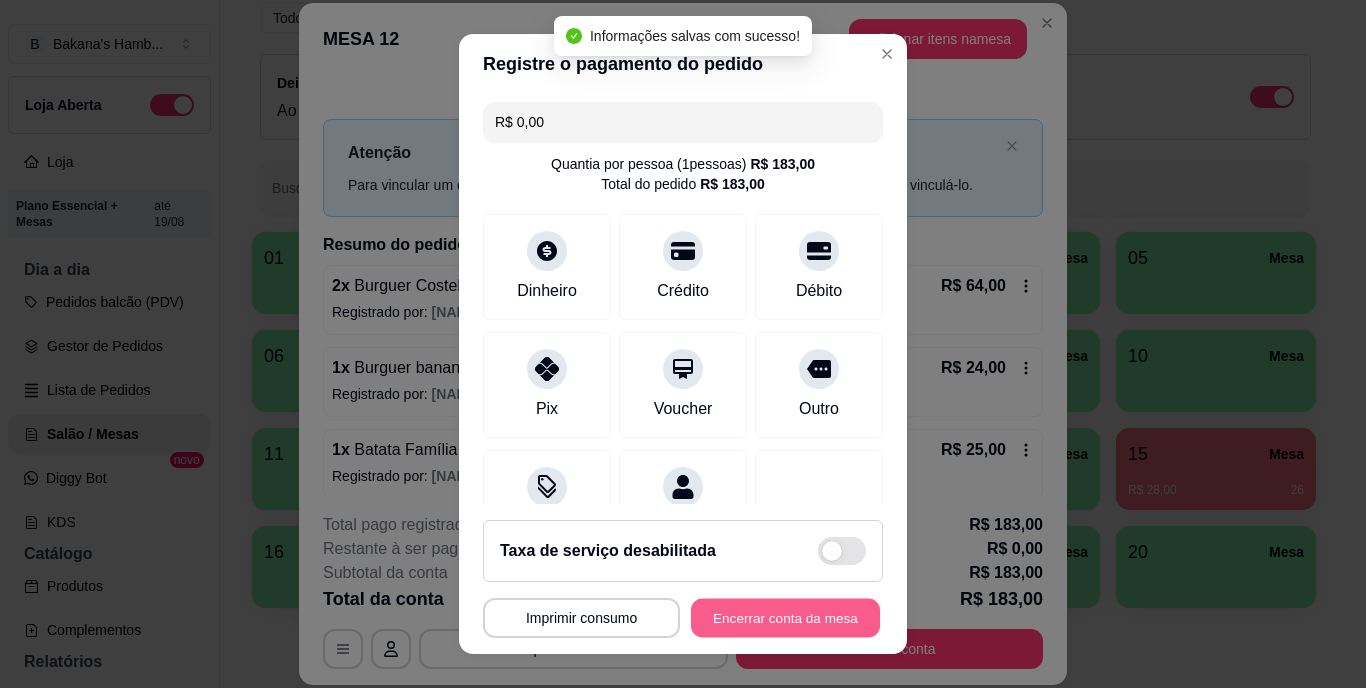click on "Encerrar conta da mesa" at bounding box center (785, 617) 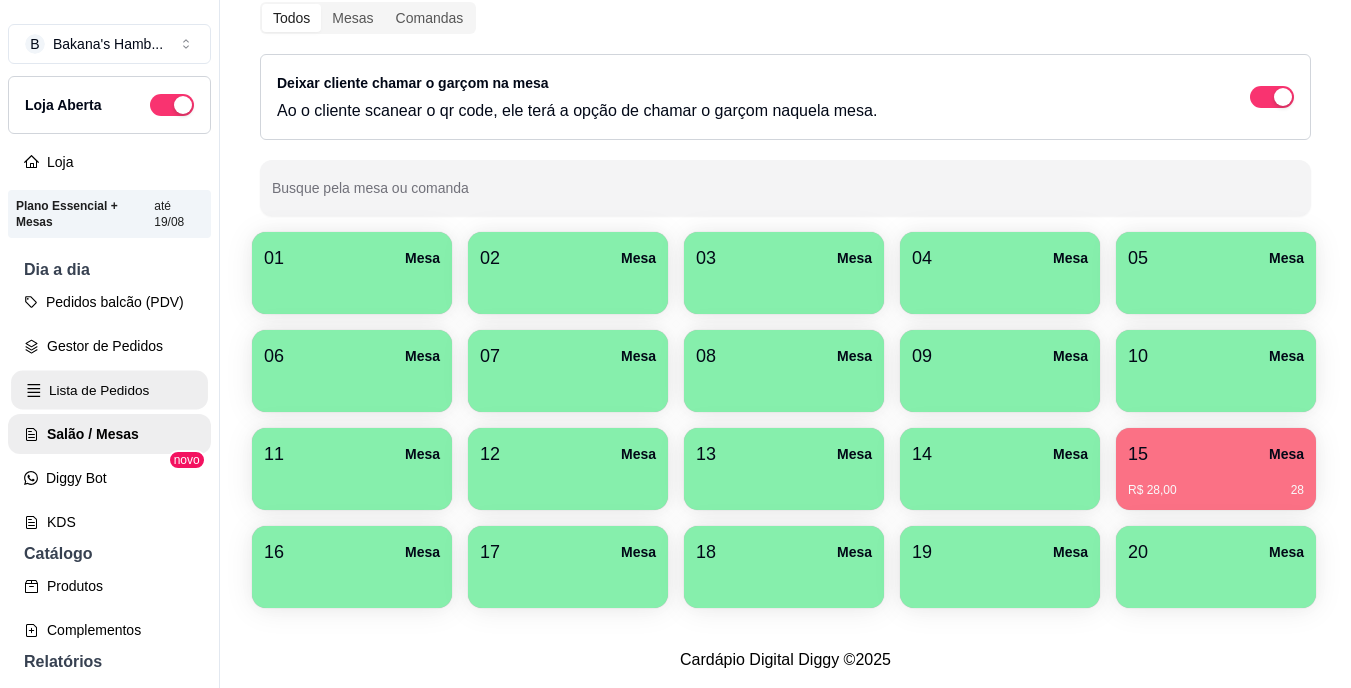 click on "Lista de Pedidos" at bounding box center [109, 390] 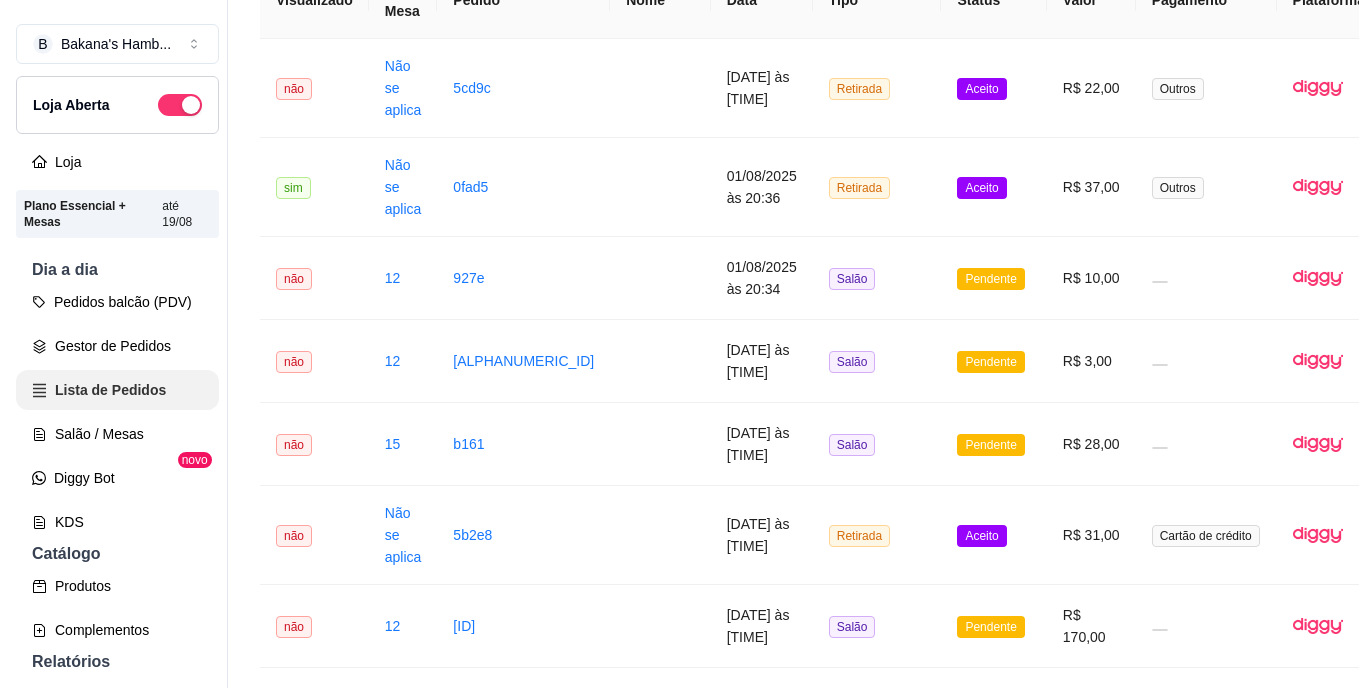 scroll, scrollTop: 0, scrollLeft: 0, axis: both 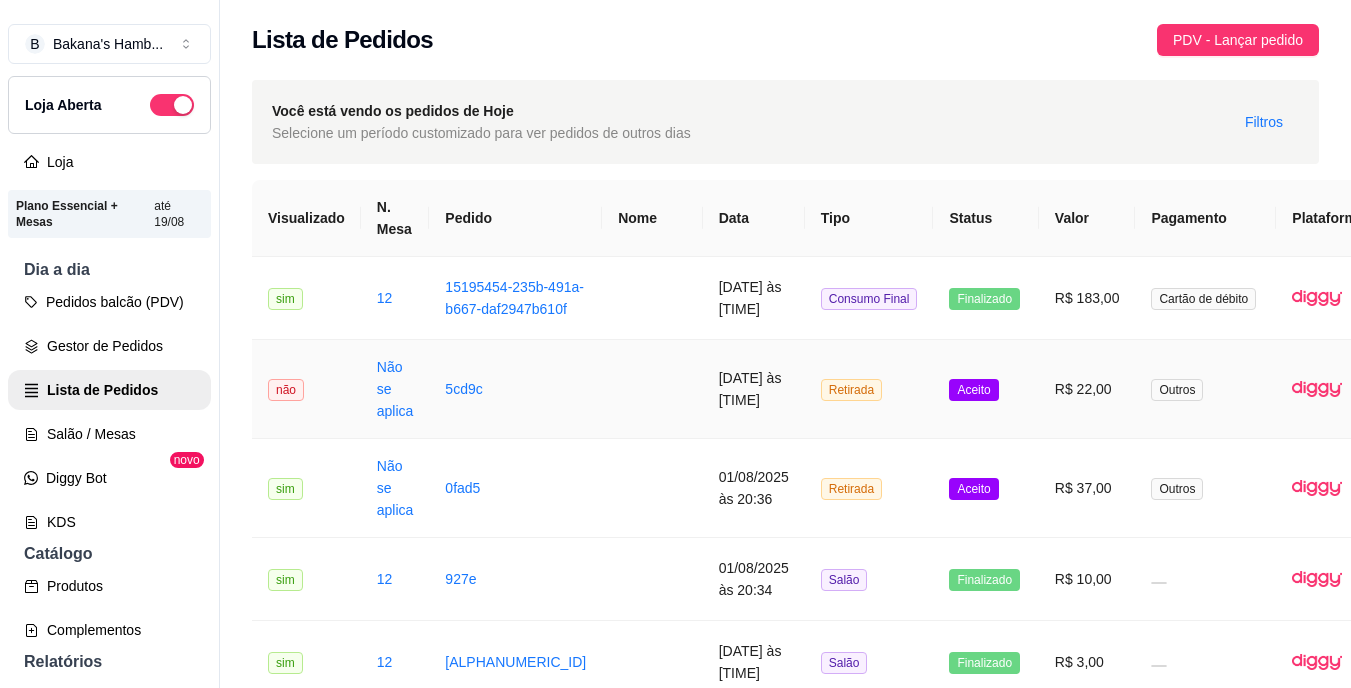 click on "R$ 22,00" at bounding box center (1087, 389) 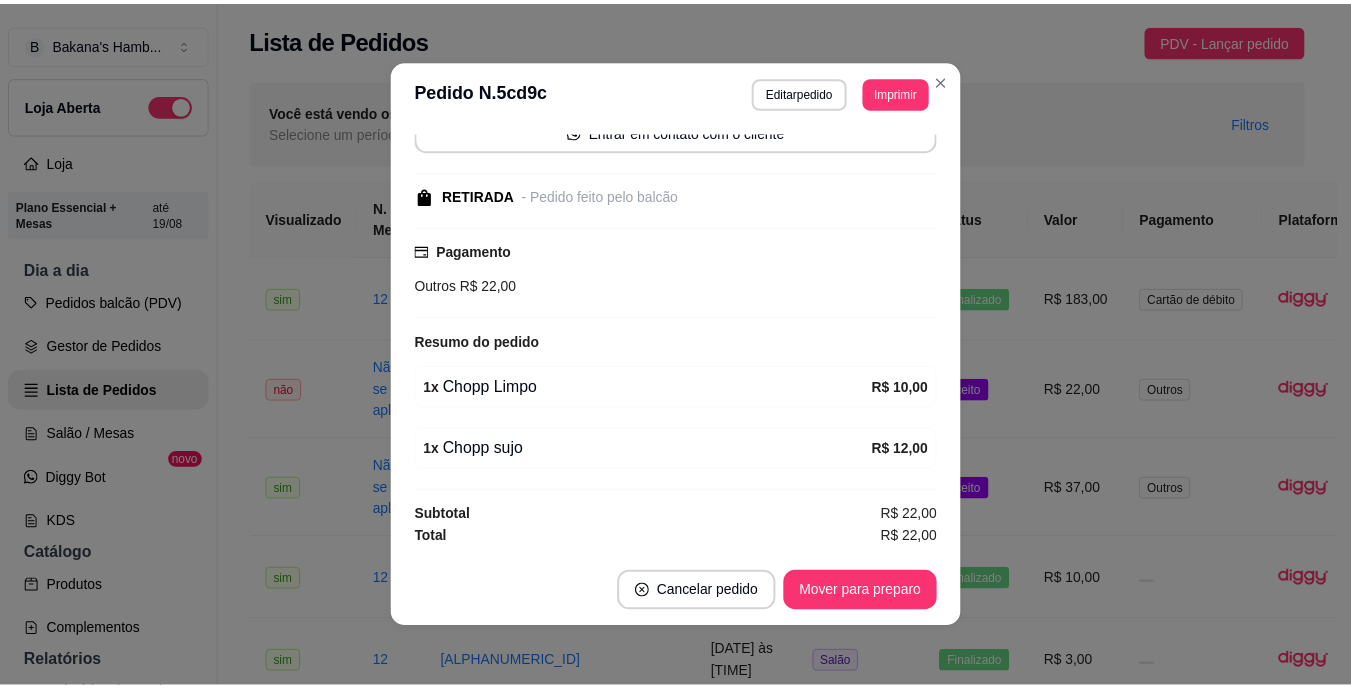 scroll, scrollTop: 161, scrollLeft: 0, axis: vertical 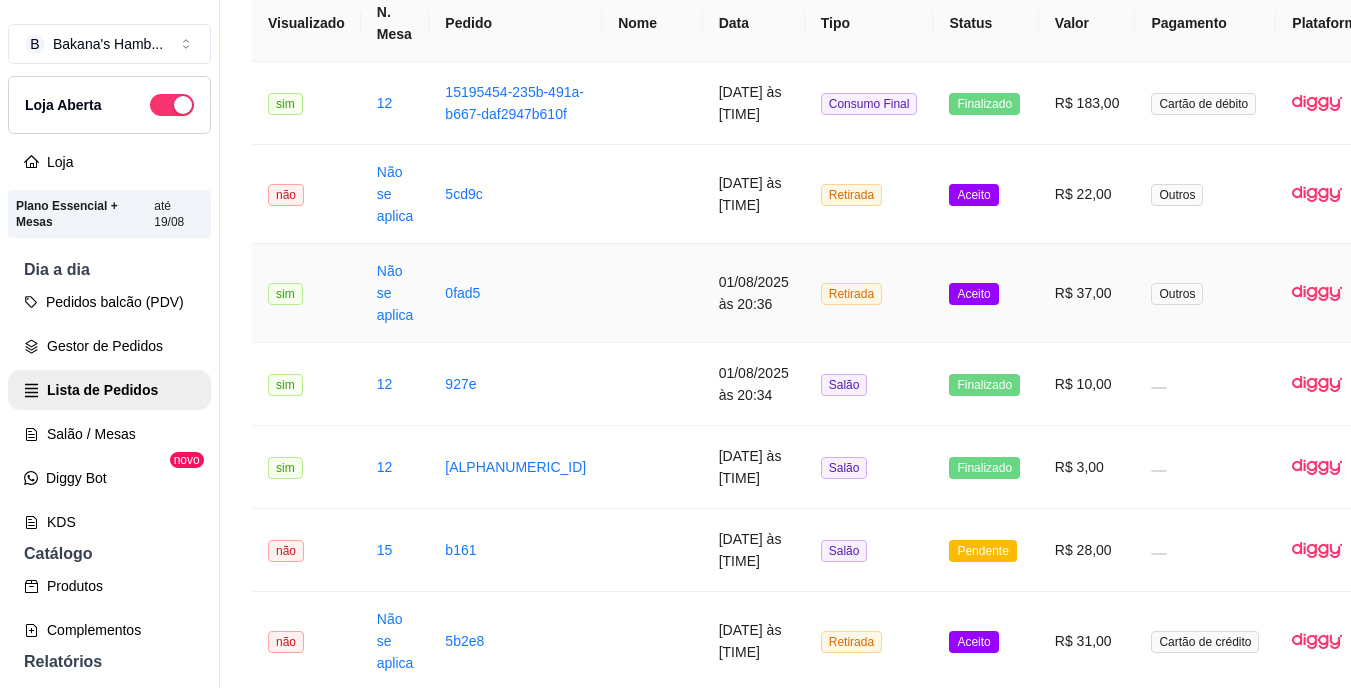 click on "R$ 37,00" at bounding box center (1087, 293) 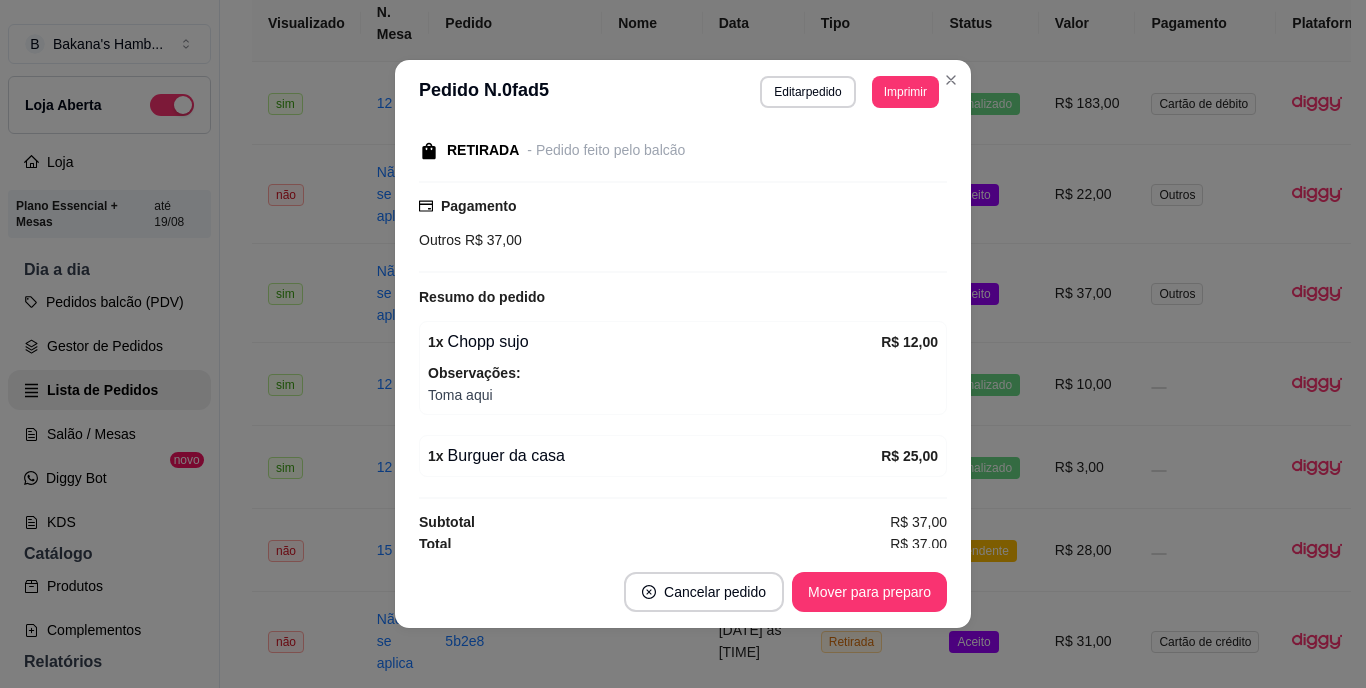 scroll, scrollTop: 215, scrollLeft: 0, axis: vertical 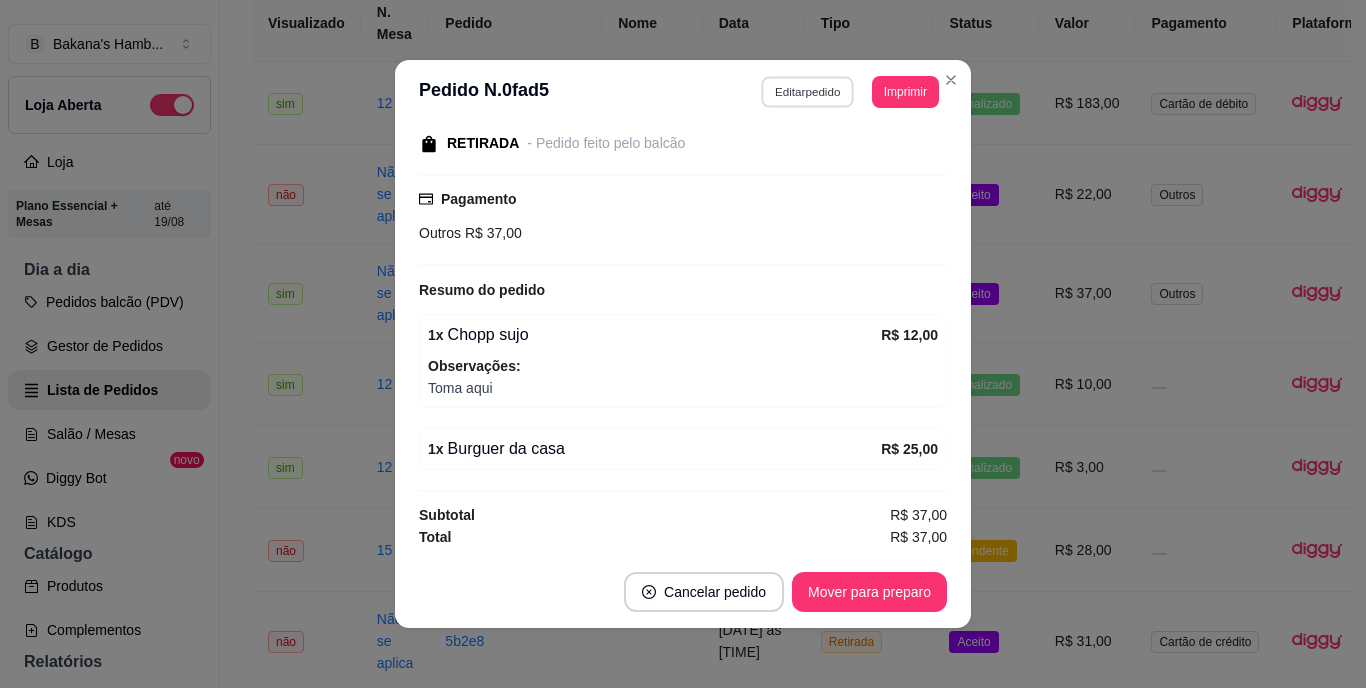 click on "Editar  pedido" at bounding box center [808, 91] 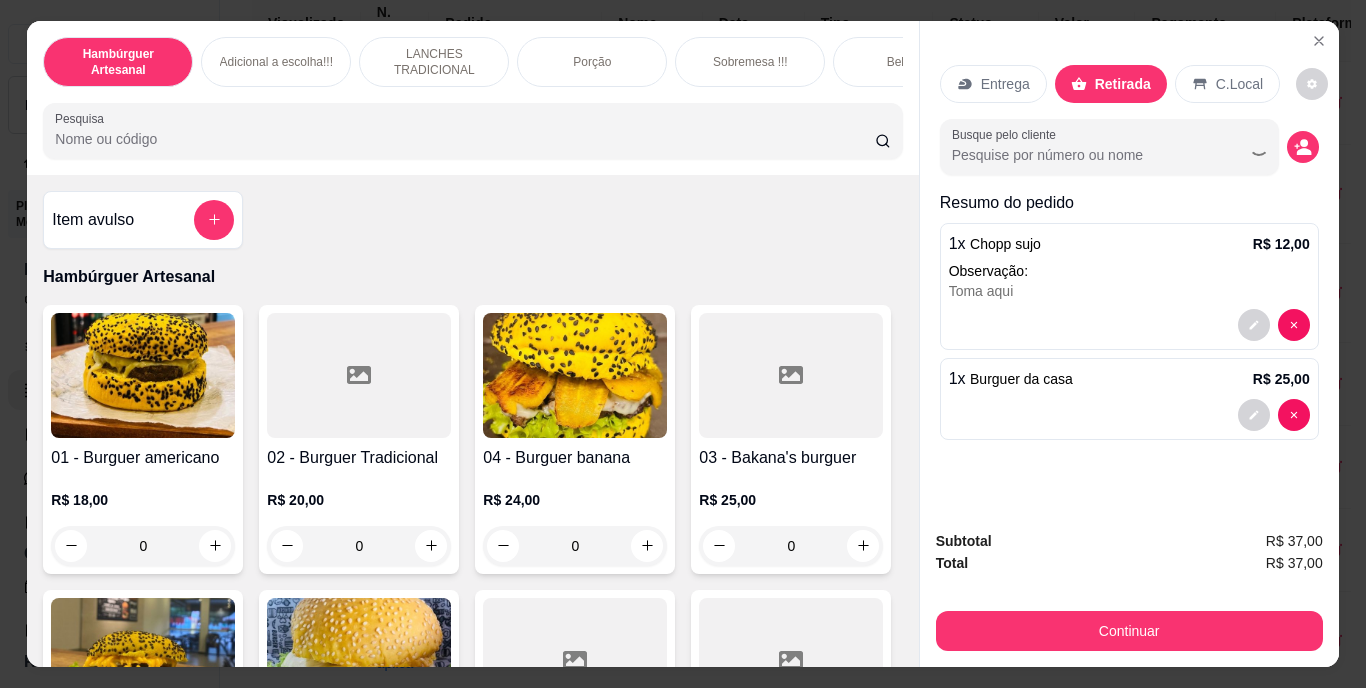 click on "Pesquisa" at bounding box center (465, 139) 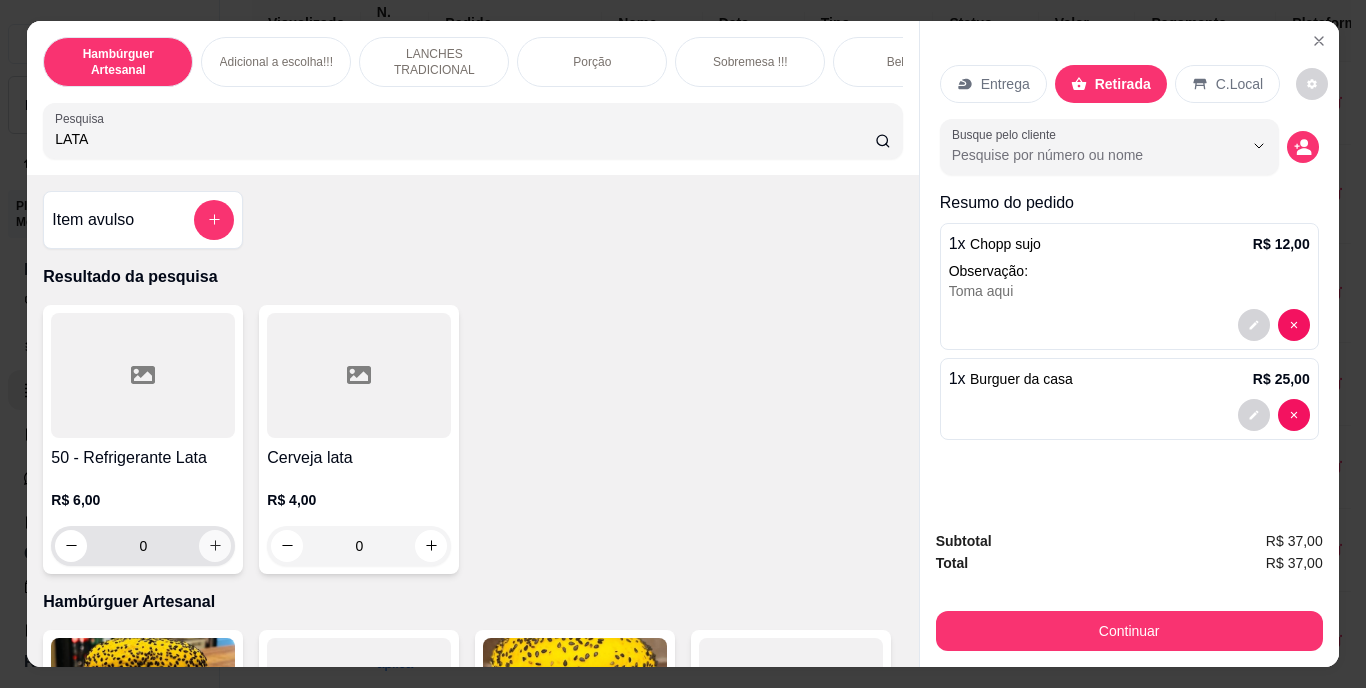 type on "LATA" 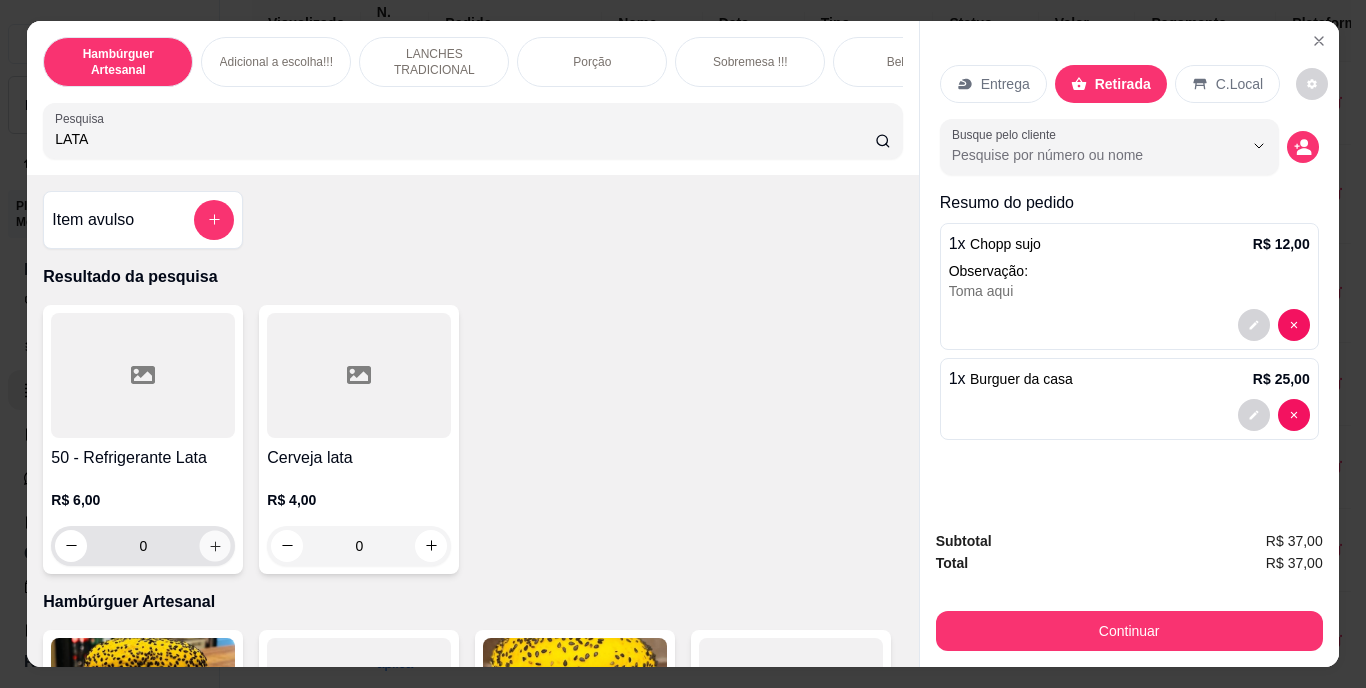 click 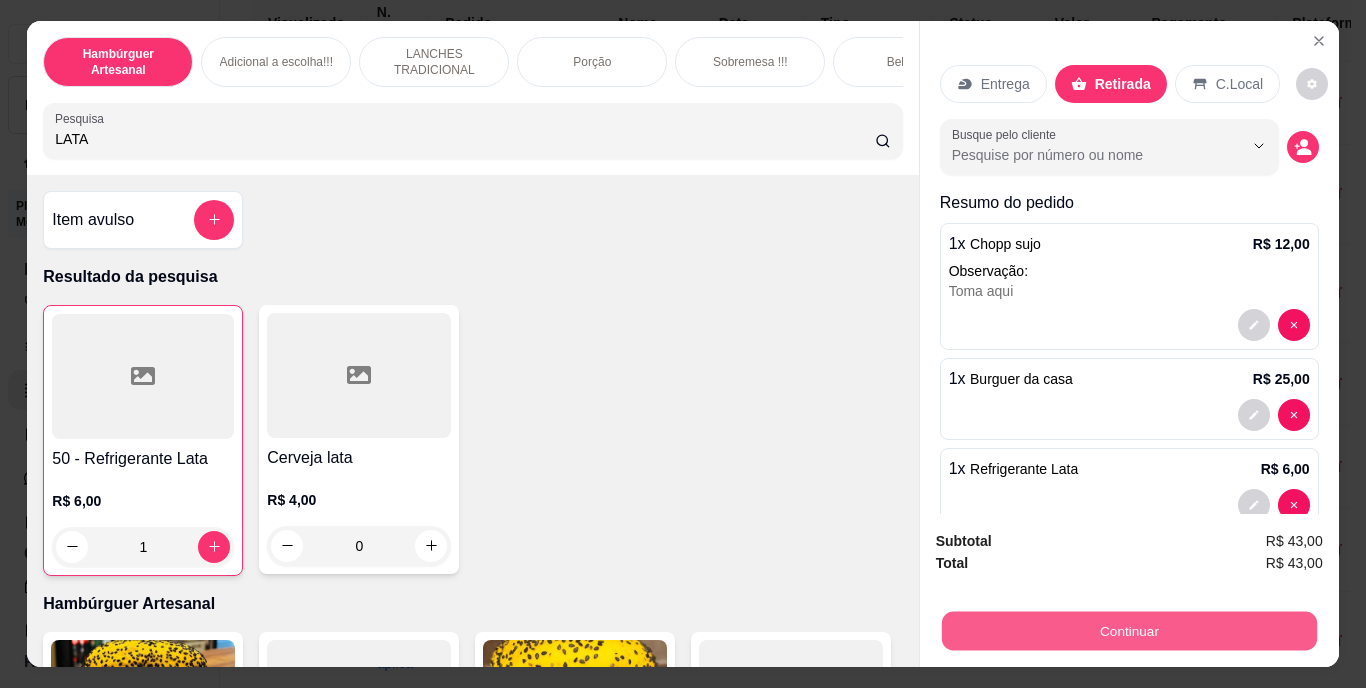 click on "Continuar" at bounding box center (1128, 631) 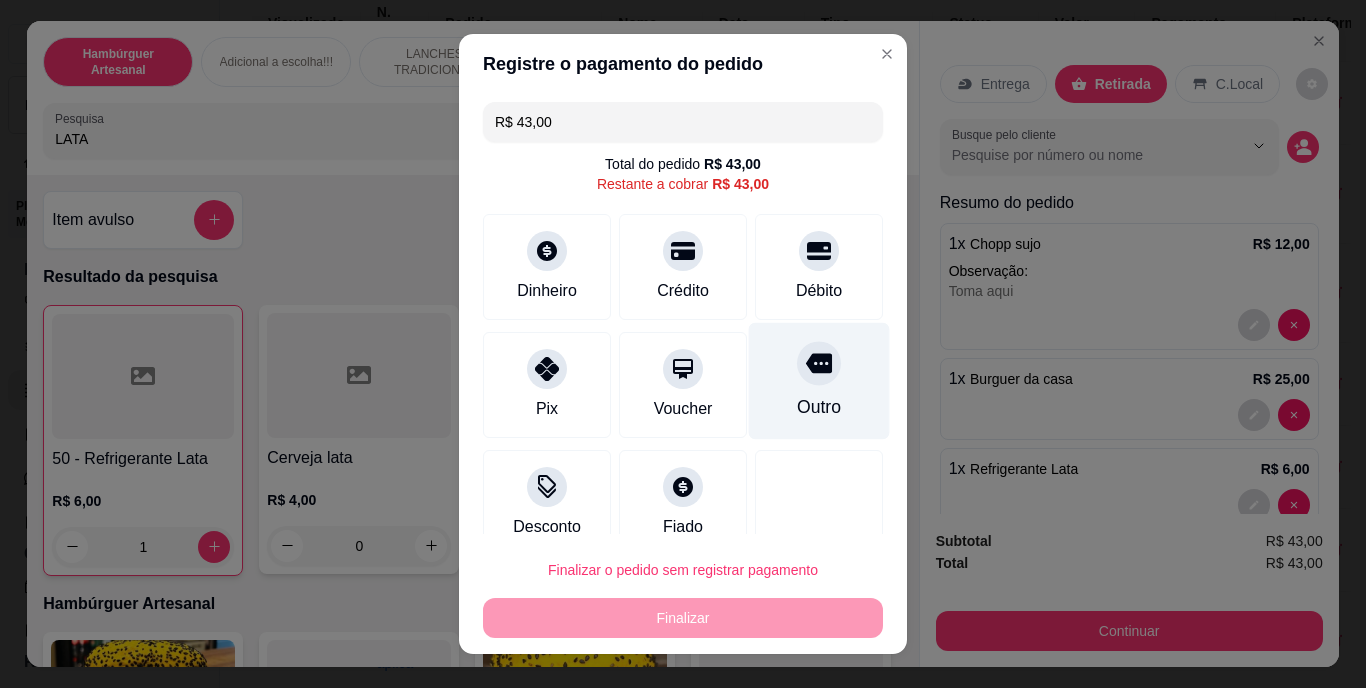 click at bounding box center (819, 364) 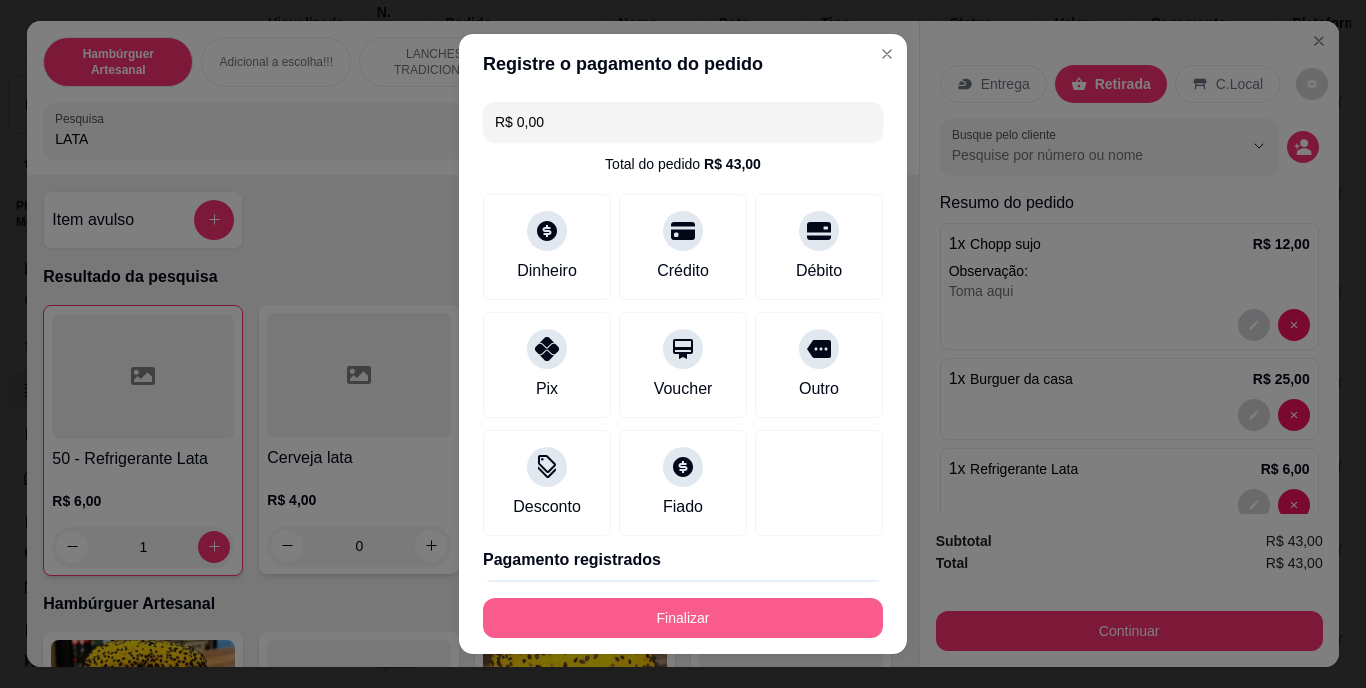click on "Finalizar" at bounding box center (683, 618) 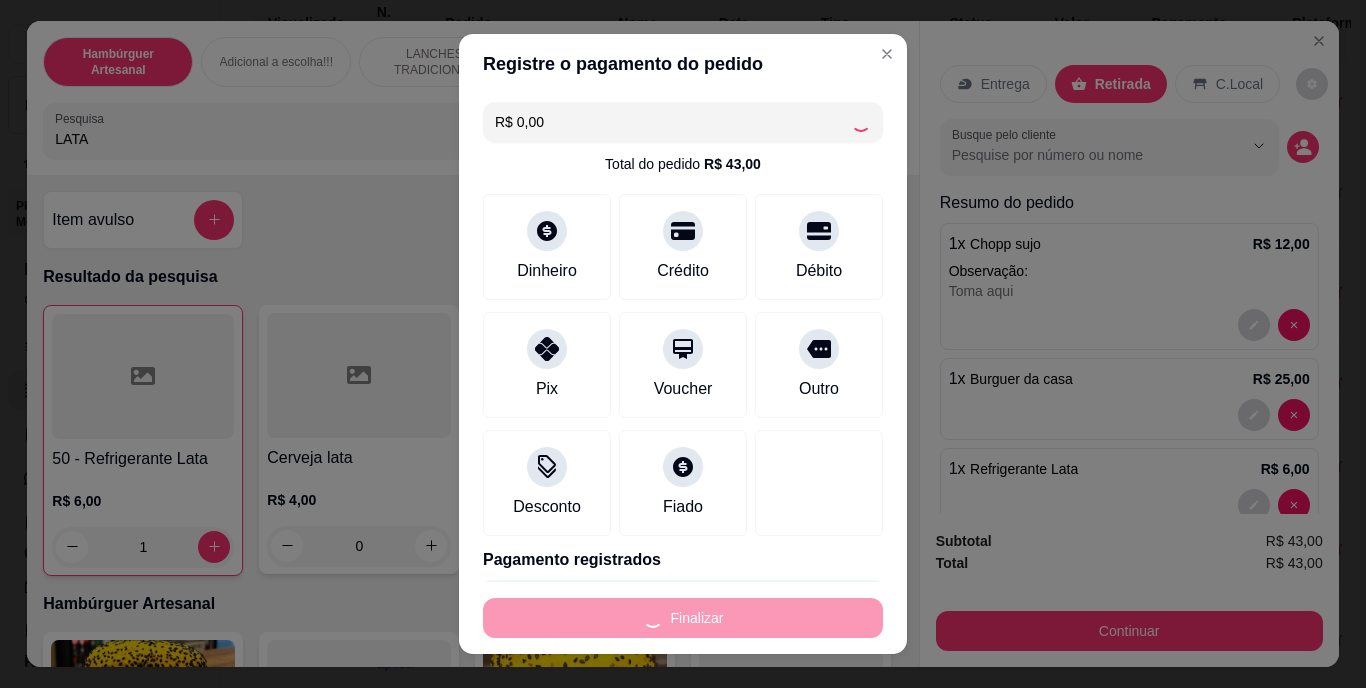 type on "0" 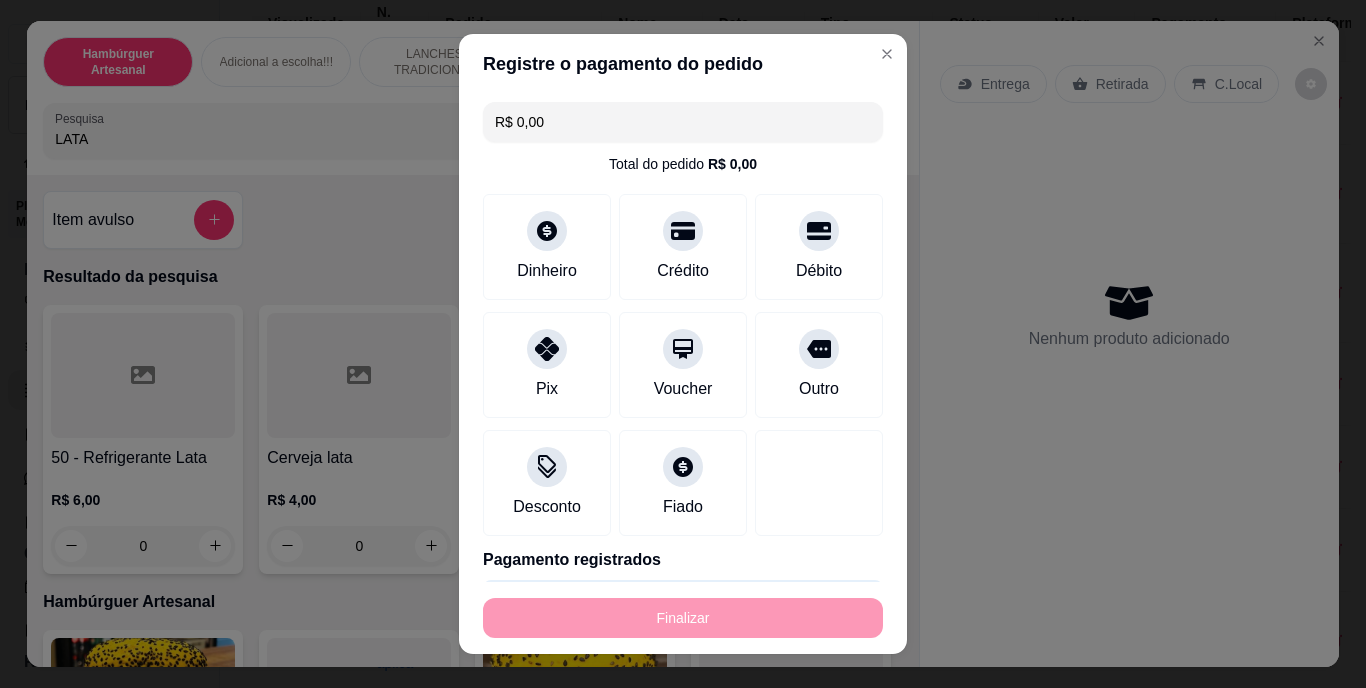 type on "-R$ 43,00" 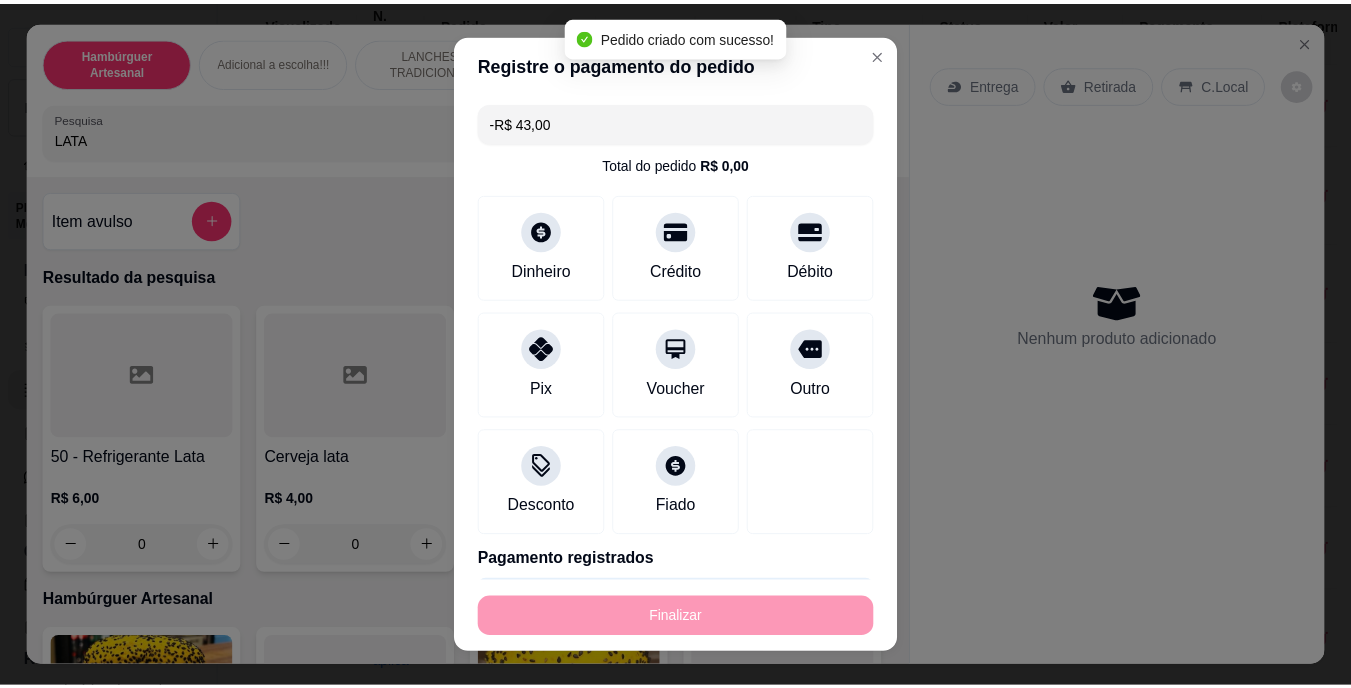 scroll, scrollTop: 259, scrollLeft: 0, axis: vertical 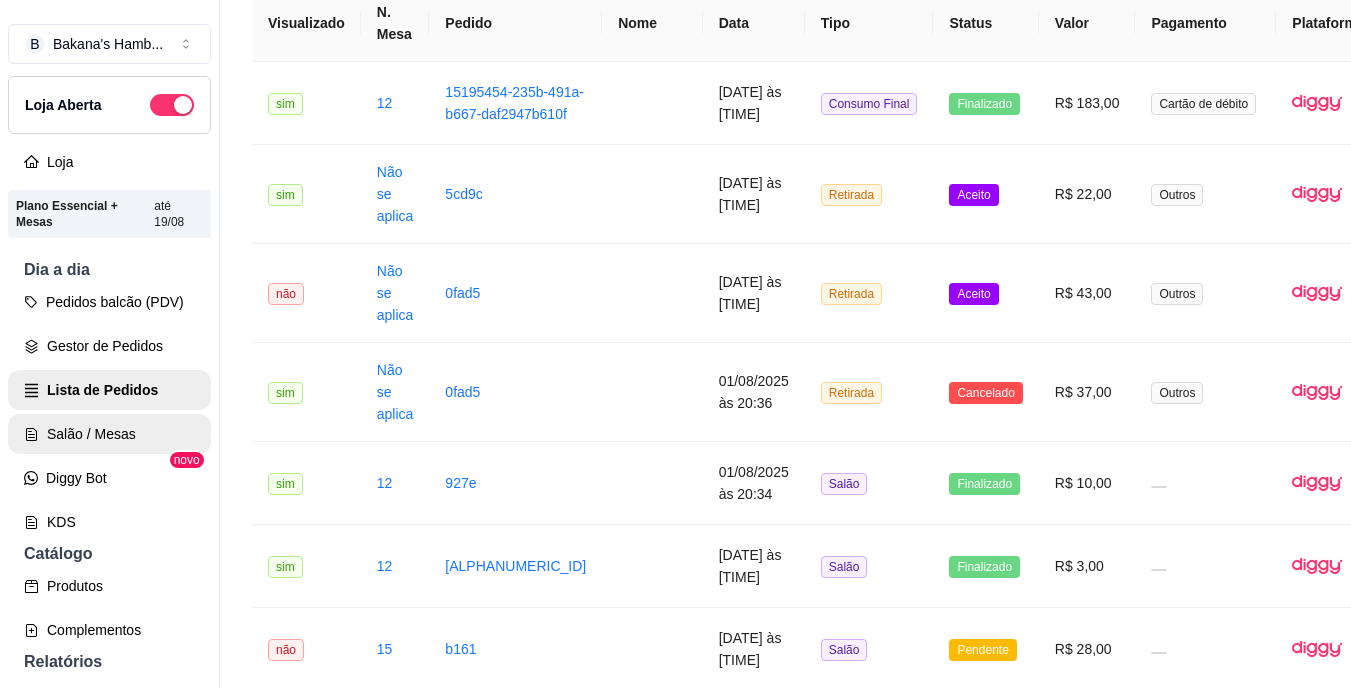 click on "Salão / Mesas" at bounding box center (109, 434) 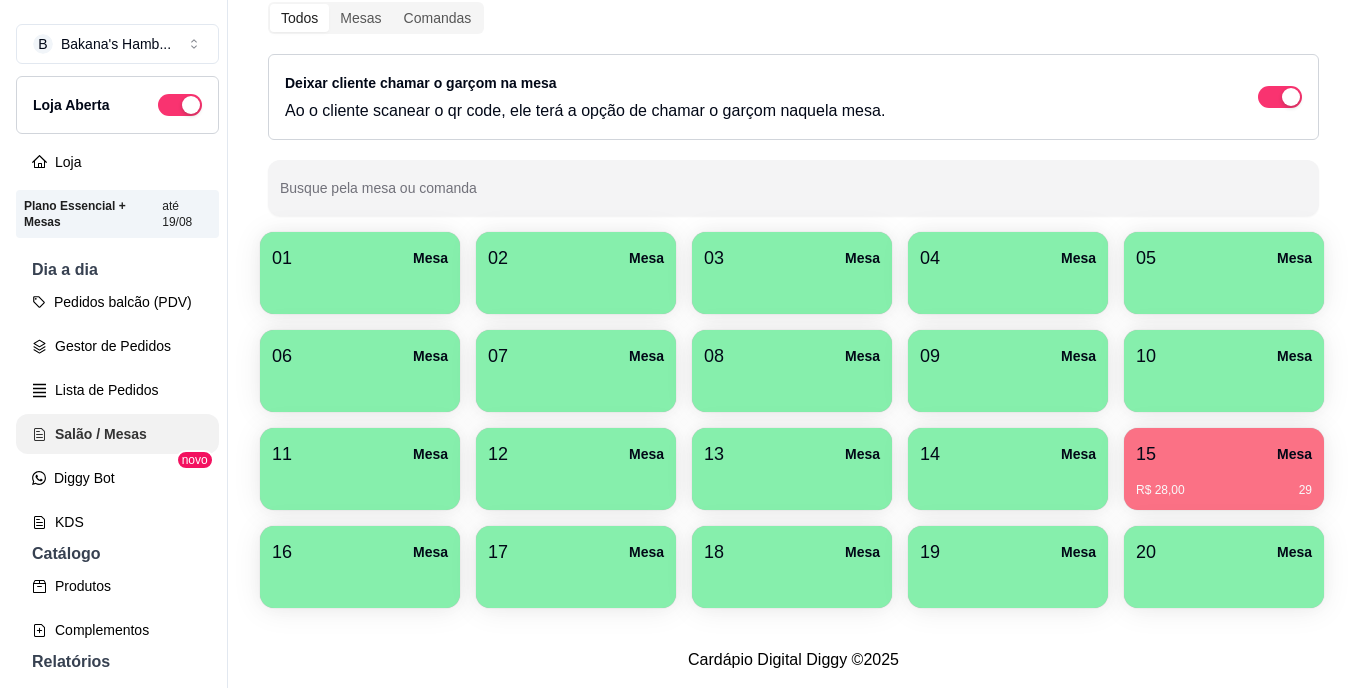 scroll, scrollTop: 0, scrollLeft: 0, axis: both 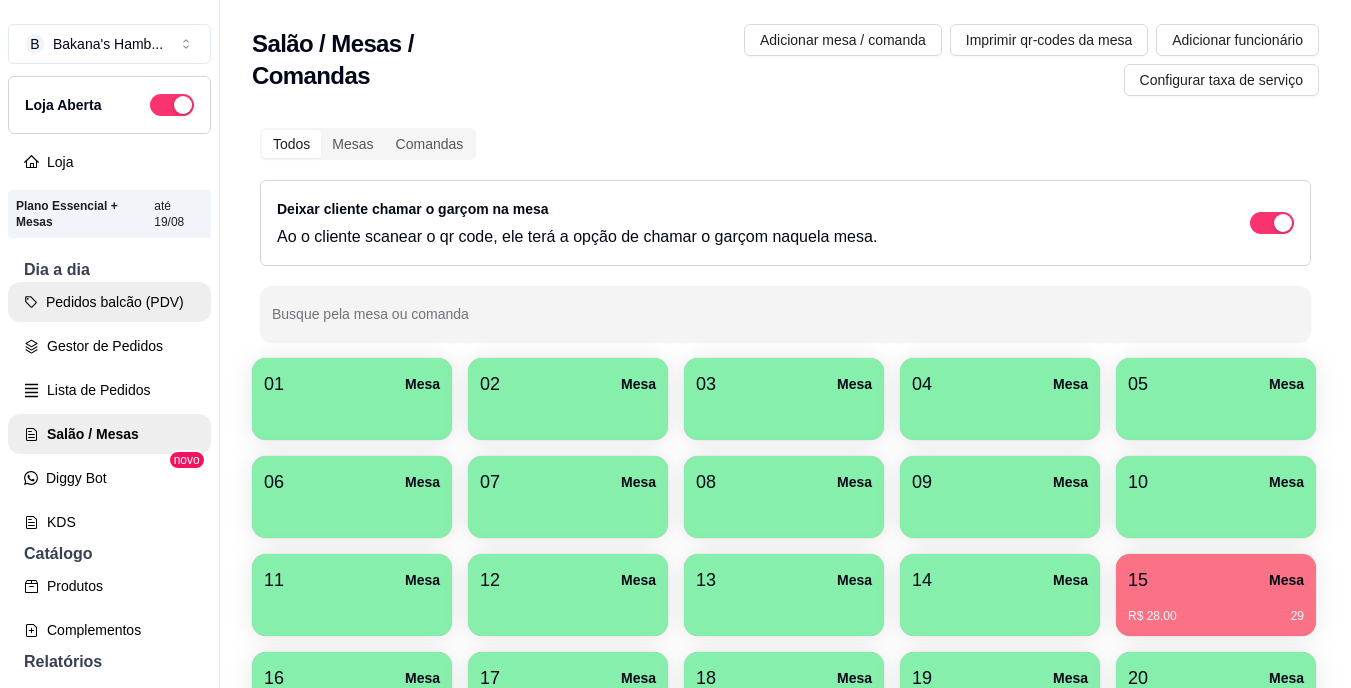 click on "Pedidos balcão (PDV)" at bounding box center [109, 302] 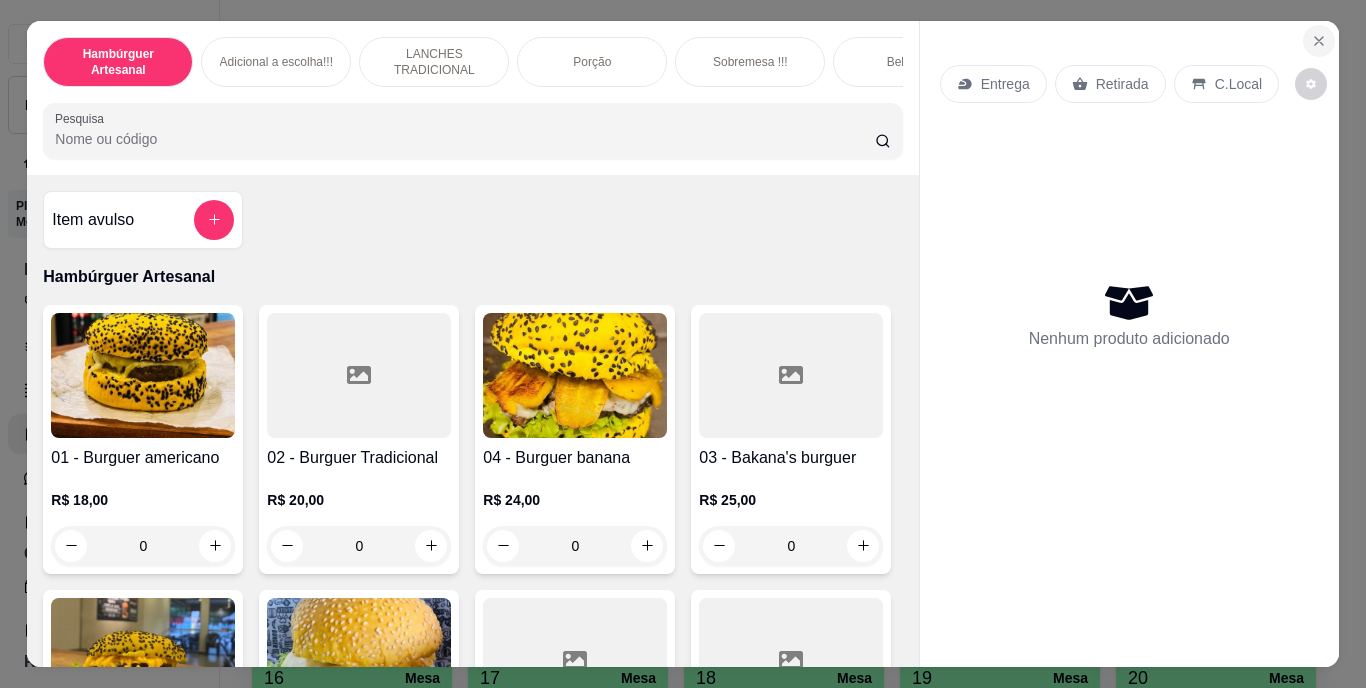 click 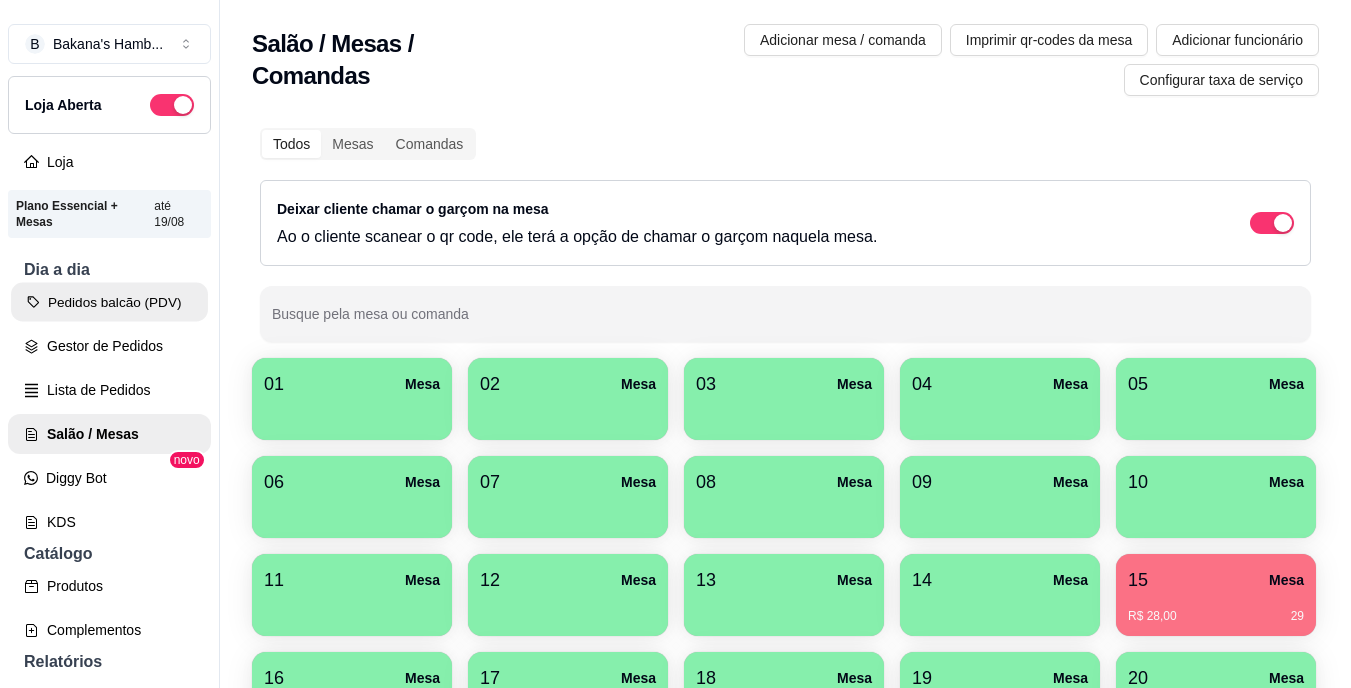 click on "Pedidos balcão (PDV)" at bounding box center (109, 302) 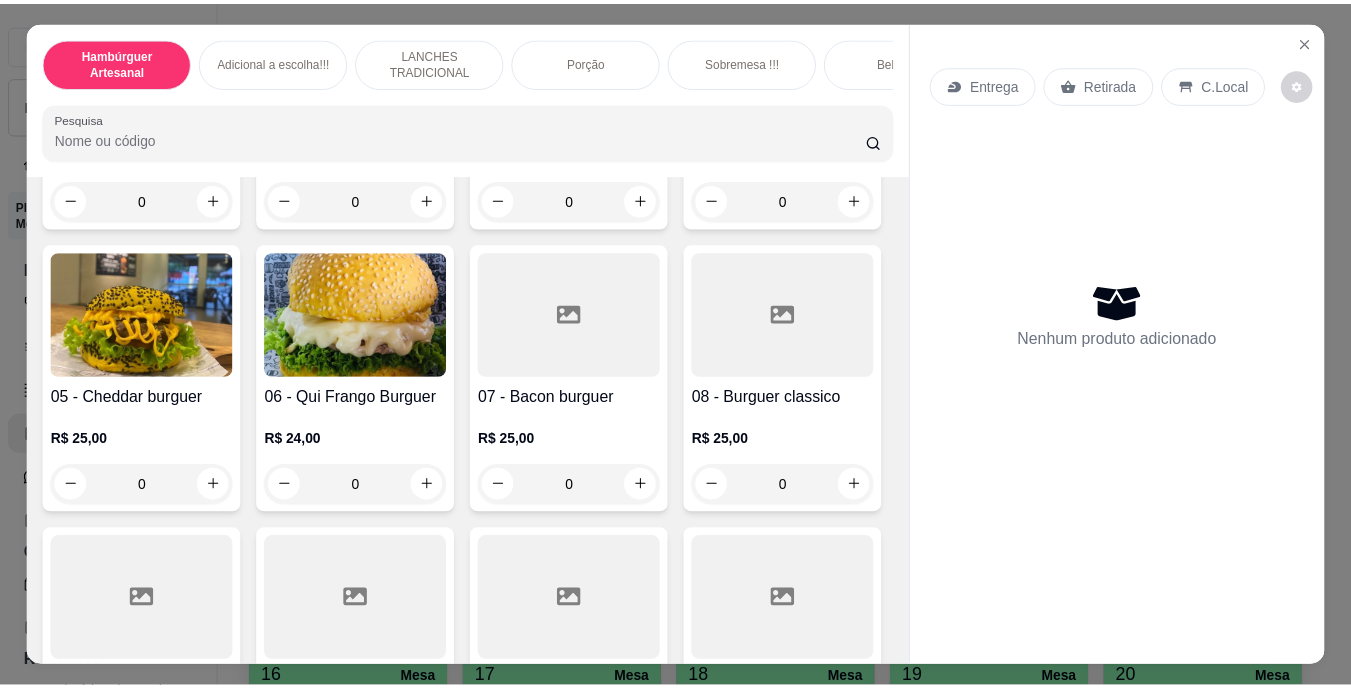 scroll, scrollTop: 416, scrollLeft: 0, axis: vertical 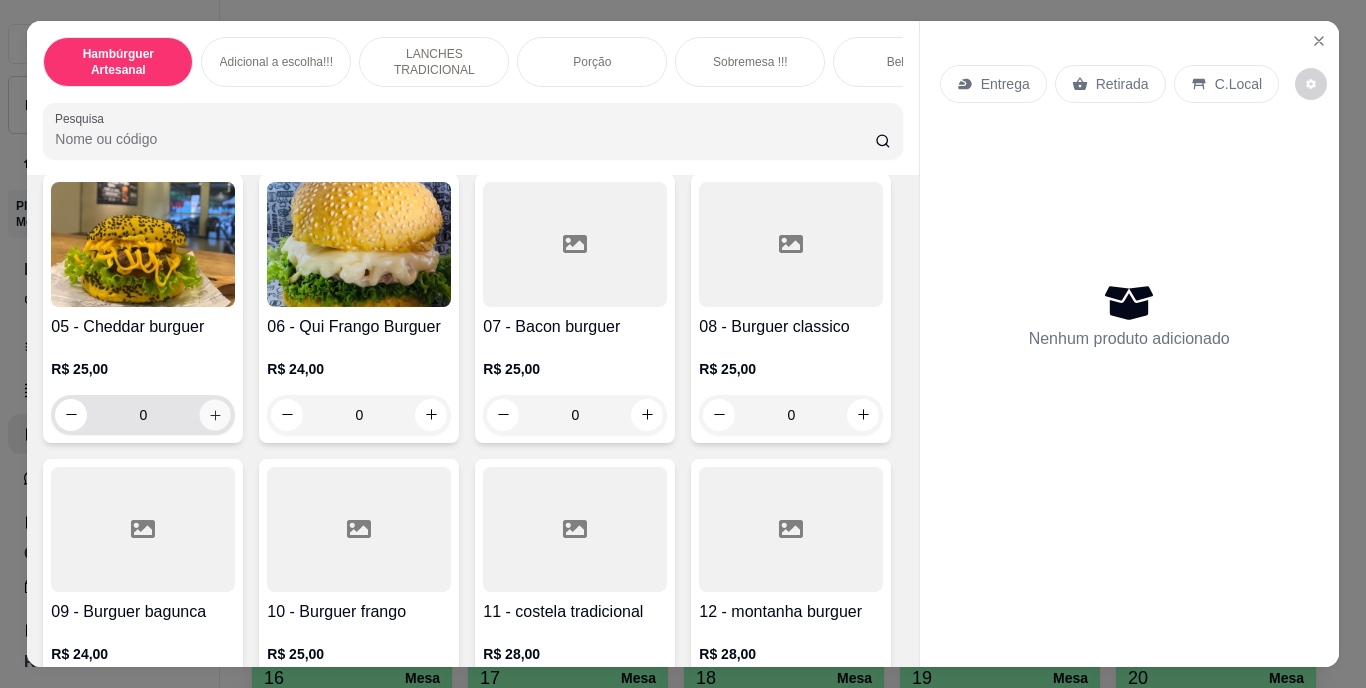 click 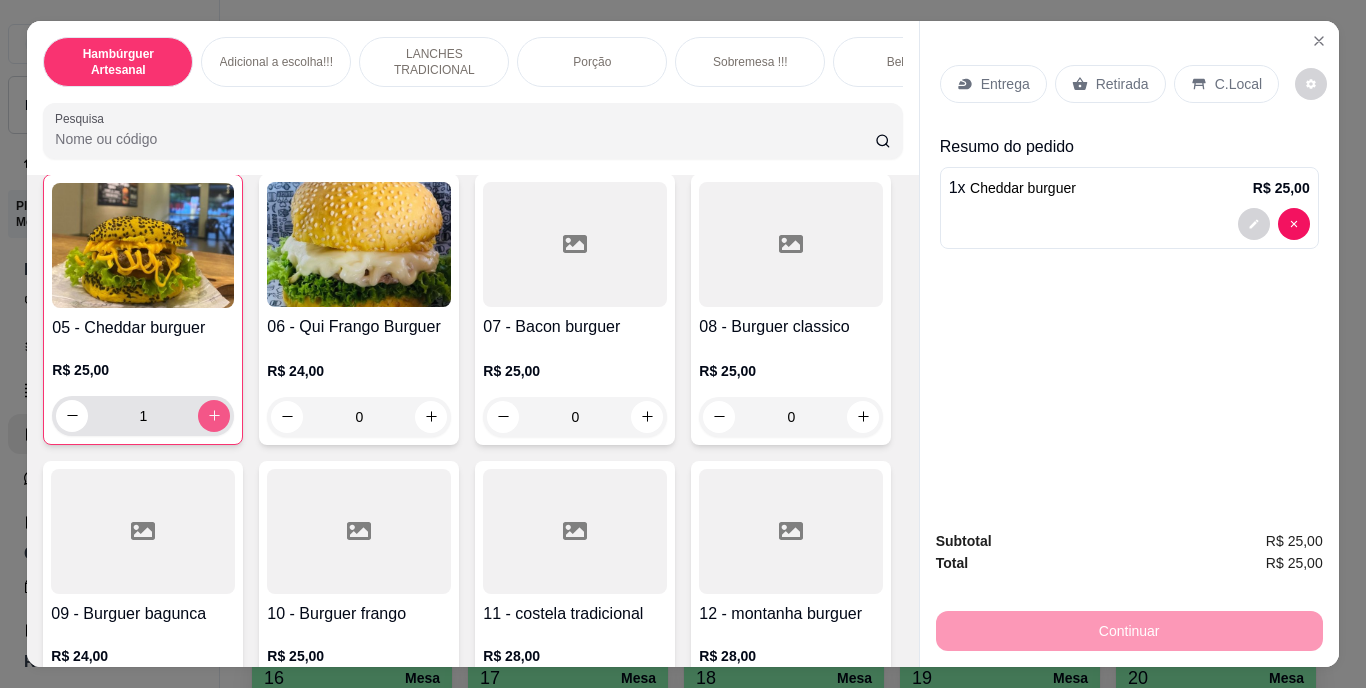 click 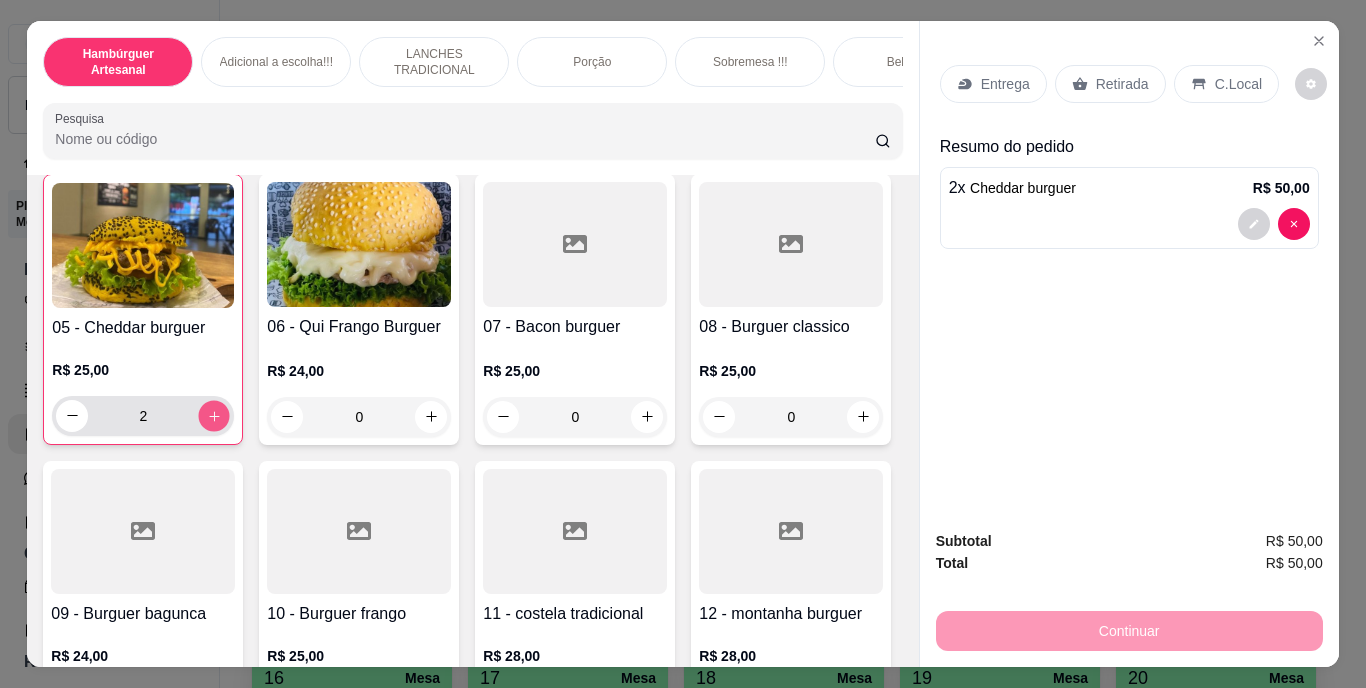 click 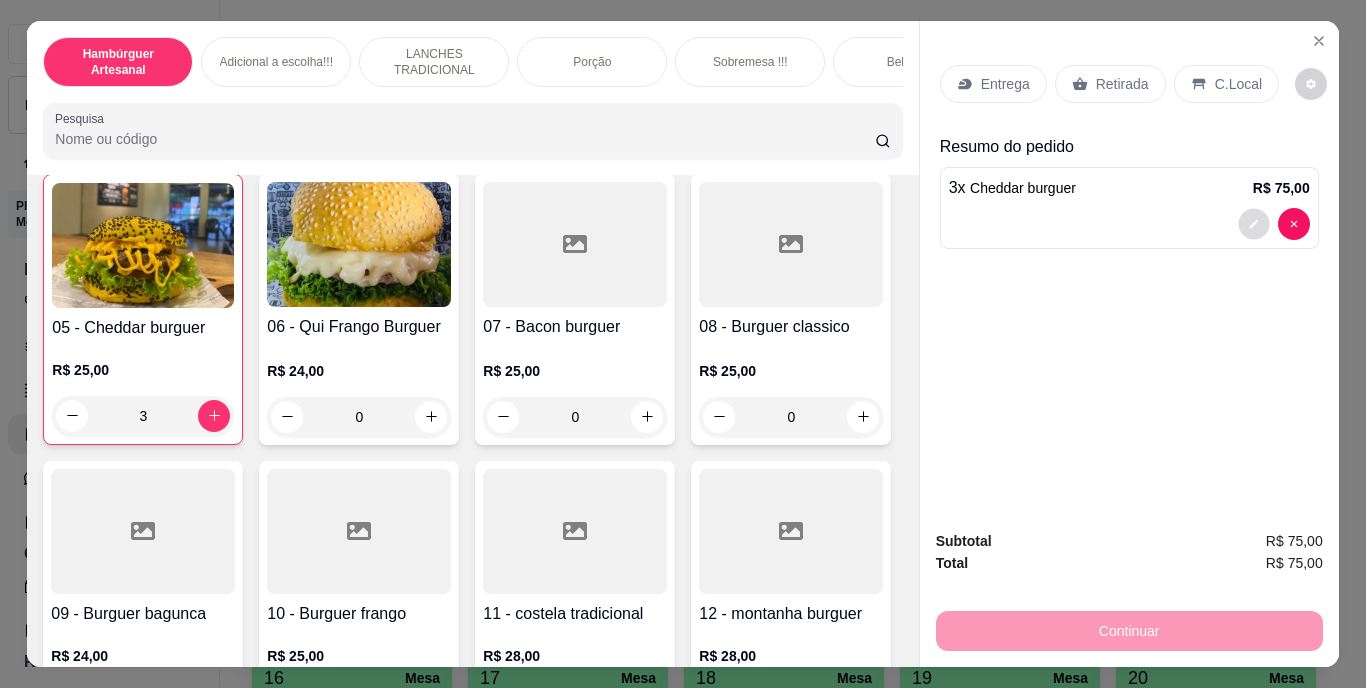 click at bounding box center [1253, 223] 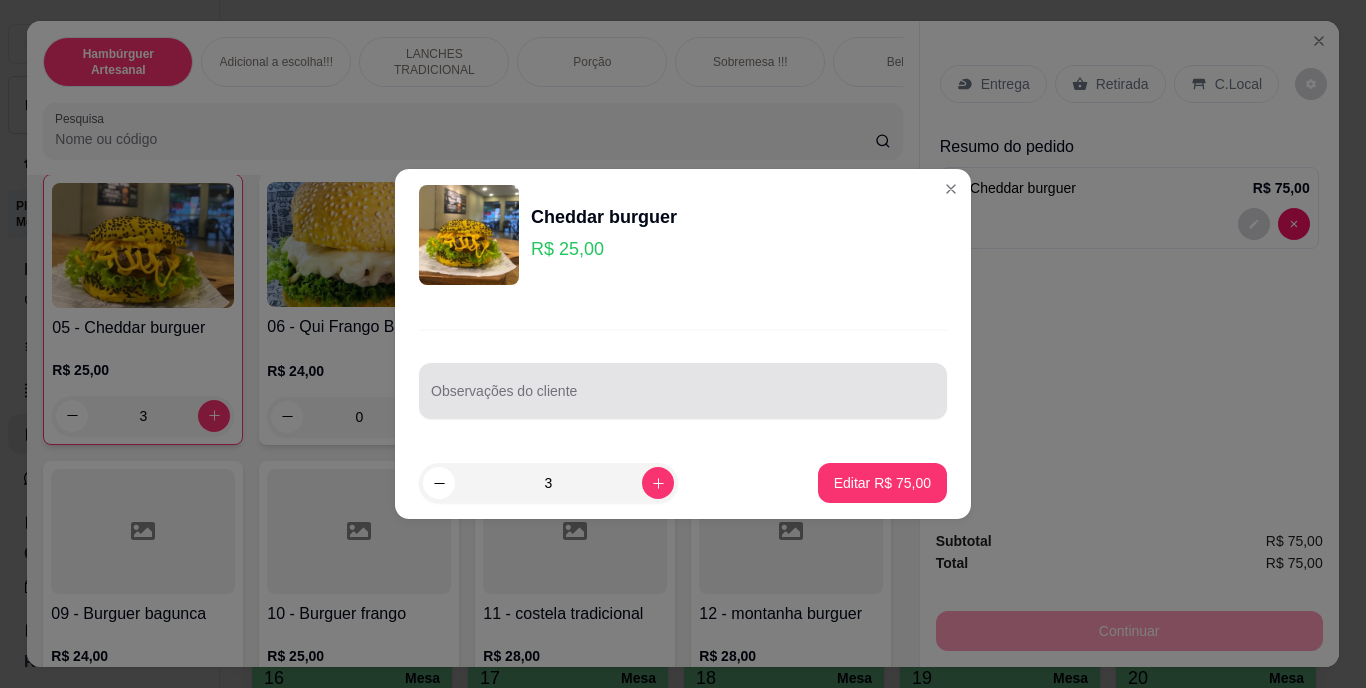 click at bounding box center (683, 391) 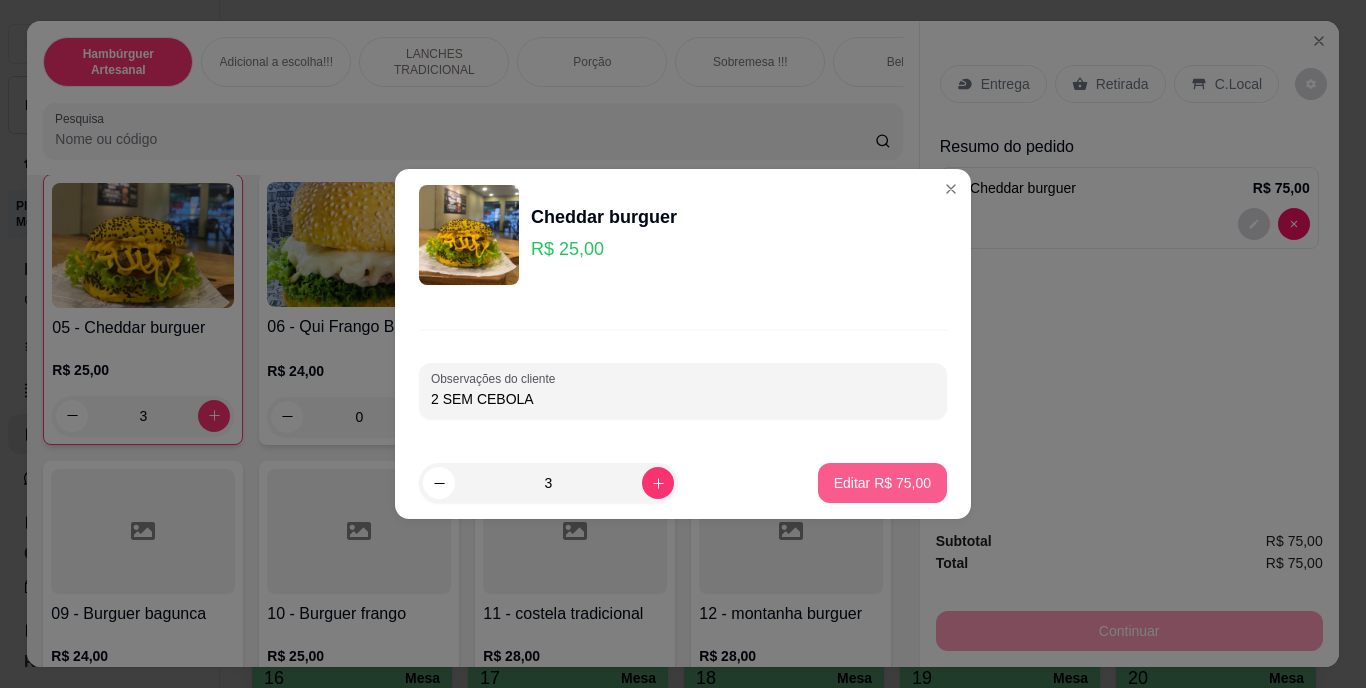 type on "2 SEM CEBOLA" 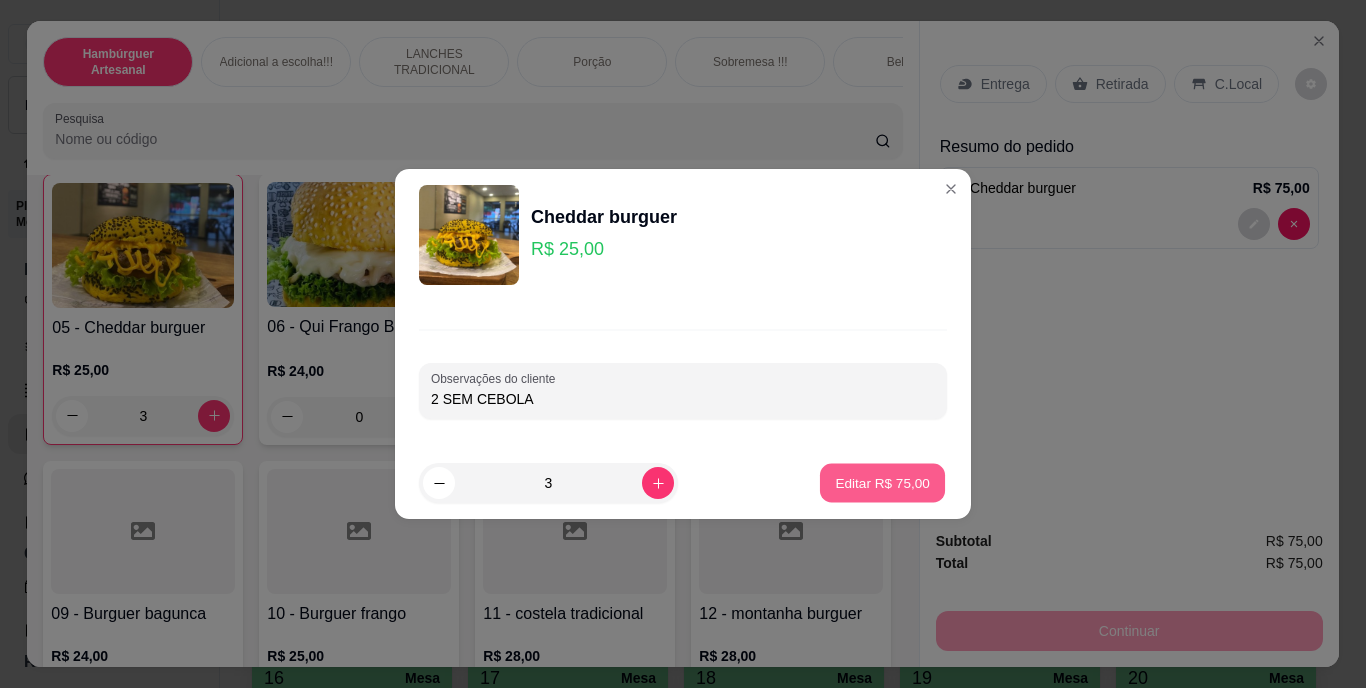 click on "Editar R$ 75,00" at bounding box center [882, 483] 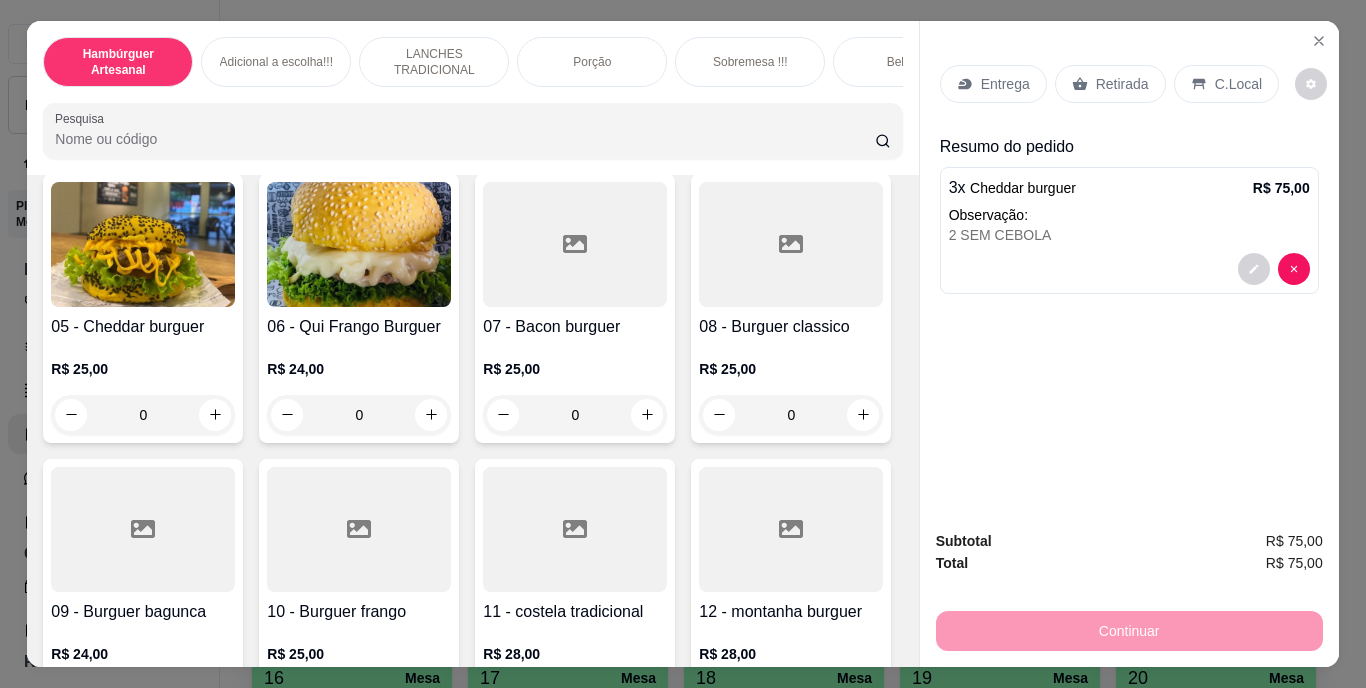 click on "Entrega" at bounding box center [1005, 84] 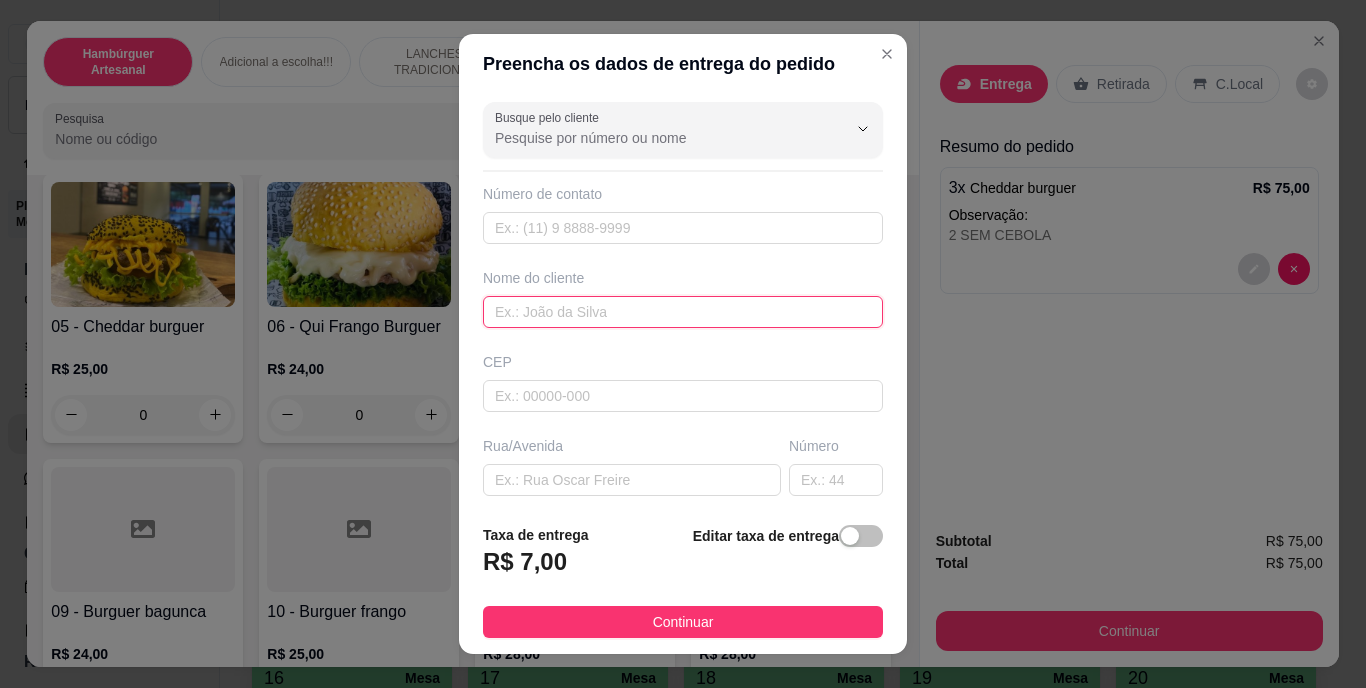 click at bounding box center [683, 312] 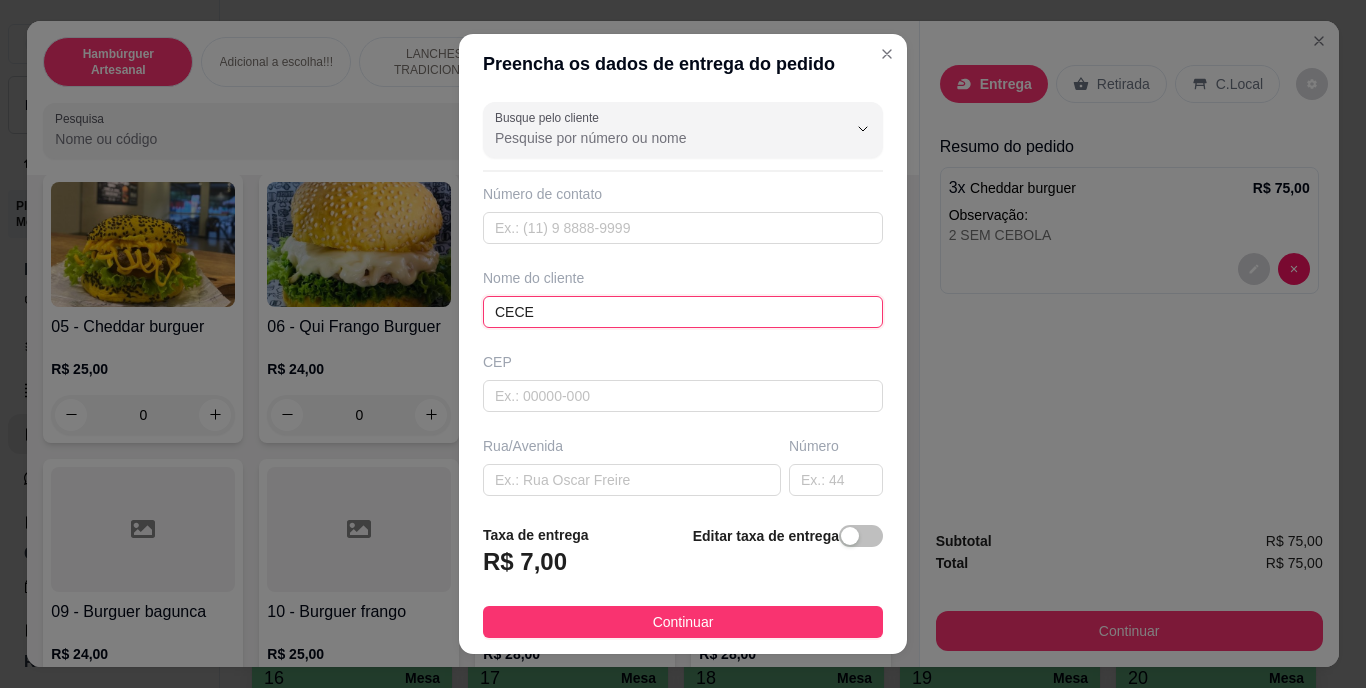 type on "CECE" 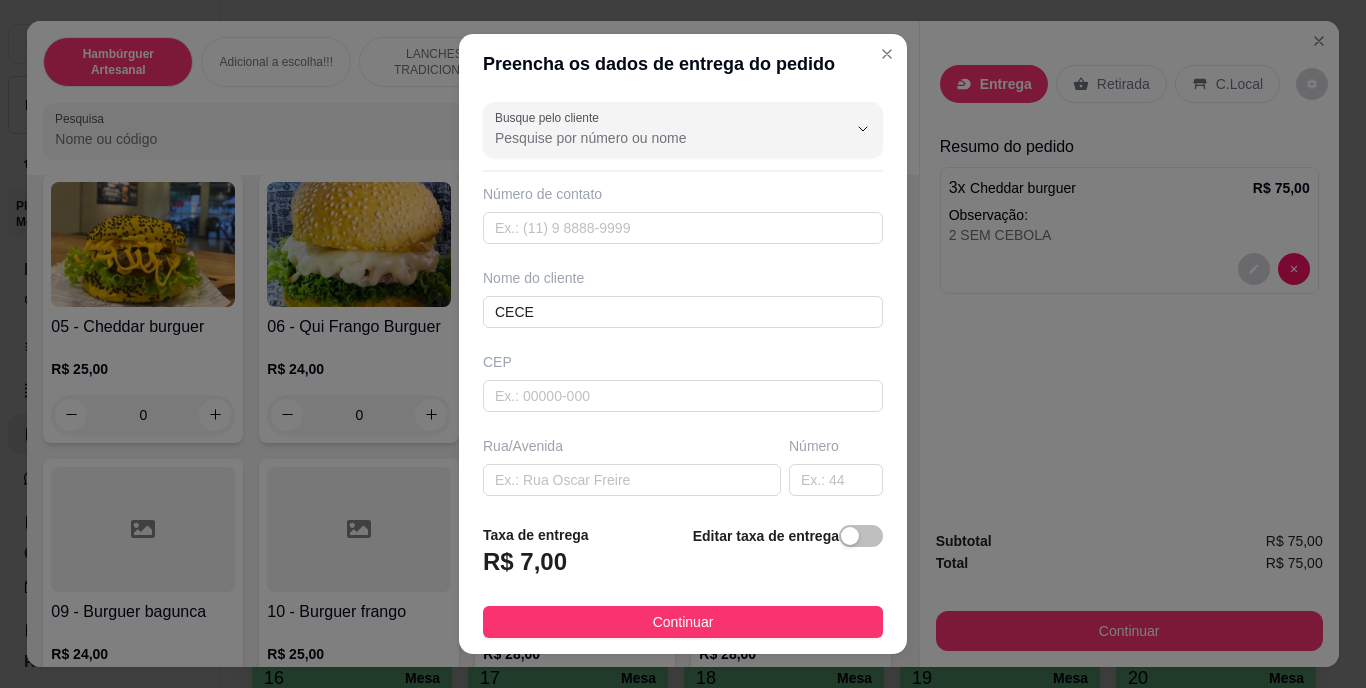 click on "Taxa de entrega R$ 7,00 Editar taxa de entrega Continuar" at bounding box center (683, 581) 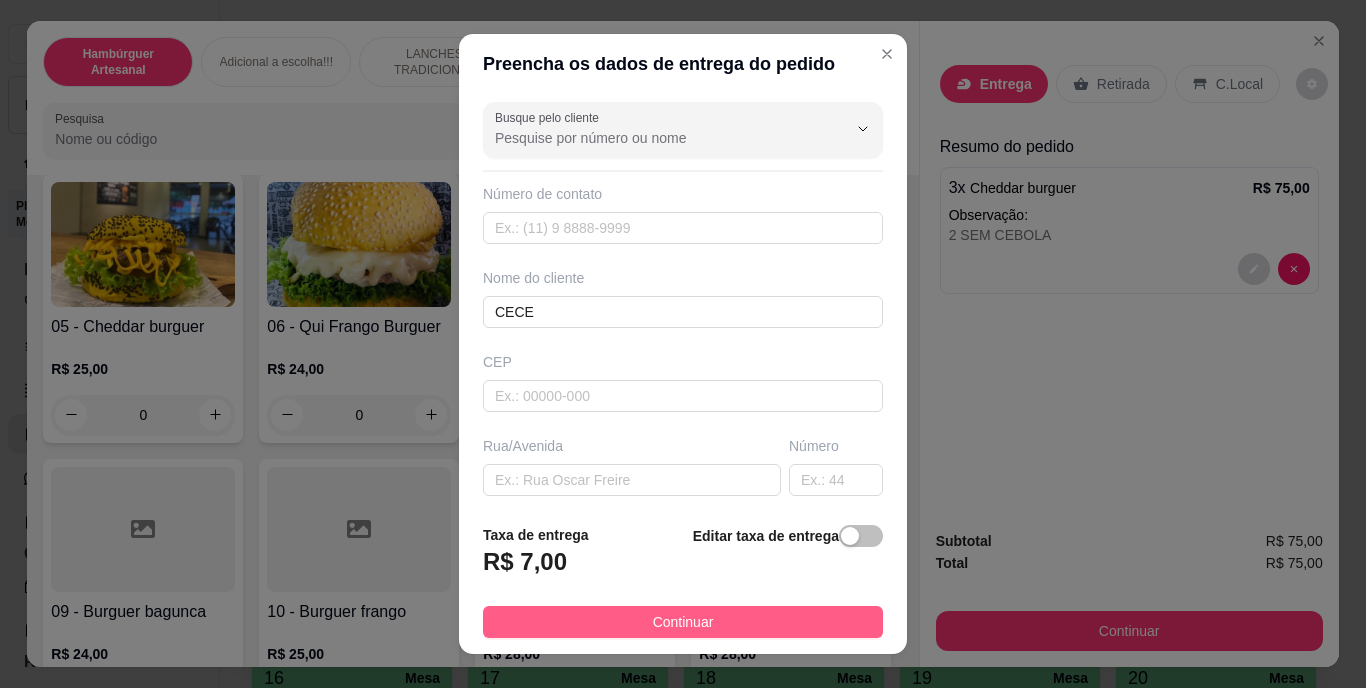click on "Continuar" at bounding box center (683, 622) 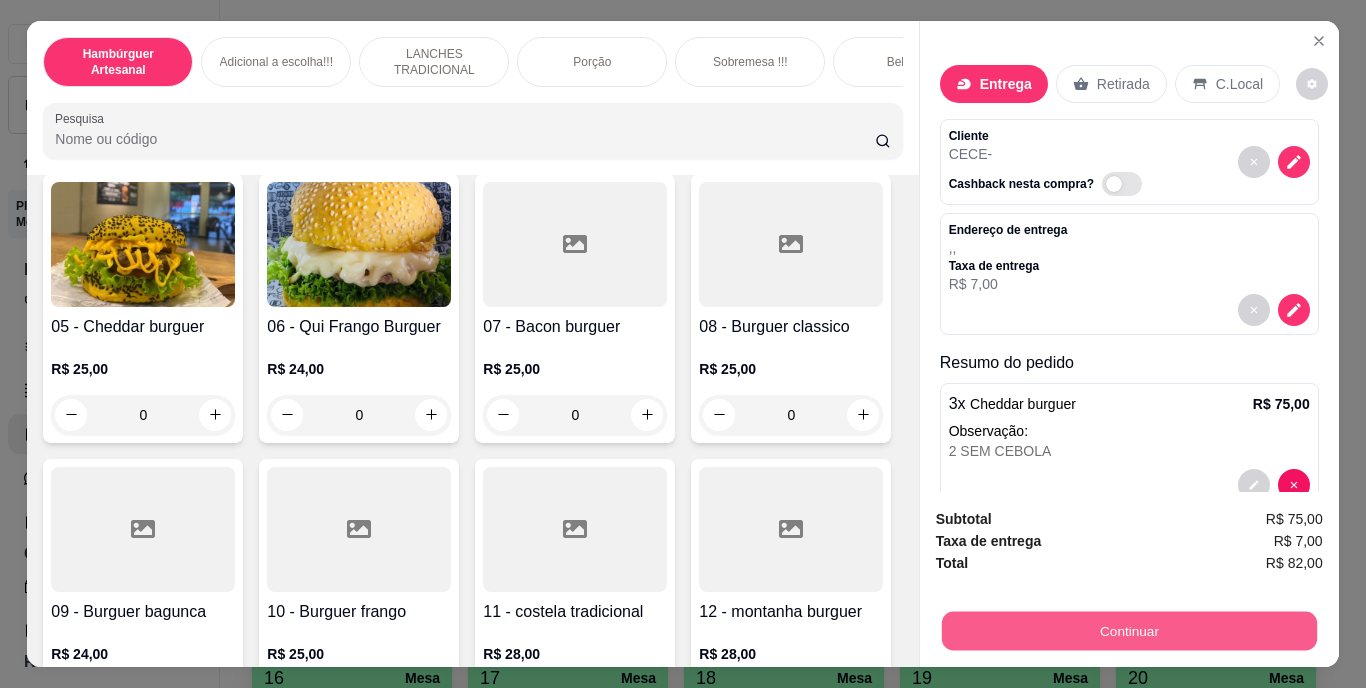 click on "Continuar" at bounding box center (1128, 631) 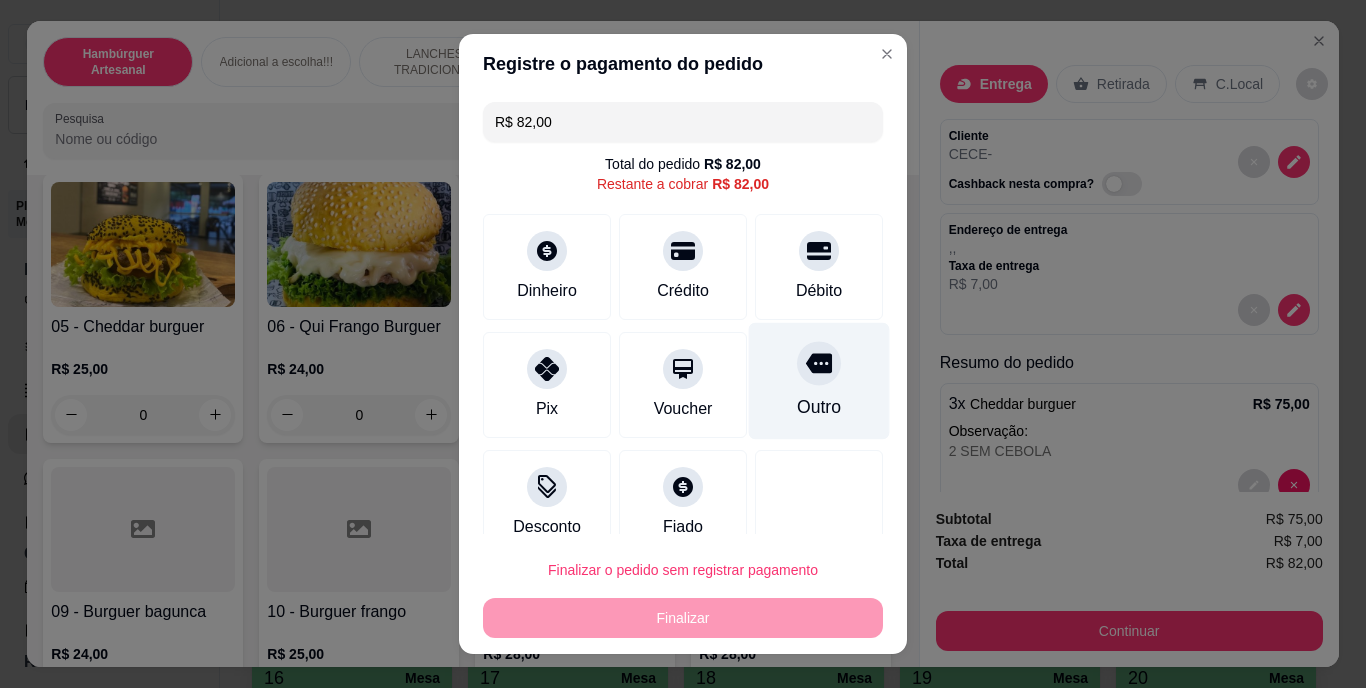 click on "Outro" at bounding box center [819, 408] 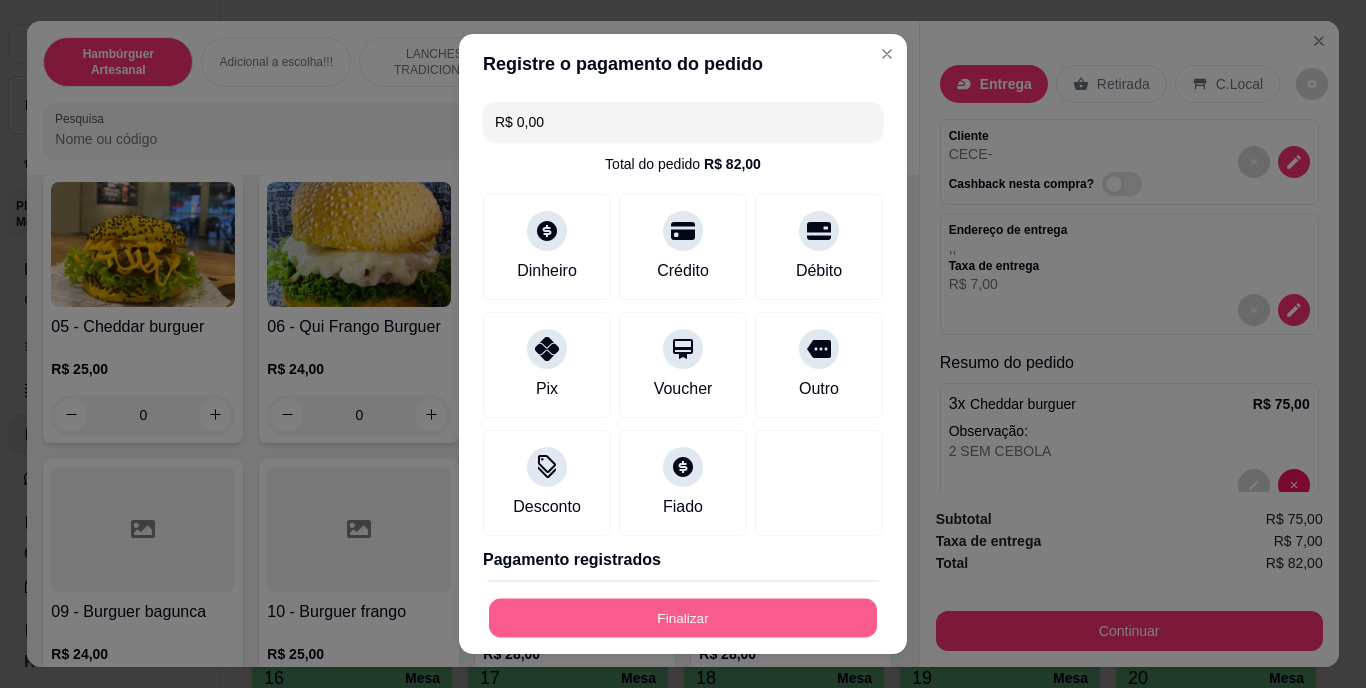 click on "Finalizar" at bounding box center [683, 617] 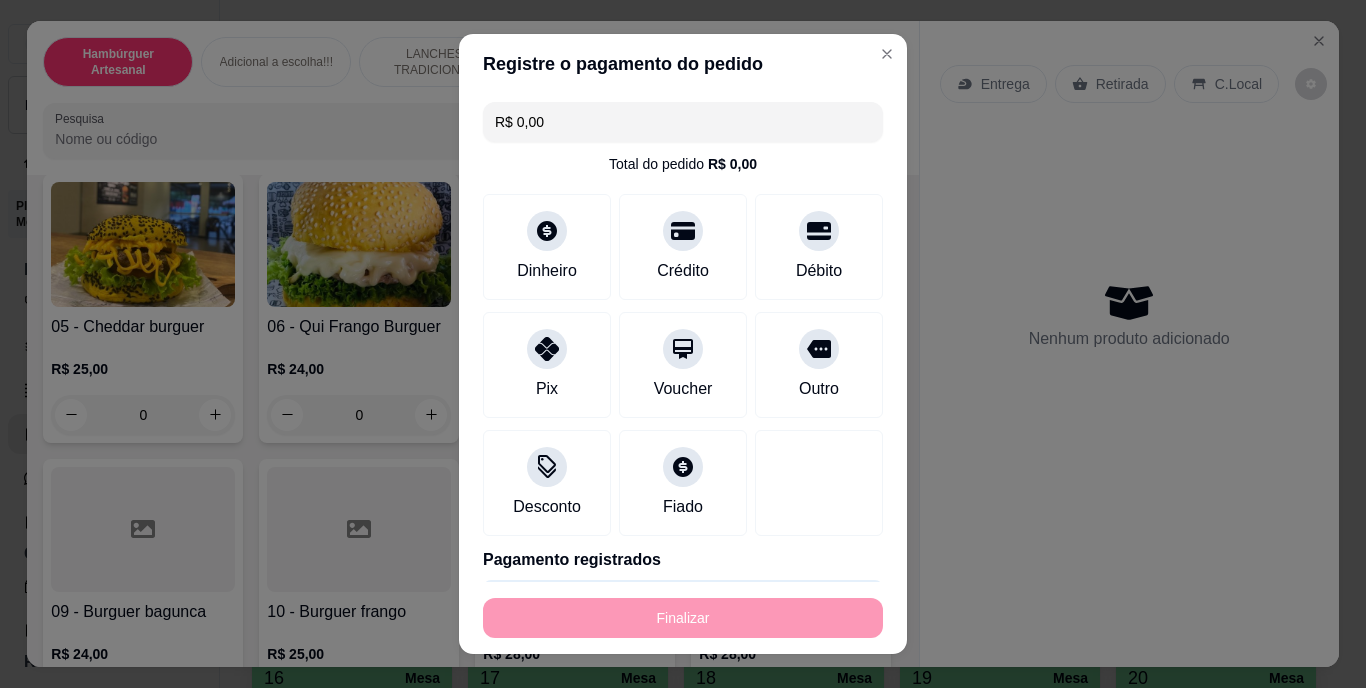 type on "-R$ 82,00" 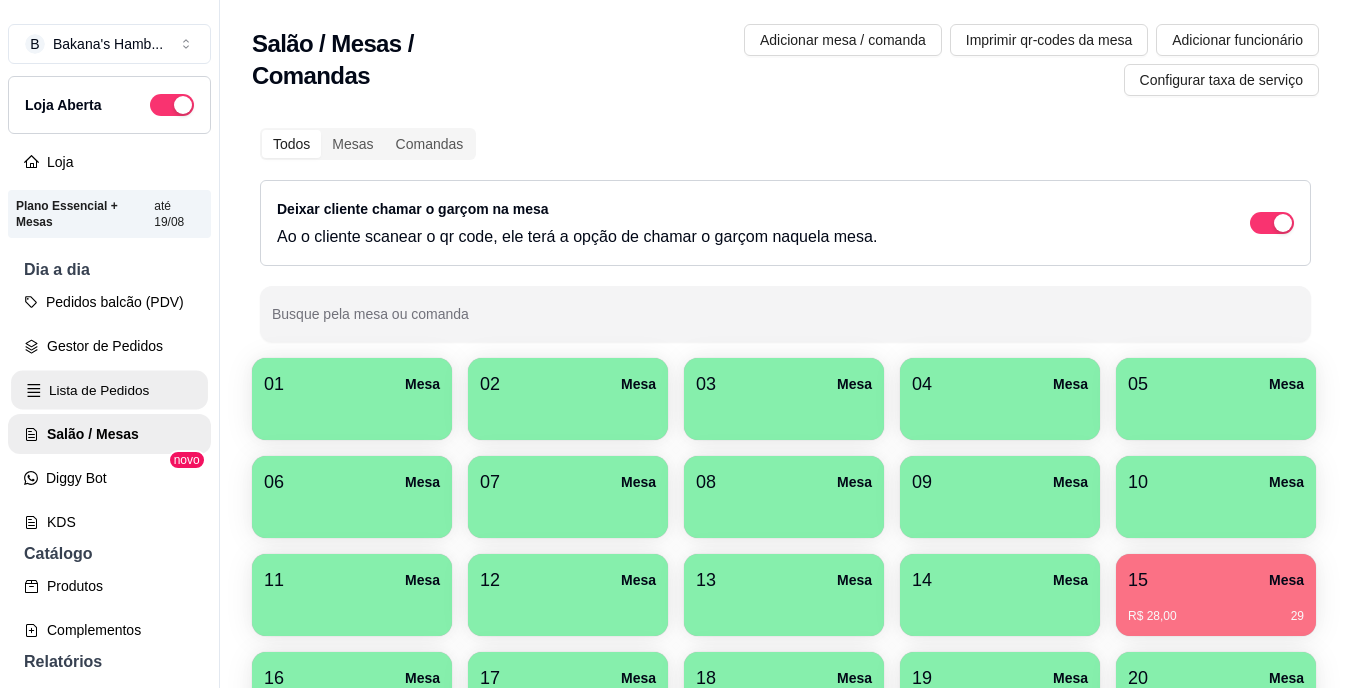 click on "Lista de Pedidos" at bounding box center [109, 390] 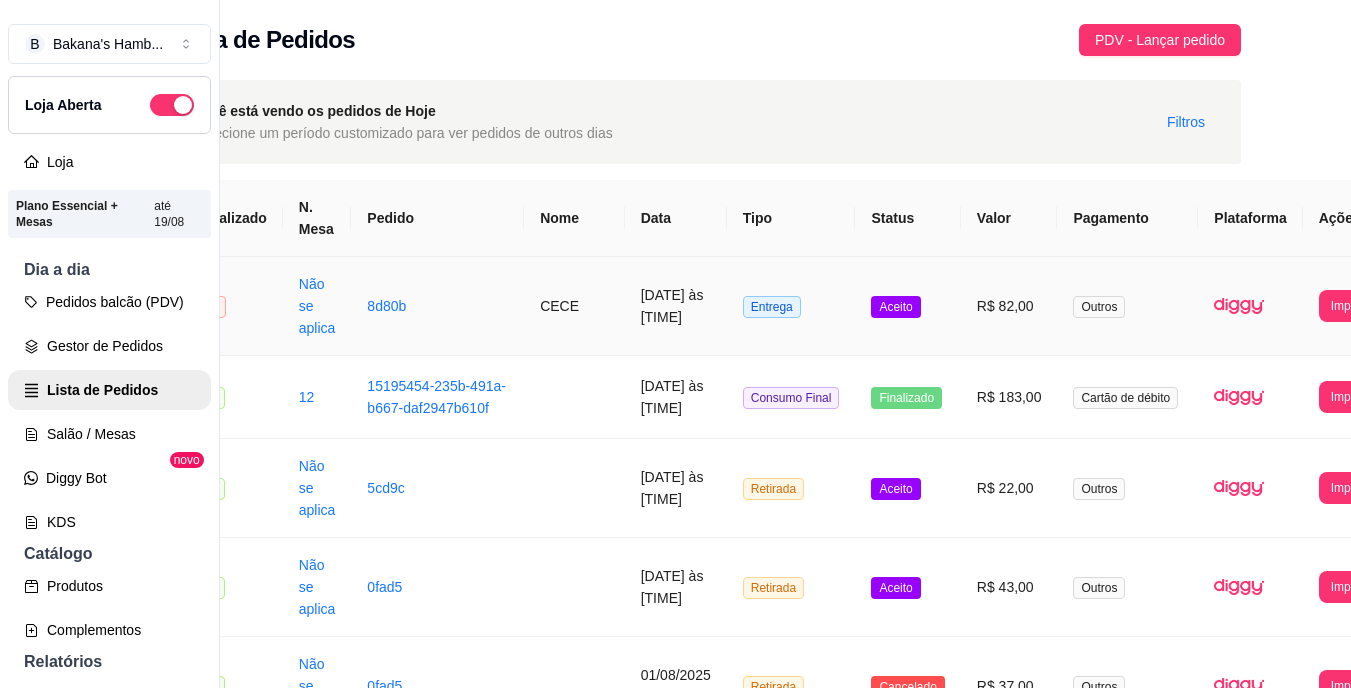 scroll, scrollTop: 0, scrollLeft: 80, axis: horizontal 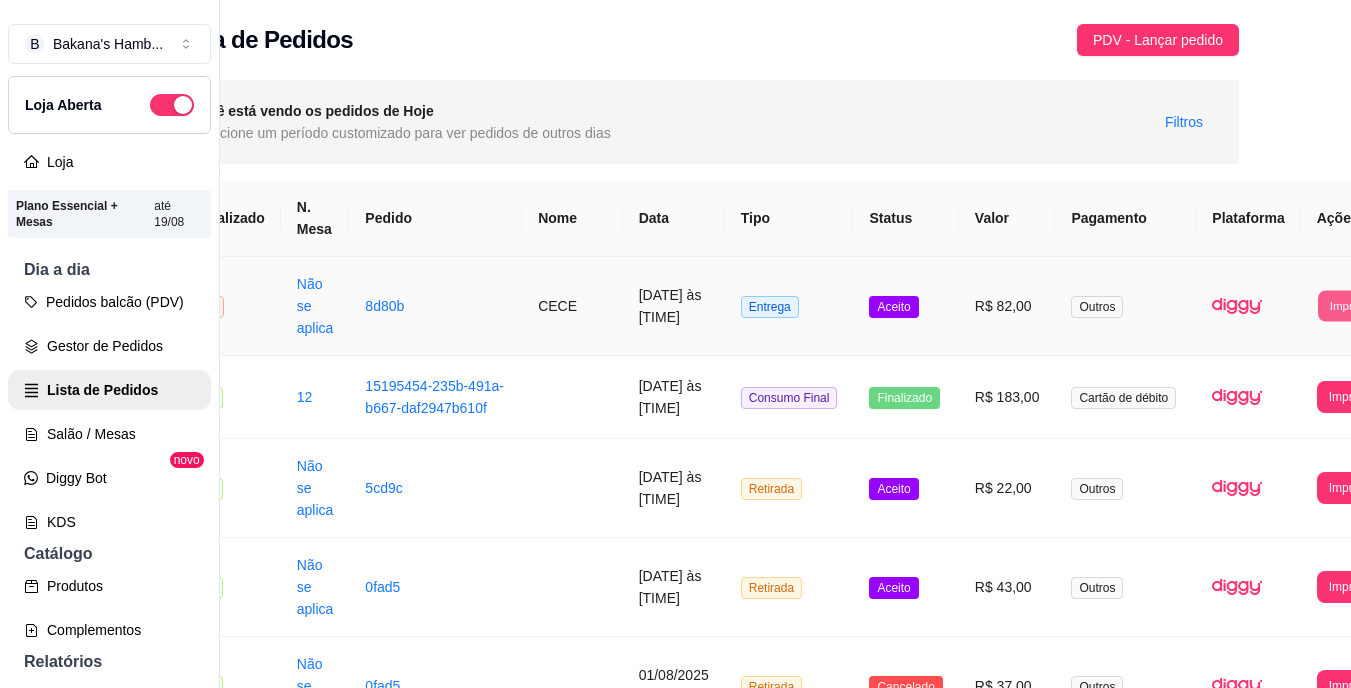 click on "Imprimir" at bounding box center (1350, 305) 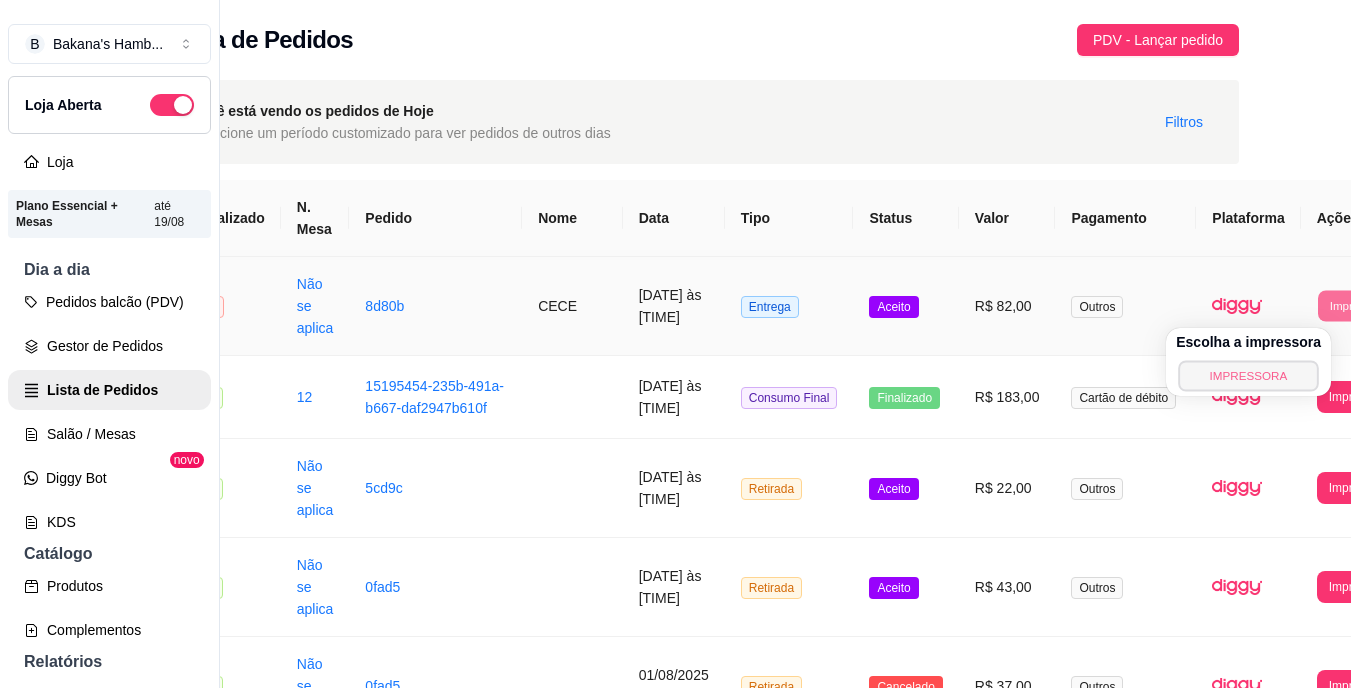 click on "IMPRESSORA" at bounding box center [1248, 375] 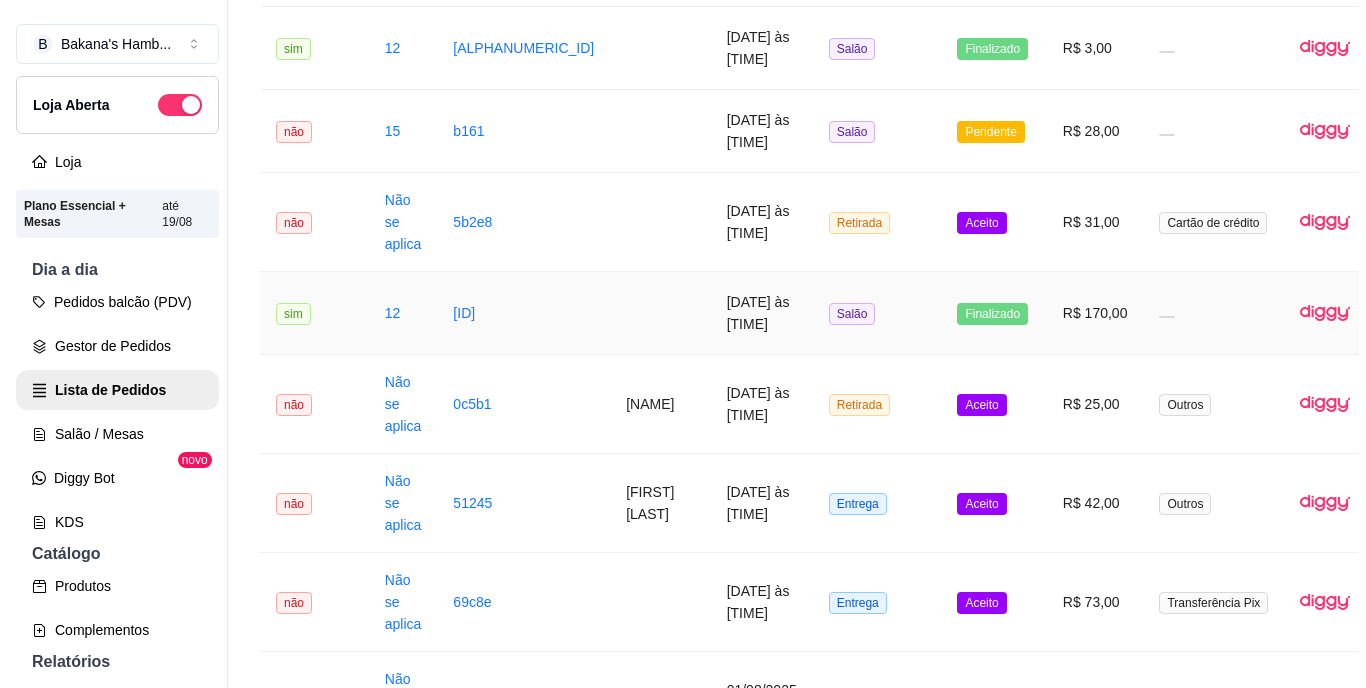 scroll, scrollTop: 814, scrollLeft: 0, axis: vertical 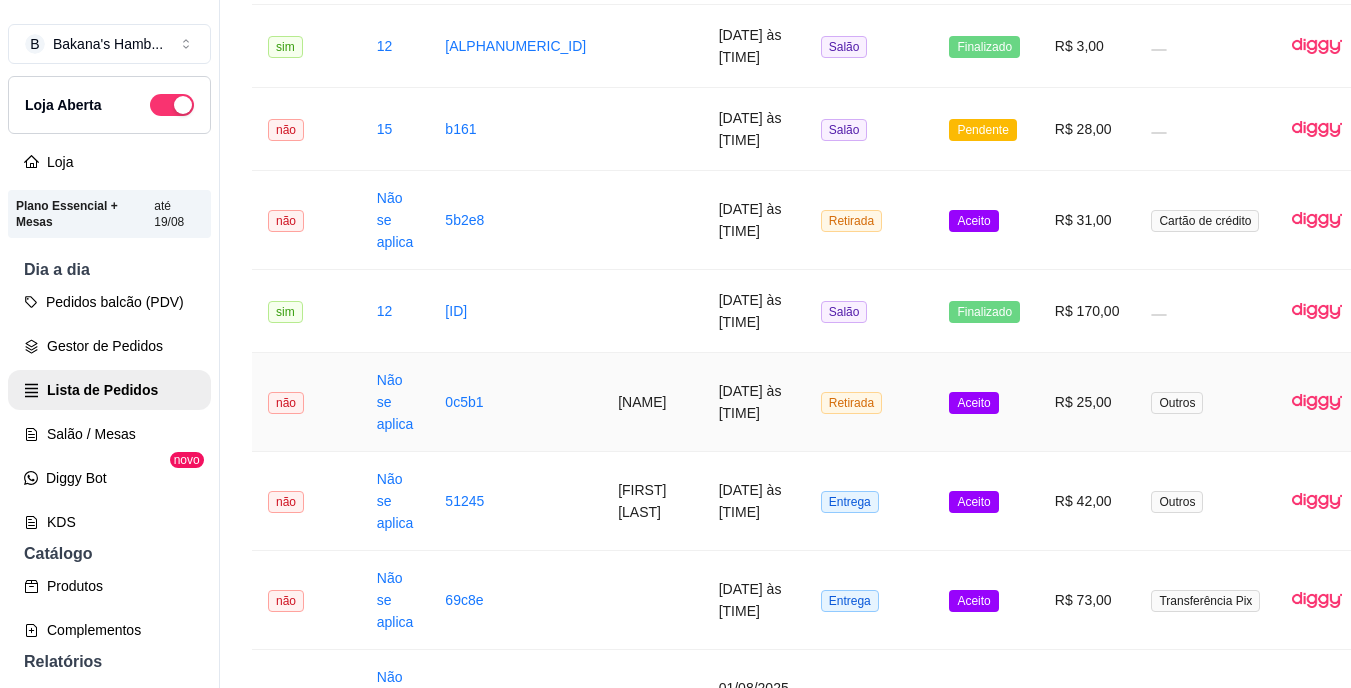 click on "[DATE] às [TIME]" at bounding box center [754, 402] 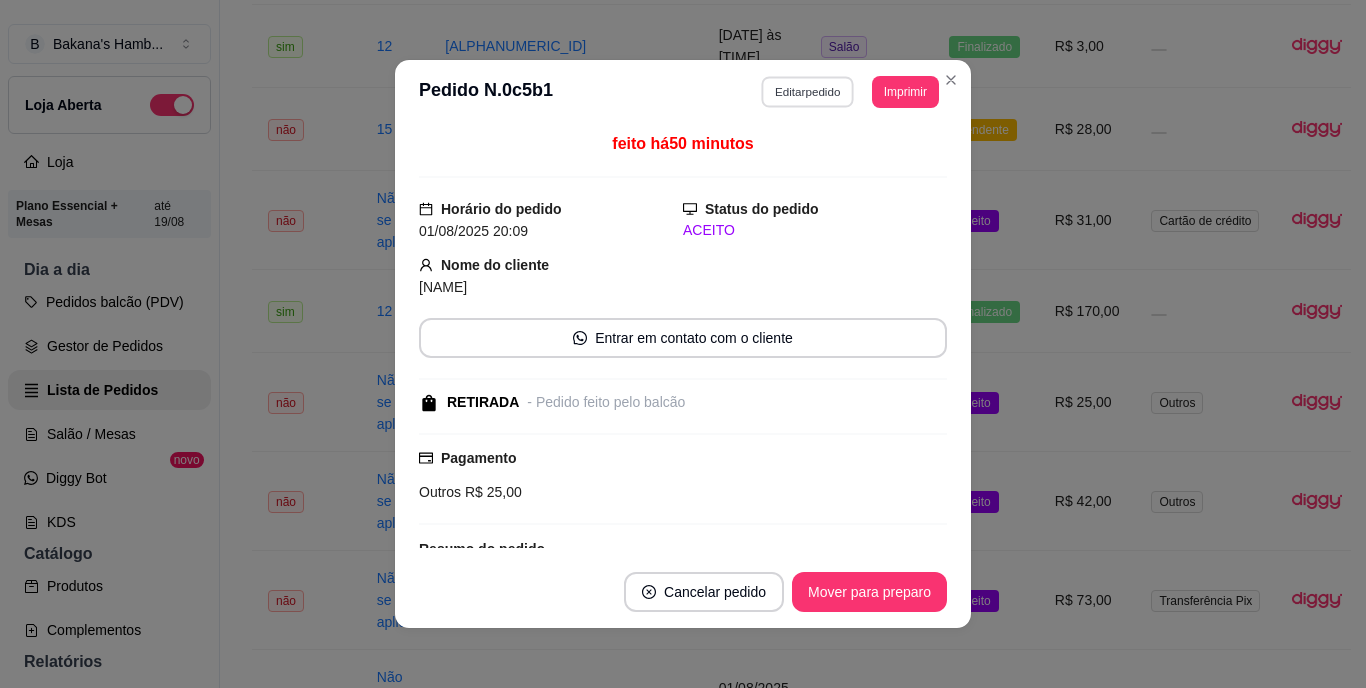 click on "Editar  pedido" at bounding box center (808, 91) 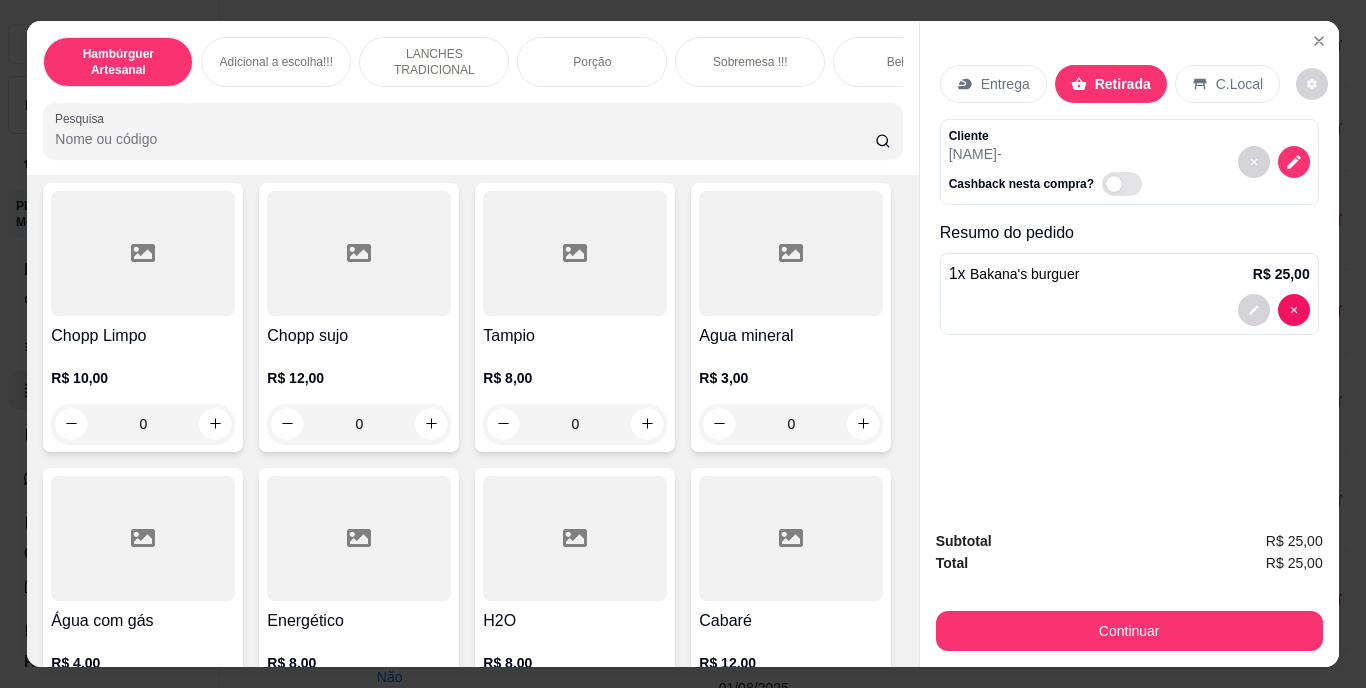 scroll, scrollTop: 5527, scrollLeft: 0, axis: vertical 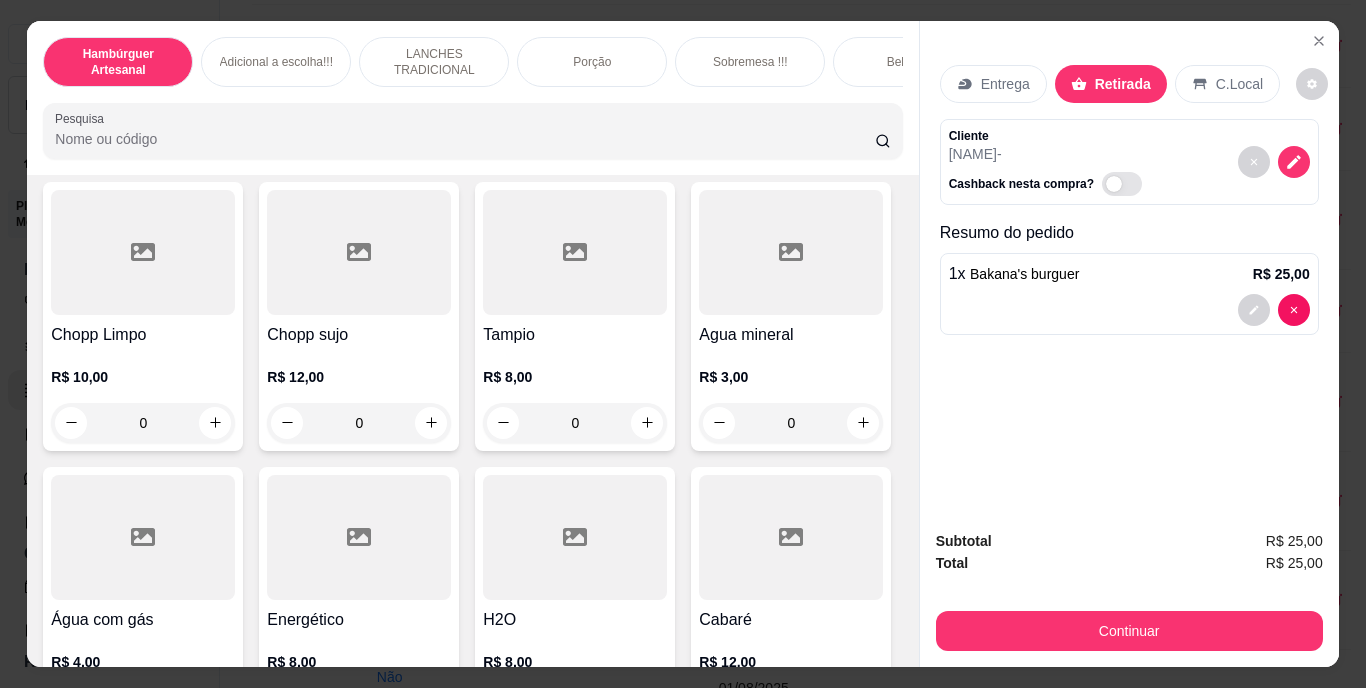 click at bounding box center (215, -758) 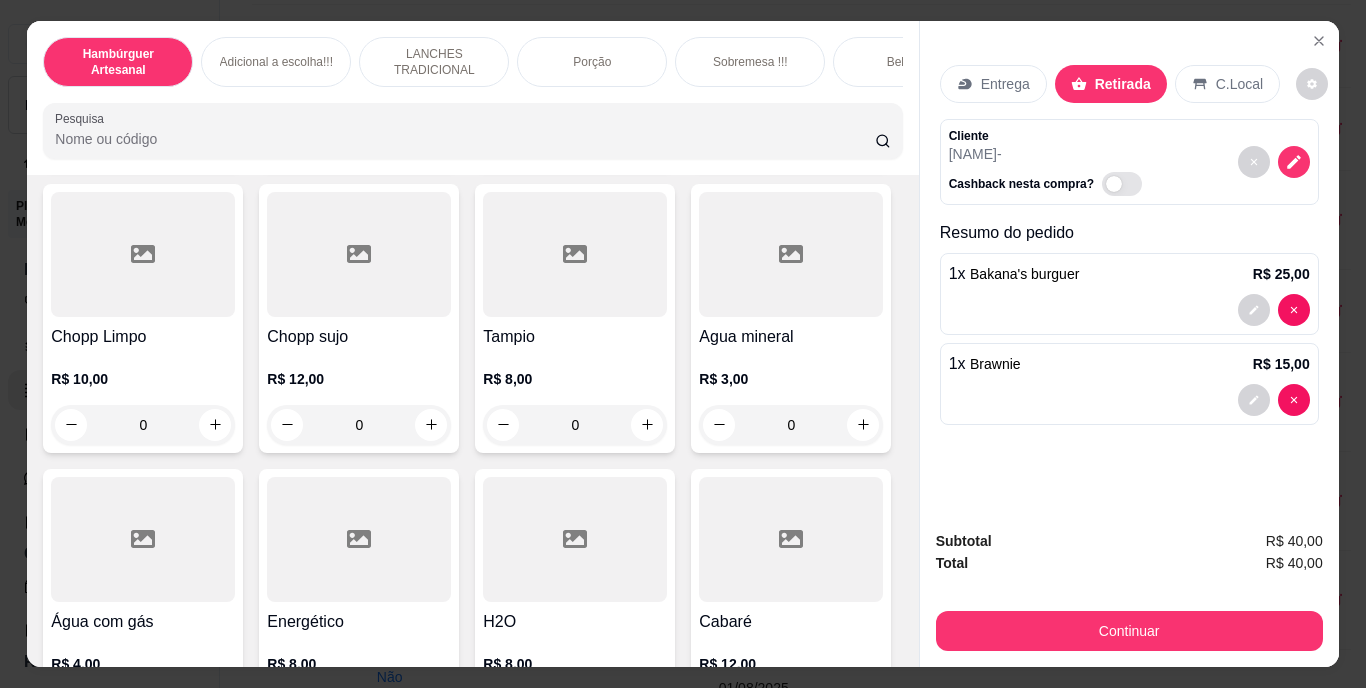 scroll, scrollTop: 5528, scrollLeft: 0, axis: vertical 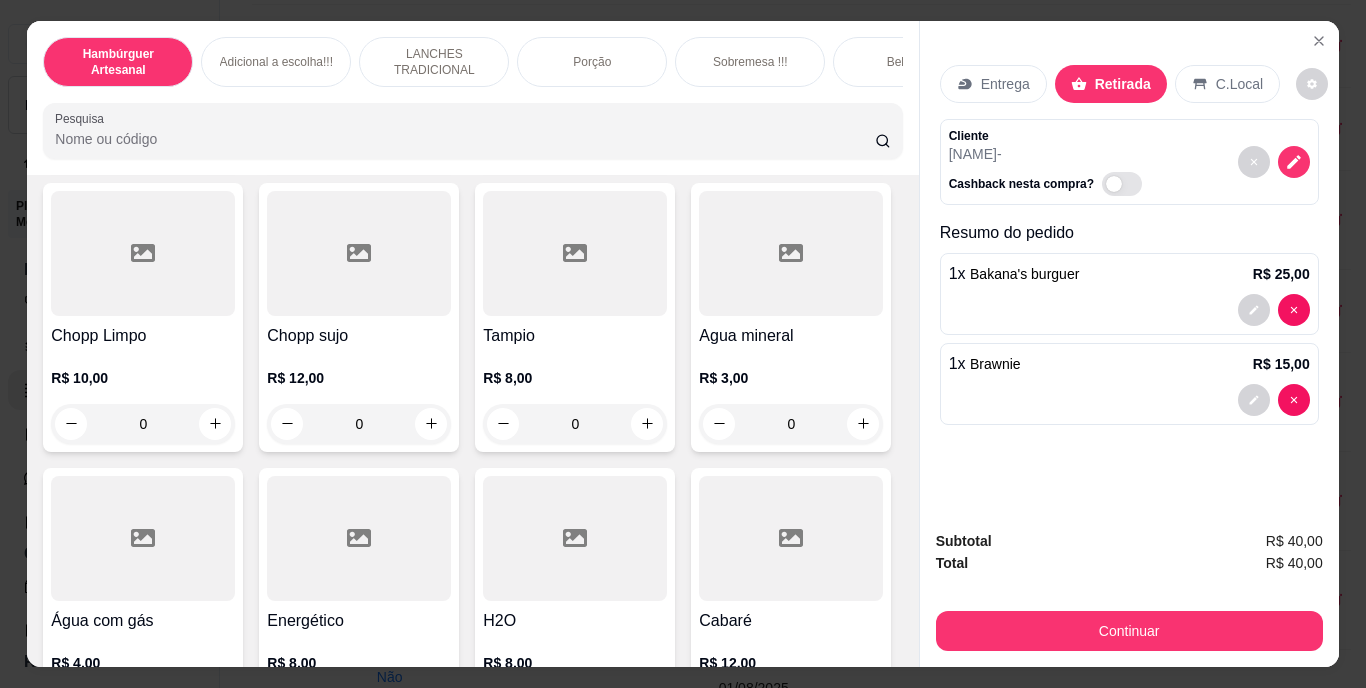 click at bounding box center (214, -757) 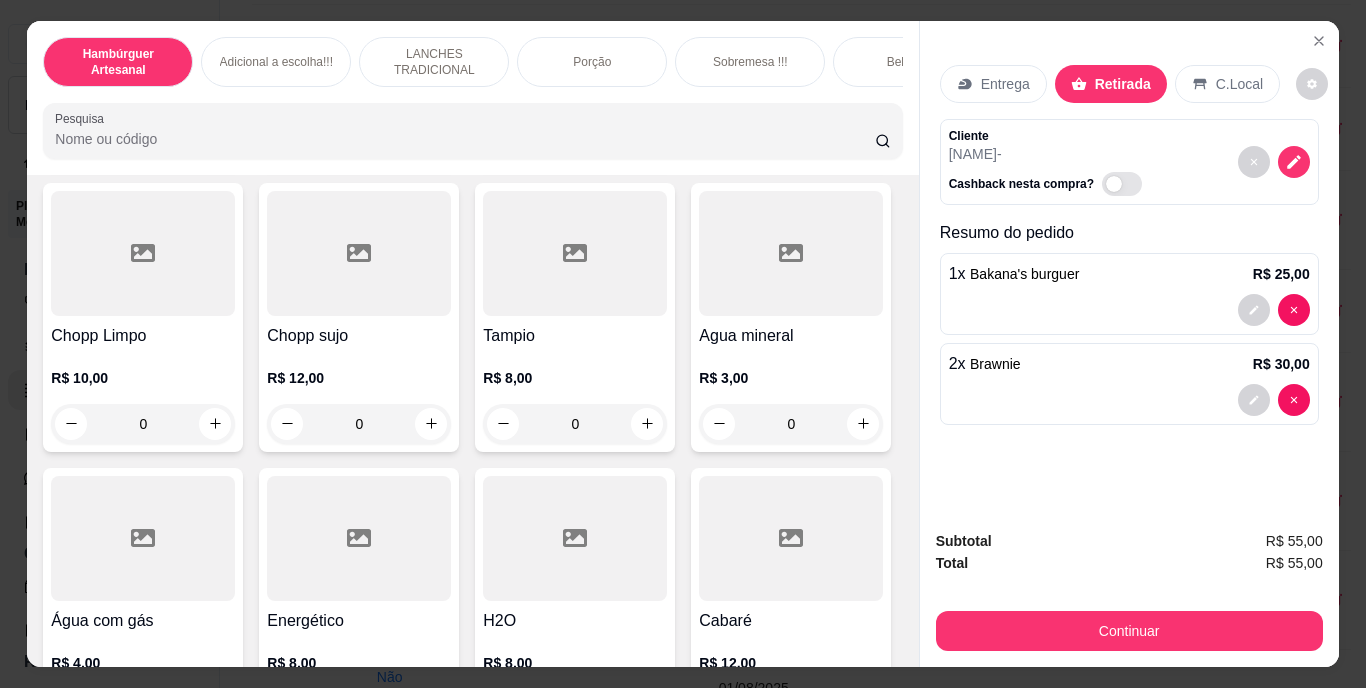 type on "2" 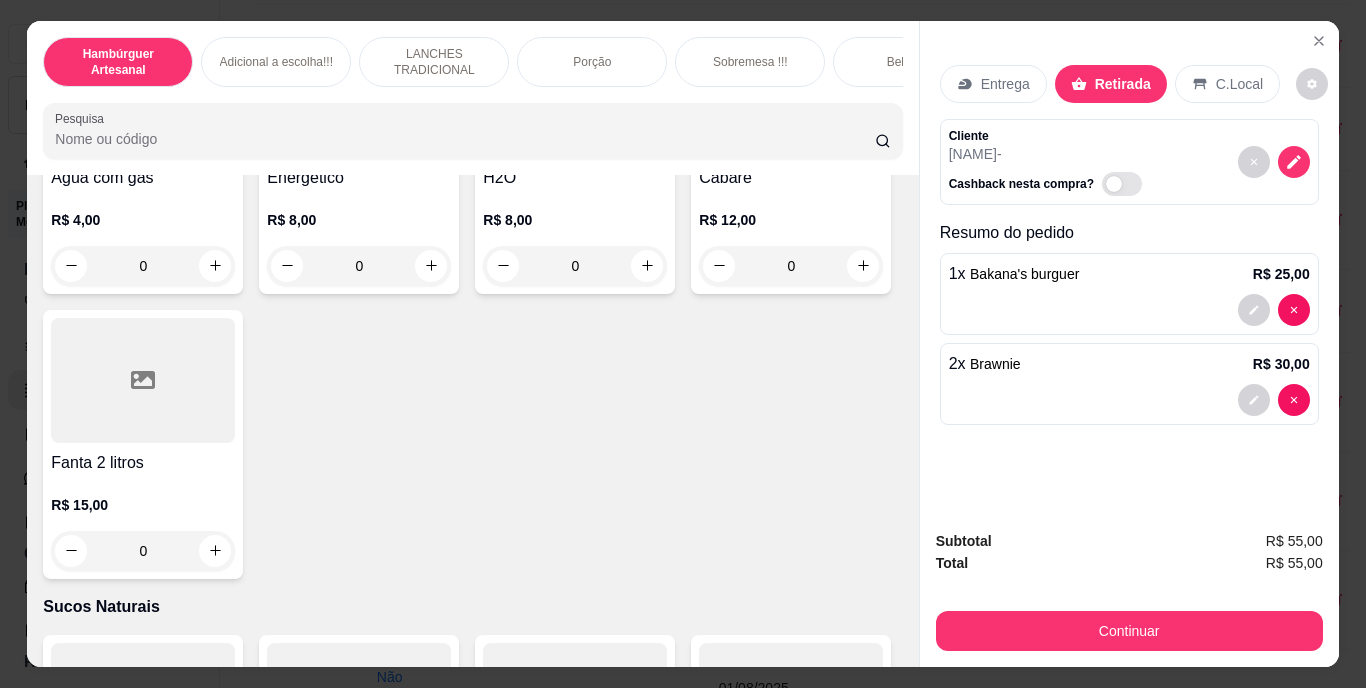 scroll, scrollTop: 6018, scrollLeft: 0, axis: vertical 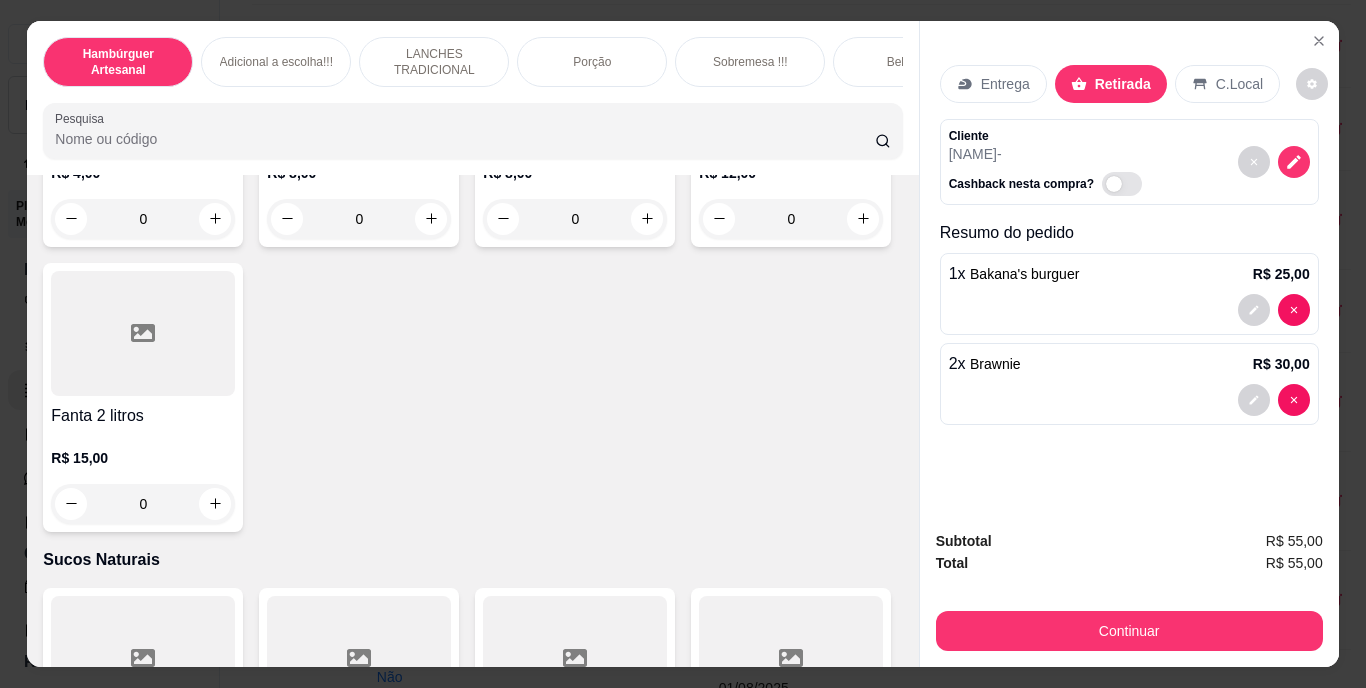 click at bounding box center [215, -637] 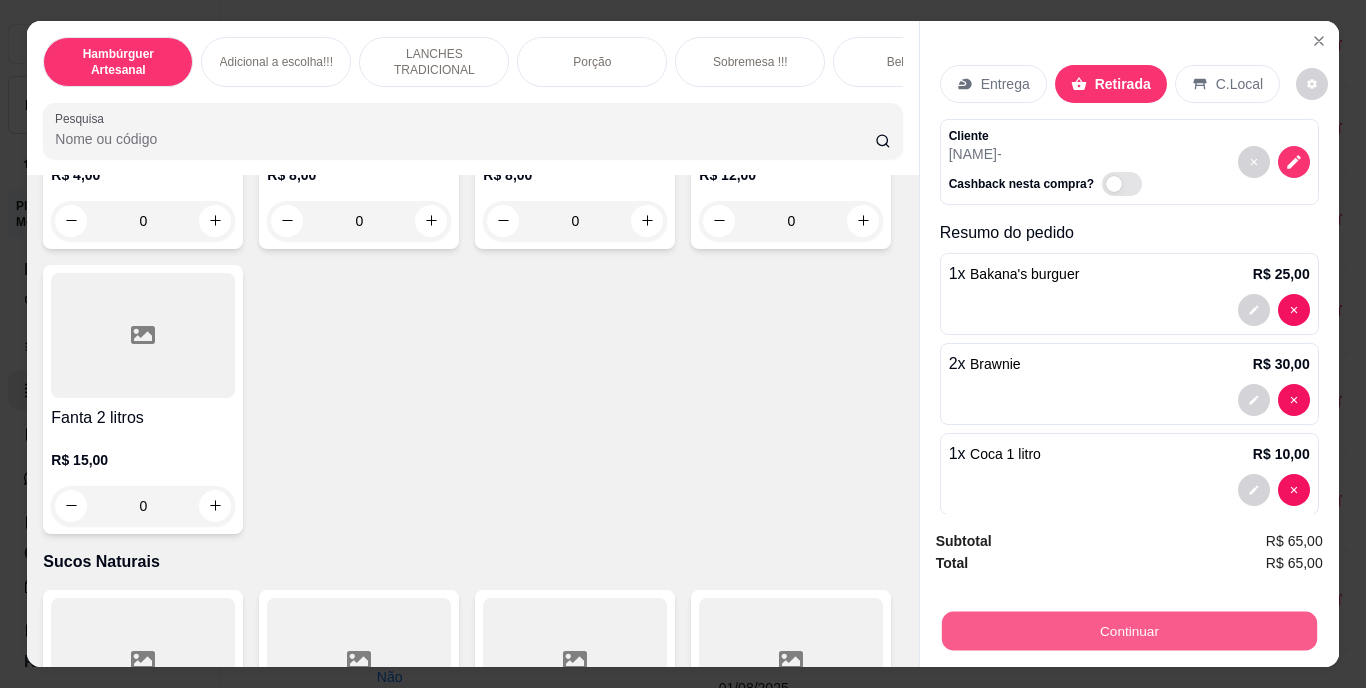 click on "Continuar" at bounding box center (1128, 631) 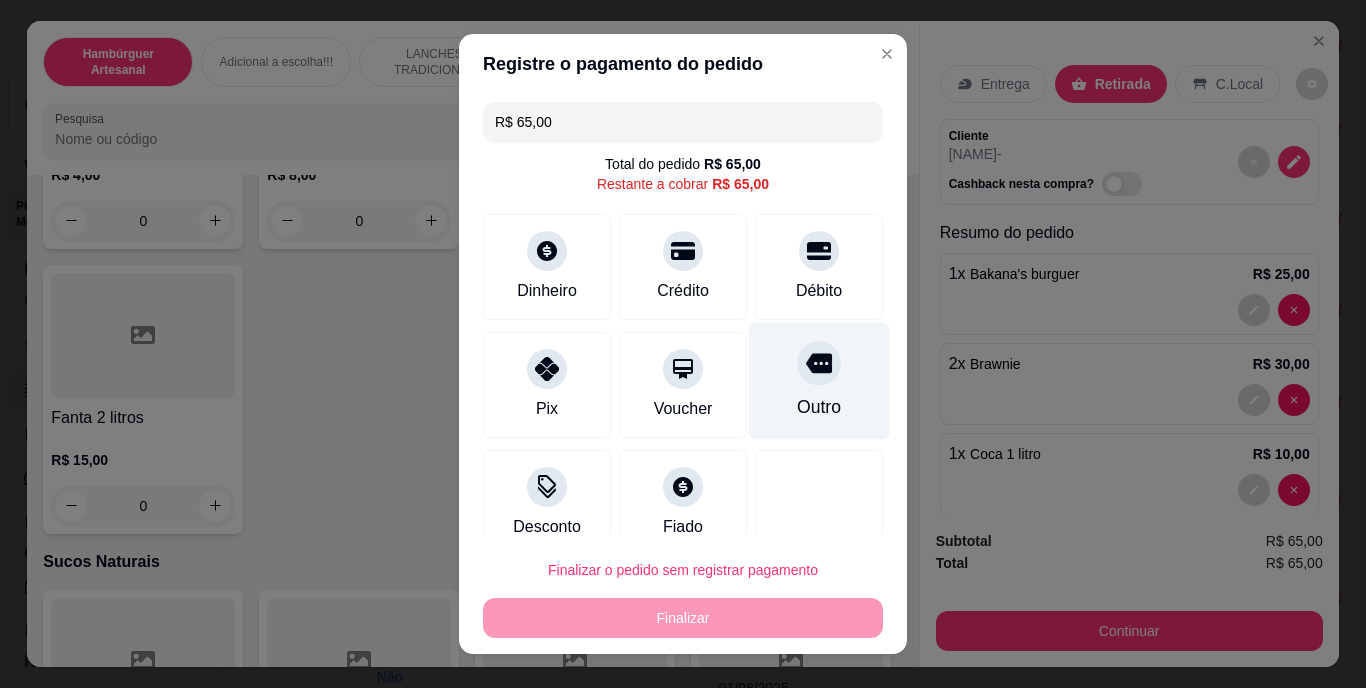 click on "Outro" at bounding box center [819, 381] 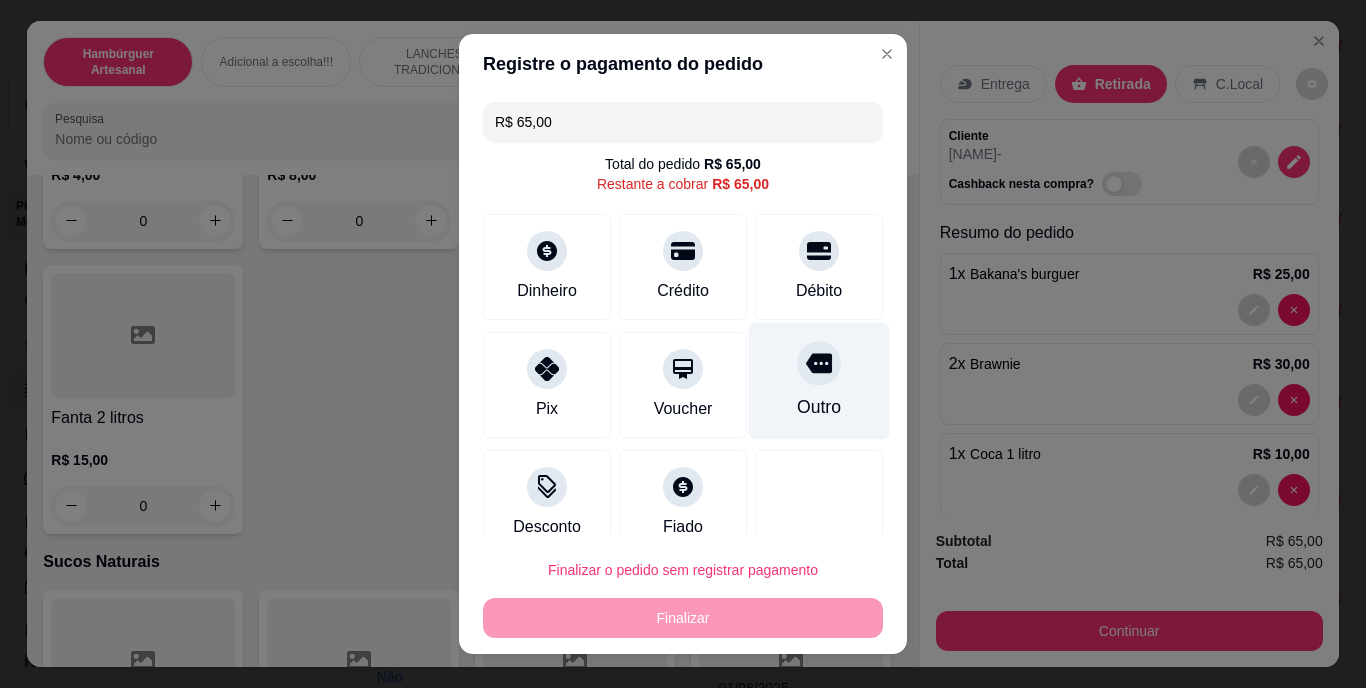 type on "R$ 0,00" 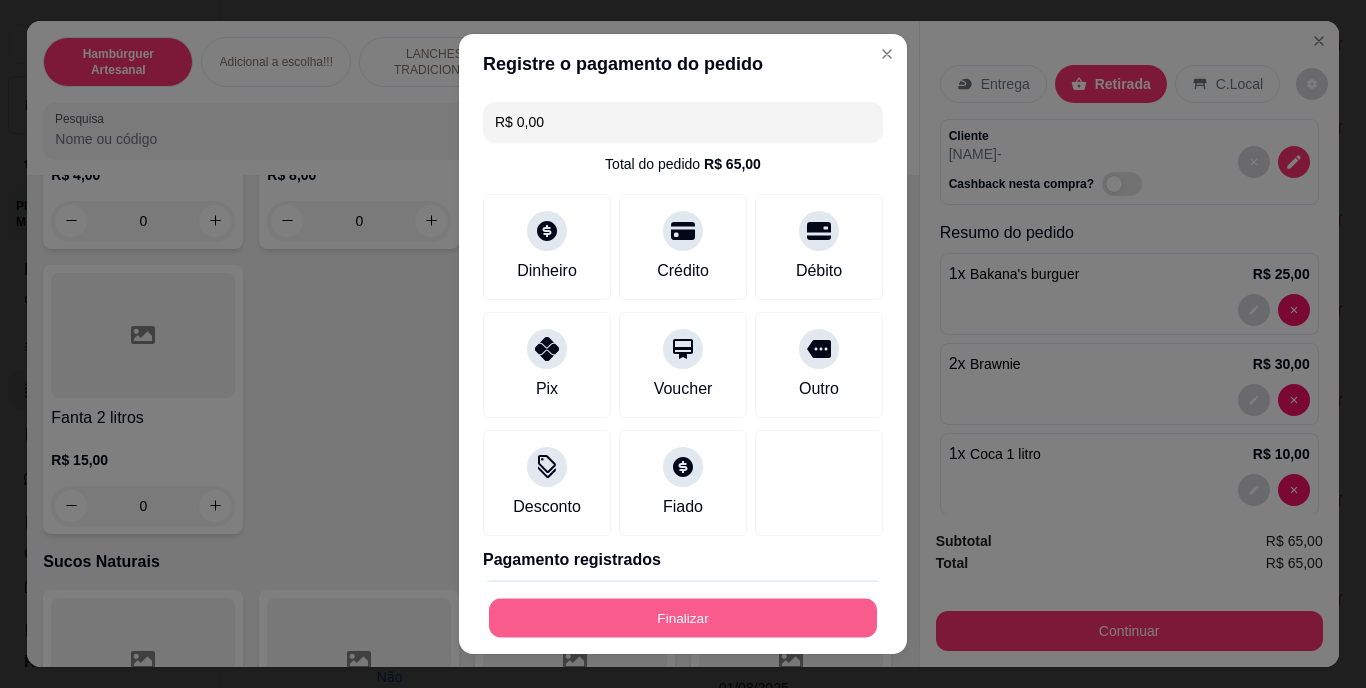 click on "Finalizar" at bounding box center [683, 617] 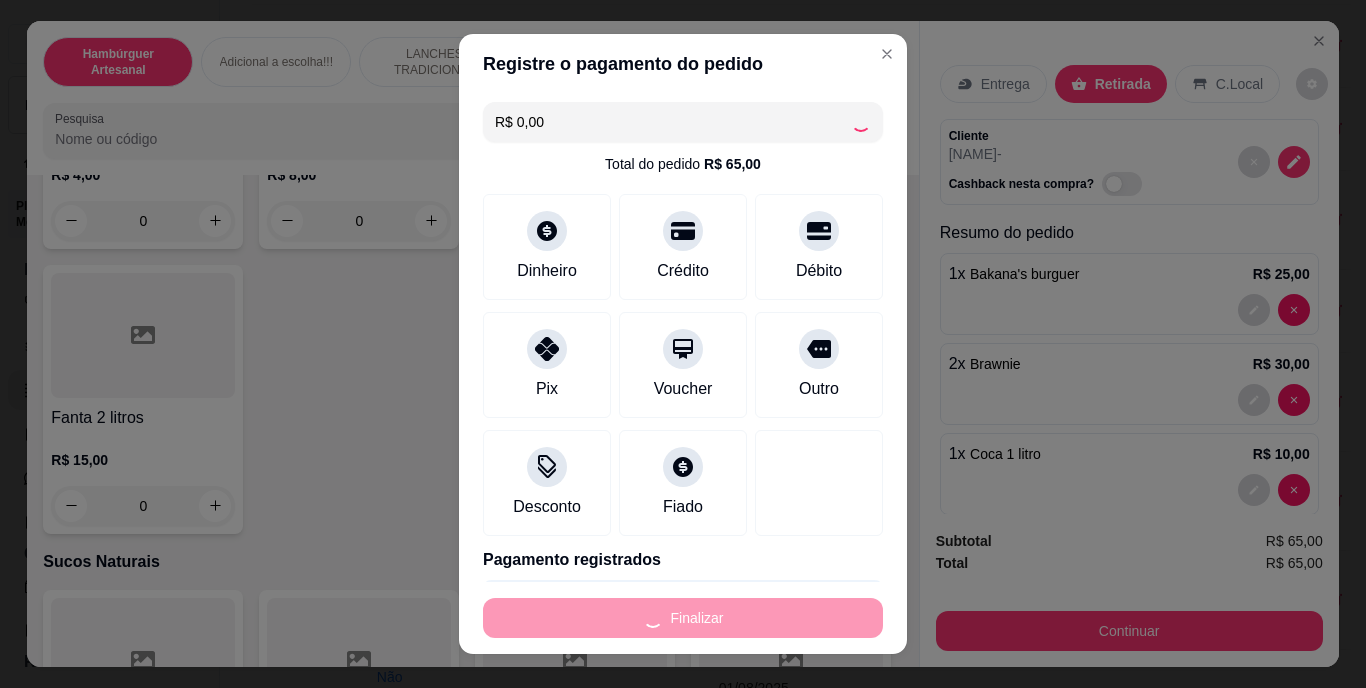 type on "0" 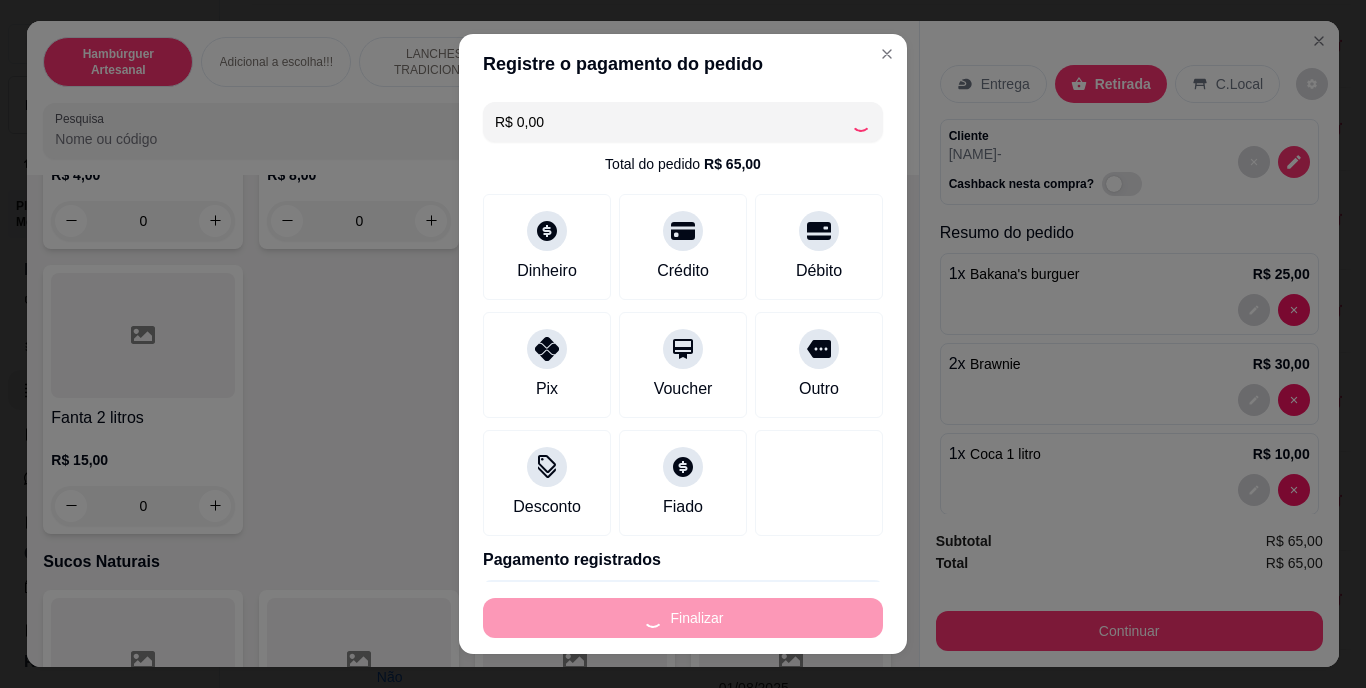 type on "0" 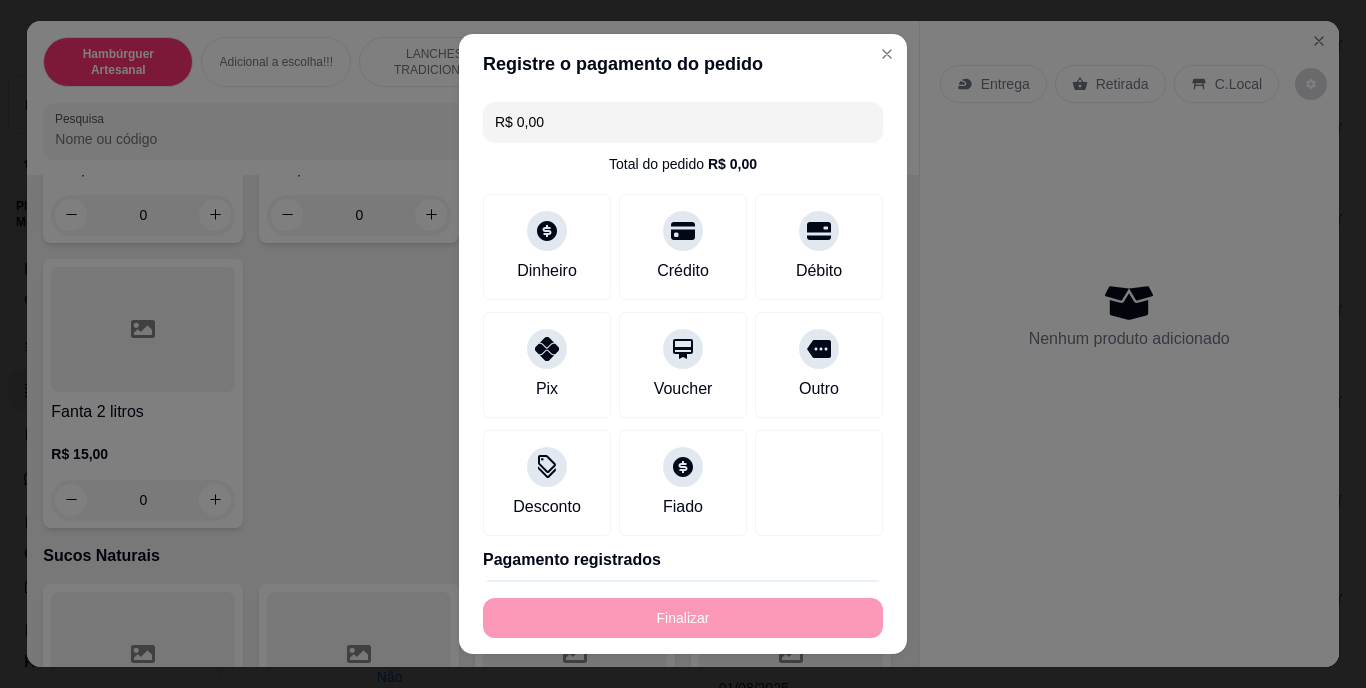 type on "-R$ 65,00" 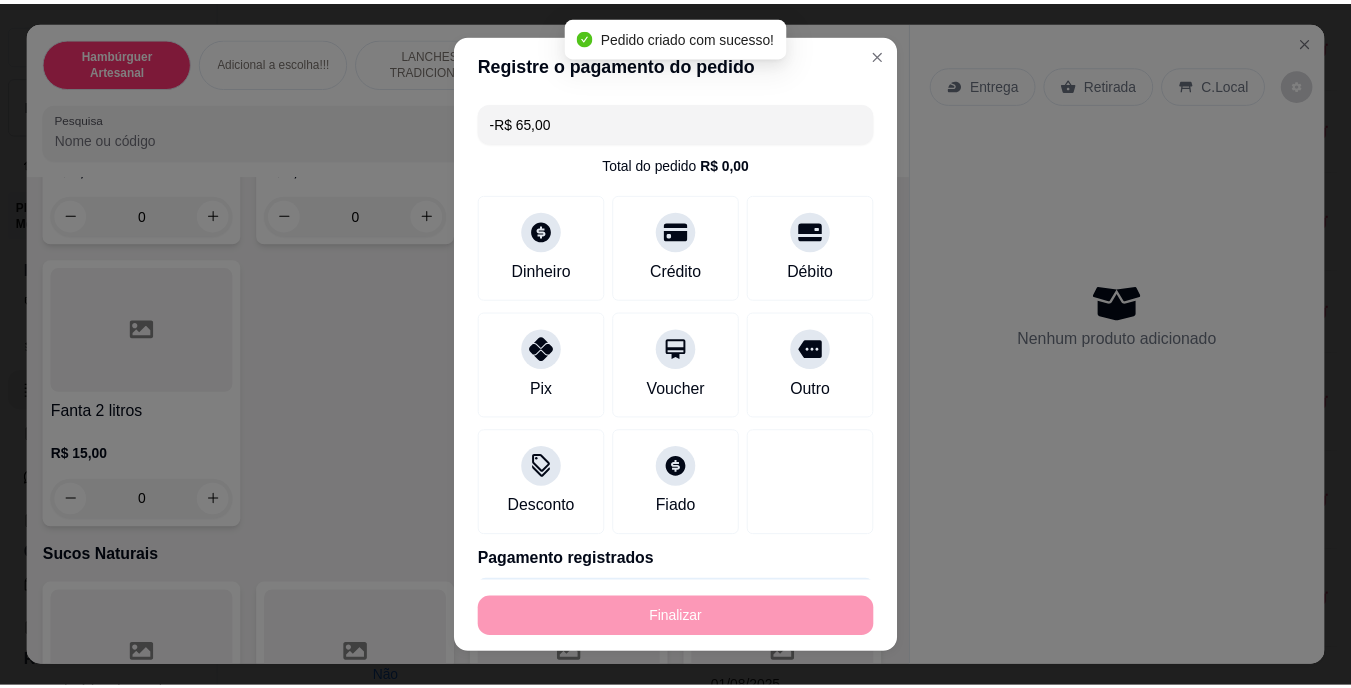 scroll, scrollTop: 6014, scrollLeft: 0, axis: vertical 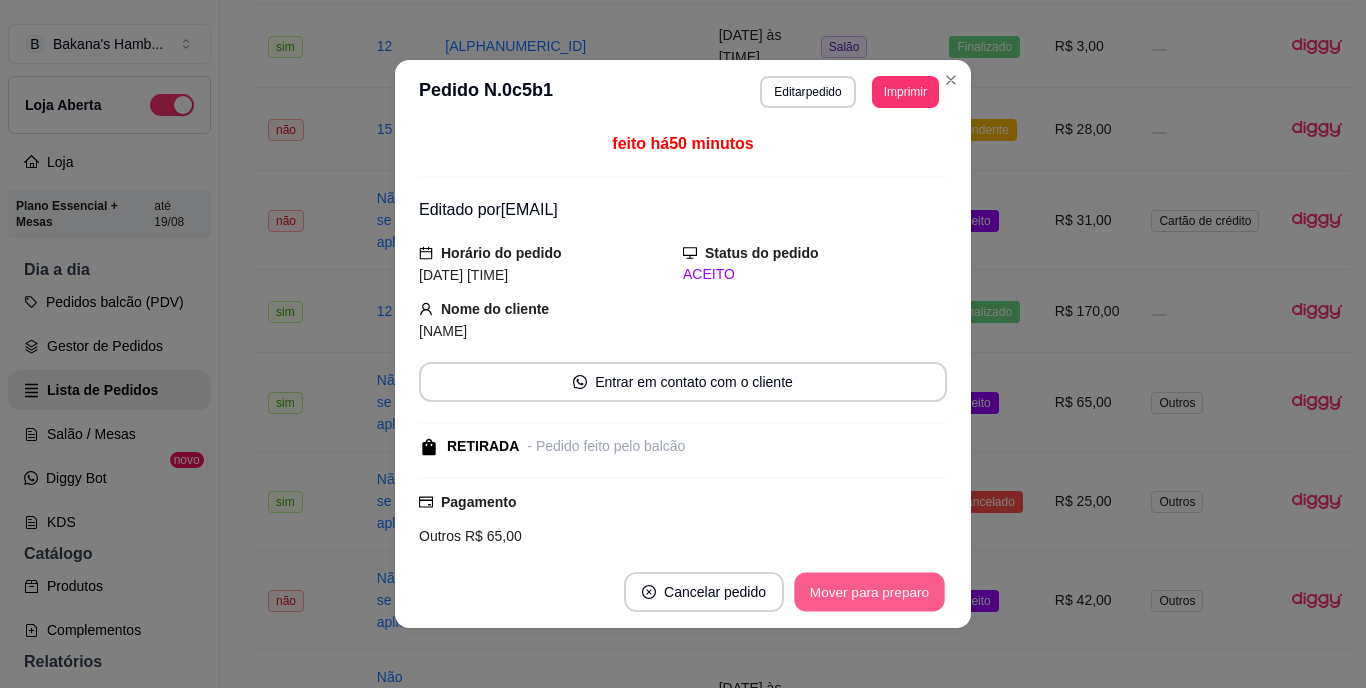 click on "Mover para preparo" at bounding box center (869, 592) 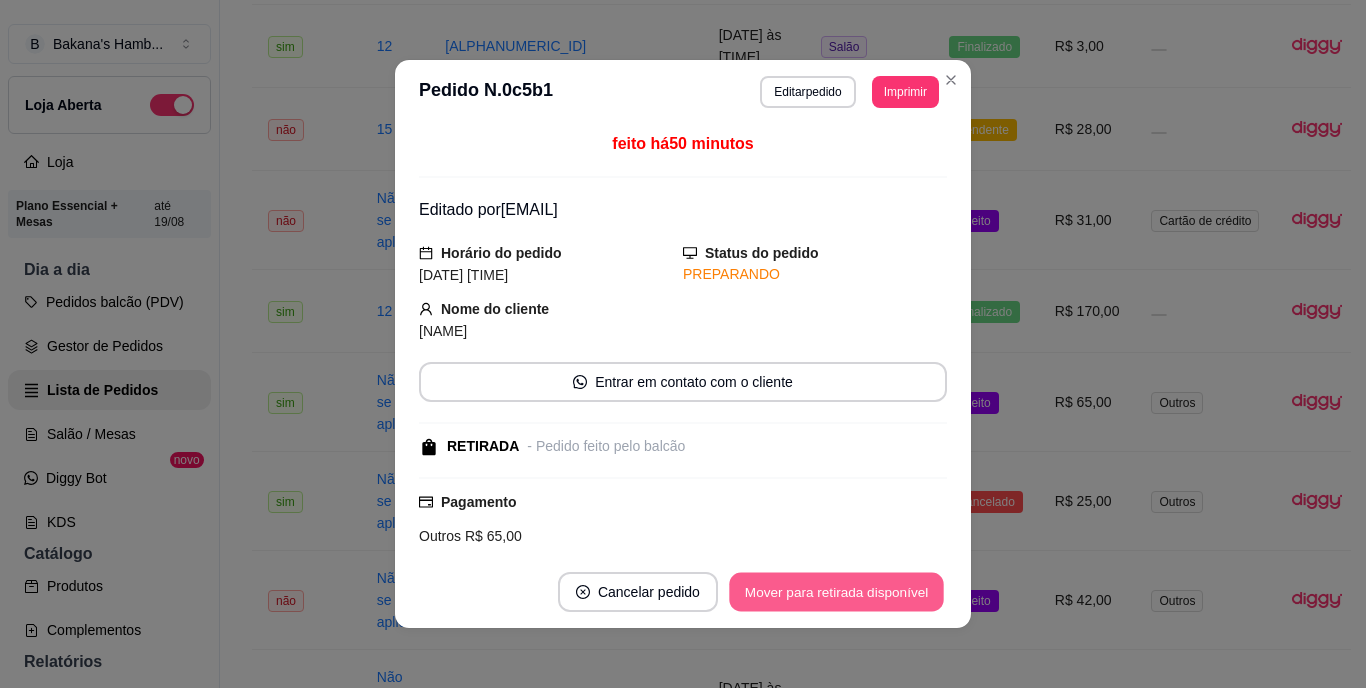 click on "Mover para retirada disponível" at bounding box center [836, 592] 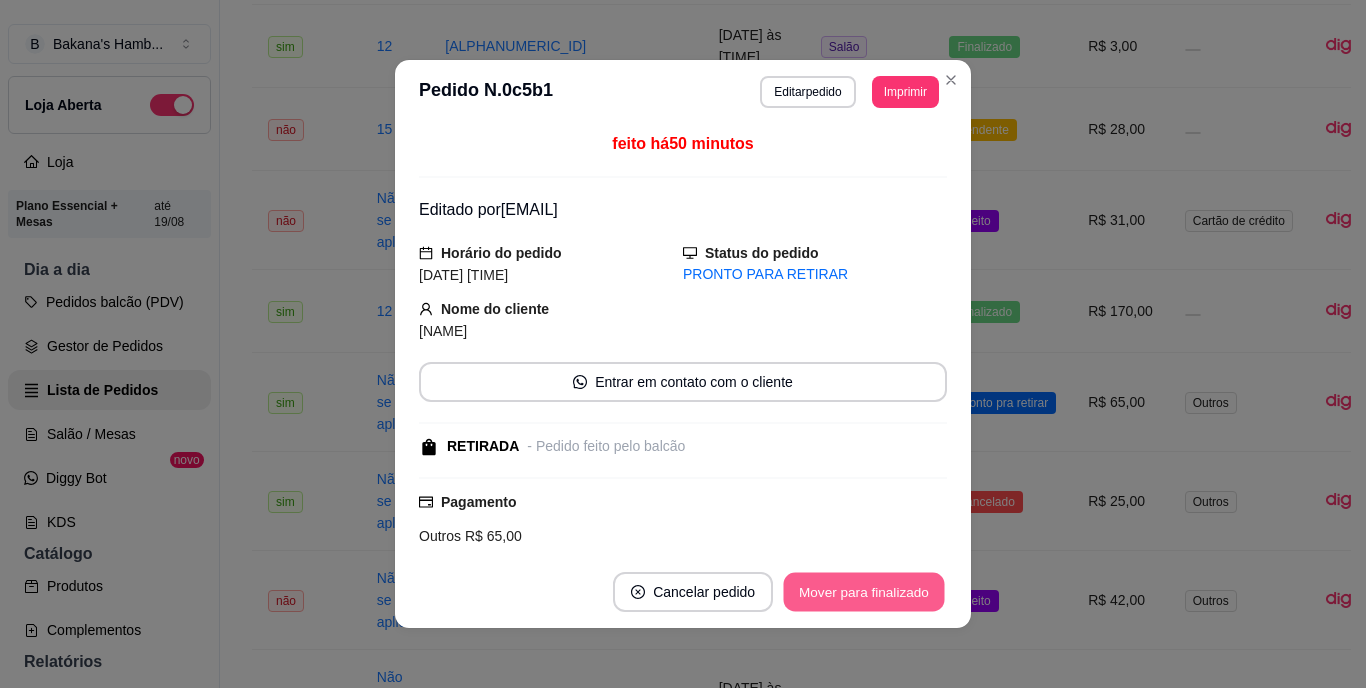 click on "Mover para finalizado" at bounding box center [864, 592] 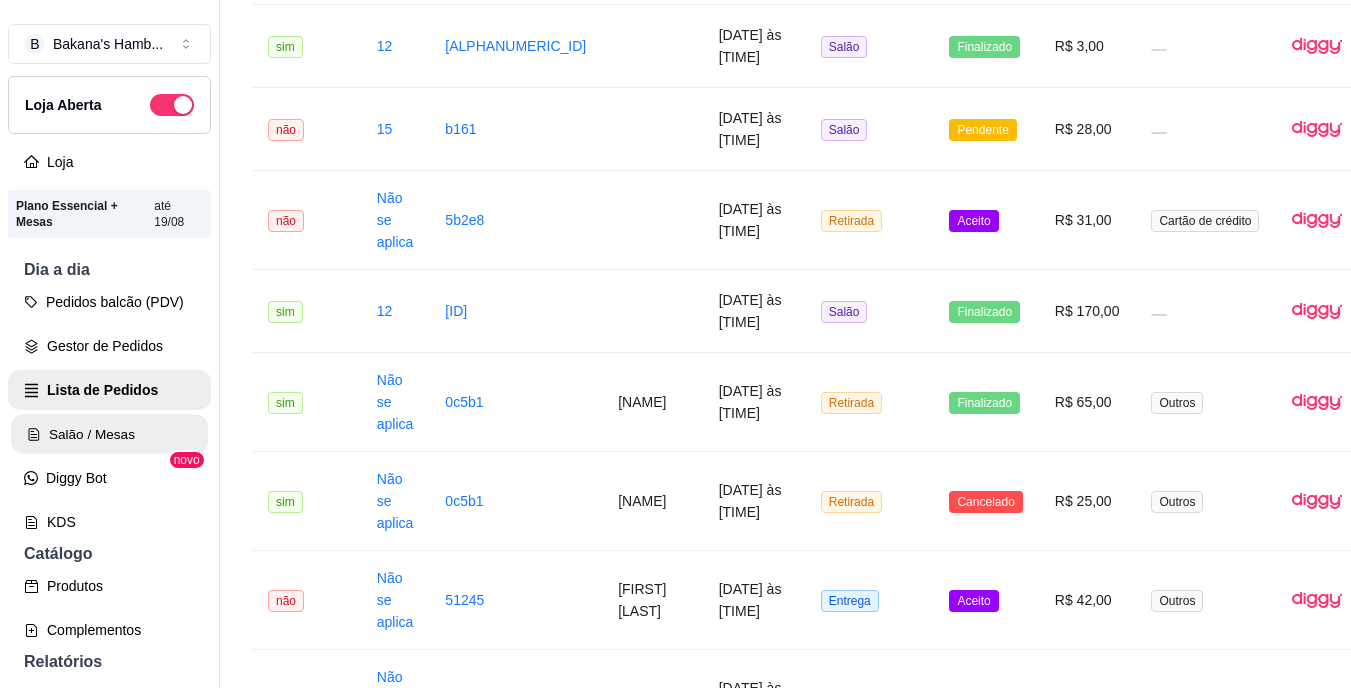 click on "Salão / Mesas" at bounding box center [109, 434] 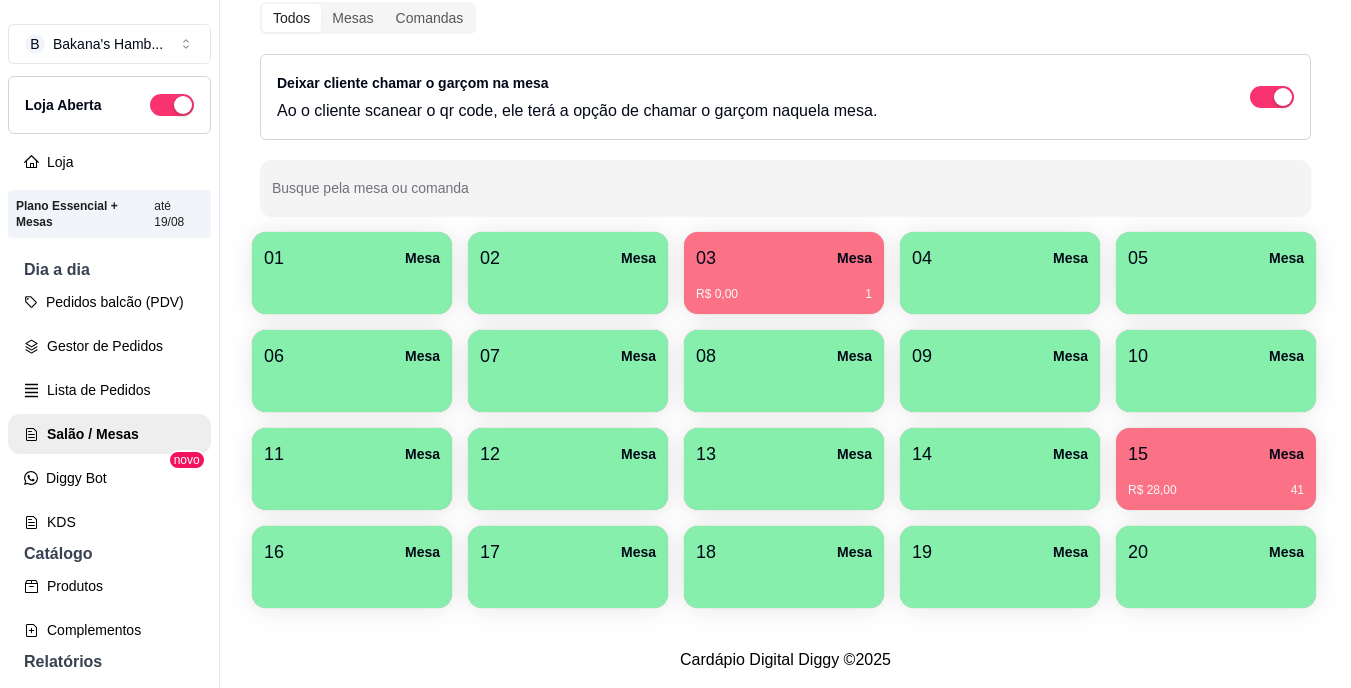 scroll, scrollTop: 204, scrollLeft: 0, axis: vertical 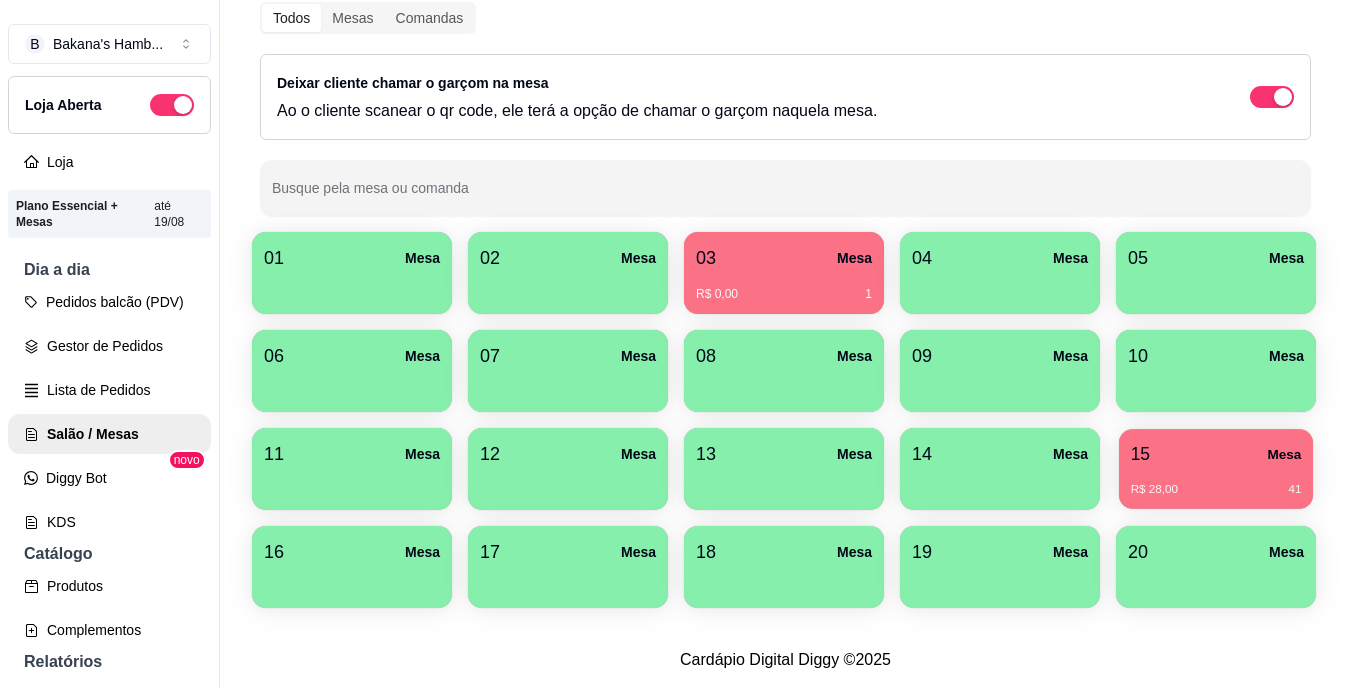 click on "R$ 28,00" at bounding box center (1154, 490) 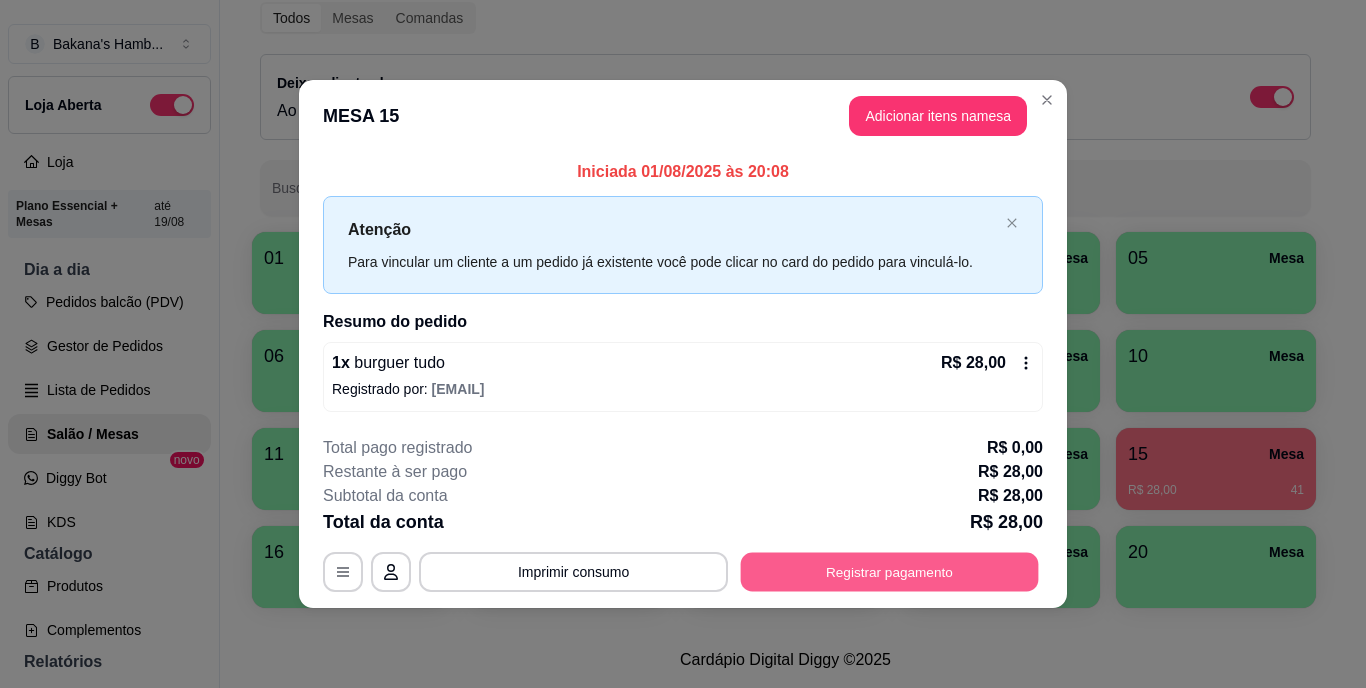 click on "Registrar pagamento" at bounding box center [890, 571] 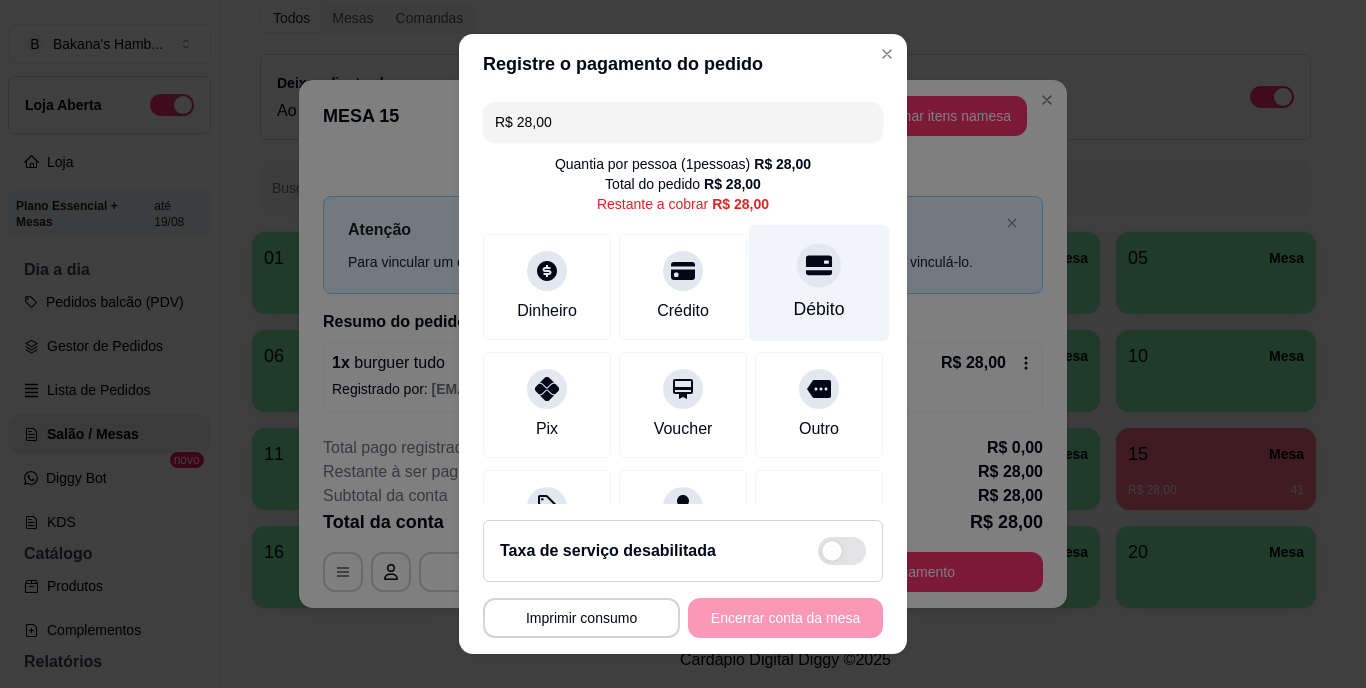 click at bounding box center [819, 266] 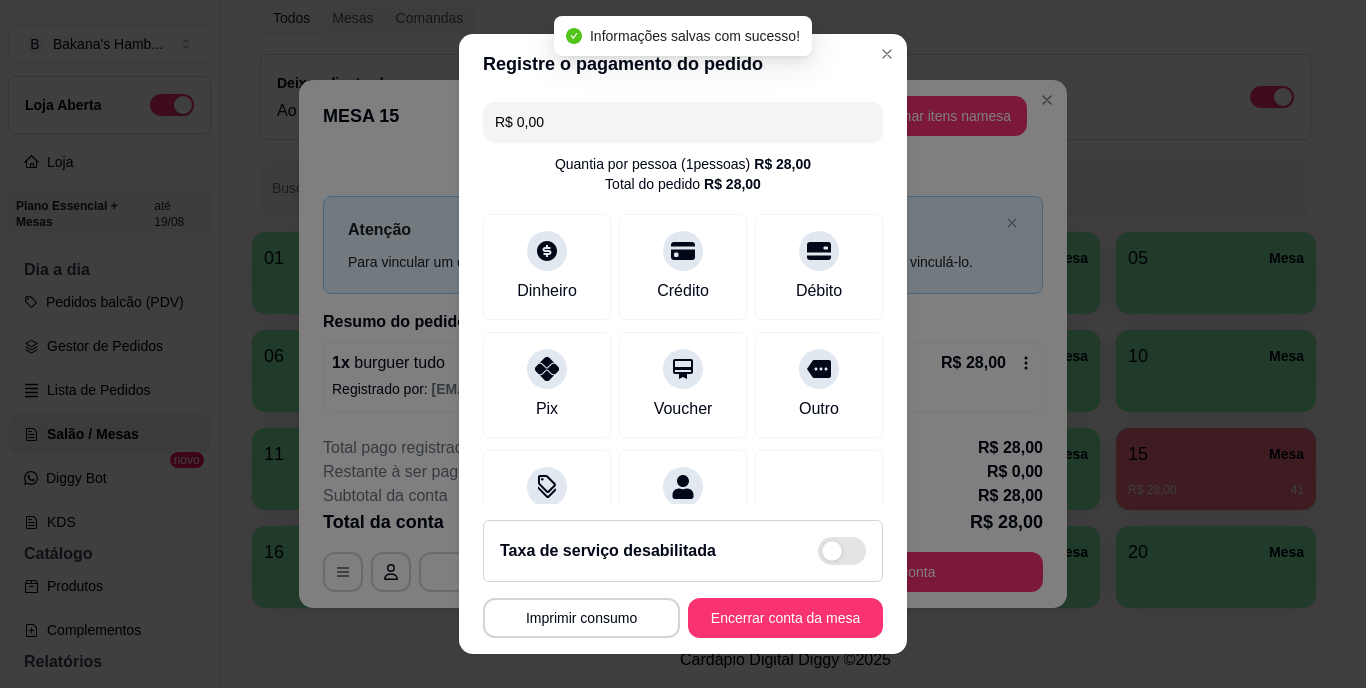 type on "R$ 0,00" 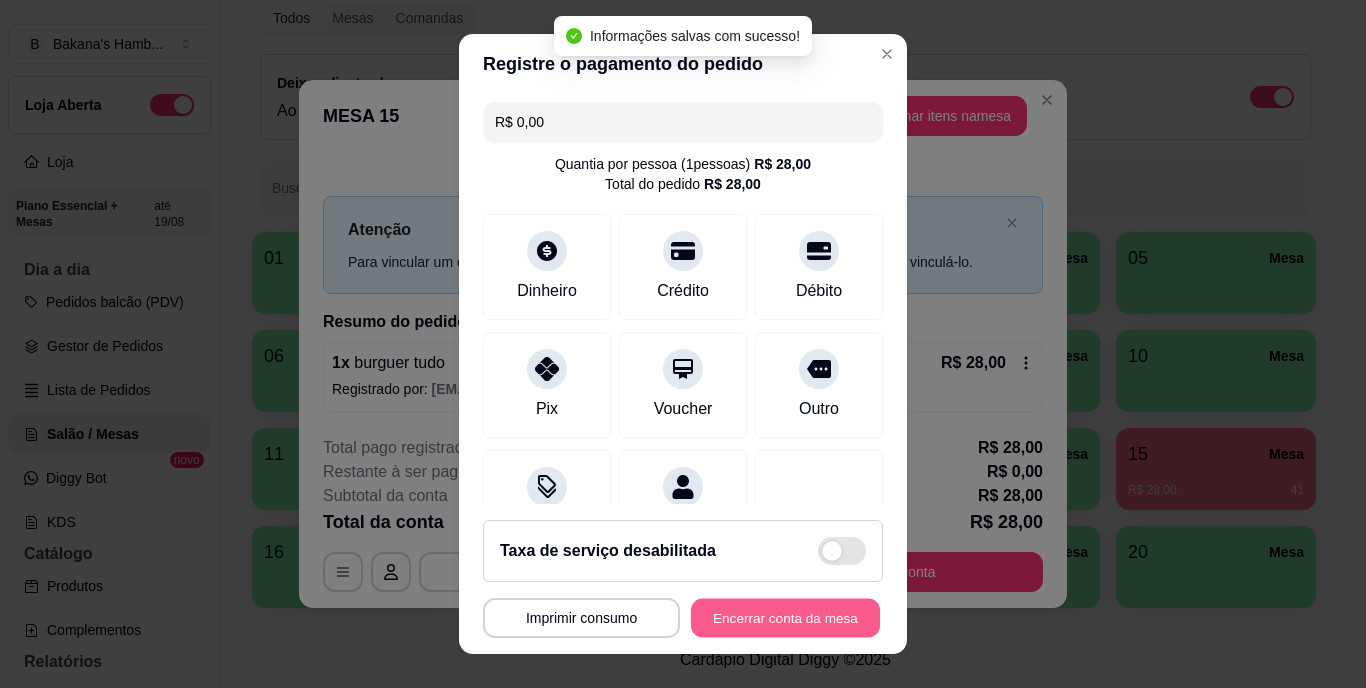 click on "Encerrar conta da mesa" at bounding box center (785, 617) 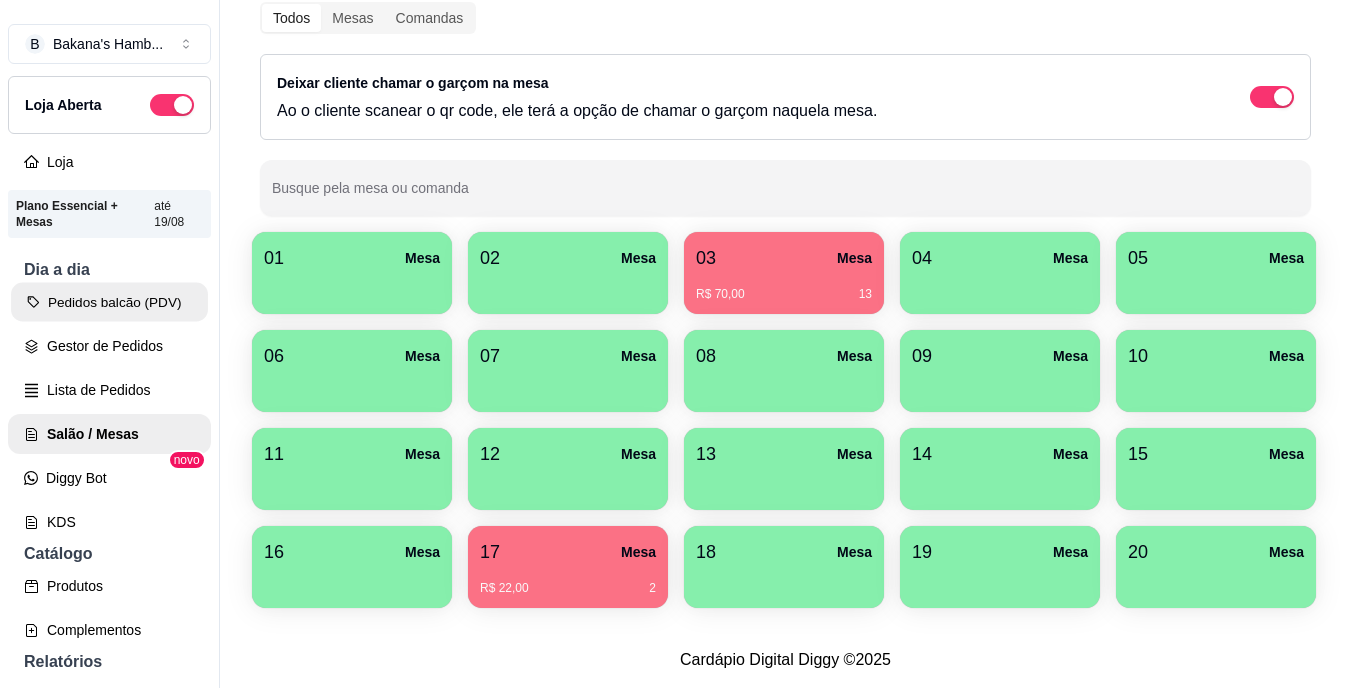 click on "Pedidos balcão (PDV)" at bounding box center [109, 302] 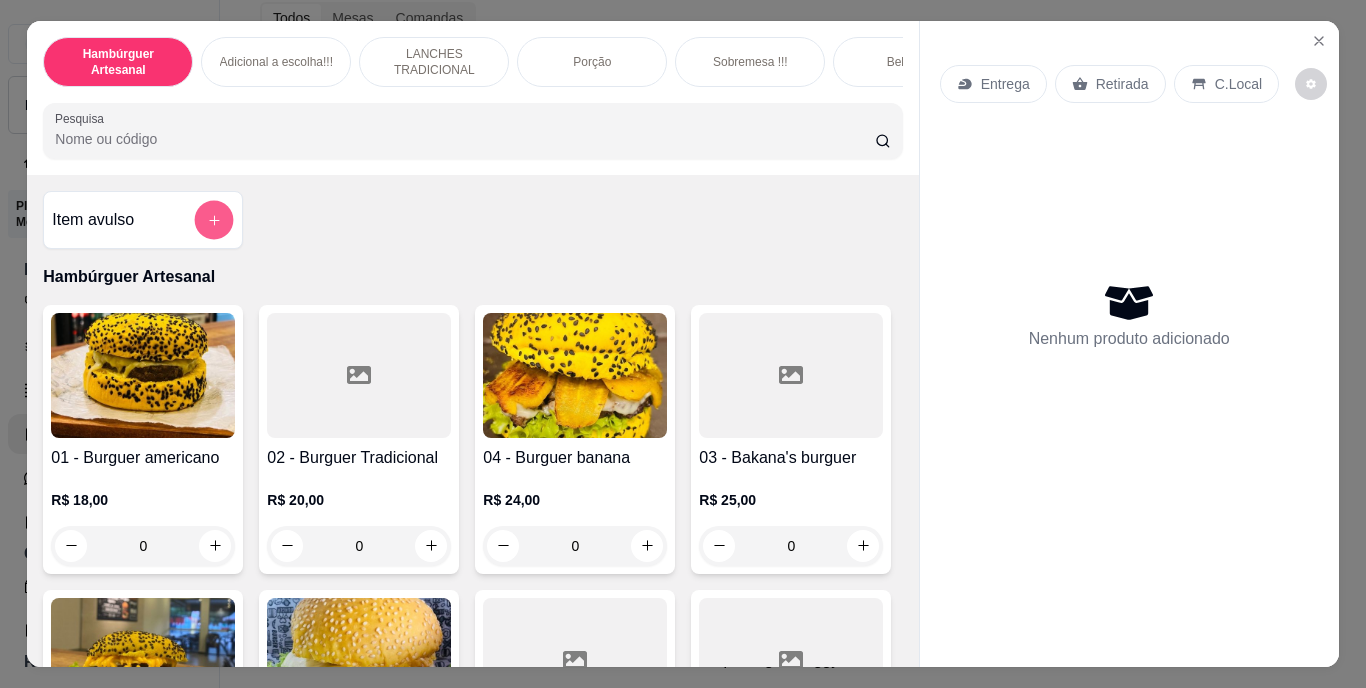 click at bounding box center [214, 219] 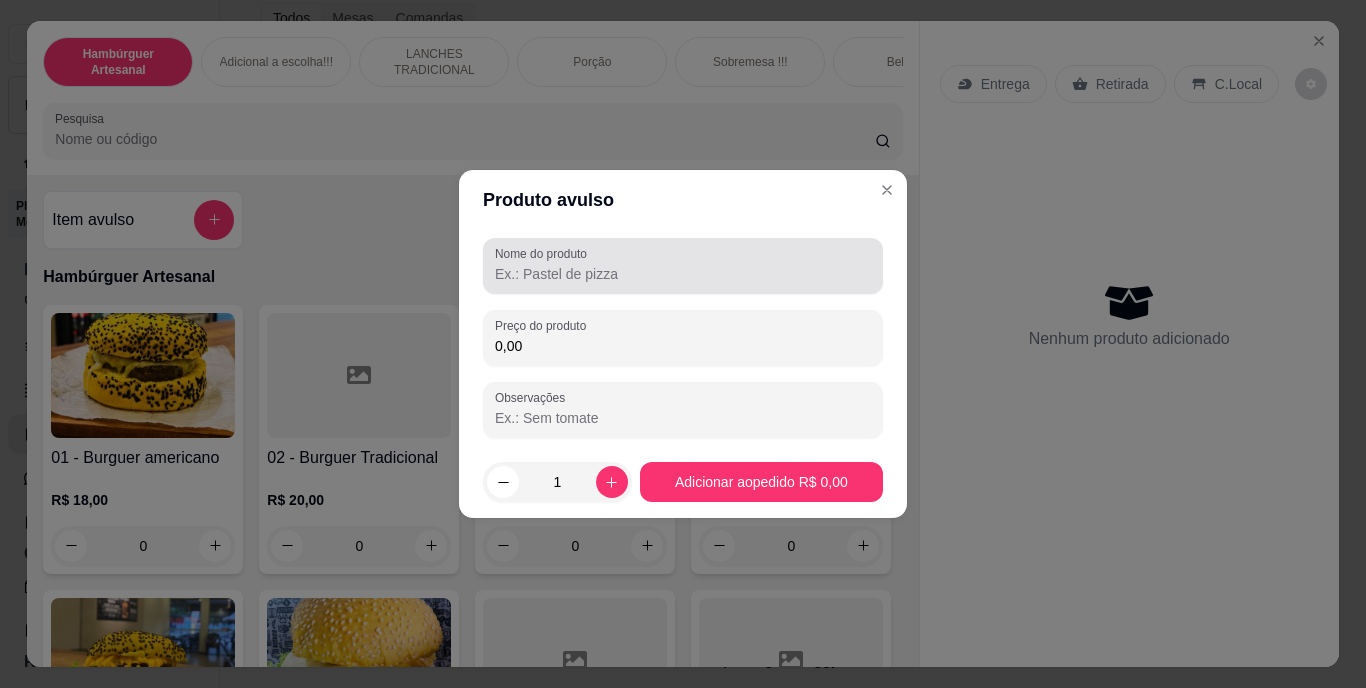 click on "Nome do produto" at bounding box center (683, 266) 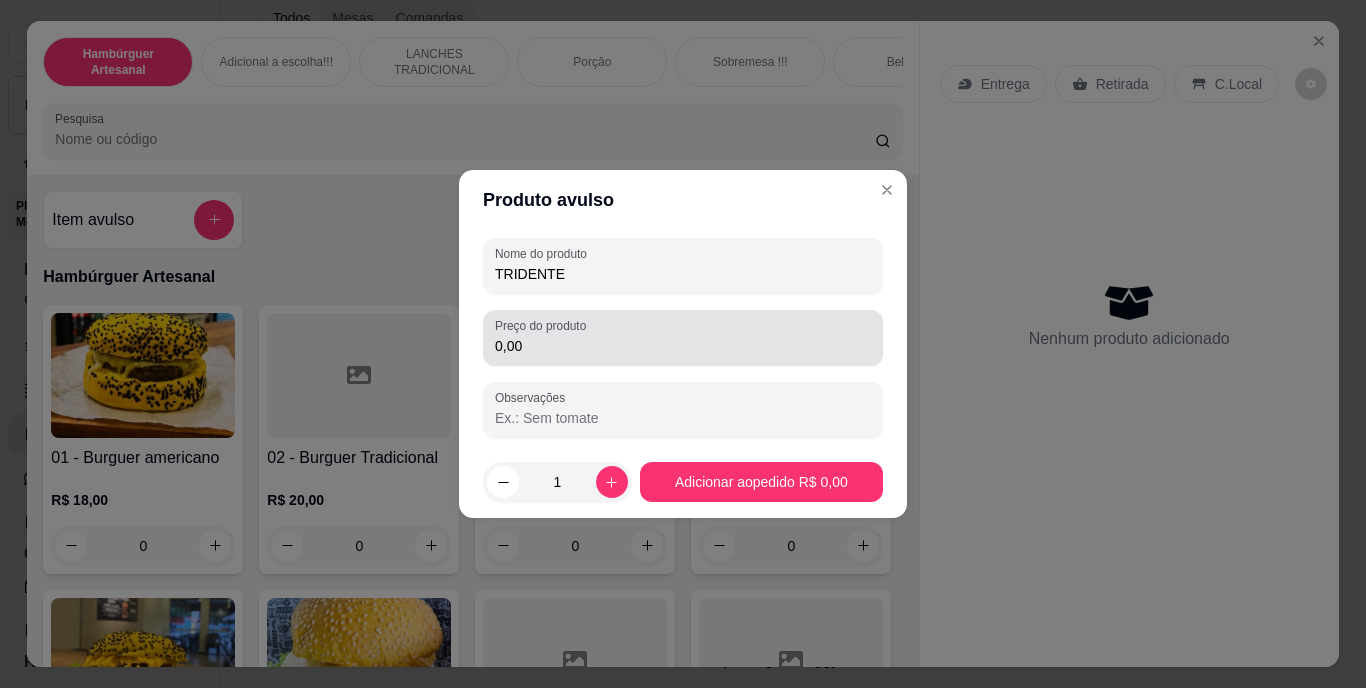 type on "TRIDENTE" 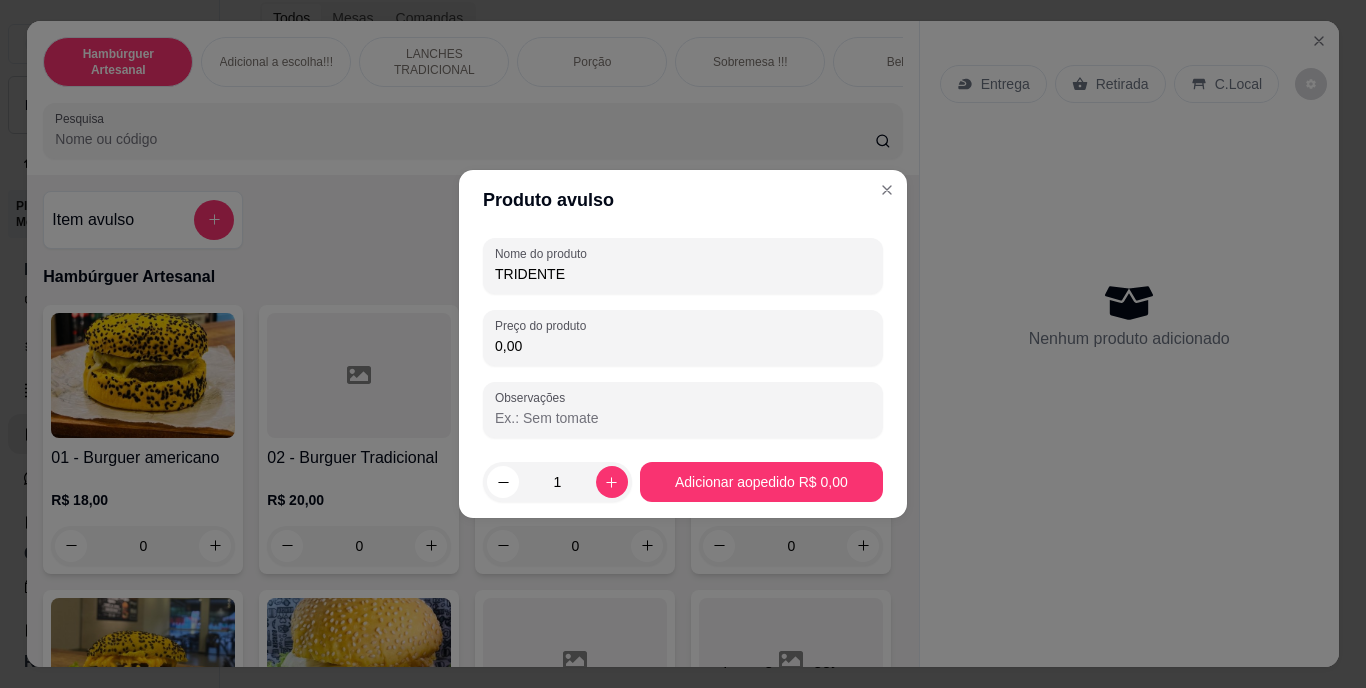 click on "0,00" at bounding box center [683, 346] 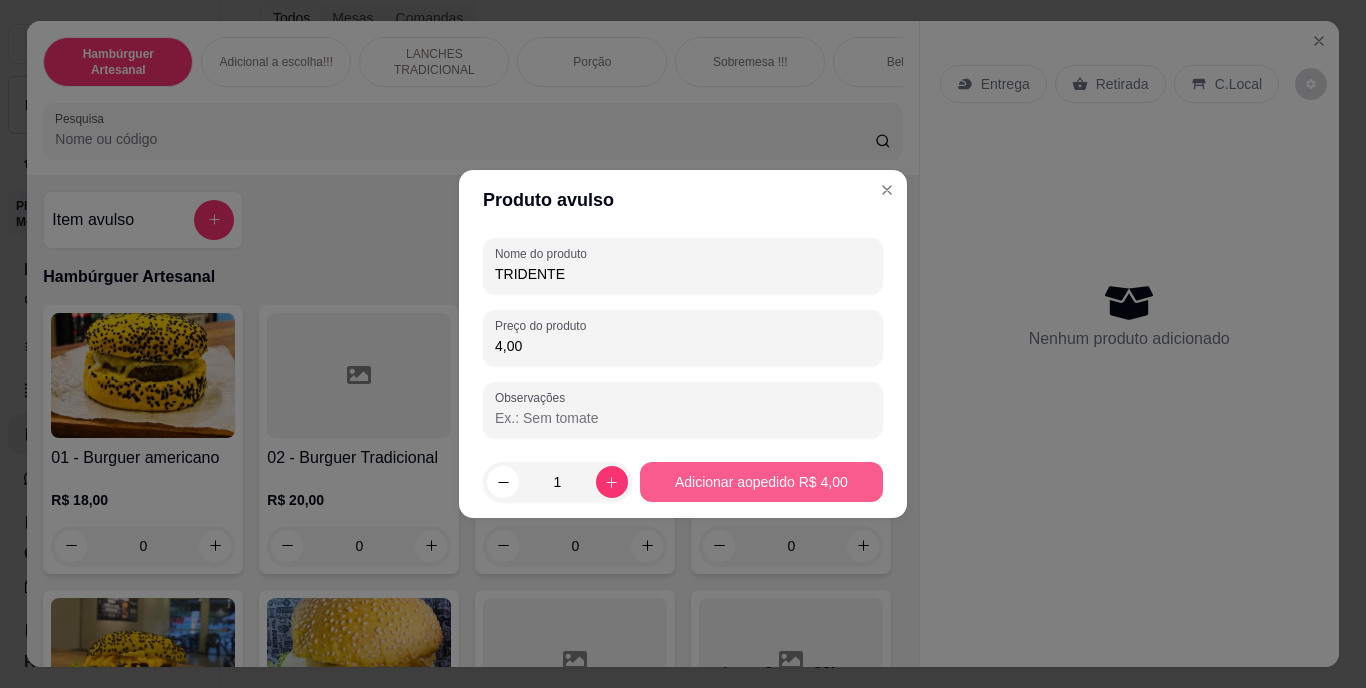 type on "4,00" 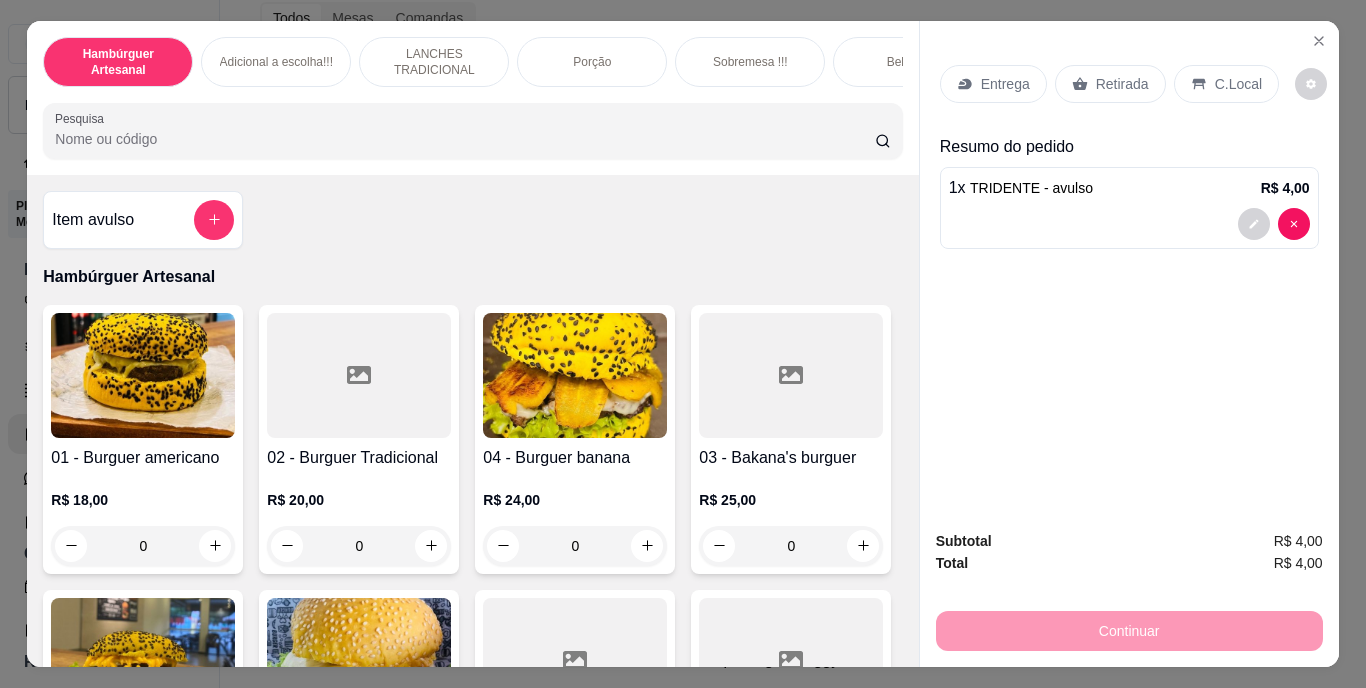 click on "Retirada" at bounding box center [1122, 84] 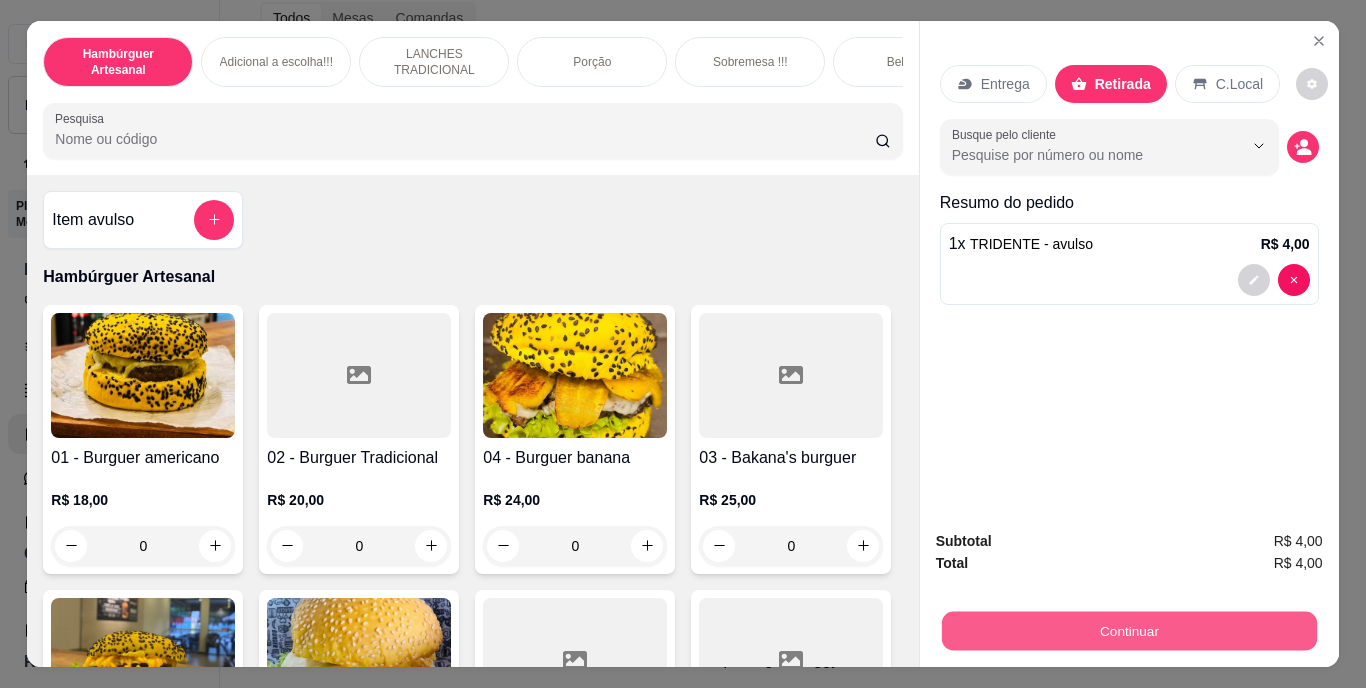 click on "Continuar" at bounding box center [1128, 631] 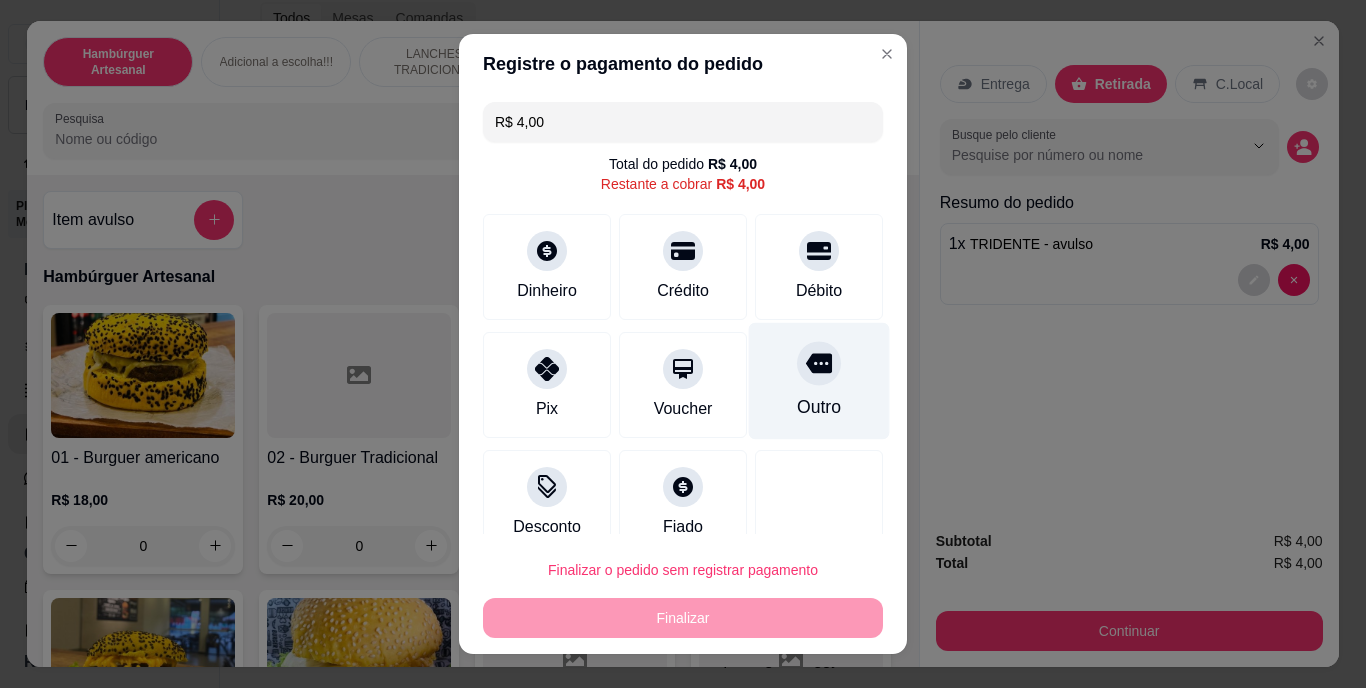 click 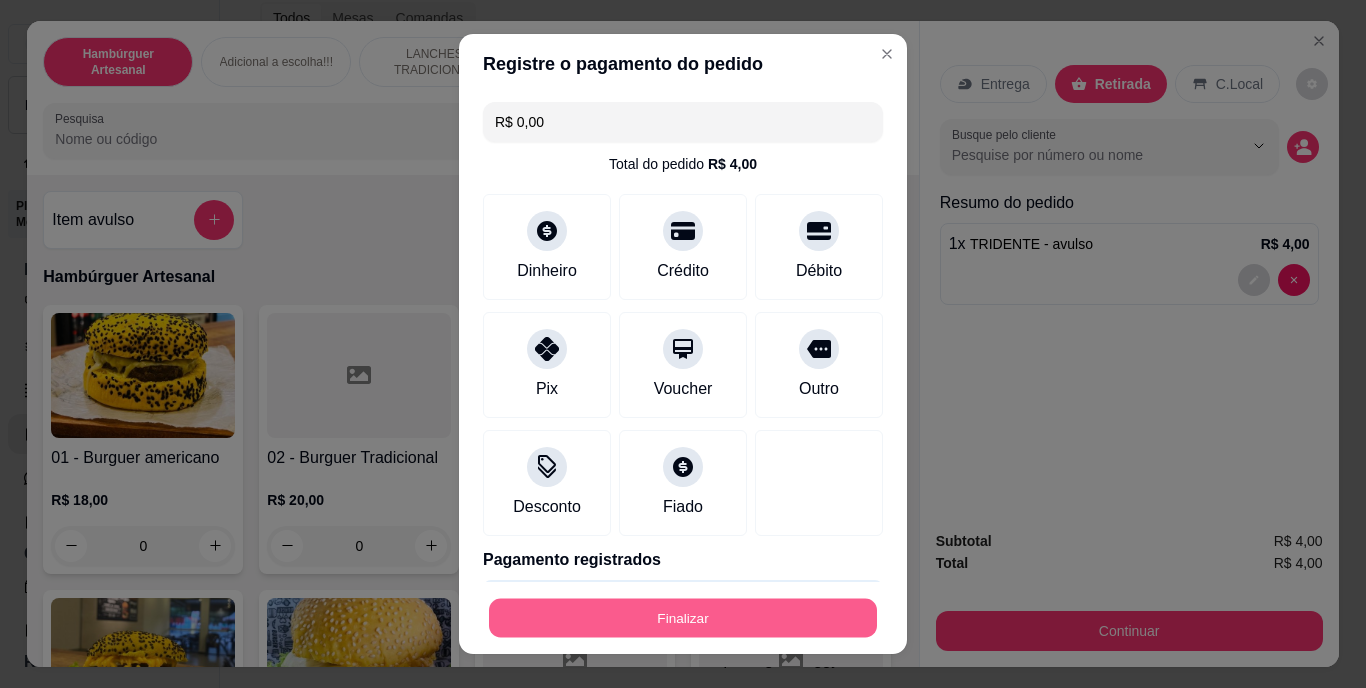 click on "Finalizar" at bounding box center [683, 617] 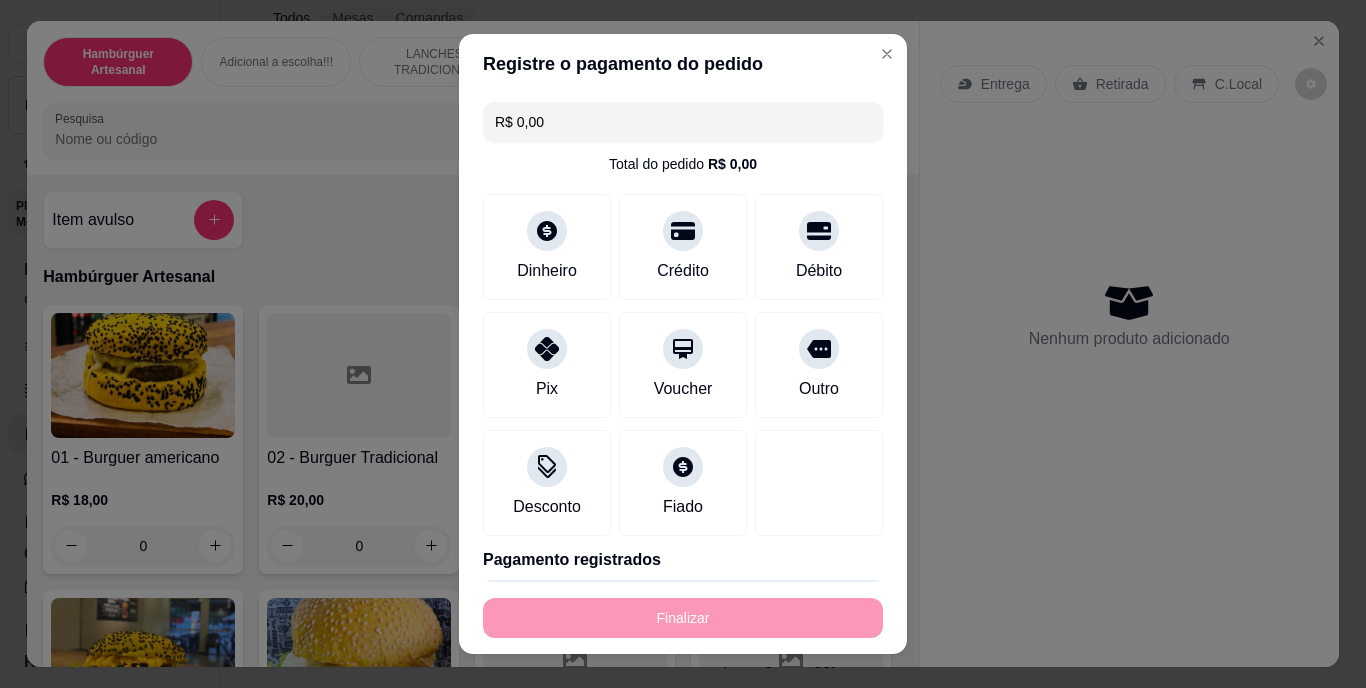 type on "-R$ 4,00" 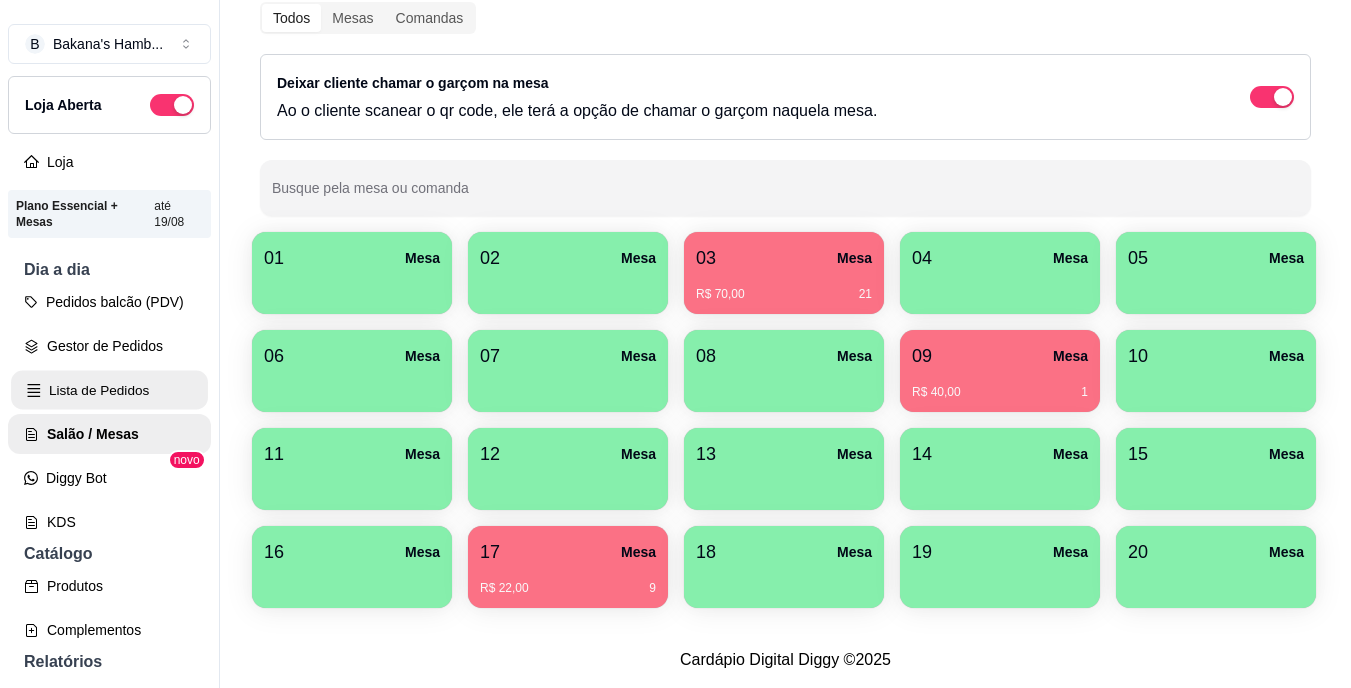 click on "Lista de Pedidos" at bounding box center [109, 390] 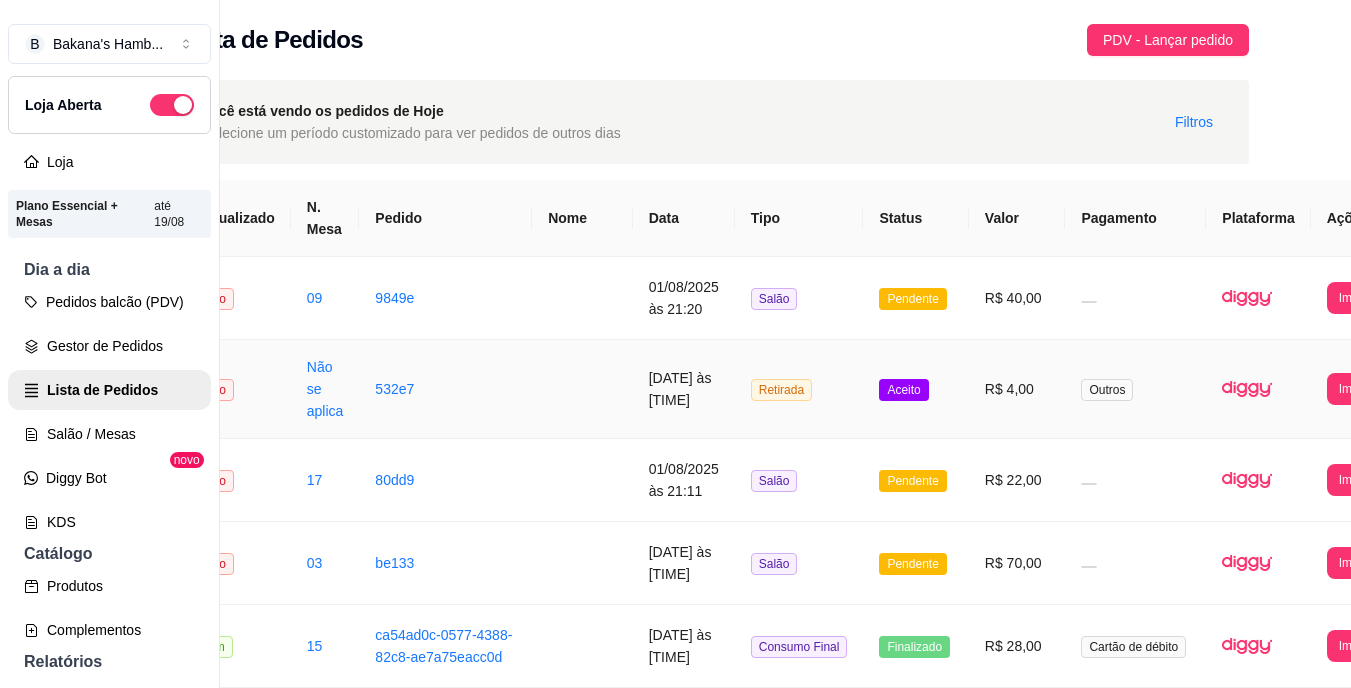 scroll, scrollTop: 0, scrollLeft: 80, axis: horizontal 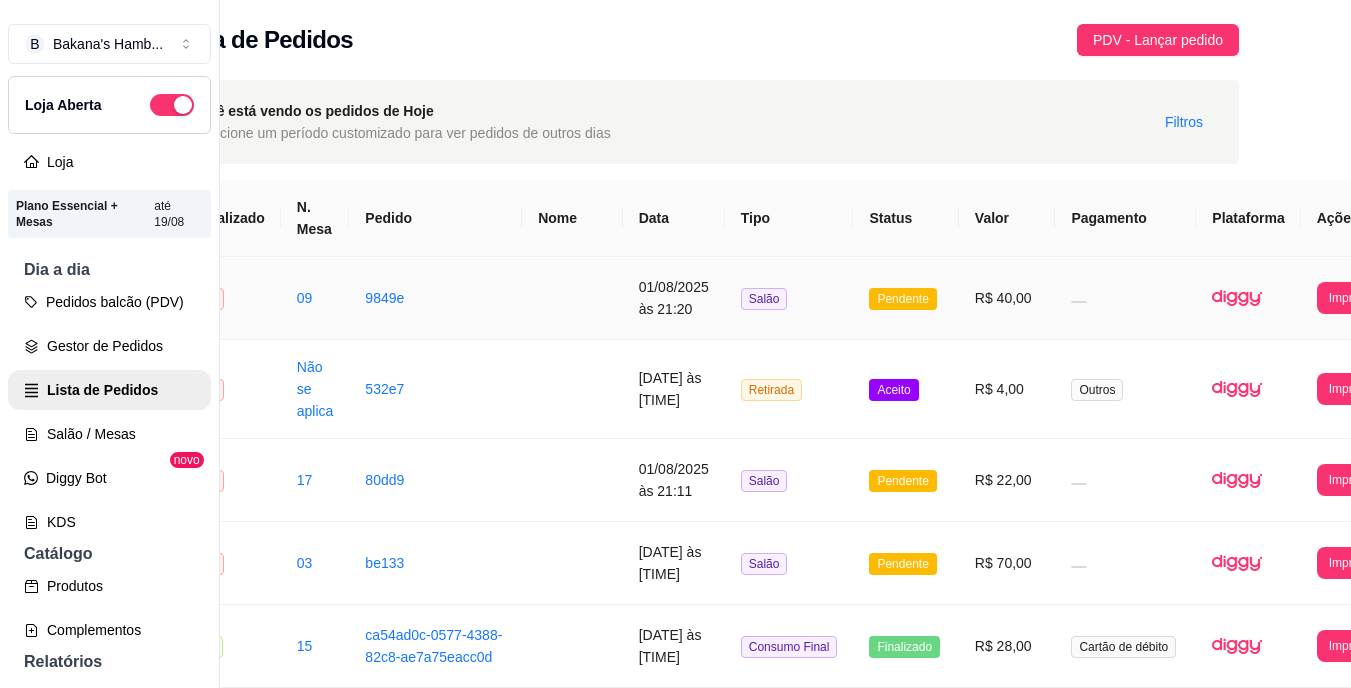 click at bounding box center [1125, 298] 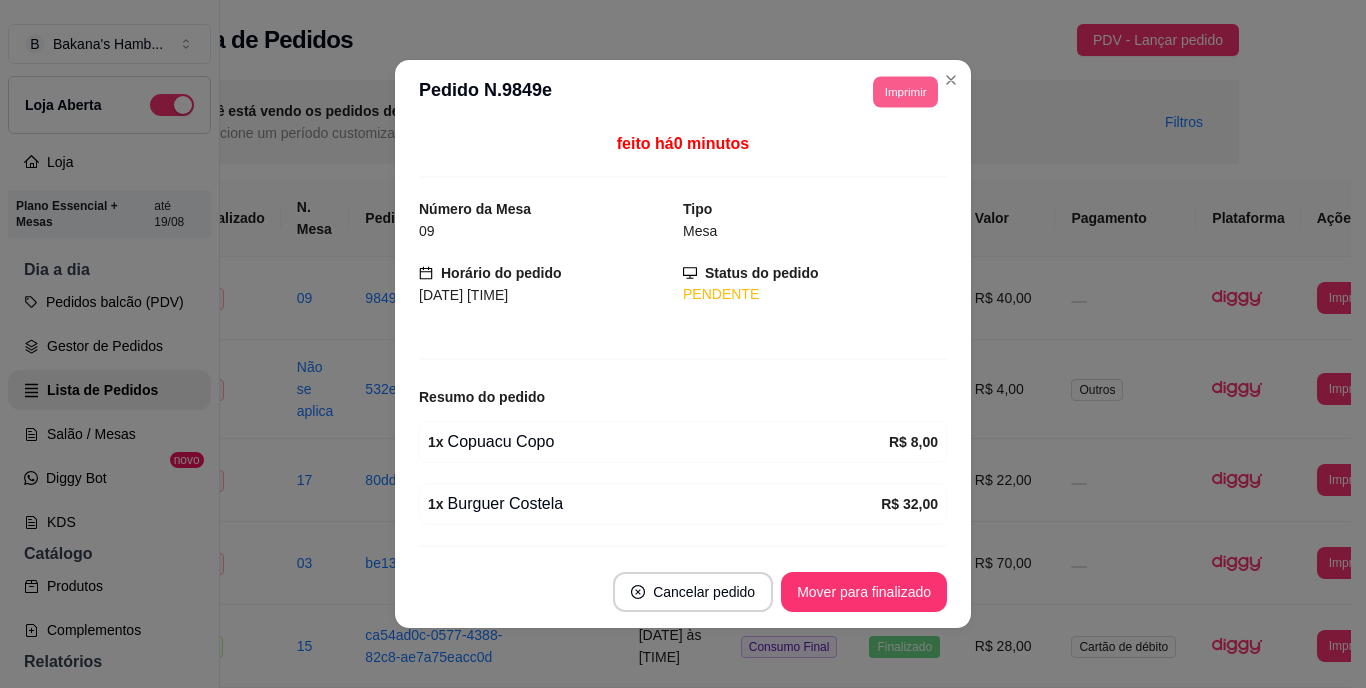 click on "Imprimir" at bounding box center (905, 91) 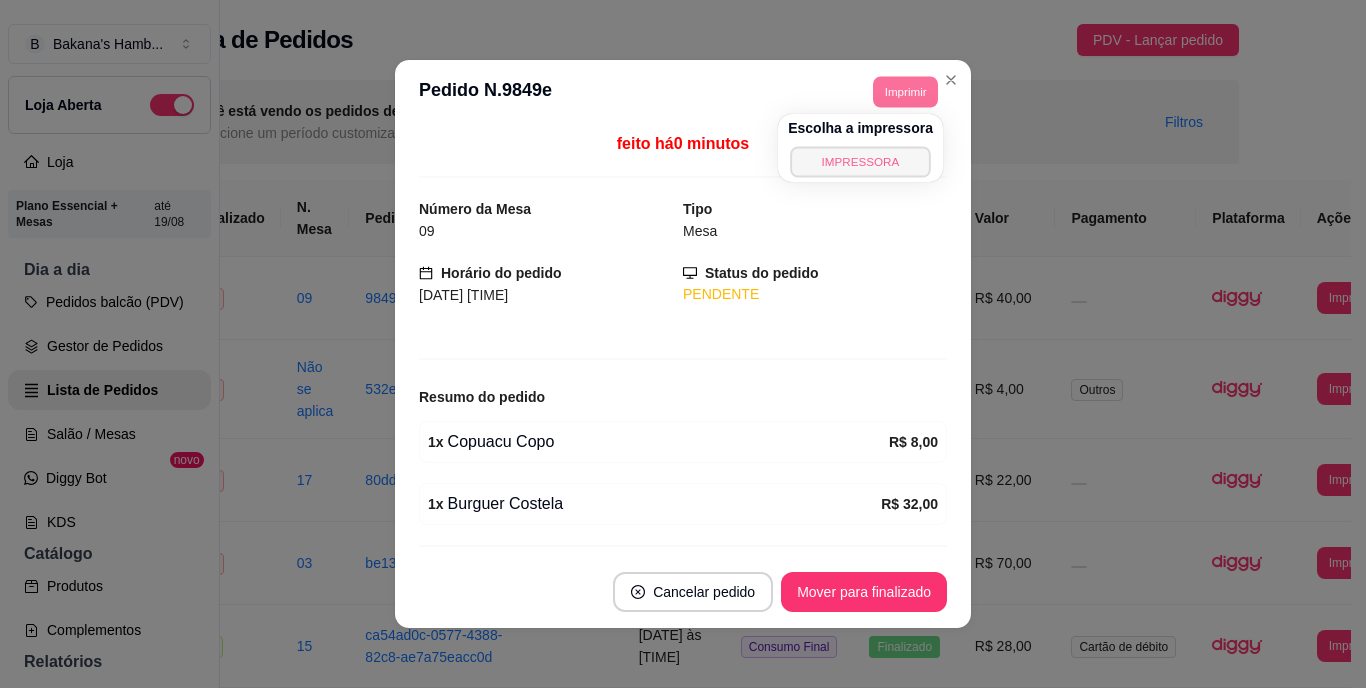 click on "IMPRESSORA" at bounding box center [860, 161] 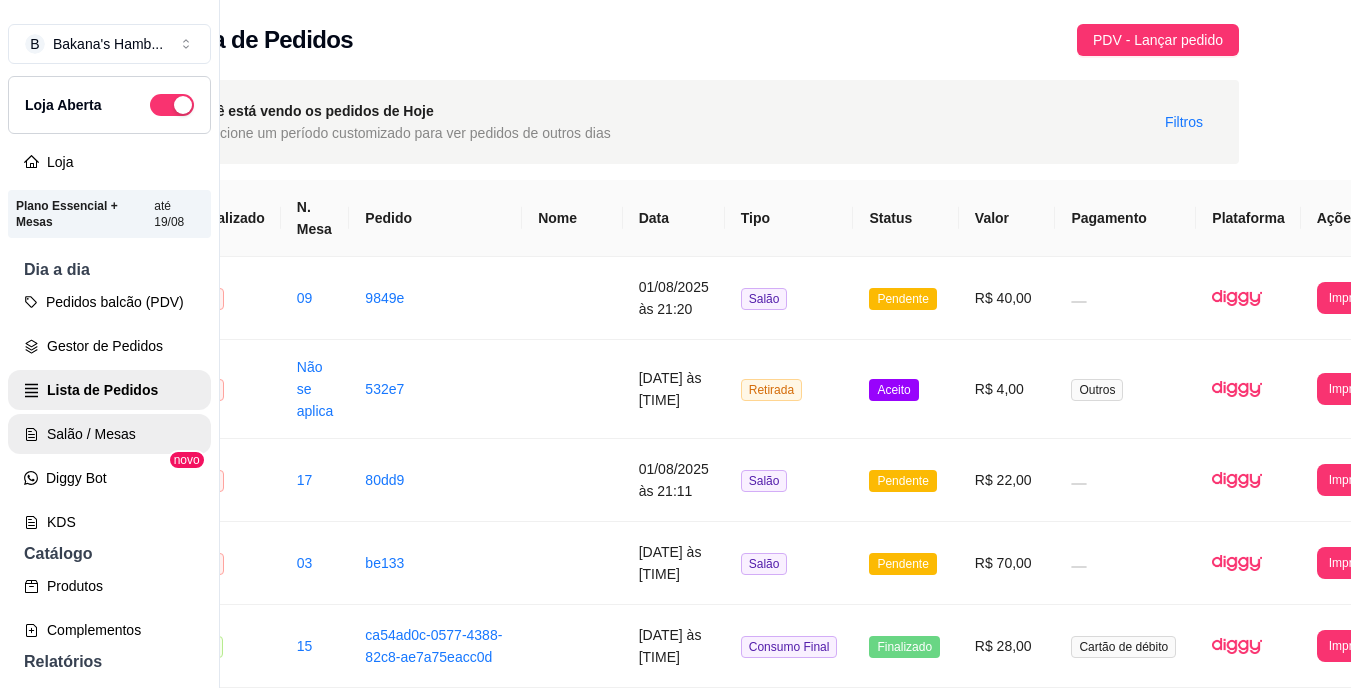 scroll, scrollTop: 0, scrollLeft: 65, axis: horizontal 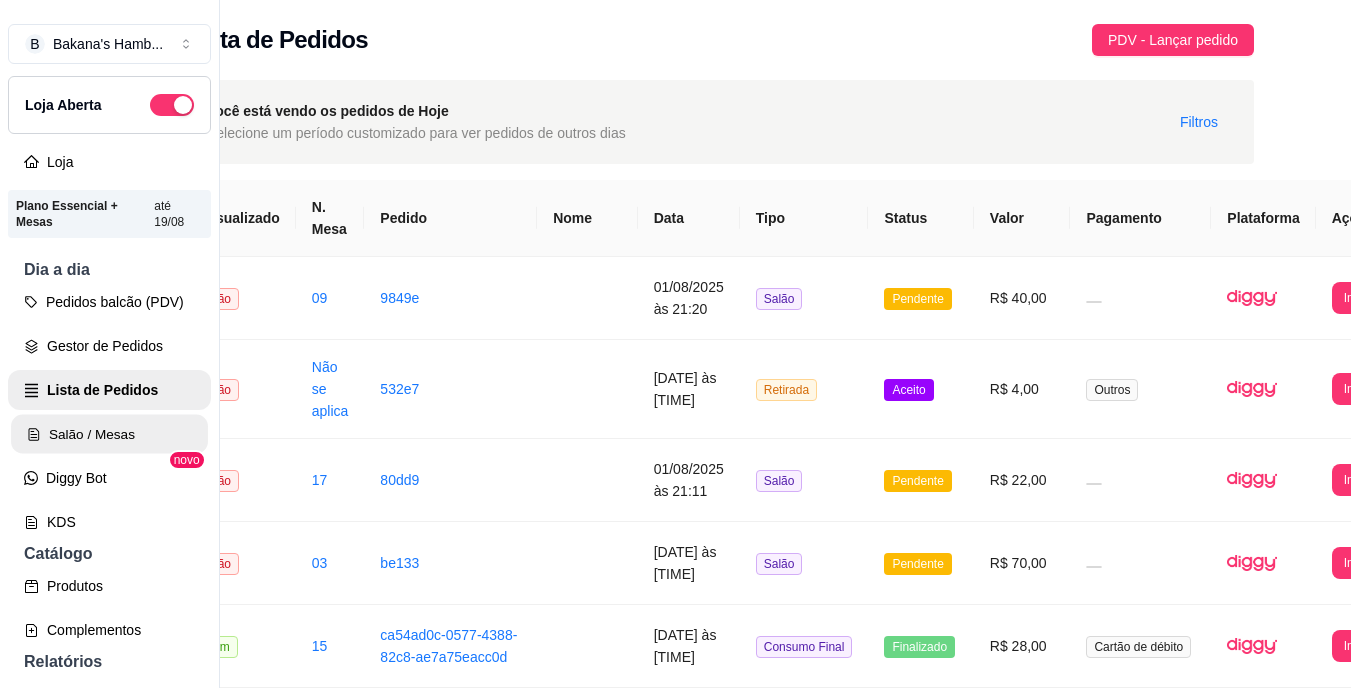 click on "Salão / Mesas" at bounding box center [109, 434] 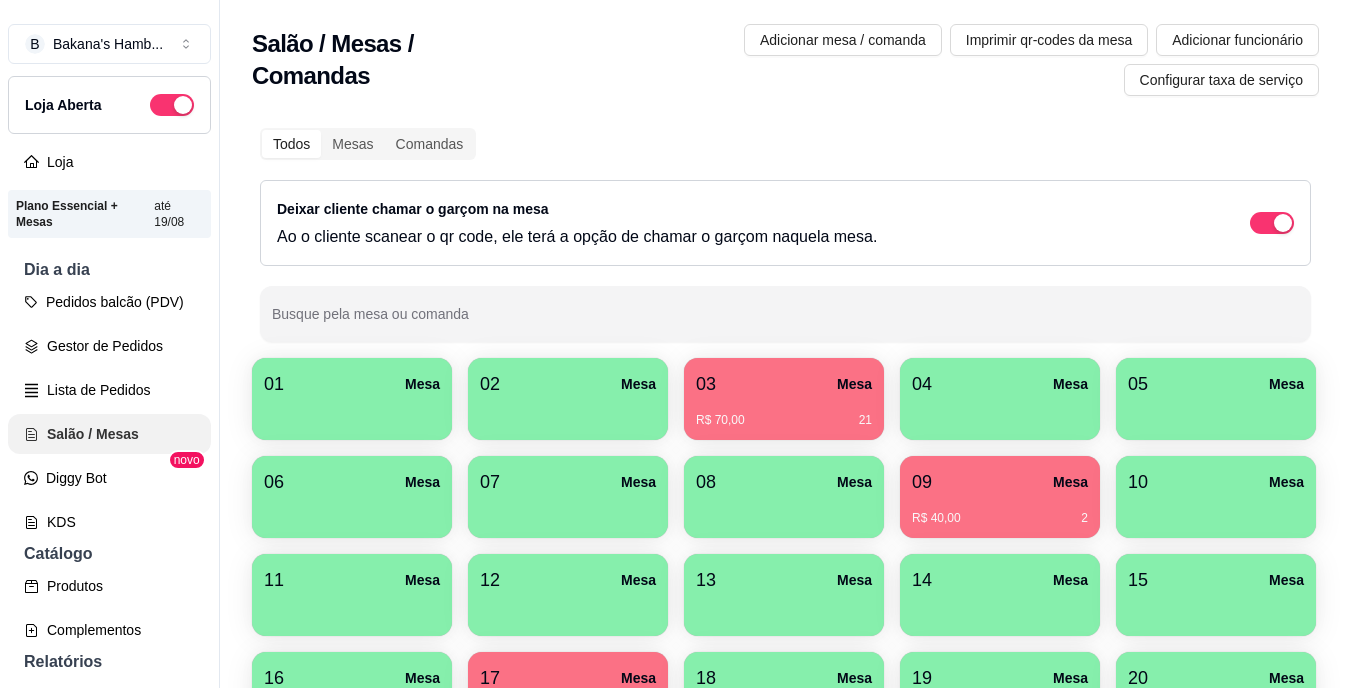 scroll, scrollTop: 0, scrollLeft: 0, axis: both 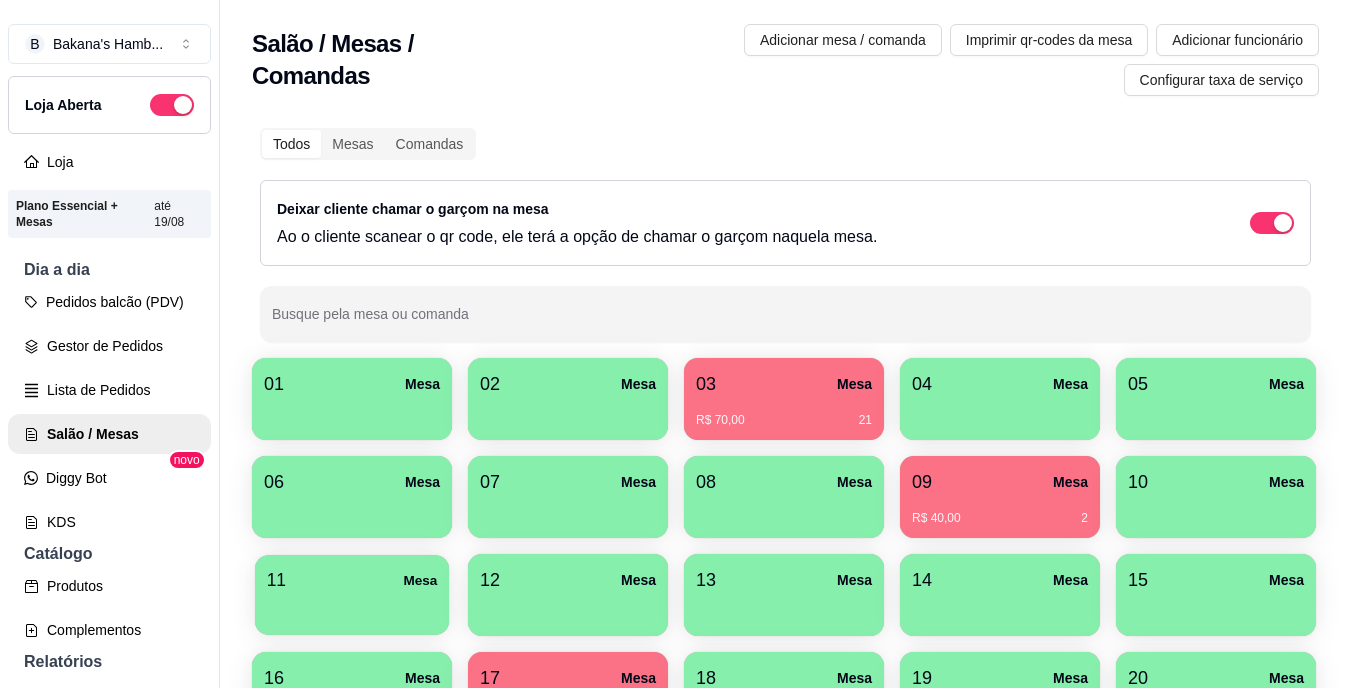click at bounding box center (352, 608) 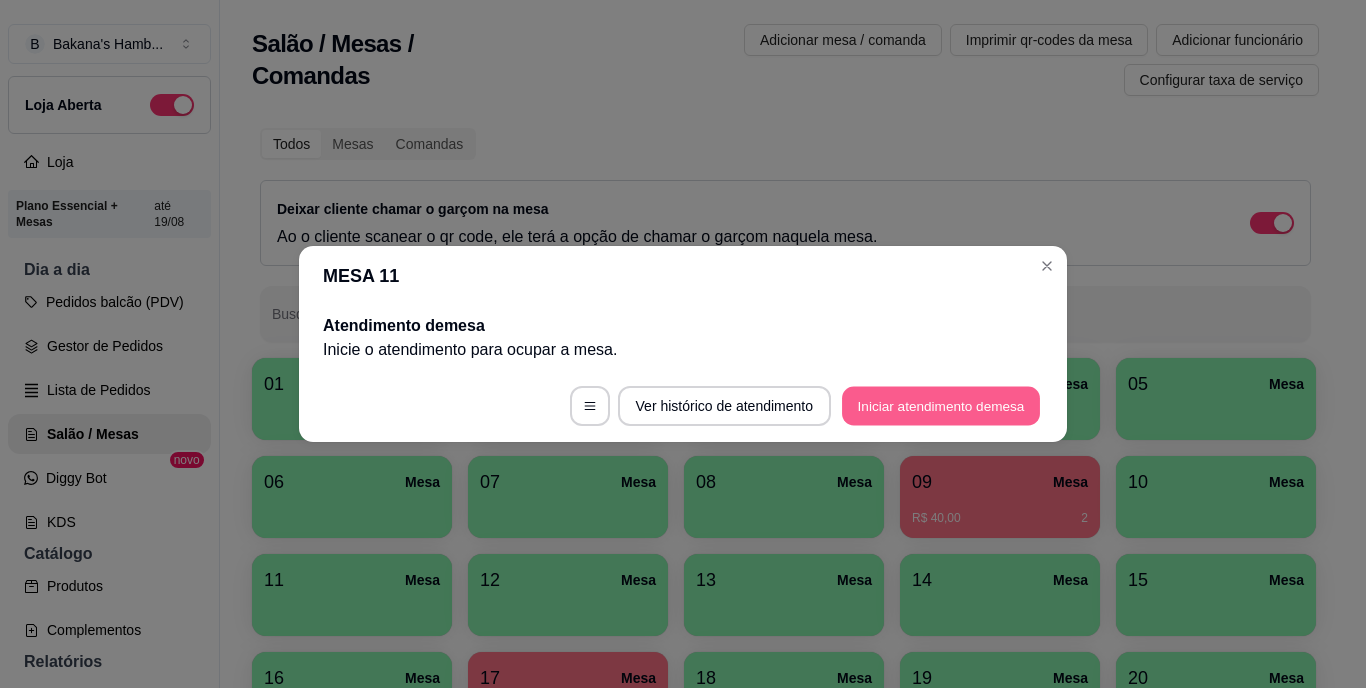 click on "Iniciar atendimento de  mesa" at bounding box center [941, 406] 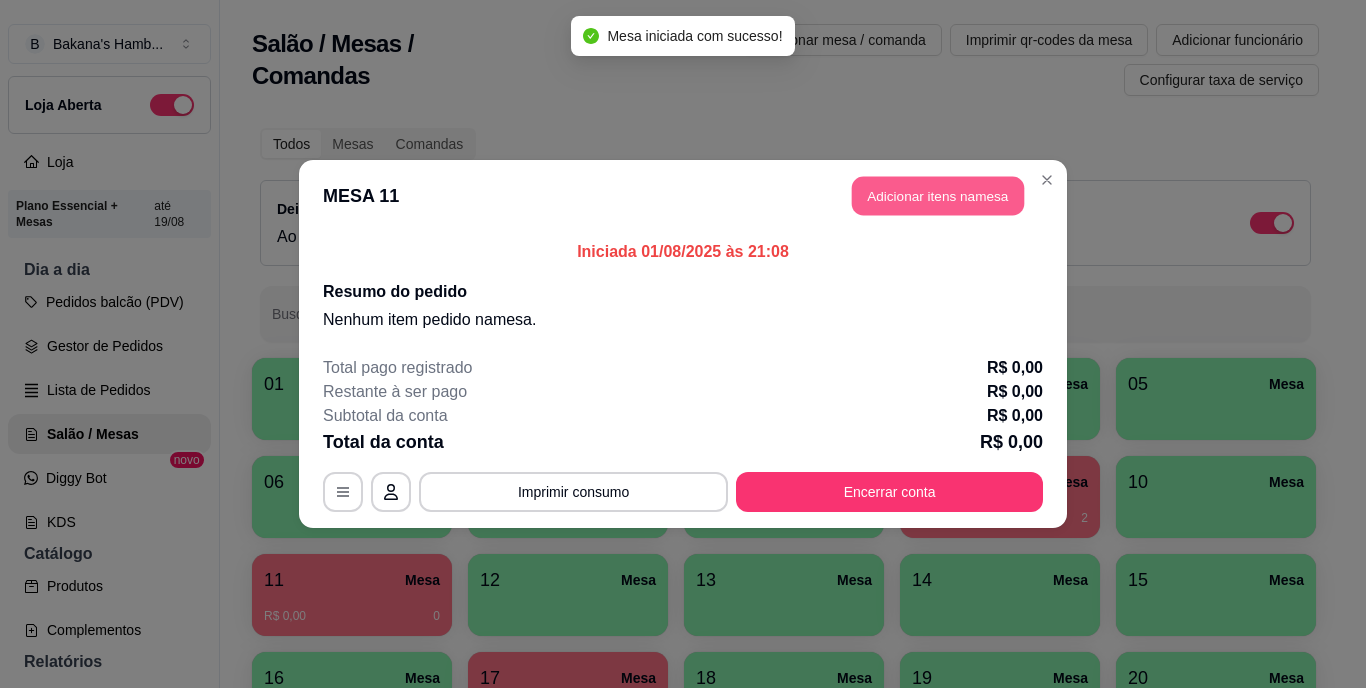 click on "Adicionar itens na  mesa" at bounding box center (938, 196) 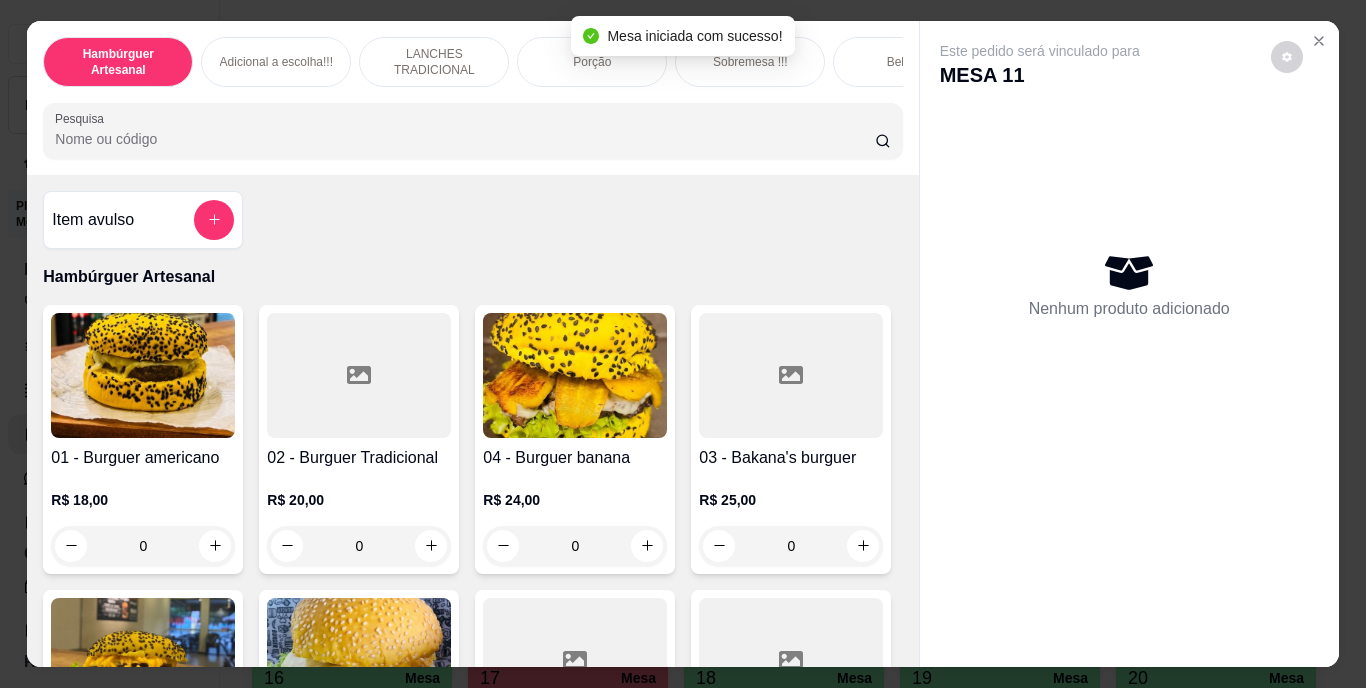 click on "Pesquisa" at bounding box center [465, 139] 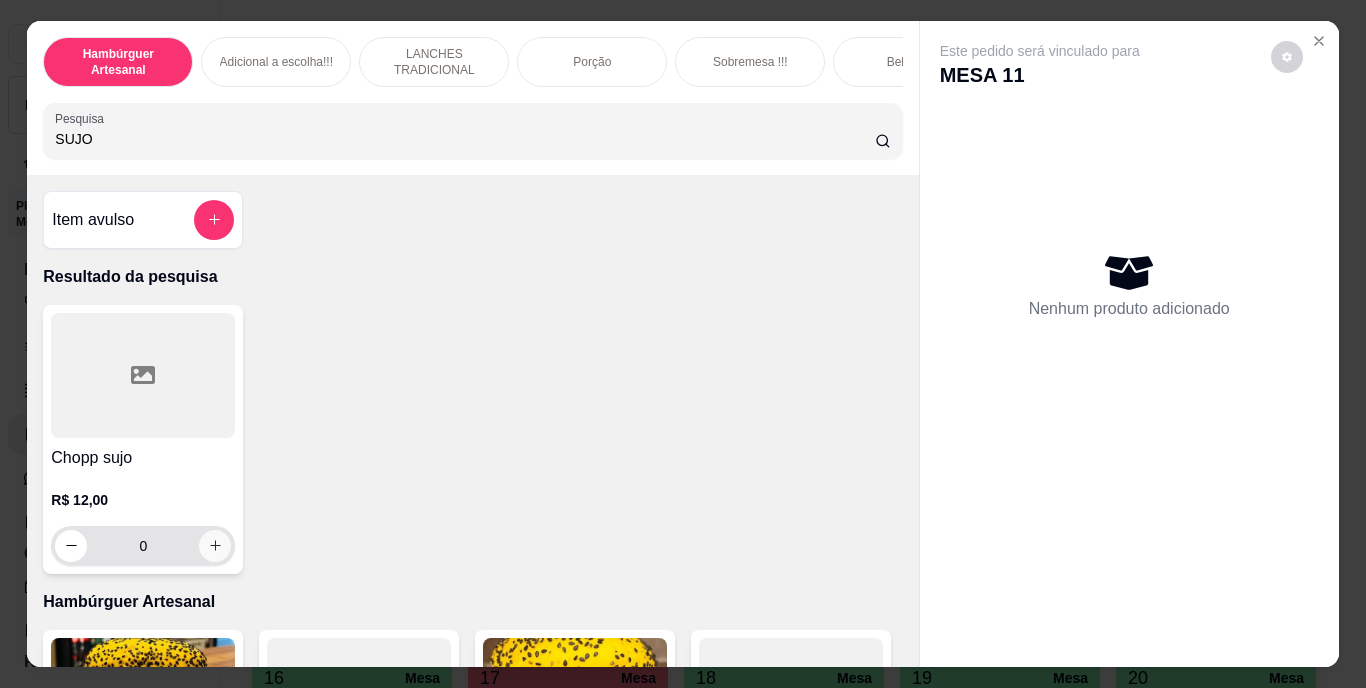 type on "SUJO" 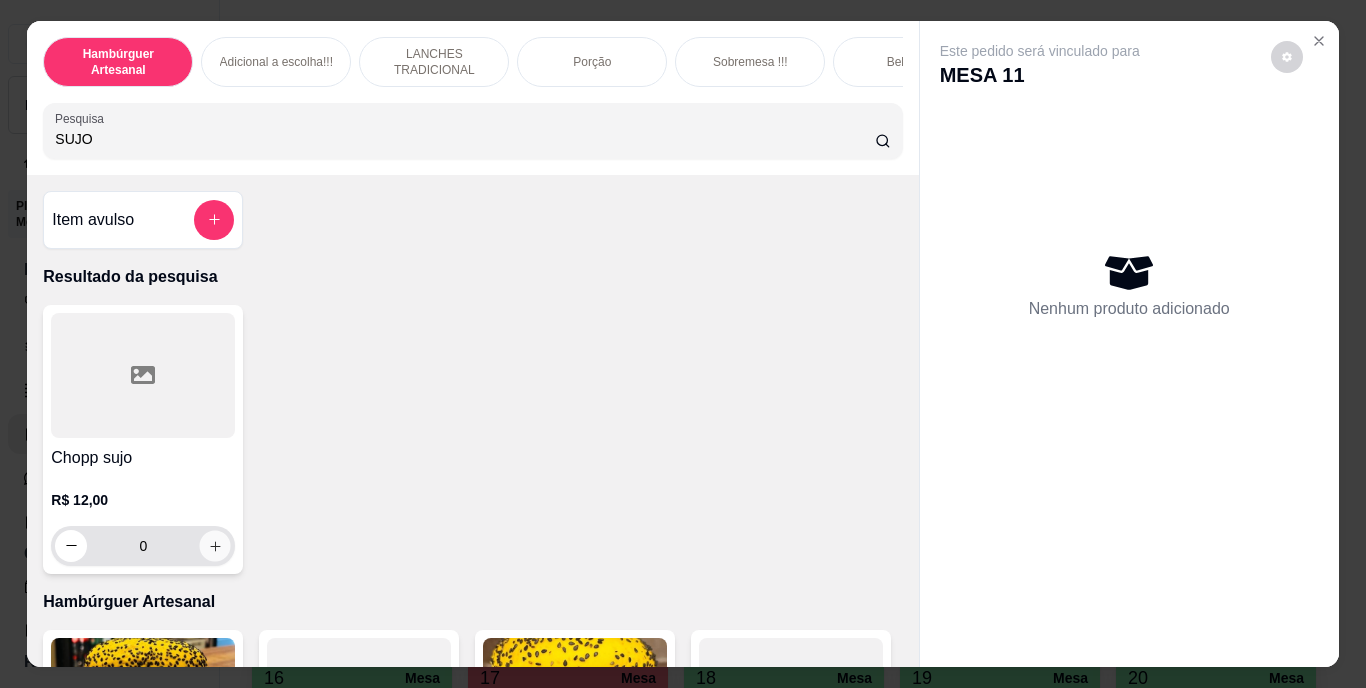 click 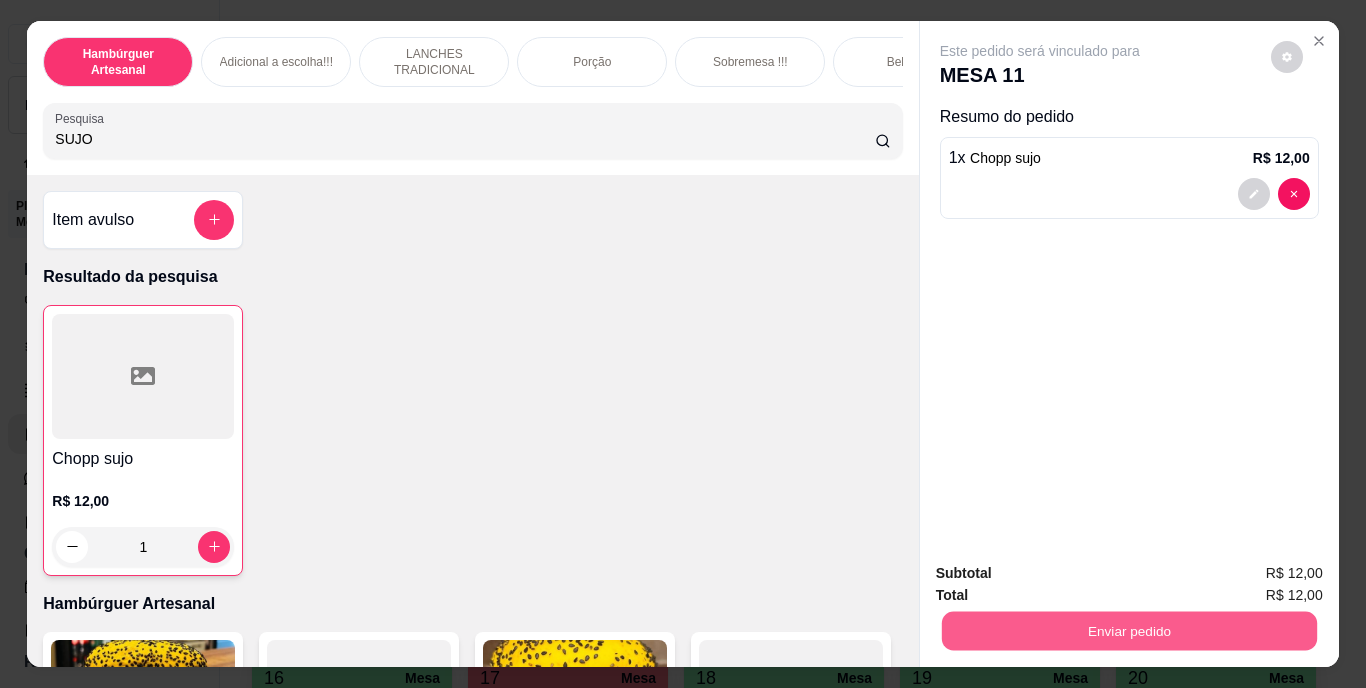 click on "Enviar pedido" at bounding box center [1128, 631] 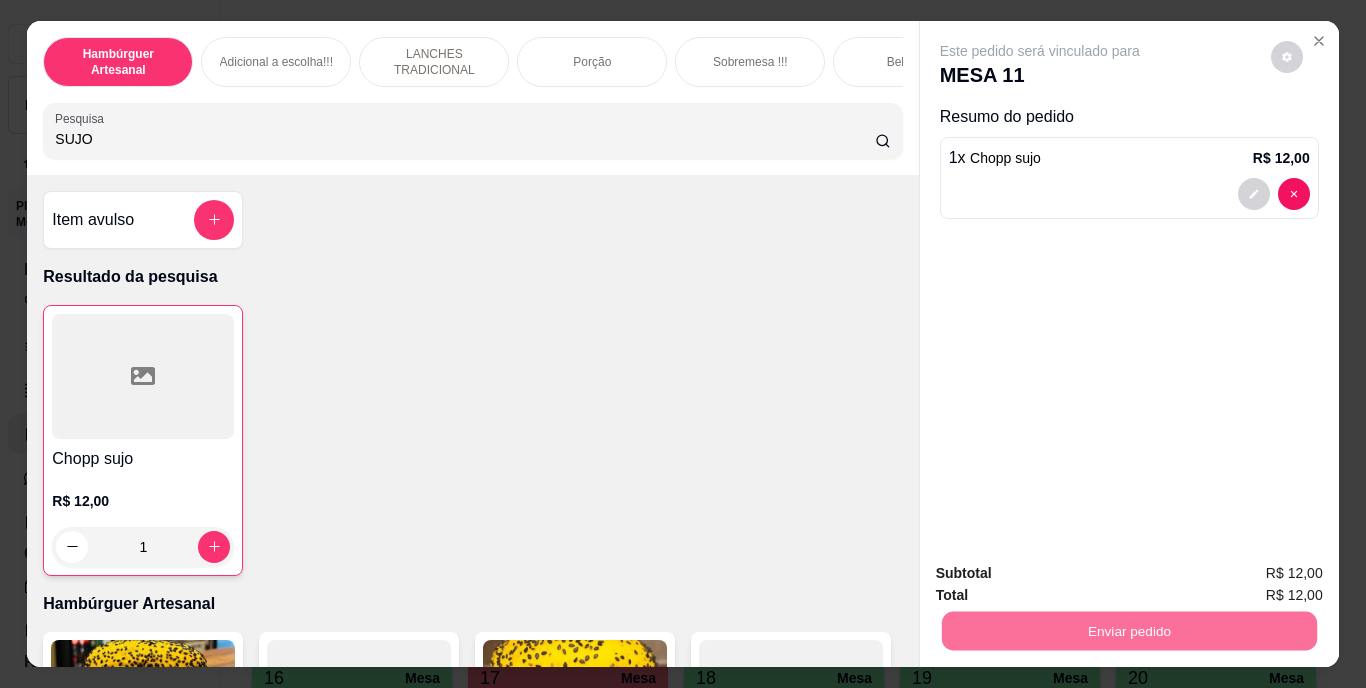 click on "Não registrar e enviar pedido" at bounding box center (1063, 574) 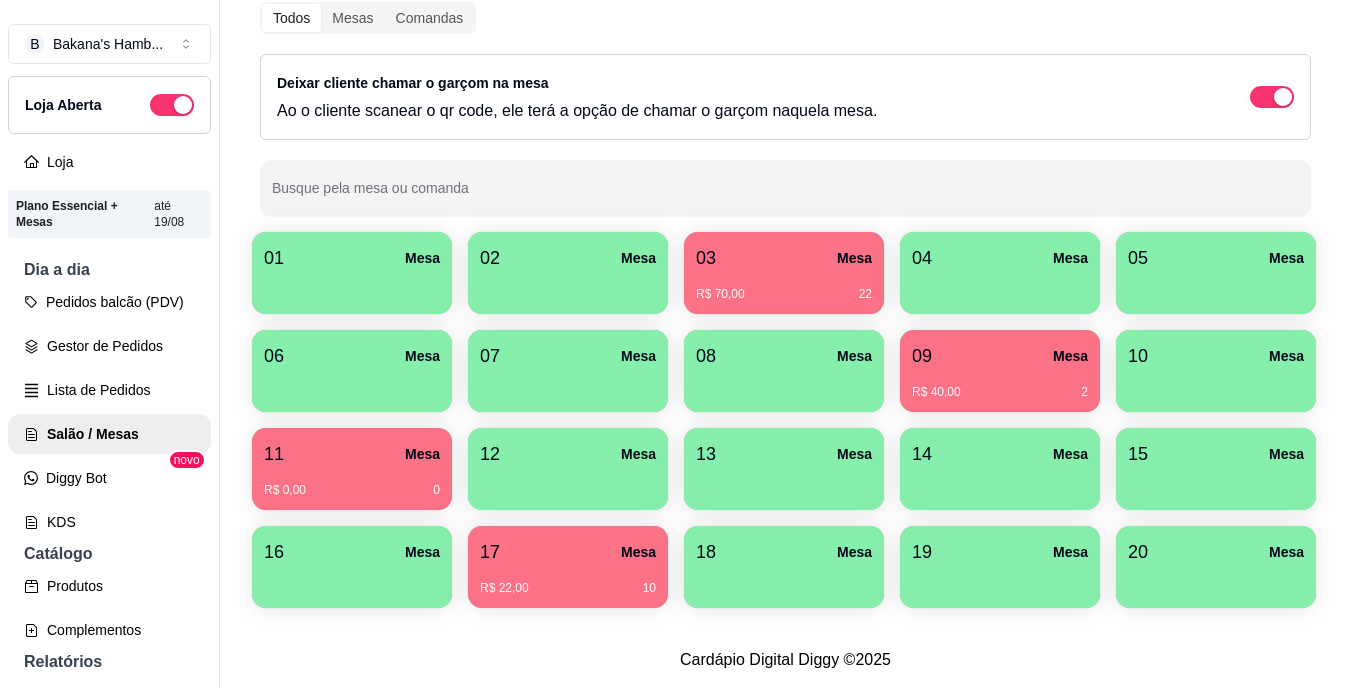 scroll, scrollTop: 239, scrollLeft: 0, axis: vertical 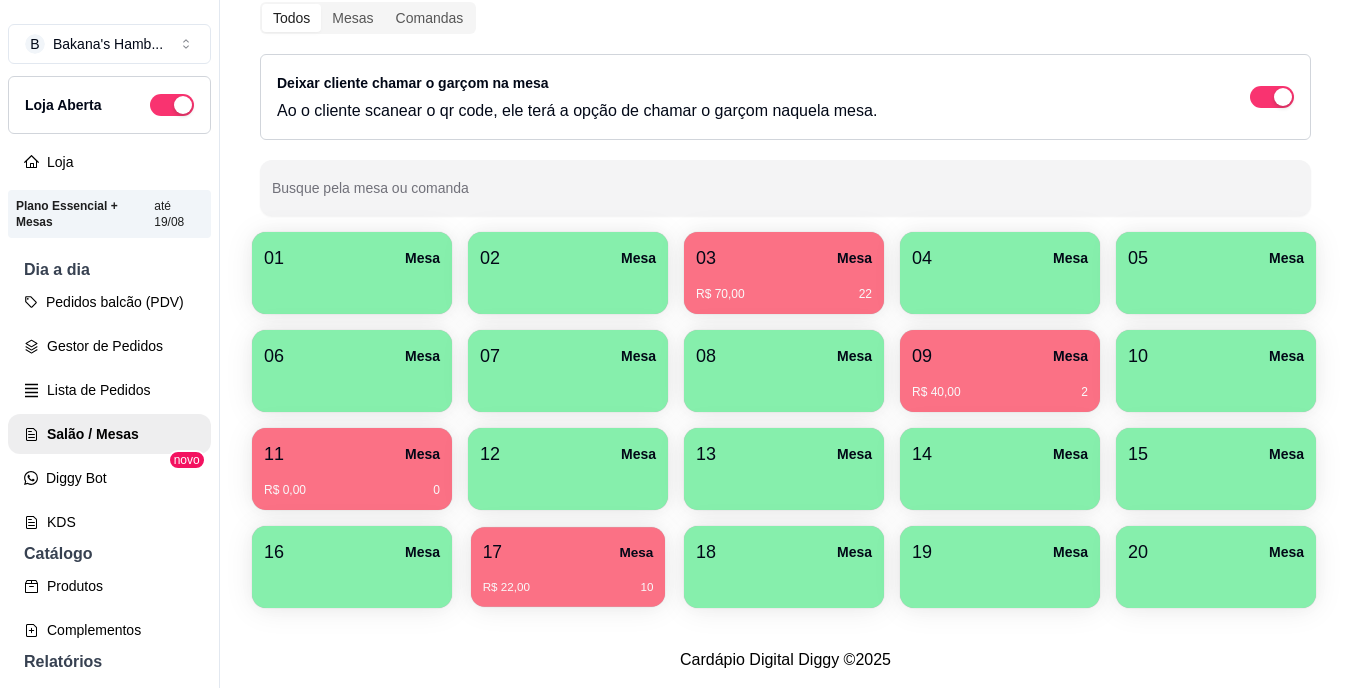 click on "17 Mesa" at bounding box center [568, 552] 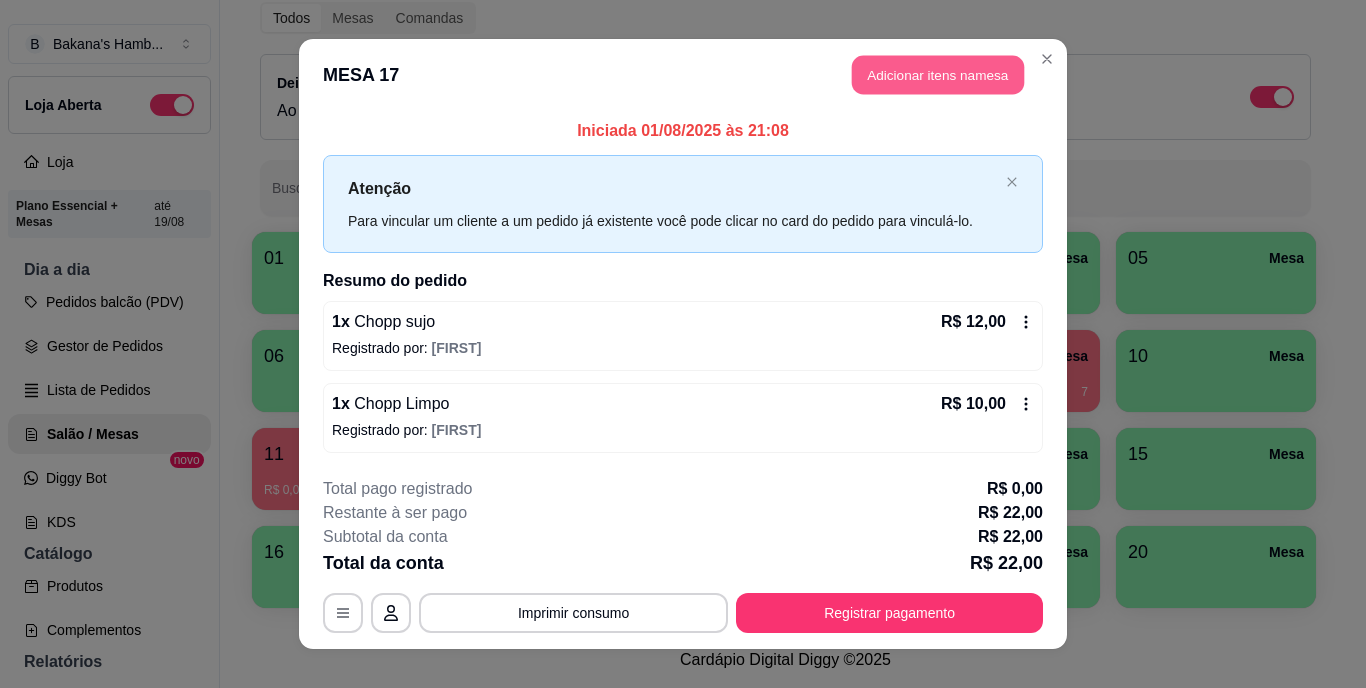 click on "Adicionar itens na  mesa" at bounding box center [938, 75] 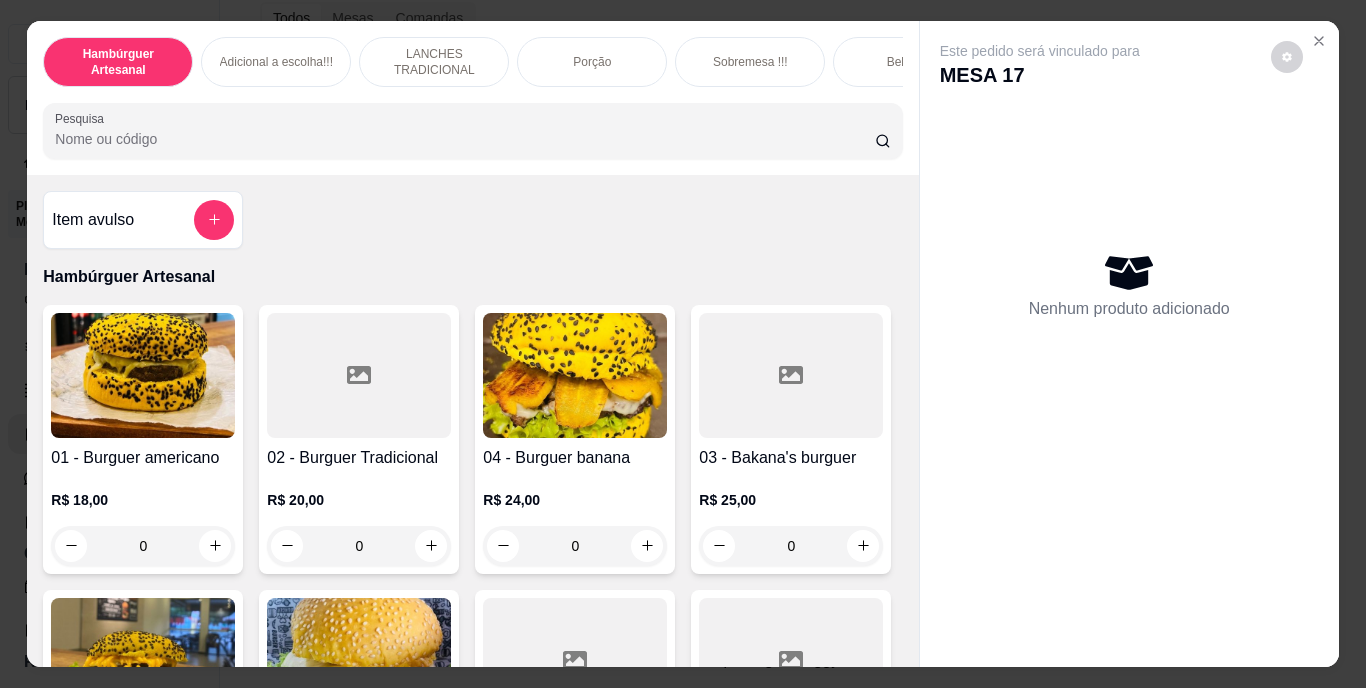 click on "Pesquisa" at bounding box center [465, 139] 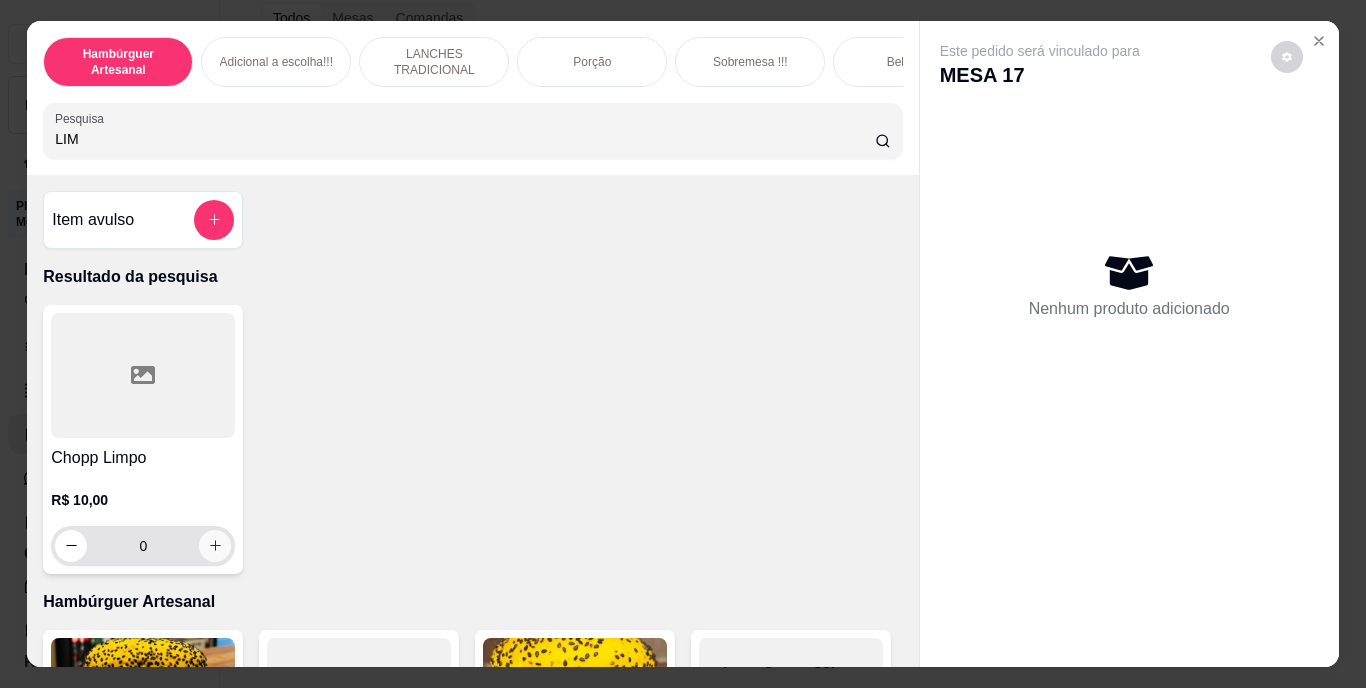 type on "LIM" 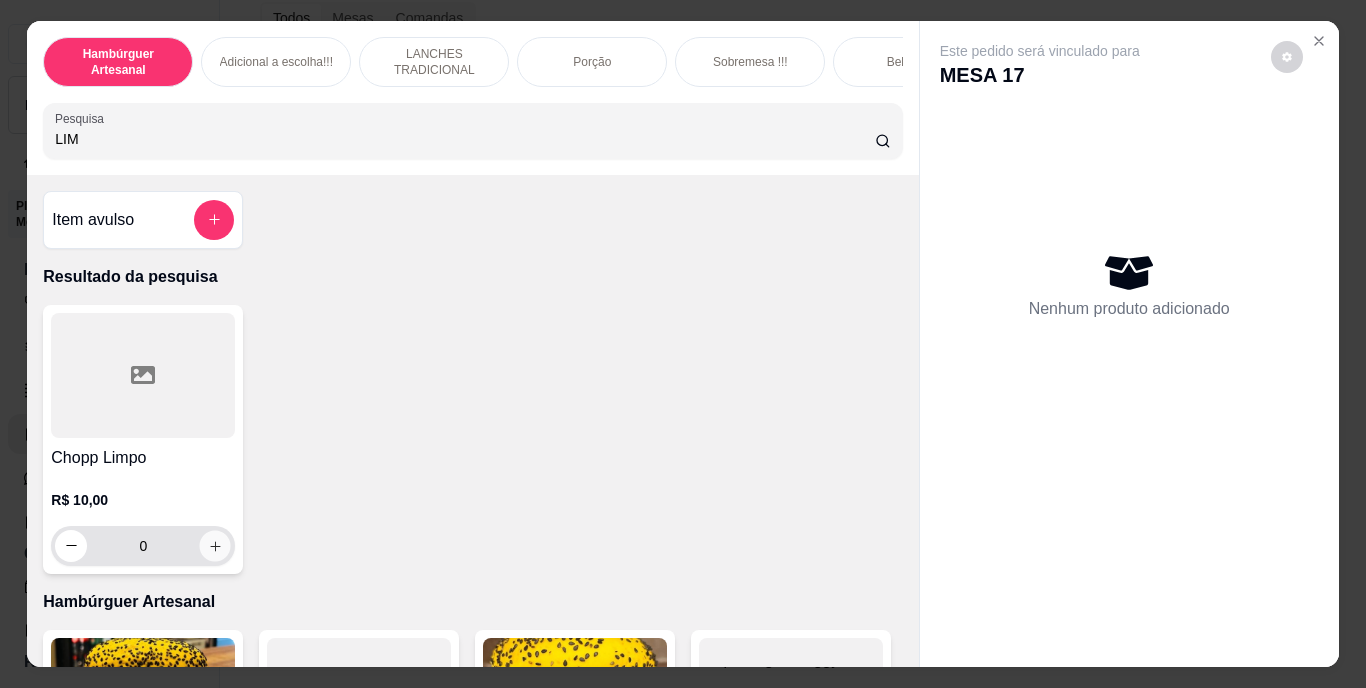 click 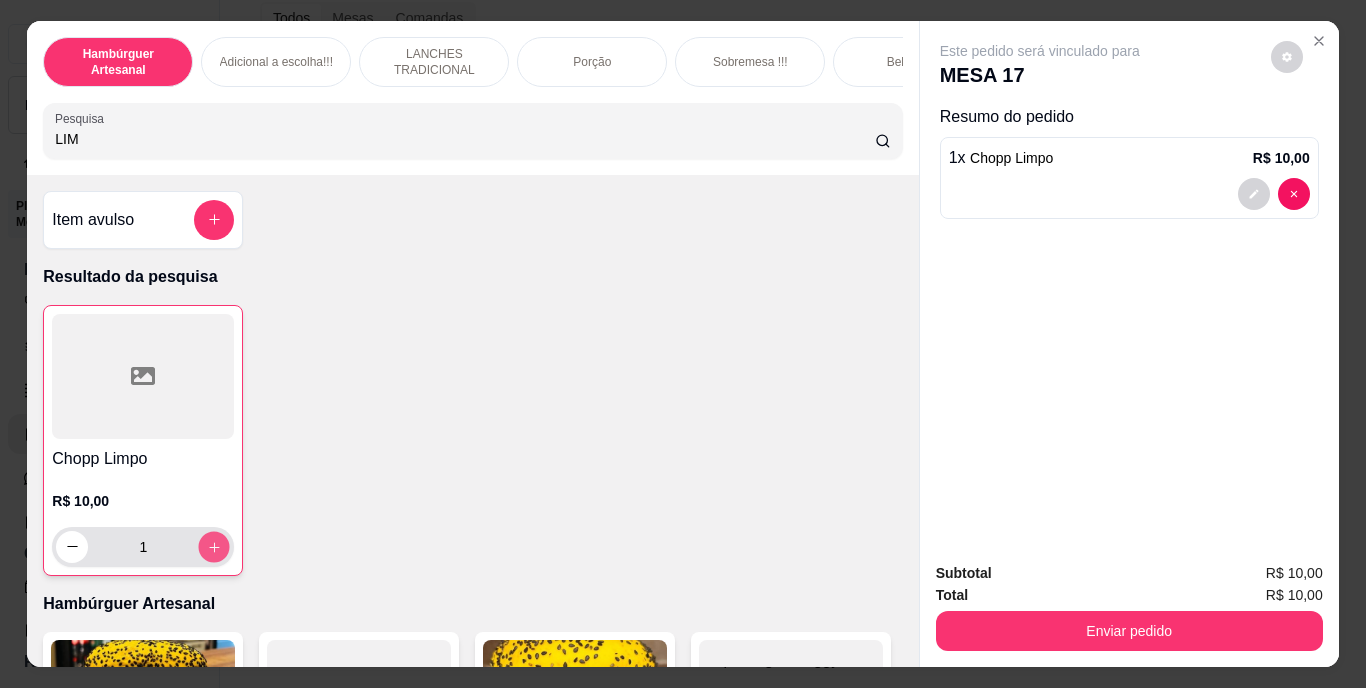 click 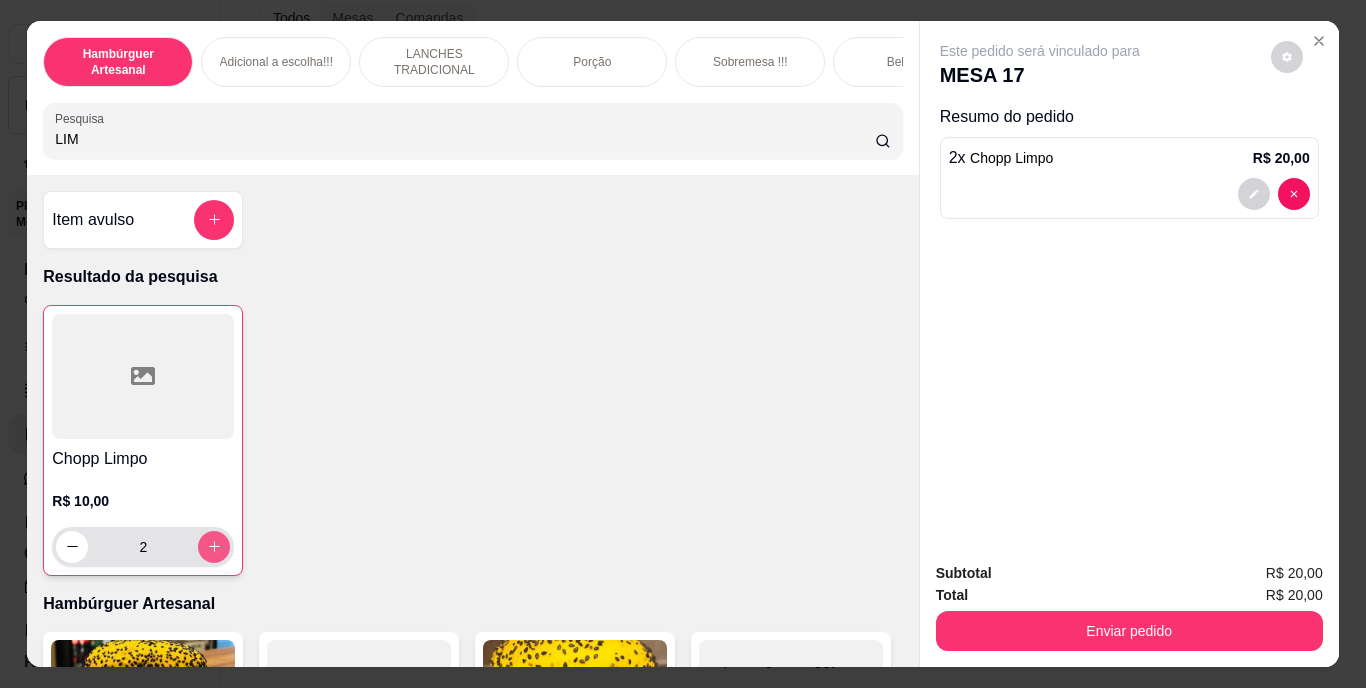 click 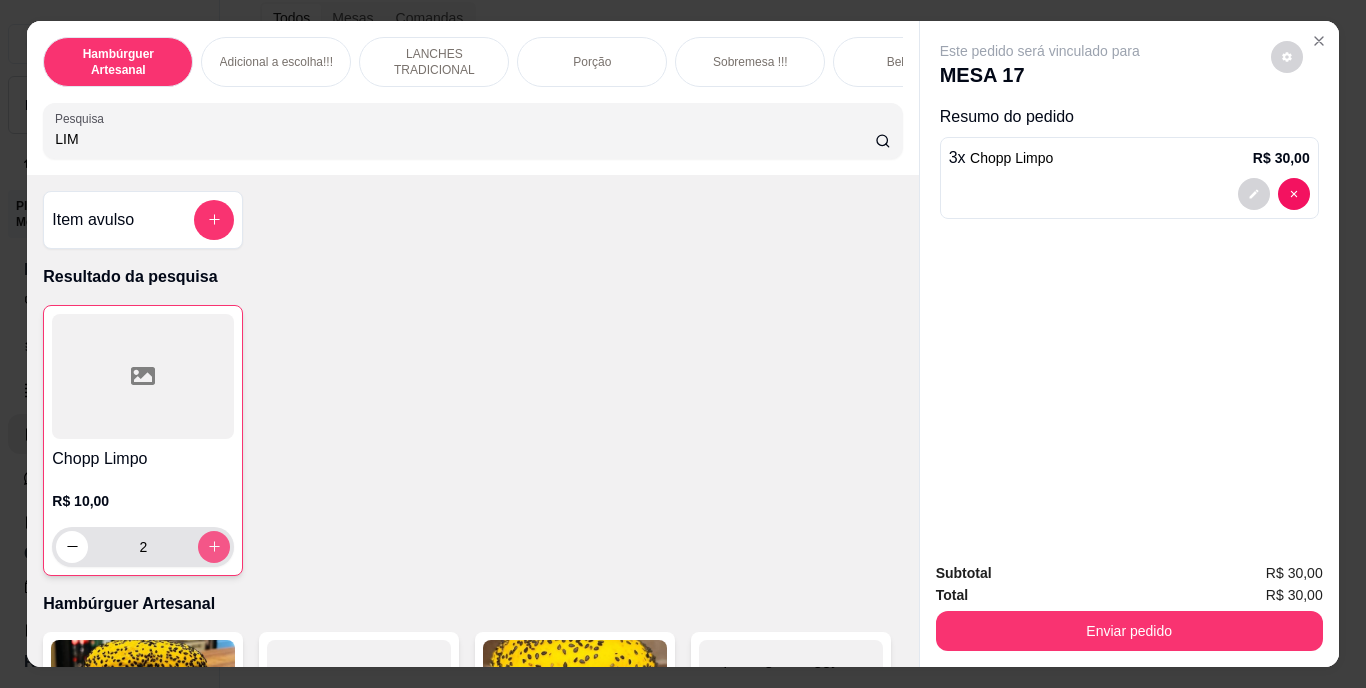 type on "3" 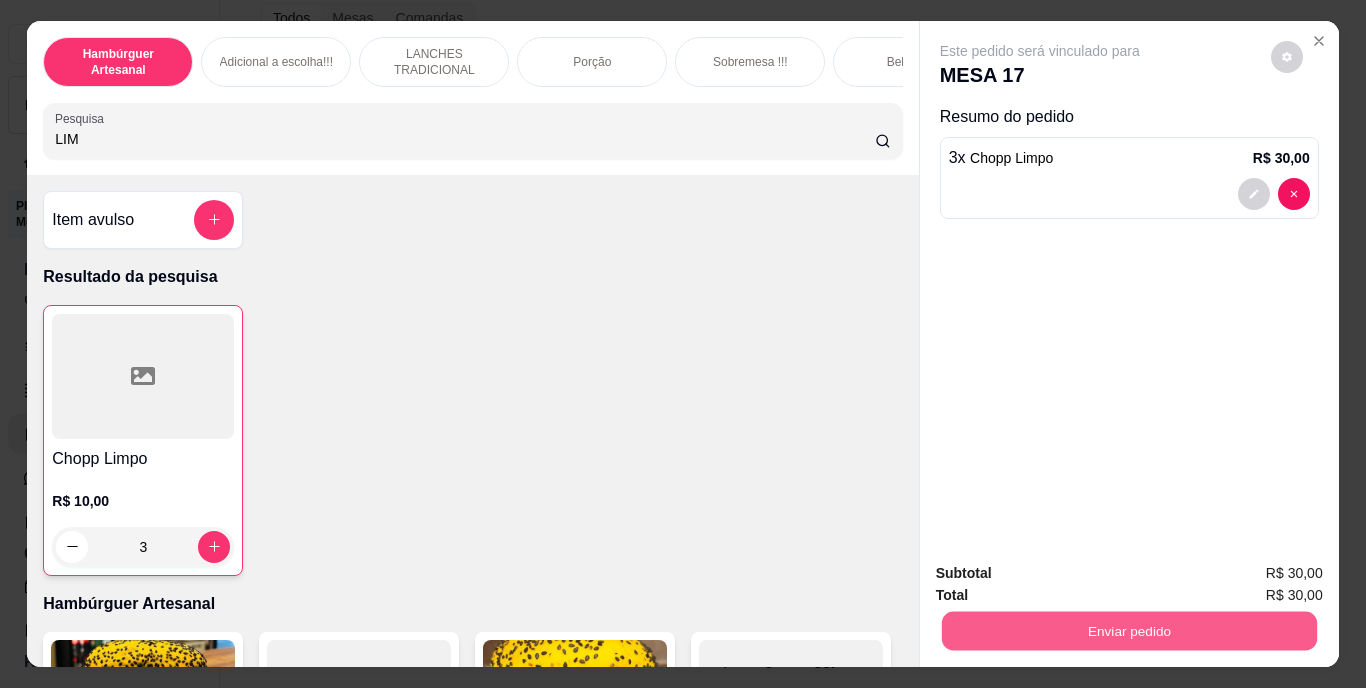click on "Enviar pedido" at bounding box center [1128, 631] 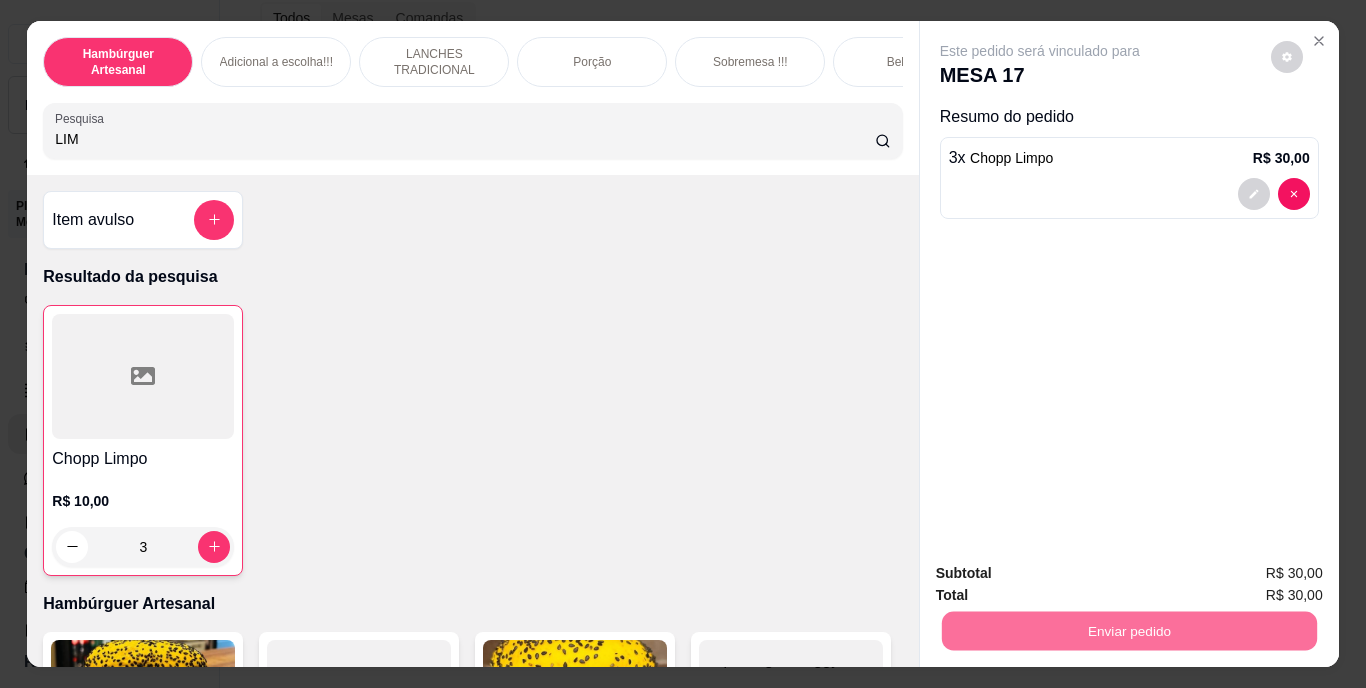 click on "Não registrar e enviar pedido" at bounding box center [1063, 574] 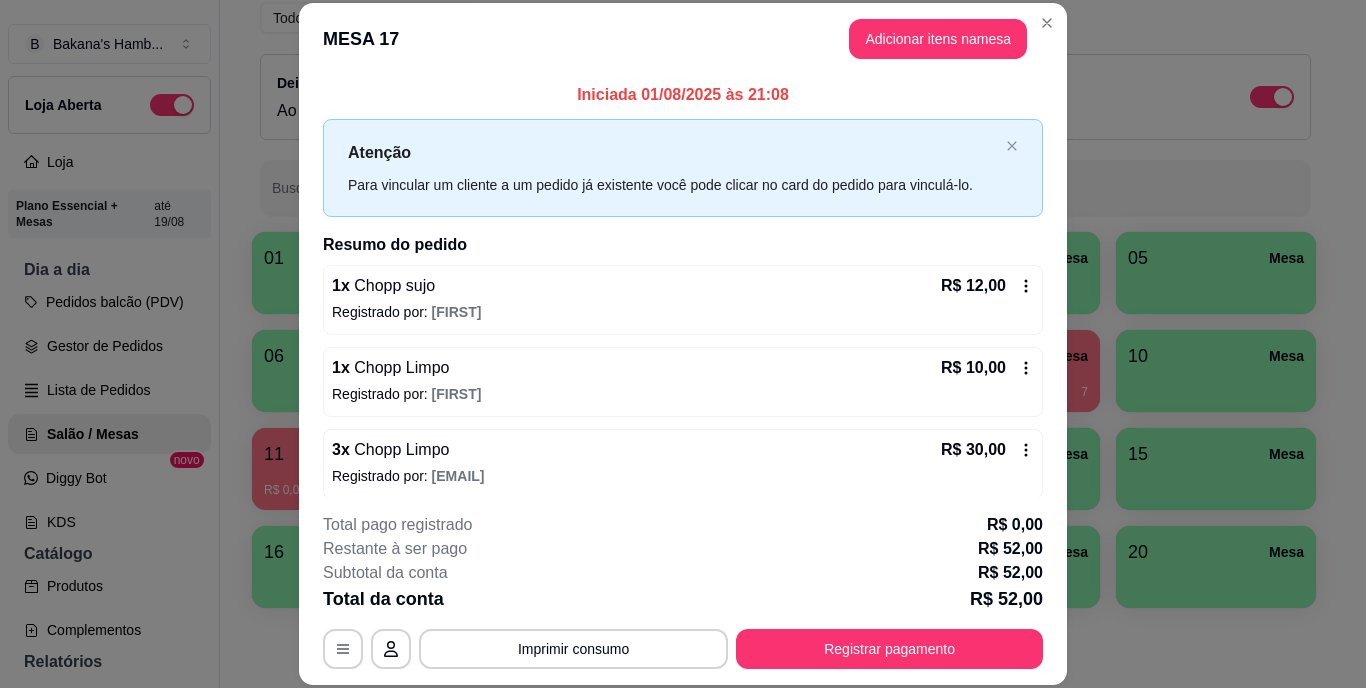 click on "1 x Chopp Limpo R$ 10,00 Registrado por: [FIRST]" at bounding box center (683, 382) 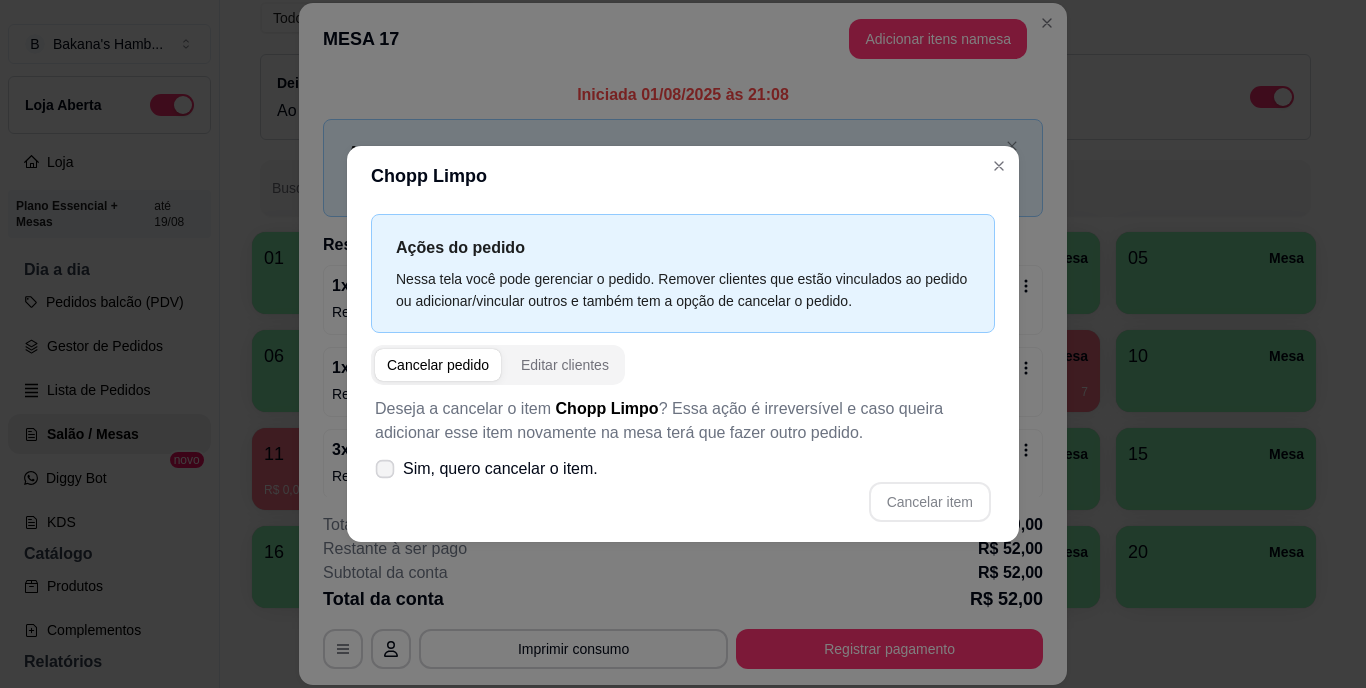 click on "Sim, quero cancelar o item." at bounding box center [500, 469] 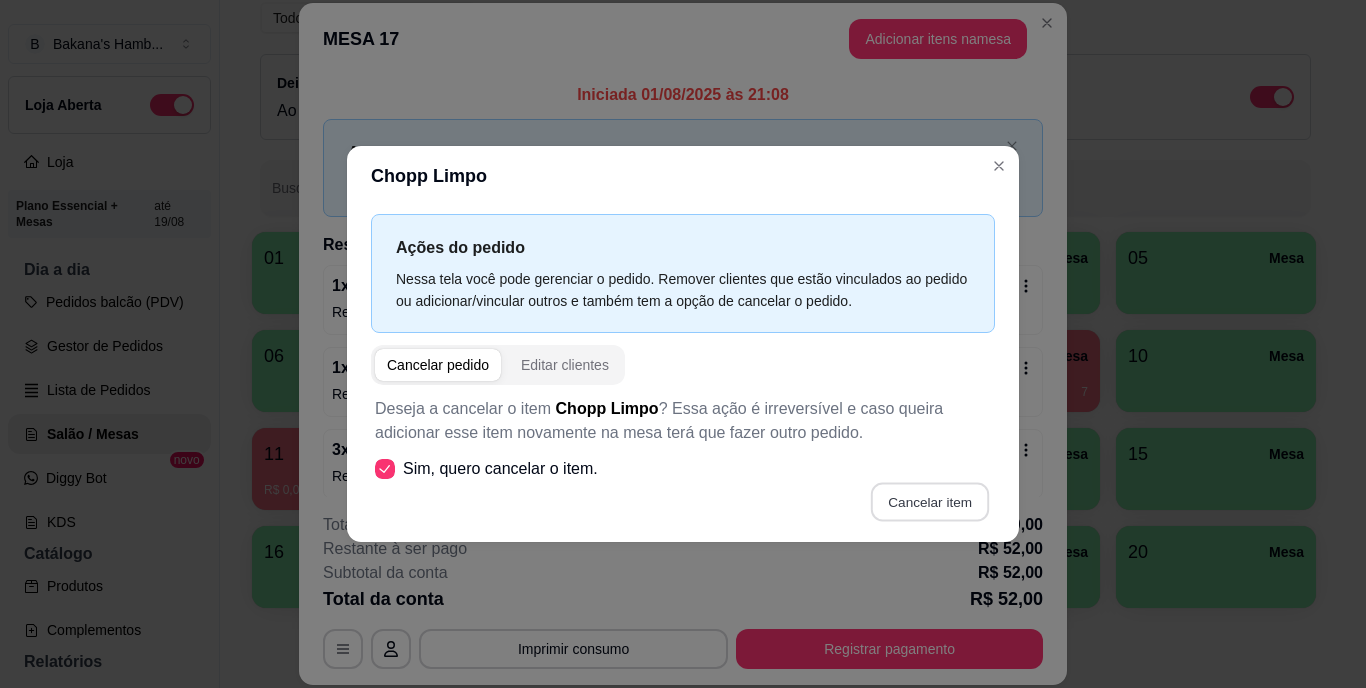 click on "Cancelar item" at bounding box center [929, 502] 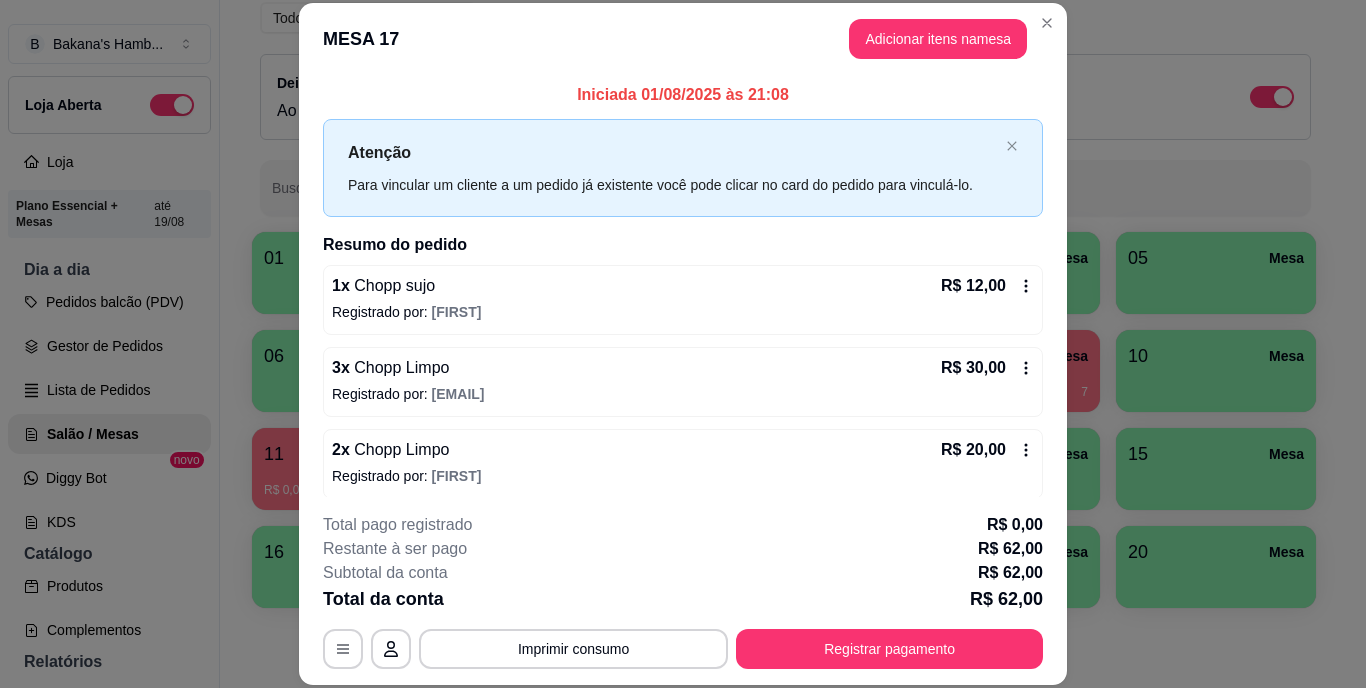 click 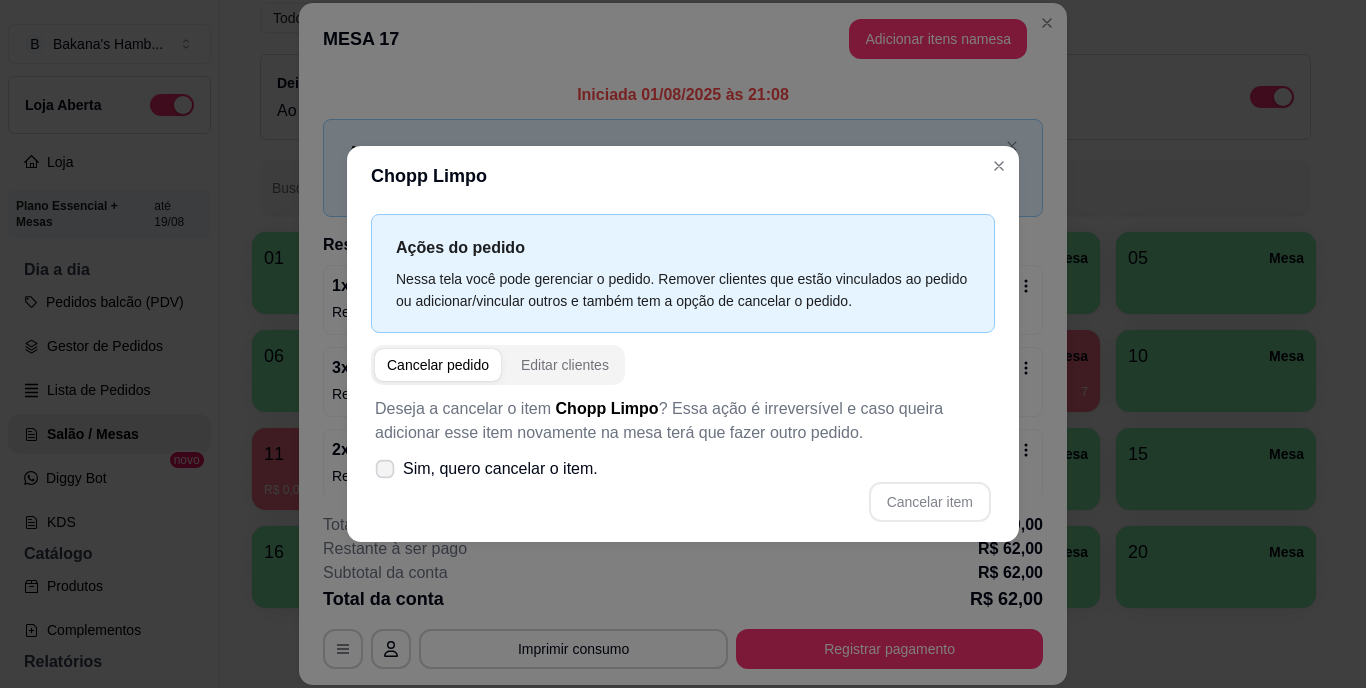 click at bounding box center [385, 469] 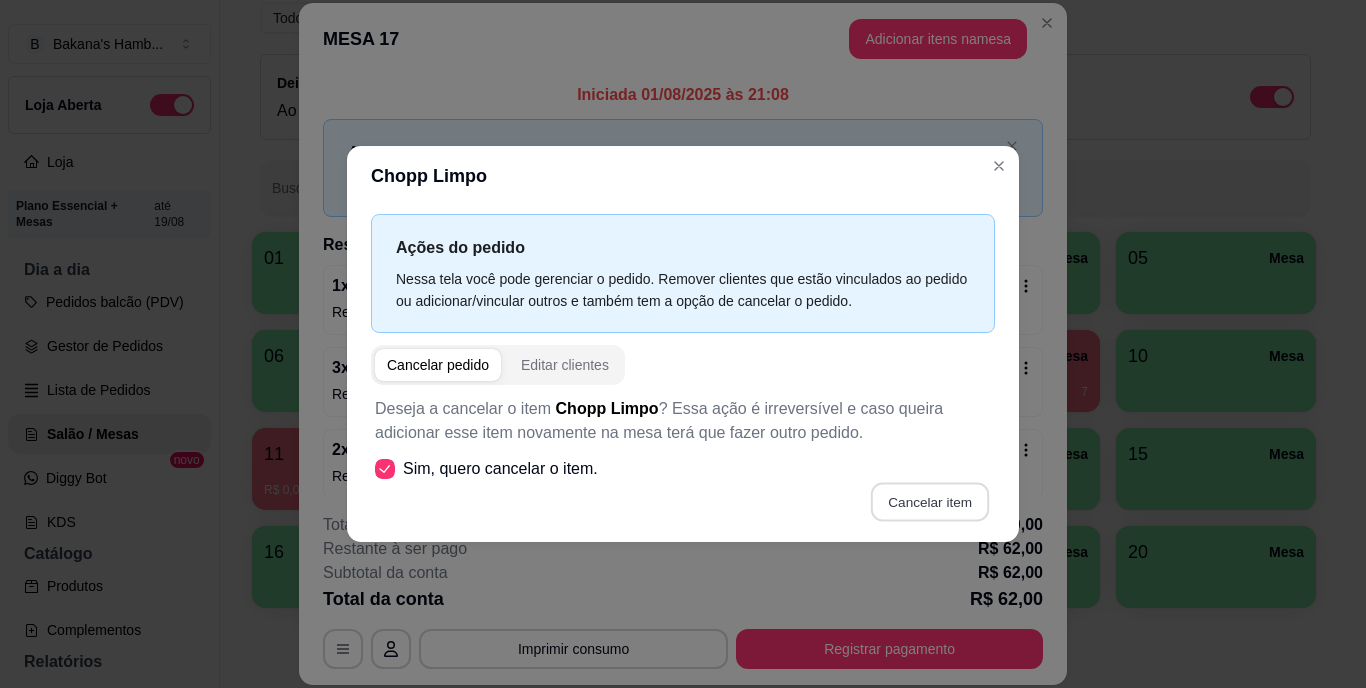 click on "Cancelar item" at bounding box center (929, 502) 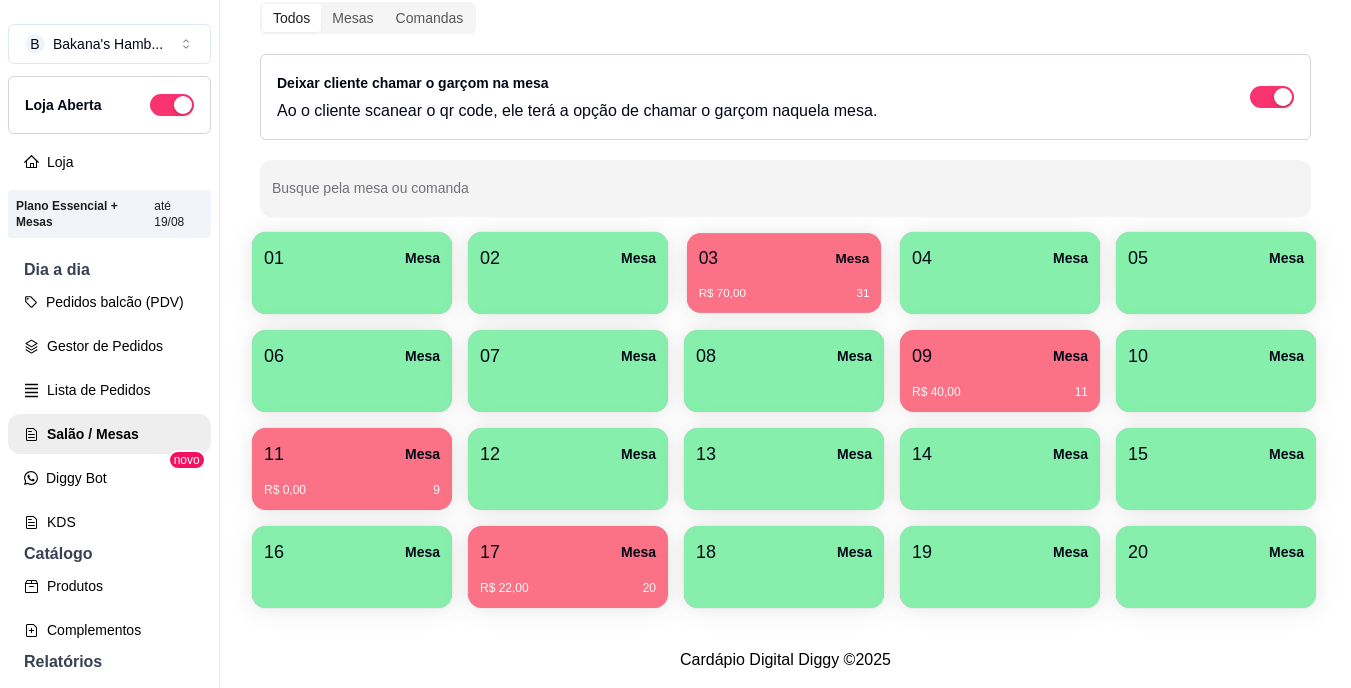 click on "R$ 70,00 31" at bounding box center (784, 294) 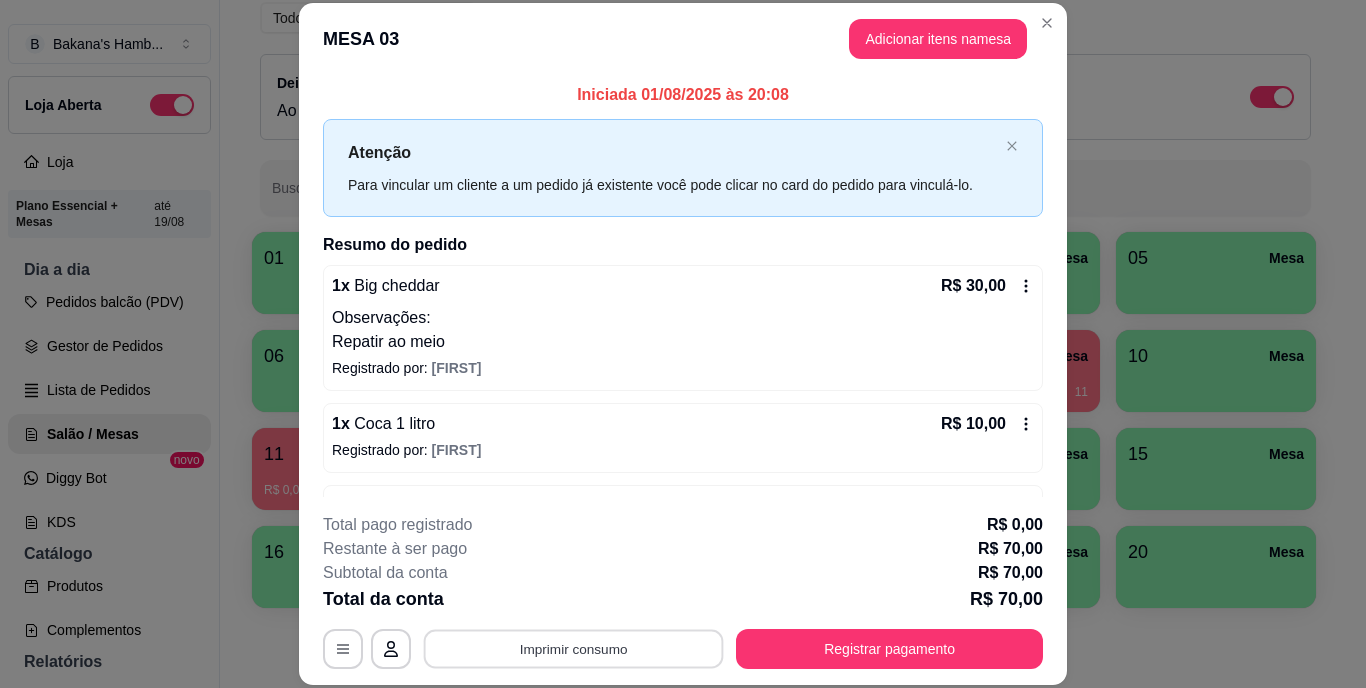 click on "Imprimir consumo" at bounding box center [574, 648] 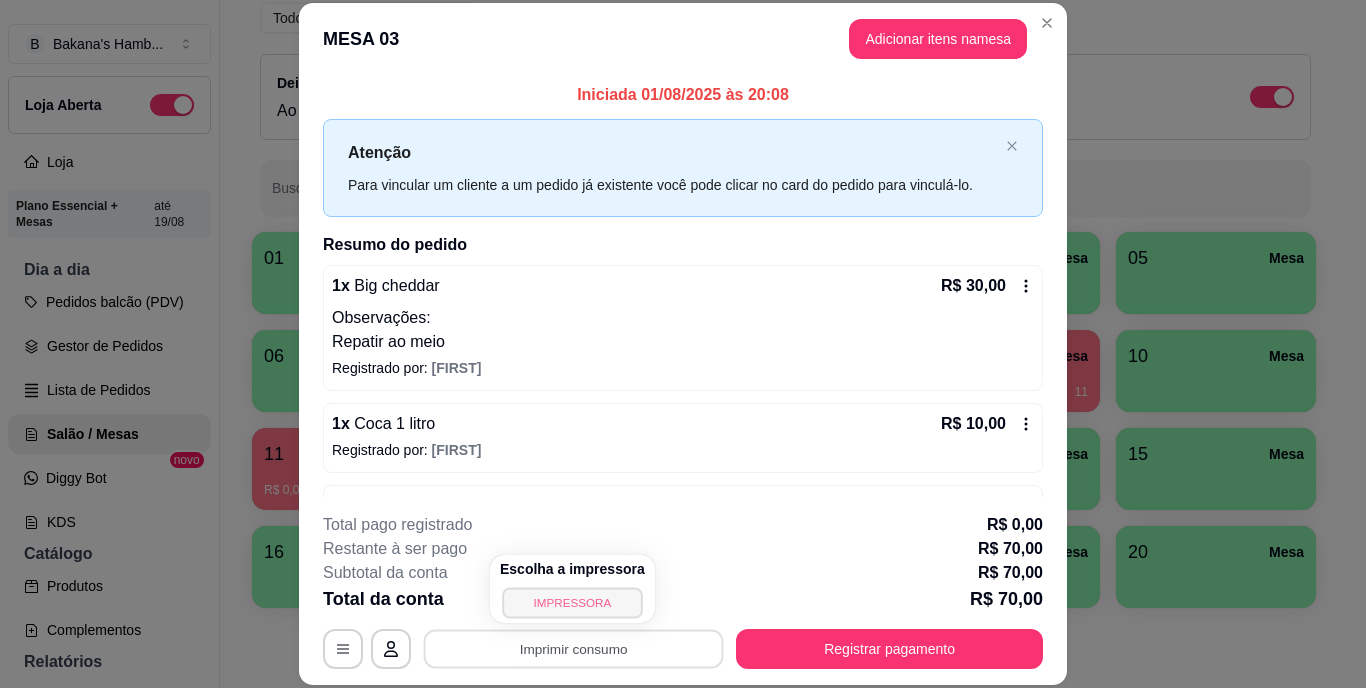 click on "IMPRESSORA" at bounding box center (572, 602) 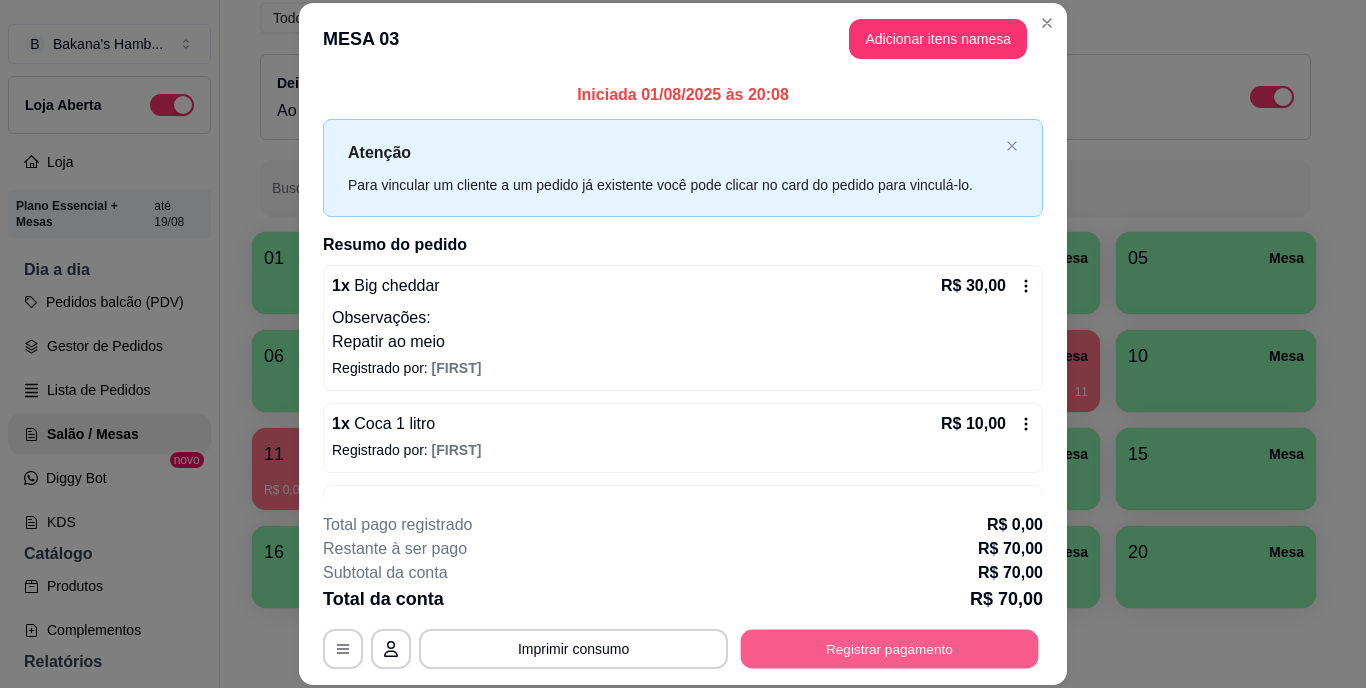 click on "Registrar pagamento" at bounding box center (890, 648) 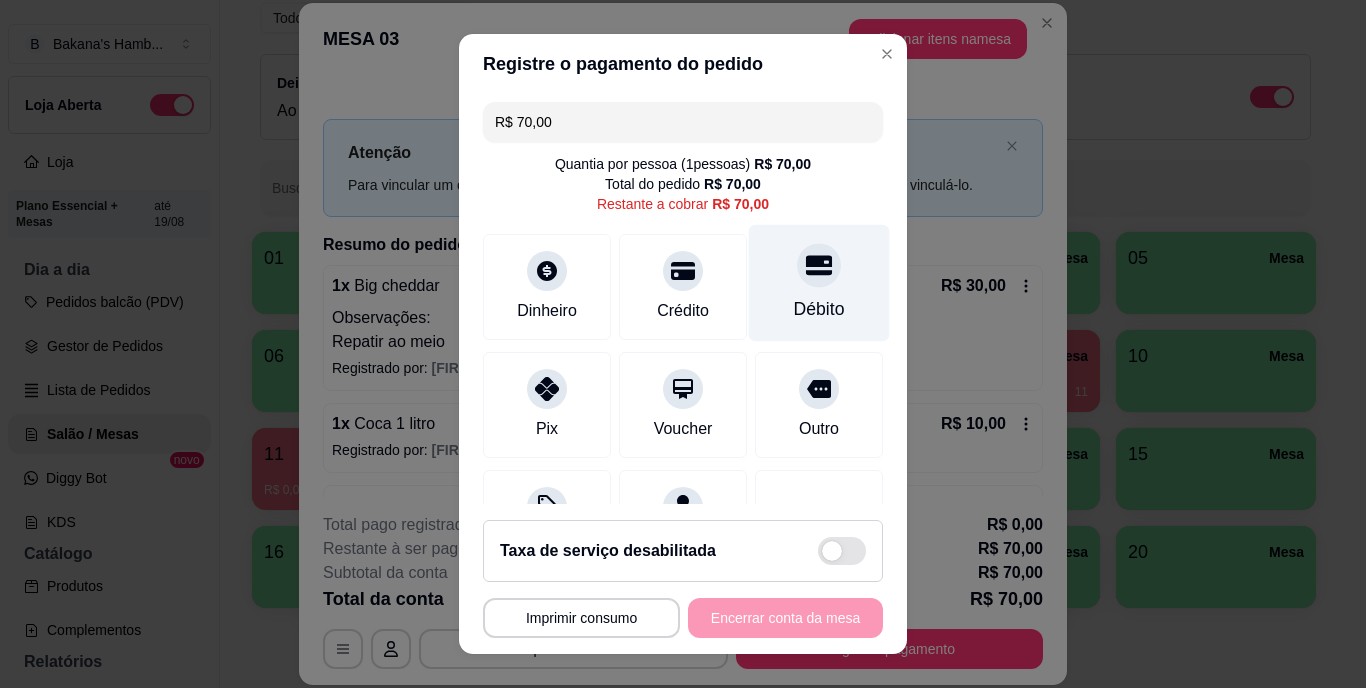 click on "Débito" at bounding box center (819, 310) 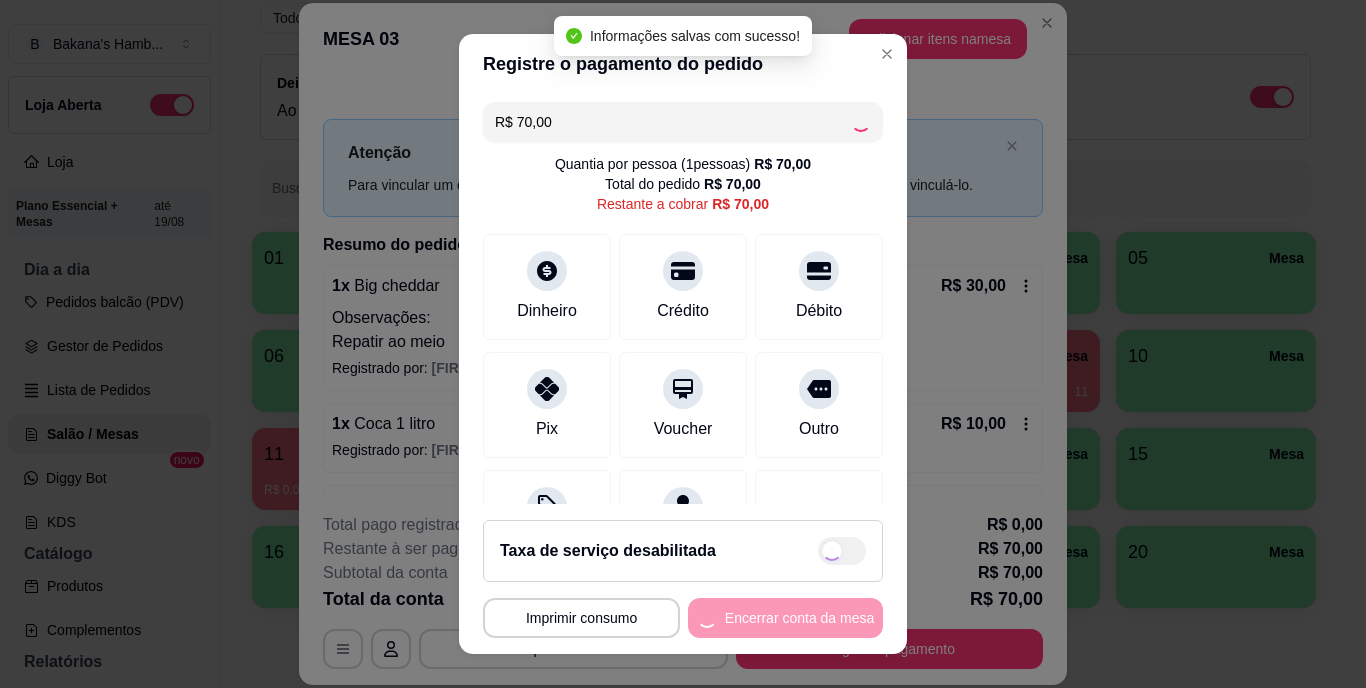 type on "R$ 0,00" 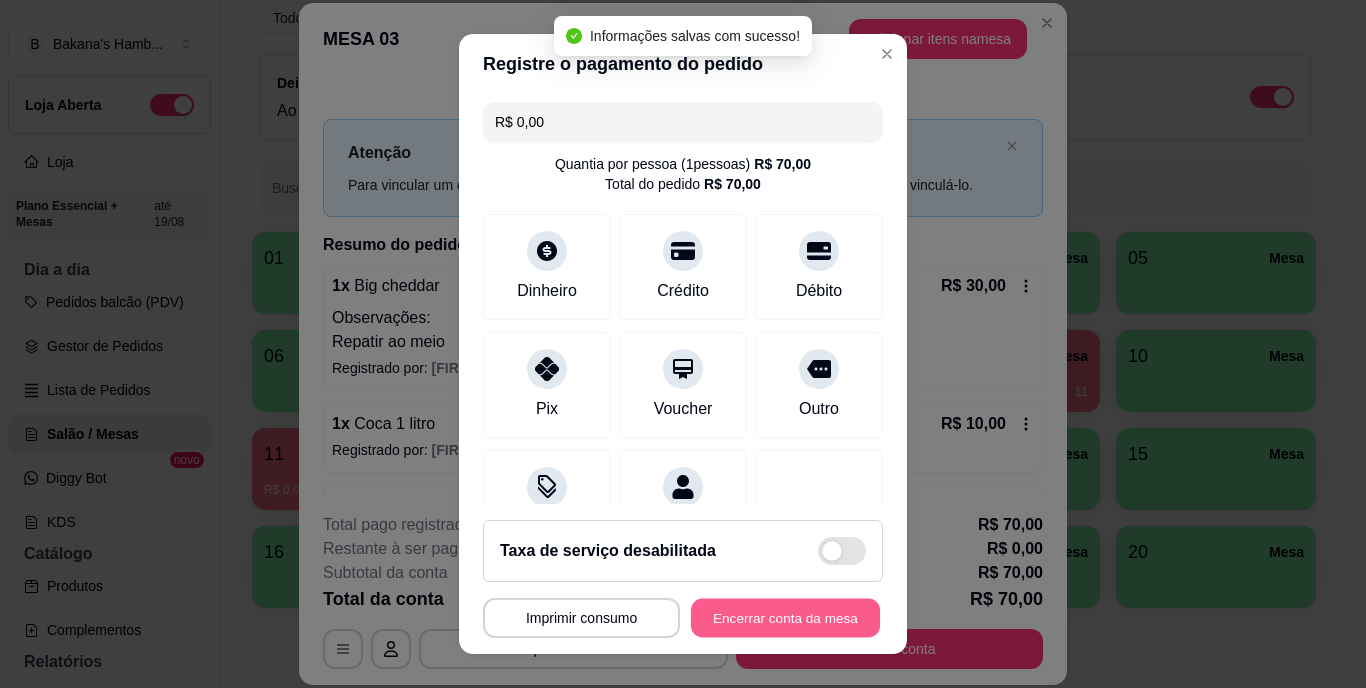 click on "Encerrar conta da mesa" at bounding box center (785, 617) 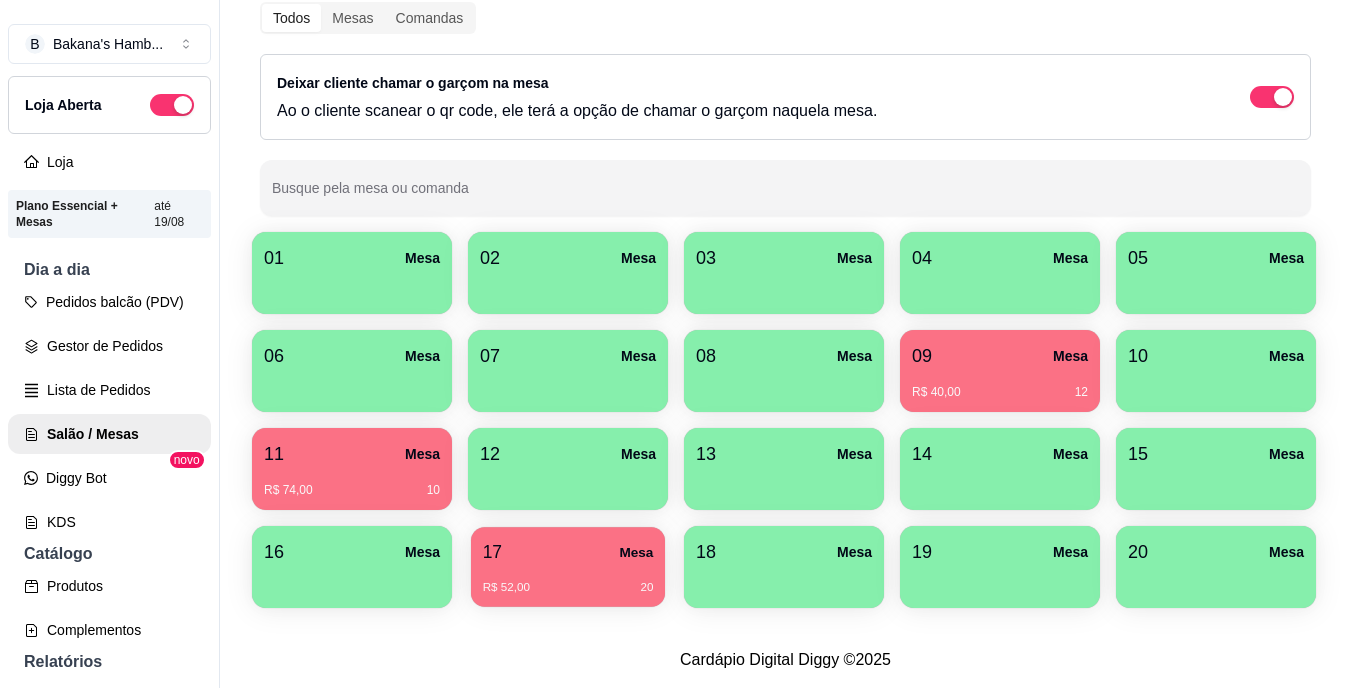 click on "17 Mesa" at bounding box center (568, 552) 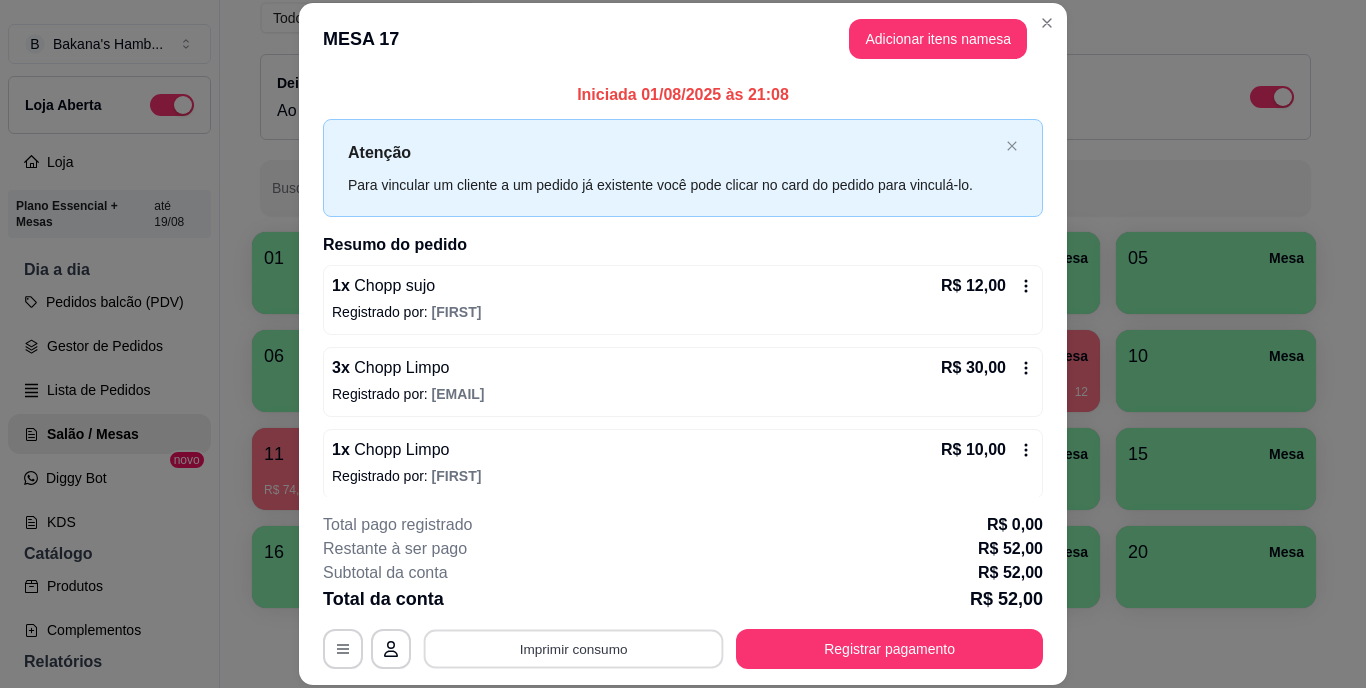 click on "Imprimir consumo" at bounding box center [574, 648] 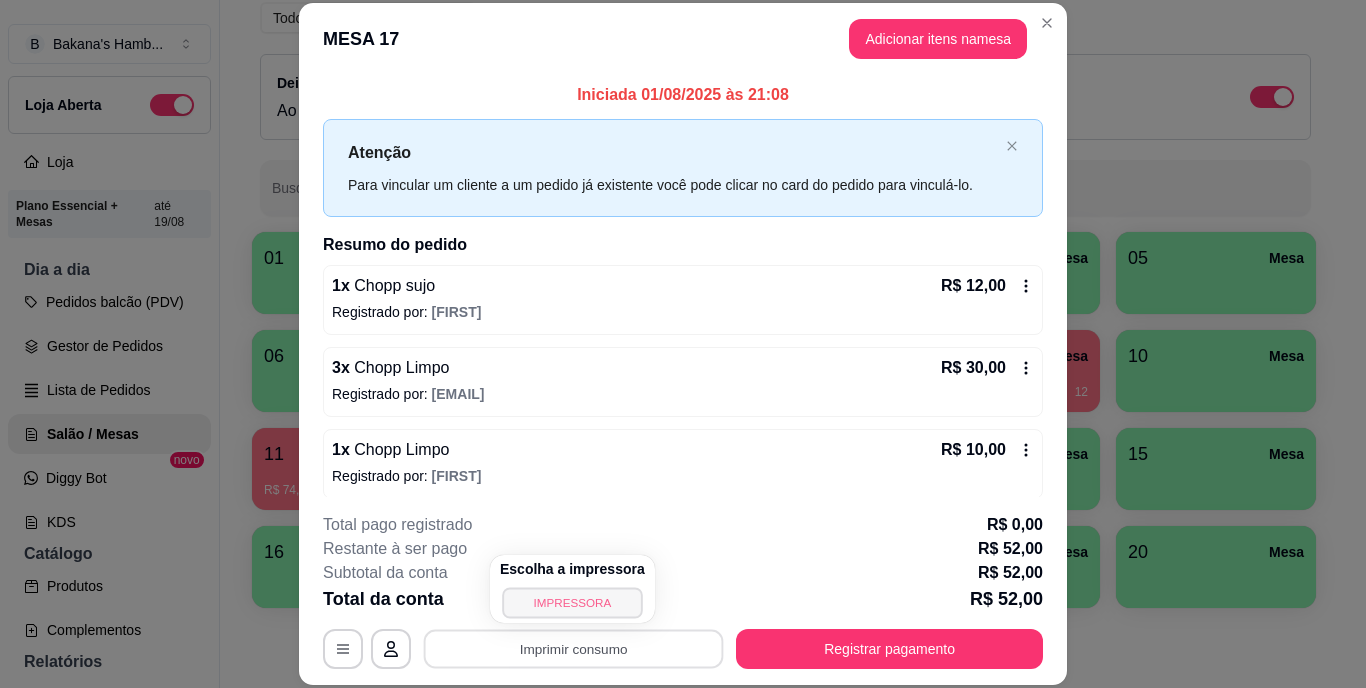 click on "IMPRESSORA" at bounding box center (572, 602) 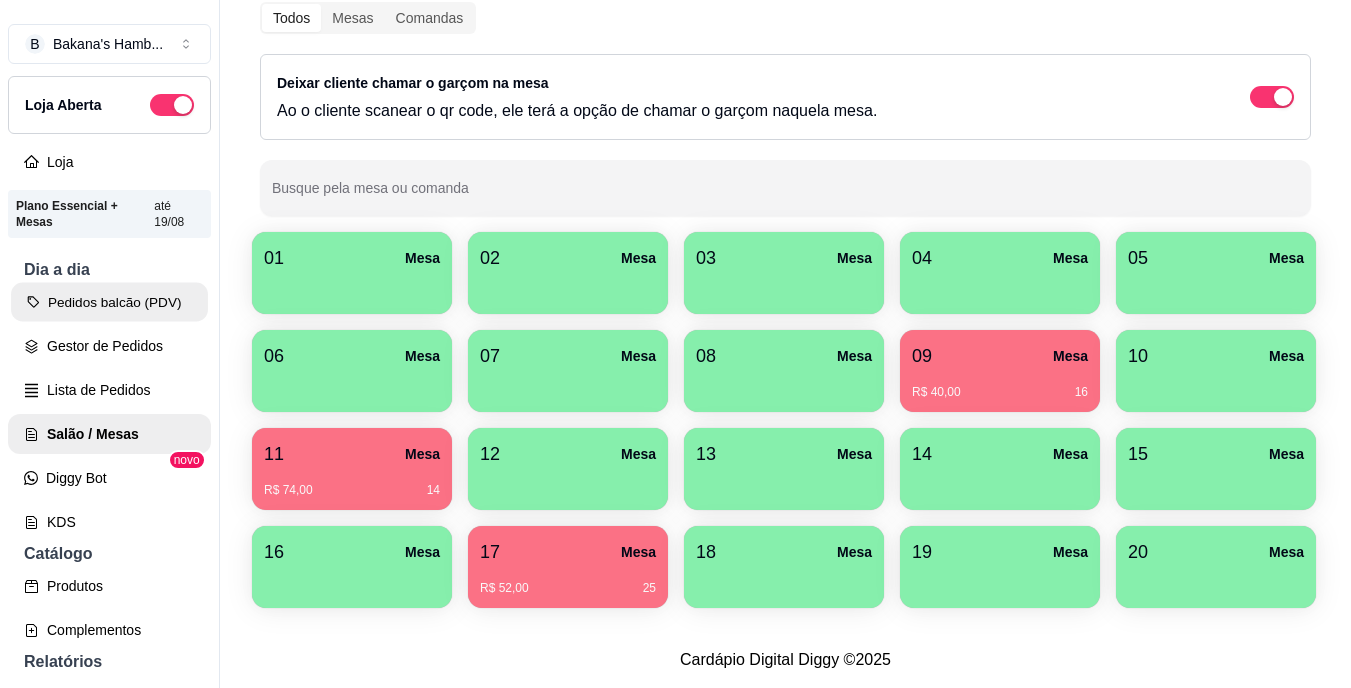 click on "Pedidos balcão (PDV)" at bounding box center (109, 302) 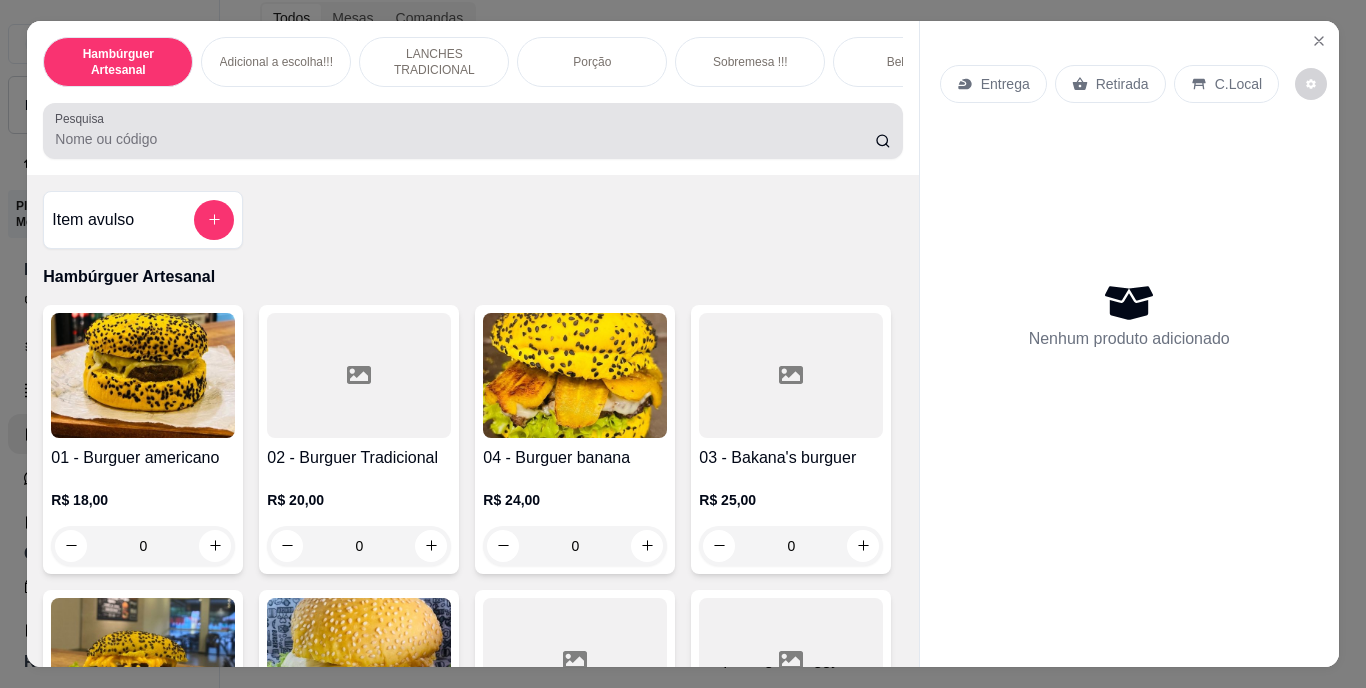 click at bounding box center [472, 131] 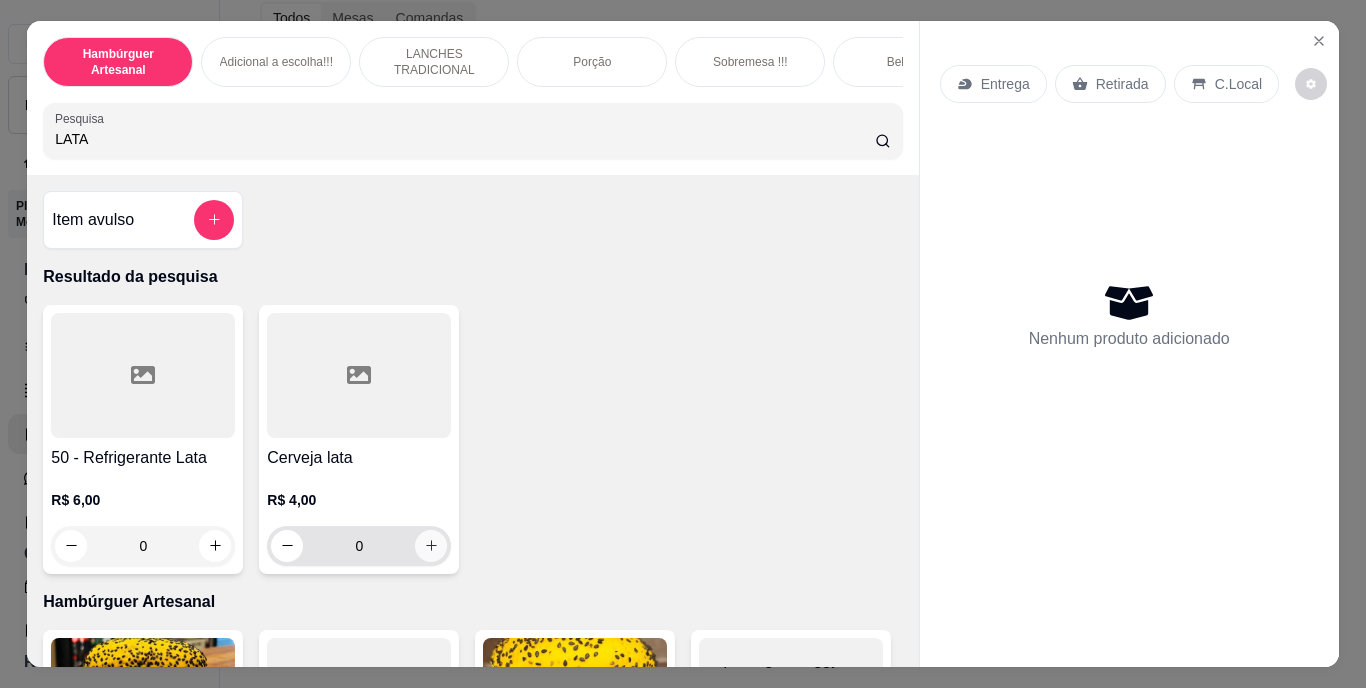 type on "LATA" 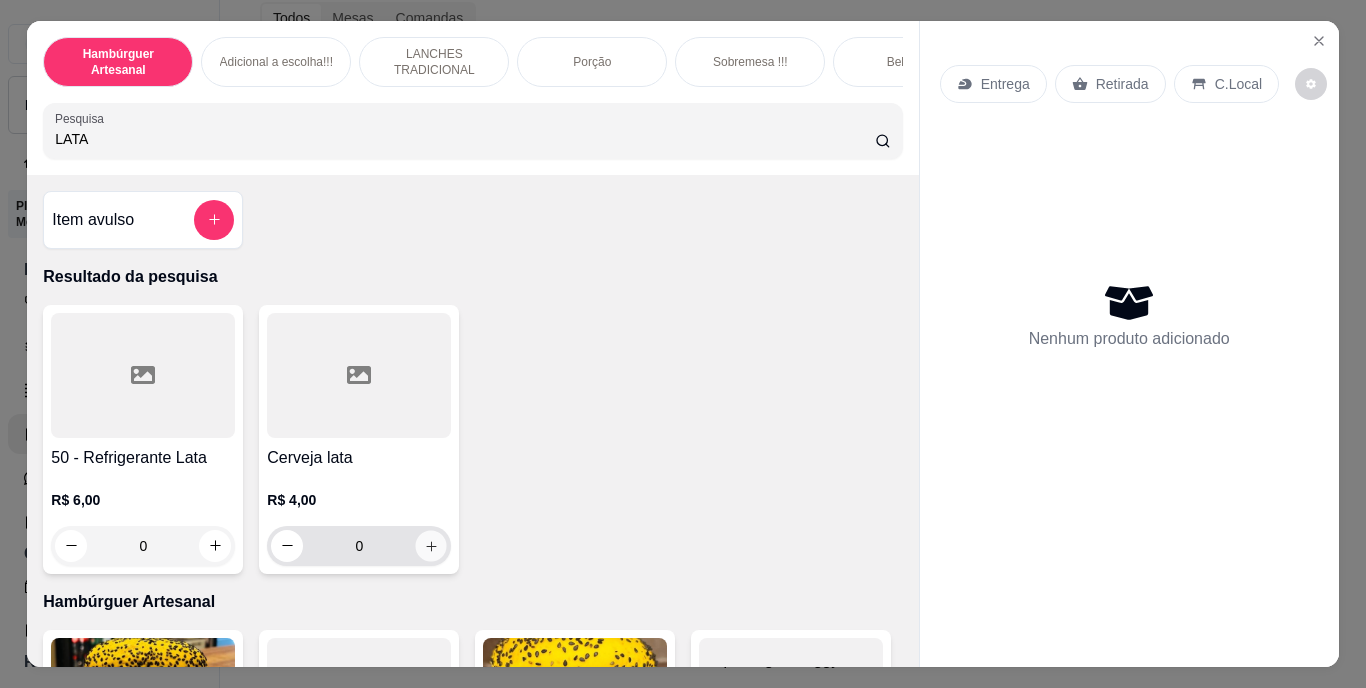 click 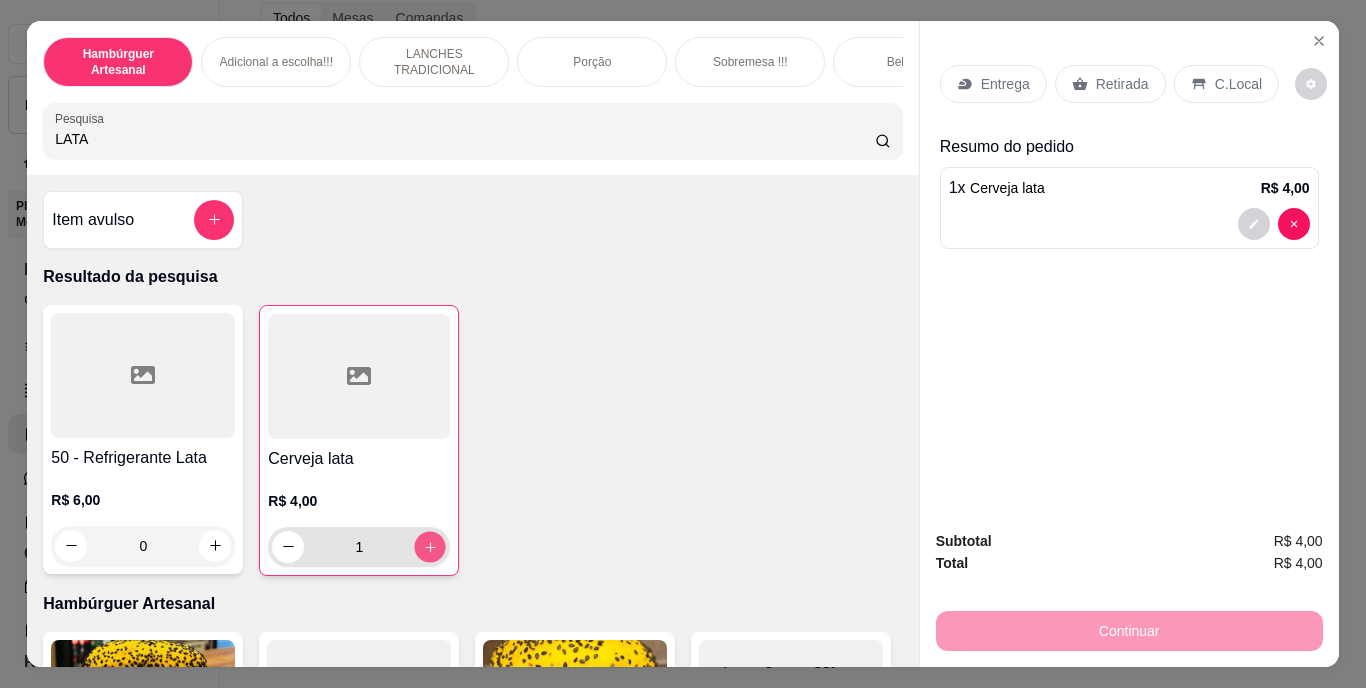 click 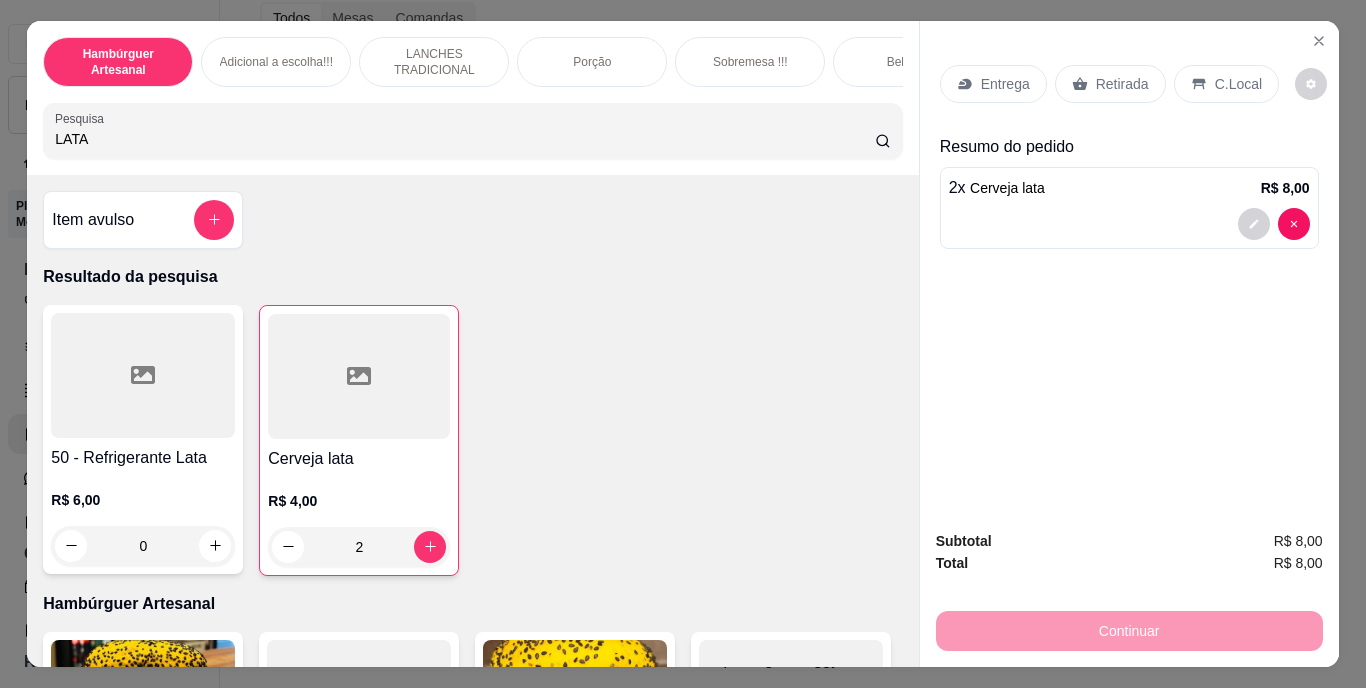 click on "Retirada" at bounding box center [1122, 84] 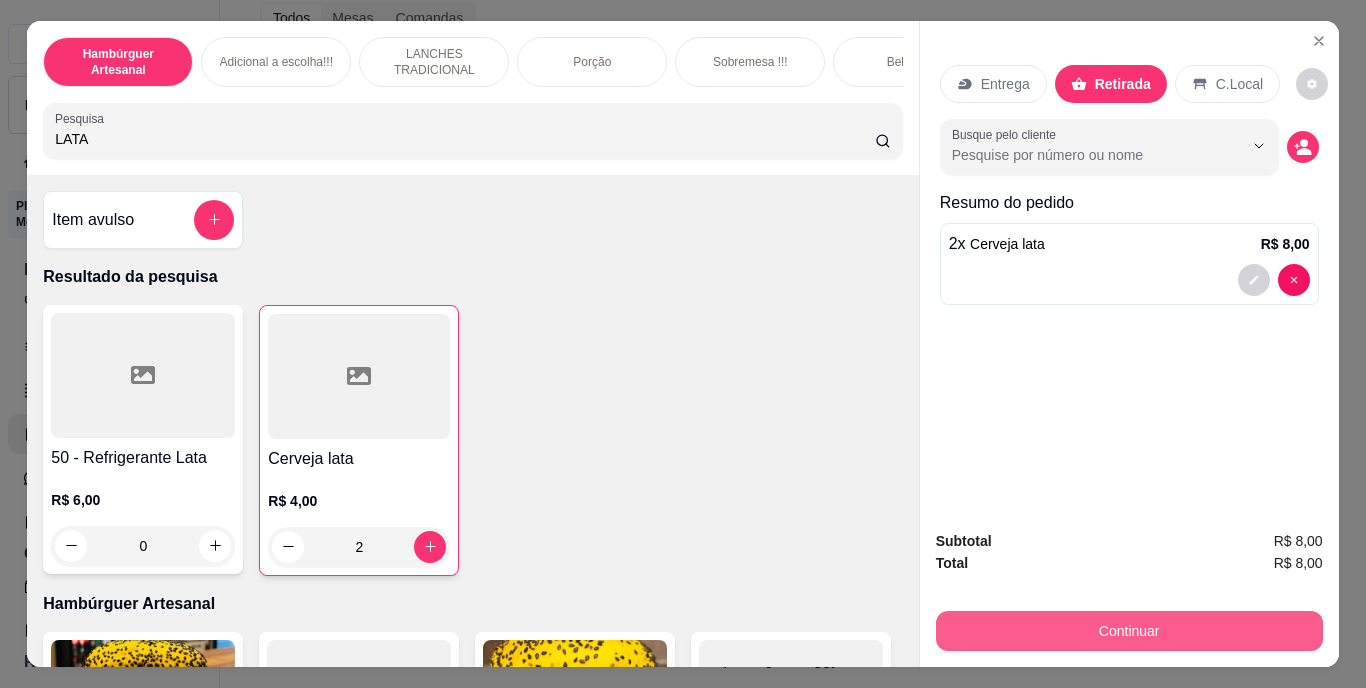 click on "Continuar" at bounding box center (1129, 631) 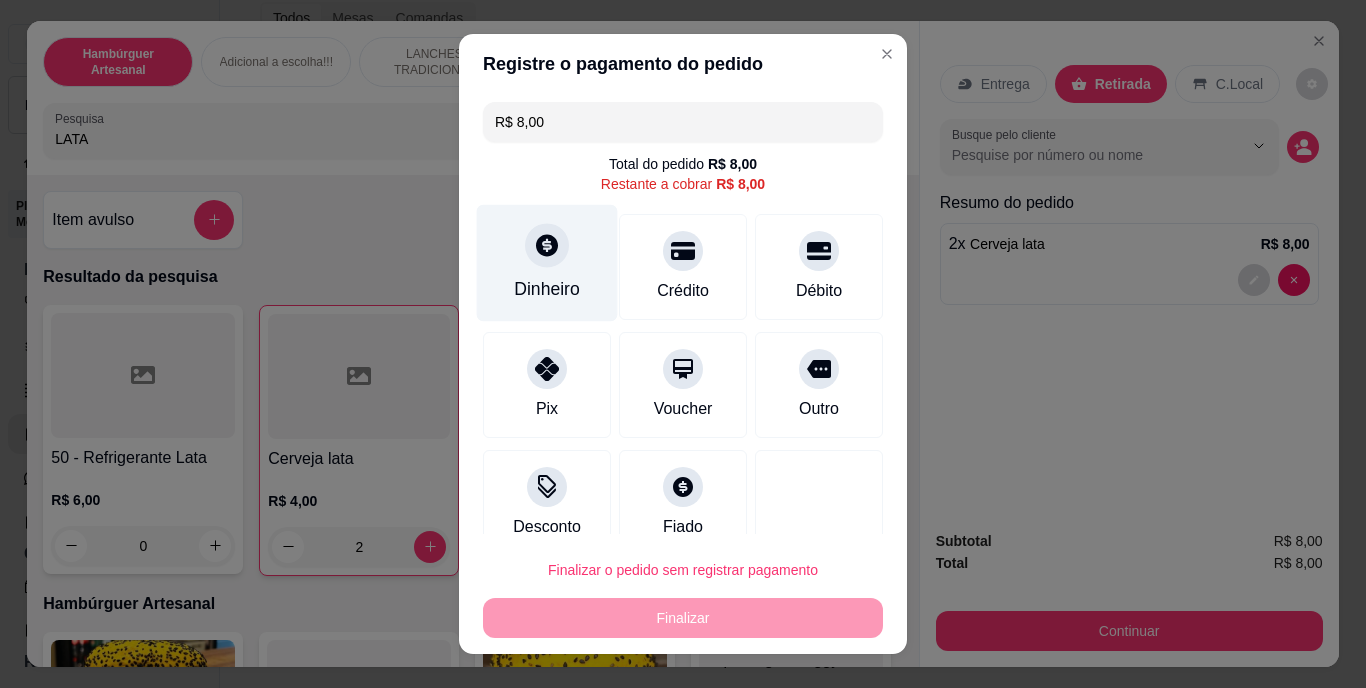 click on "Dinheiro" at bounding box center (547, 290) 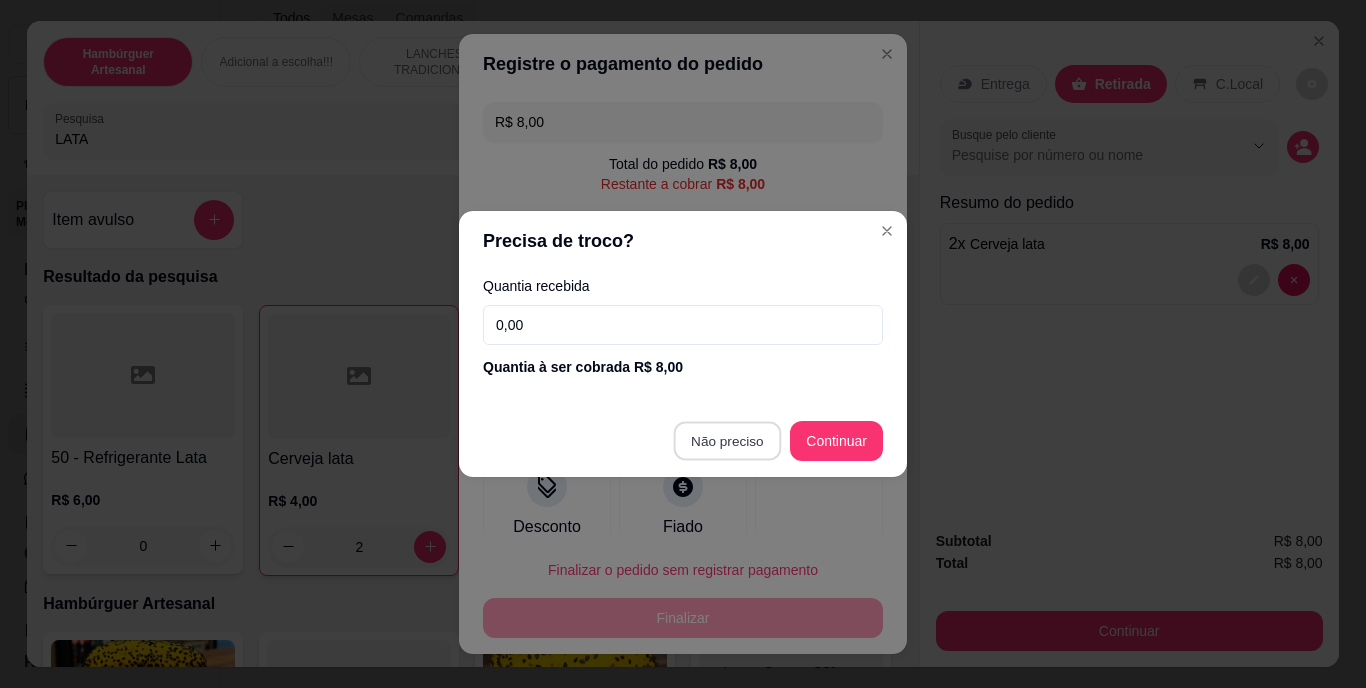 type on "R$ 0,00" 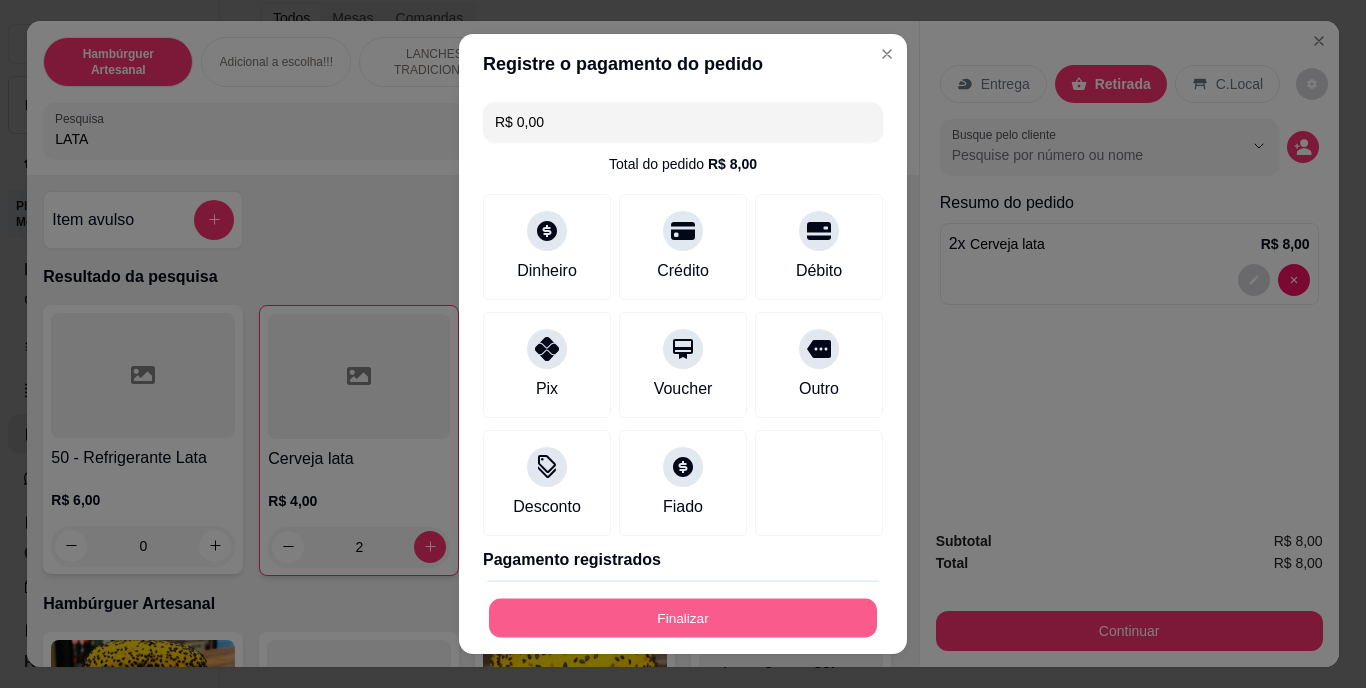 click on "Finalizar" at bounding box center [683, 617] 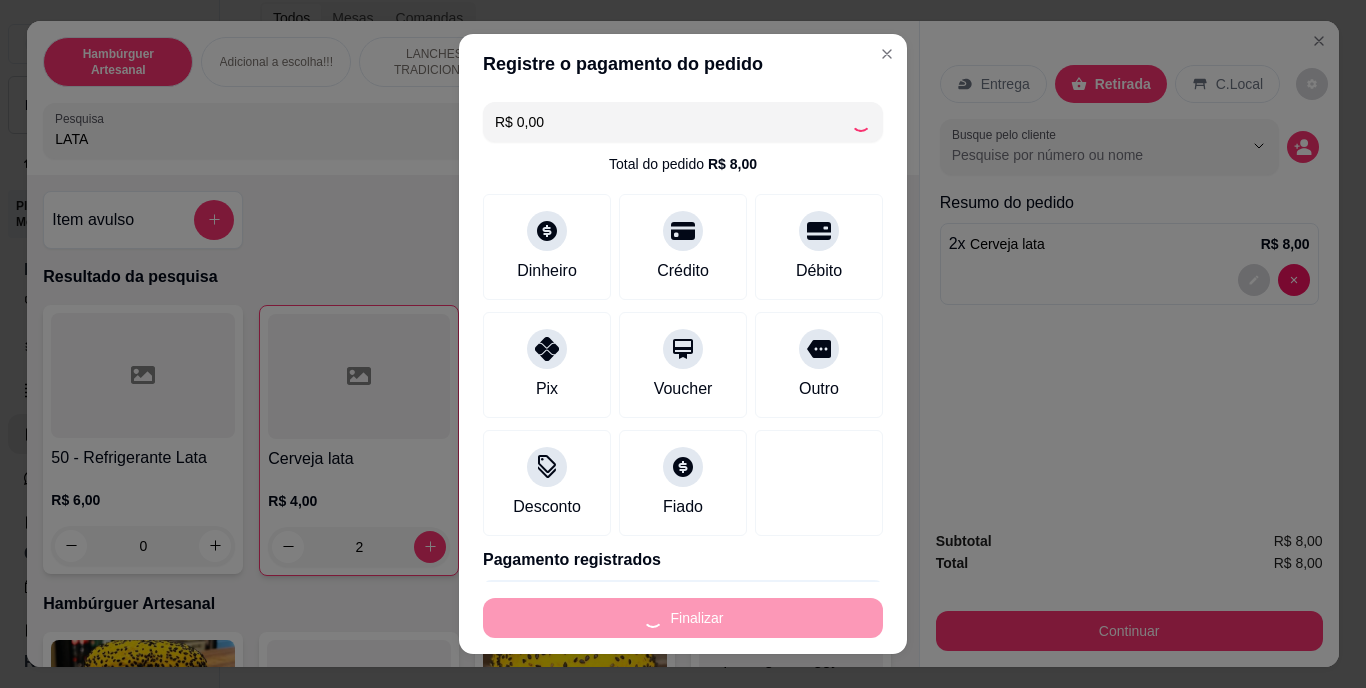 type on "0" 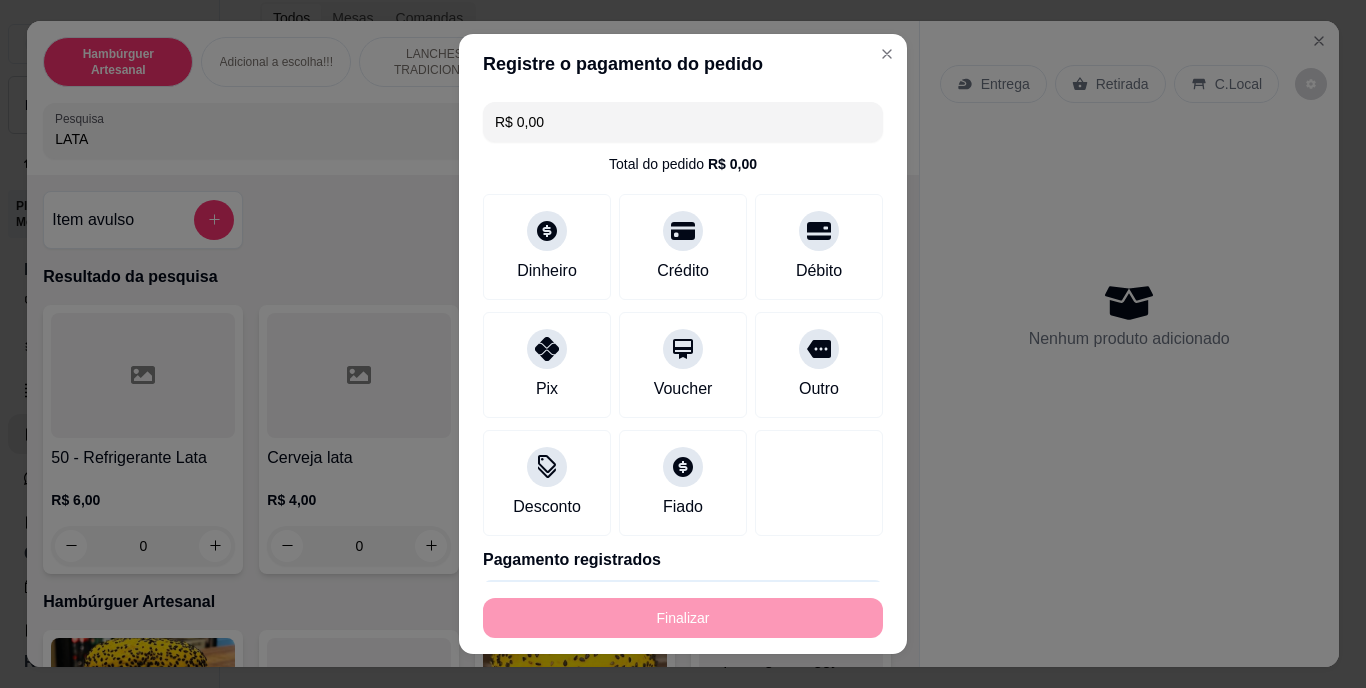 type on "-R$ 8,00" 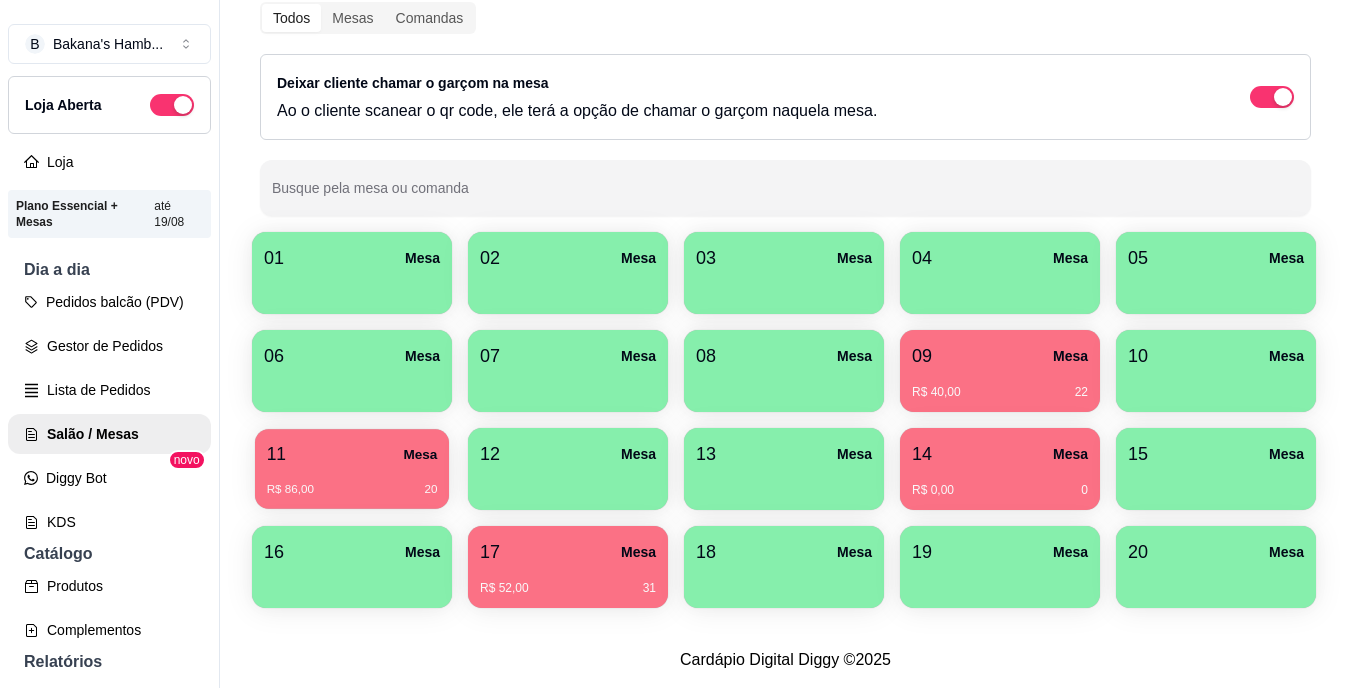 click on "R$ 86,00 20" at bounding box center (352, 482) 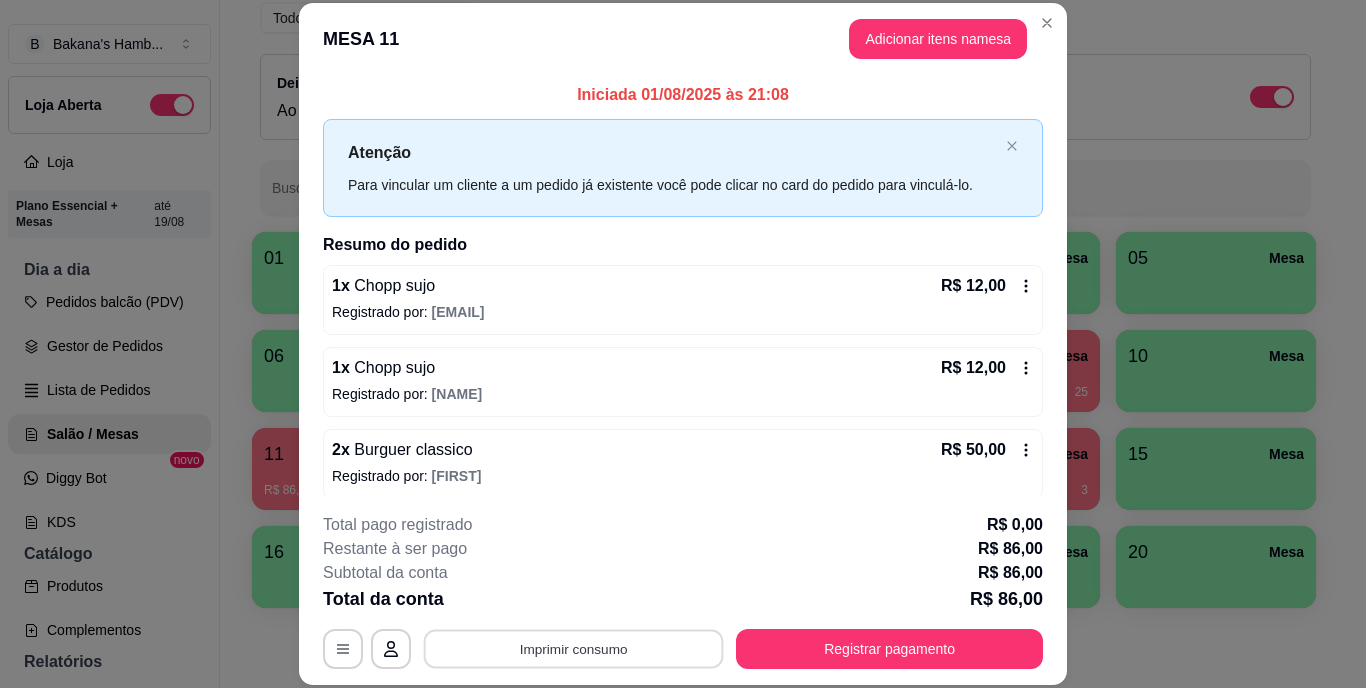 click on "Imprimir consumo" at bounding box center [574, 648] 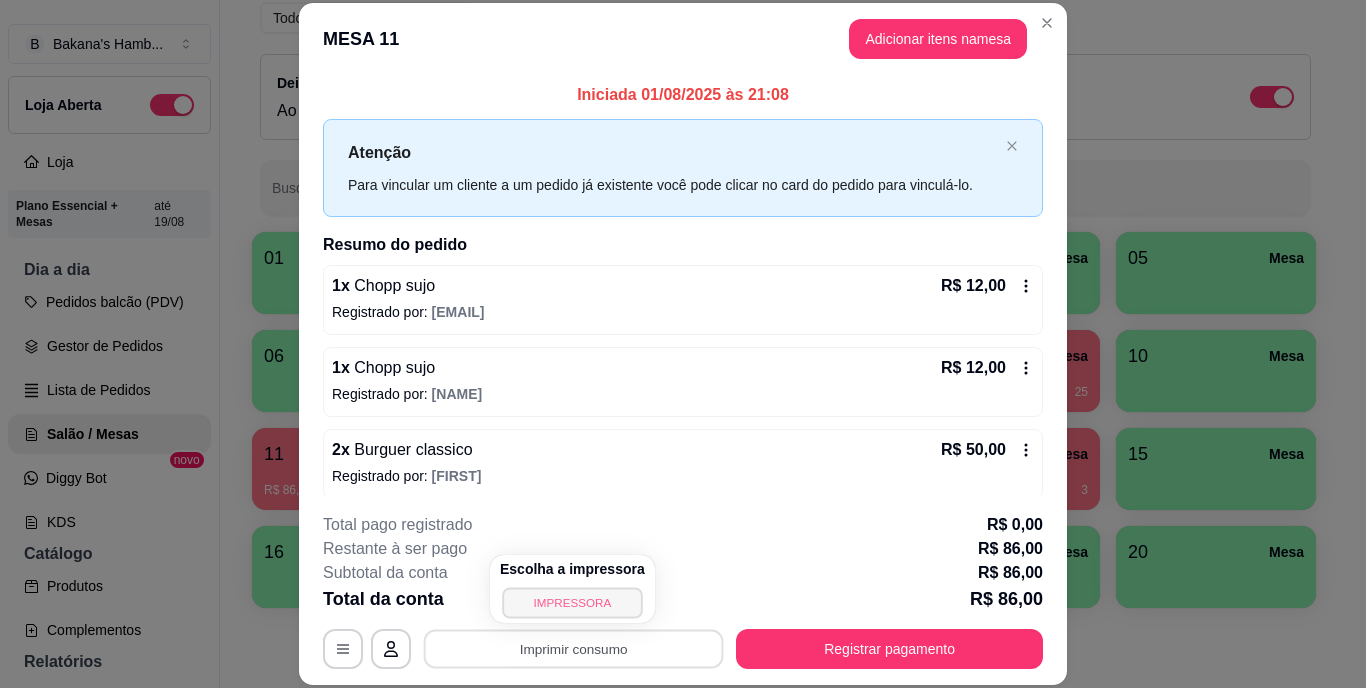 click on "IMPRESSORA" at bounding box center [572, 602] 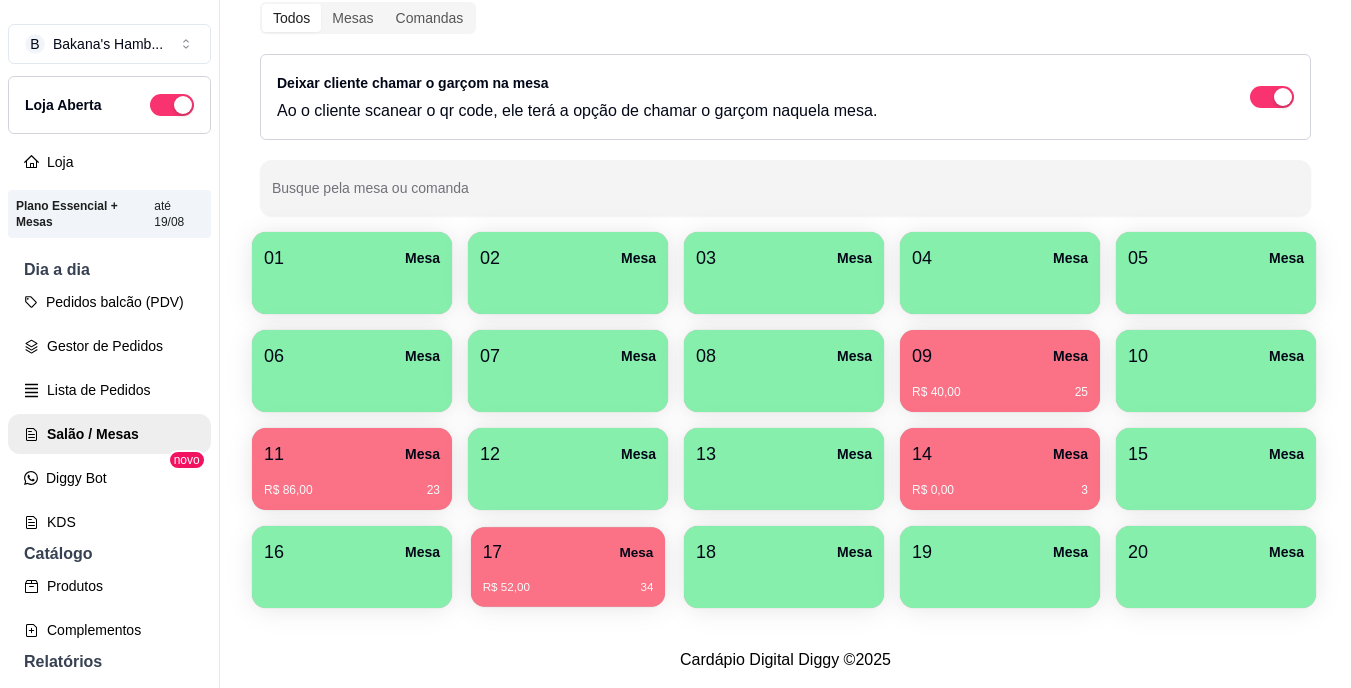 click on "Mesa" at bounding box center [636, 552] 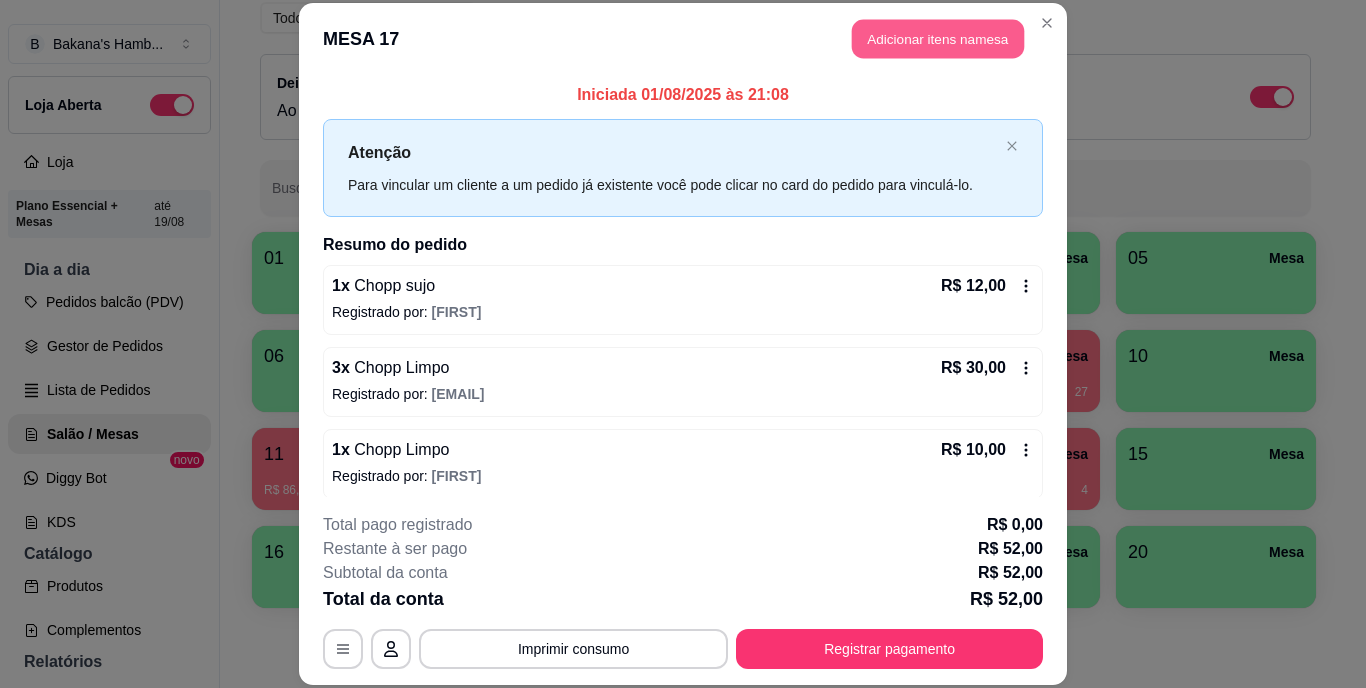 click on "Adicionar itens na  mesa" at bounding box center [938, 39] 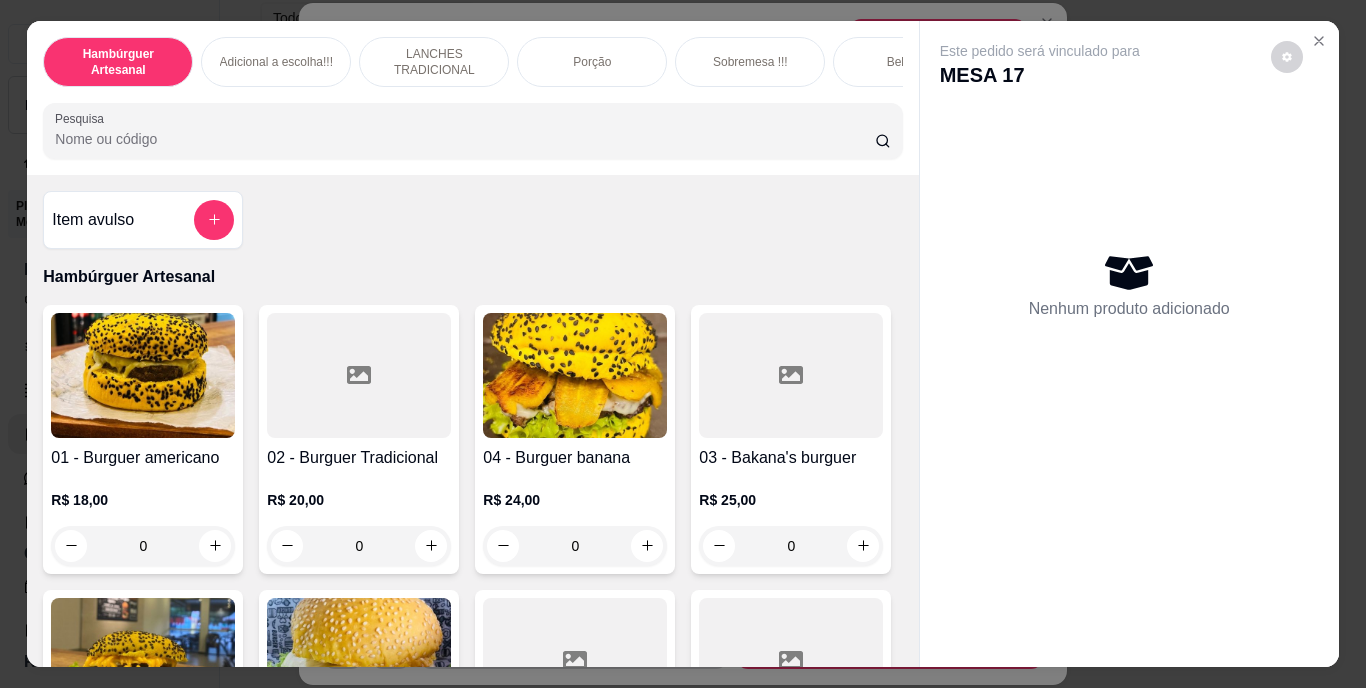 click on "Pesquisa" at bounding box center (465, 139) 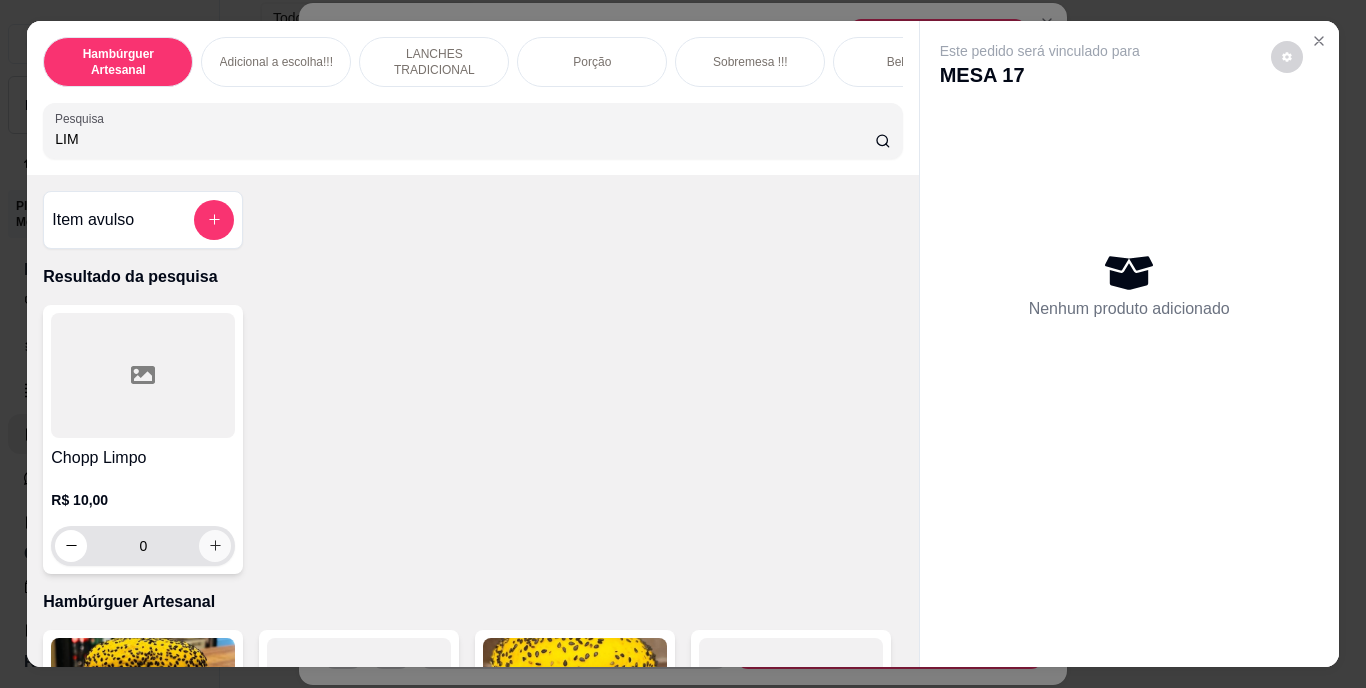 type on "LIM" 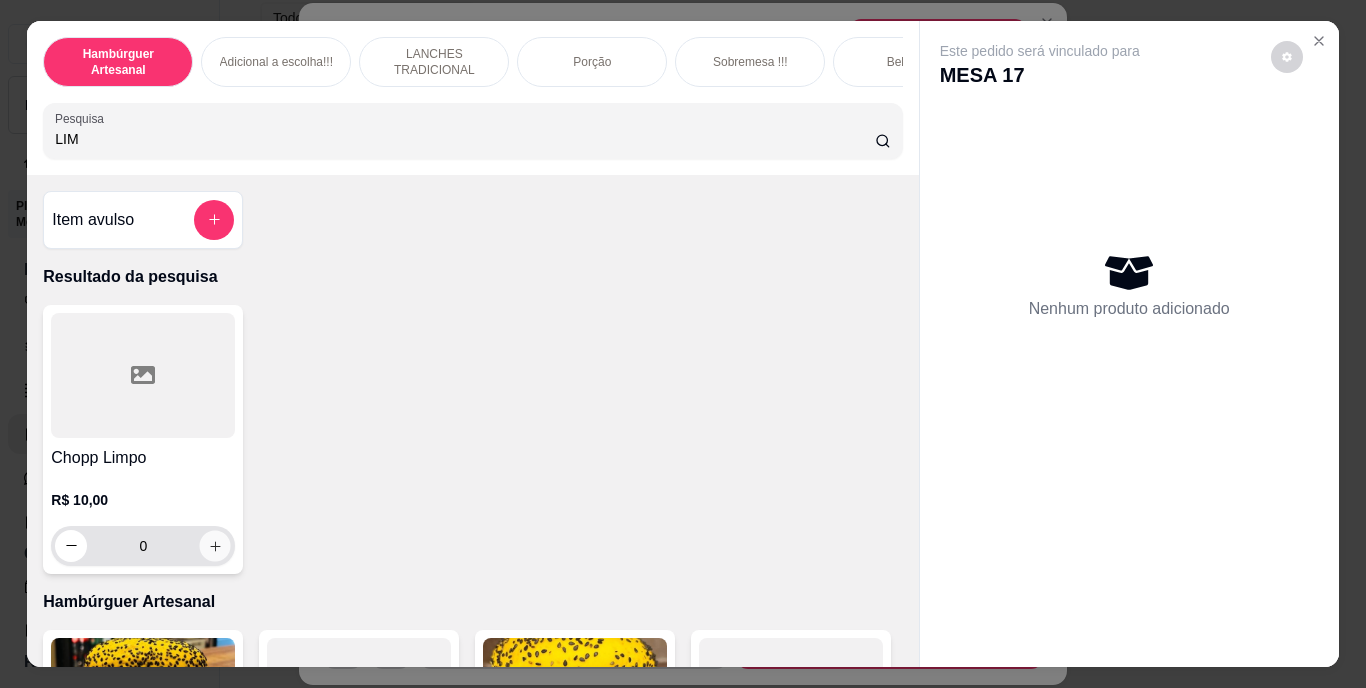 click 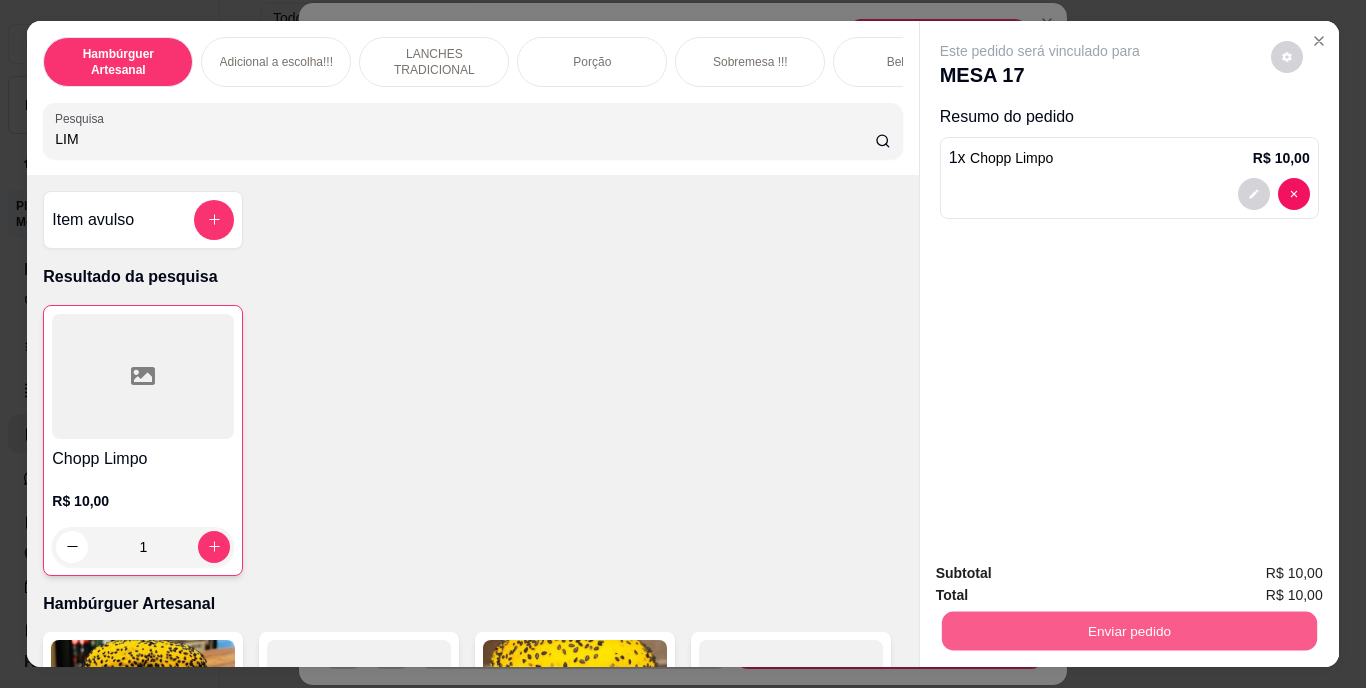 click on "Enviar pedido" at bounding box center [1128, 631] 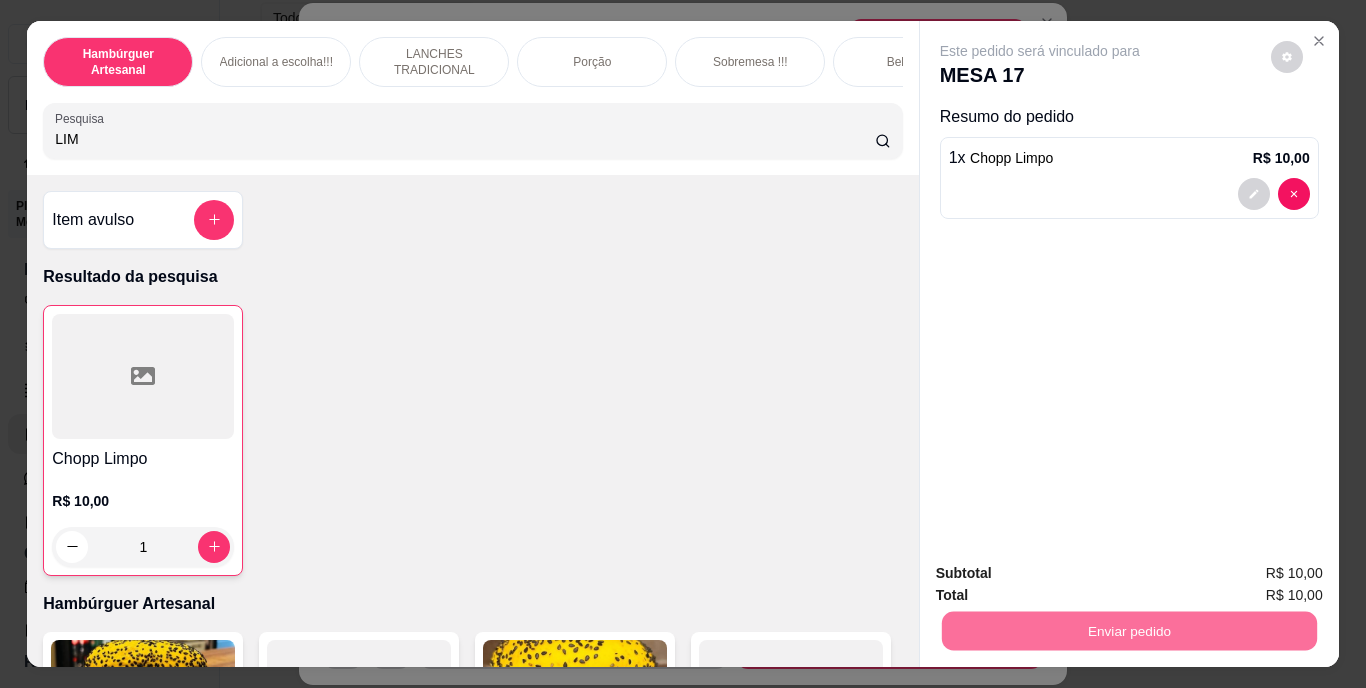 click on "Não registrar e enviar pedido" at bounding box center [1063, 575] 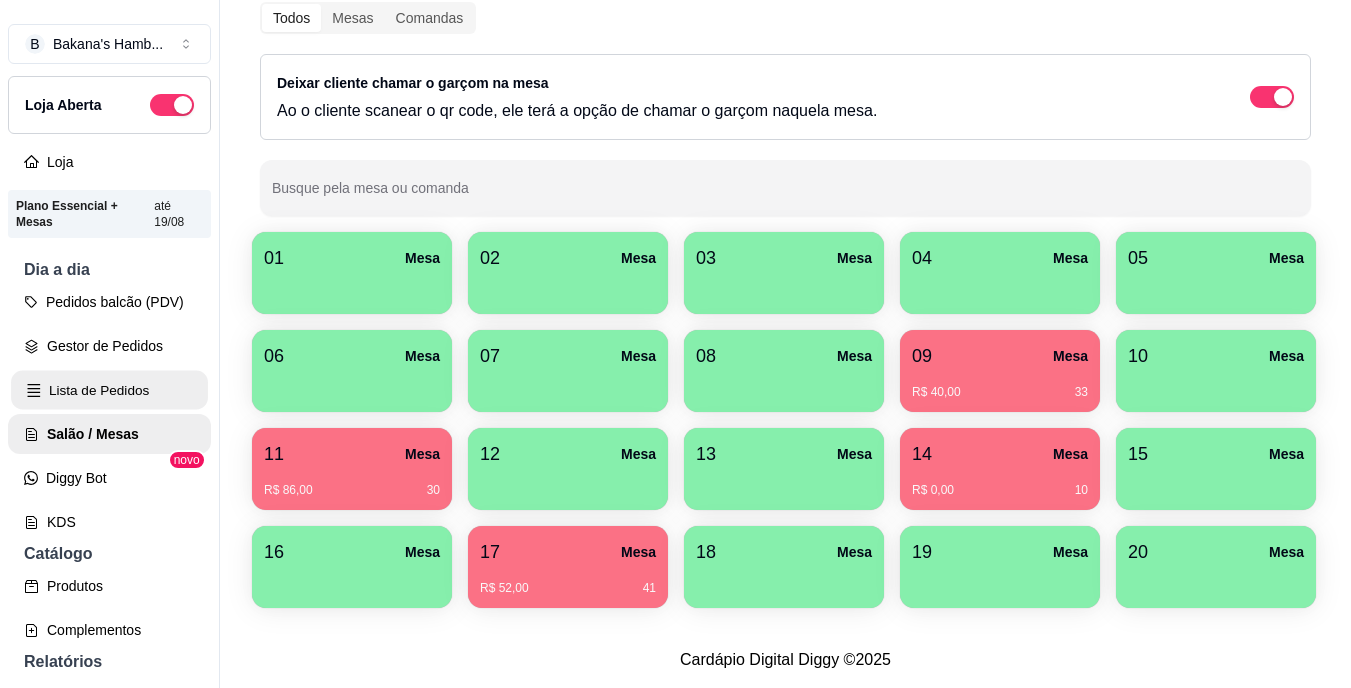 click on "Lista de Pedidos" at bounding box center [109, 390] 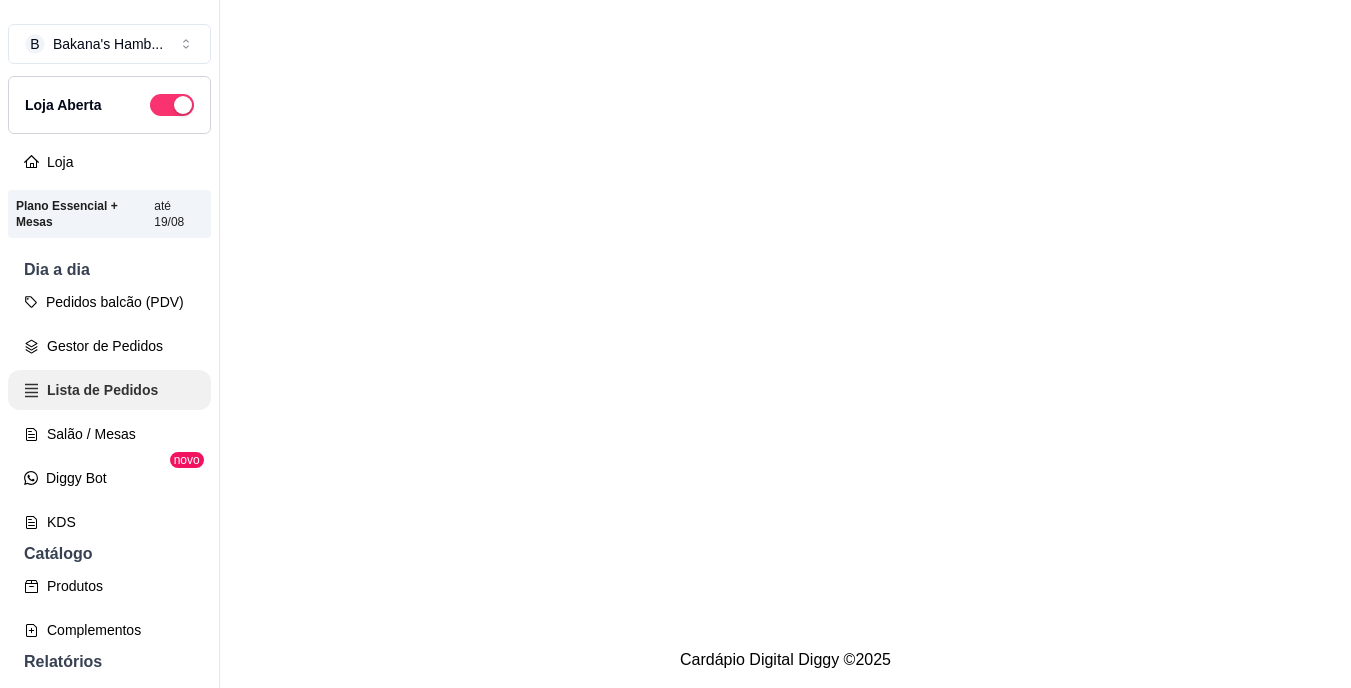 scroll, scrollTop: 0, scrollLeft: 0, axis: both 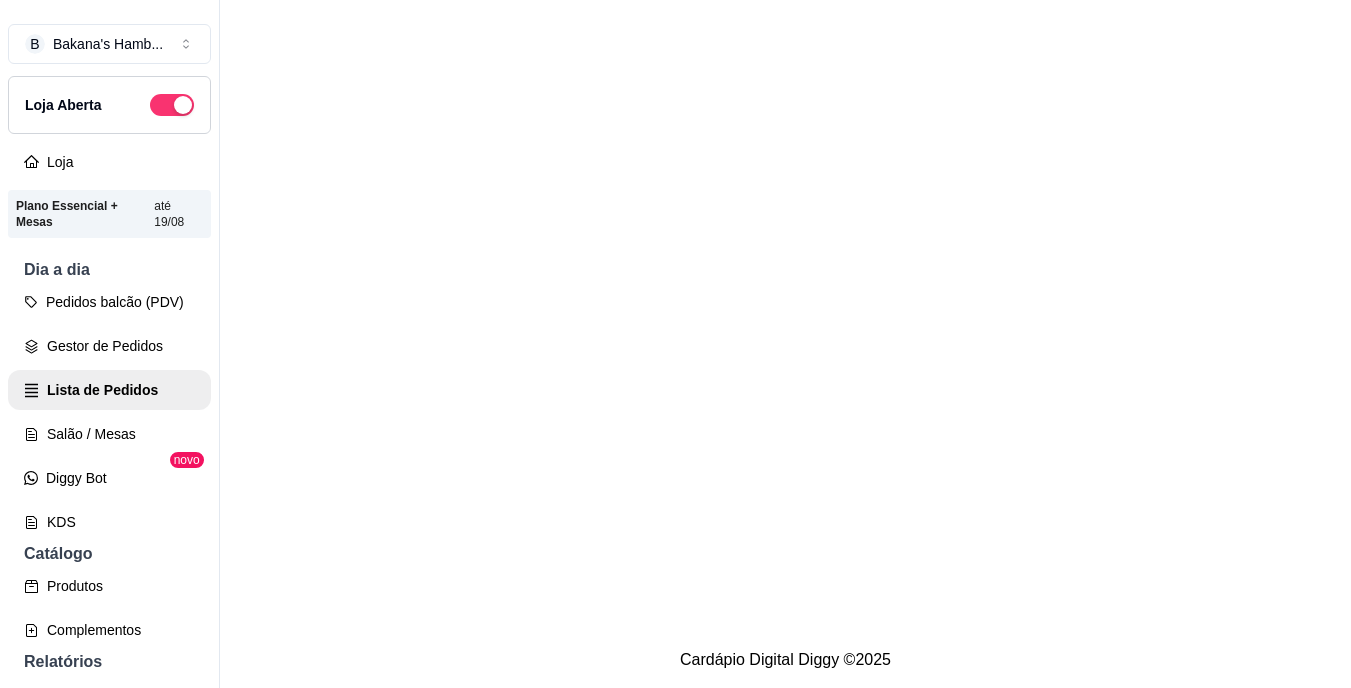 click on "B Bakana's Hamb ... Loja Aberta Loja Plano Essencial + Mesas até [DATE] Dia a dia Pedidos balcão (PDV) Gestor de Pedidos Lista de Pedidos Salão / Mesas Diggy Bot novo KDS Catálogo Produtos Complementos Relatórios Relatórios de vendas Relatório de clientes Relatório de mesas Relatório de fidelidade novo Gerenciar Entregadores novo Nota Fiscal (NFC-e) Controle de caixa Controle de fiado Cupons Clientes Estoque Configurações Diggy Planos Precisa de ajuda? Sair Cardápio Digital Diggy © [YEAR]" at bounding box center [675, 360] 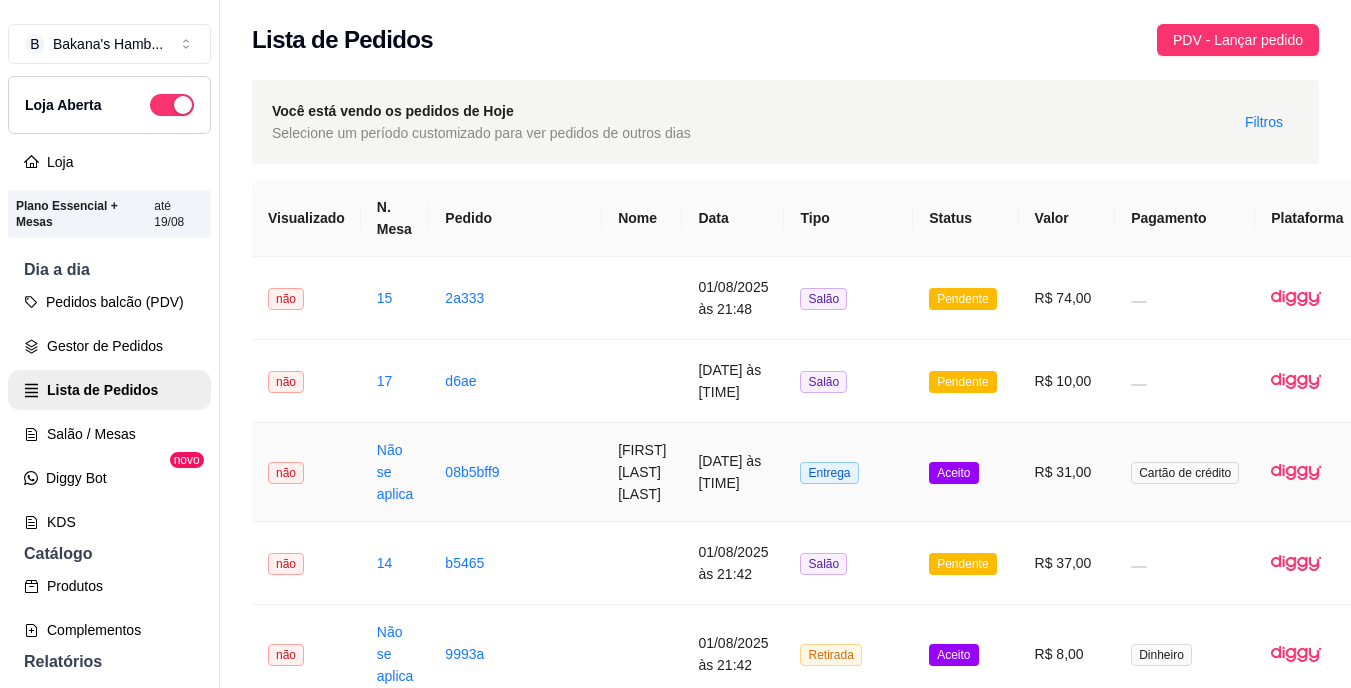 scroll, scrollTop: 0, scrollLeft: 66, axis: horizontal 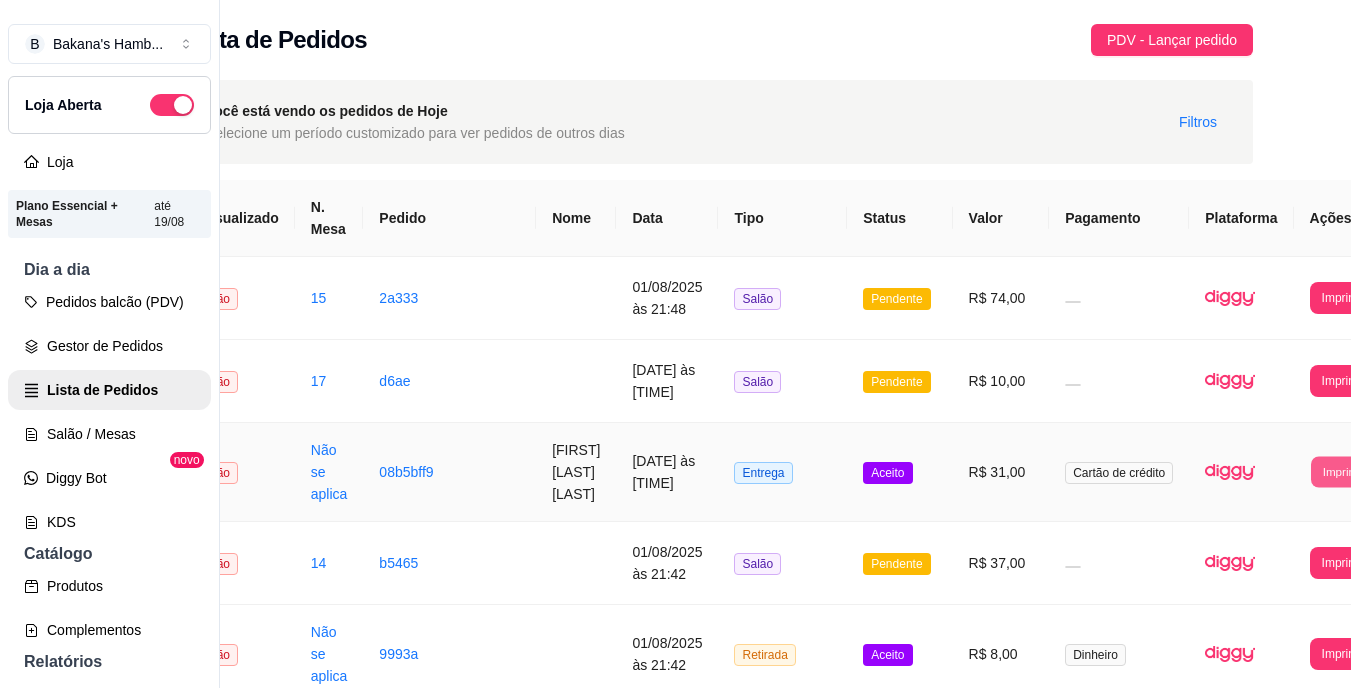 click on "Imprimir" at bounding box center [1343, 471] 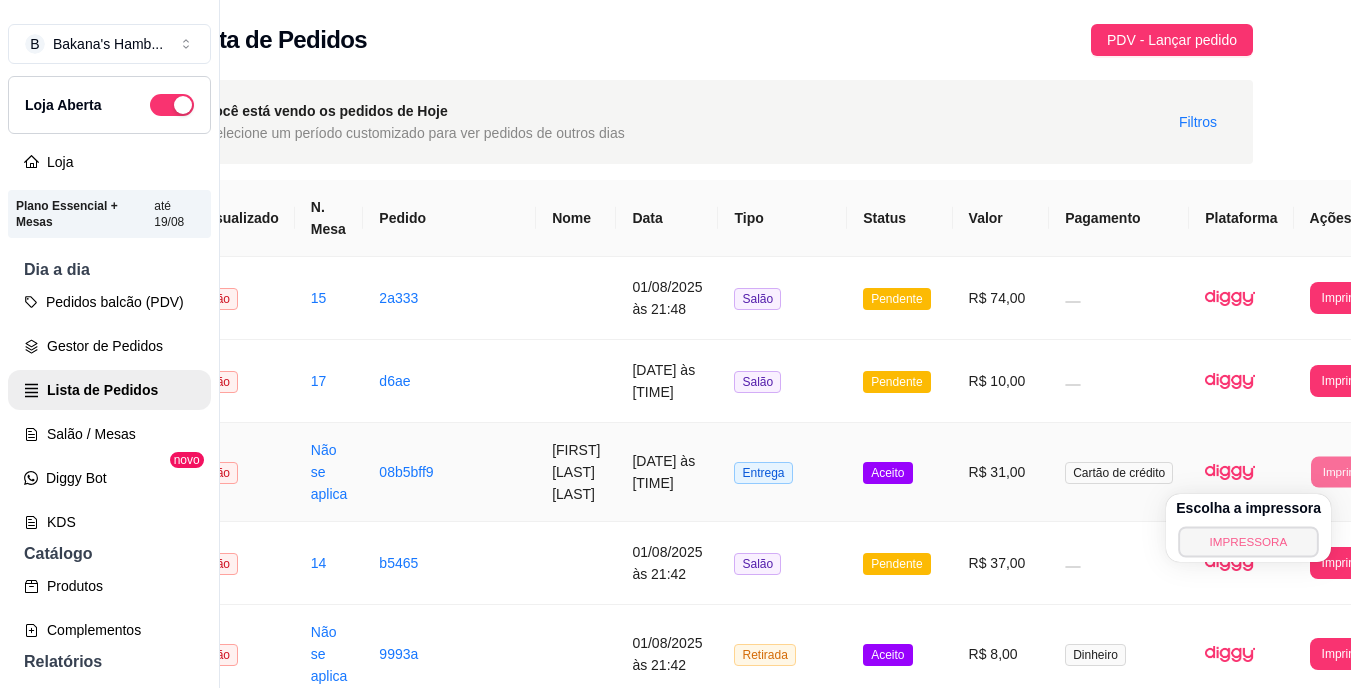 click on "IMPRESSORA" at bounding box center [1248, 541] 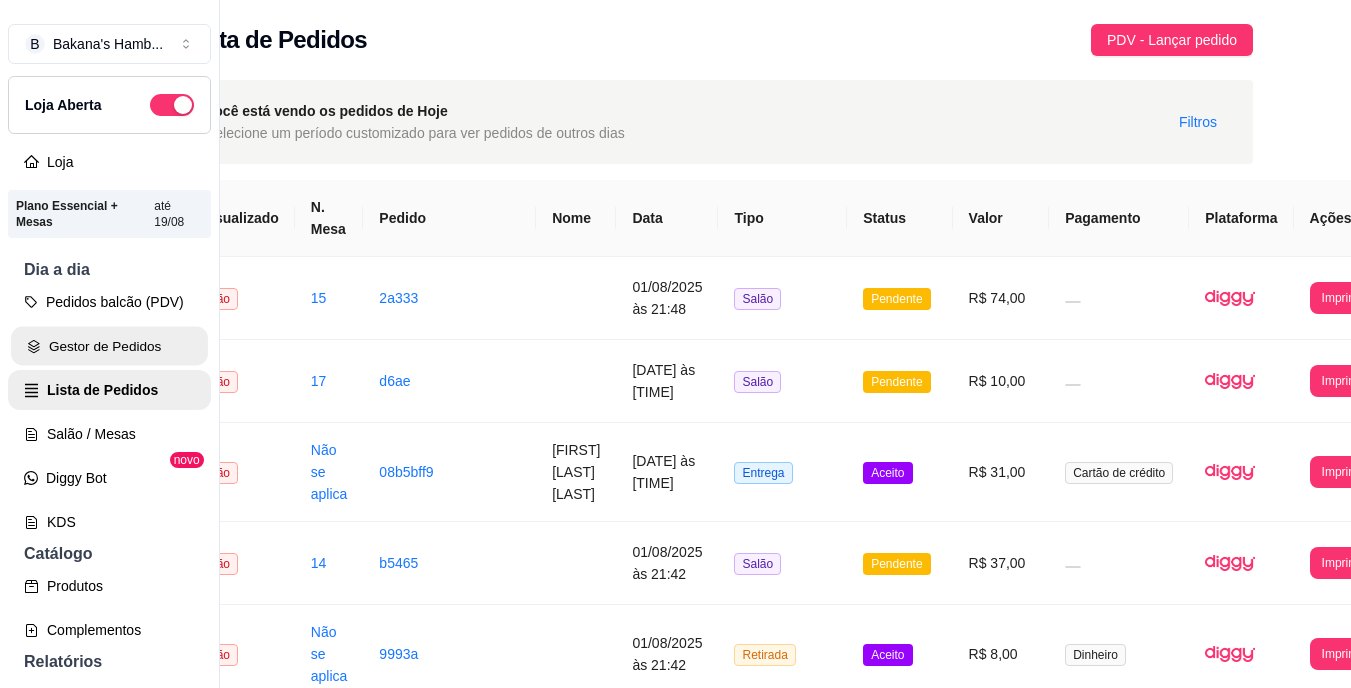 click on "Gestor de Pedidos" at bounding box center (109, 346) 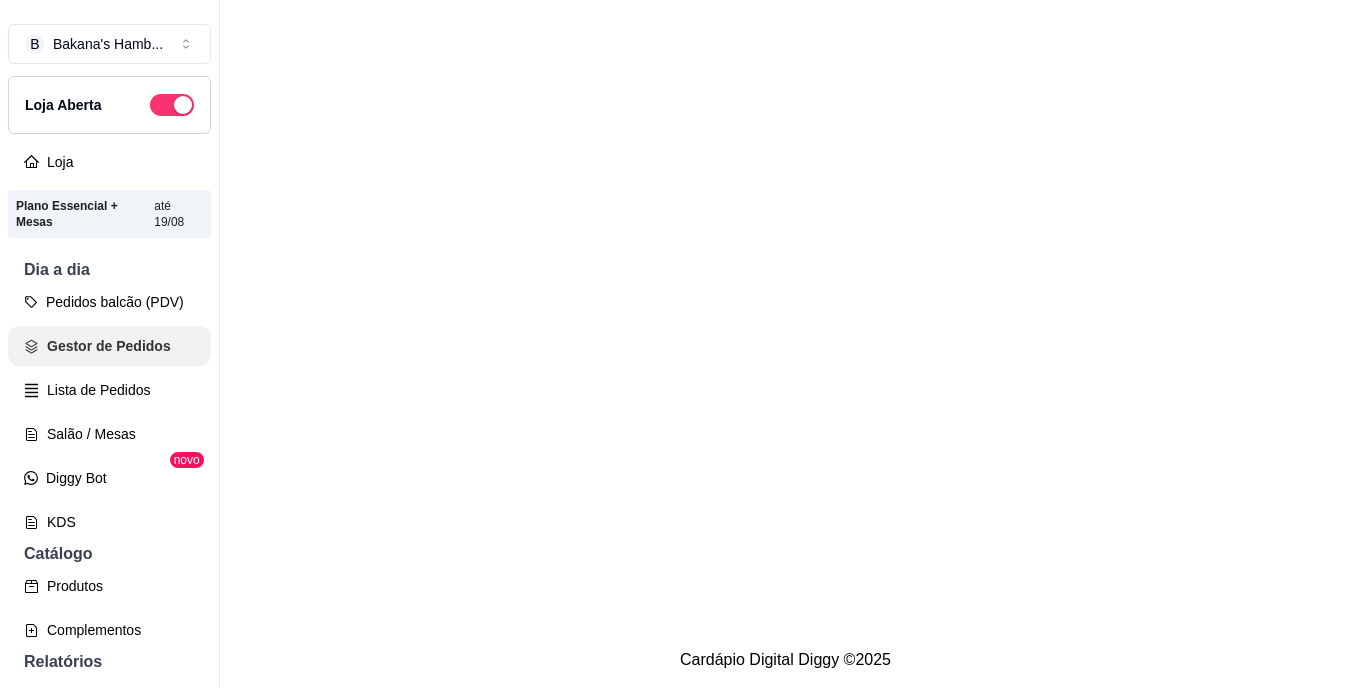 scroll, scrollTop: 0, scrollLeft: 0, axis: both 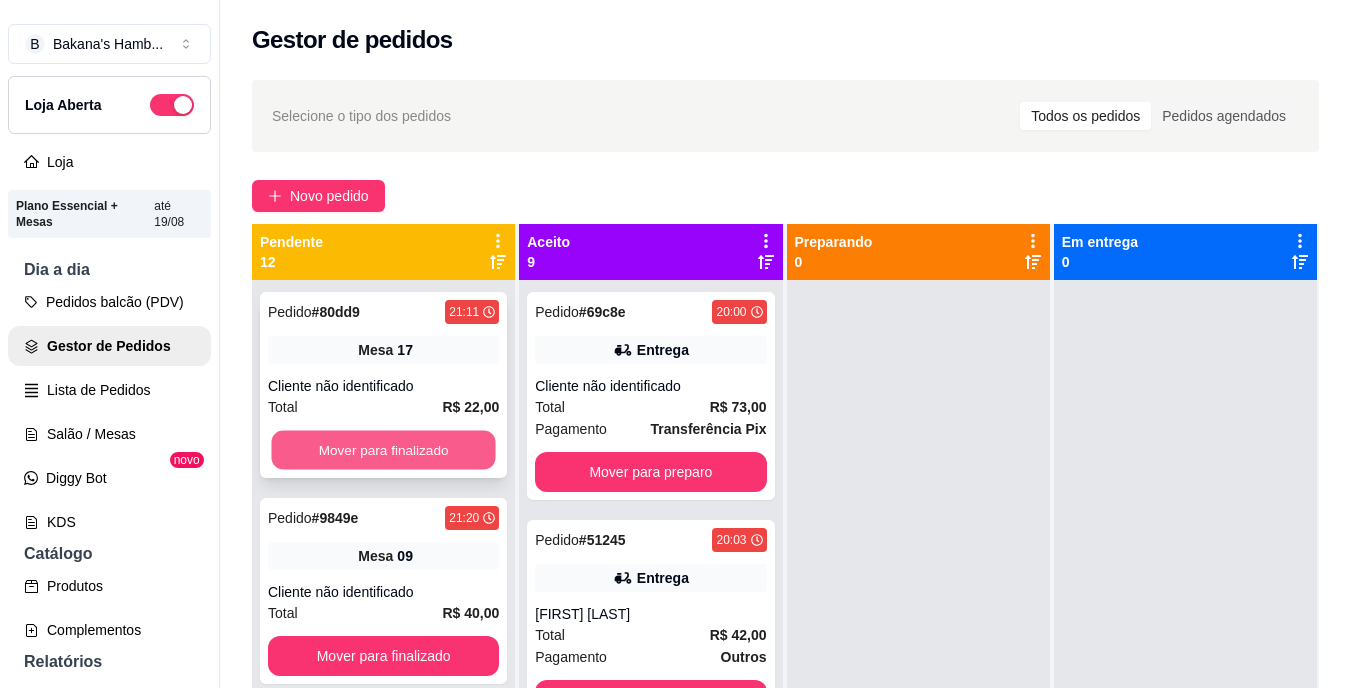 click on "Mover para finalizado" at bounding box center [383, 450] 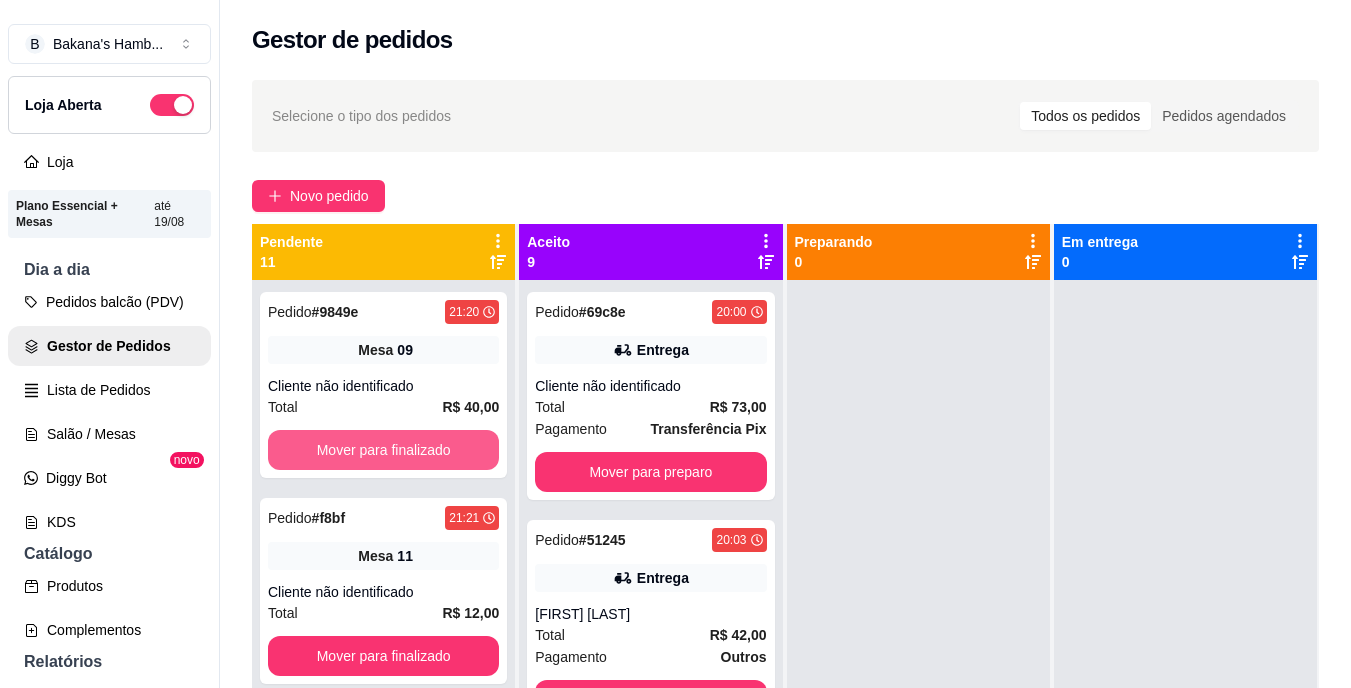 click on "Mover para finalizado" at bounding box center [383, 450] 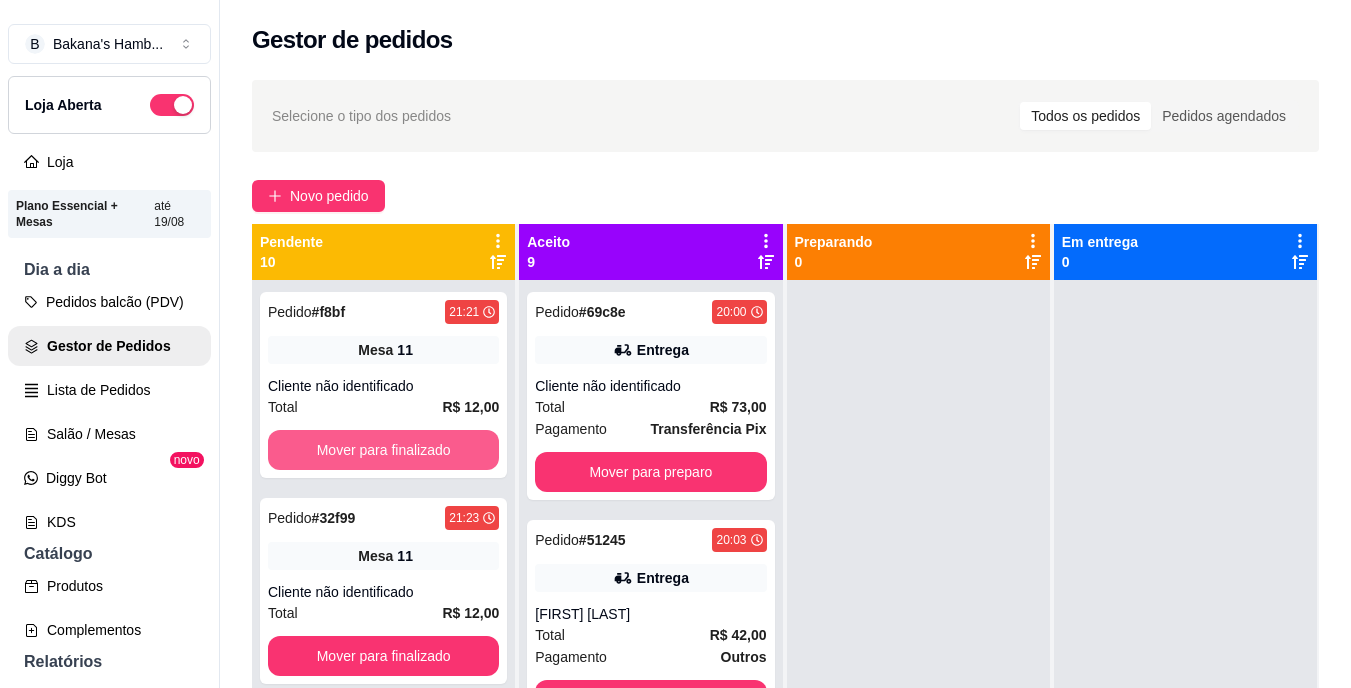 click on "Mover para finalizado" at bounding box center (383, 450) 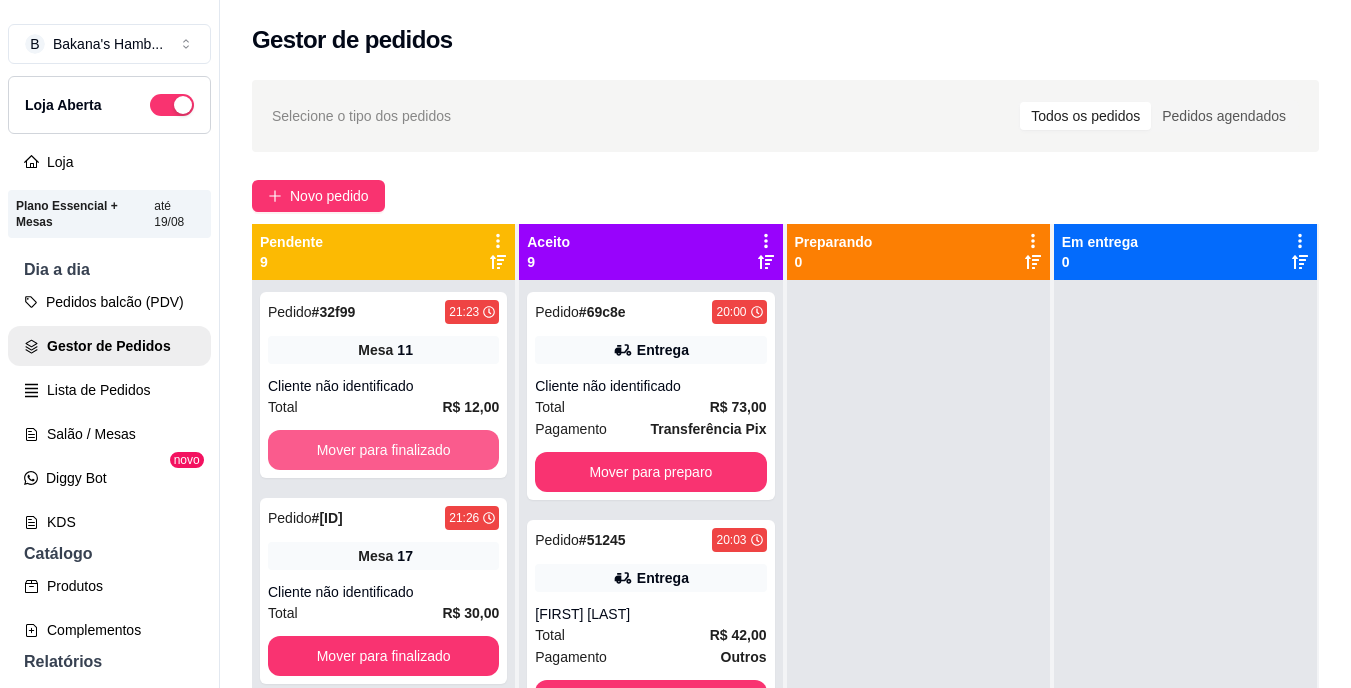 click on "Mover para finalizado" at bounding box center (383, 450) 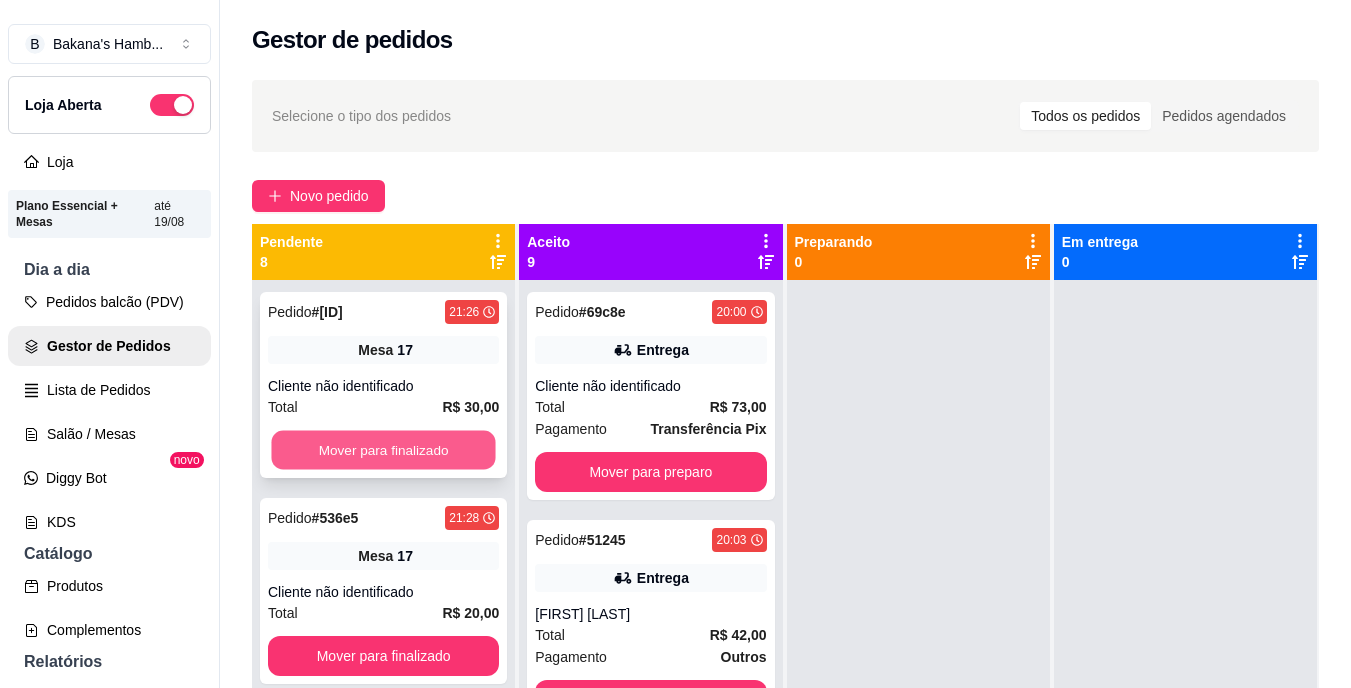 click on "Mover para finalizado" at bounding box center [383, 450] 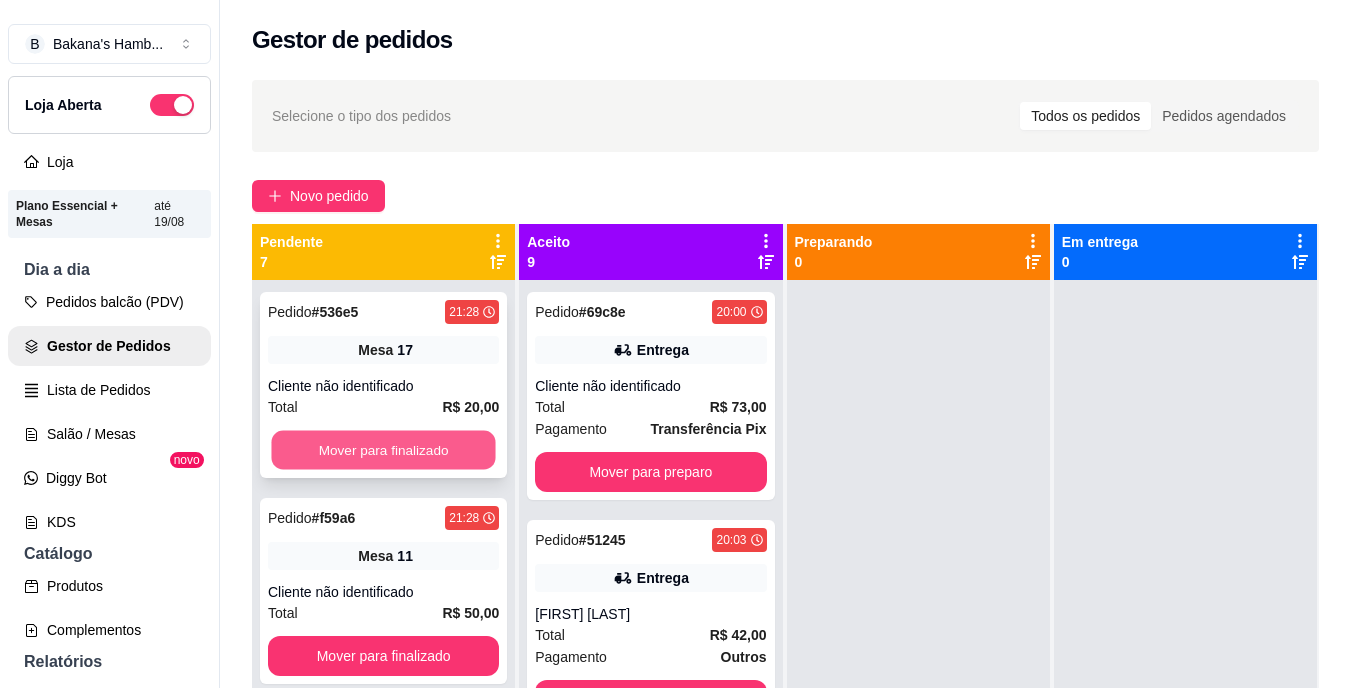 click on "Mover para finalizado" at bounding box center [383, 450] 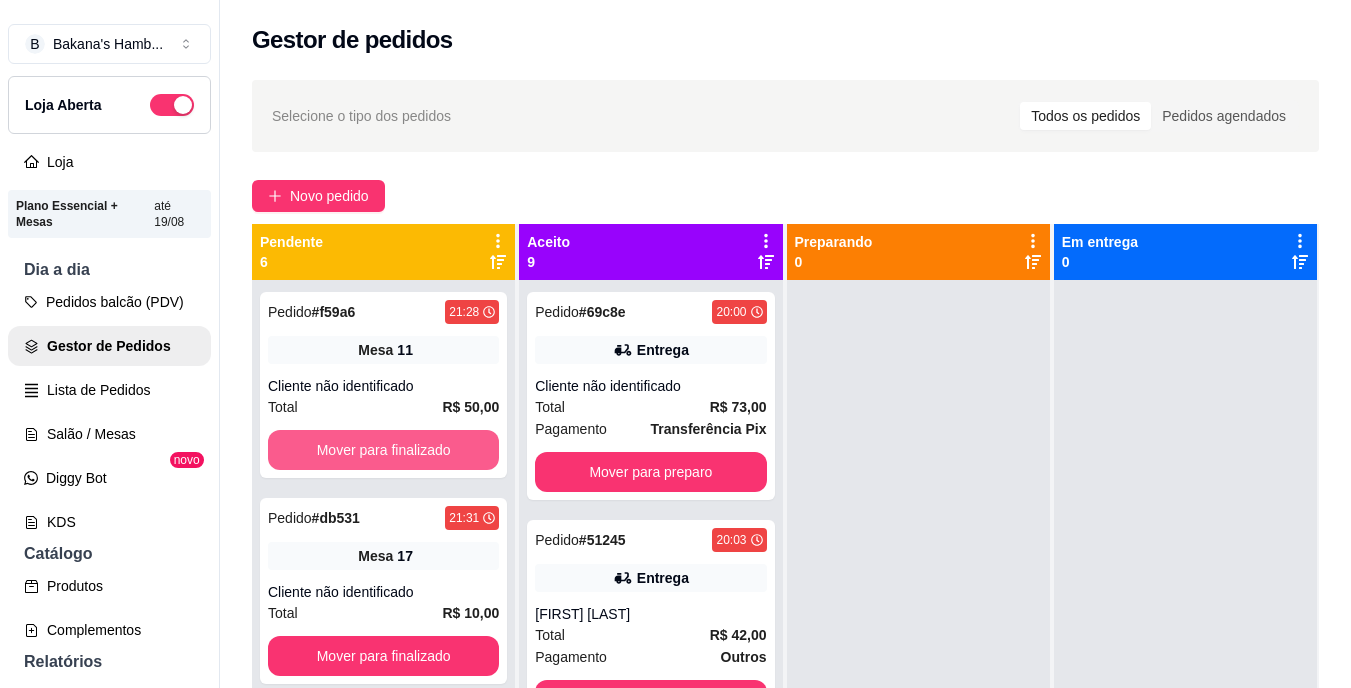 click on "Mover para finalizado" at bounding box center (383, 450) 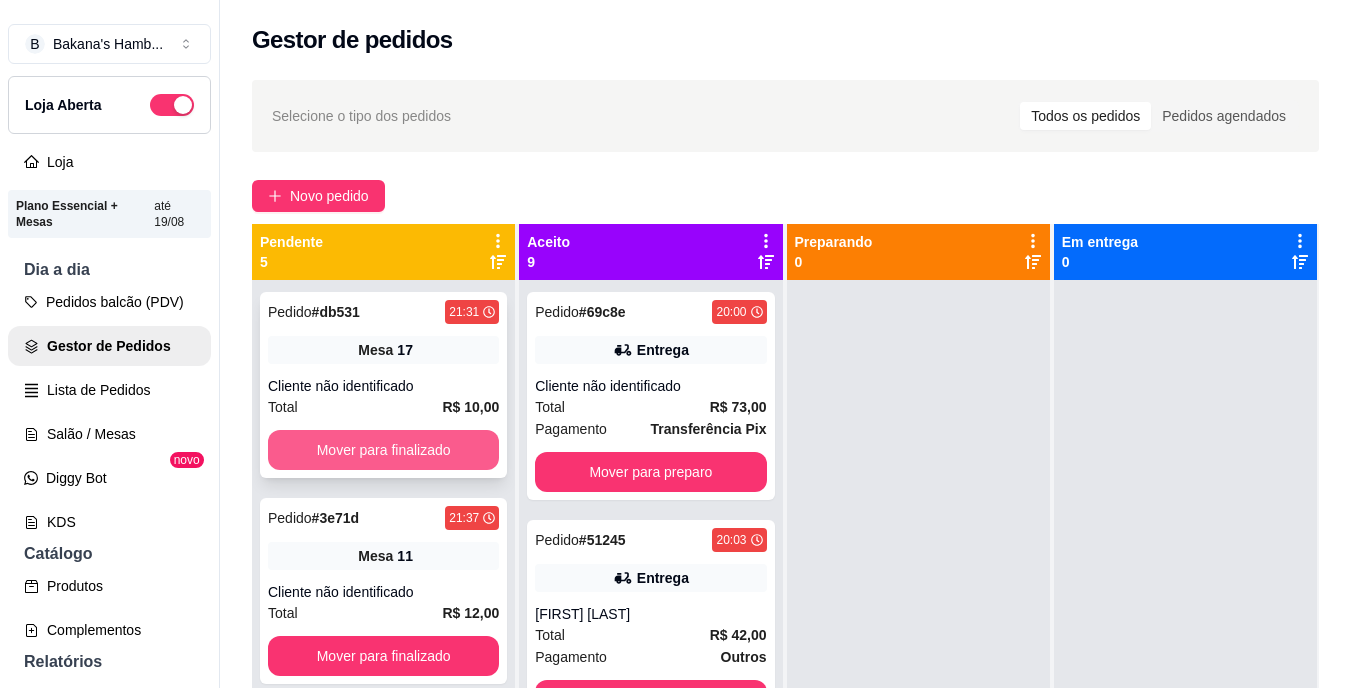 click on "Mover para finalizado" at bounding box center (383, 450) 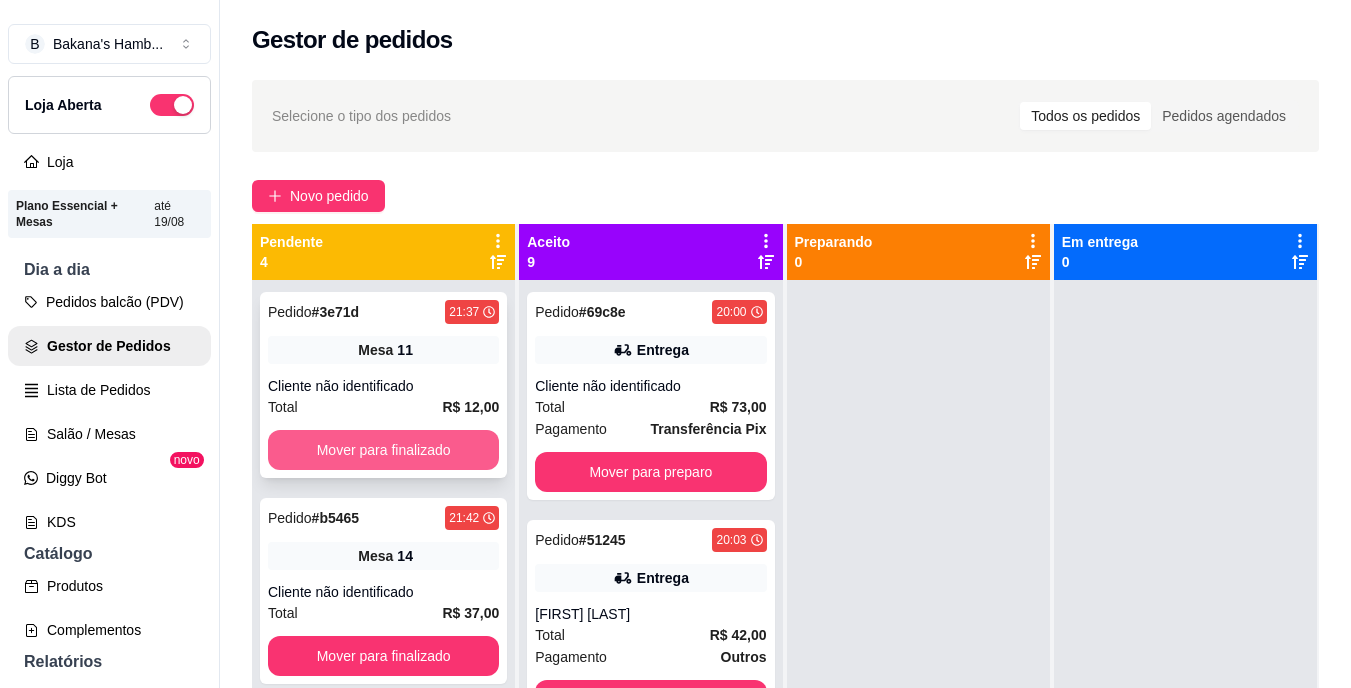 click on "Mover para finalizado" at bounding box center [383, 450] 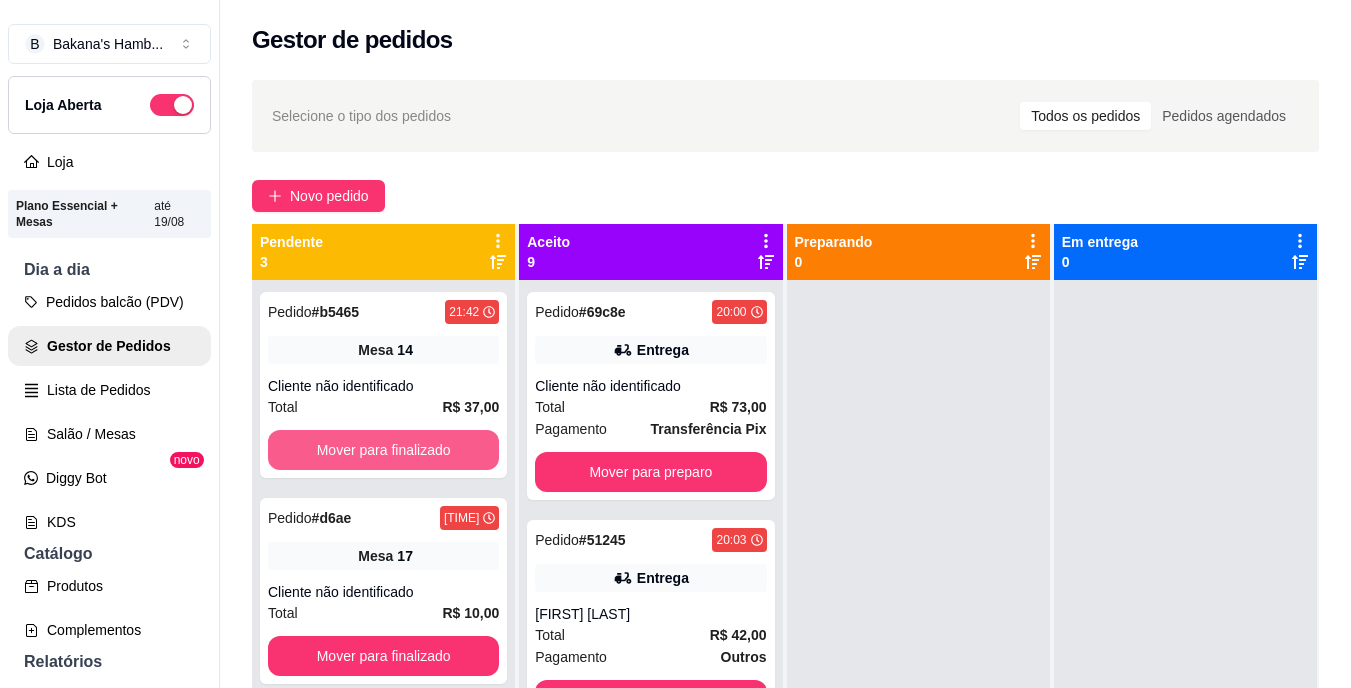click on "Mover para finalizado" at bounding box center (383, 450) 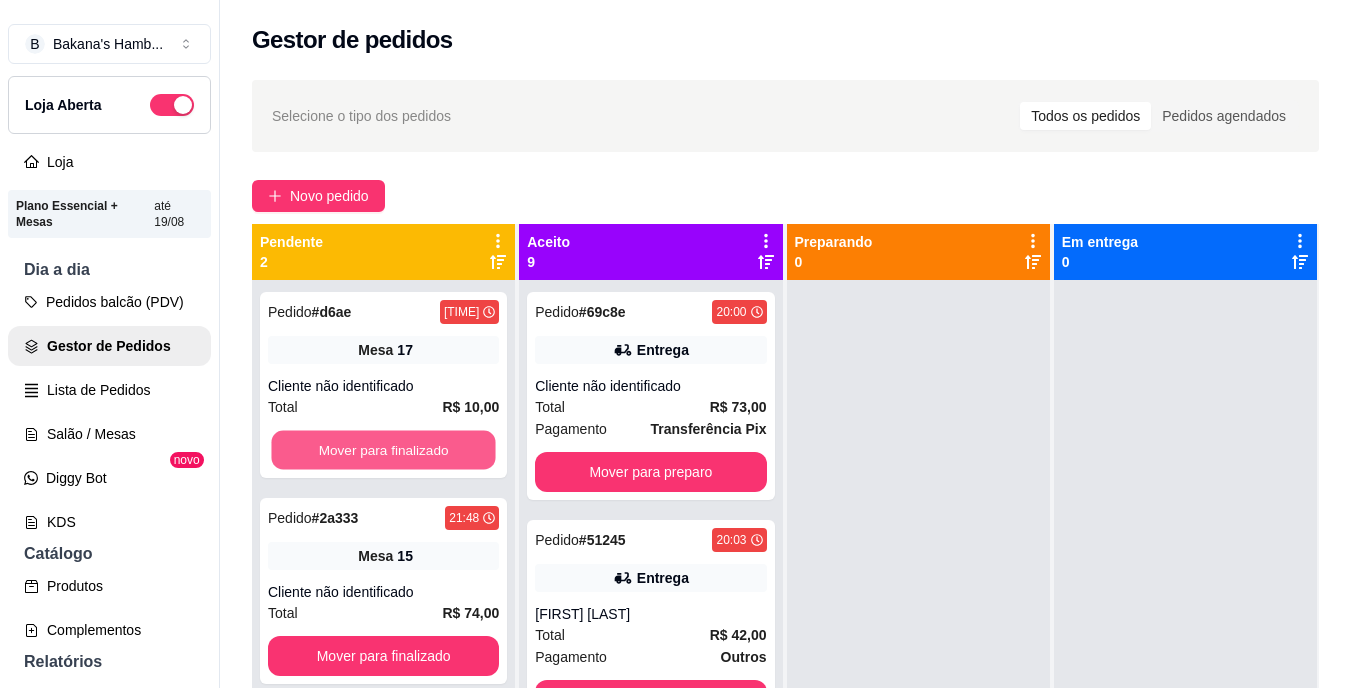 click on "Mover para finalizado" at bounding box center [383, 450] 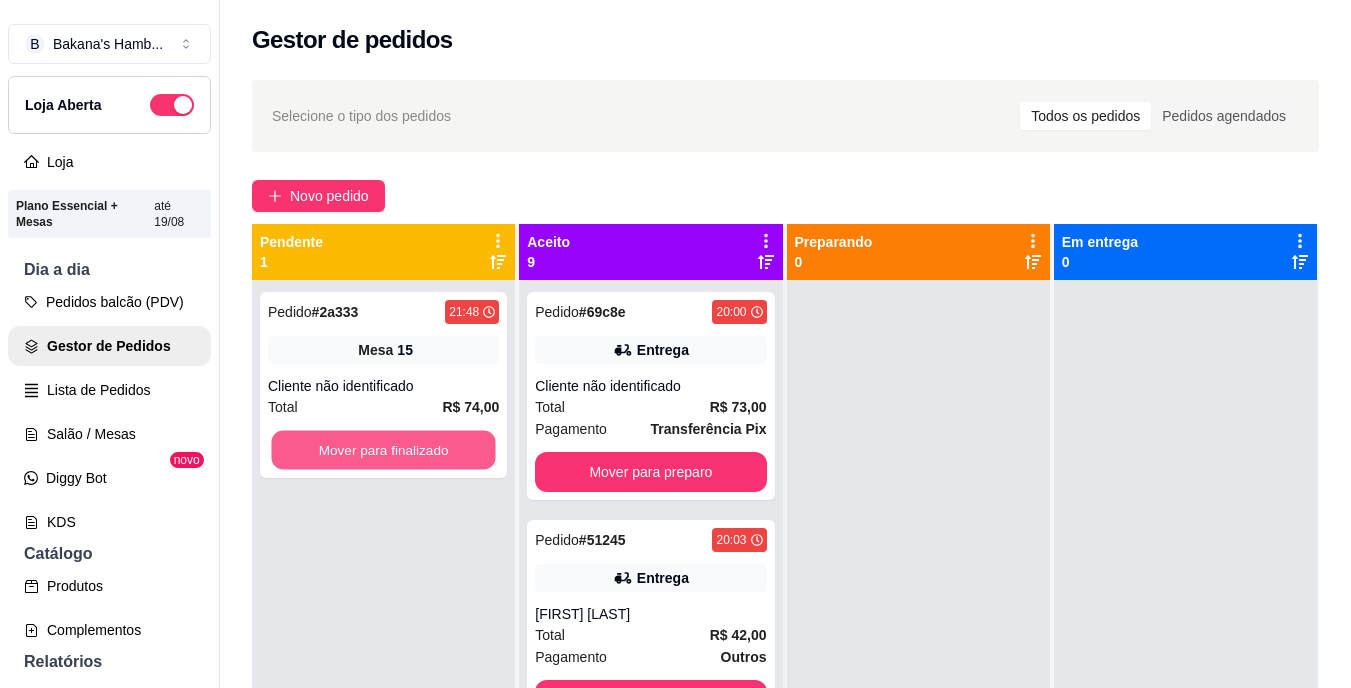 click on "Mover para finalizado" at bounding box center [383, 450] 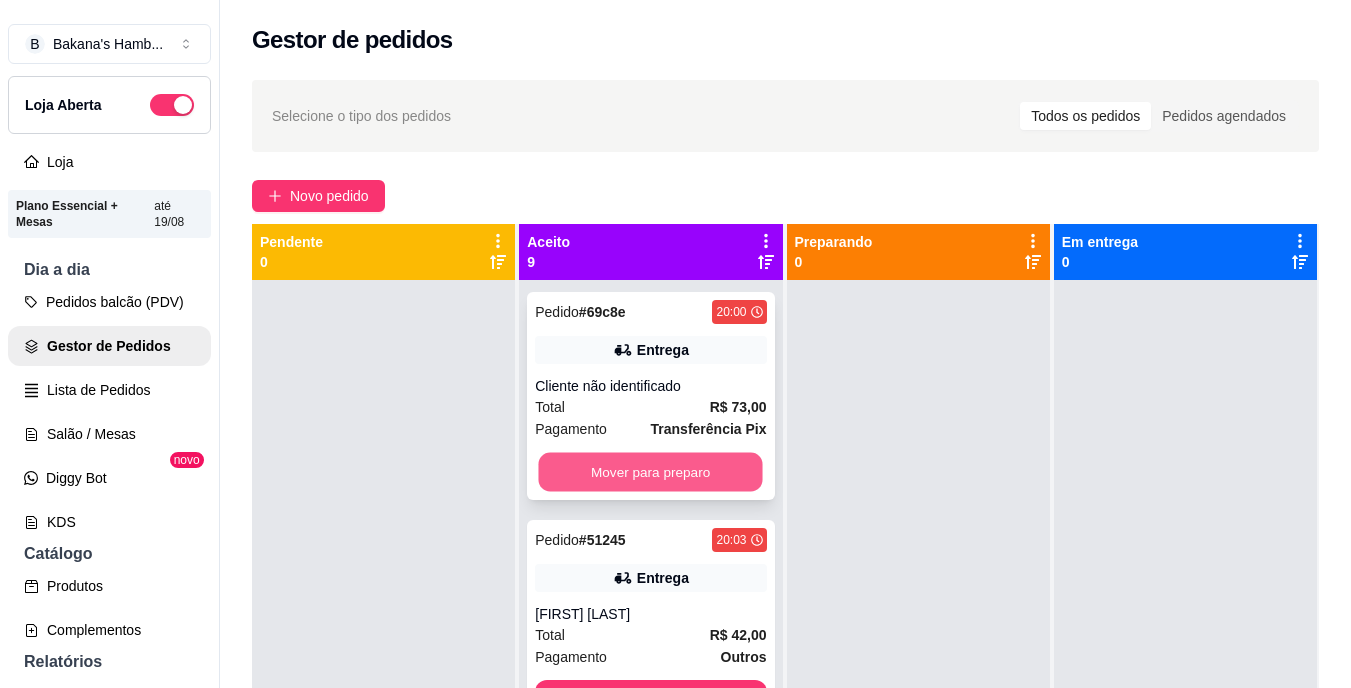 click on "Mover para preparo" at bounding box center [651, 472] 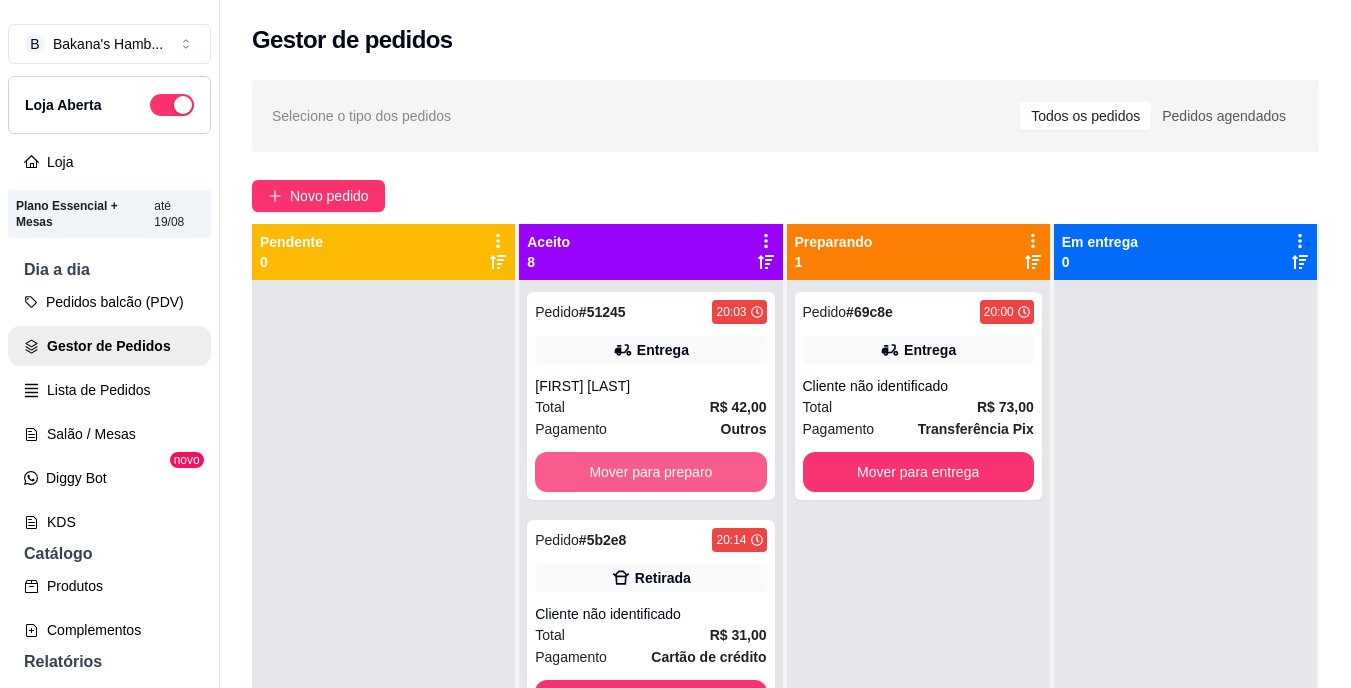 click on "Mover para preparo" at bounding box center [650, 472] 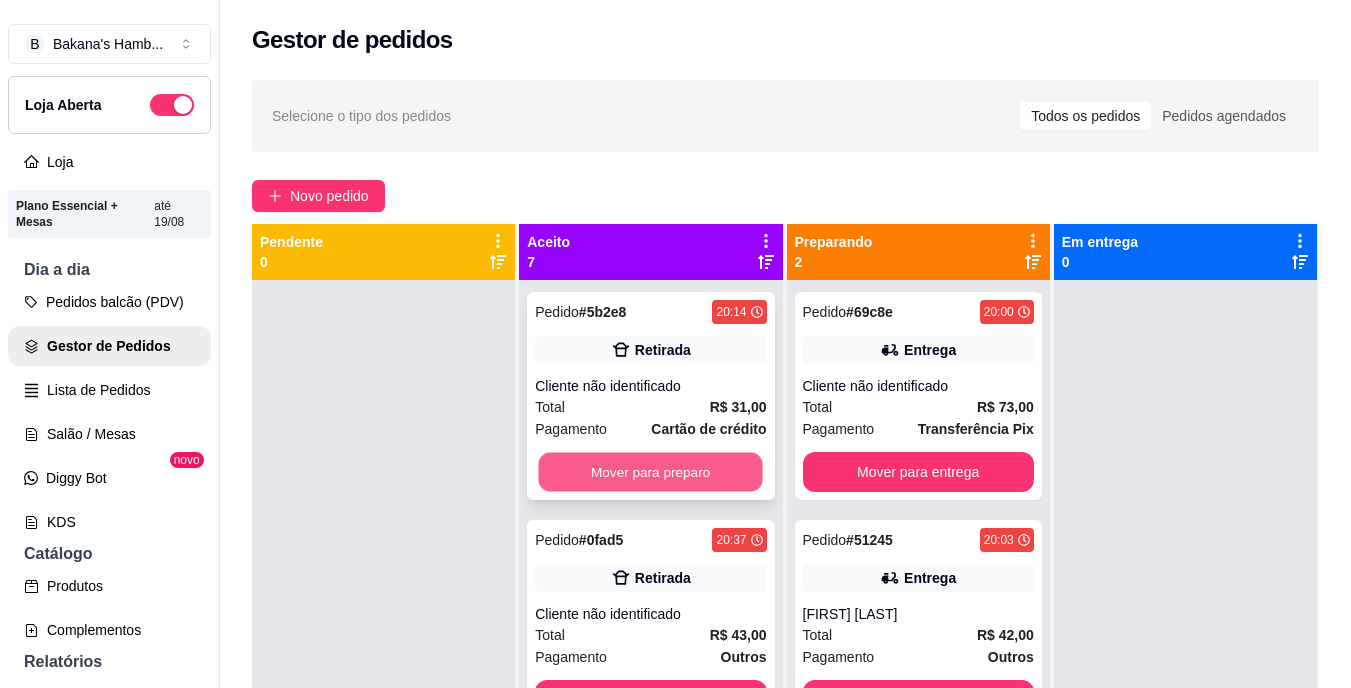 click on "Mover para preparo" at bounding box center (651, 472) 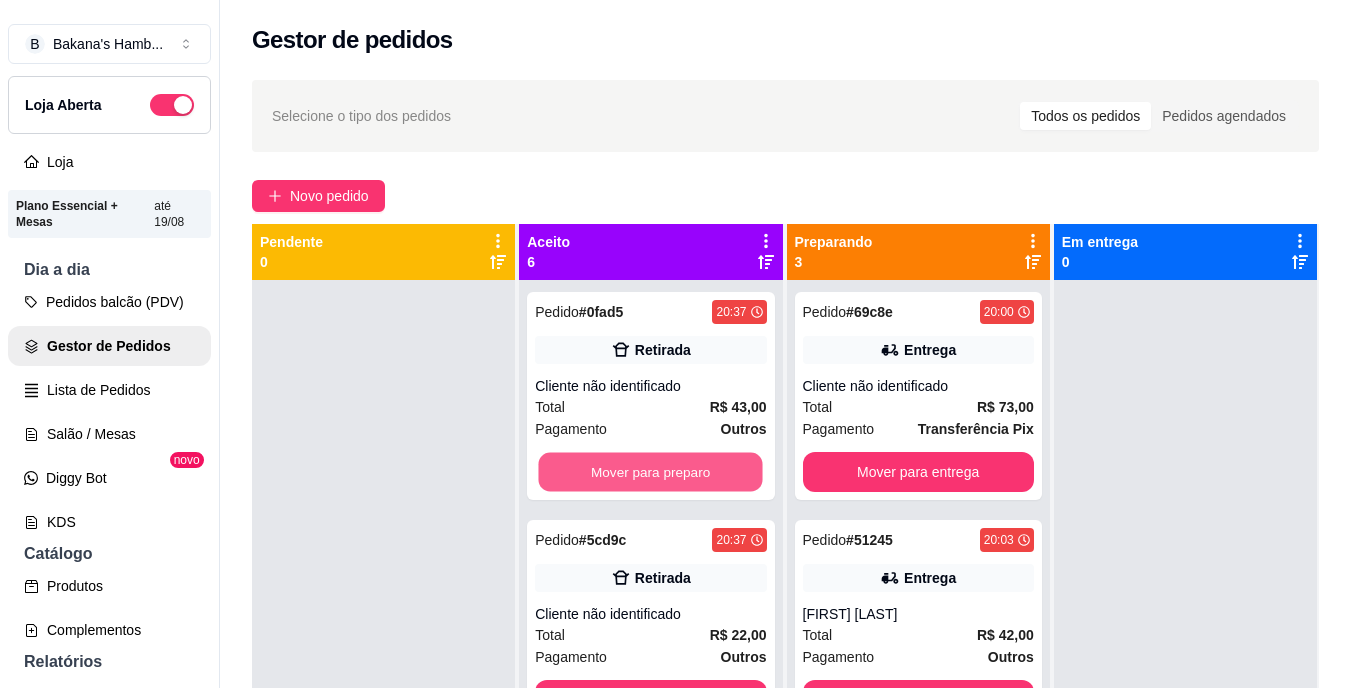 click on "Mover para preparo" at bounding box center (651, 472) 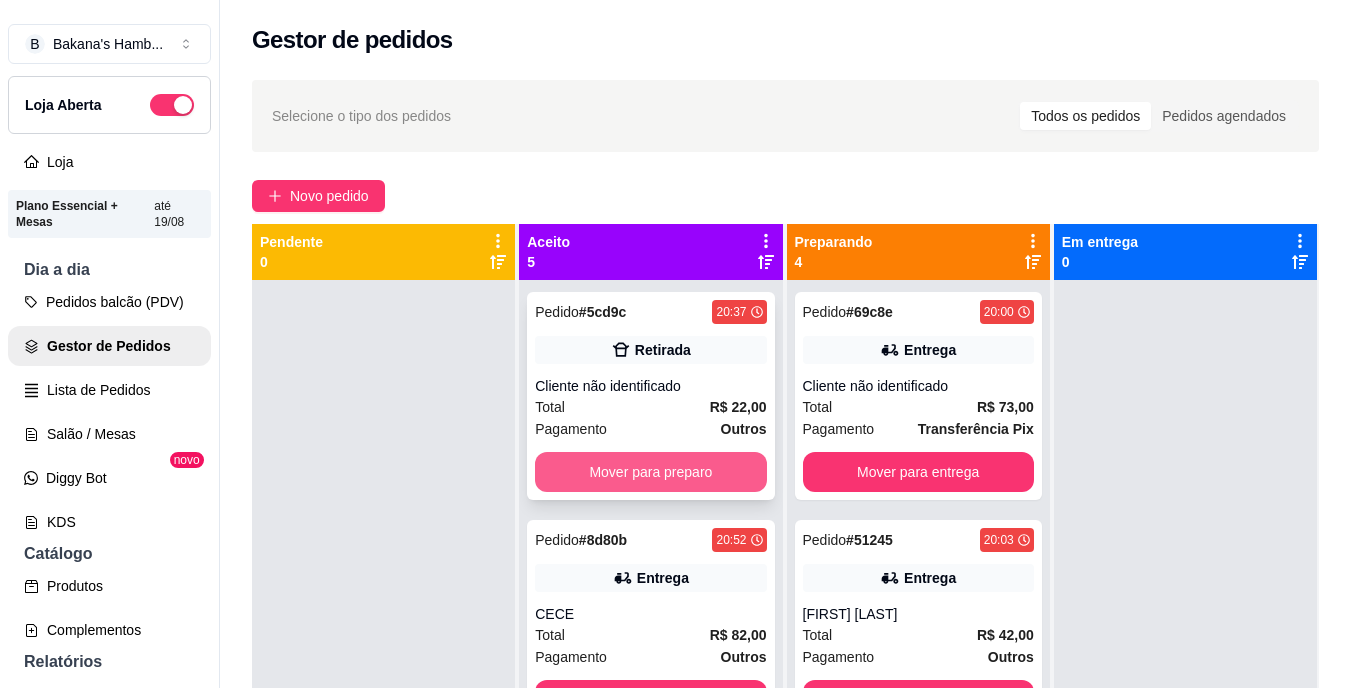 click on "Mover para preparo" at bounding box center (650, 472) 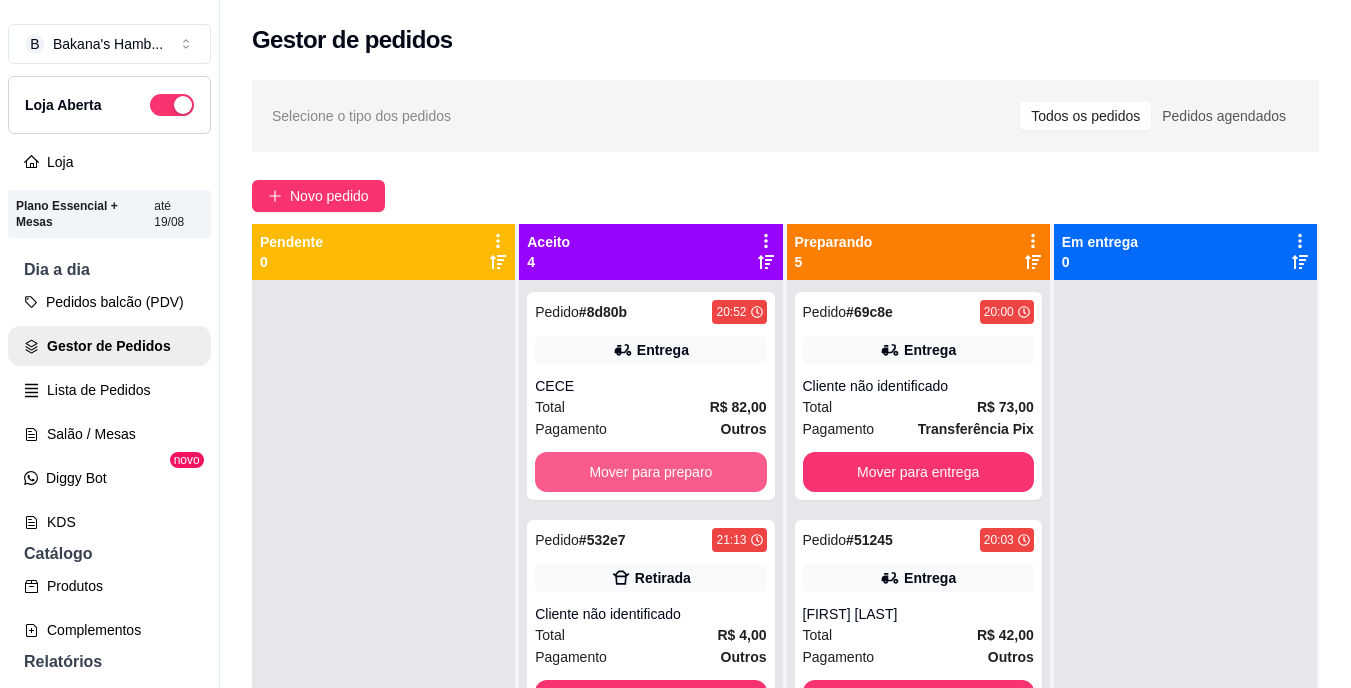 click on "Mover para preparo" at bounding box center [650, 472] 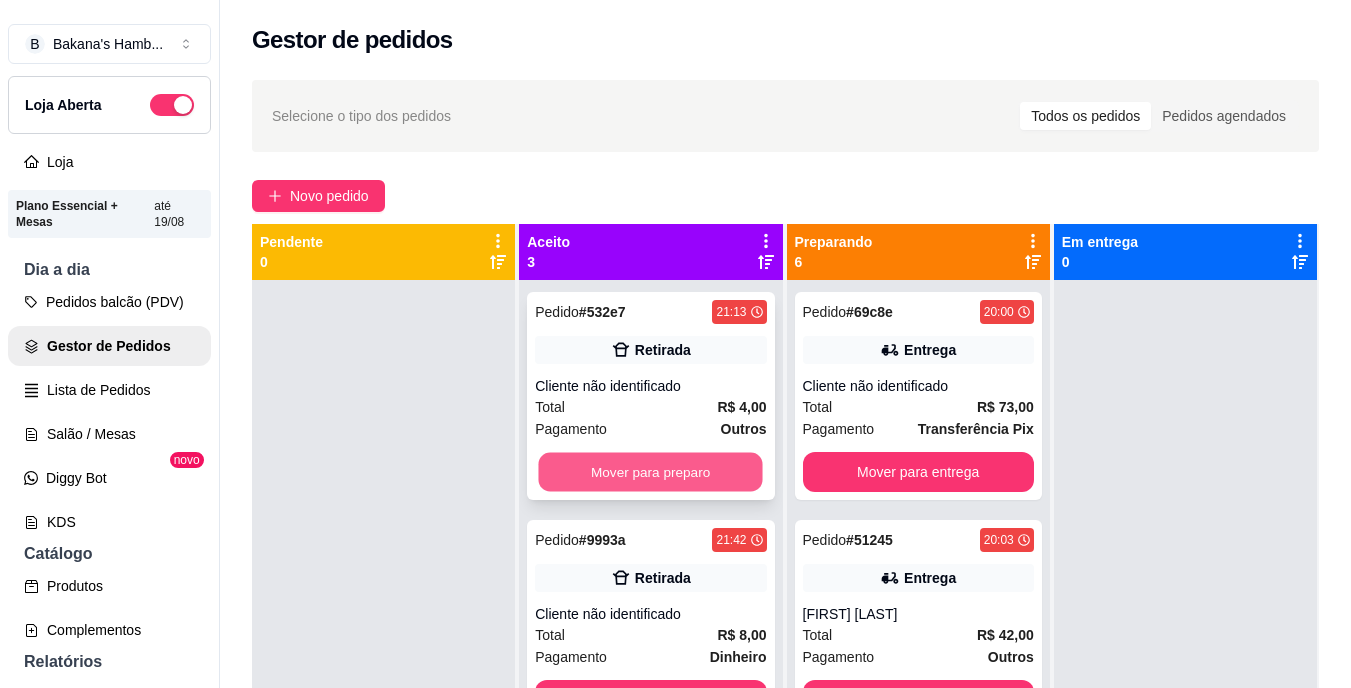 click on "Mover para preparo" at bounding box center [651, 472] 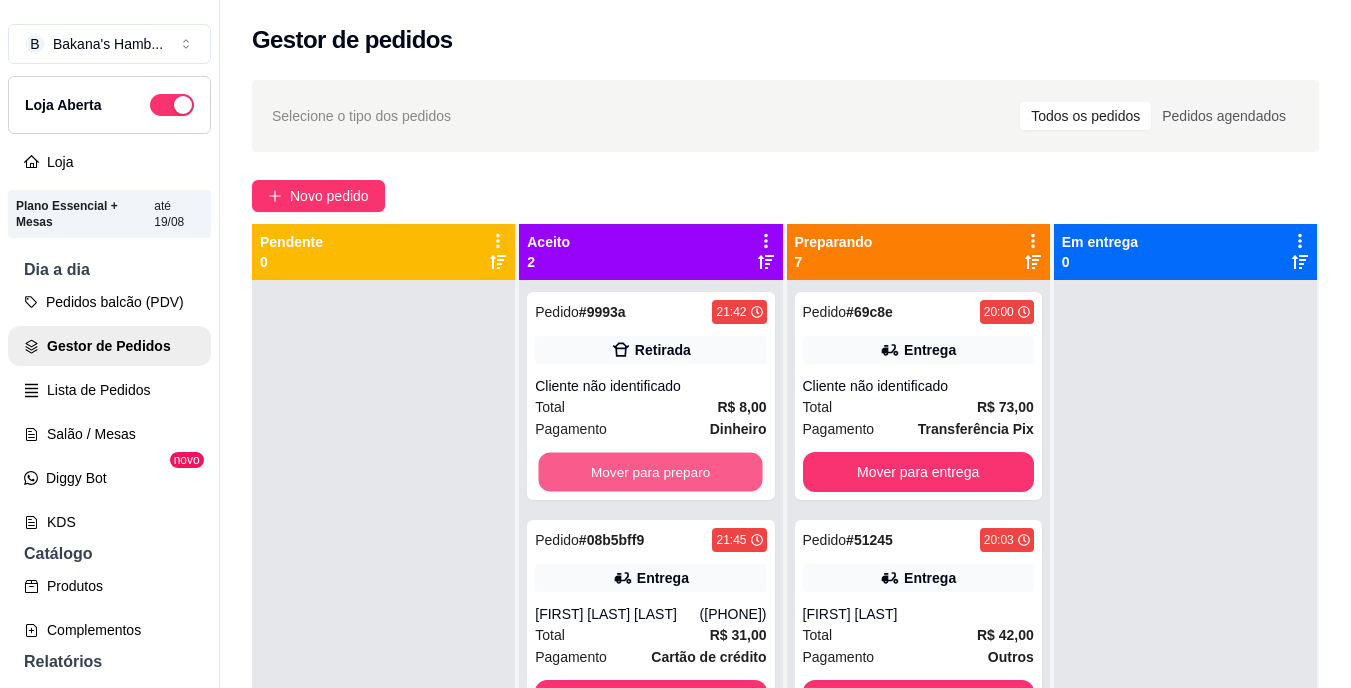click on "Mover para preparo" at bounding box center [651, 472] 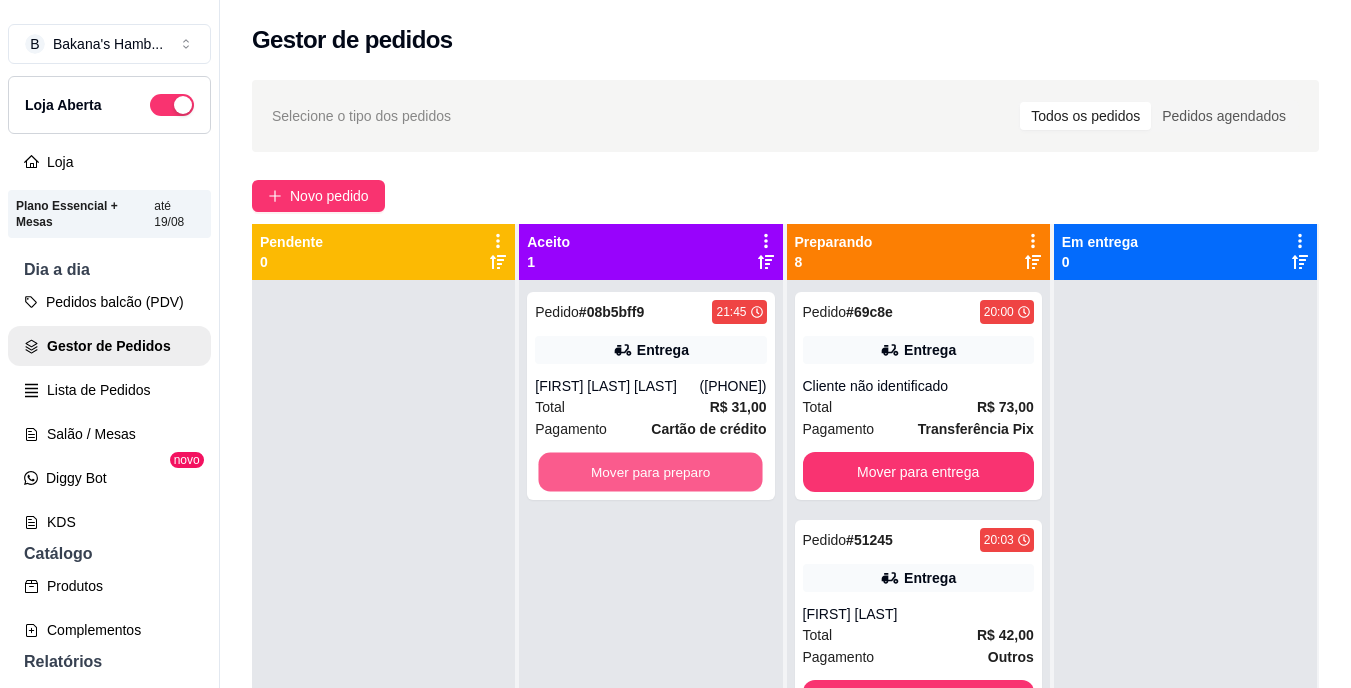 click on "Mover para preparo" at bounding box center [651, 472] 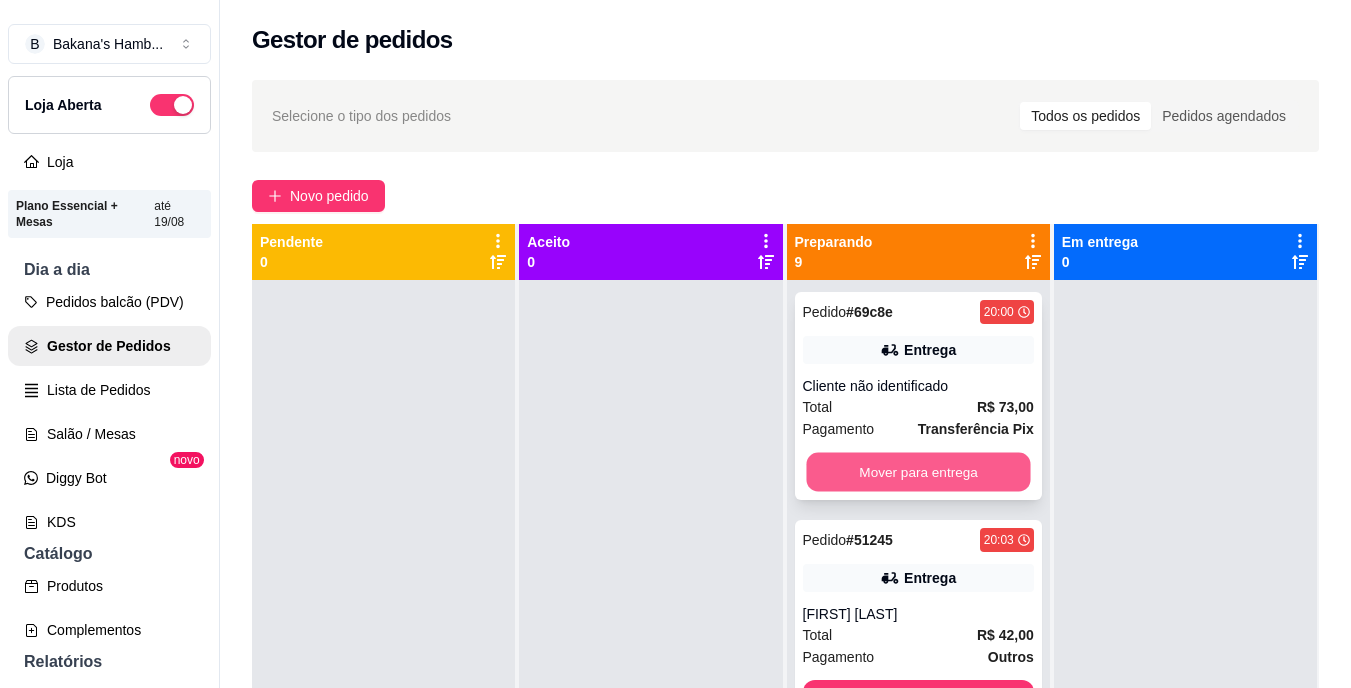 click on "Mover para entrega" at bounding box center (918, 472) 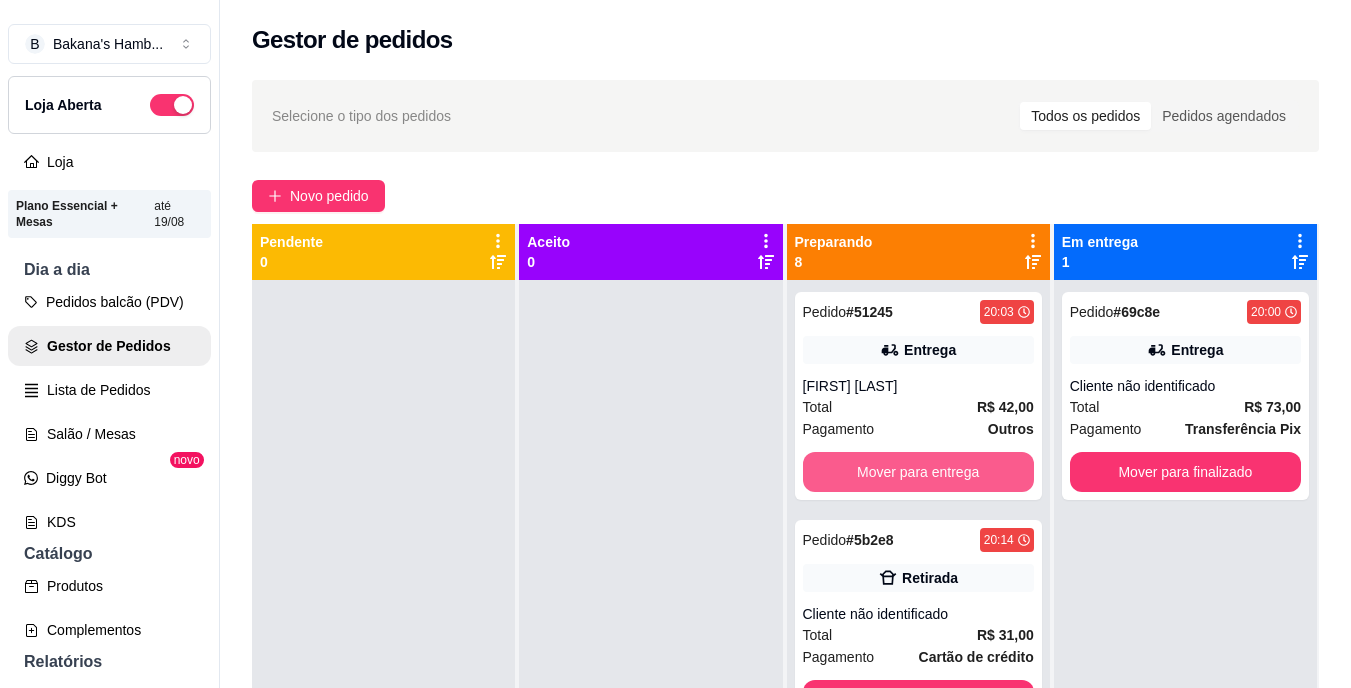 click on "Mover para entrega" at bounding box center (918, 472) 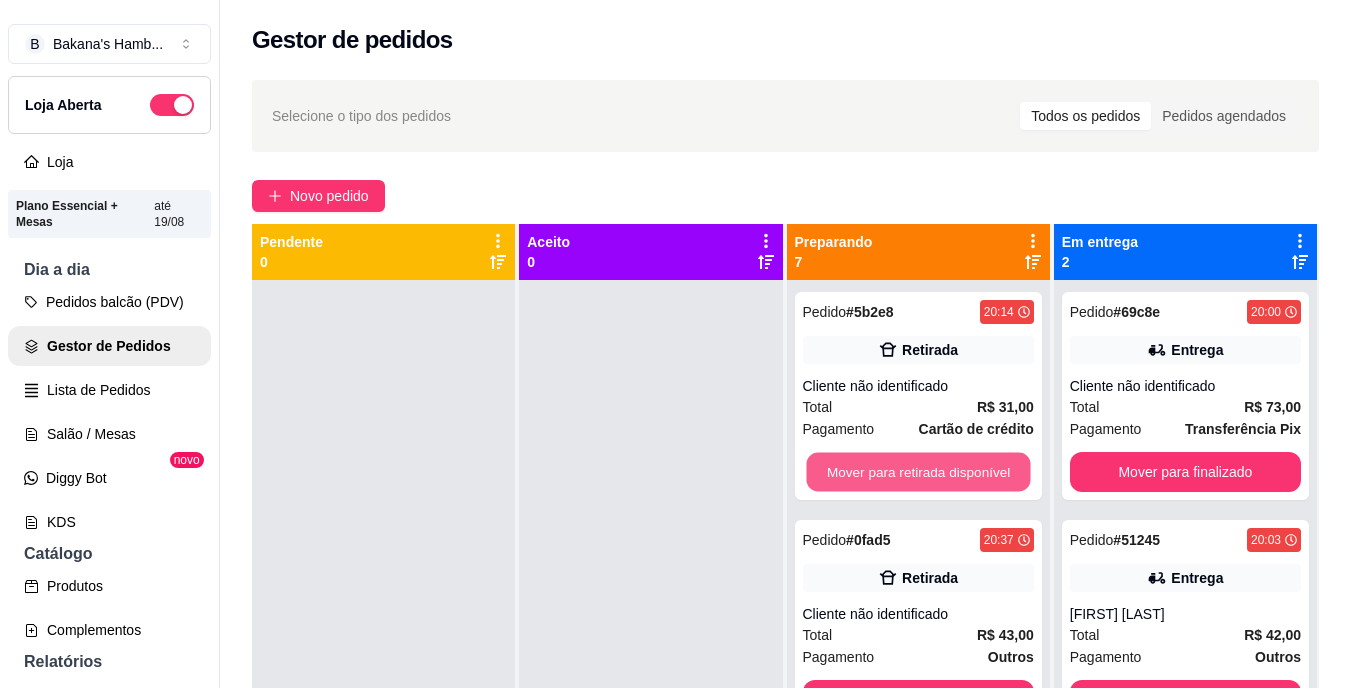 click on "Mover para retirada disponível" at bounding box center (918, 472) 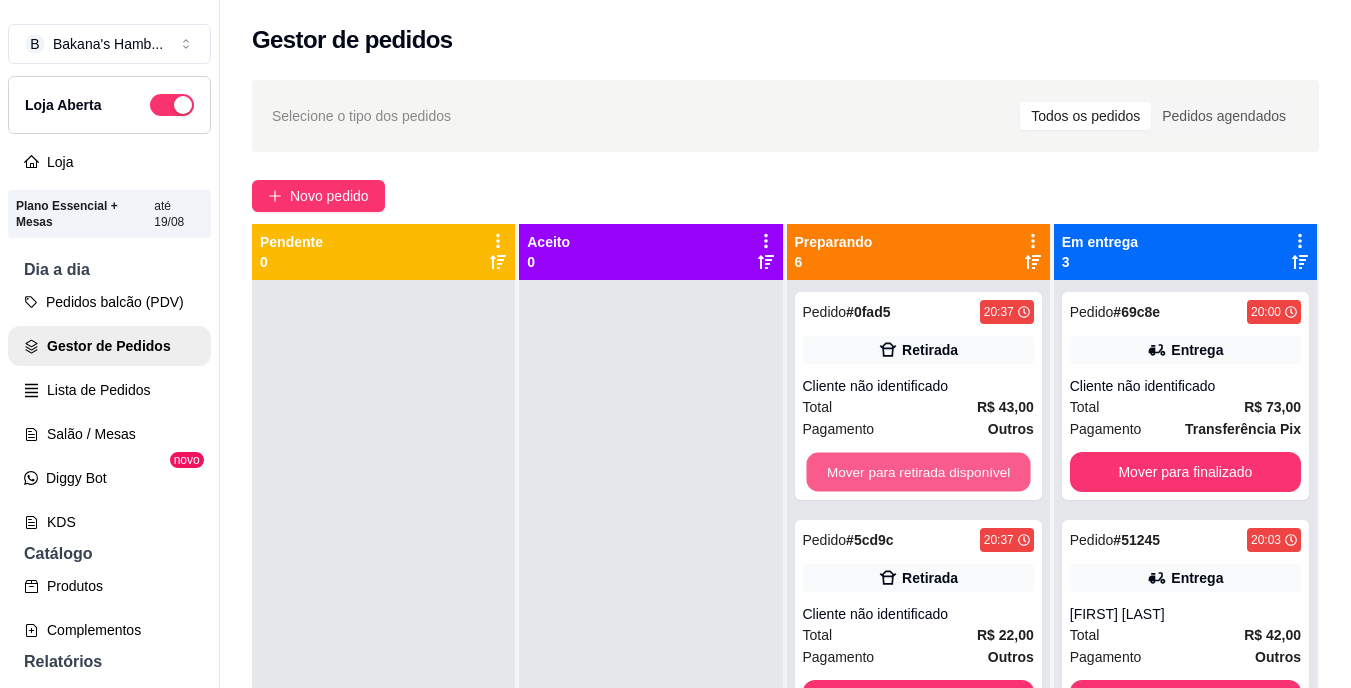 click on "Mover para retirada disponível" at bounding box center [918, 472] 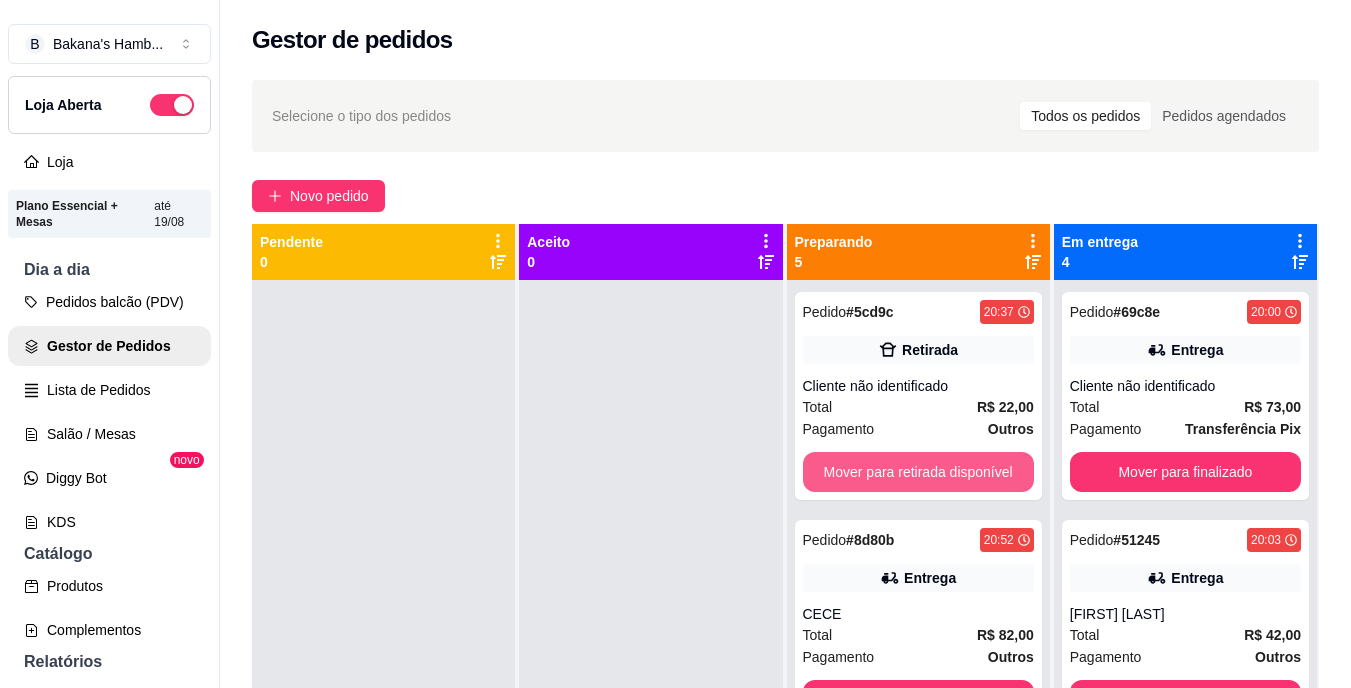 click on "Mover para retirada disponível" at bounding box center [918, 472] 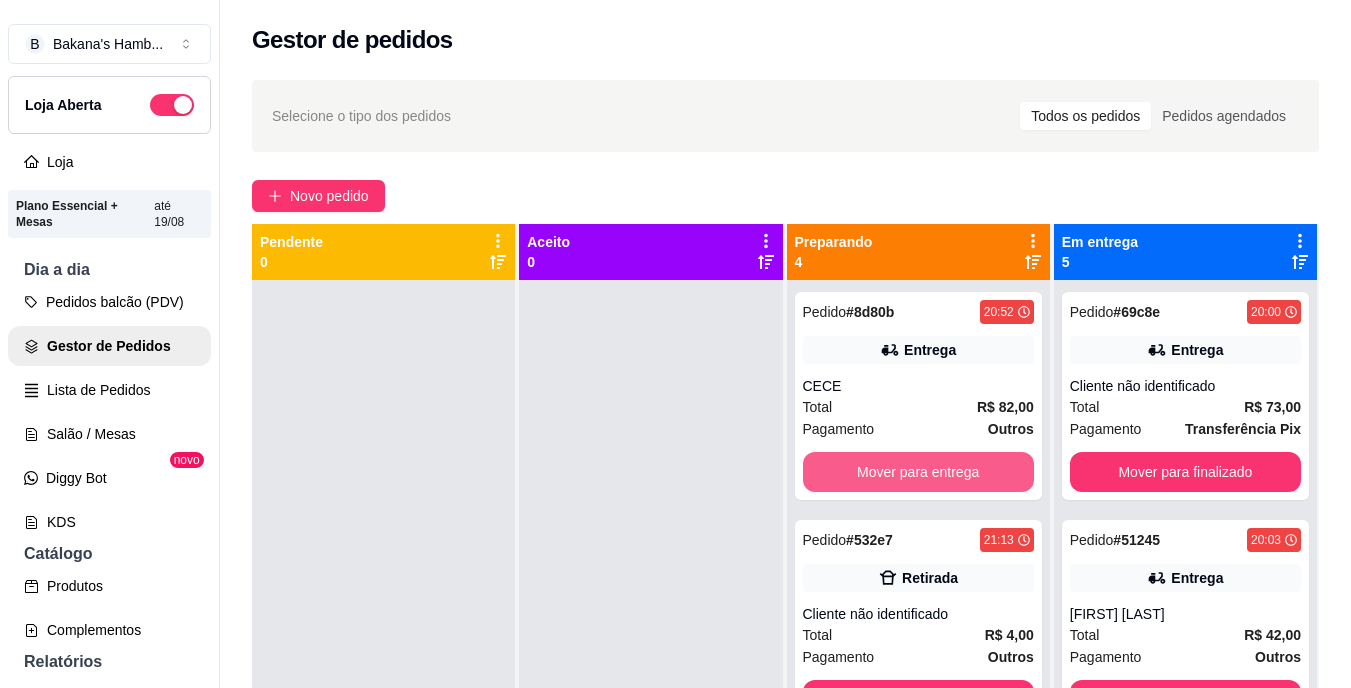 click on "Mover para entrega" at bounding box center [918, 472] 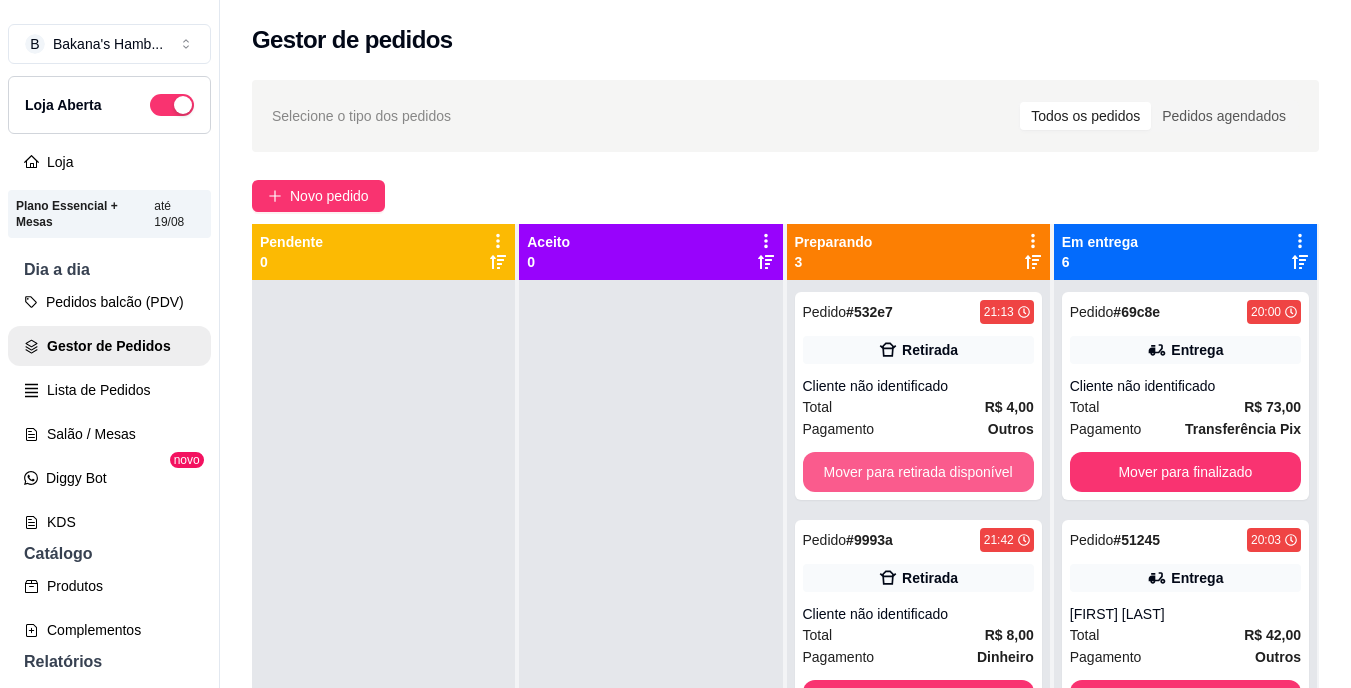click on "Mover para retirada disponível" at bounding box center (918, 472) 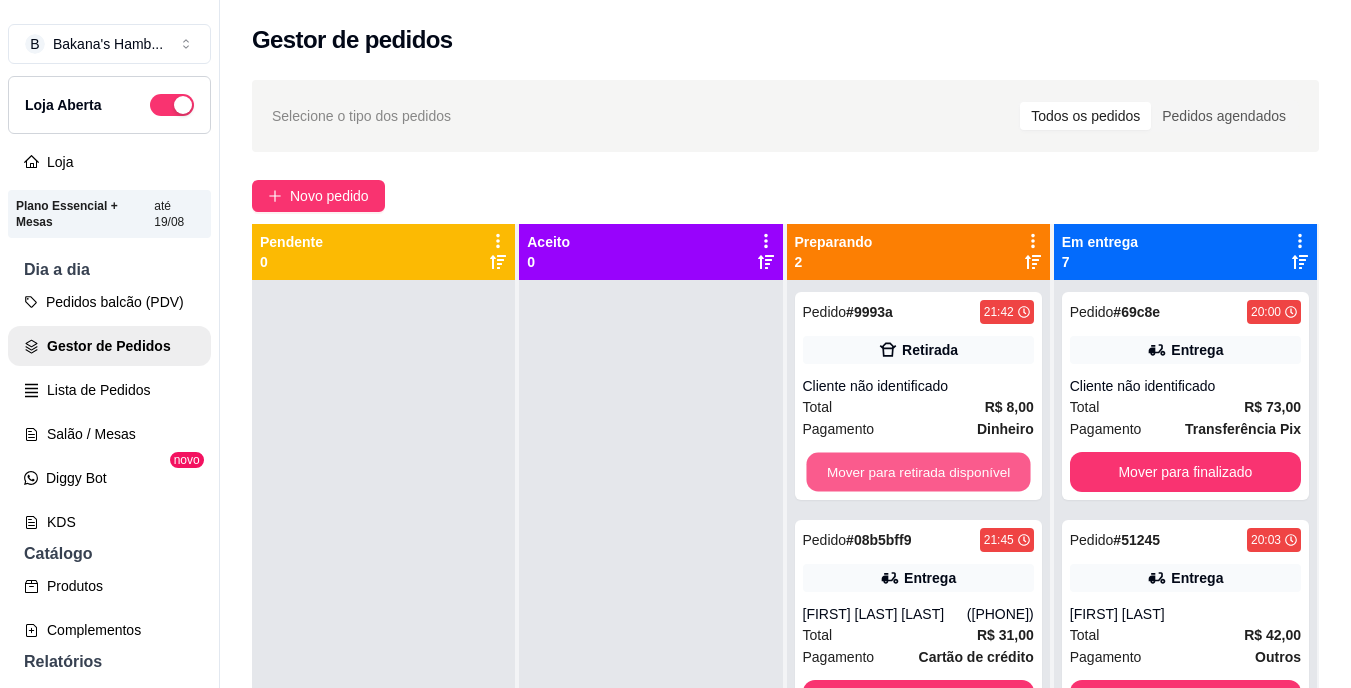 click on "Mover para retirada disponível" at bounding box center (918, 472) 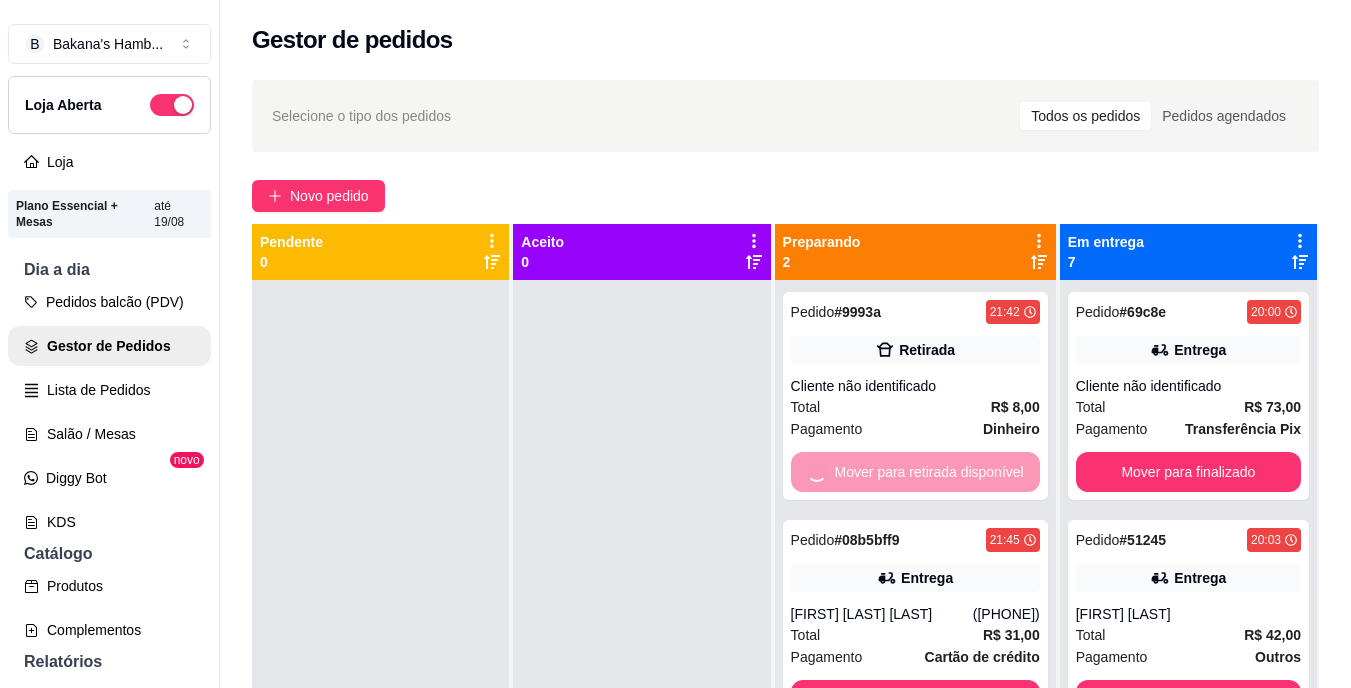 click on "Mover para entrega" at bounding box center (915, 700) 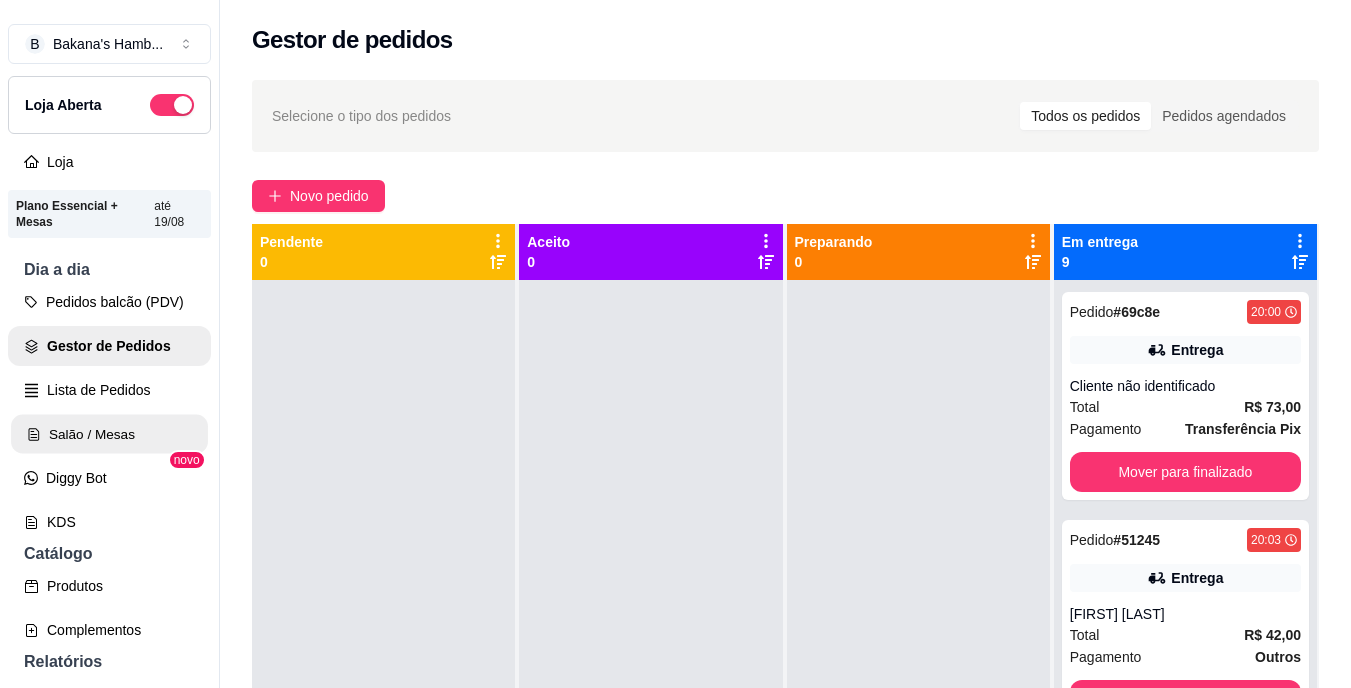 click on "Salão / Mesas" at bounding box center [109, 434] 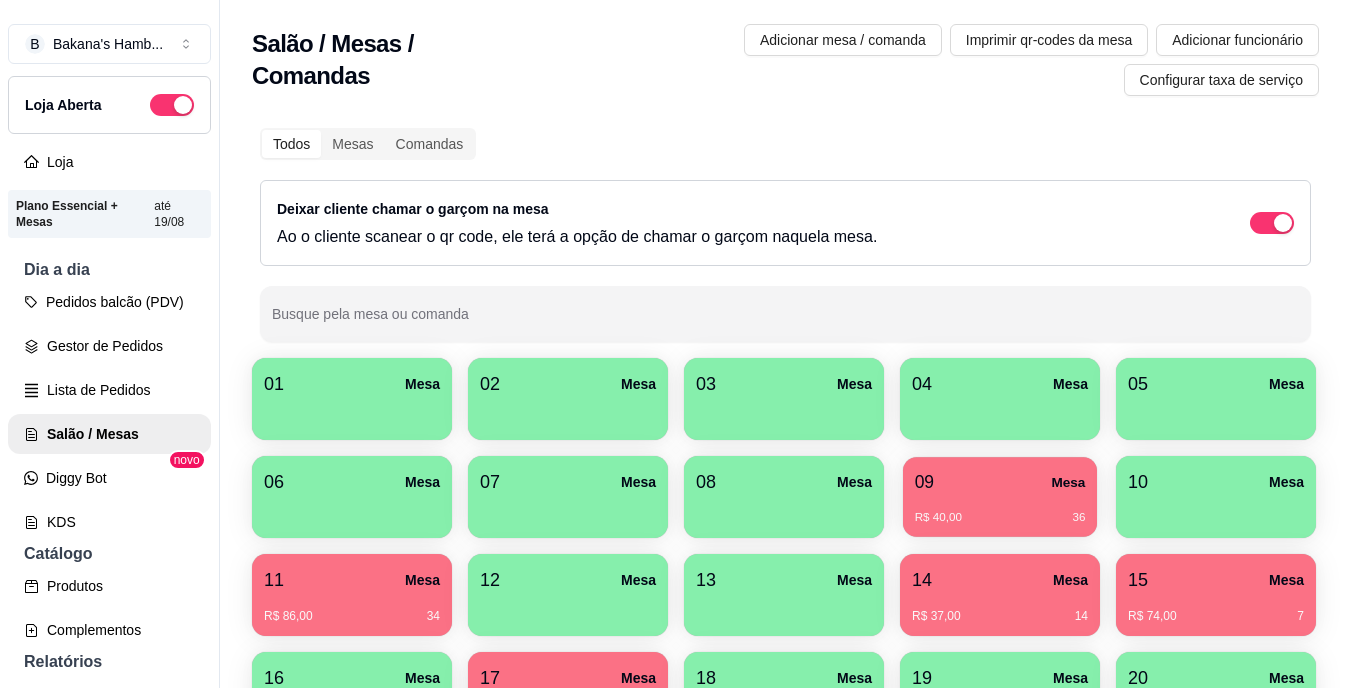 click on "09 Mesa R$ 40,00 36" at bounding box center [1000, 497] 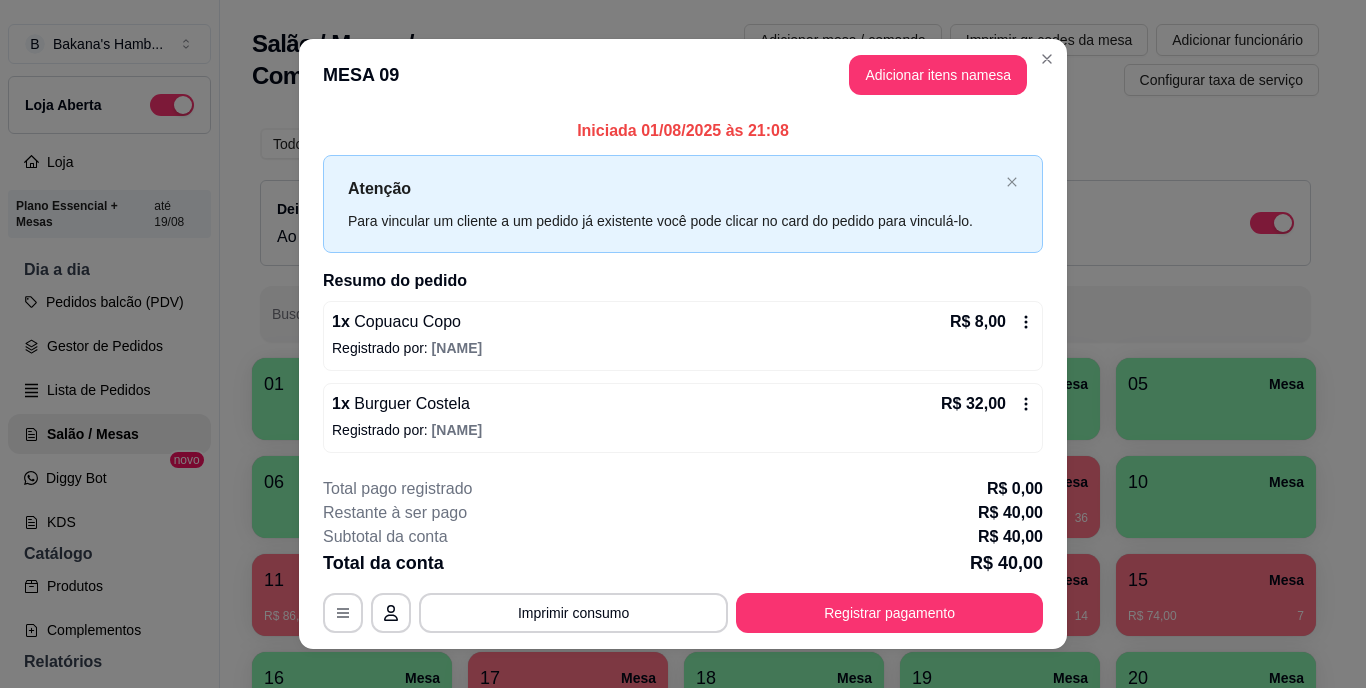 click on "**********" at bounding box center (683, 555) 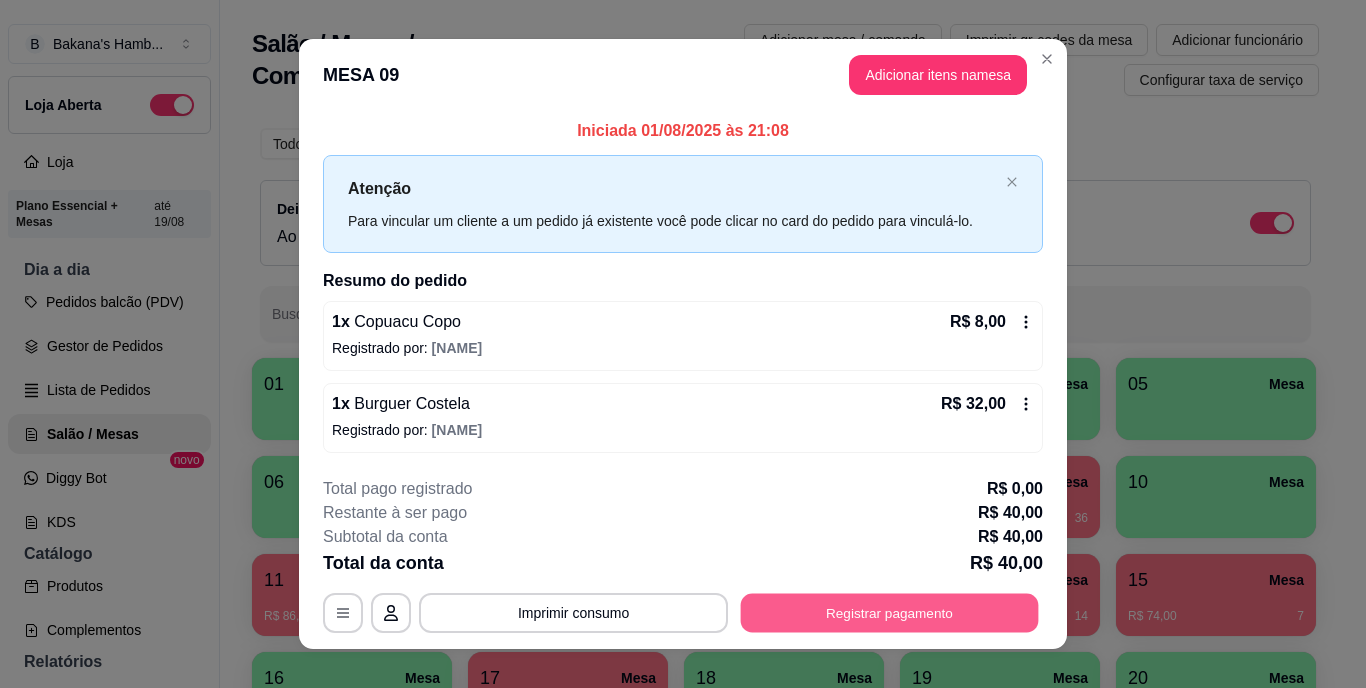 click on "Registrar pagamento" at bounding box center (890, 612) 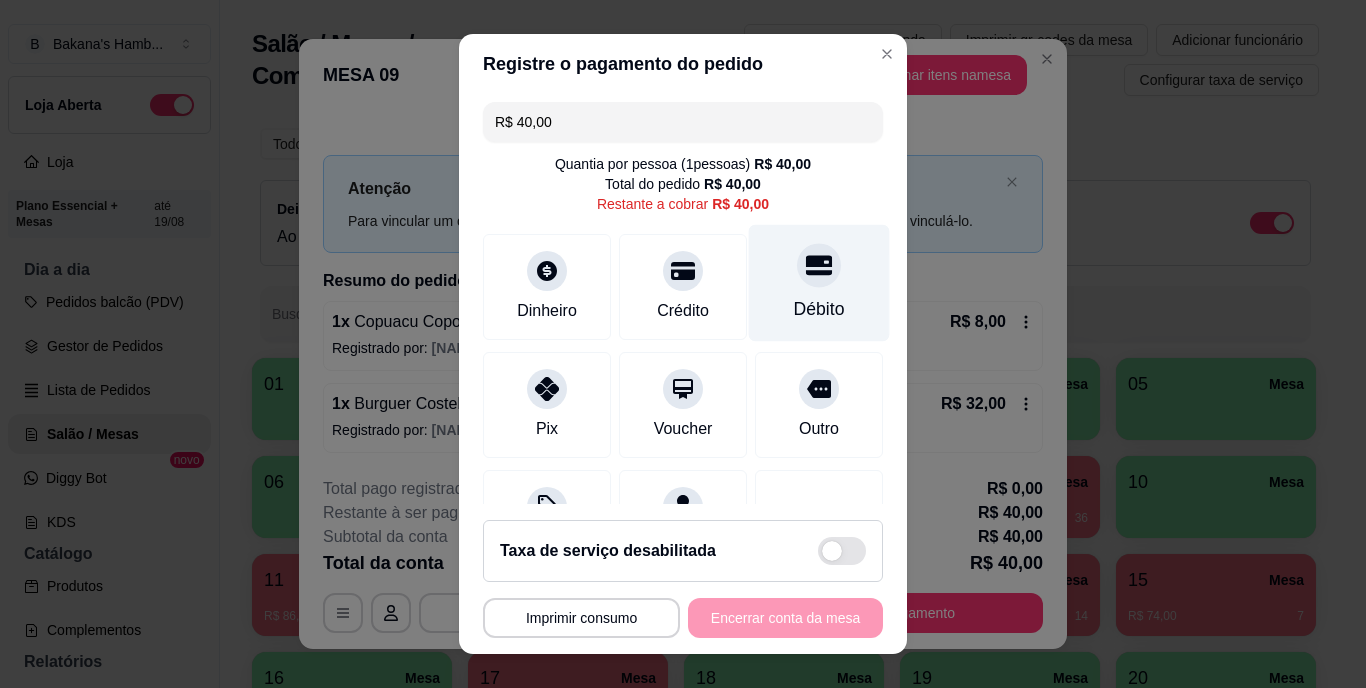 click on "Débito" at bounding box center [819, 310] 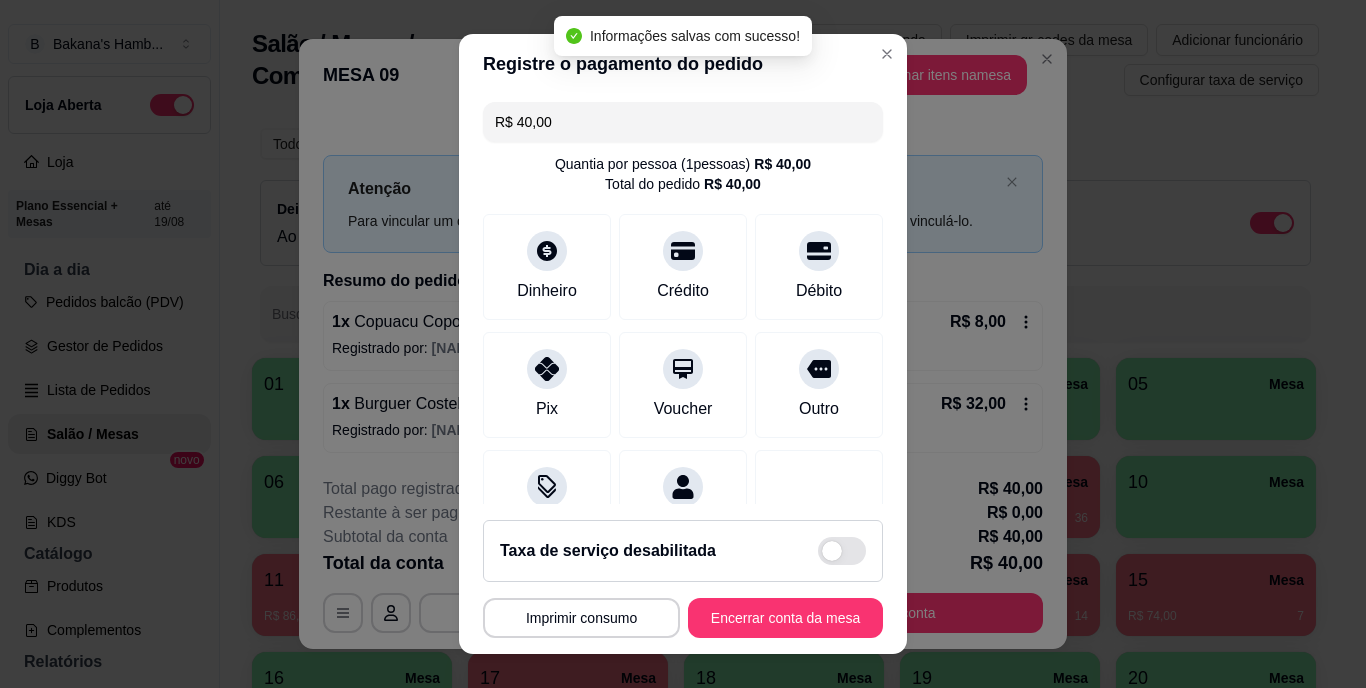 type on "R$ 0,00" 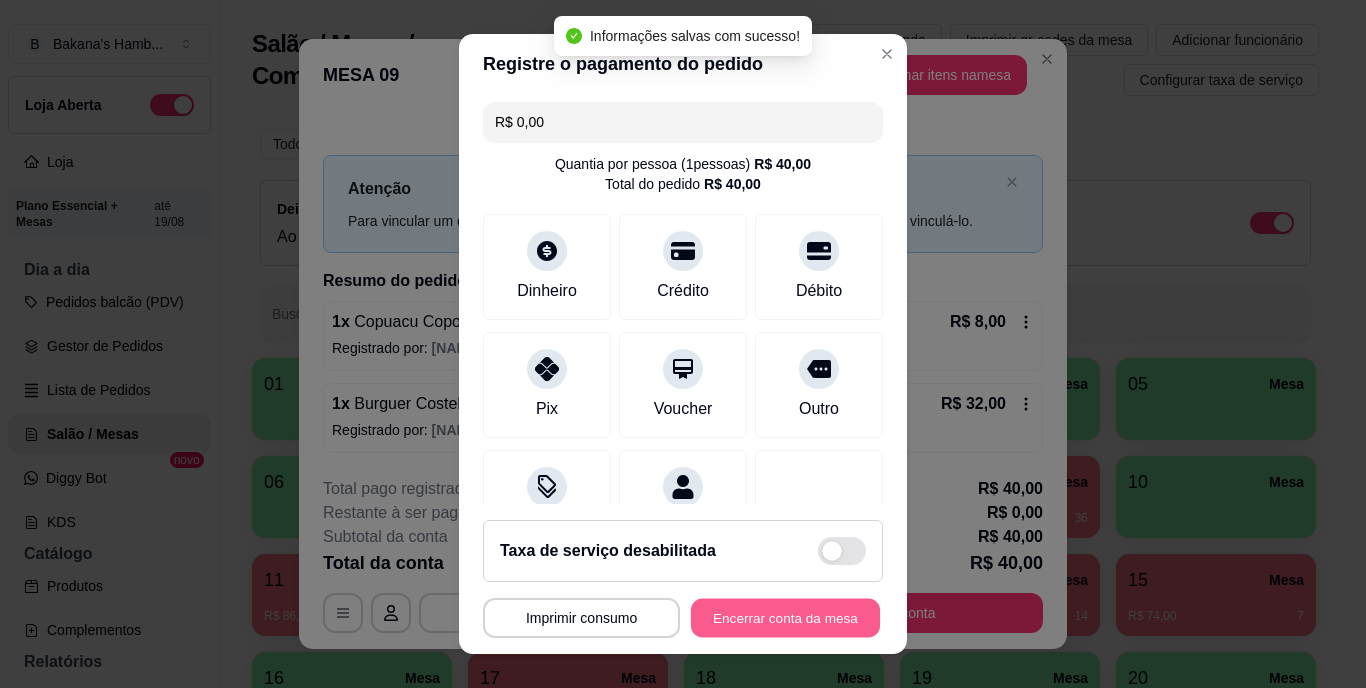 click on "Encerrar conta da mesa" at bounding box center [785, 617] 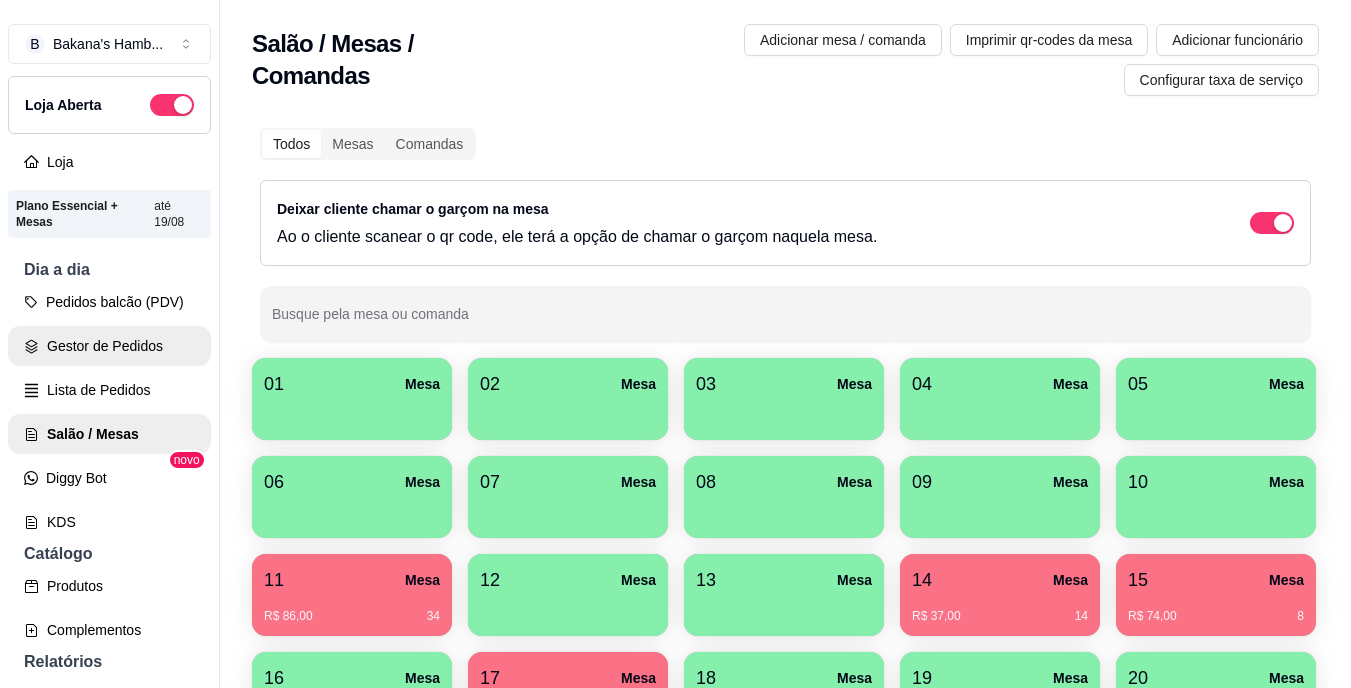 click on "Gestor de Pedidos" at bounding box center (109, 346) 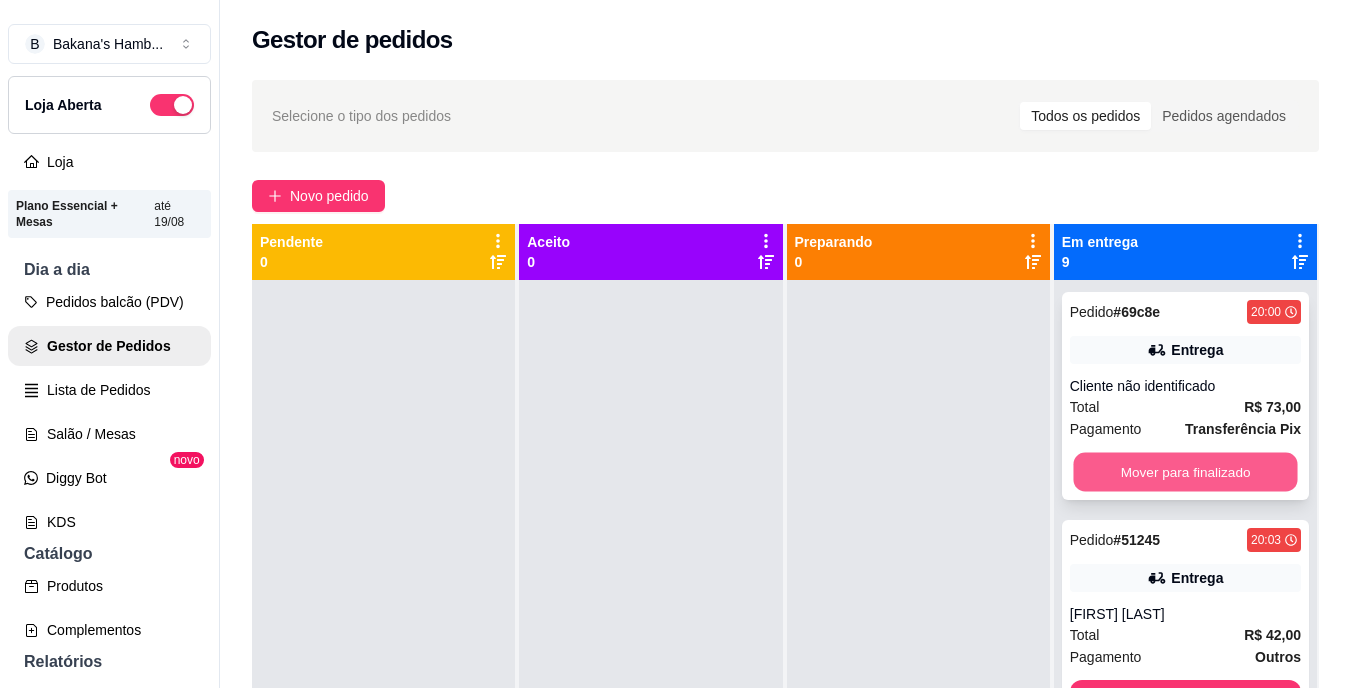 click on "Pedido # 69c8e 20:00 Entrega Cliente não identificado Total R$ 73,00 Pagamento Transferência Pix Mover para finalizado" at bounding box center (1185, 396) 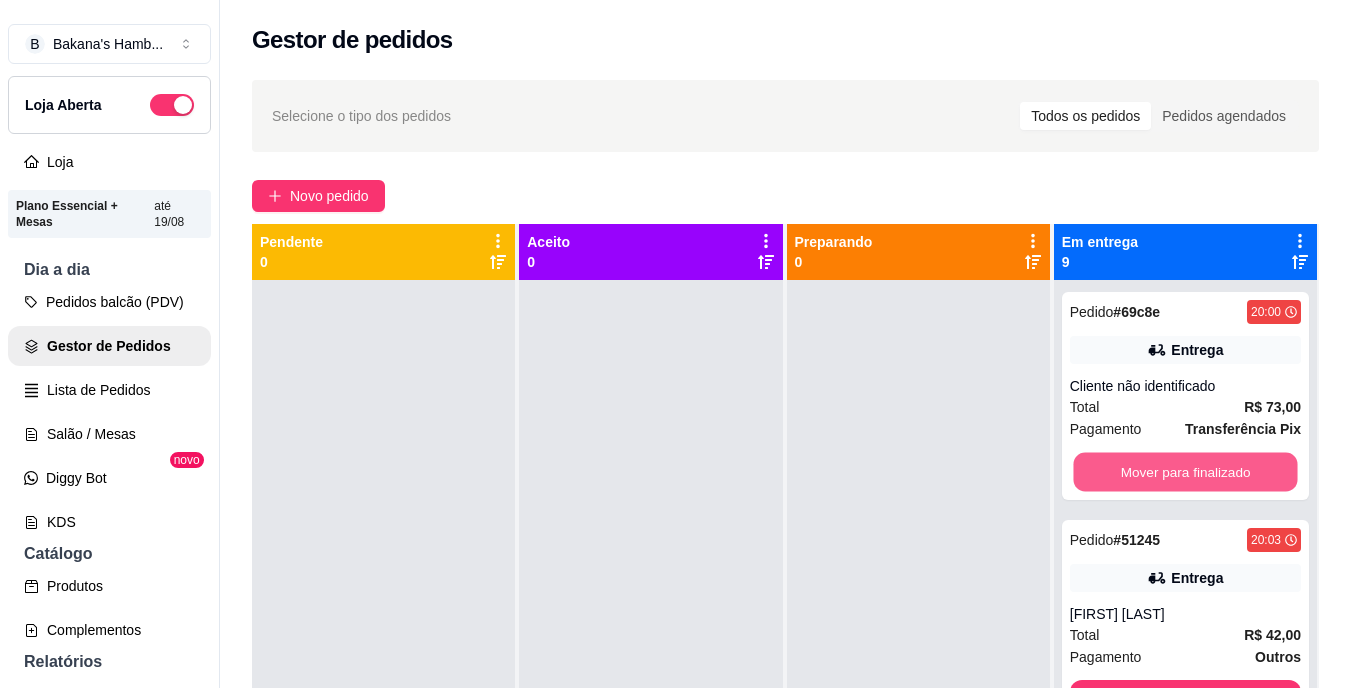 click on "Mover para finalizado" at bounding box center [1185, 472] 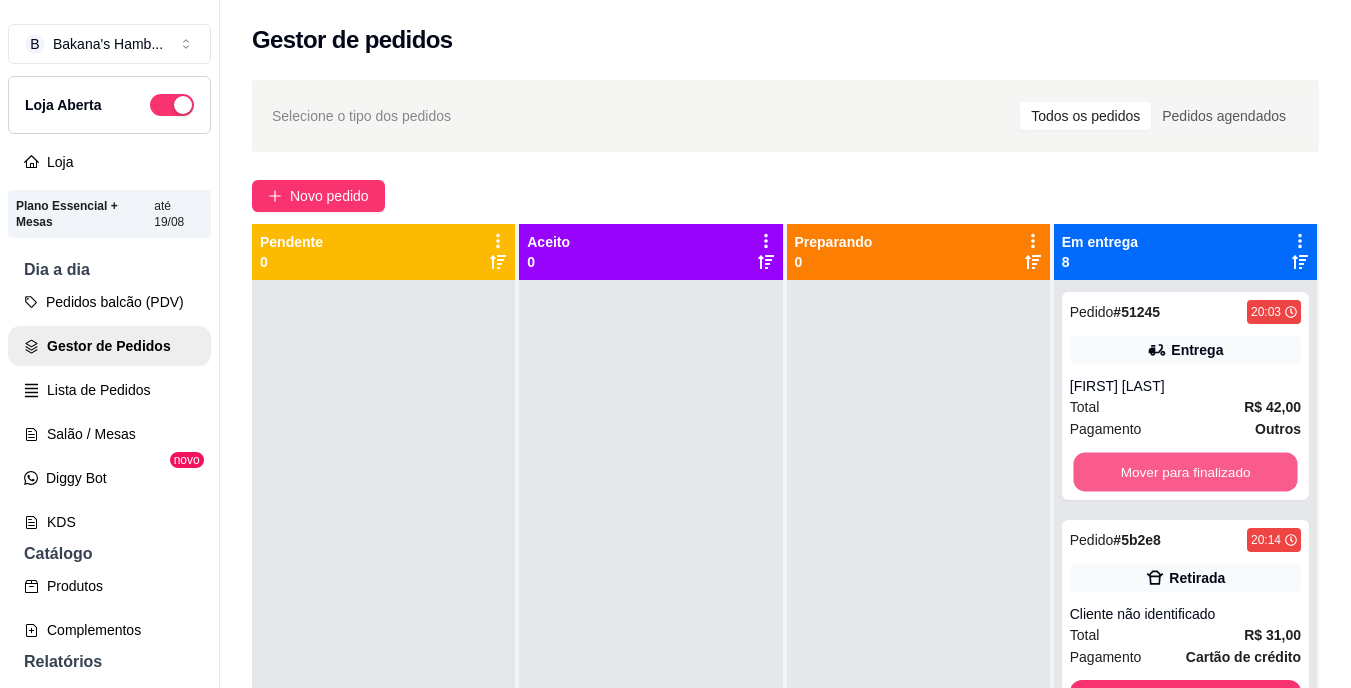 click on "Mover para finalizado" at bounding box center [1185, 472] 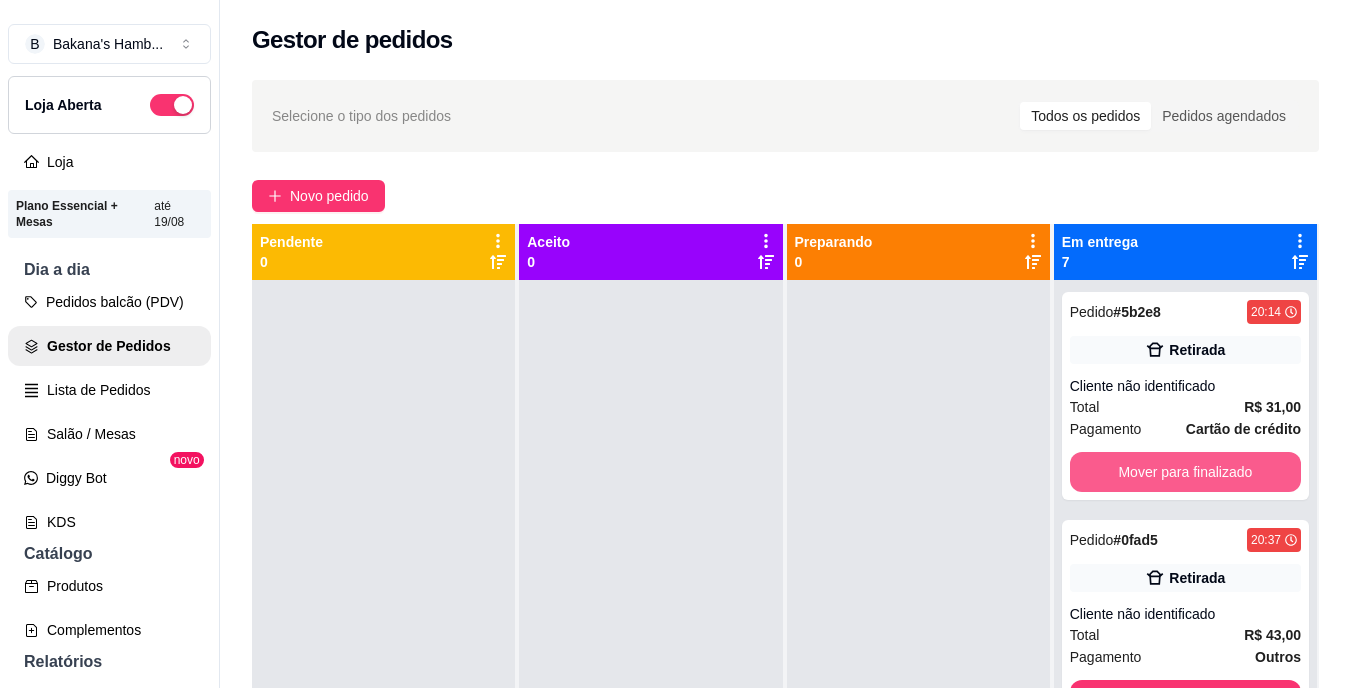click on "Mover para finalizado" at bounding box center [1185, 472] 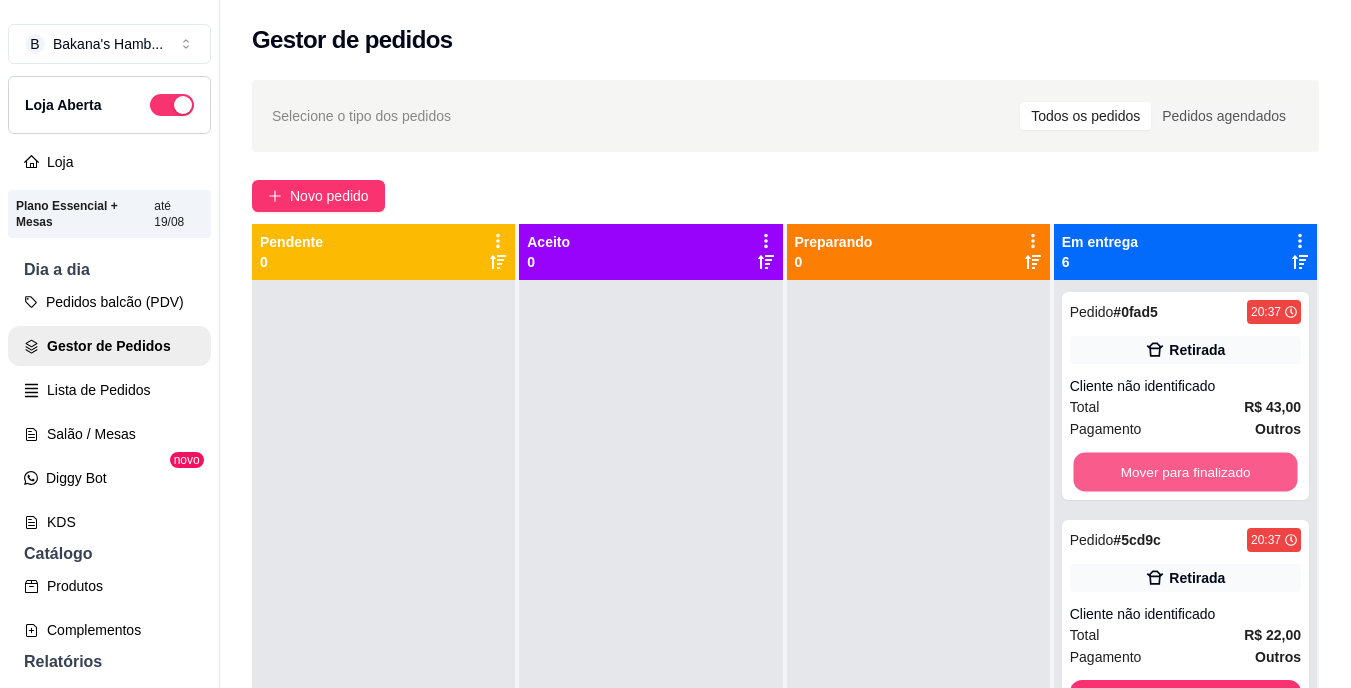 click on "Mover para finalizado" at bounding box center [1185, 472] 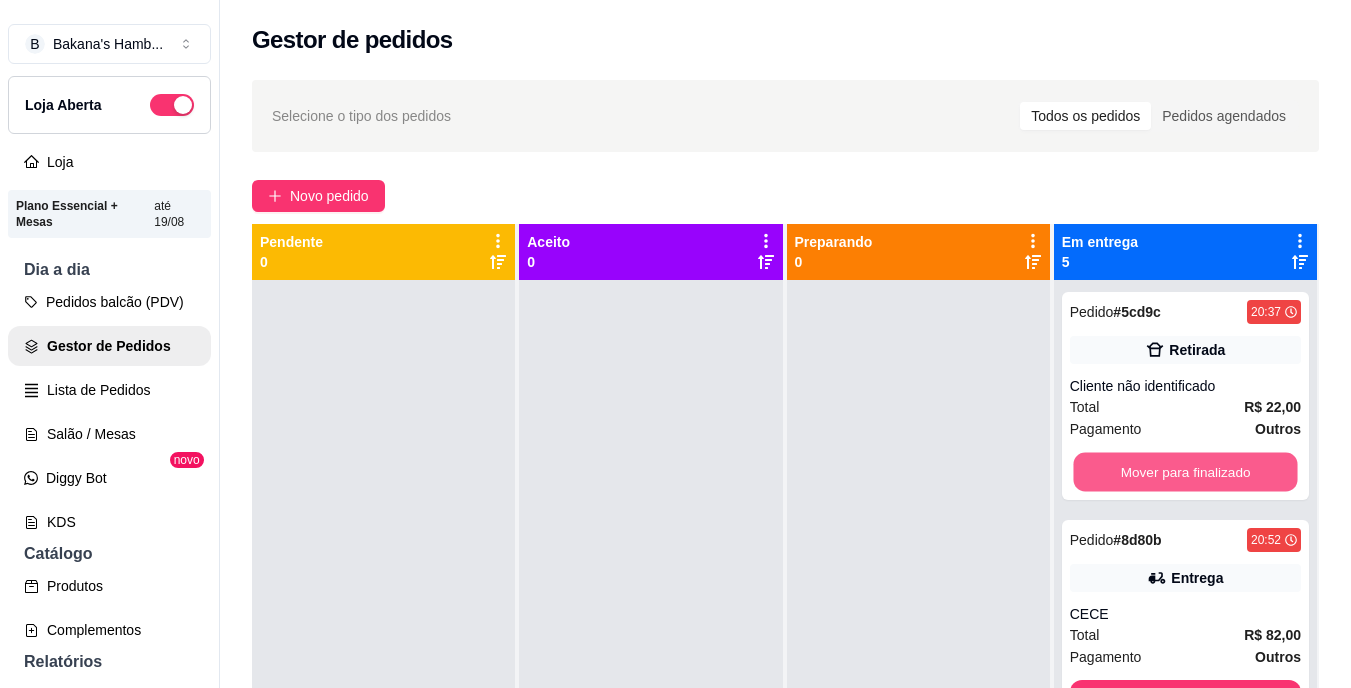 click on "Mover para finalizado" at bounding box center (1185, 472) 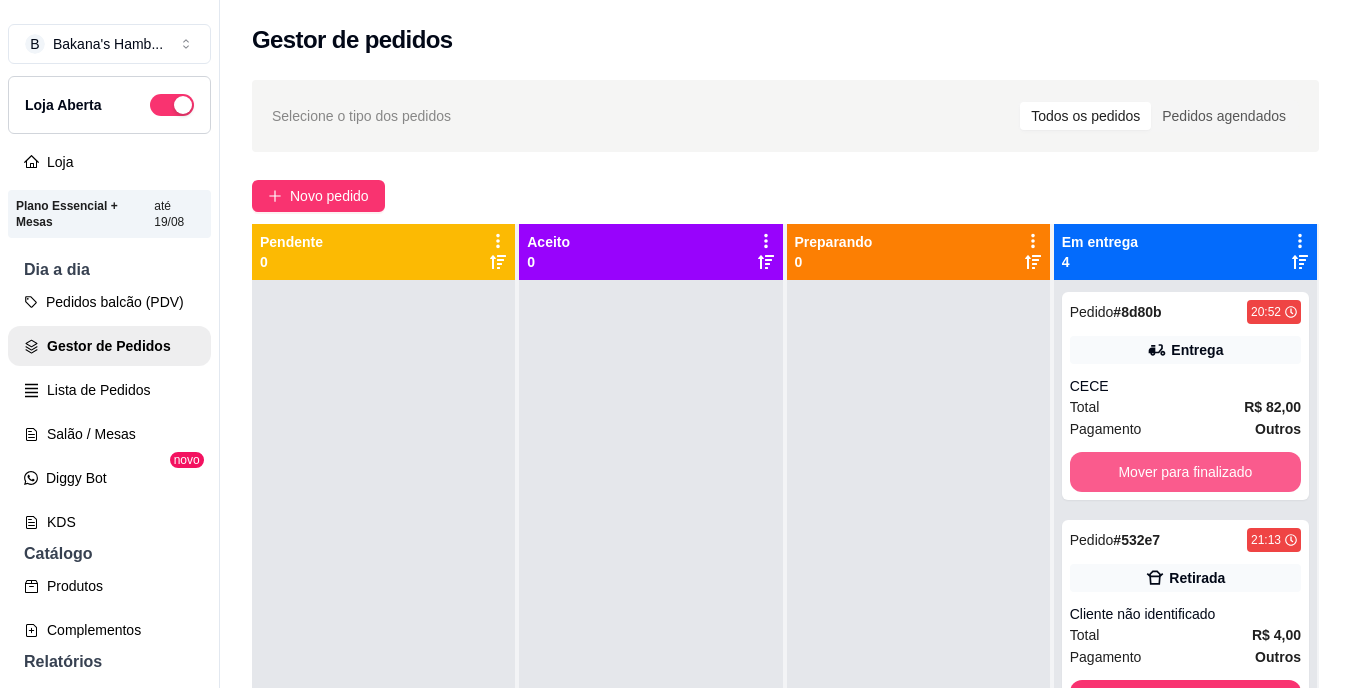 click on "Mover para finalizado" at bounding box center [1185, 472] 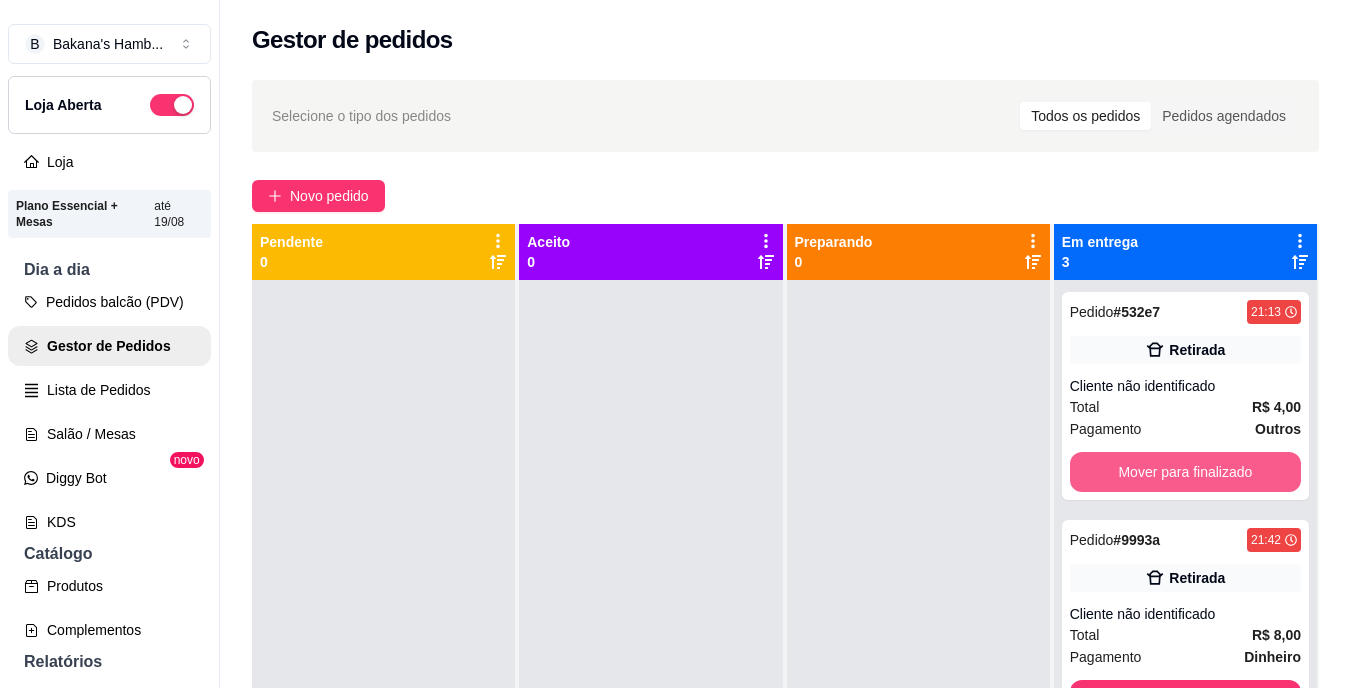 click on "Mover para finalizado" at bounding box center [1185, 472] 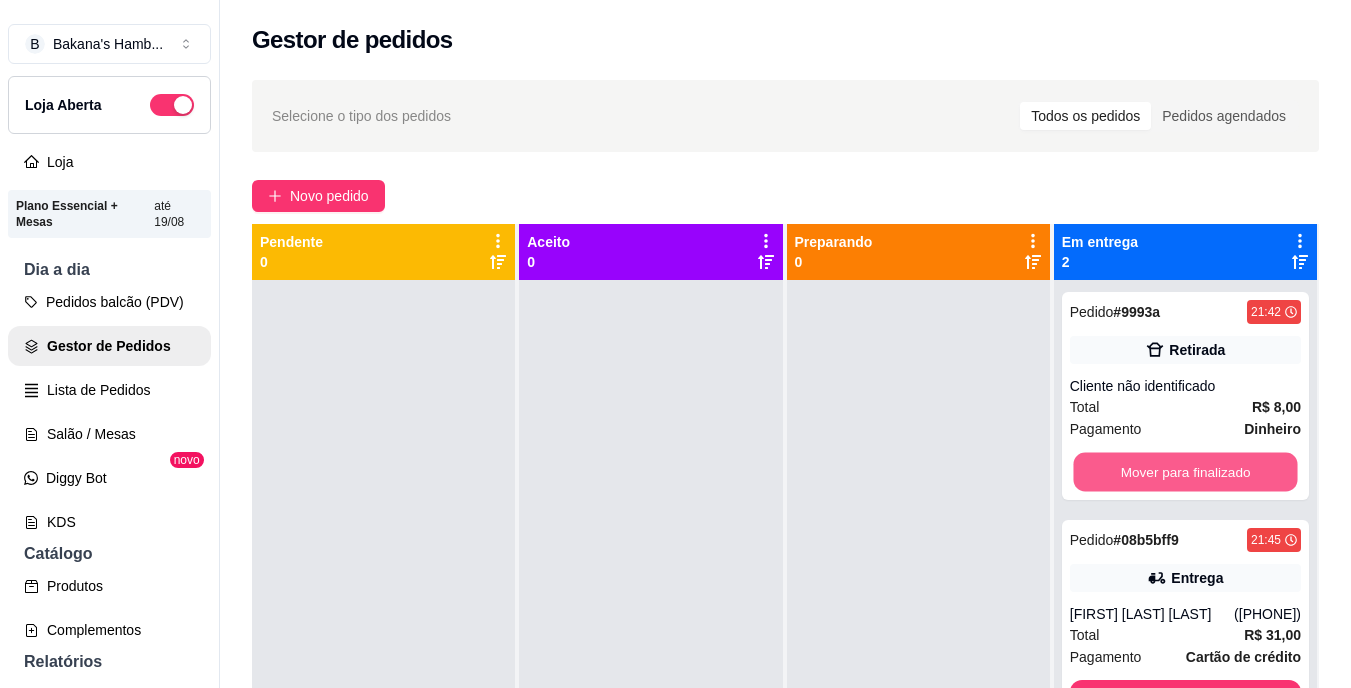 click on "Mover para finalizado" at bounding box center [1185, 472] 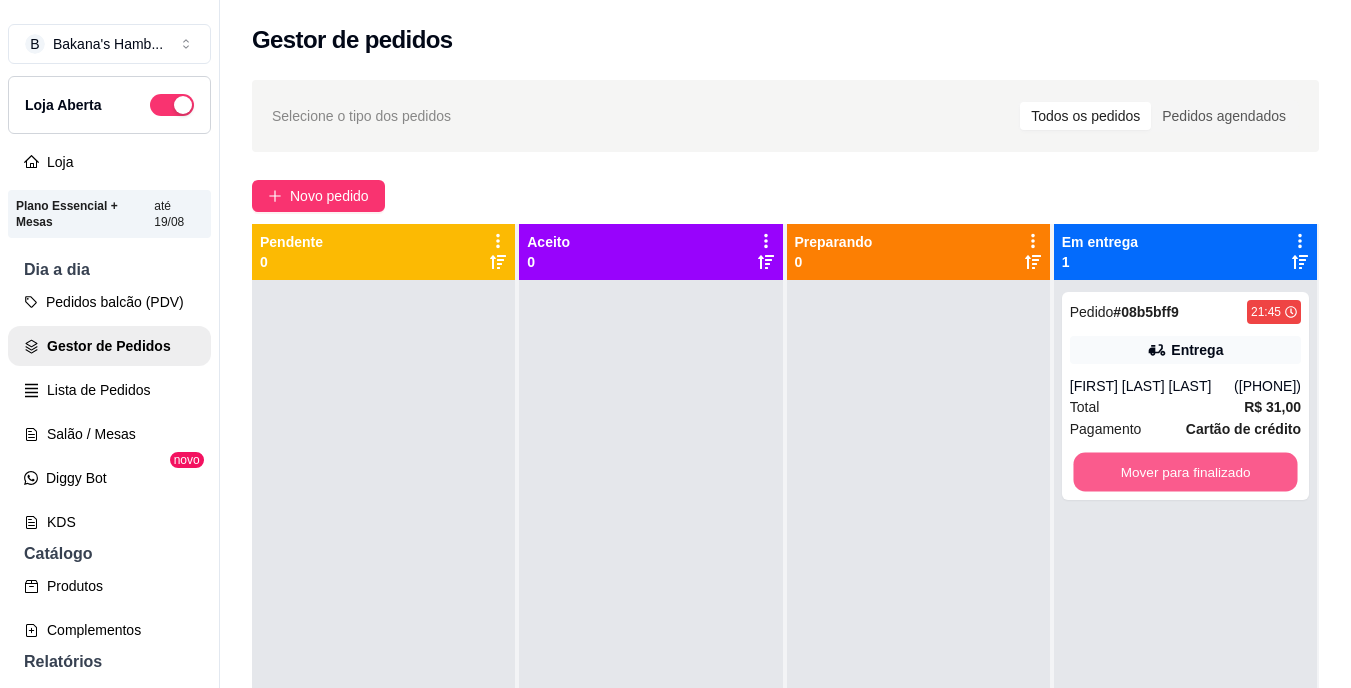 click on "Mover para finalizado" at bounding box center [1185, 472] 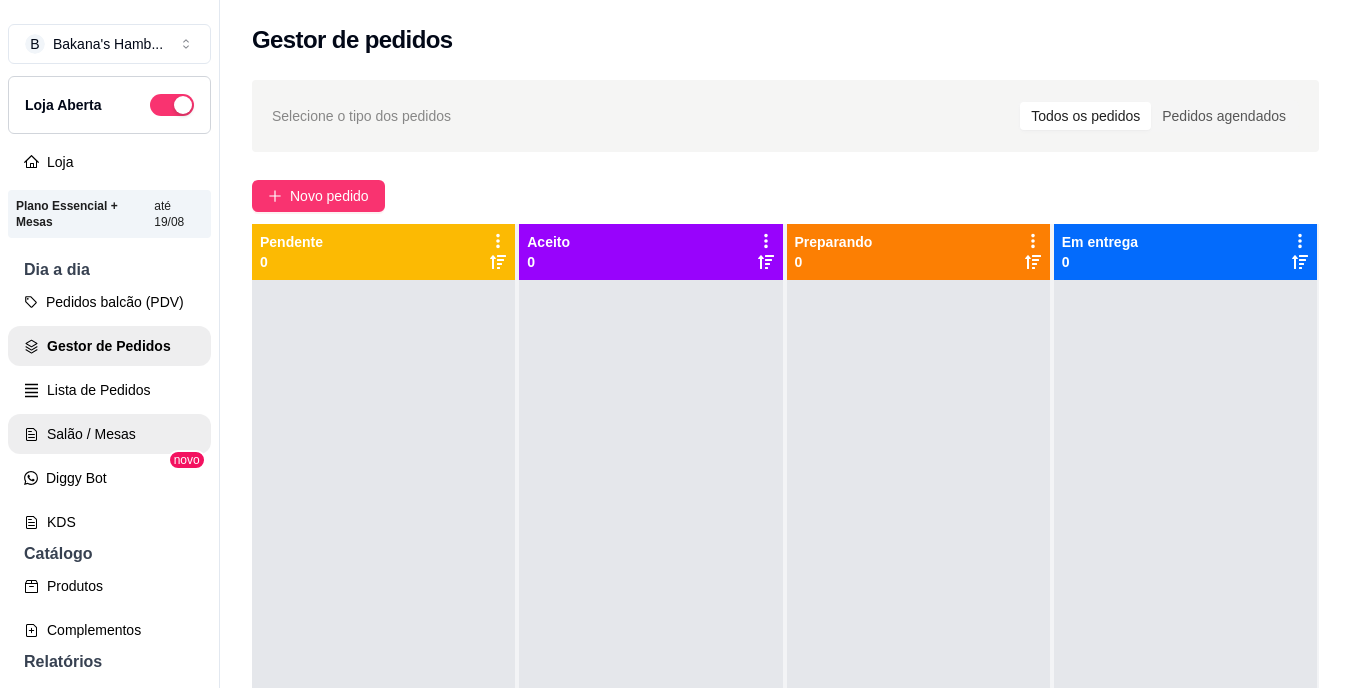 click on "Salão / Mesas" at bounding box center [109, 434] 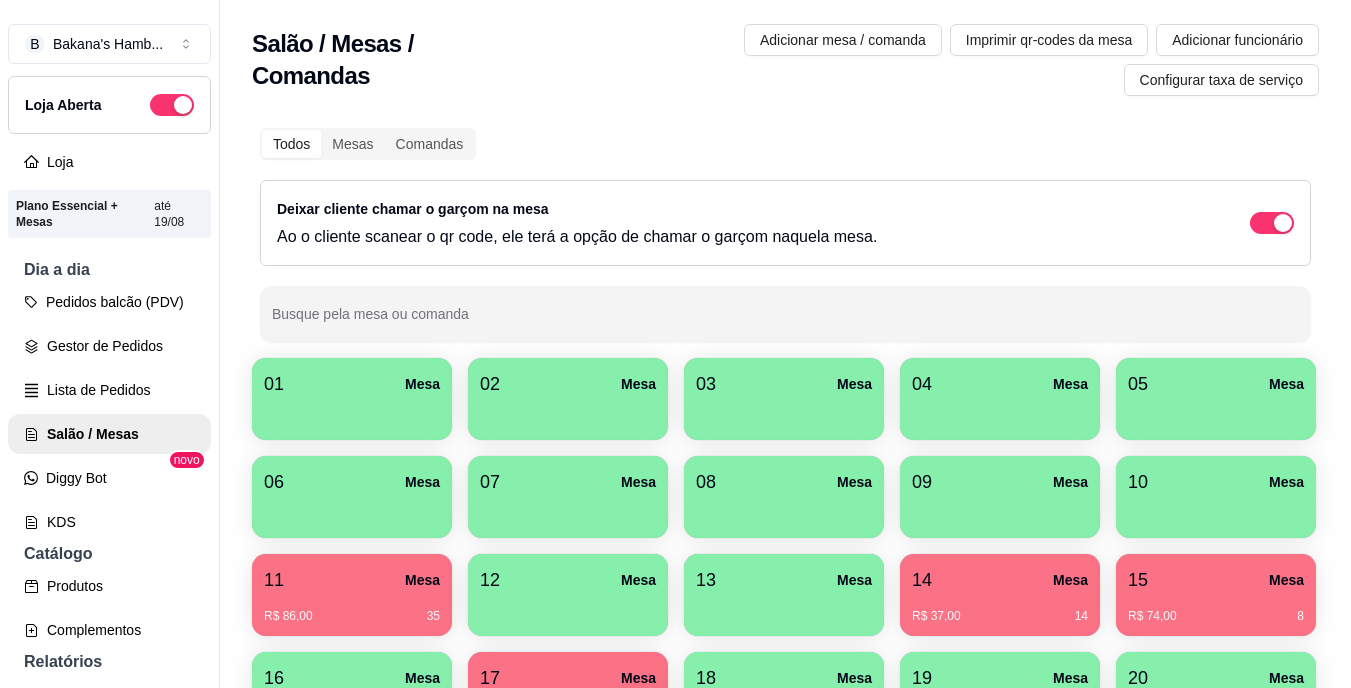 scroll, scrollTop: 239, scrollLeft: 0, axis: vertical 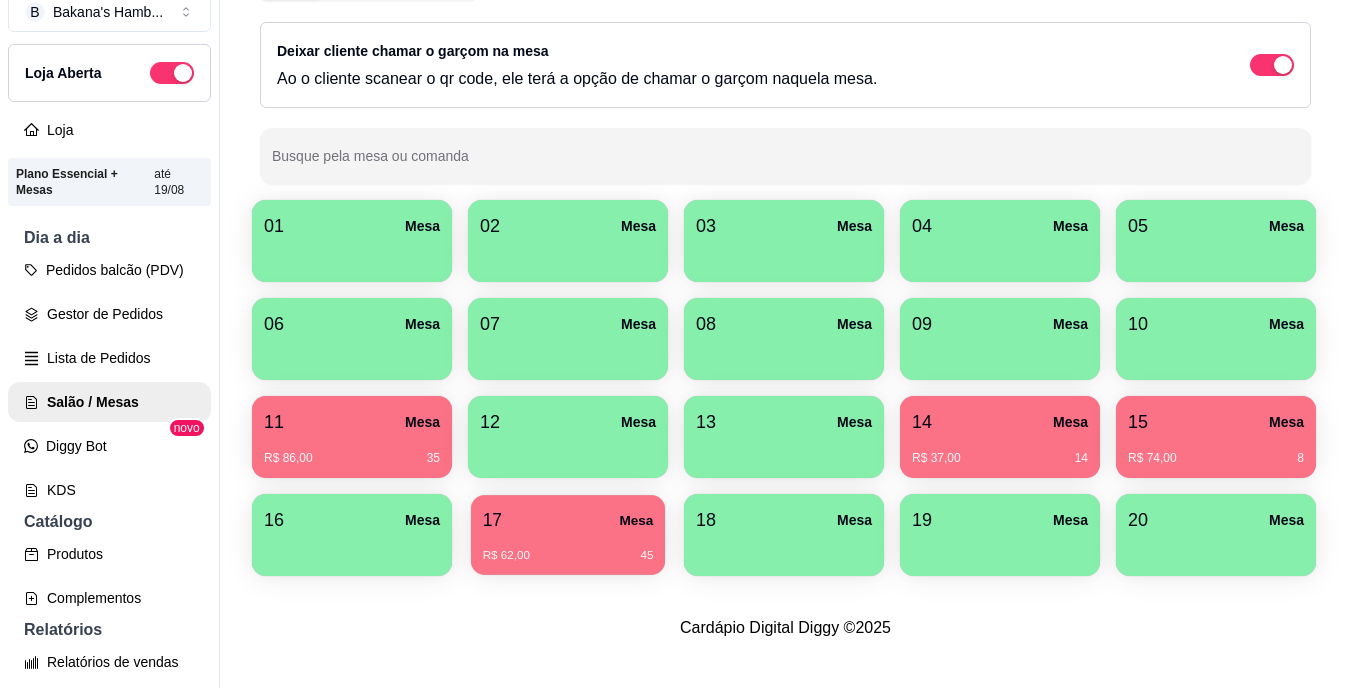 click on "R$ 62,00 45" at bounding box center [568, 556] 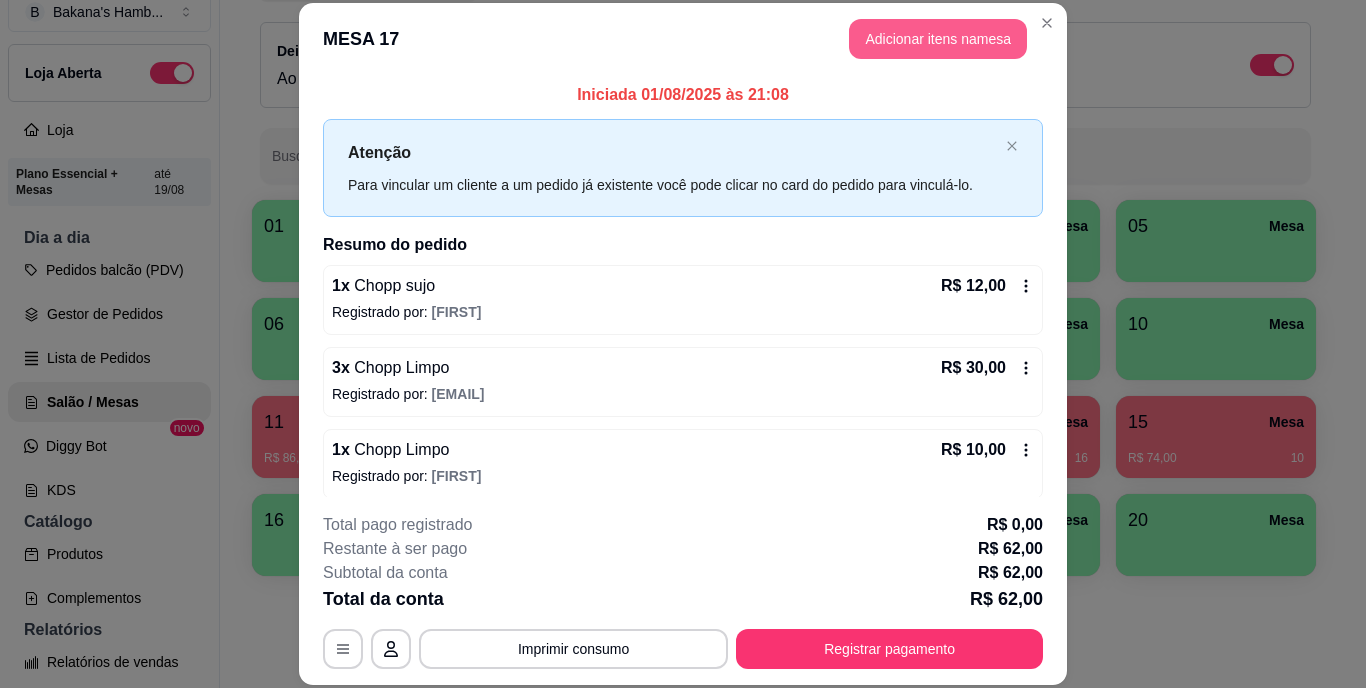 click on "Adicionar itens na  mesa" at bounding box center [938, 39] 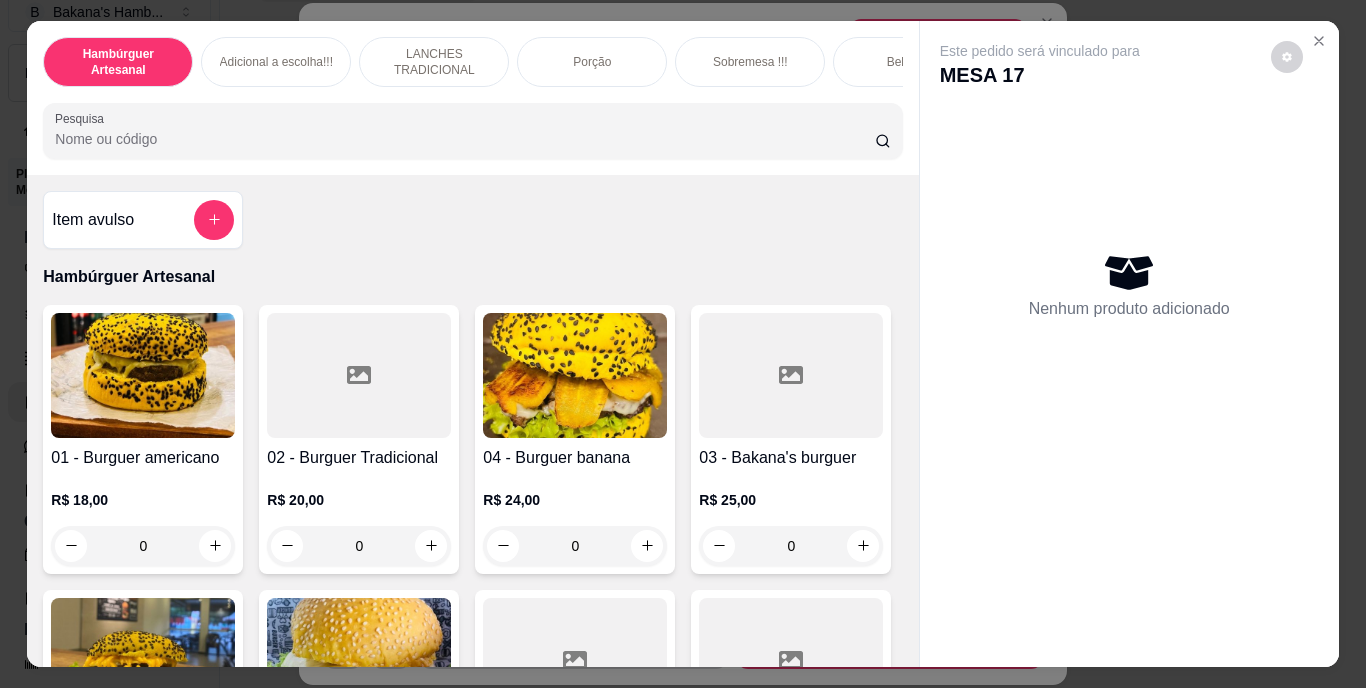 click on "Pesquisa" at bounding box center [465, 139] 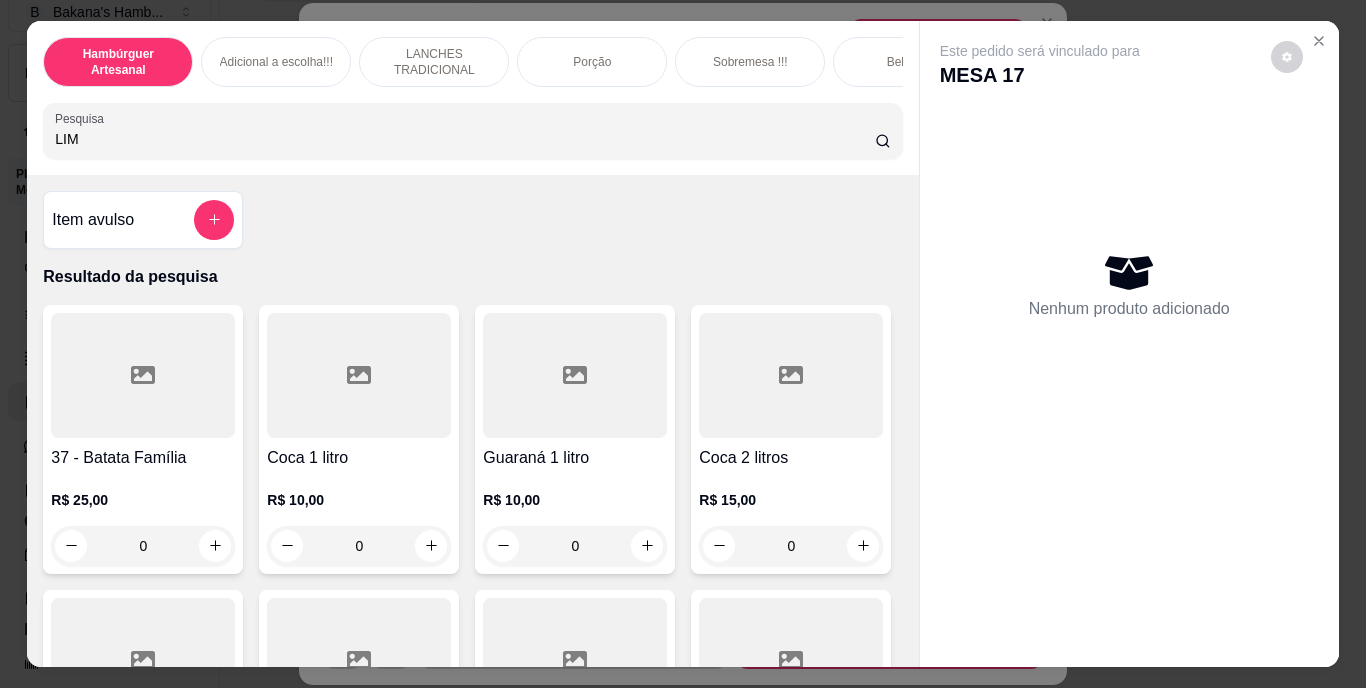 type on "LIM" 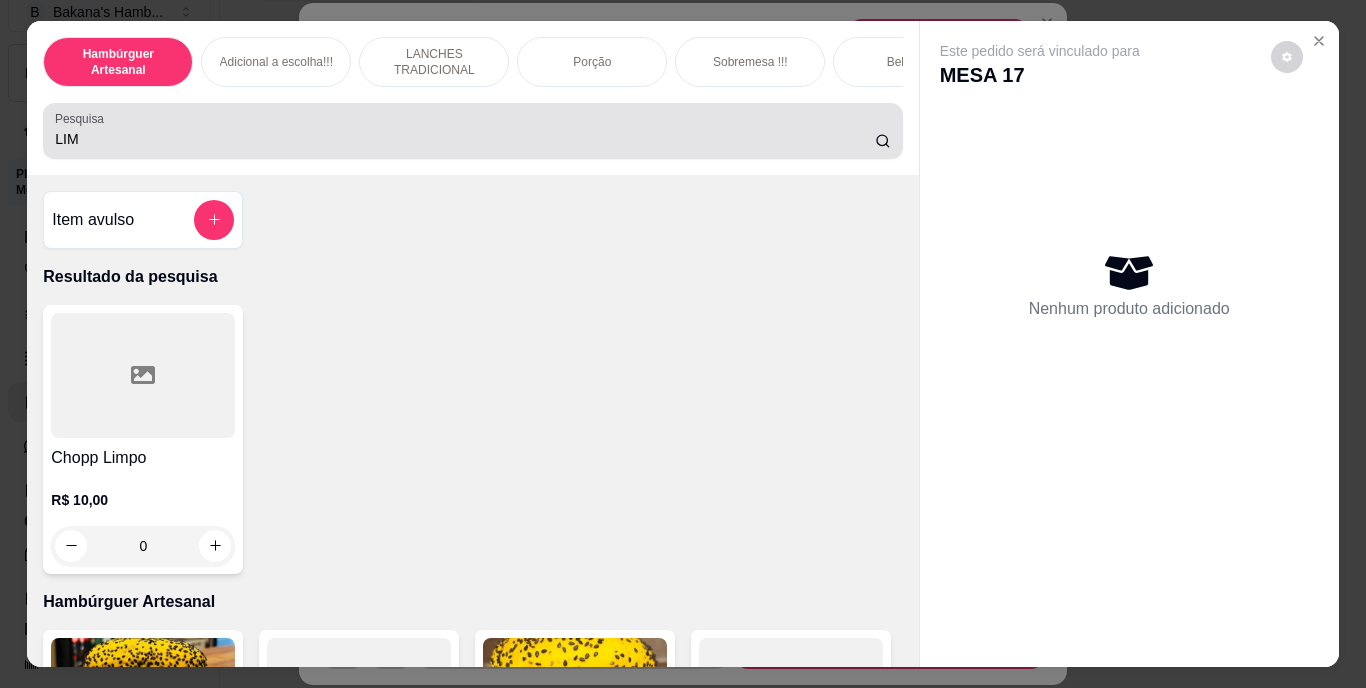click on "LIM" at bounding box center [472, 131] 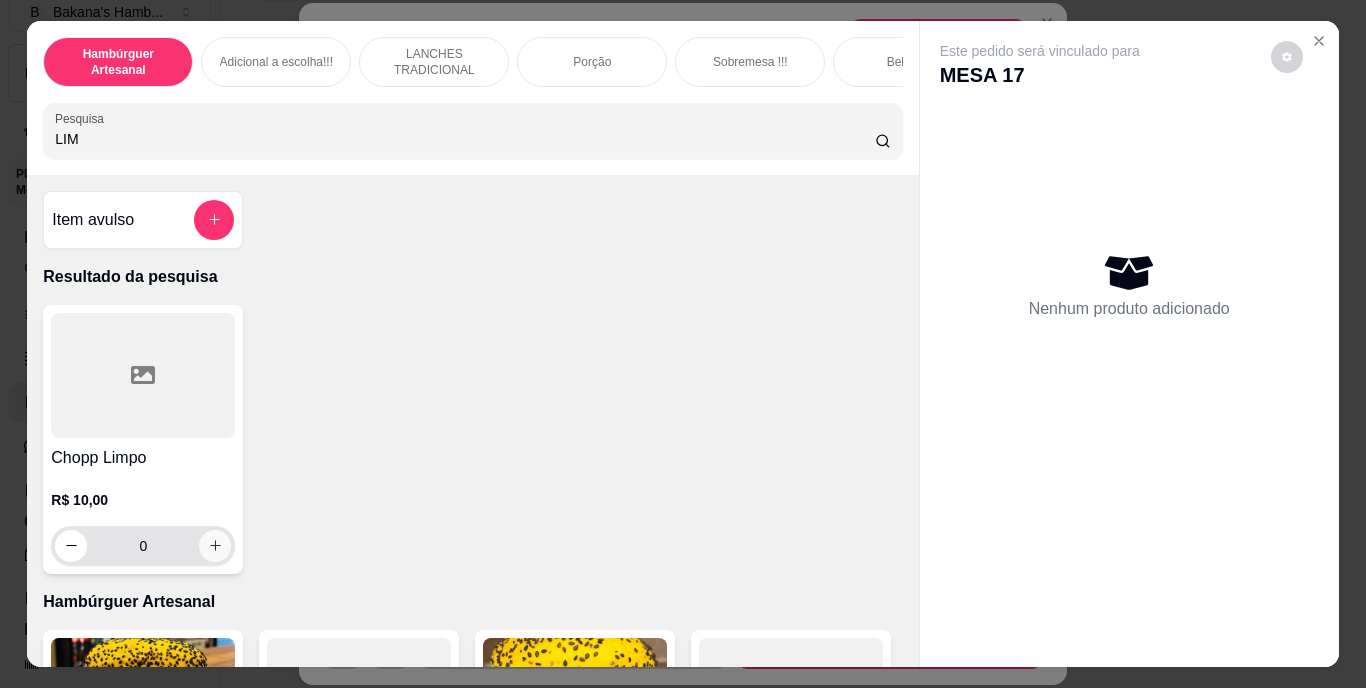 click 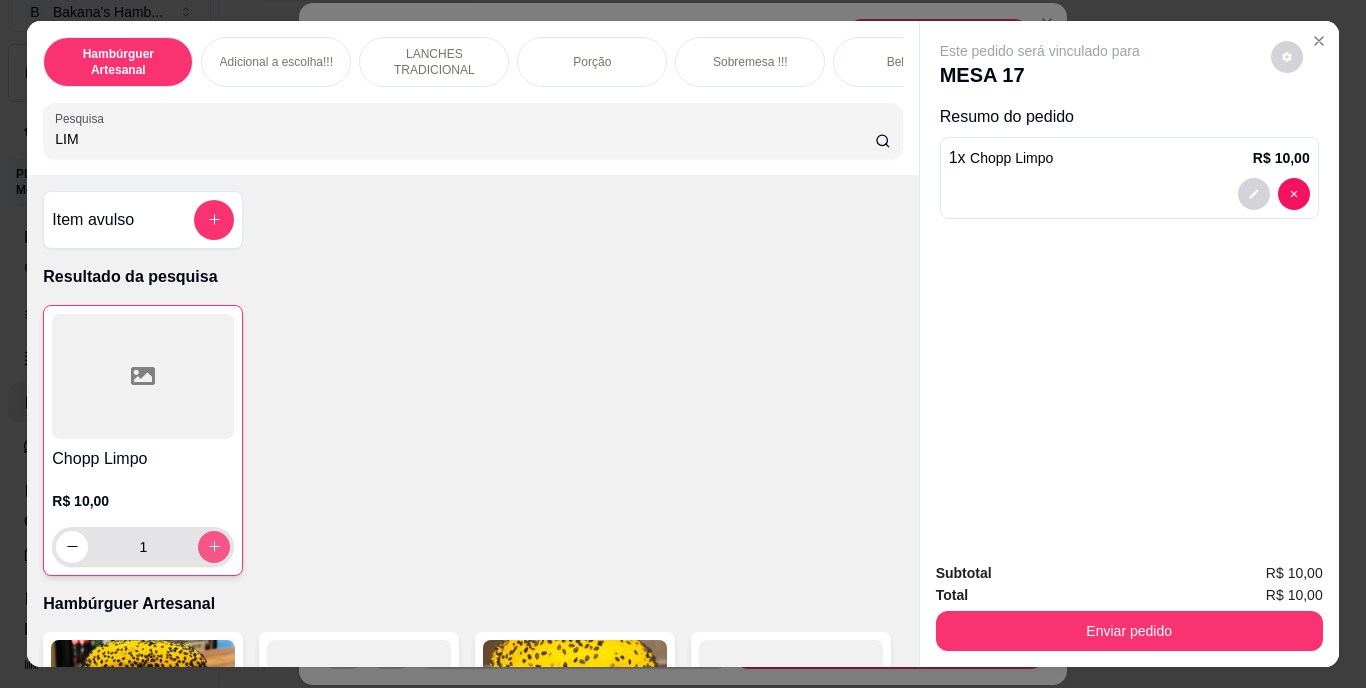 type on "1" 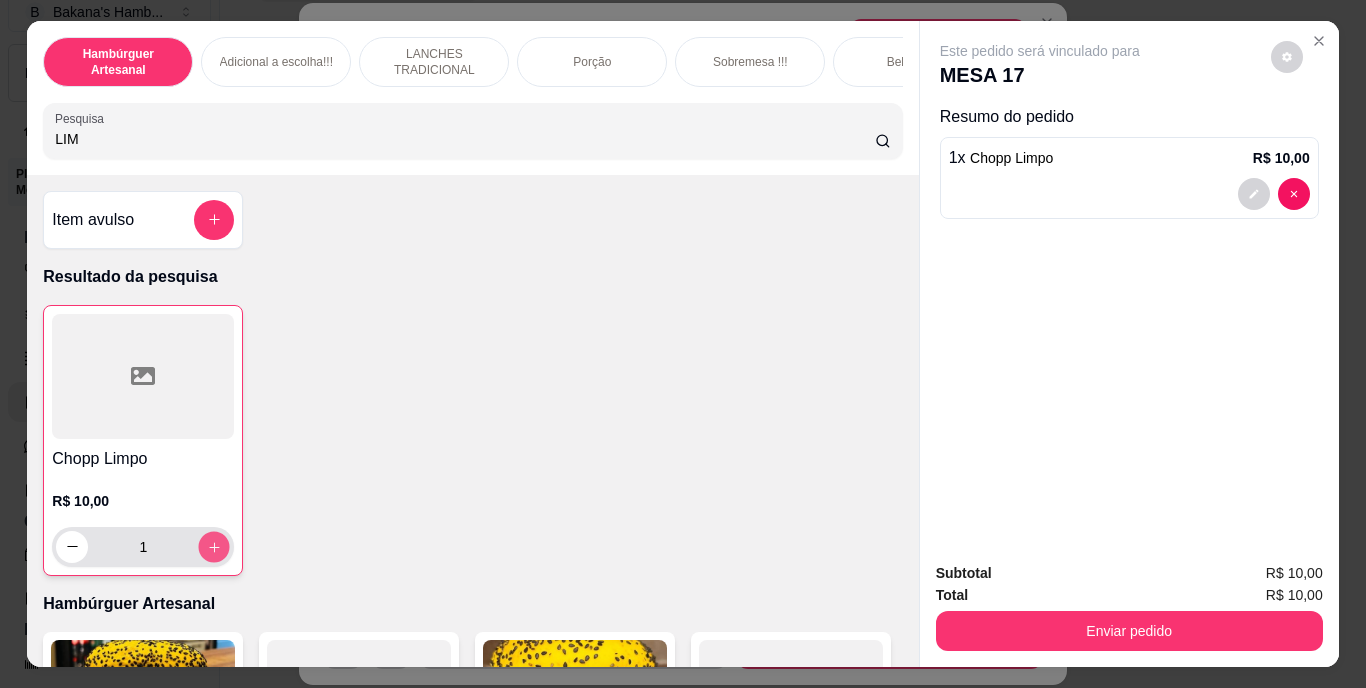 click 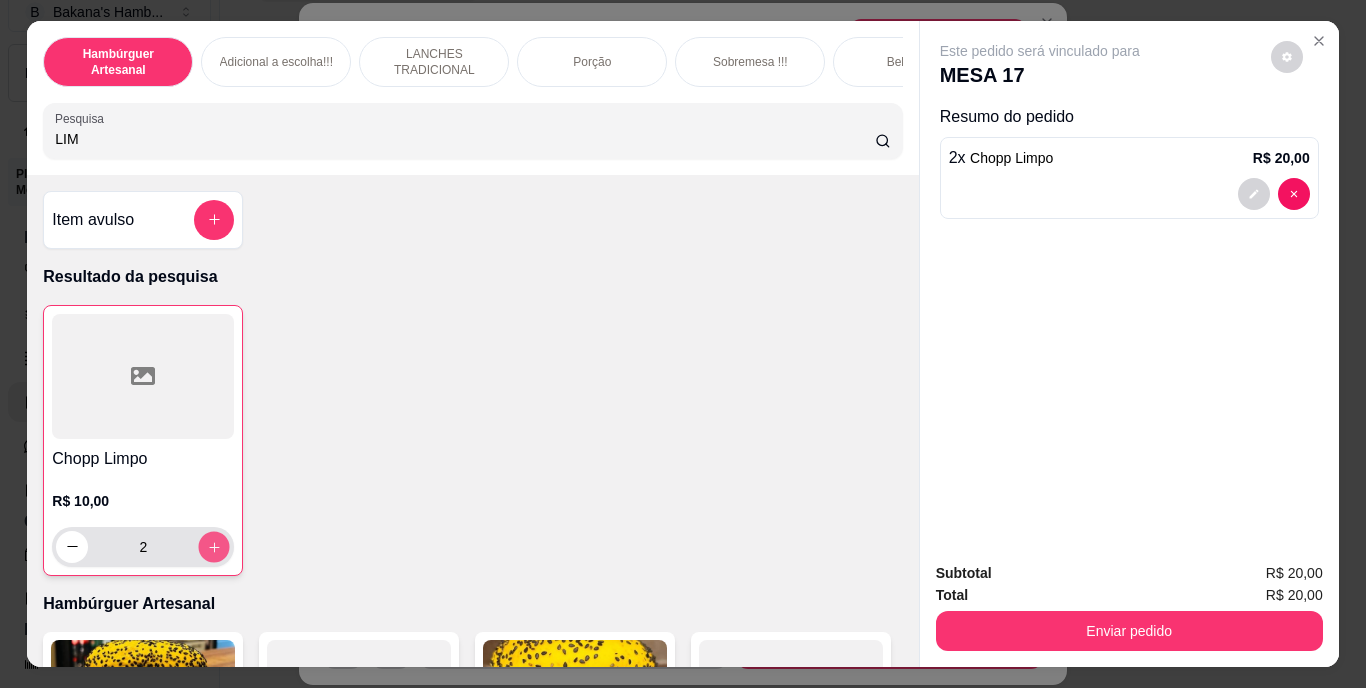 click 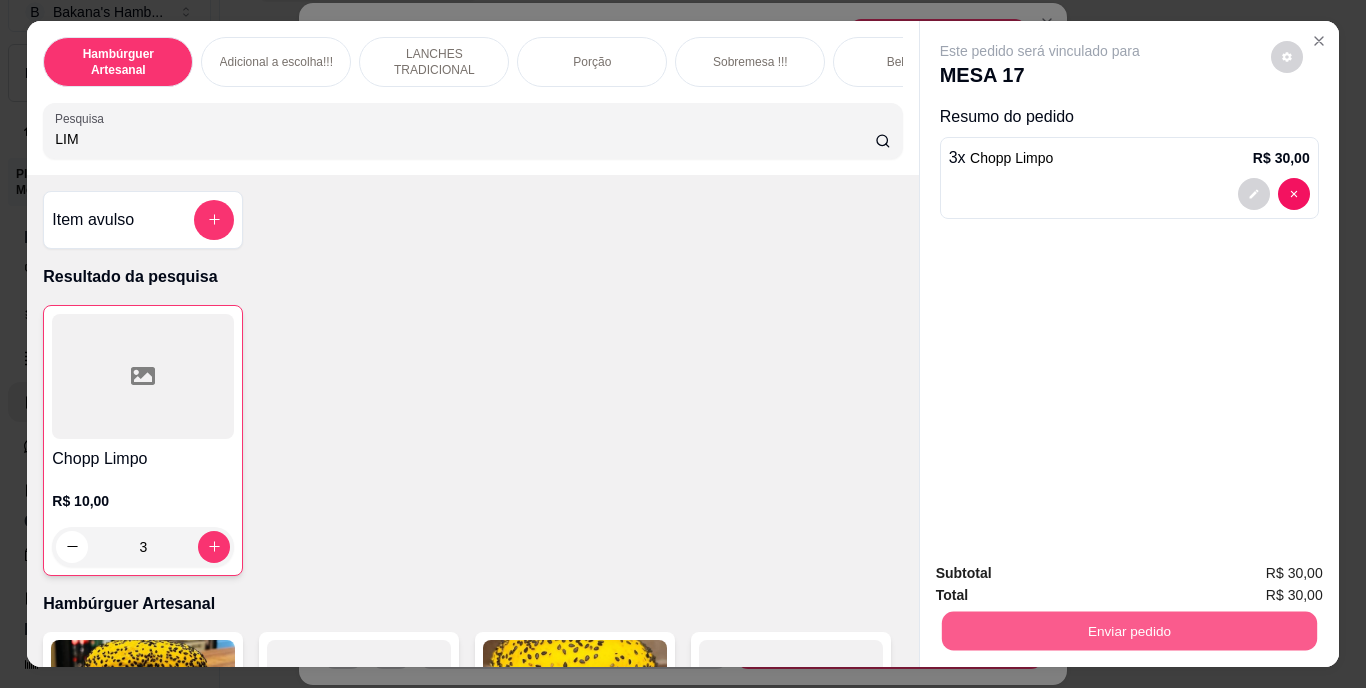 click on "Enviar pedido" at bounding box center (1128, 631) 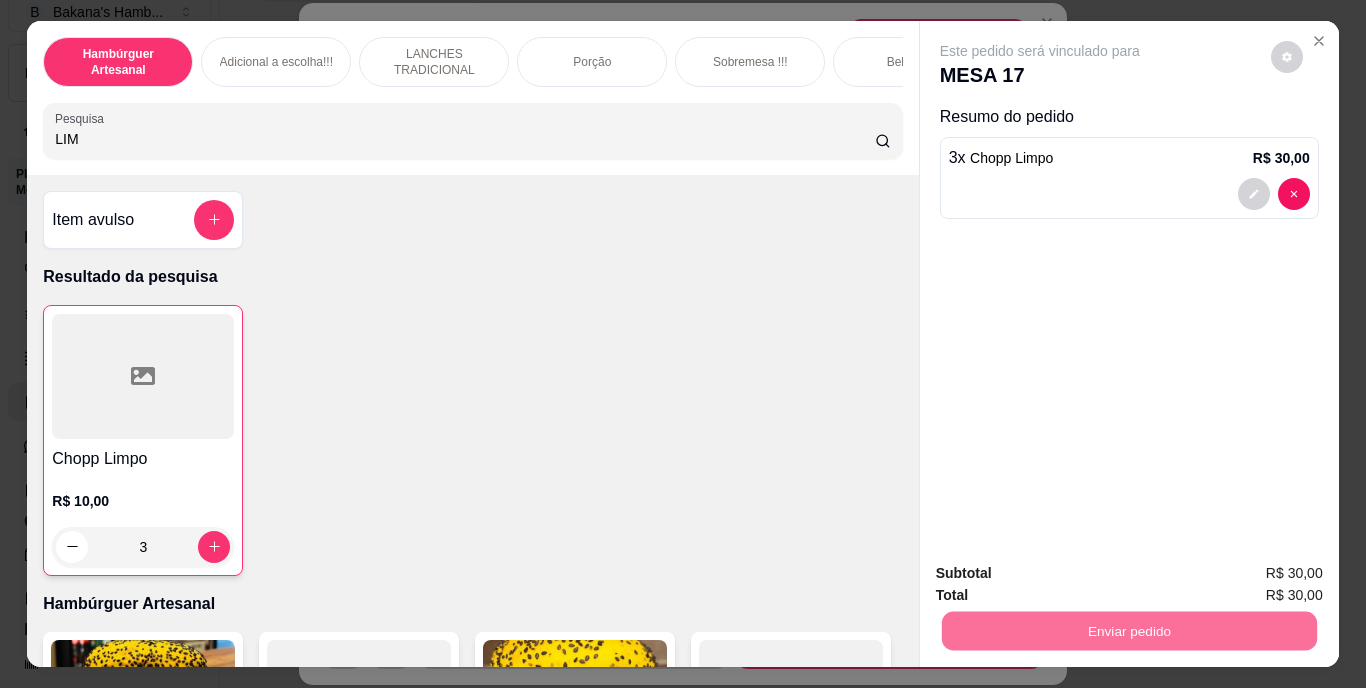click on "Não registrar e enviar pedido" at bounding box center (1063, 574) 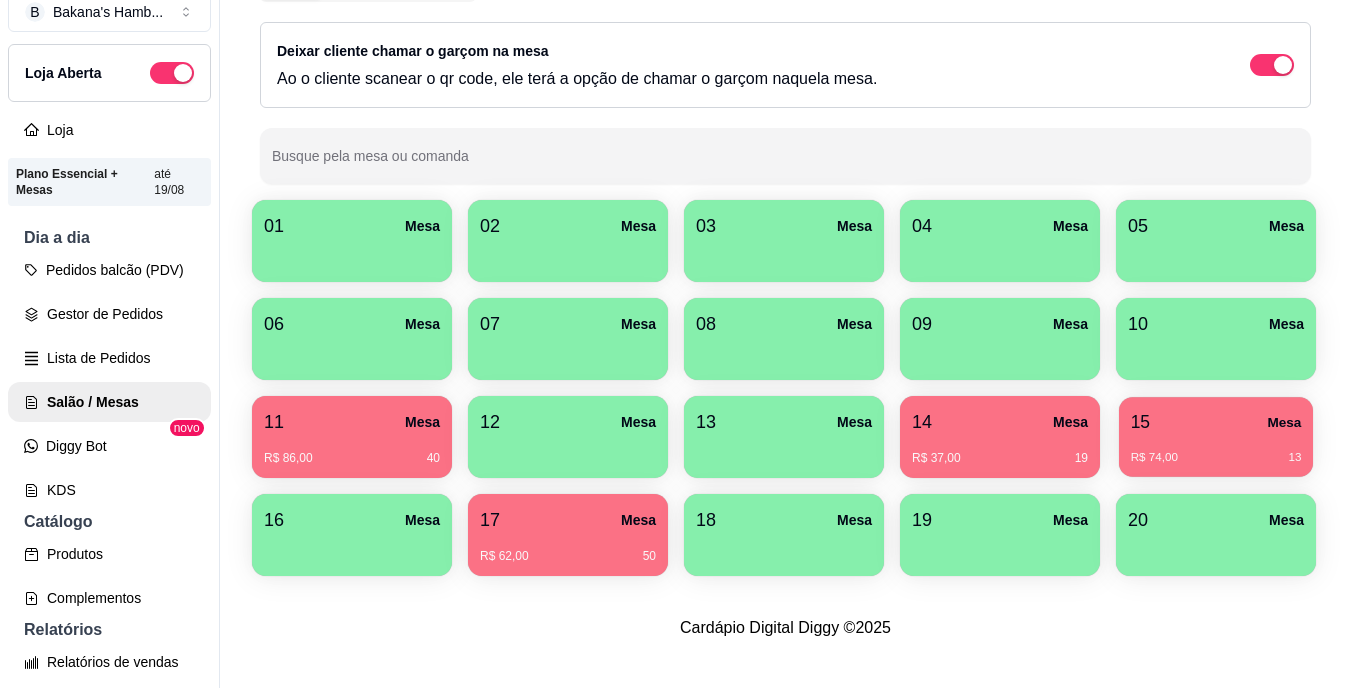 click on "15 Mesa" at bounding box center [1216, 422] 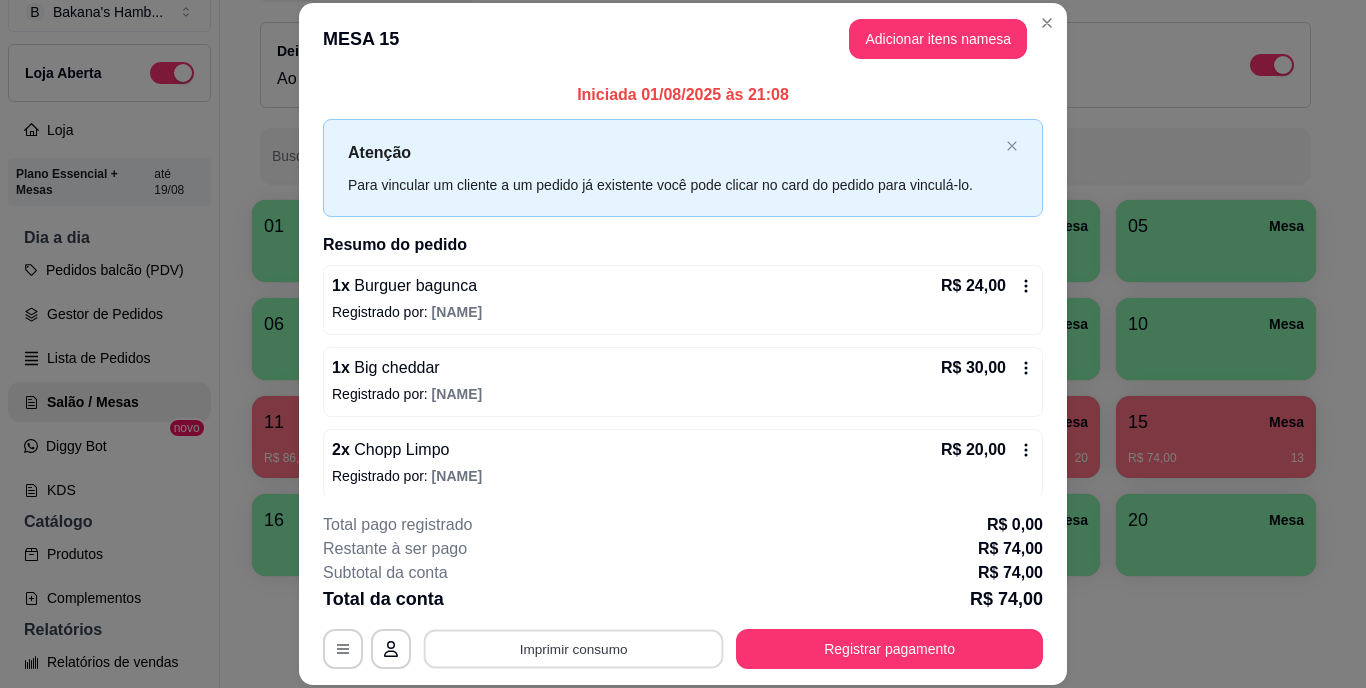 click on "Imprimir consumo" at bounding box center [574, 648] 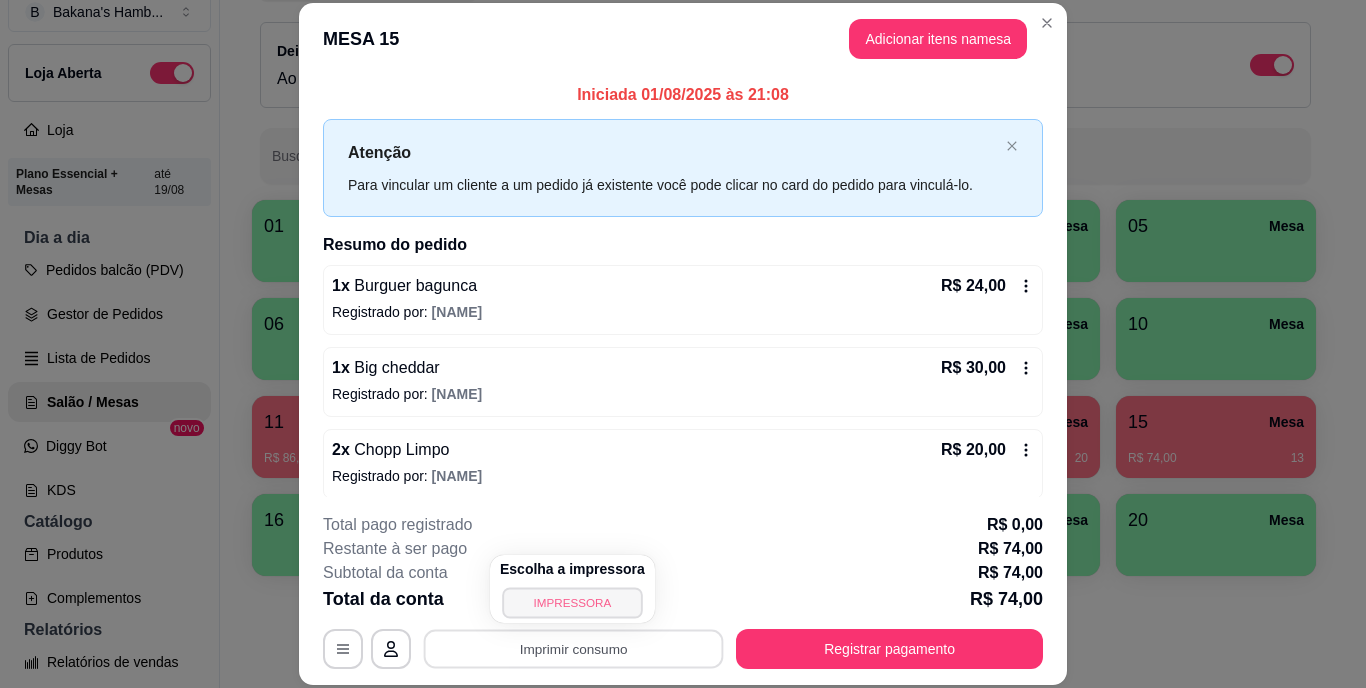 click on "IMPRESSORA" at bounding box center [572, 602] 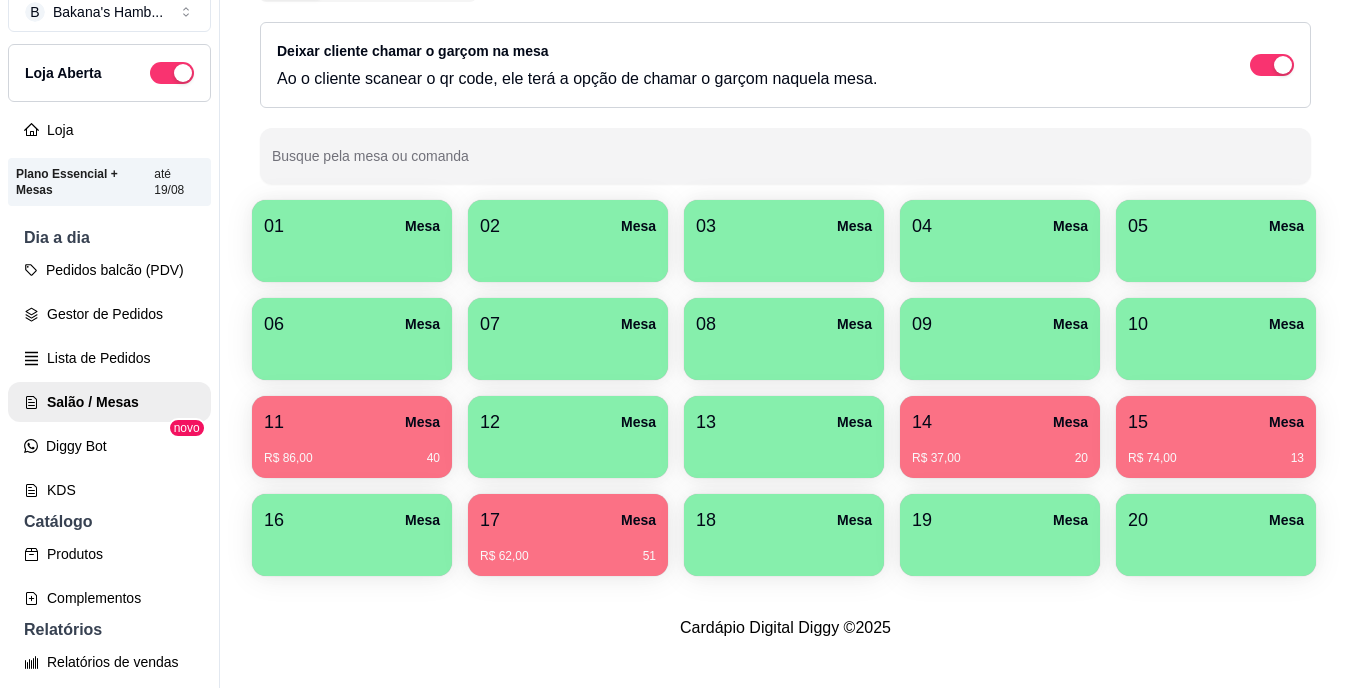 click on "01 Mesa 02 Mesa 03 Mesa 04 Mesa 05 Mesa 06 Mesa 07 Mesa 08 Mesa 09 Mesa 10 Mesa 11 Mesa R$ 86,00 40 12 Mesa 13 Mesa 14 Mesa R$ 37,00 20 15 Mesa R$ 74,00 13 16 Mesa 17 Mesa R$ 62,00 51 18 Mesa 19 Mesa 20 Mesa" at bounding box center [785, 388] 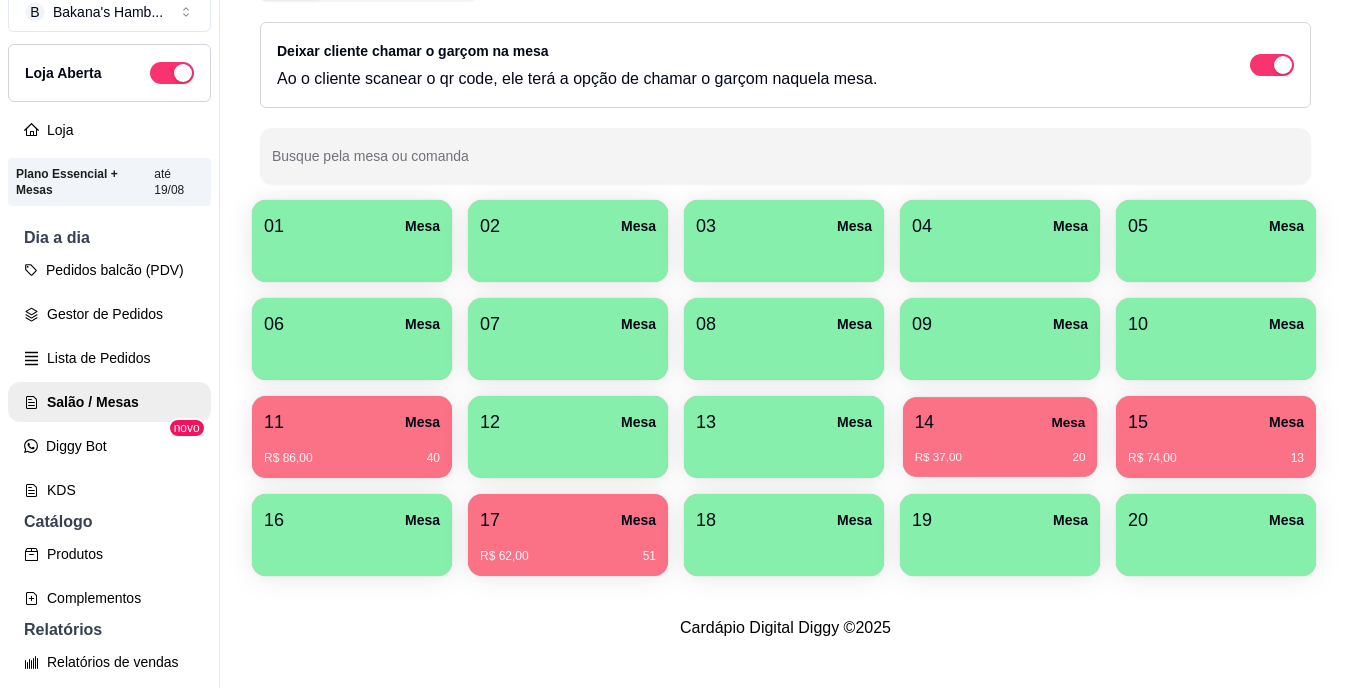 click on "14 Mesa" at bounding box center (1000, 422) 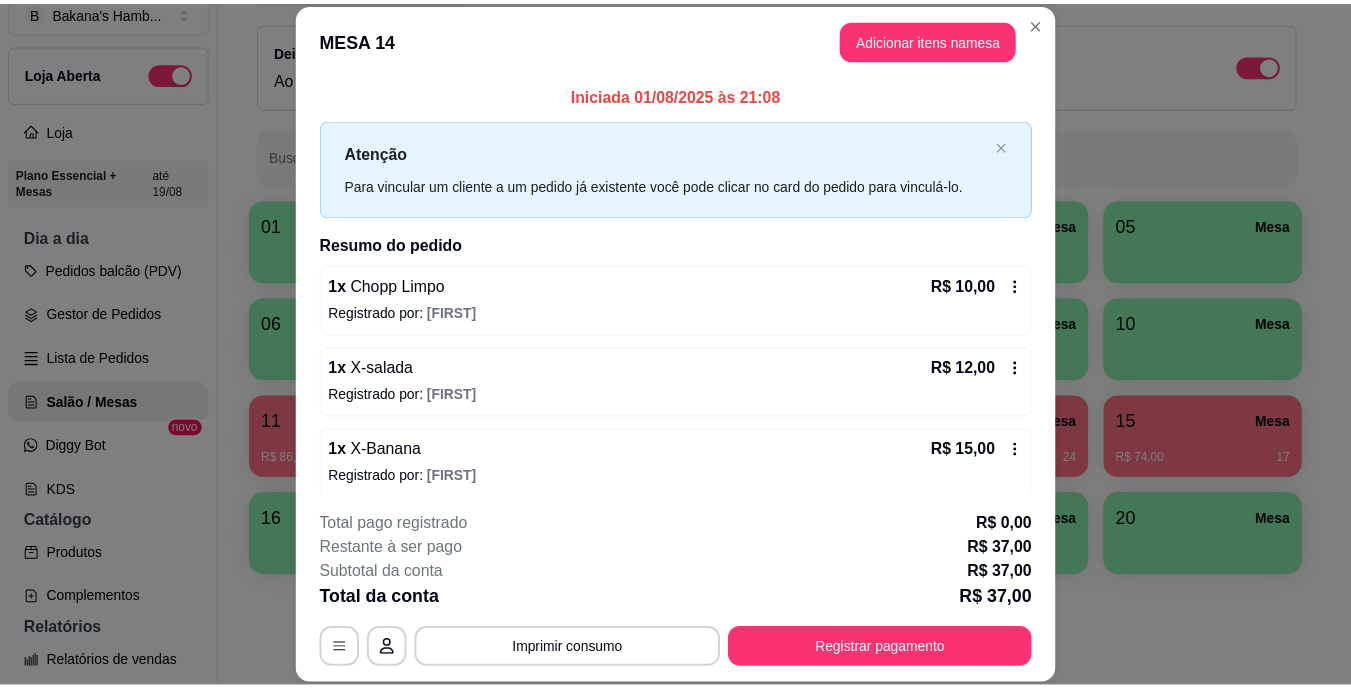 scroll, scrollTop: 10, scrollLeft: 0, axis: vertical 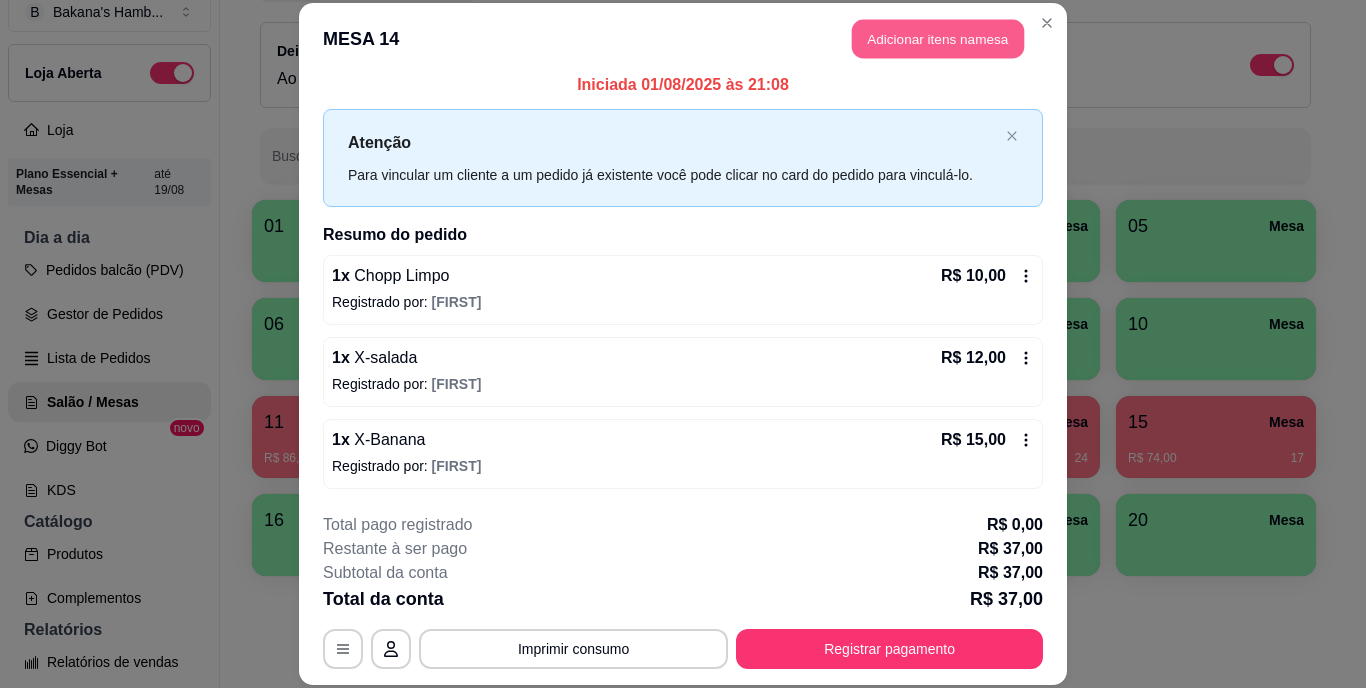 click on "Adicionar itens na  mesa" at bounding box center (938, 39) 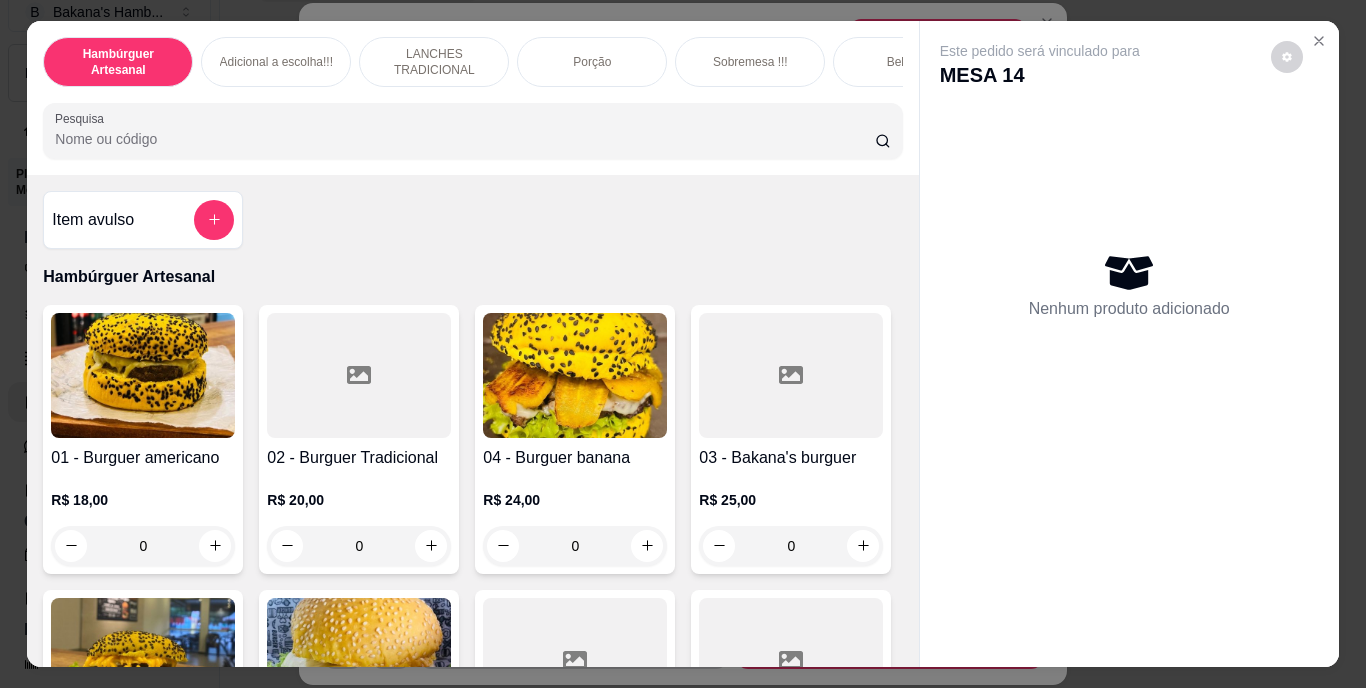 click on "Pesquisa" at bounding box center [465, 139] 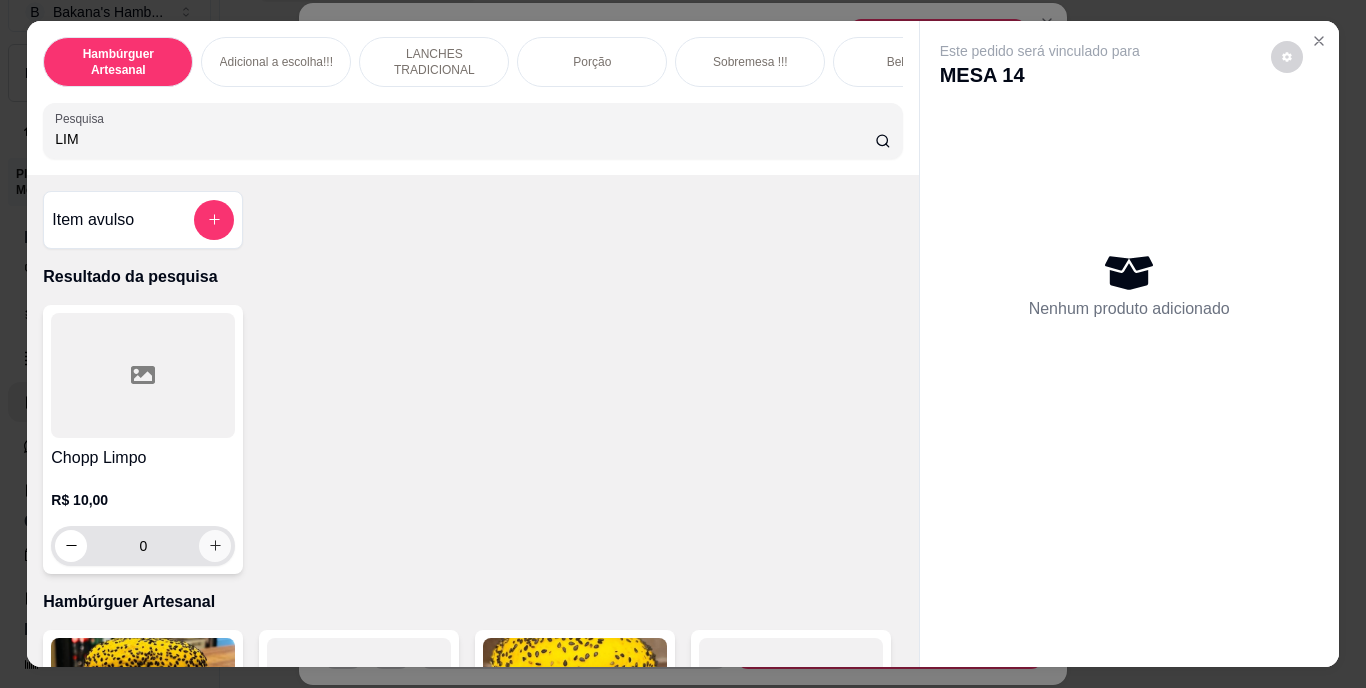 type on "LIM" 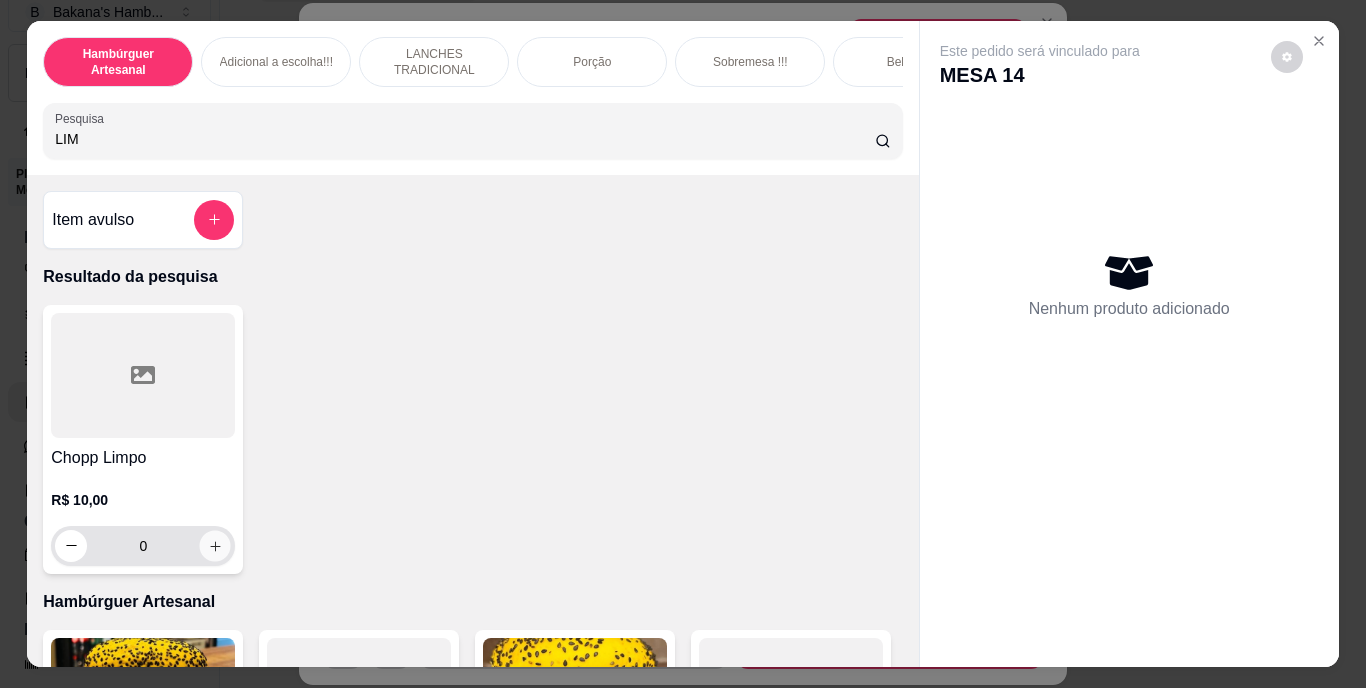 click at bounding box center (215, 545) 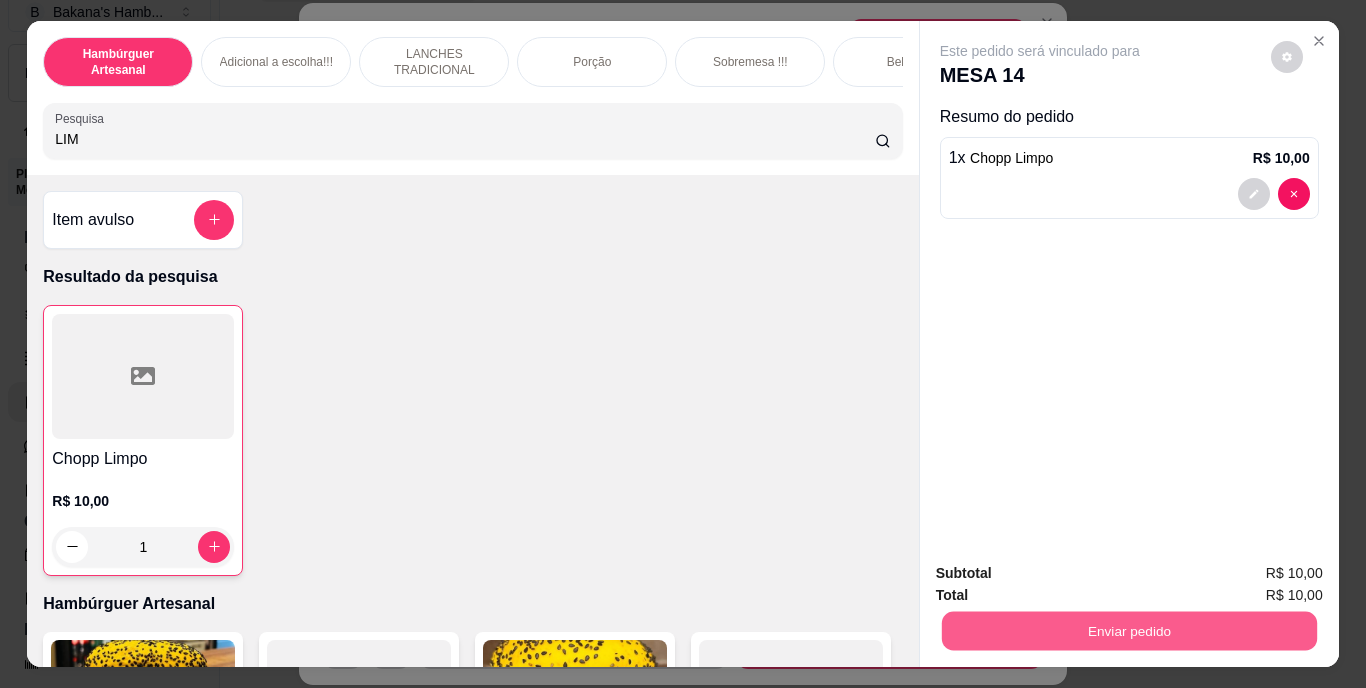click on "Enviar pedido" at bounding box center (1128, 631) 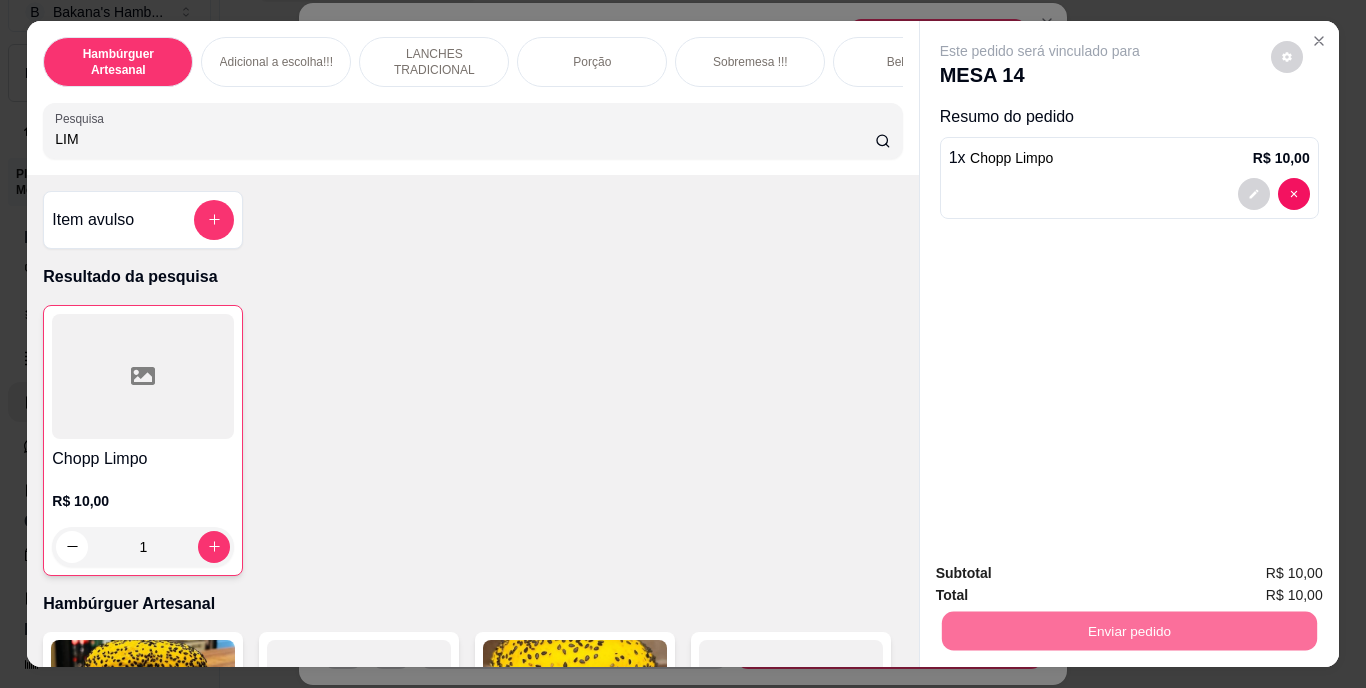 click on "Não registrar e enviar pedido" at bounding box center [1063, 574] 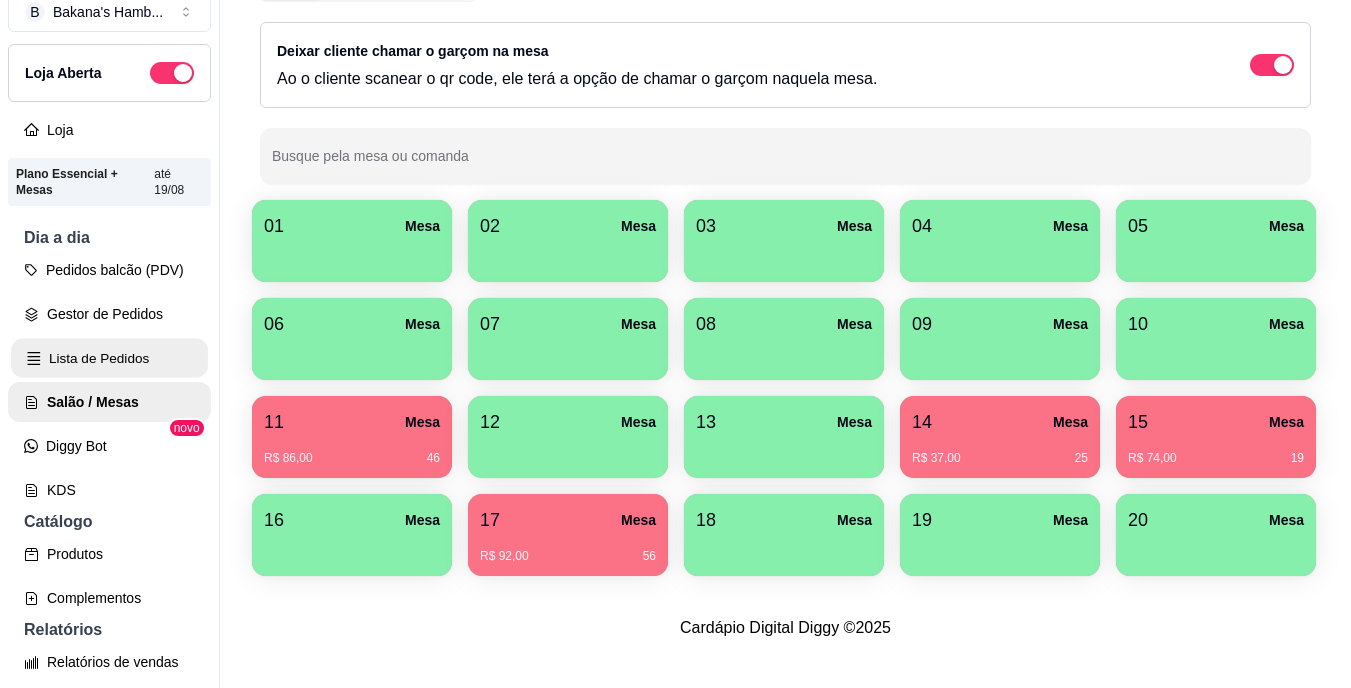 click on "Lista de Pedidos" at bounding box center [109, 358] 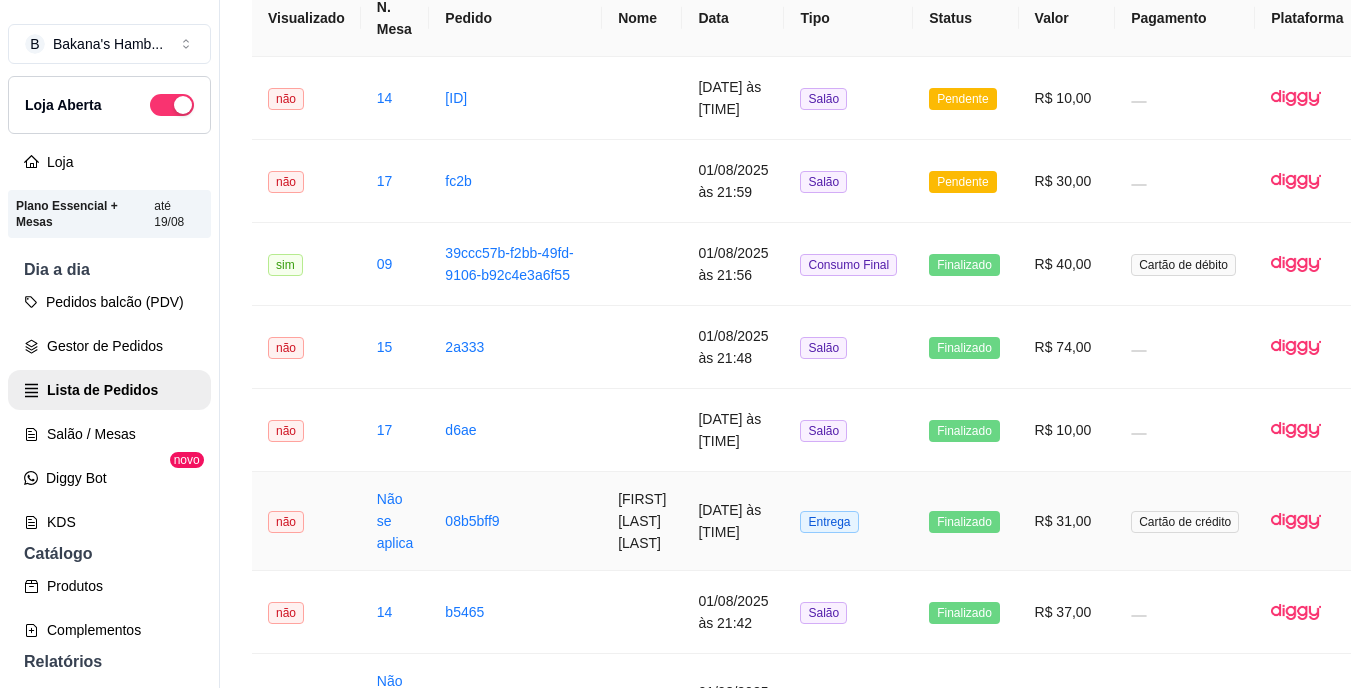scroll, scrollTop: 195, scrollLeft: 0, axis: vertical 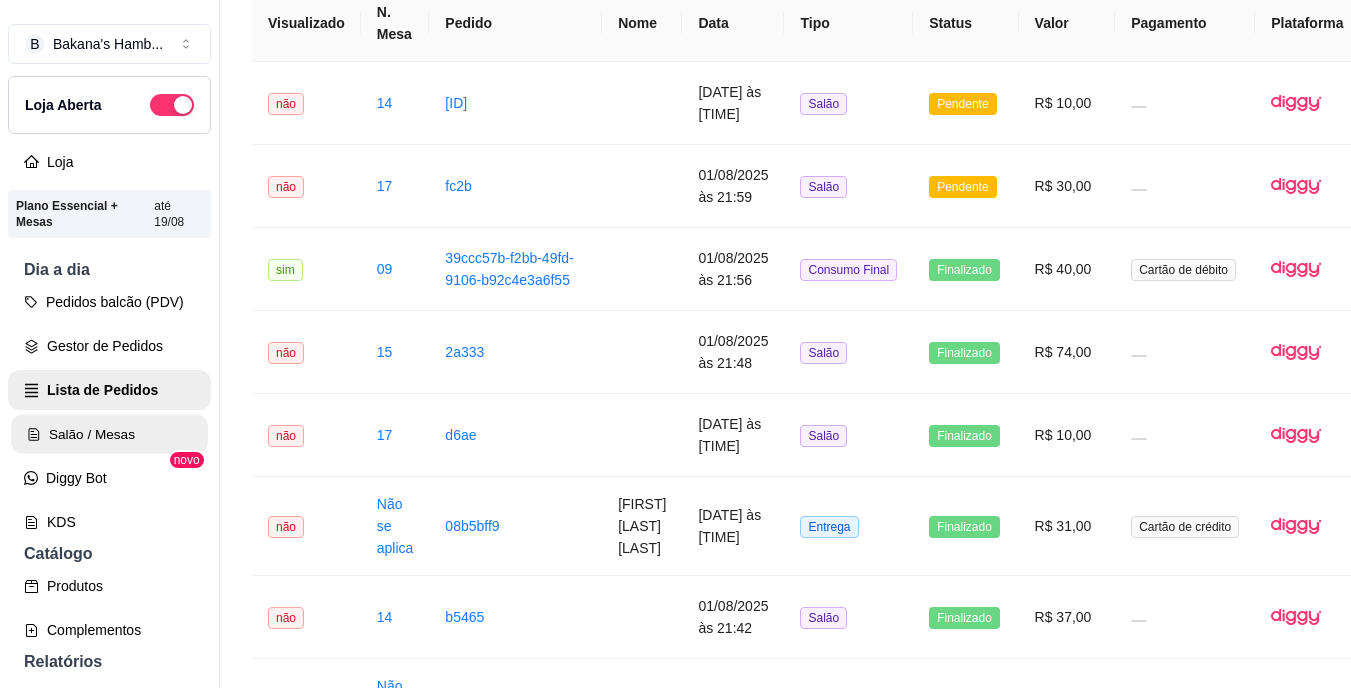 click on "Salão / Mesas" at bounding box center (109, 434) 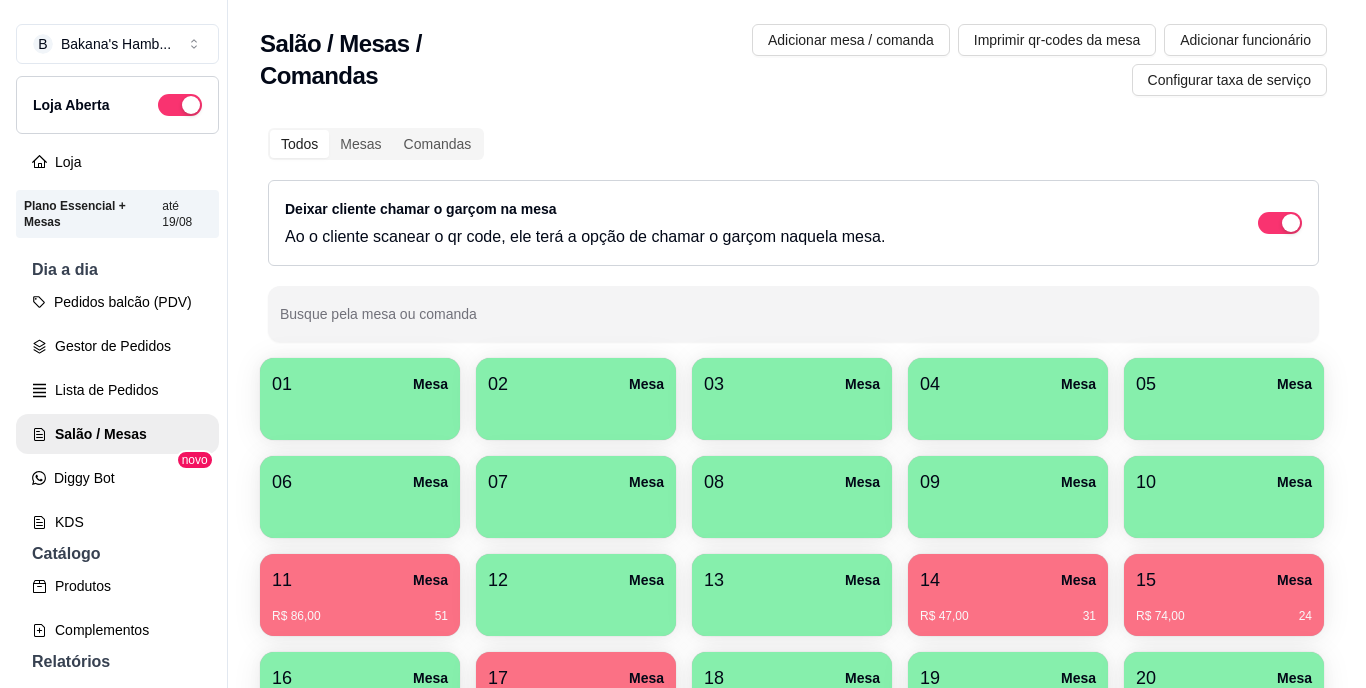 scroll, scrollTop: 239, scrollLeft: 0, axis: vertical 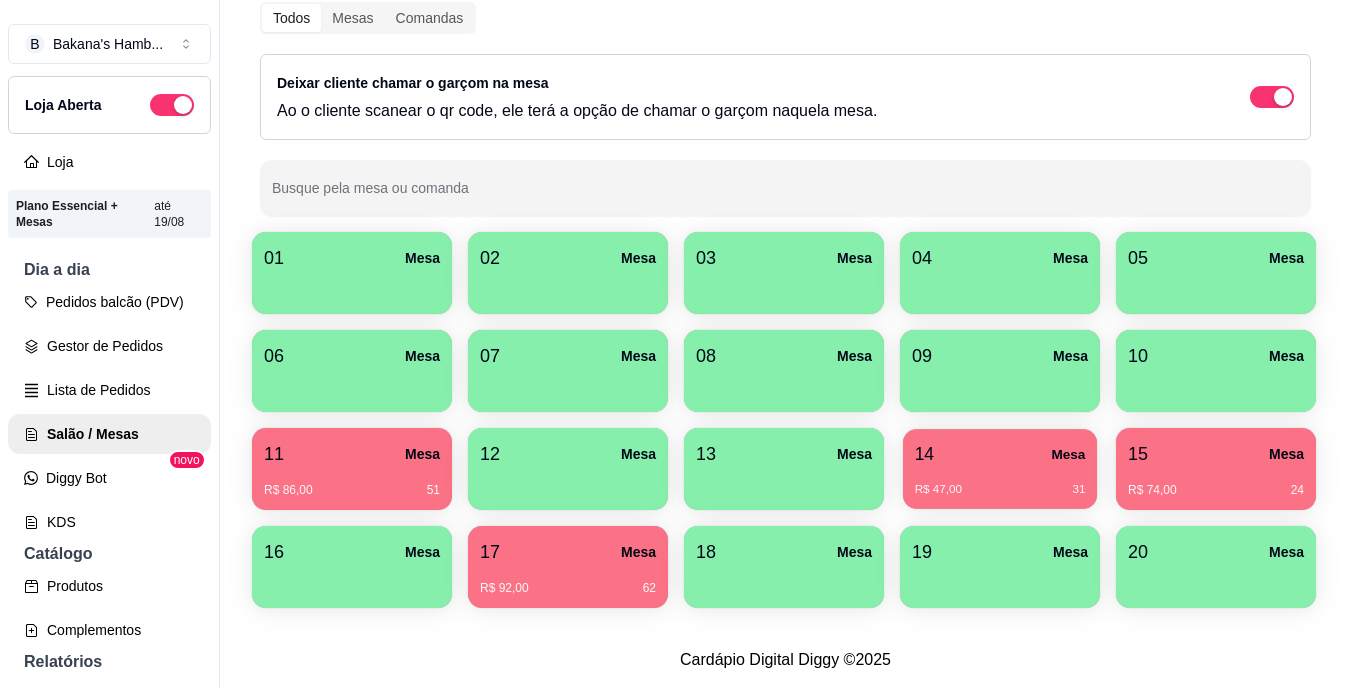 click on "14 Mesa" at bounding box center (1000, 454) 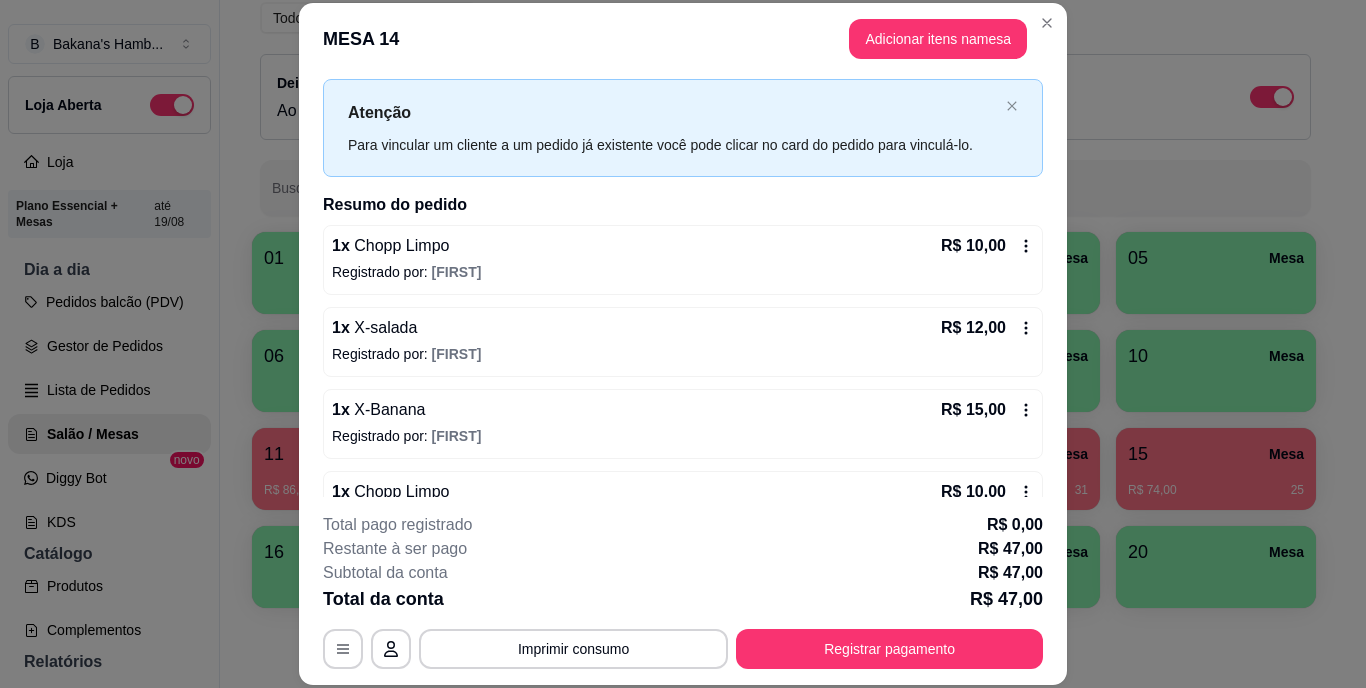 scroll, scrollTop: 92, scrollLeft: 0, axis: vertical 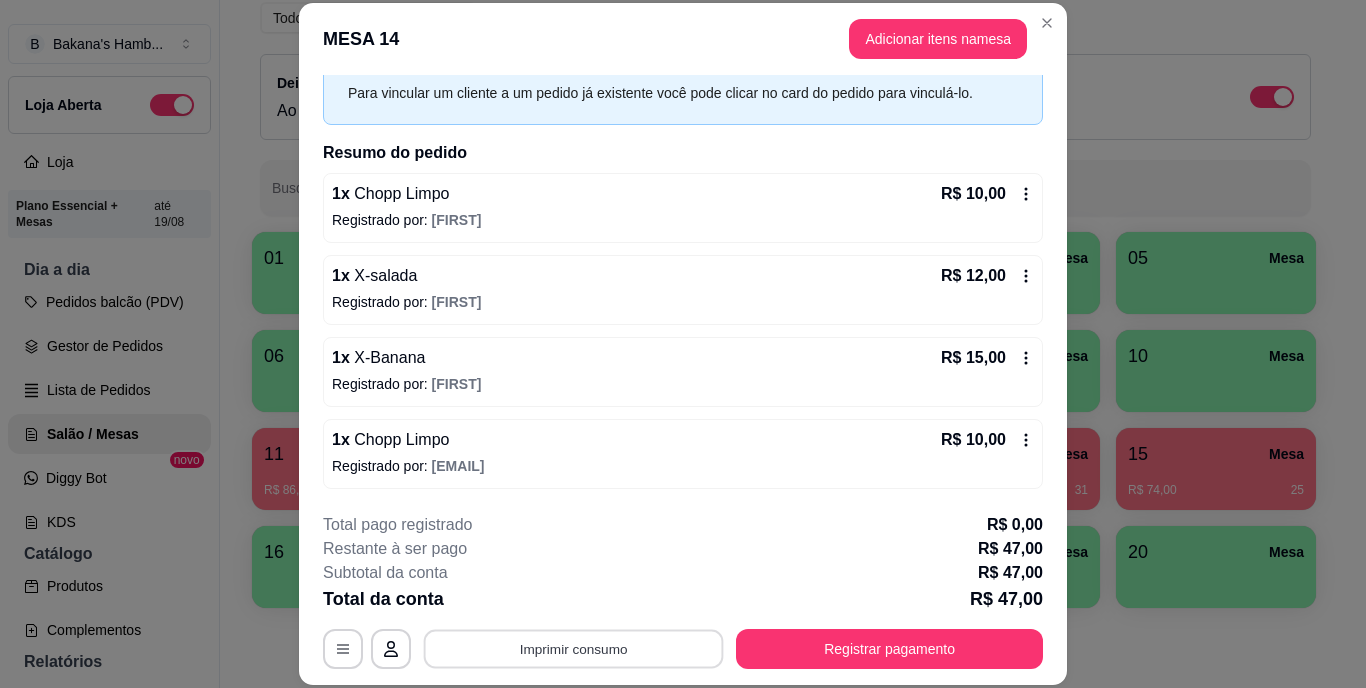 click on "Imprimir consumo" at bounding box center (574, 648) 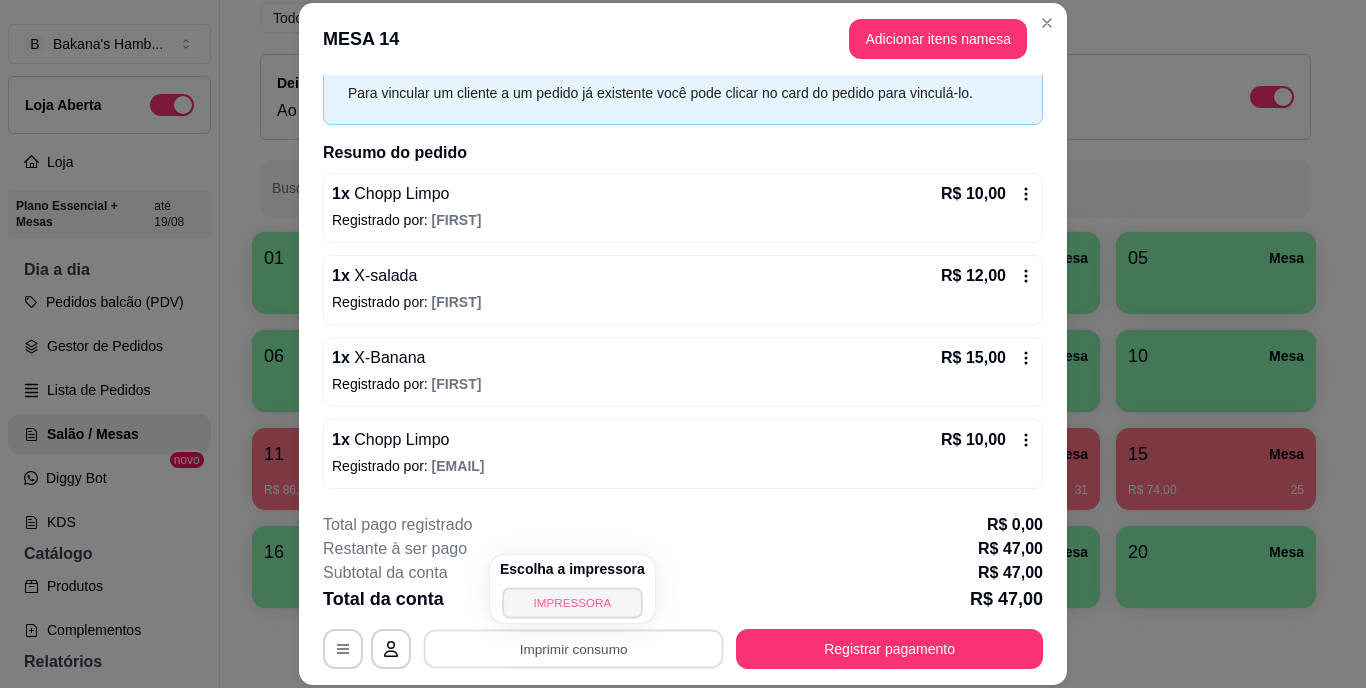 click on "IMPRESSORA" at bounding box center [572, 602] 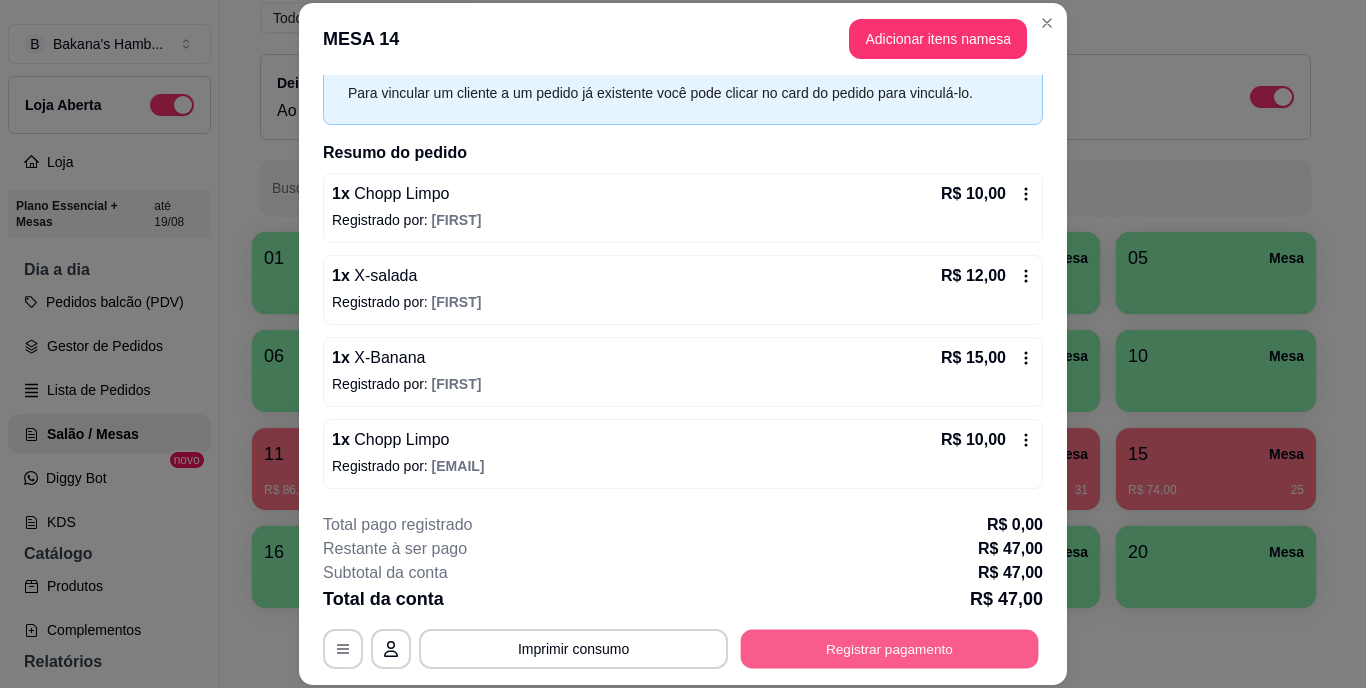 click on "Registrar pagamento" at bounding box center (890, 648) 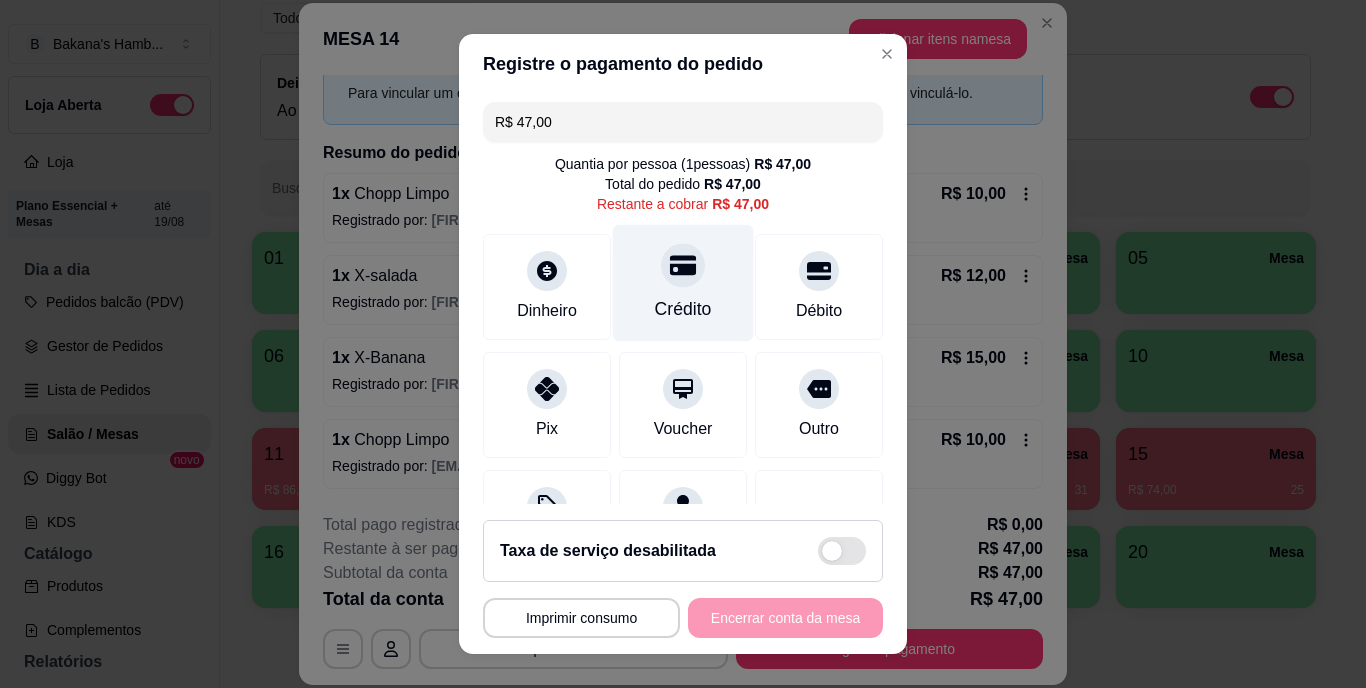 click on "Crédito" at bounding box center [683, 283] 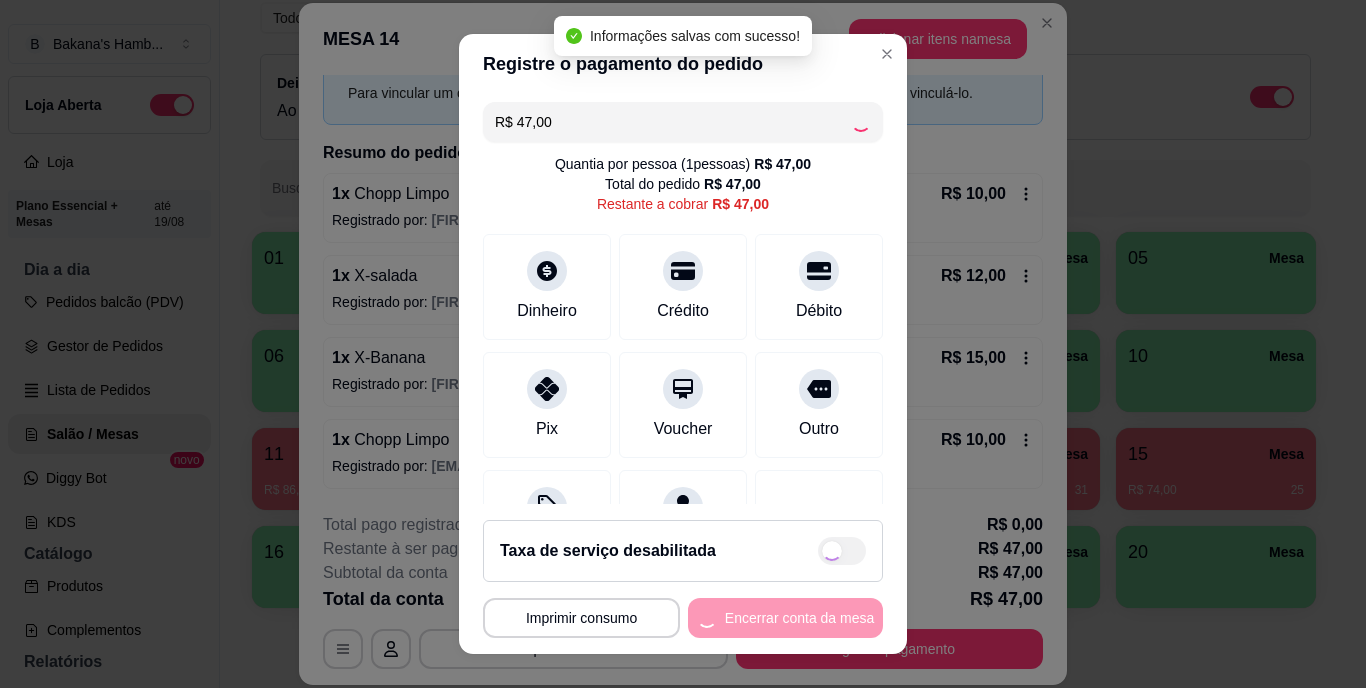 type on "R$ 0,00" 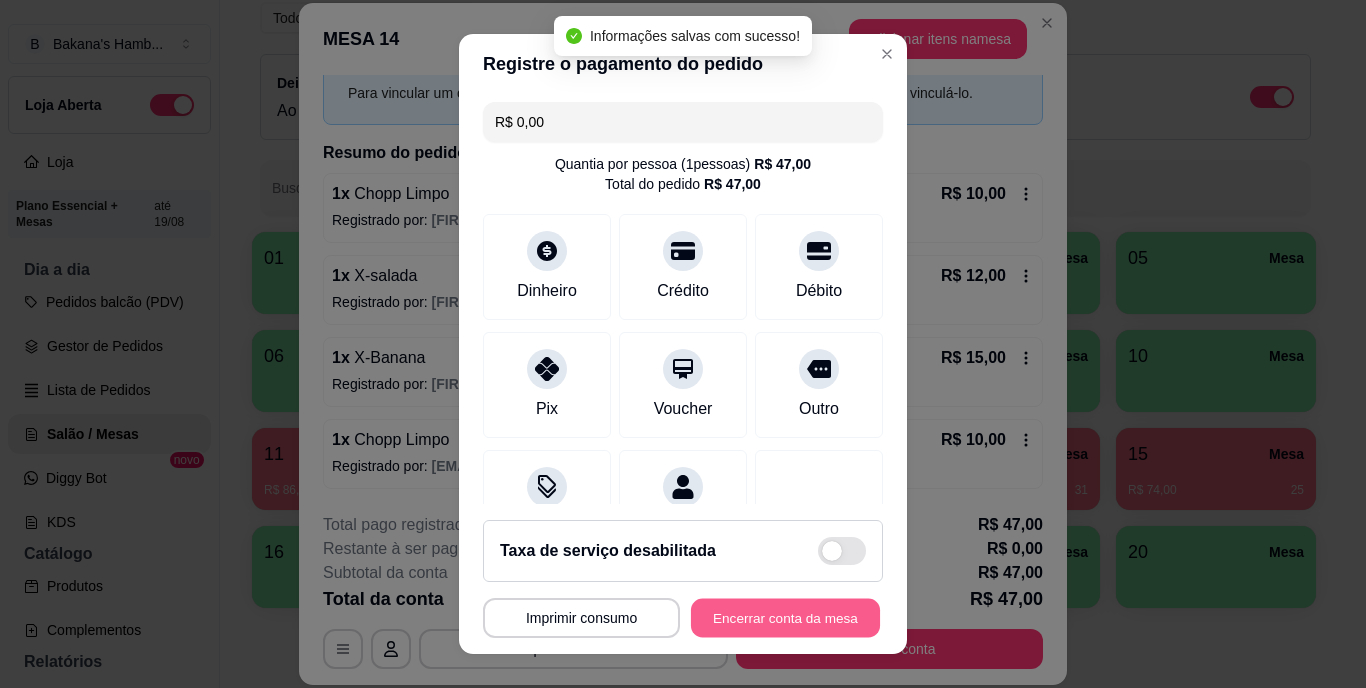 click on "Encerrar conta da mesa" at bounding box center (785, 617) 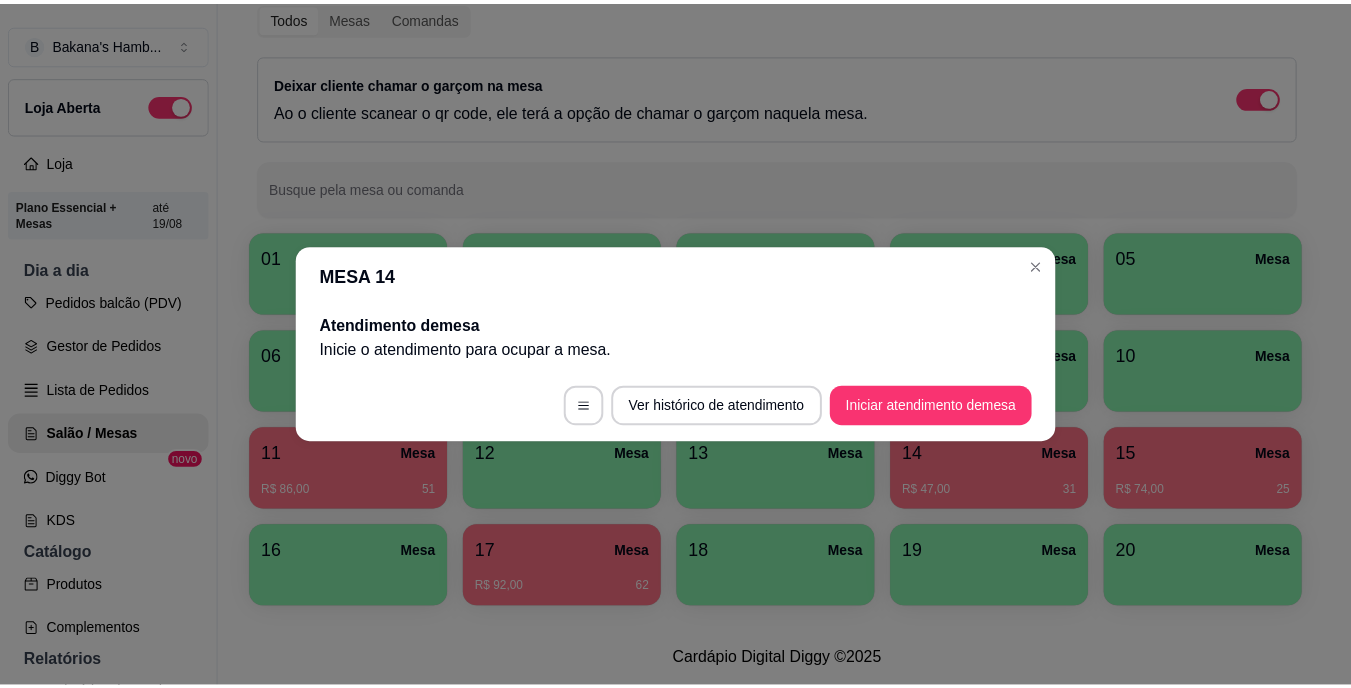 scroll, scrollTop: 0, scrollLeft: 0, axis: both 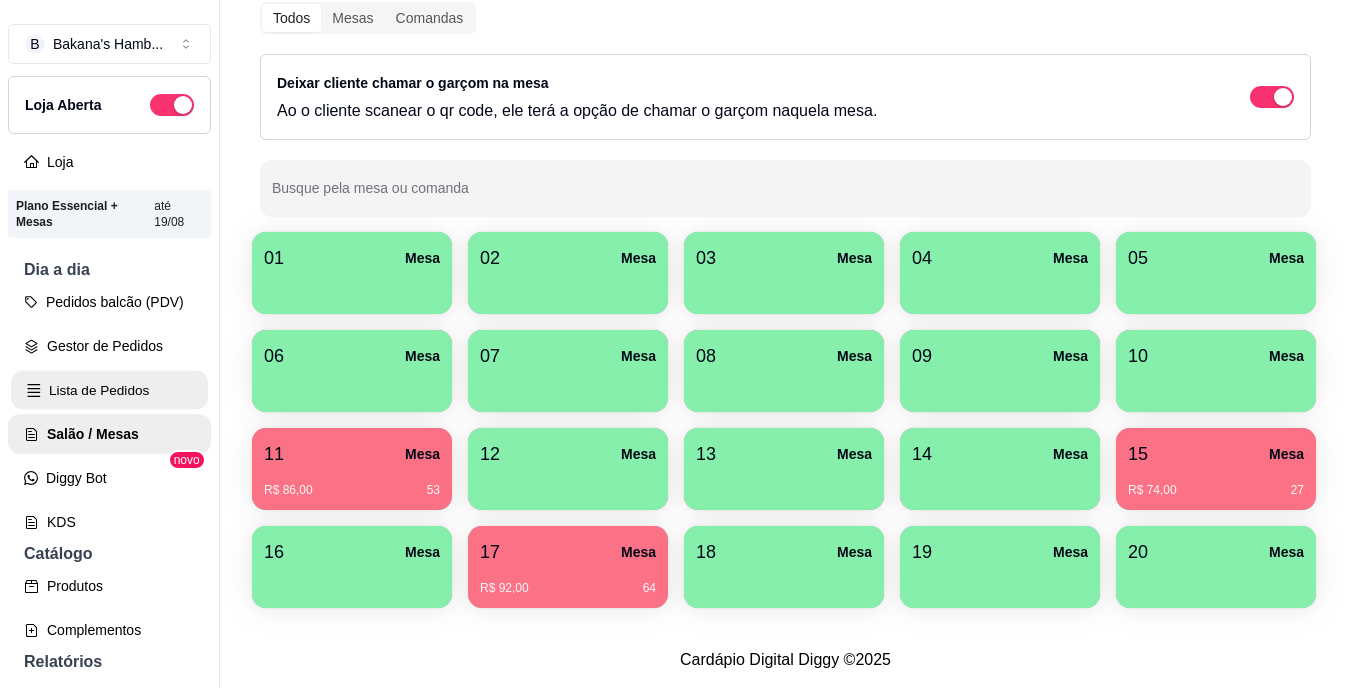 click on "Lista de Pedidos" at bounding box center [109, 390] 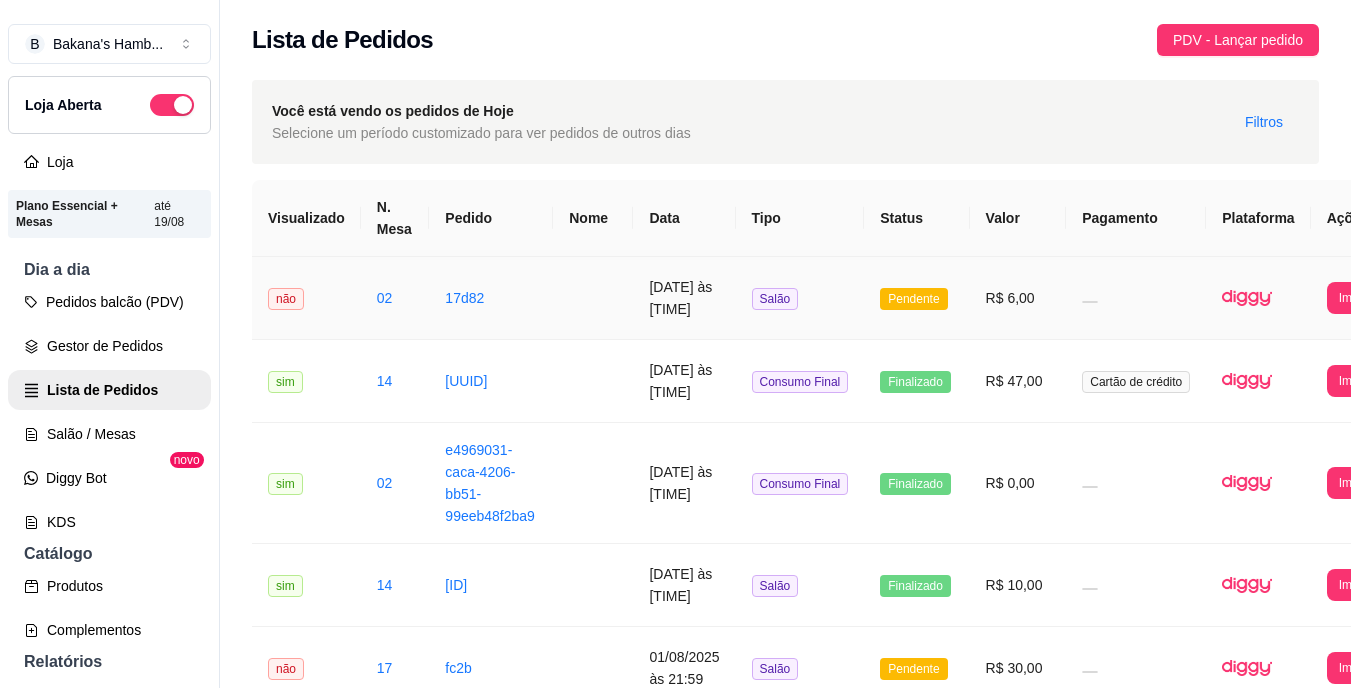 scroll, scrollTop: 0, scrollLeft: 54, axis: horizontal 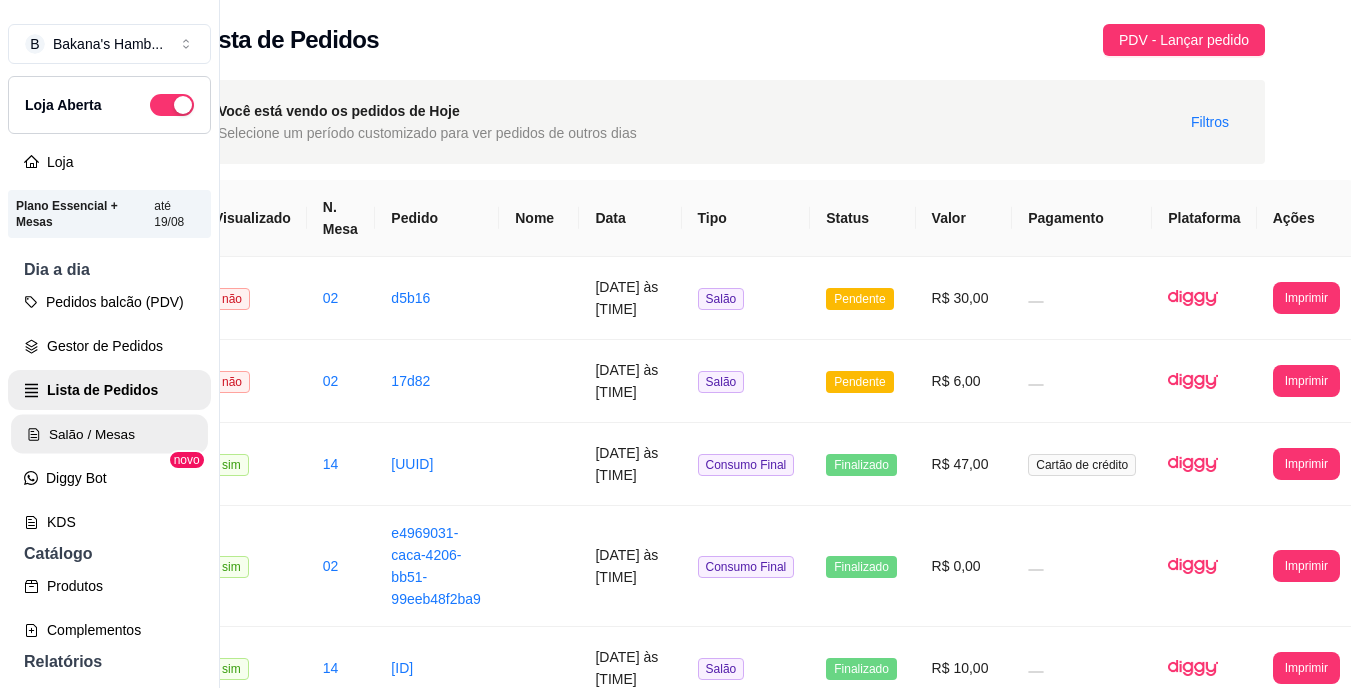 click on "Salão / Mesas" at bounding box center [109, 434] 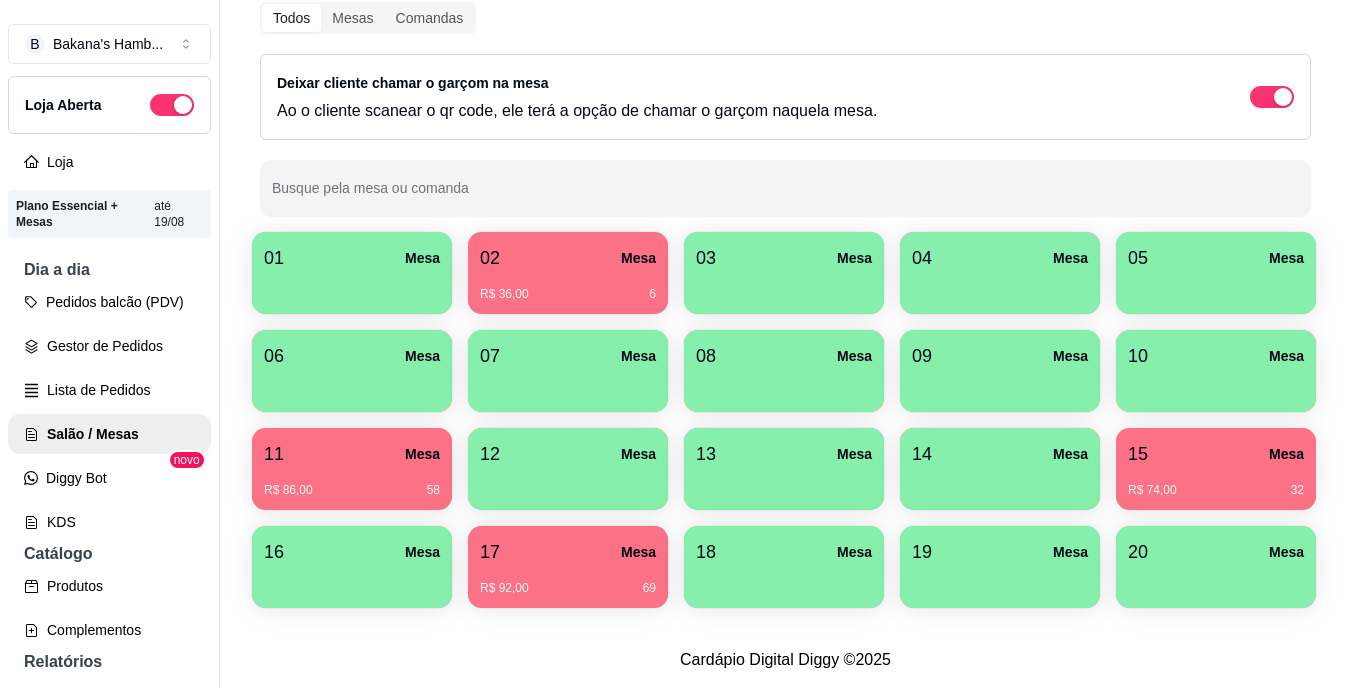 scroll, scrollTop: 239, scrollLeft: 0, axis: vertical 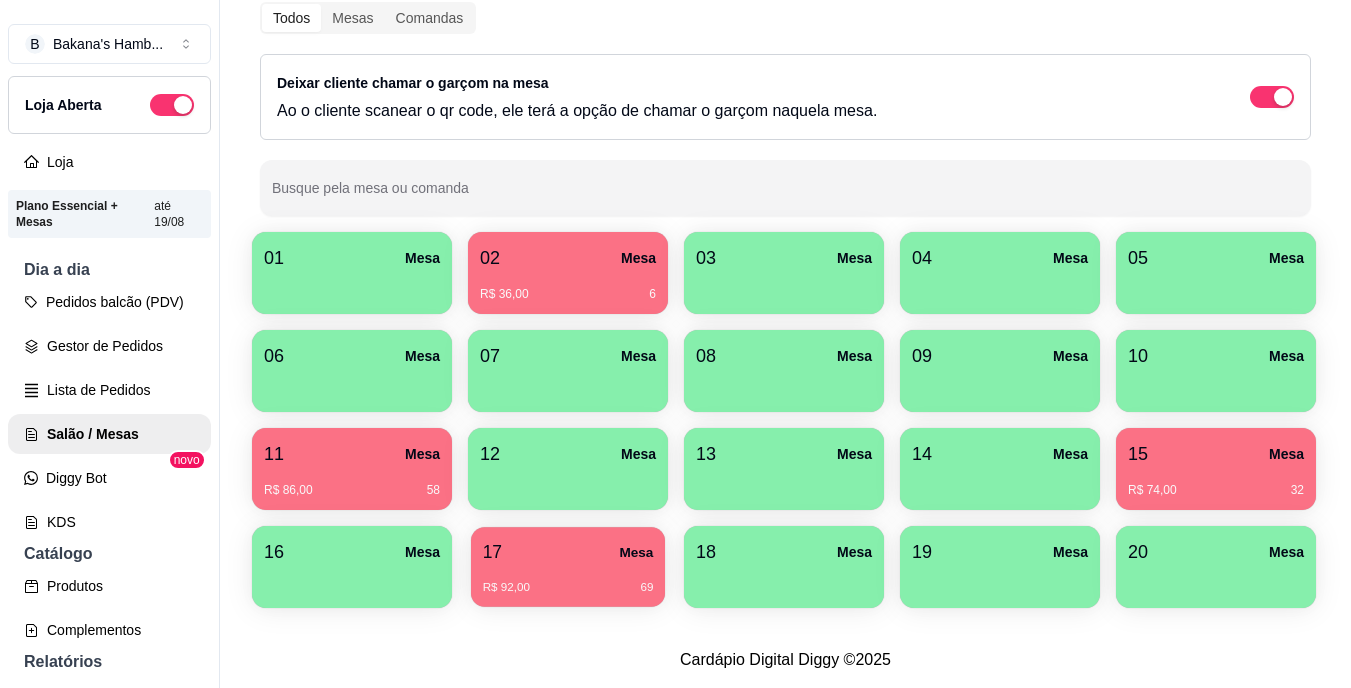 click on "R$ 92,00 69" at bounding box center [568, 580] 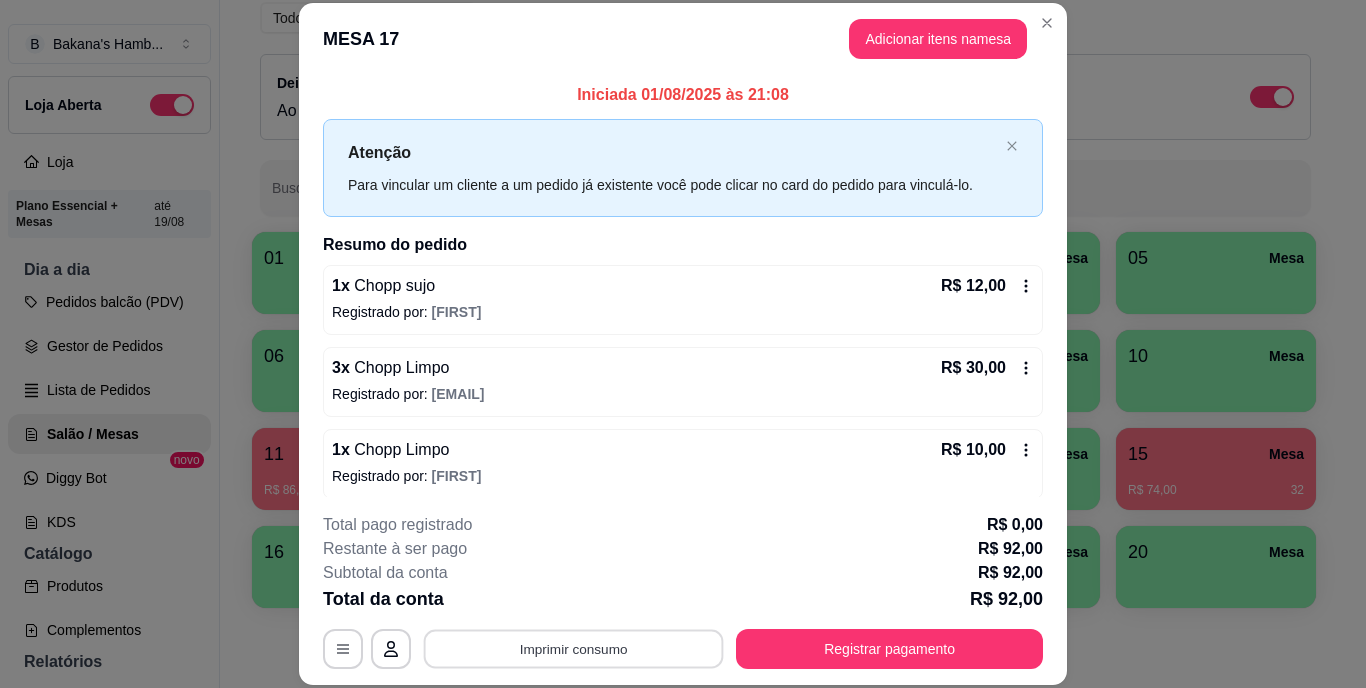 click on "Imprimir consumo" at bounding box center [574, 648] 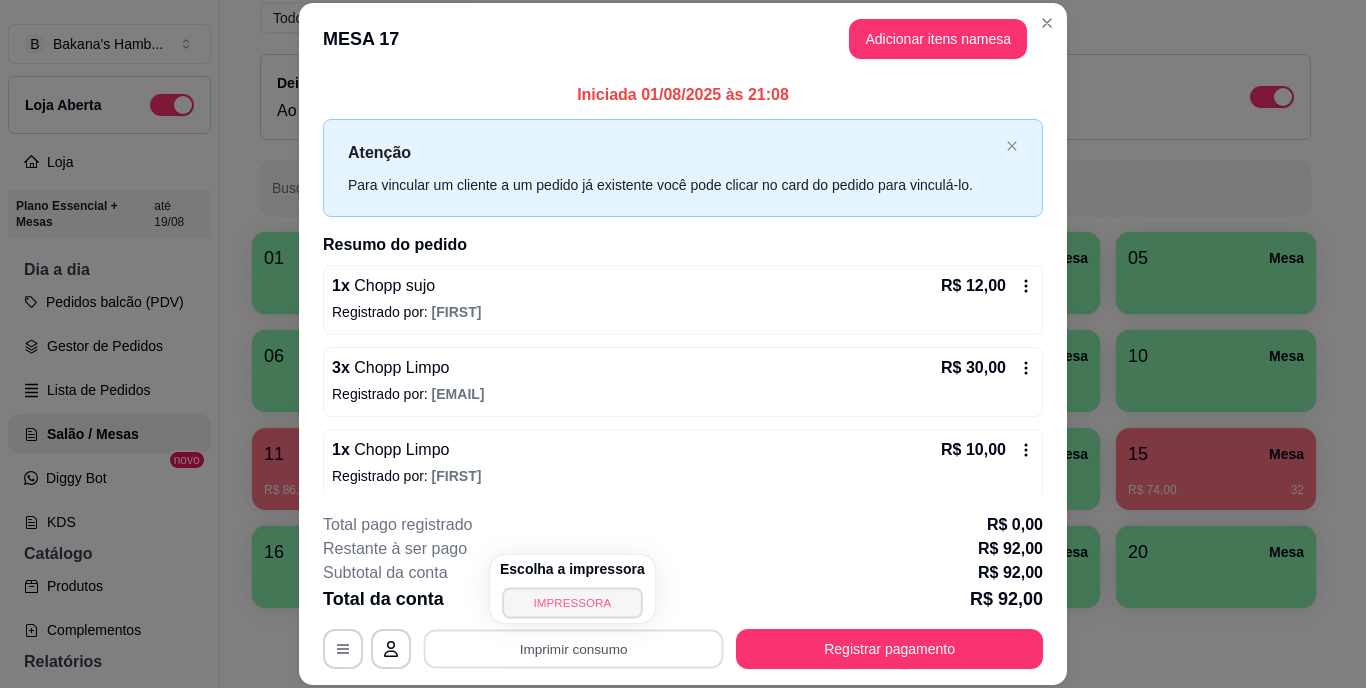 click on "IMPRESSORA" at bounding box center (572, 602) 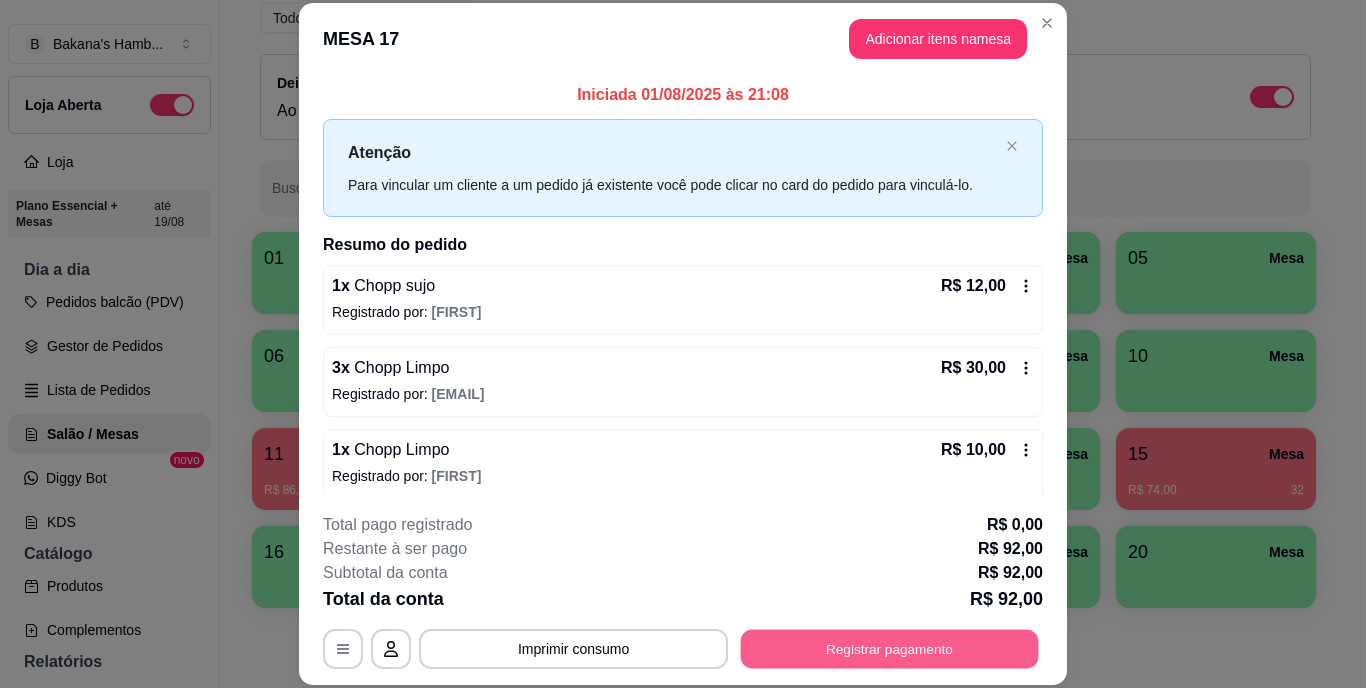 click on "Registrar pagamento" at bounding box center [890, 648] 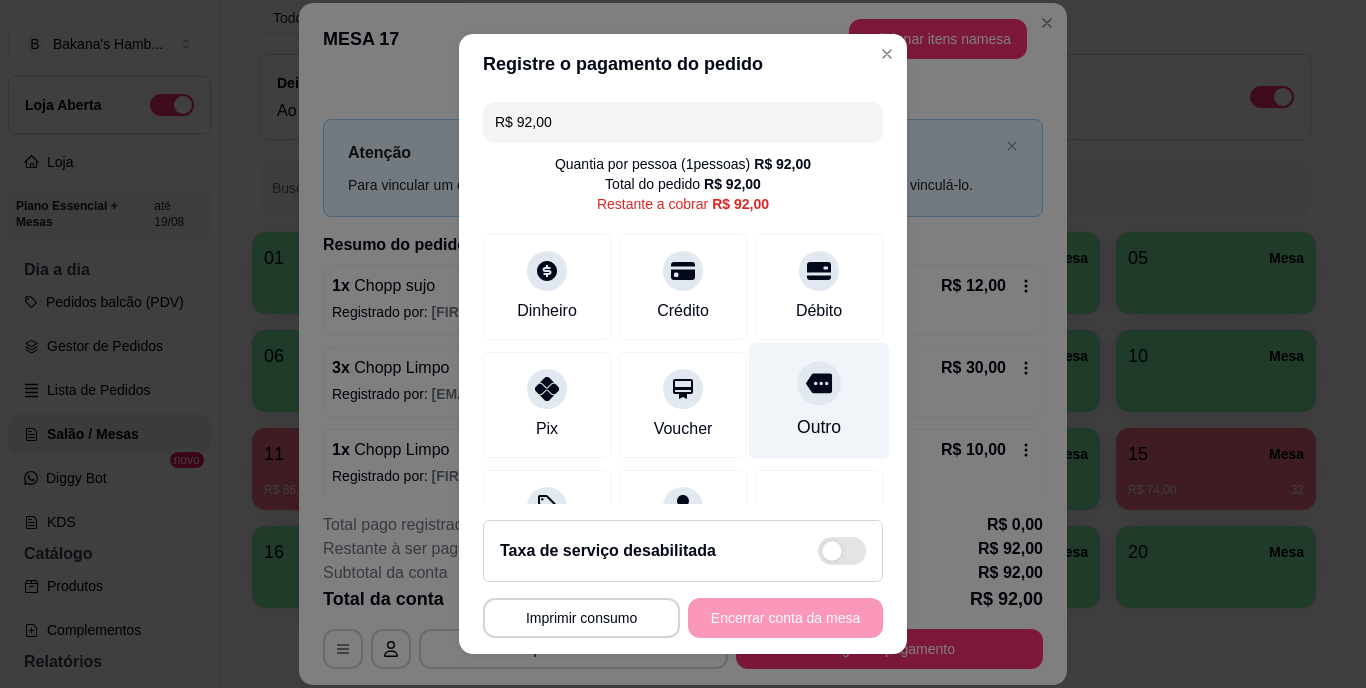 click on "Outro" at bounding box center [819, 428] 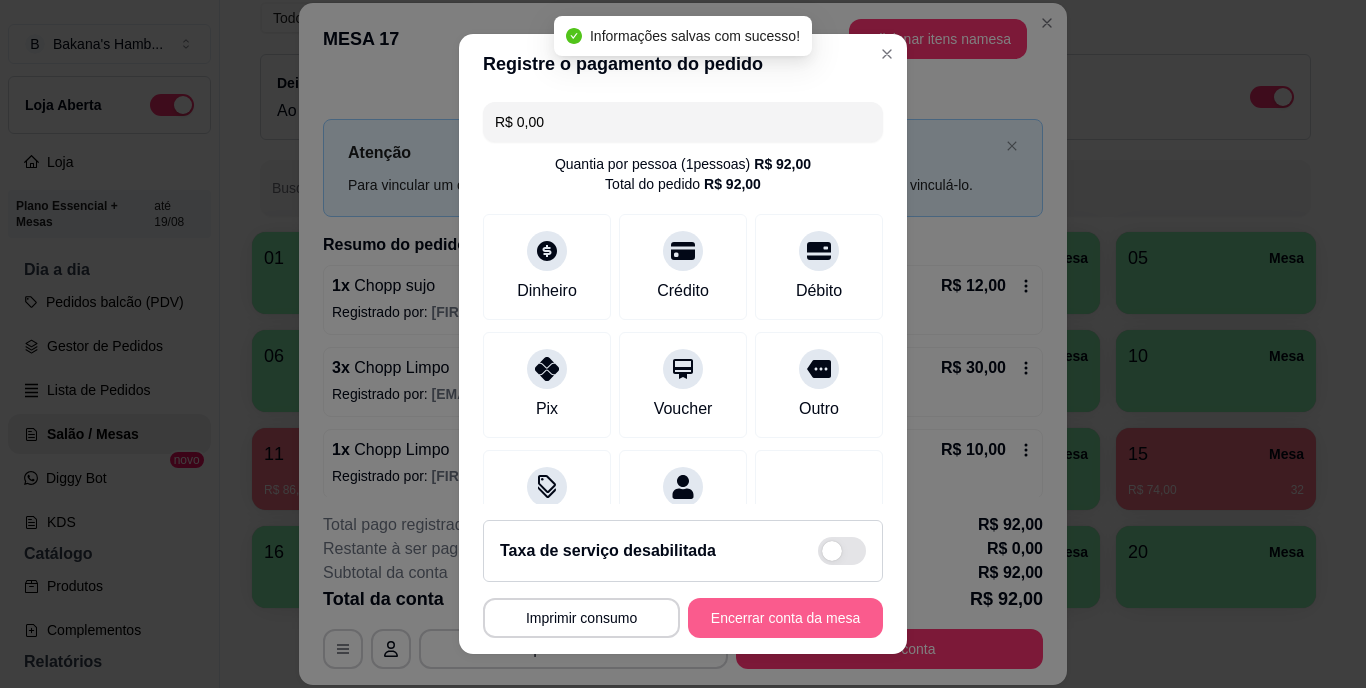 type on "R$ 0,00" 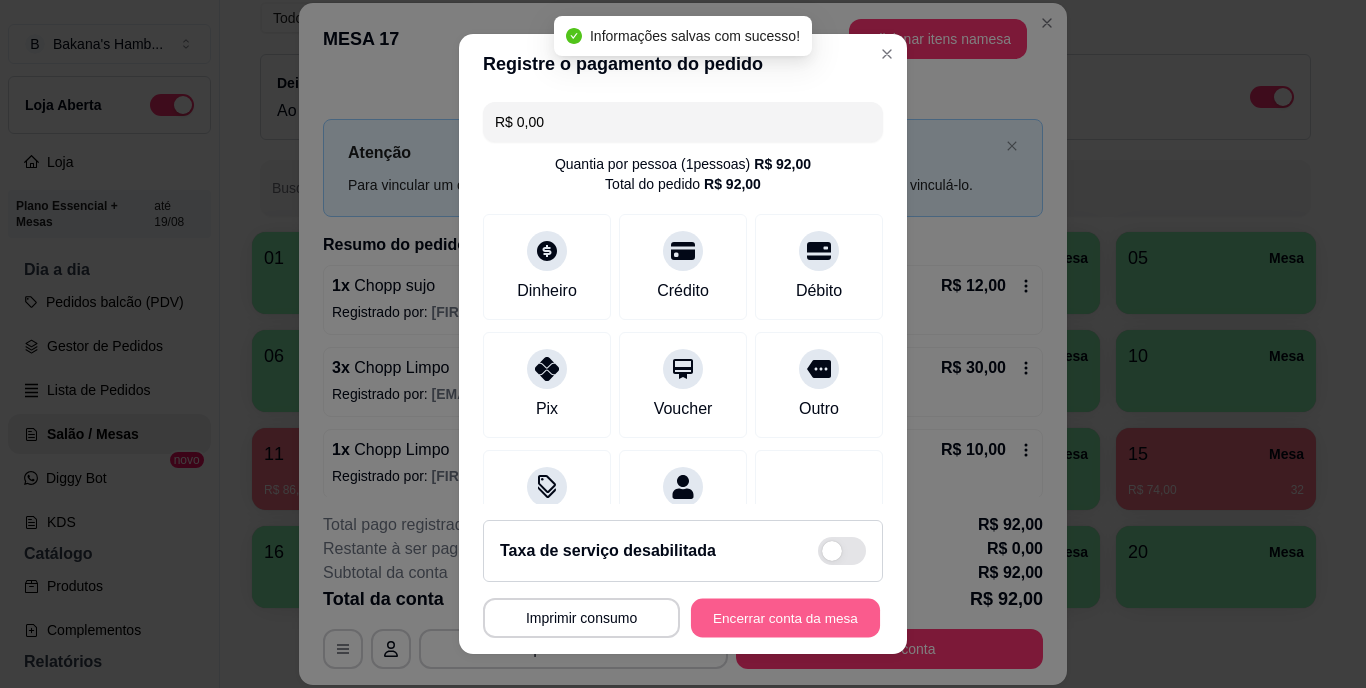 click on "Encerrar conta da mesa" at bounding box center (785, 617) 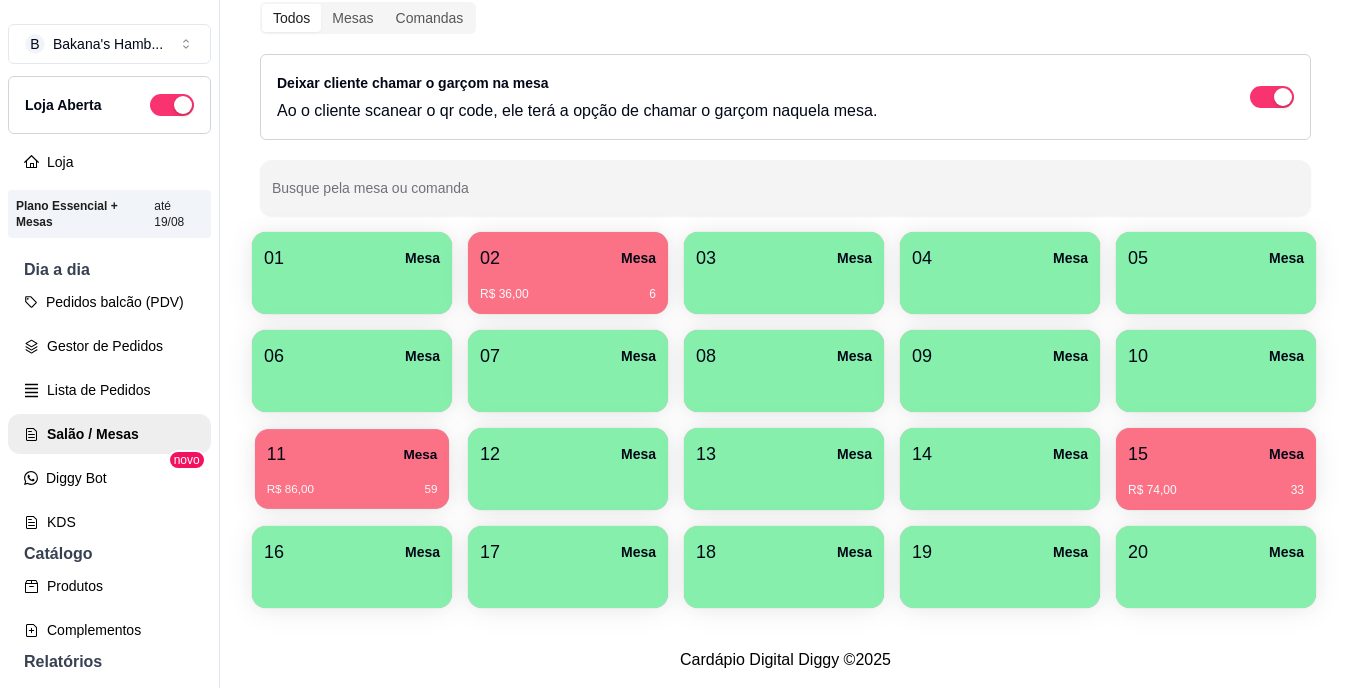 click on "11 Mesa" at bounding box center (352, 454) 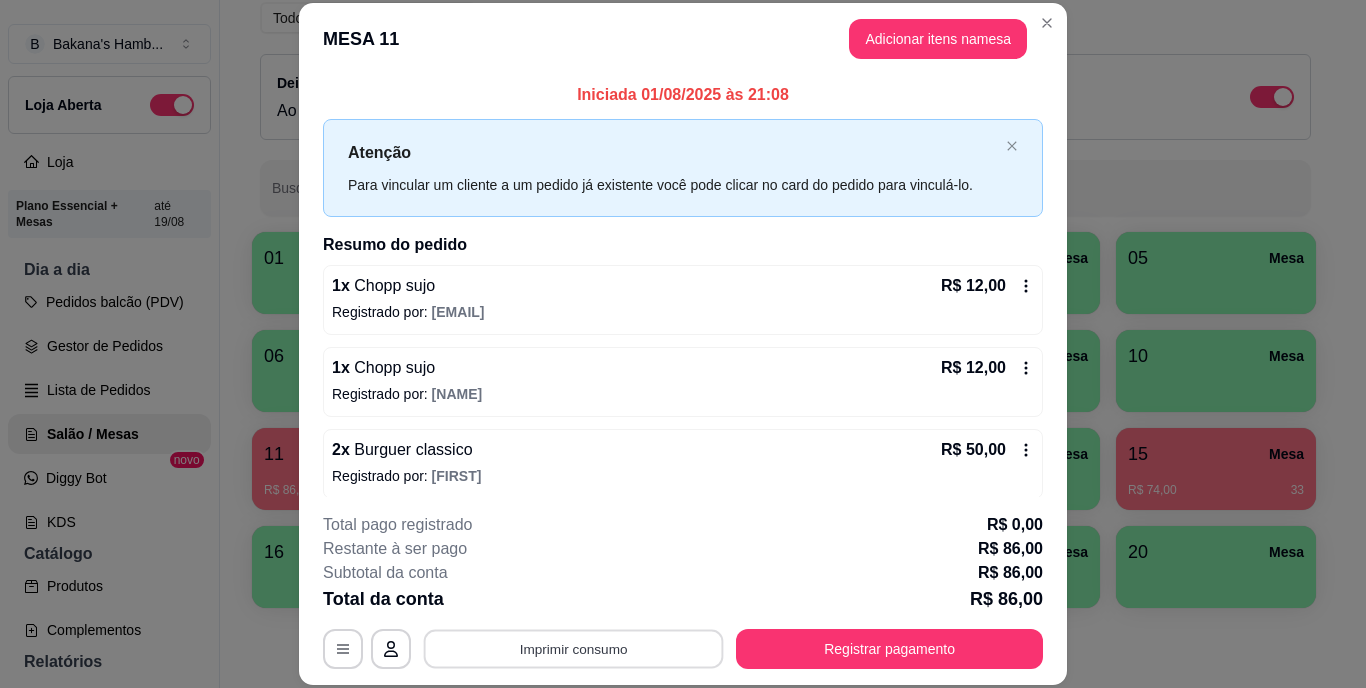 click on "Imprimir consumo" at bounding box center (574, 648) 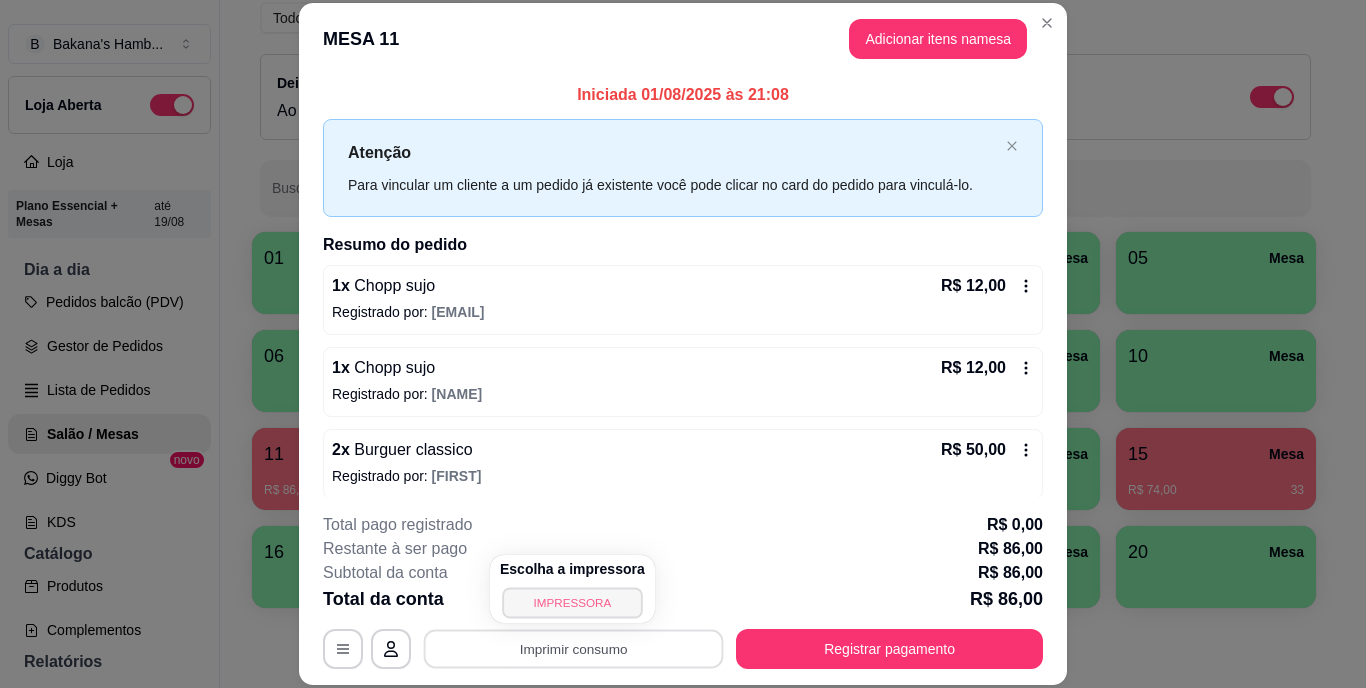click on "IMPRESSORA" at bounding box center [572, 602] 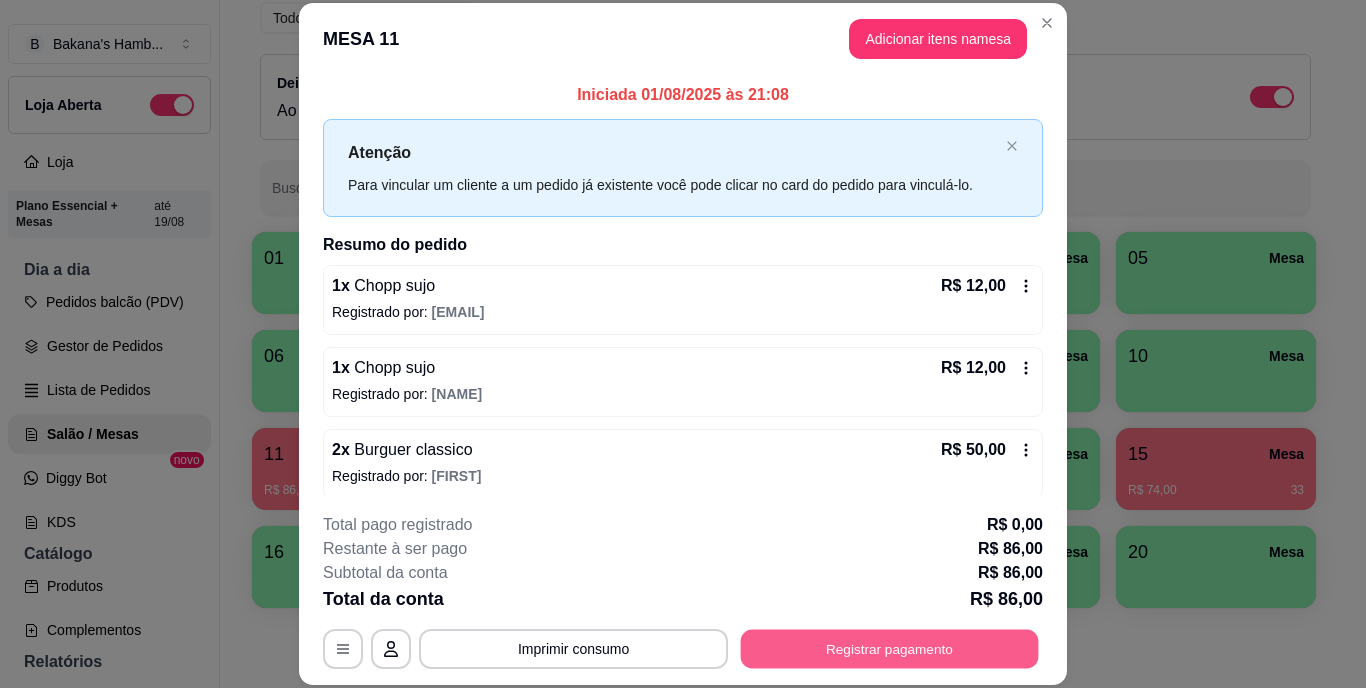 click on "Registrar pagamento" at bounding box center (890, 648) 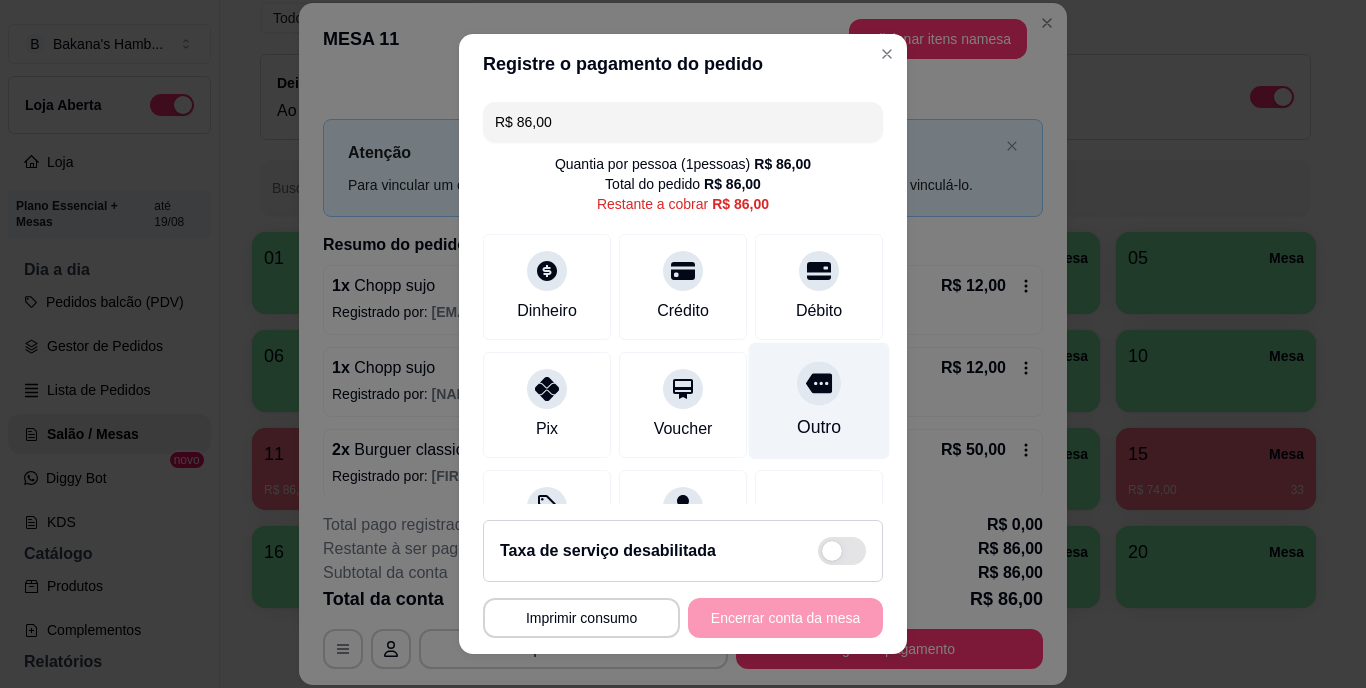 click on "Outro" at bounding box center [819, 428] 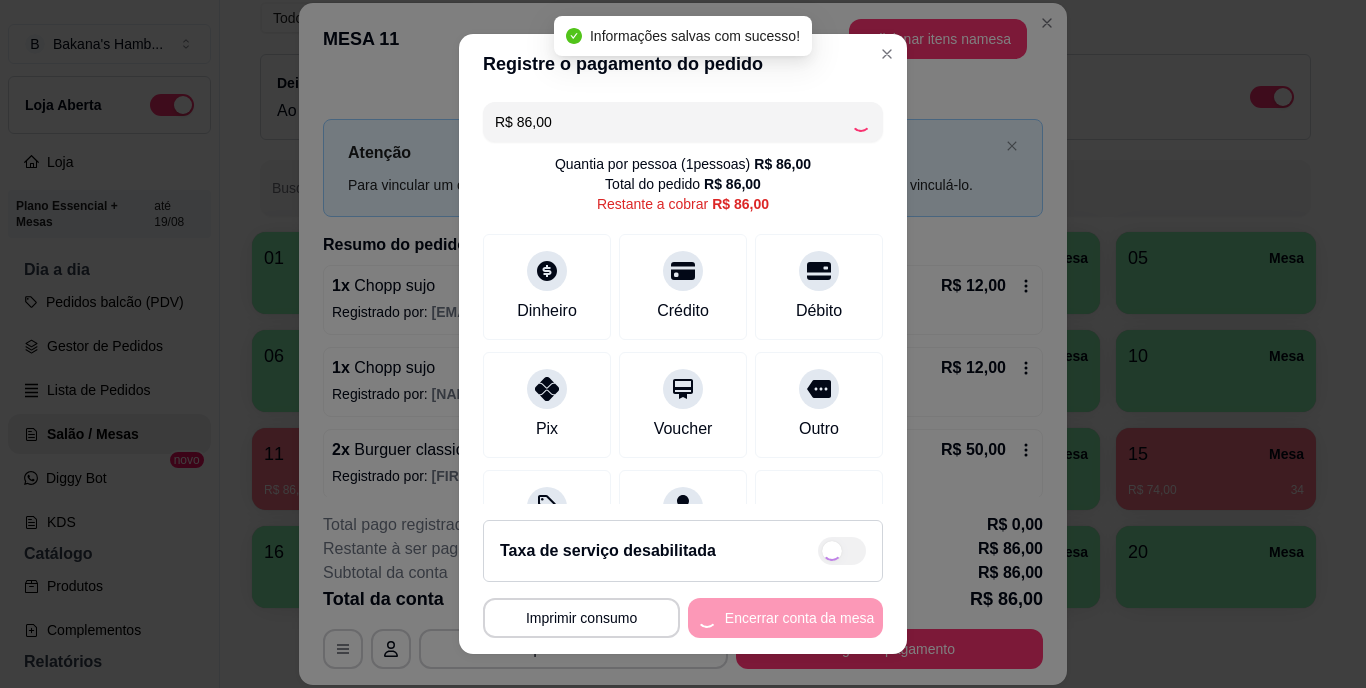type on "R$ 0,00" 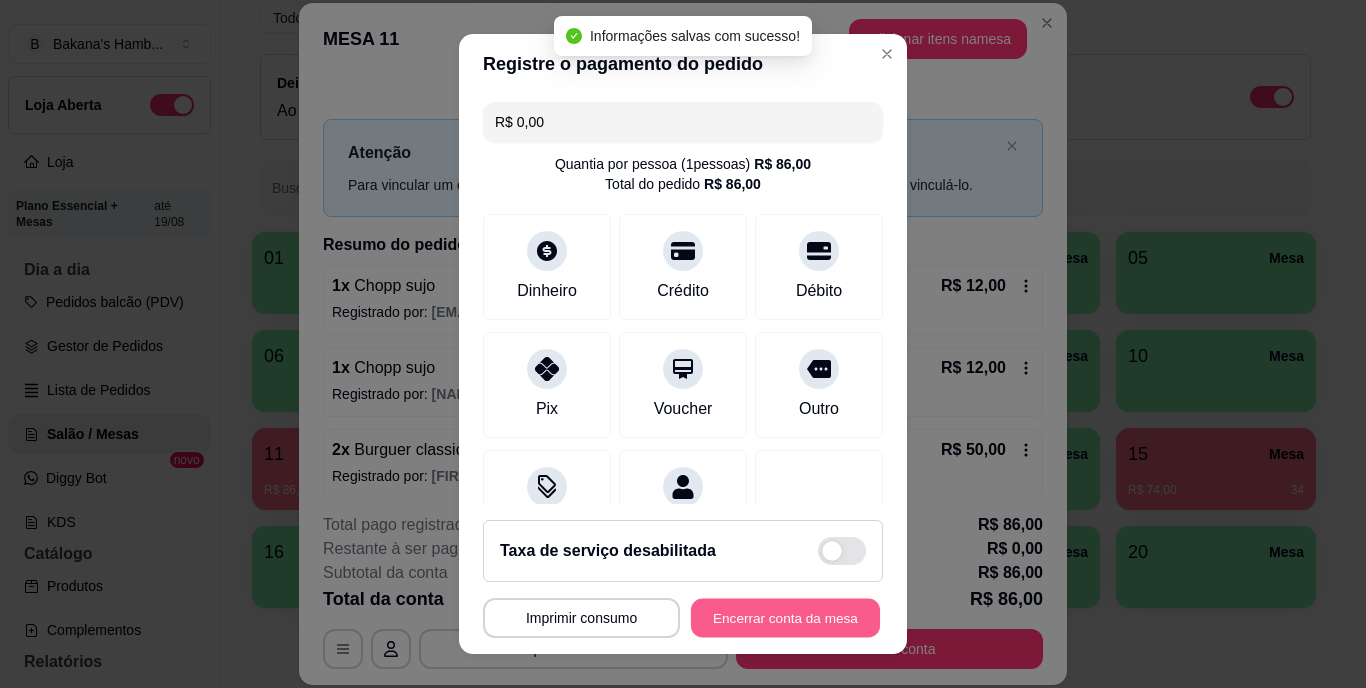 click on "Encerrar conta da mesa" at bounding box center (785, 617) 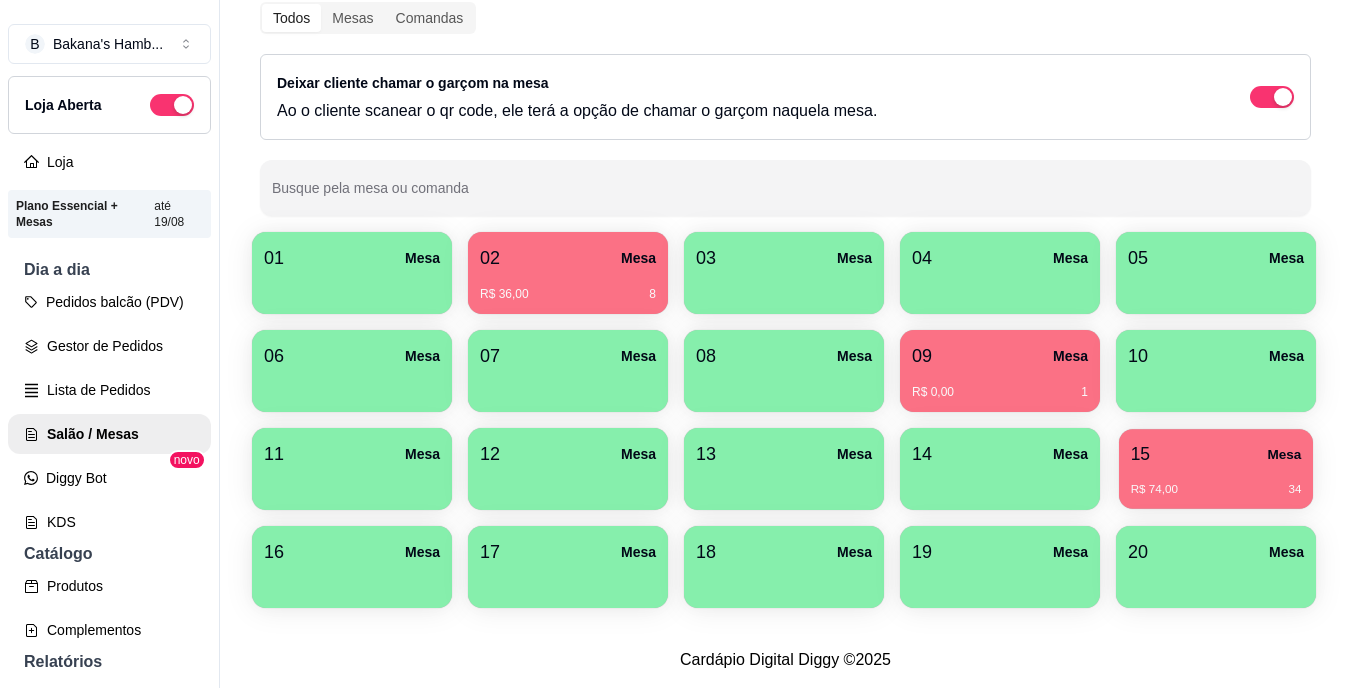 click on "15 Mesa" at bounding box center [1216, 454] 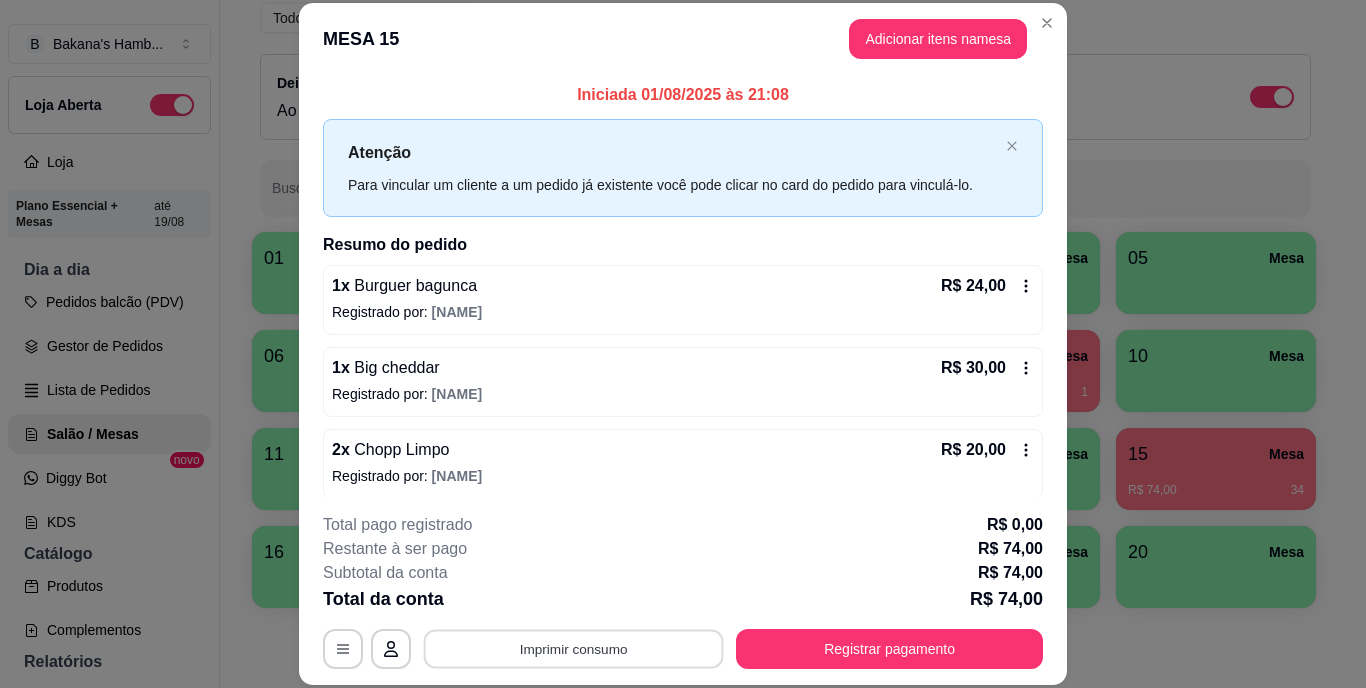 click on "Imprimir consumo" at bounding box center (574, 648) 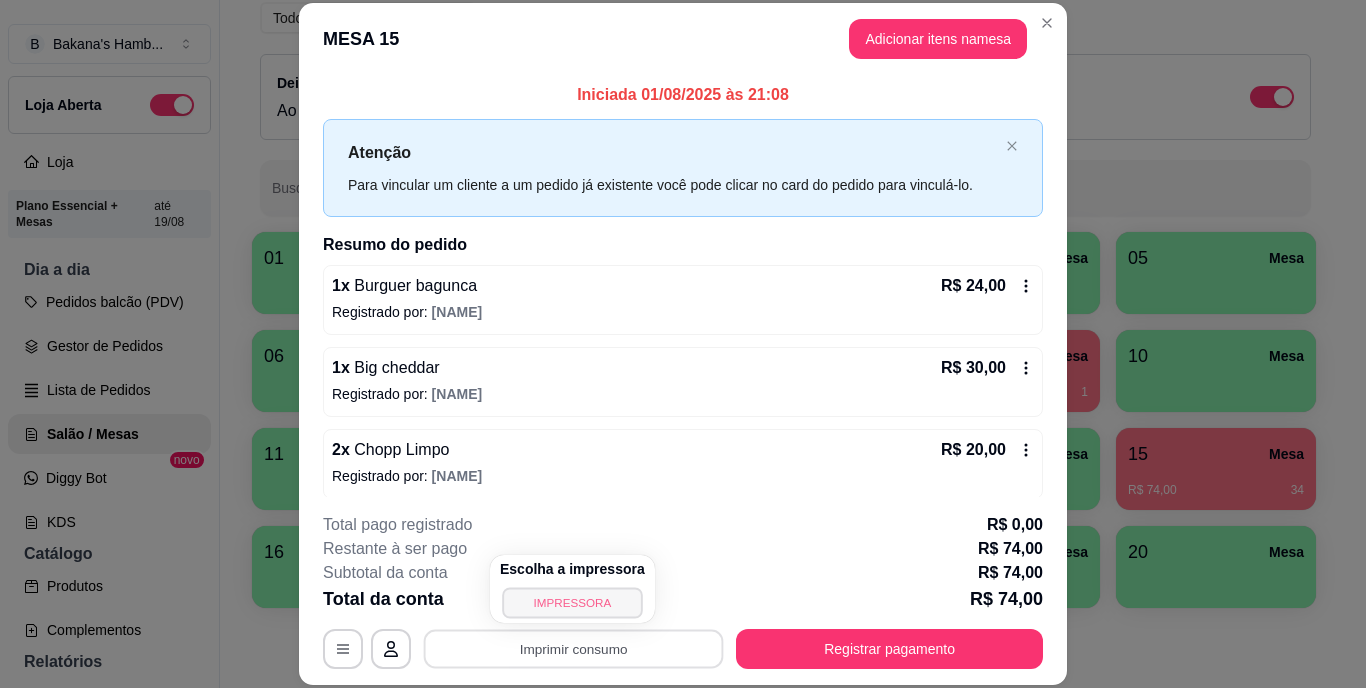 click on "IMPRESSORA" at bounding box center (572, 602) 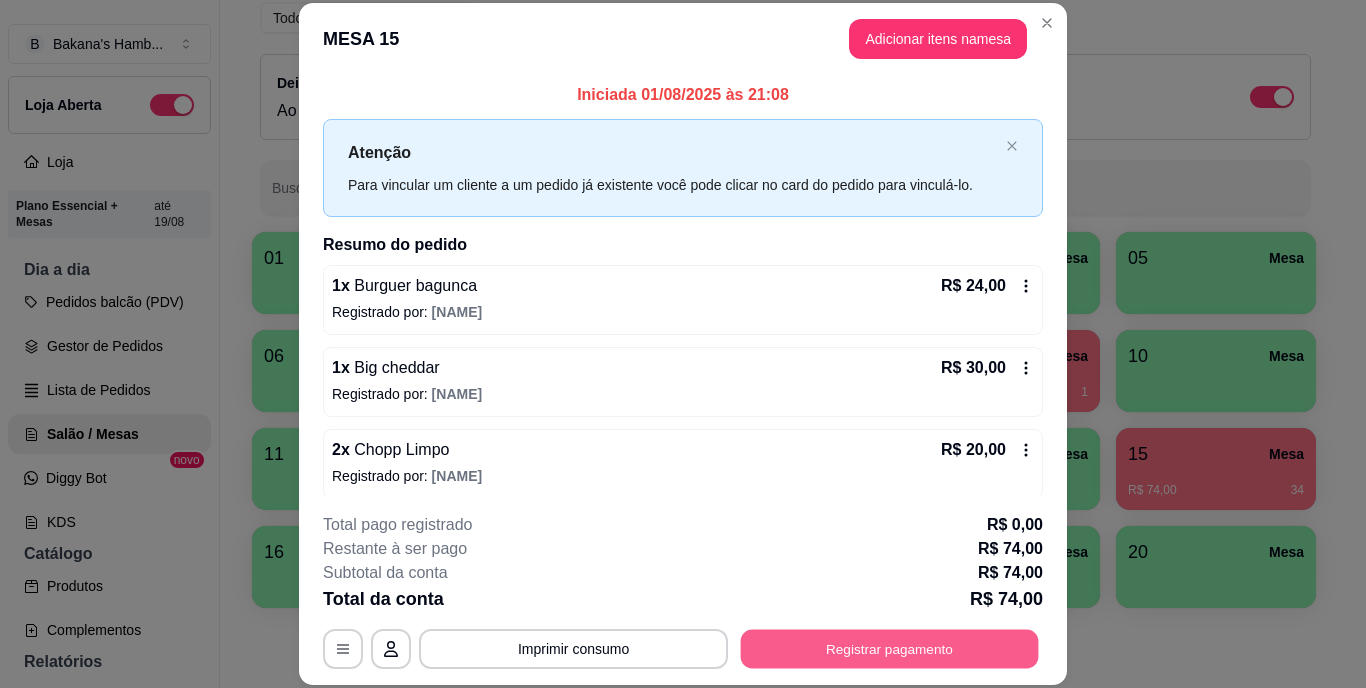 click on "Registrar pagamento" at bounding box center (890, 648) 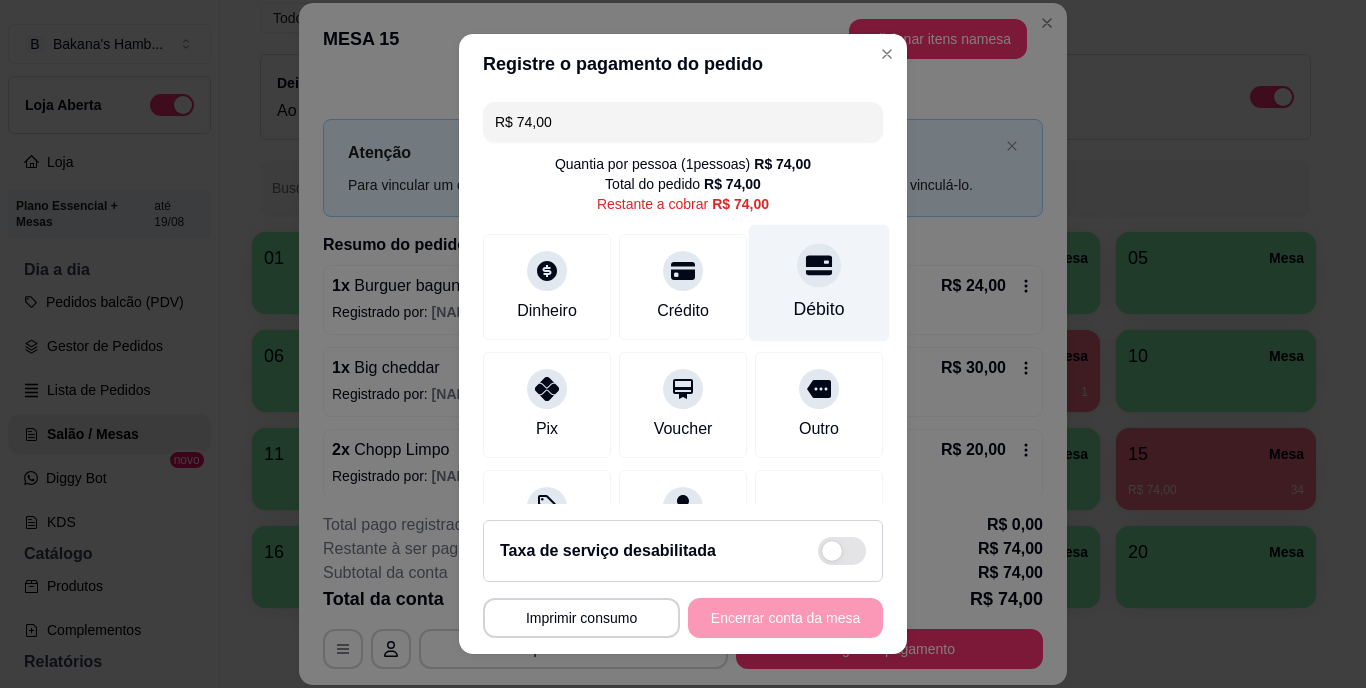 click on "Débito" at bounding box center (819, 310) 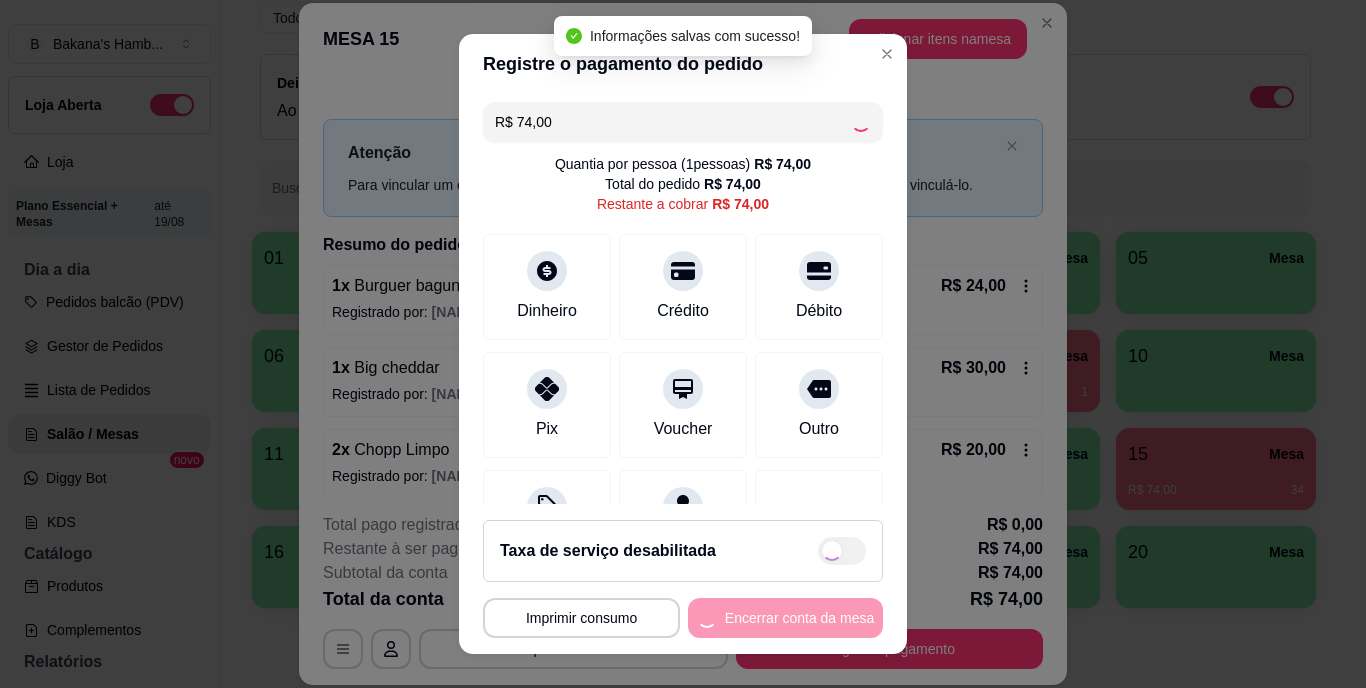 type on "R$ 0,00" 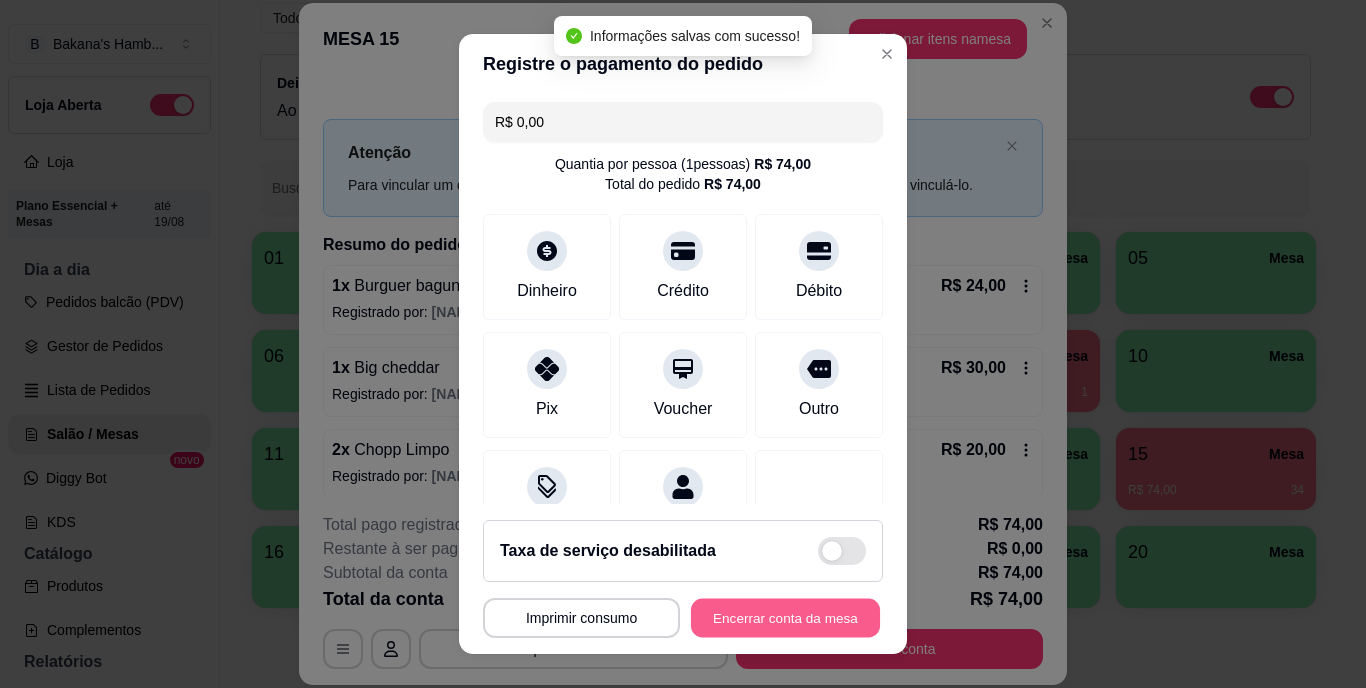 click on "Encerrar conta da mesa" at bounding box center (785, 617) 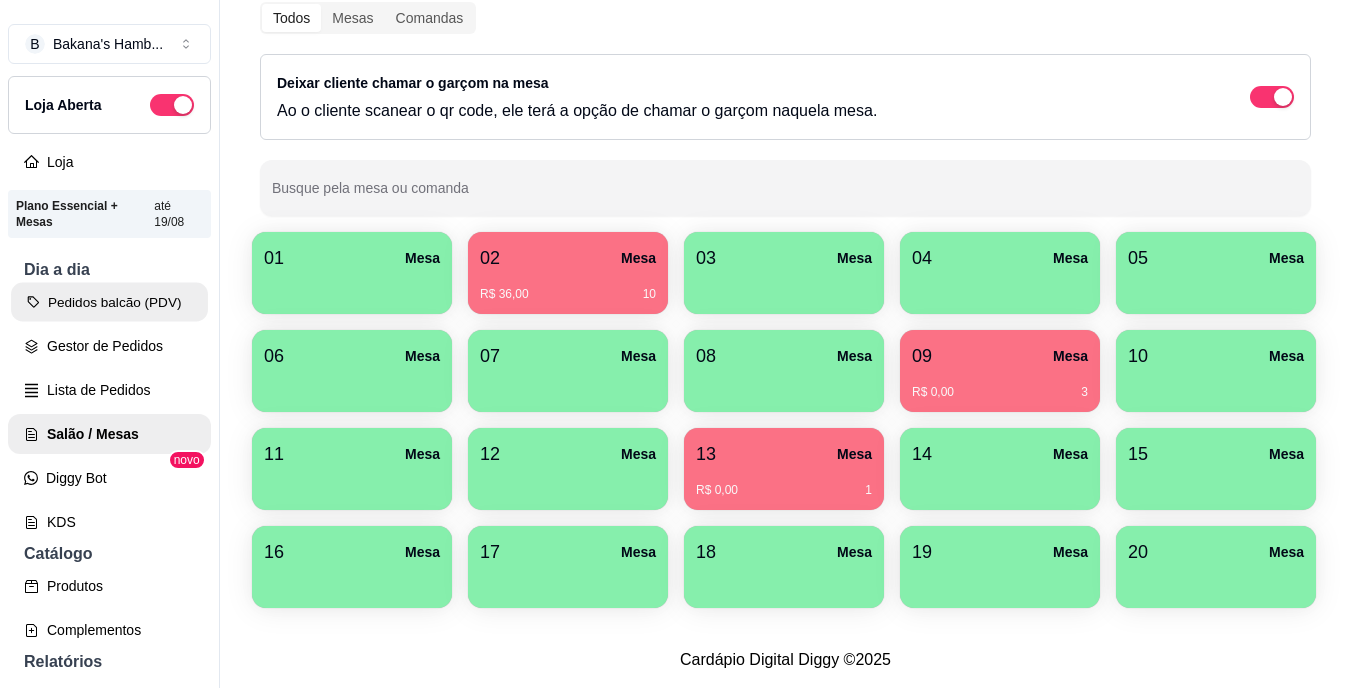 click on "Pedidos balcão (PDV)" at bounding box center [109, 302] 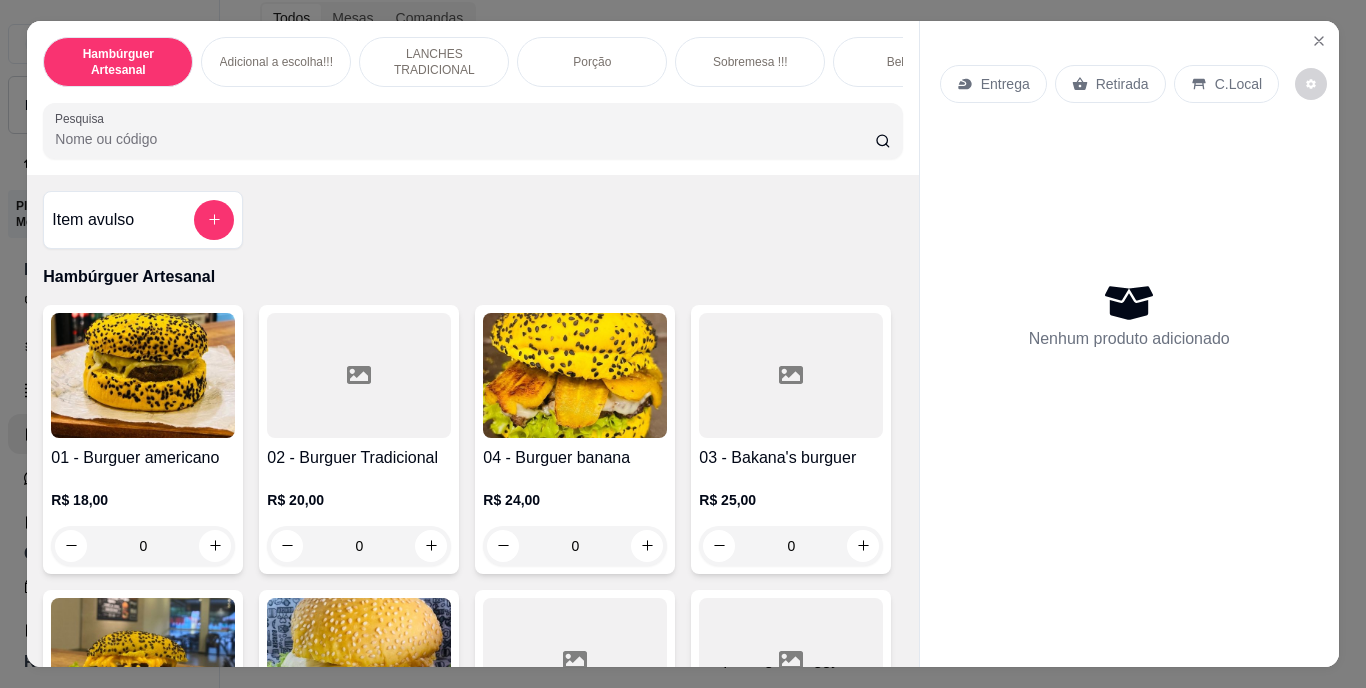 click on "Pesquisa" at bounding box center [465, 139] 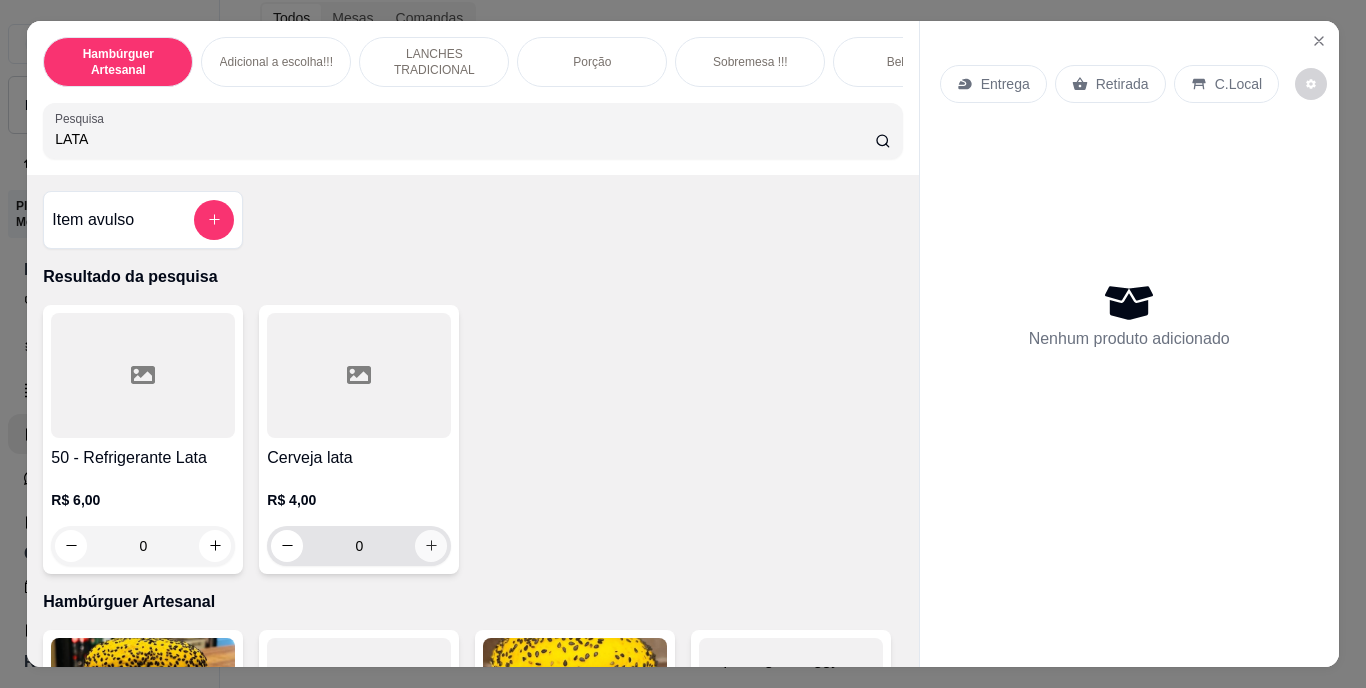 type on "LATA" 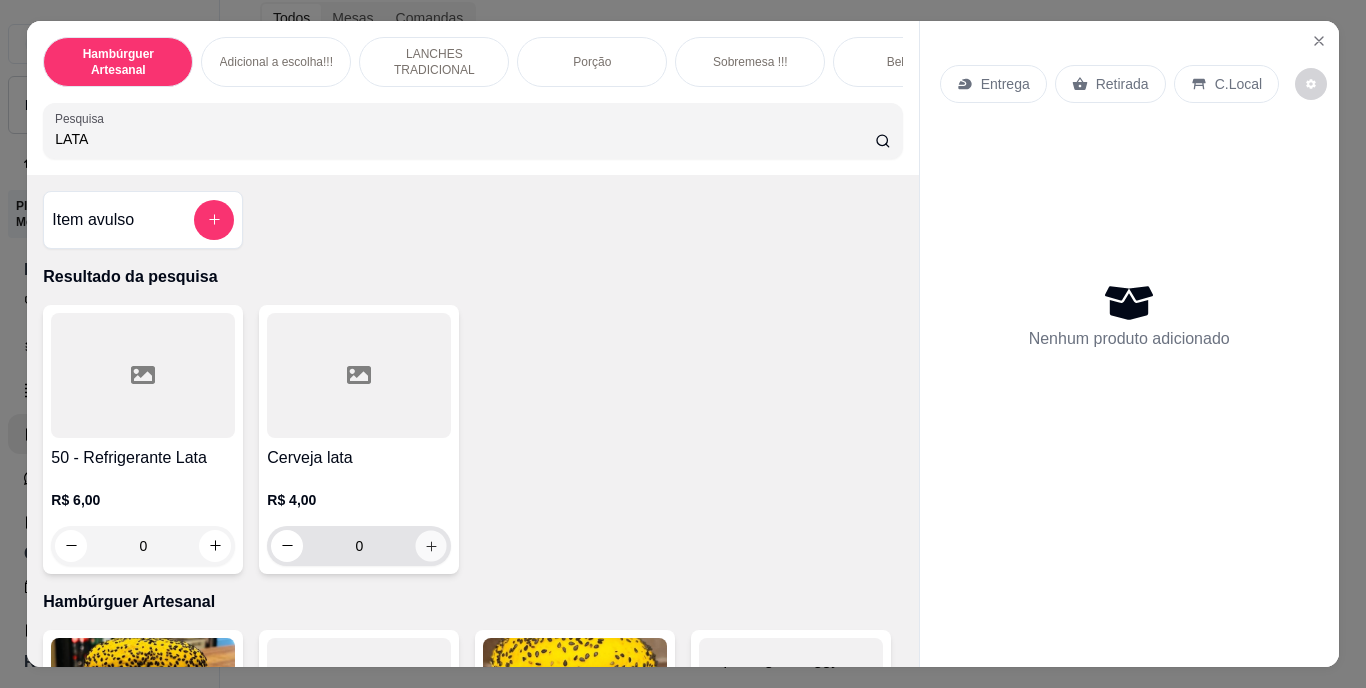 click 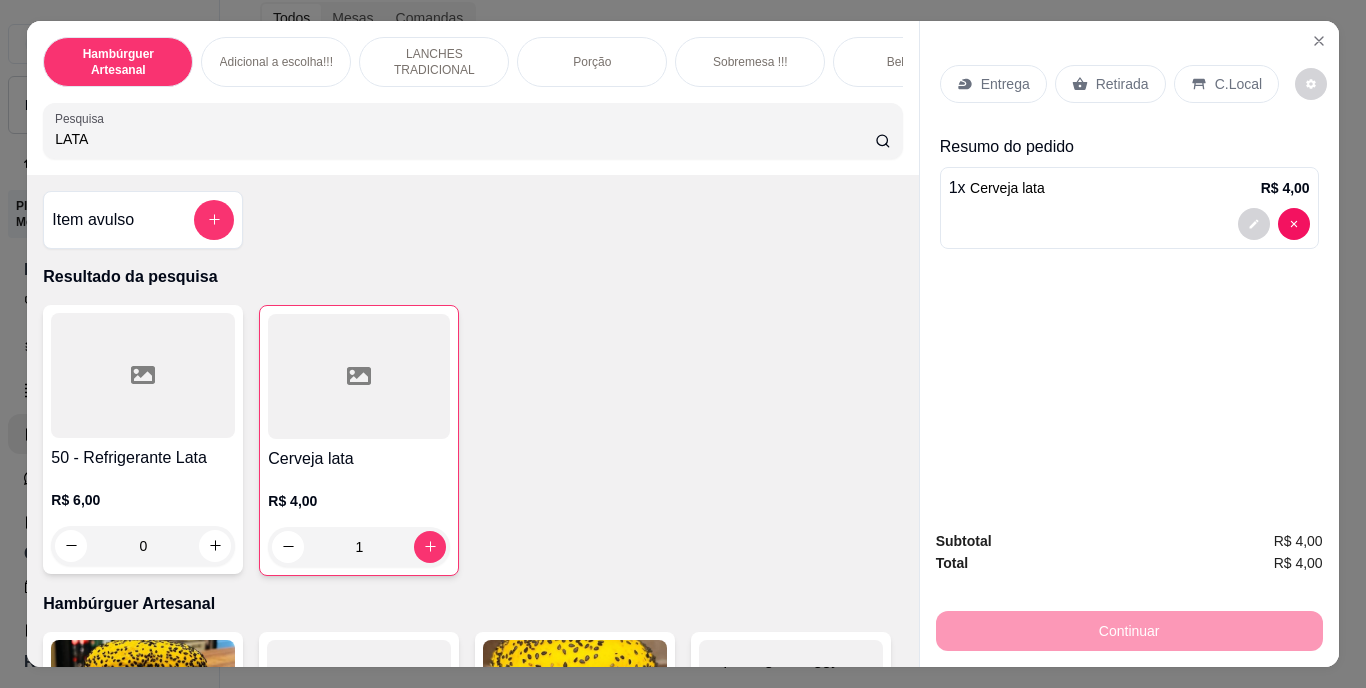 click on "Retirada" at bounding box center (1110, 84) 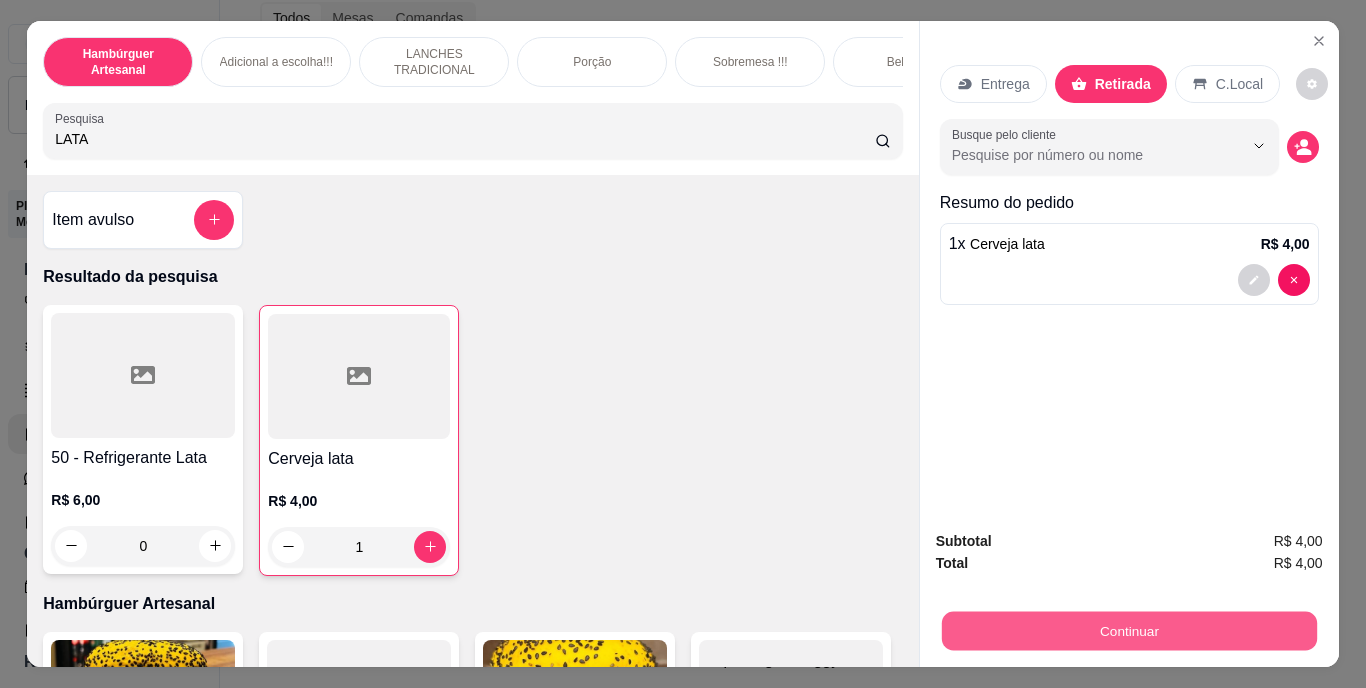click on "Continuar" at bounding box center (1128, 631) 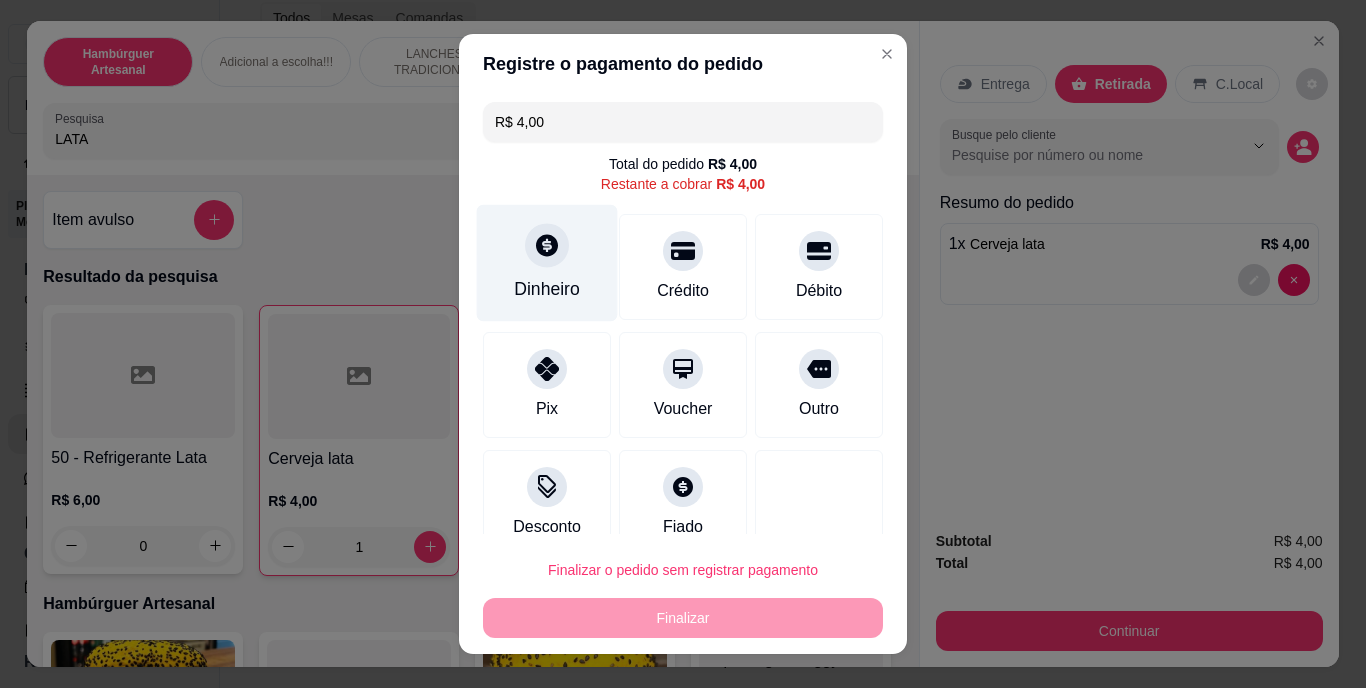 click on "Dinheiro" at bounding box center (547, 263) 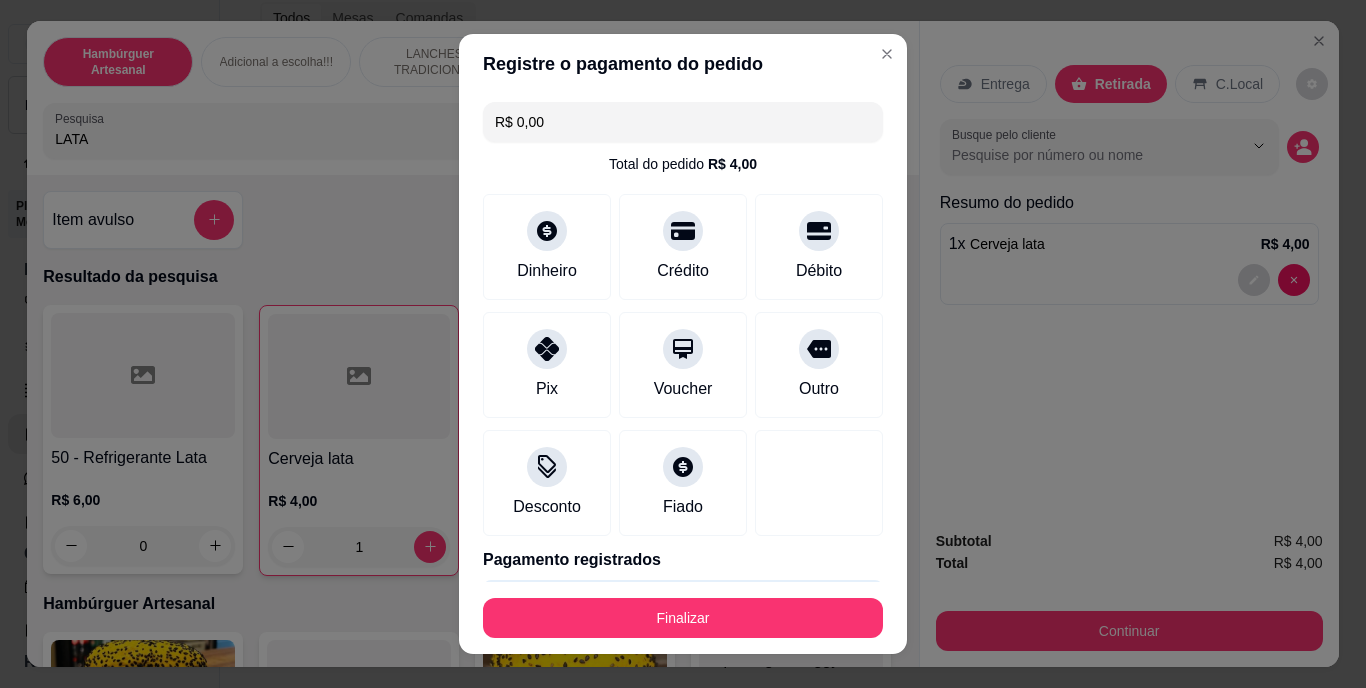 type on "R$ 0,00" 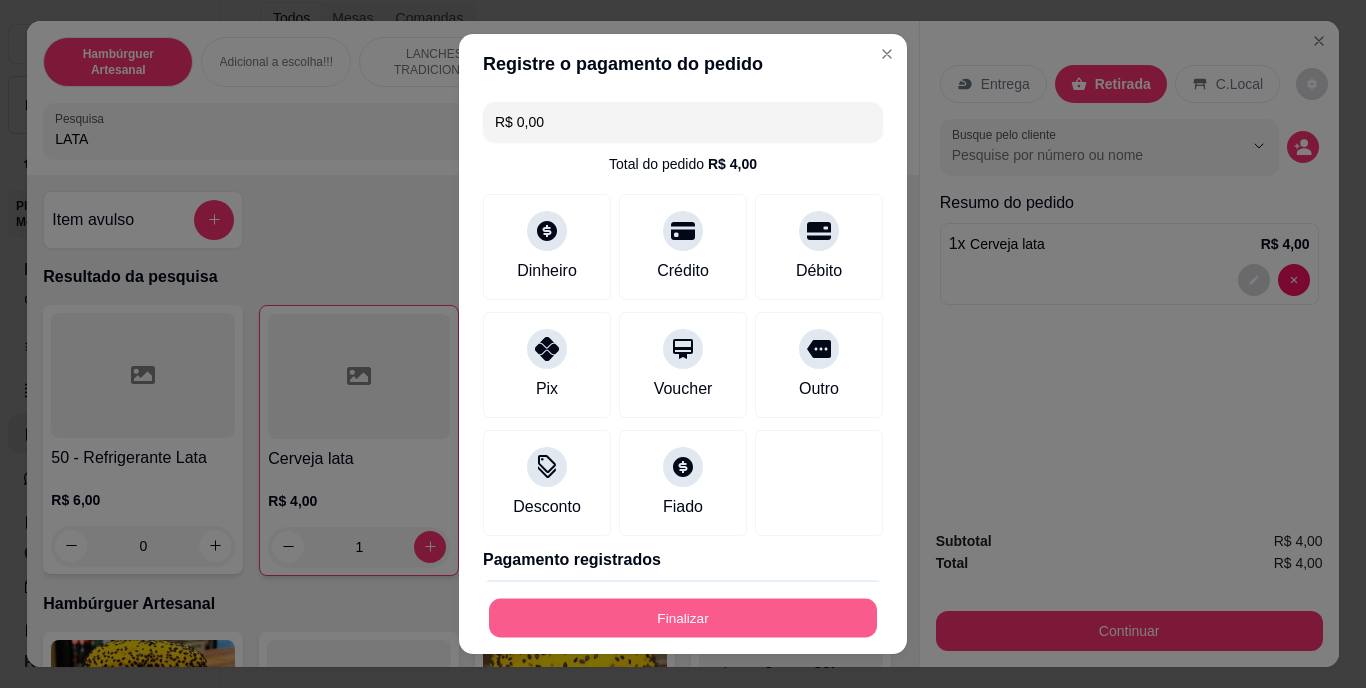 click on "Finalizar" at bounding box center (683, 617) 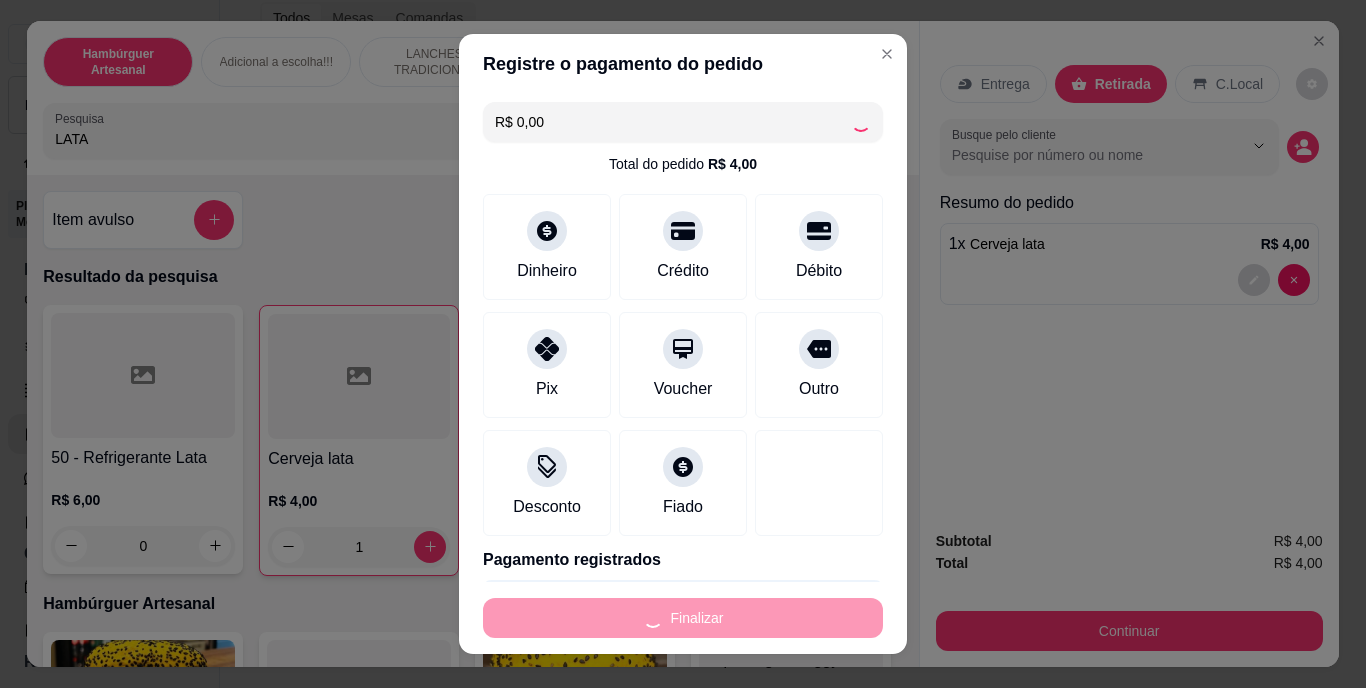 type on "0" 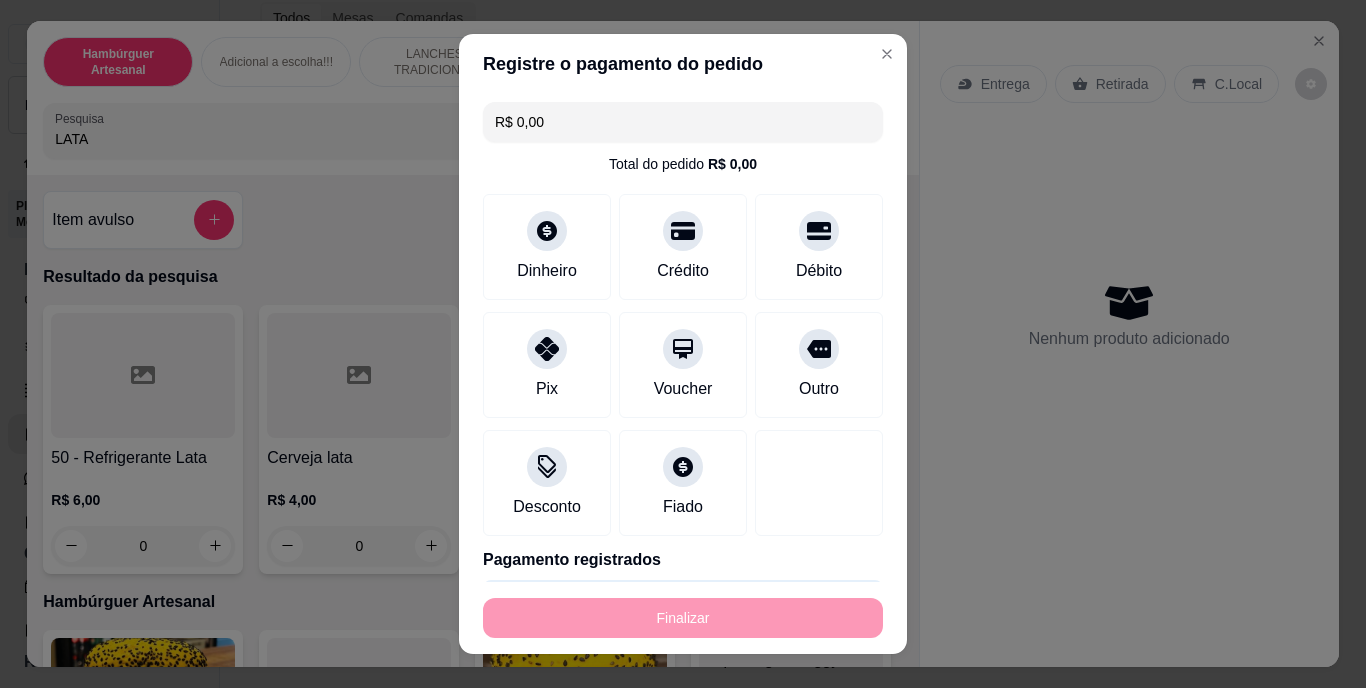 type on "-R$ 4,00" 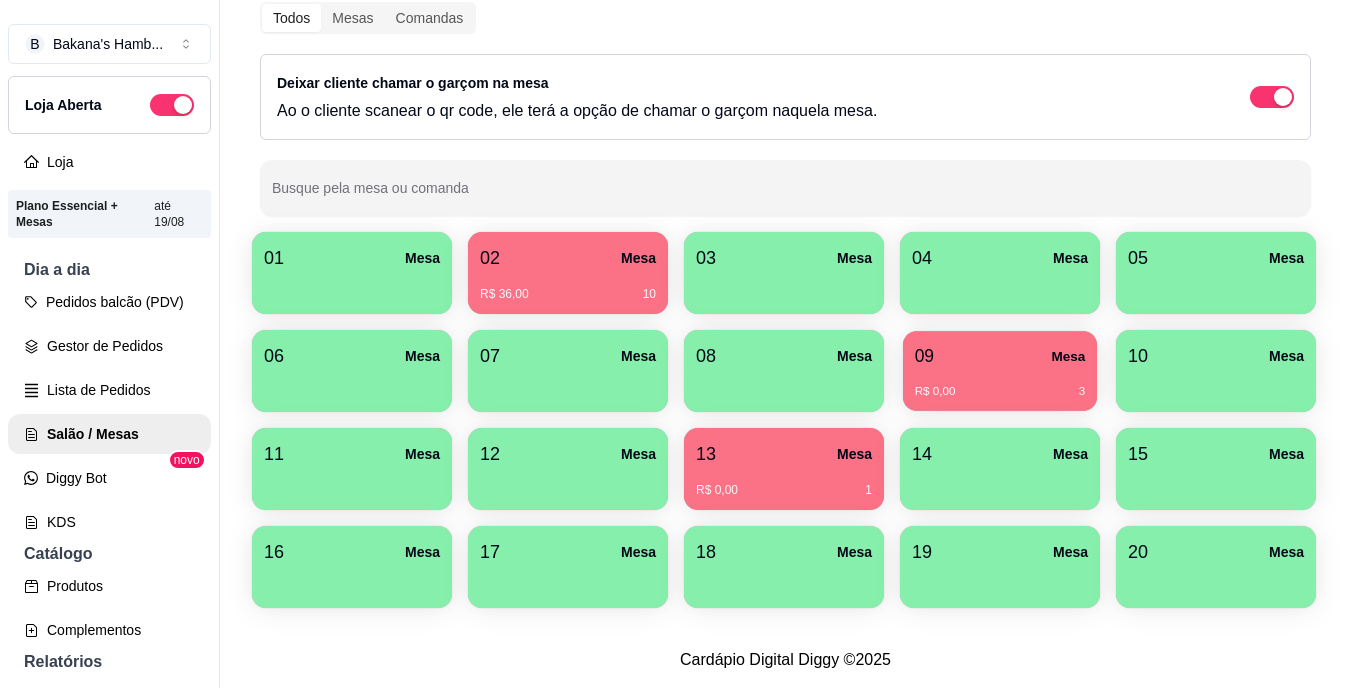 click on "R$ 0,00 3" at bounding box center (1000, 392) 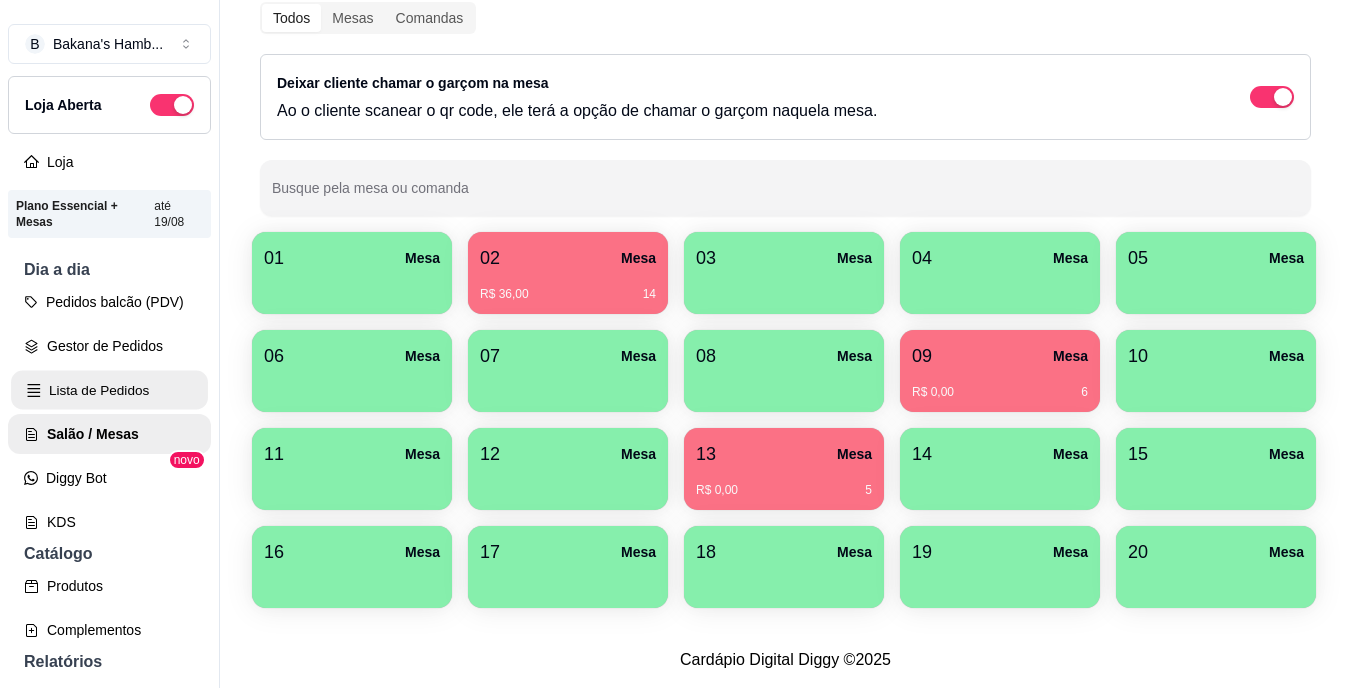 click on "Lista de Pedidos" at bounding box center [109, 390] 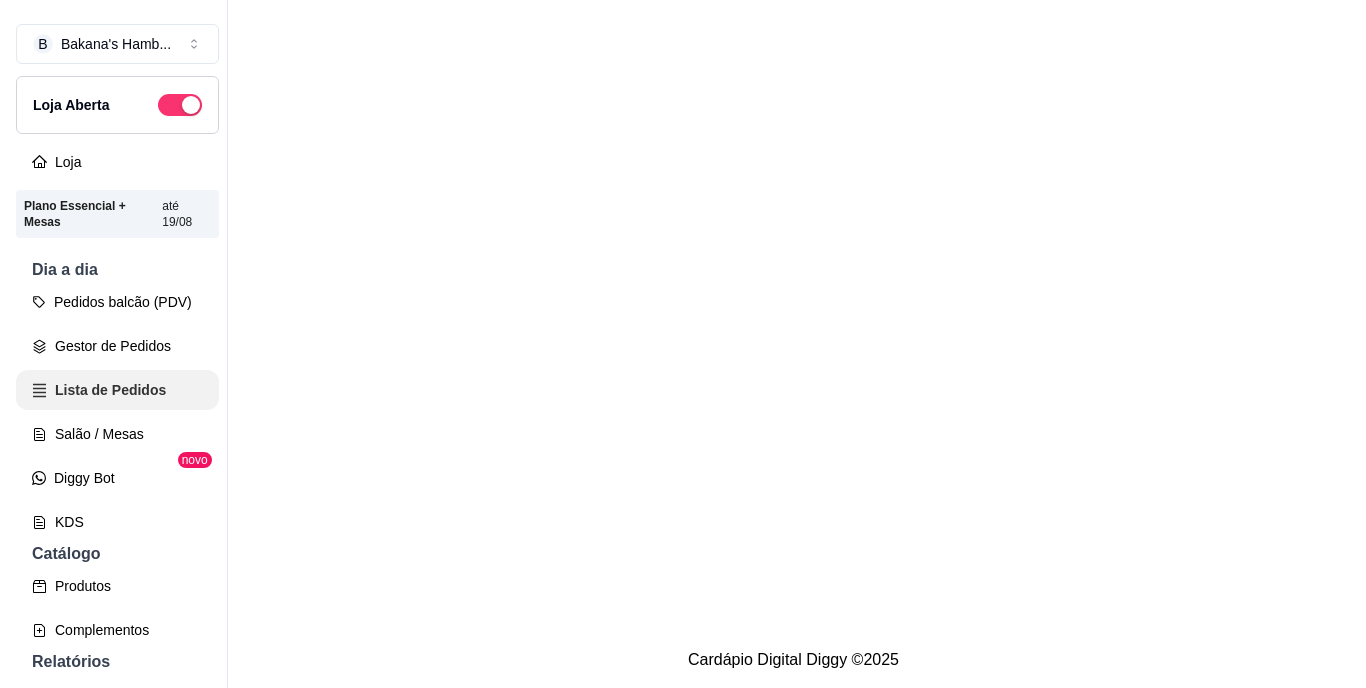scroll, scrollTop: 0, scrollLeft: 0, axis: both 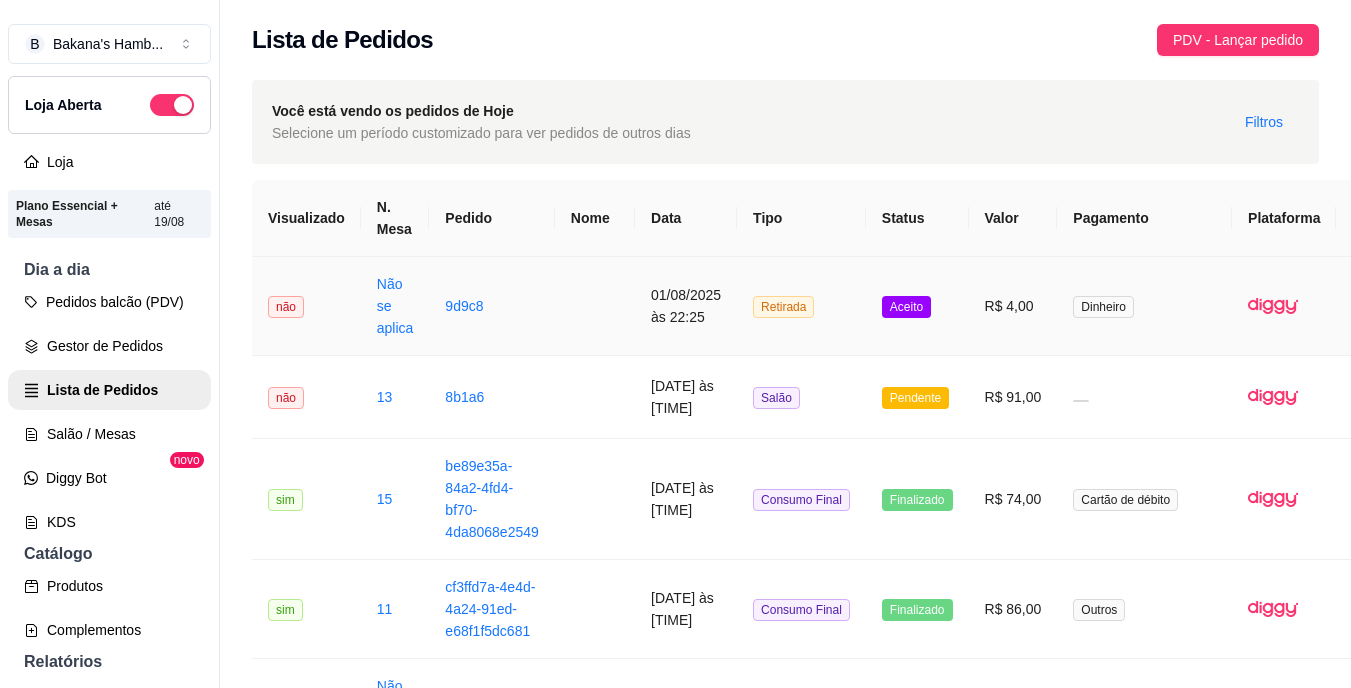 click on "01/08/2025 às 22:25" at bounding box center [686, 306] 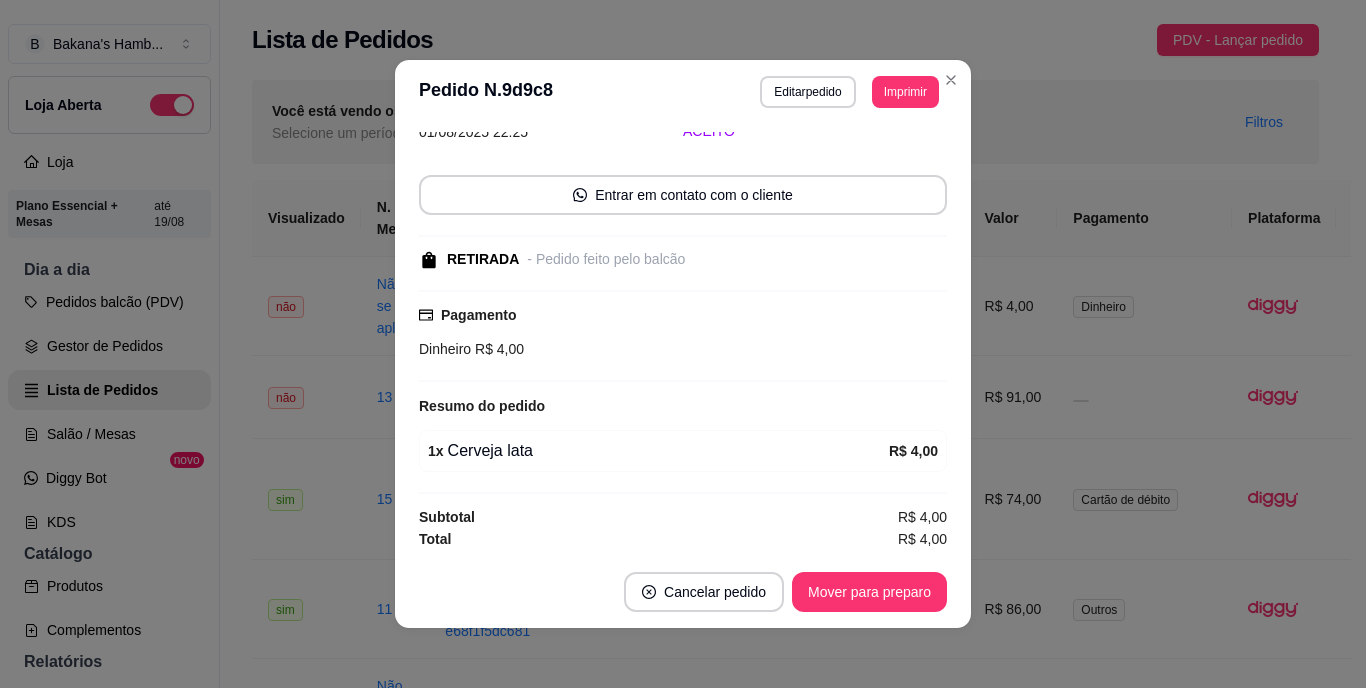 scroll, scrollTop: 0, scrollLeft: 0, axis: both 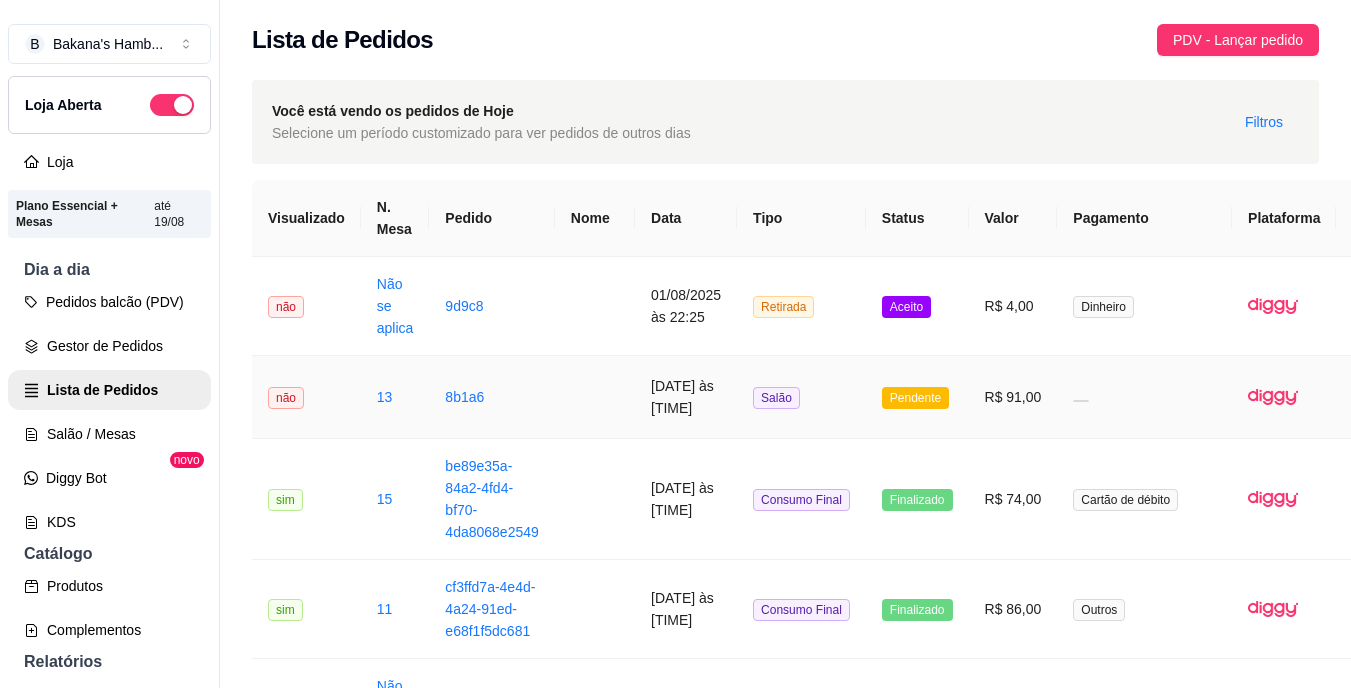 click at bounding box center [595, 397] 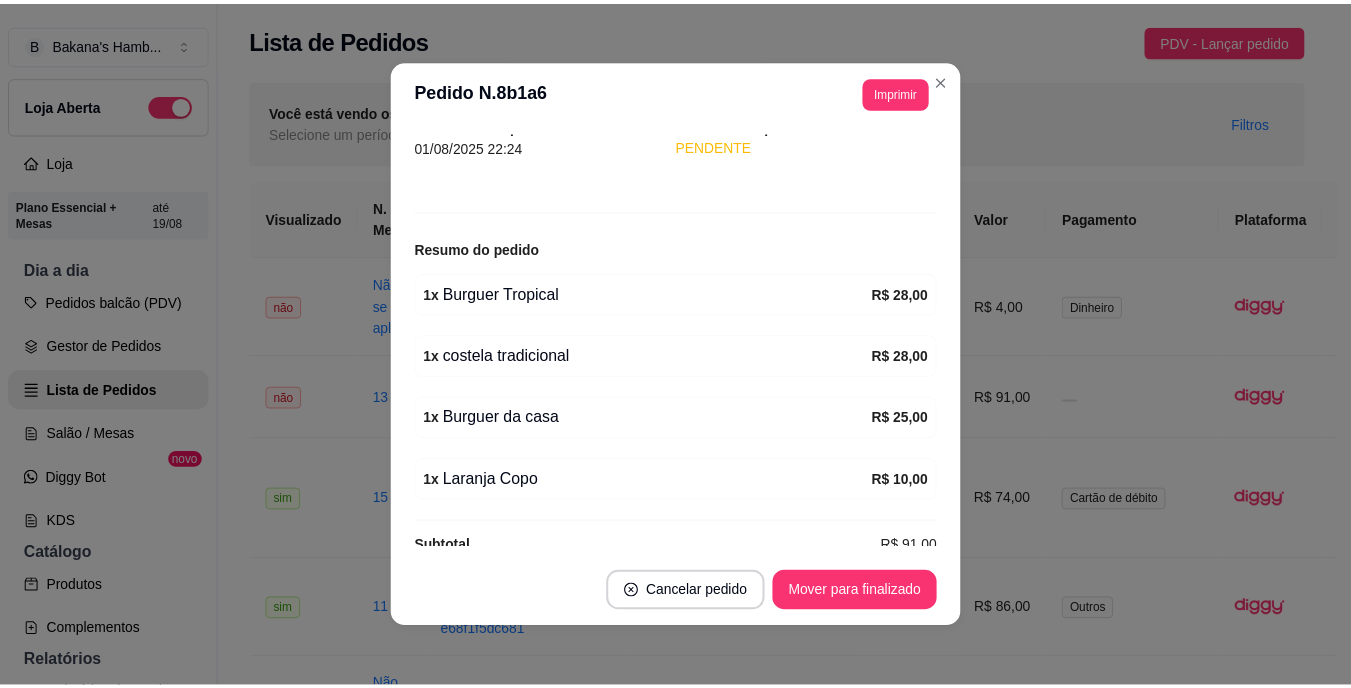 scroll, scrollTop: 149, scrollLeft: 0, axis: vertical 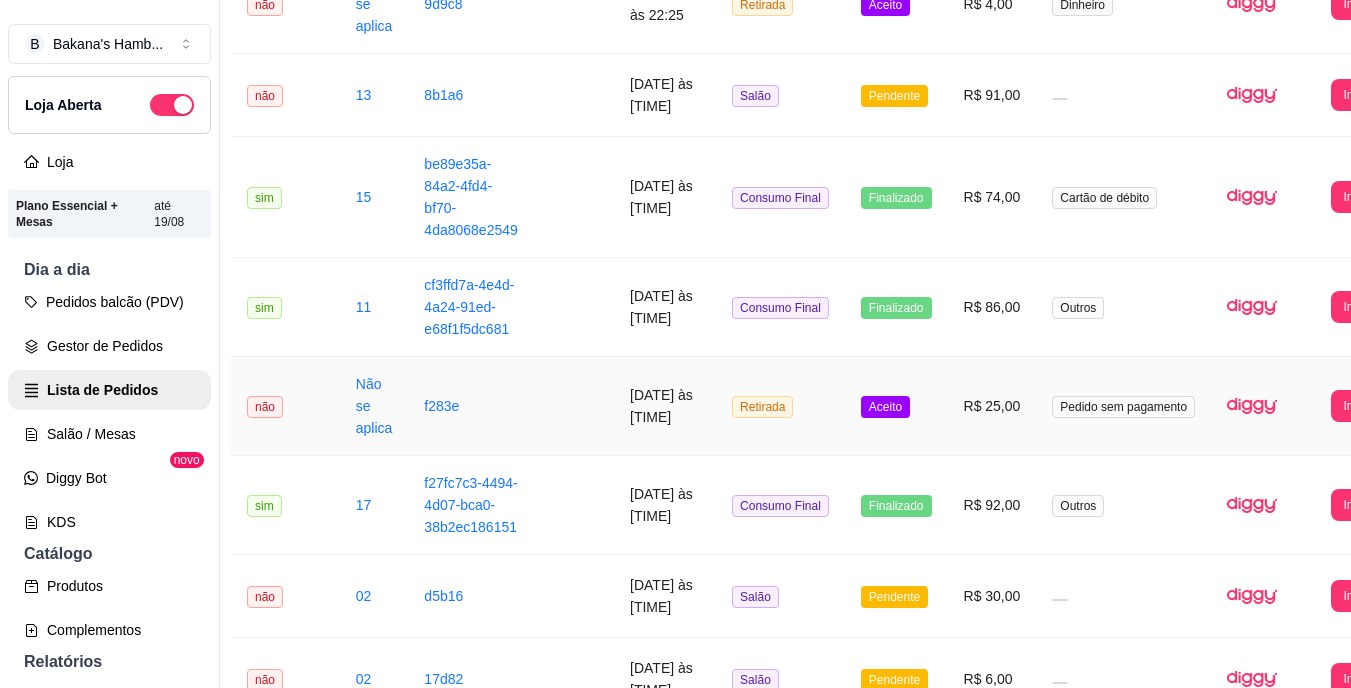 click on "[DATE] às [TIME]" at bounding box center (665, 406) 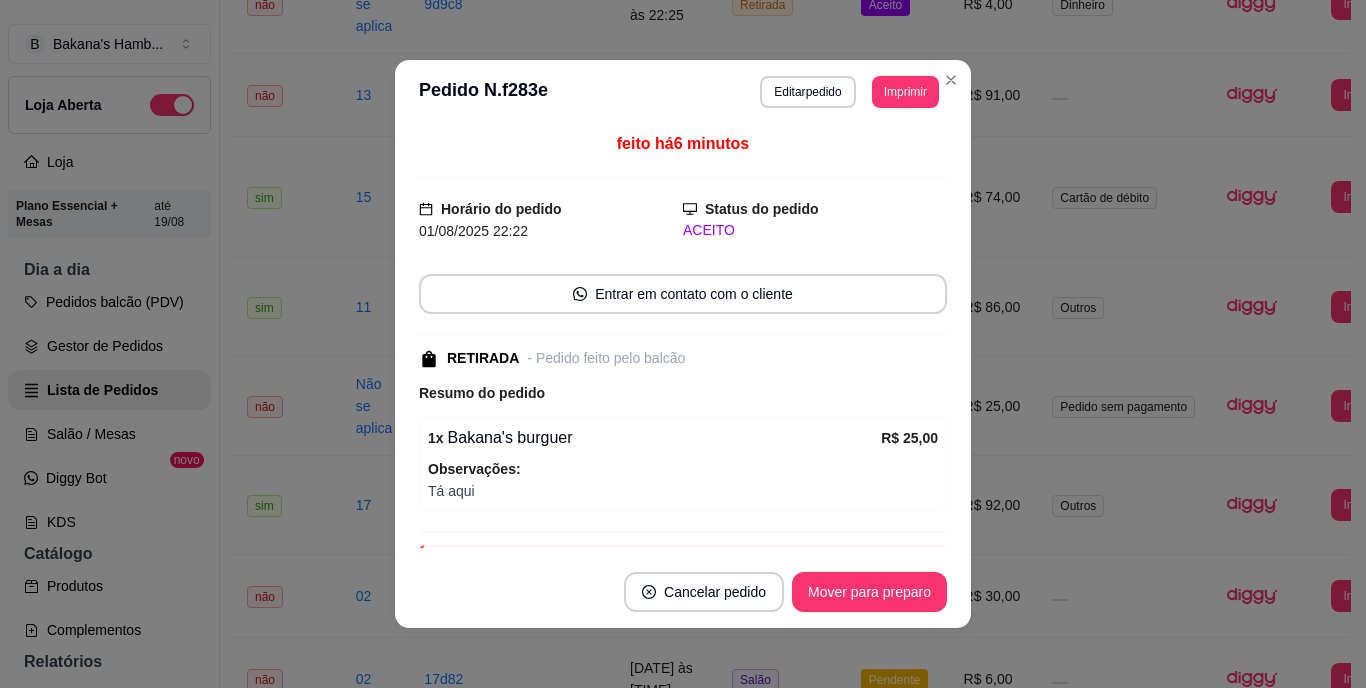scroll, scrollTop: 109, scrollLeft: 0, axis: vertical 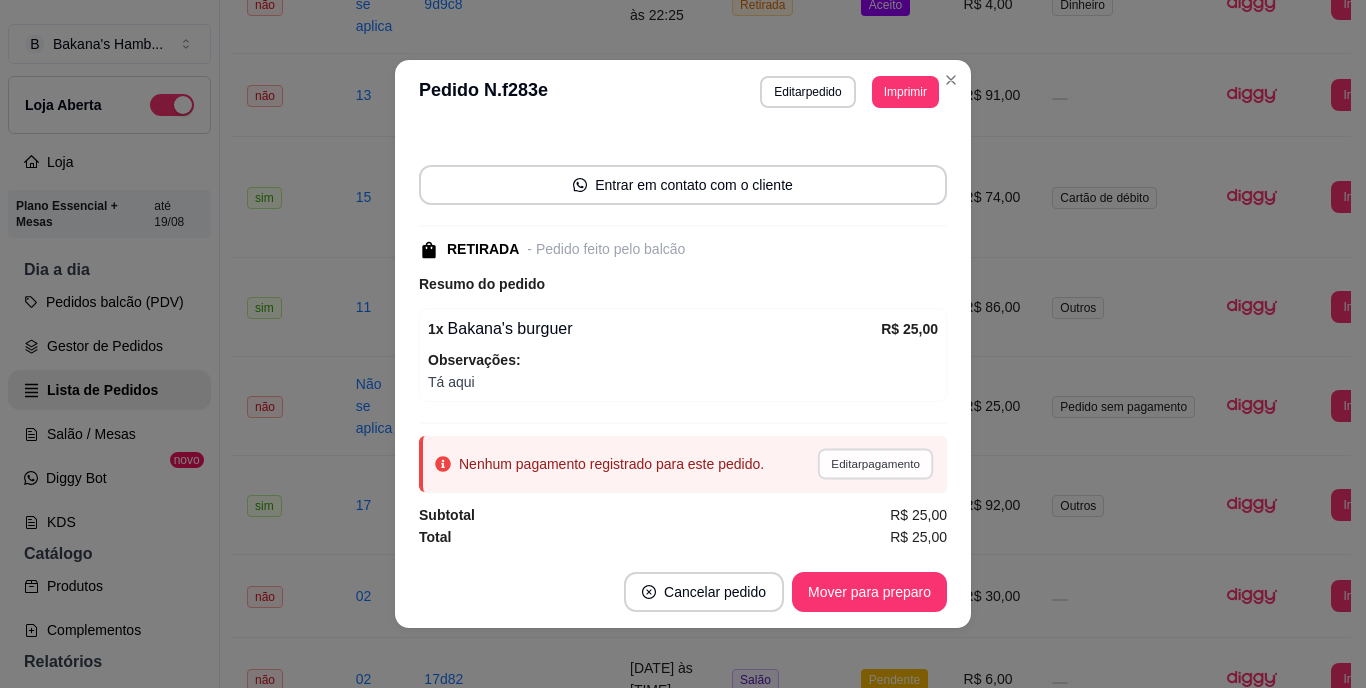 click on "Editar  pagamento" at bounding box center [875, 463] 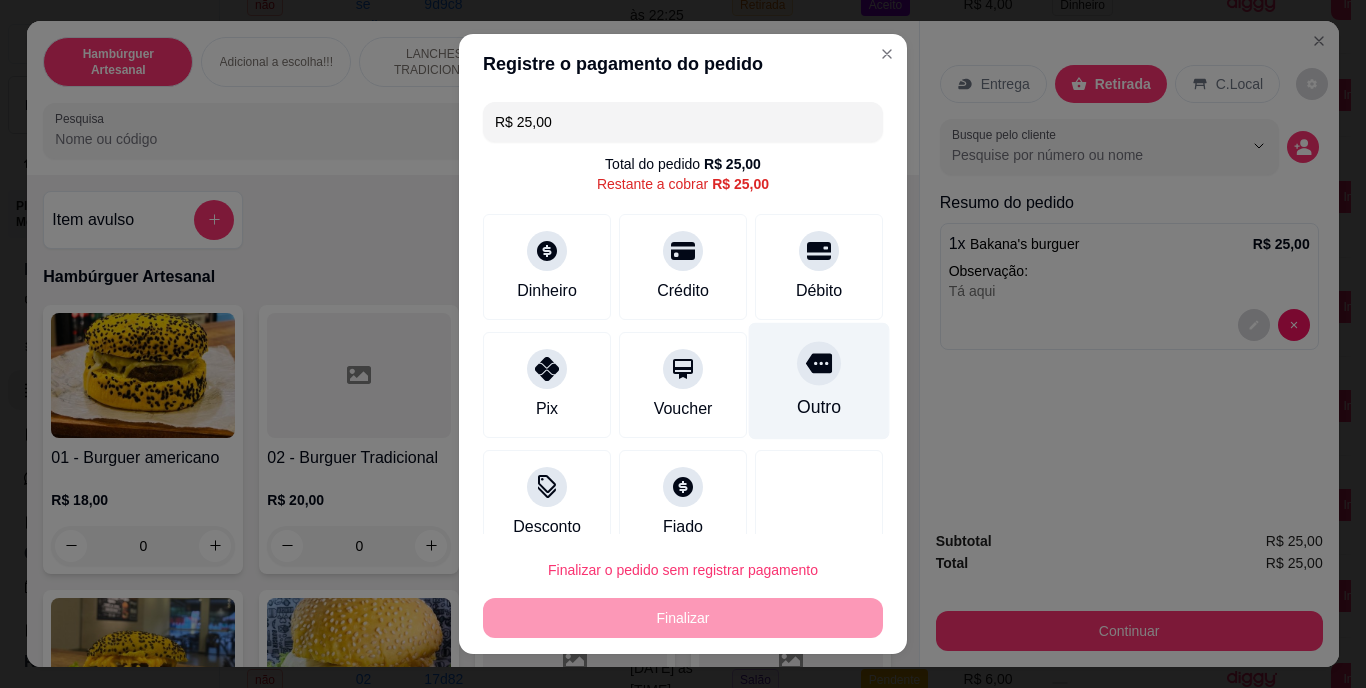 click at bounding box center (819, 364) 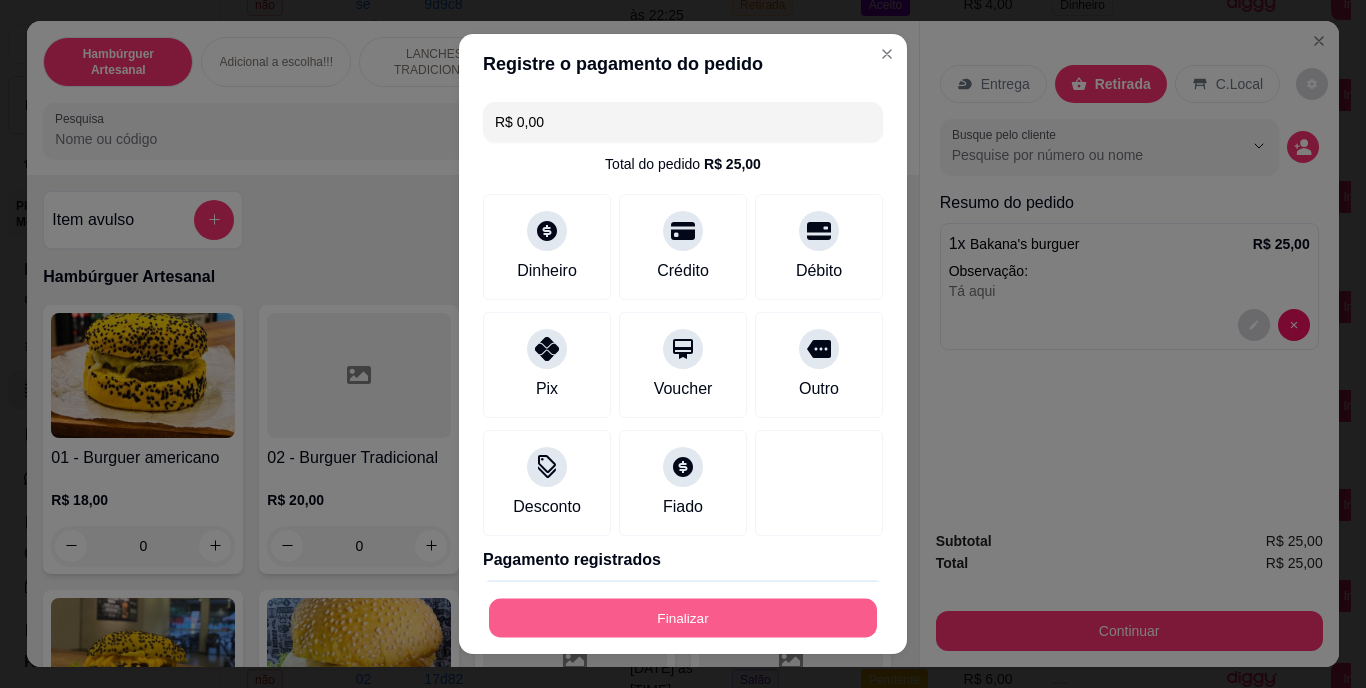 click on "Finalizar" at bounding box center [683, 617] 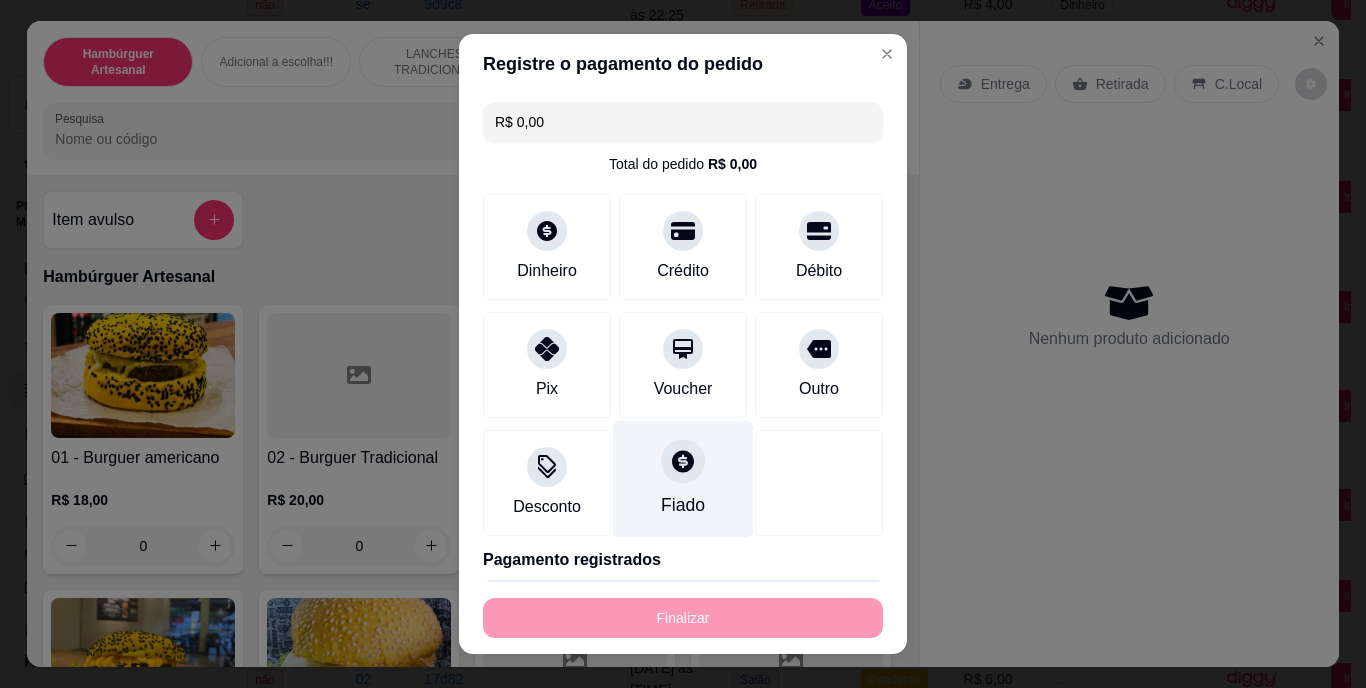 type on "-R$ 25,00" 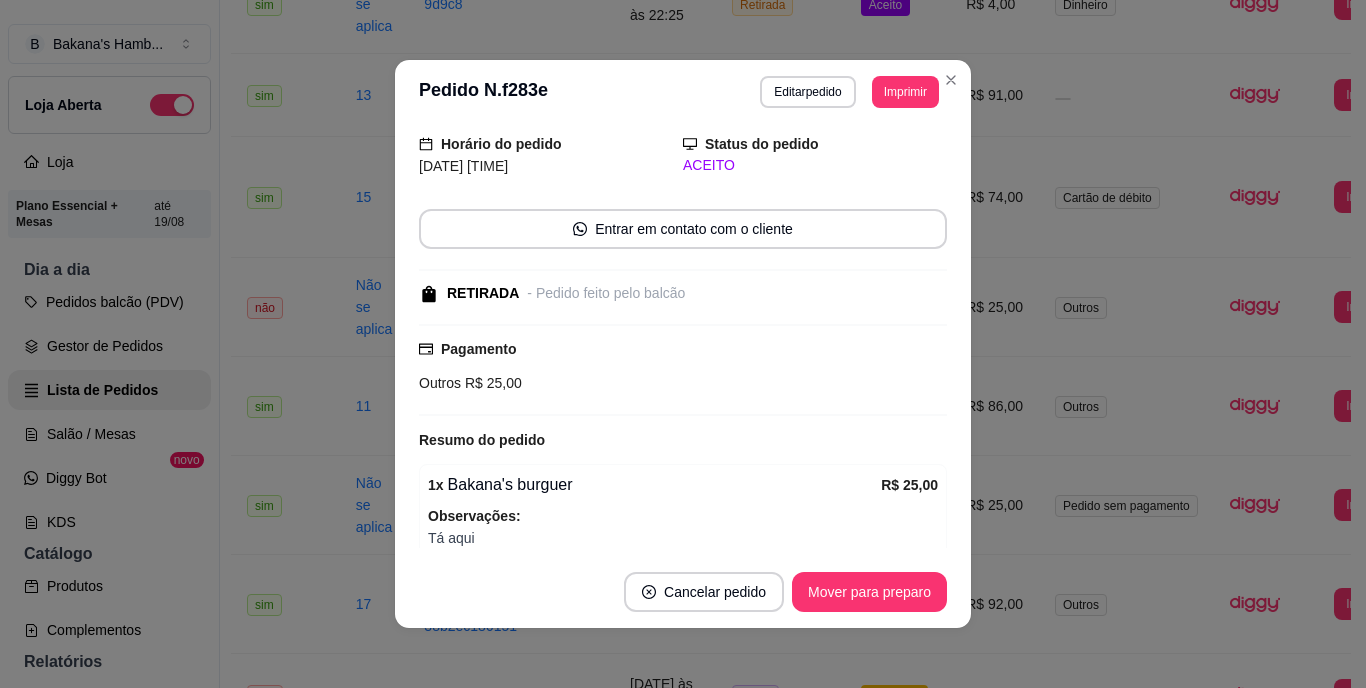 scroll, scrollTop: 153, scrollLeft: 0, axis: vertical 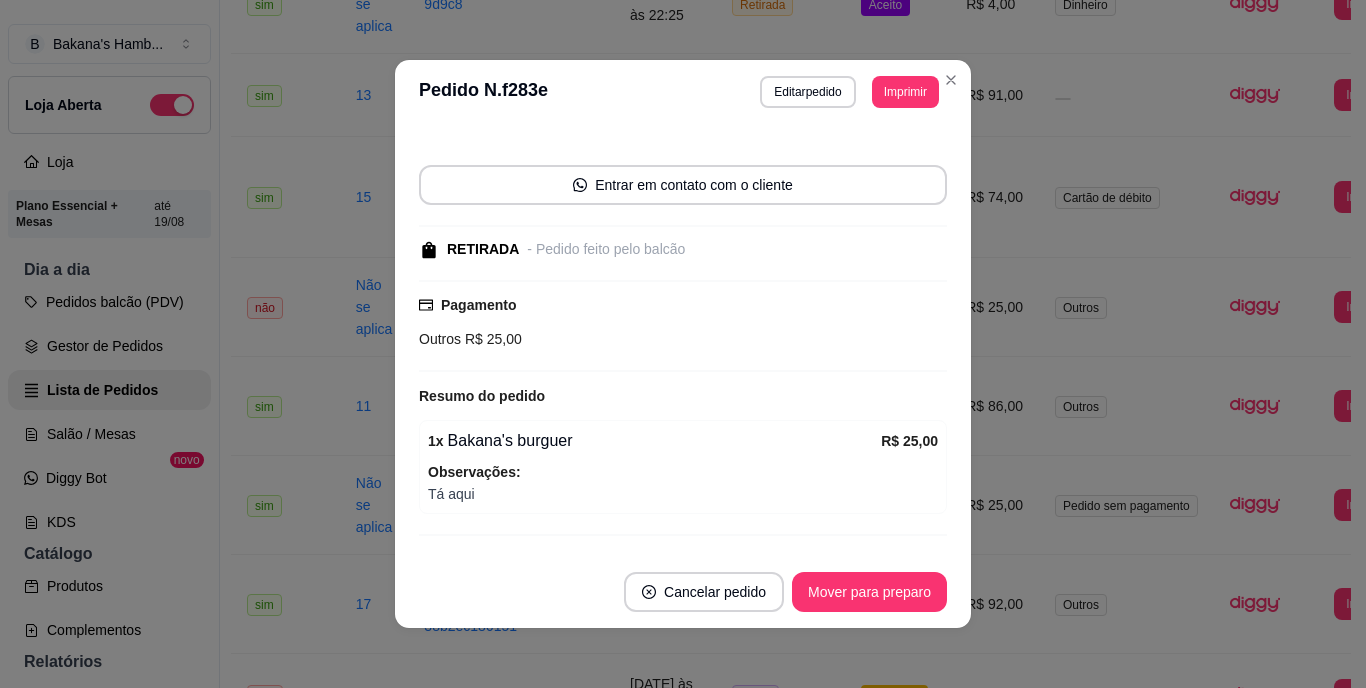 click on "feito há 5 minutos Editado por [EMAIL] Horário do pedido [DATE] [TIME] Status do pedido ACEITO Entrar em contato com o cliente RETIRADA - Pedido feito pelo balcão Pagamento Outros R$ 25,00 Resumo do pedido 1 x Bakana's burguer R$ 25,00 Observações: Tá aqui Subtotal R$ 25,00 Total R$ 25,00" at bounding box center [683, 340] 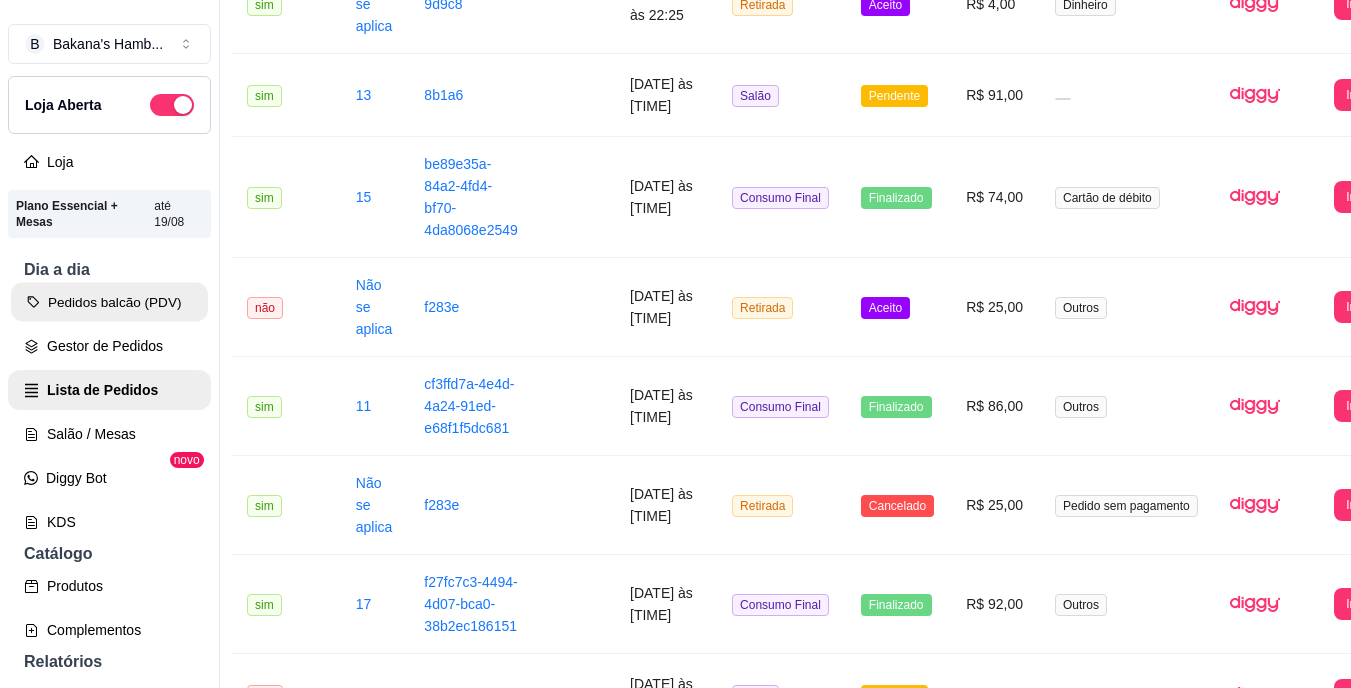 click on "Pedidos balcão (PDV)" at bounding box center [109, 302] 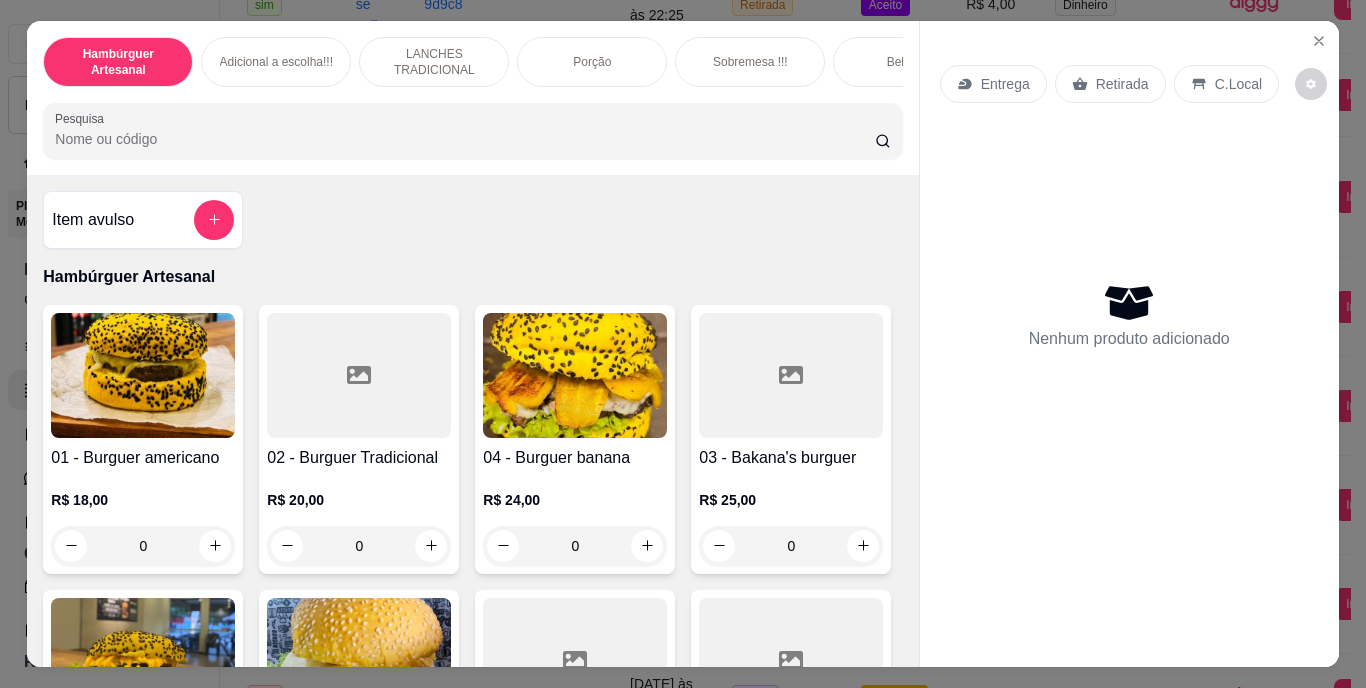 click on "Pesquisa" at bounding box center (465, 139) 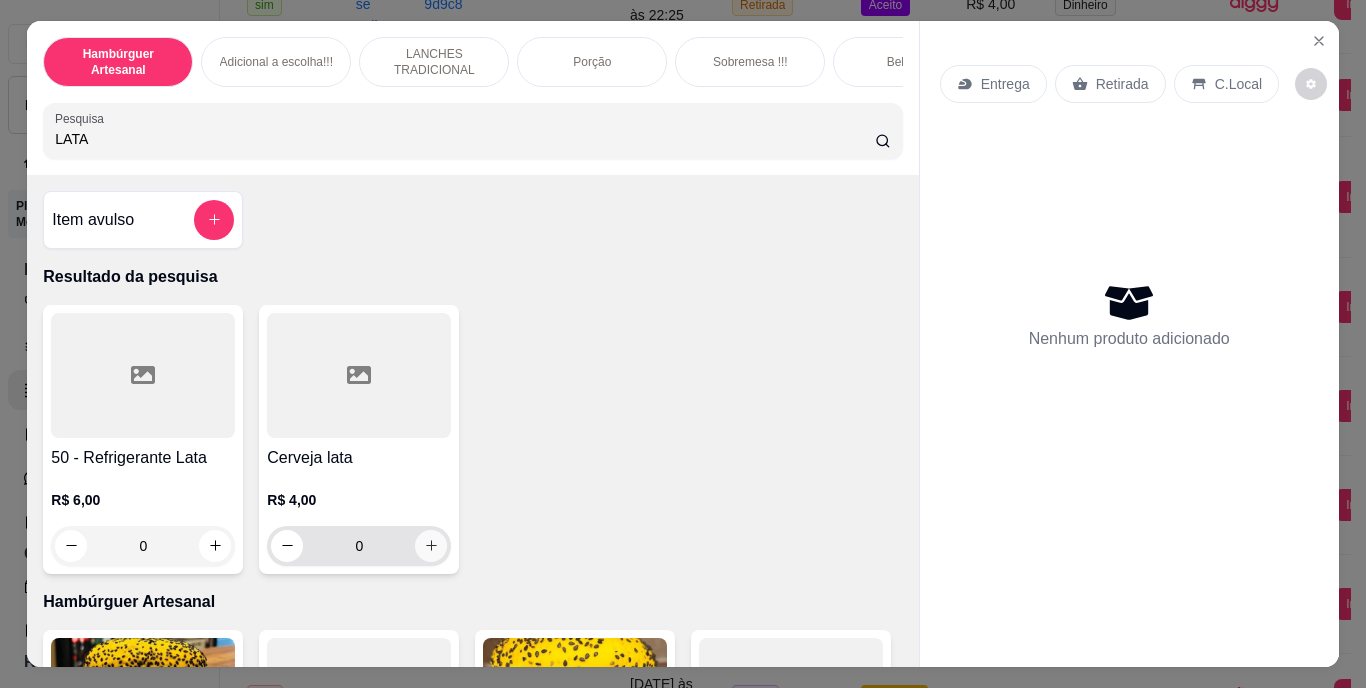 type on "LATA" 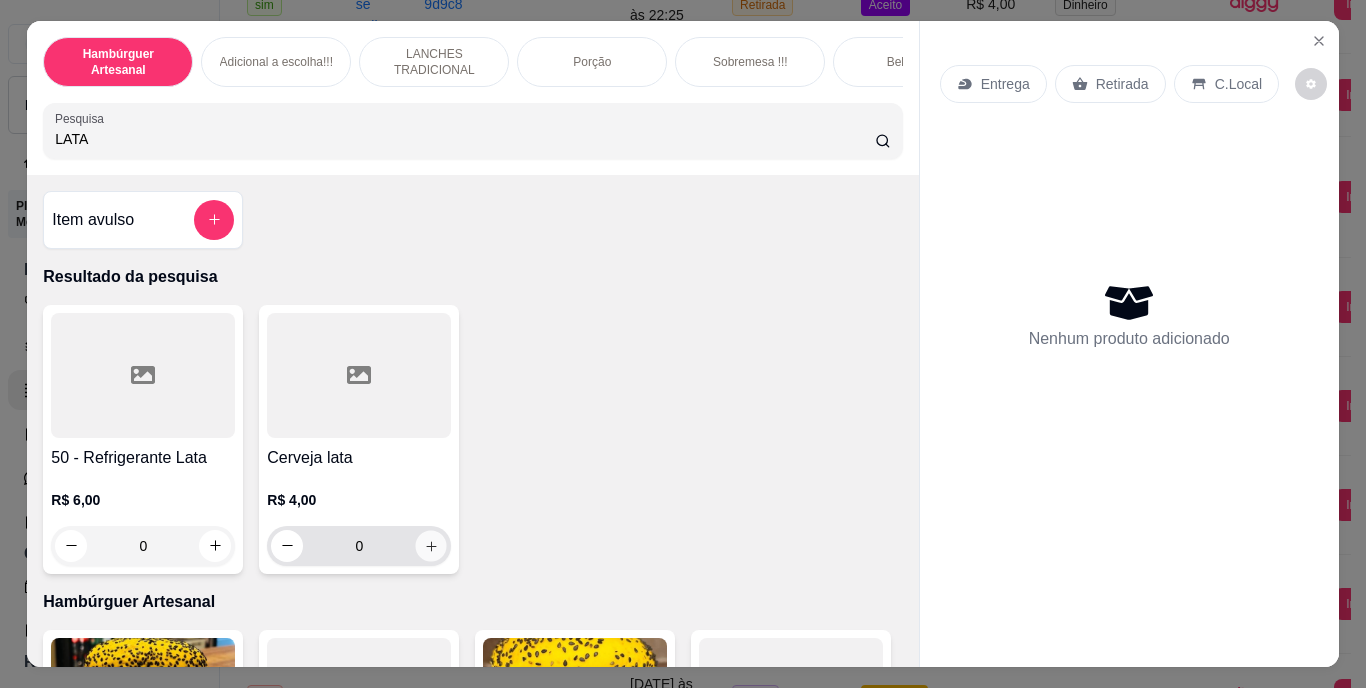 click 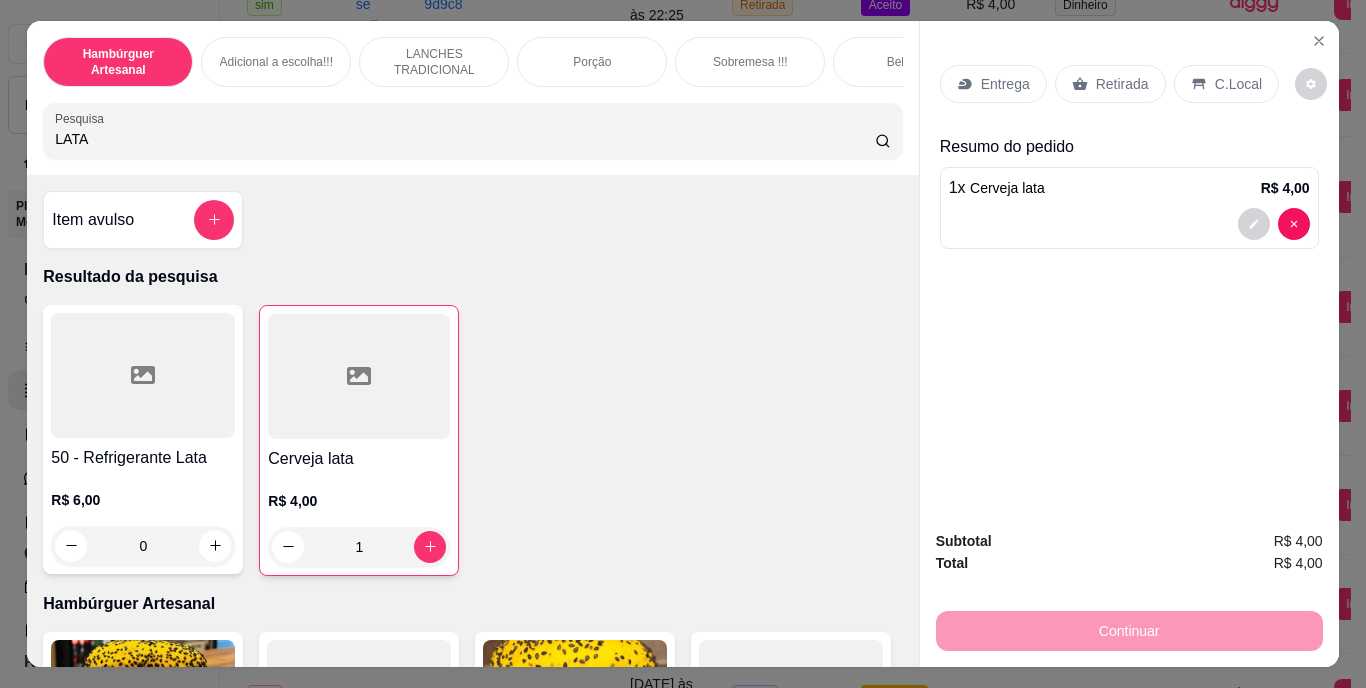 click on "Retirada" at bounding box center (1122, 84) 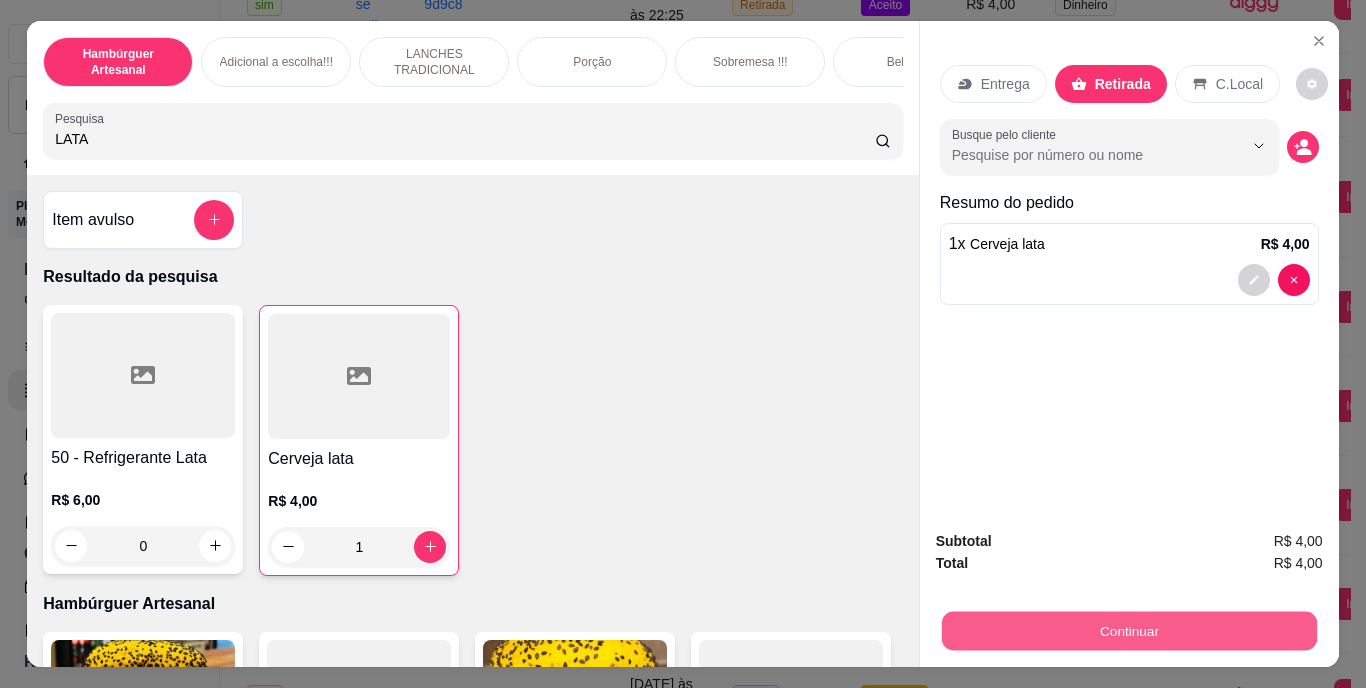 click on "Continuar" at bounding box center (1128, 631) 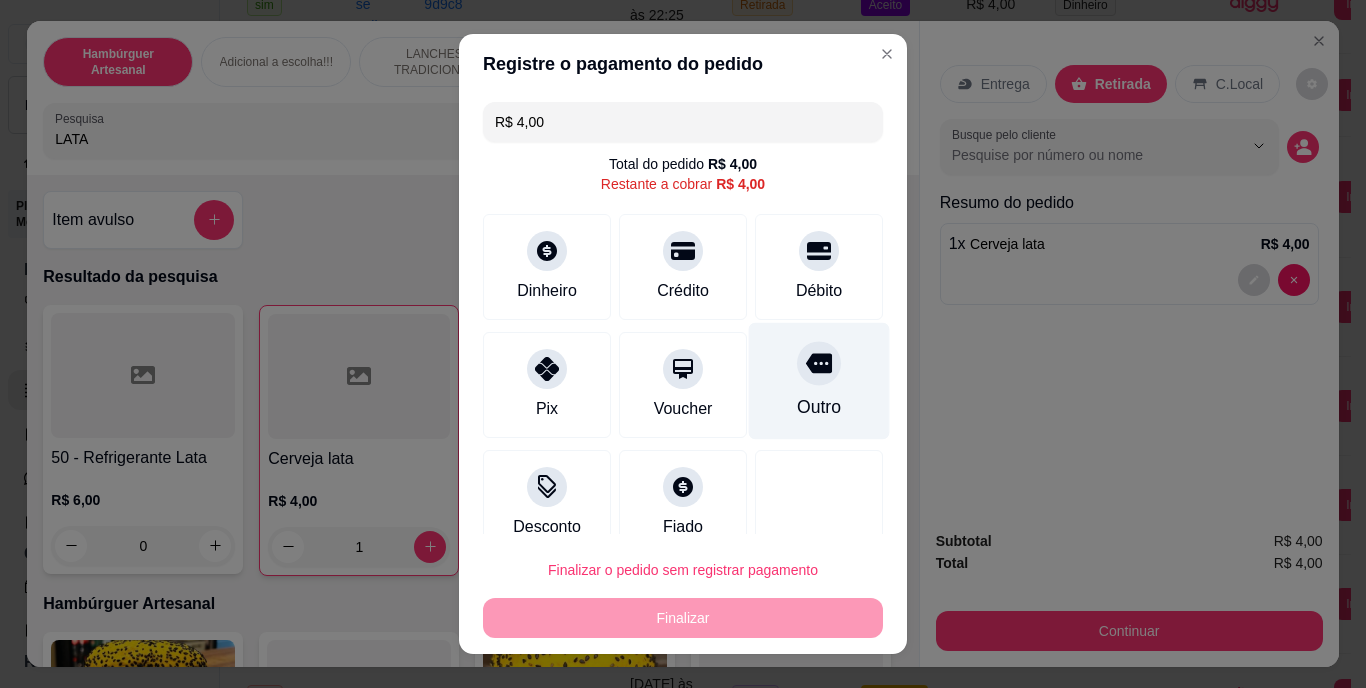 click on "Outro" at bounding box center [819, 381] 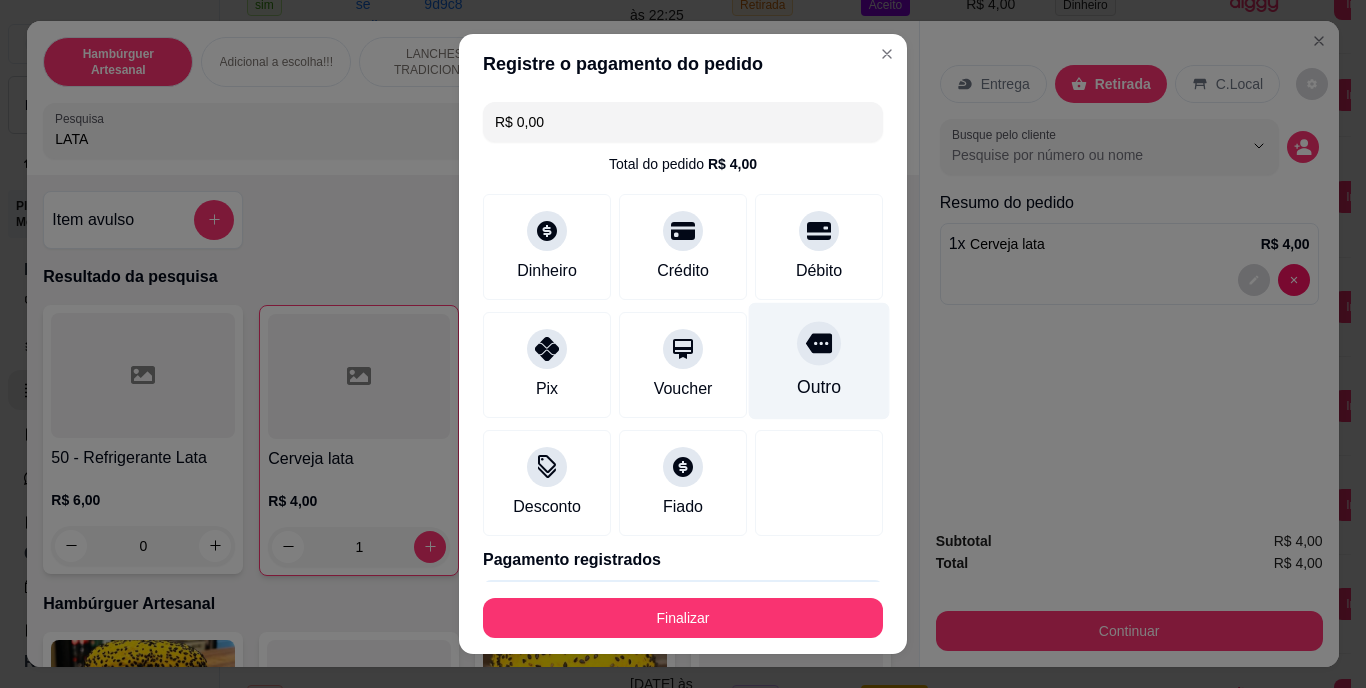 type on "R$ 0,00" 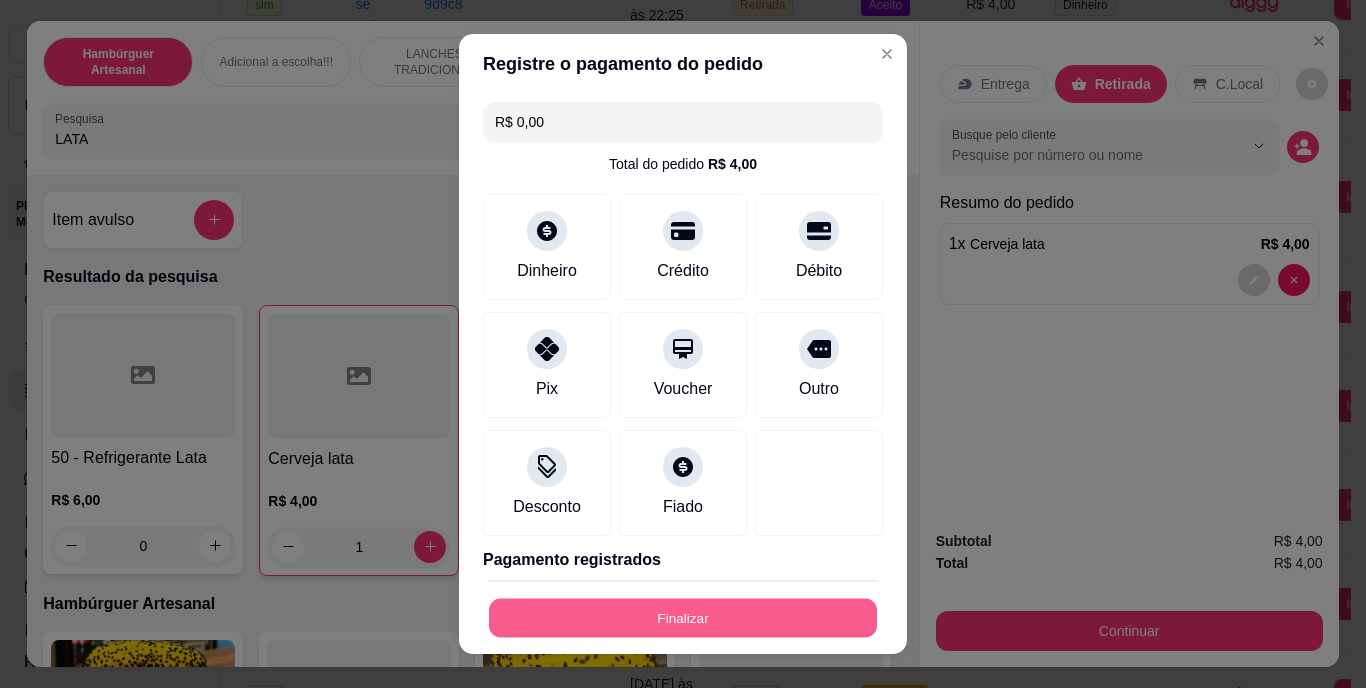click on "Finalizar" at bounding box center [683, 617] 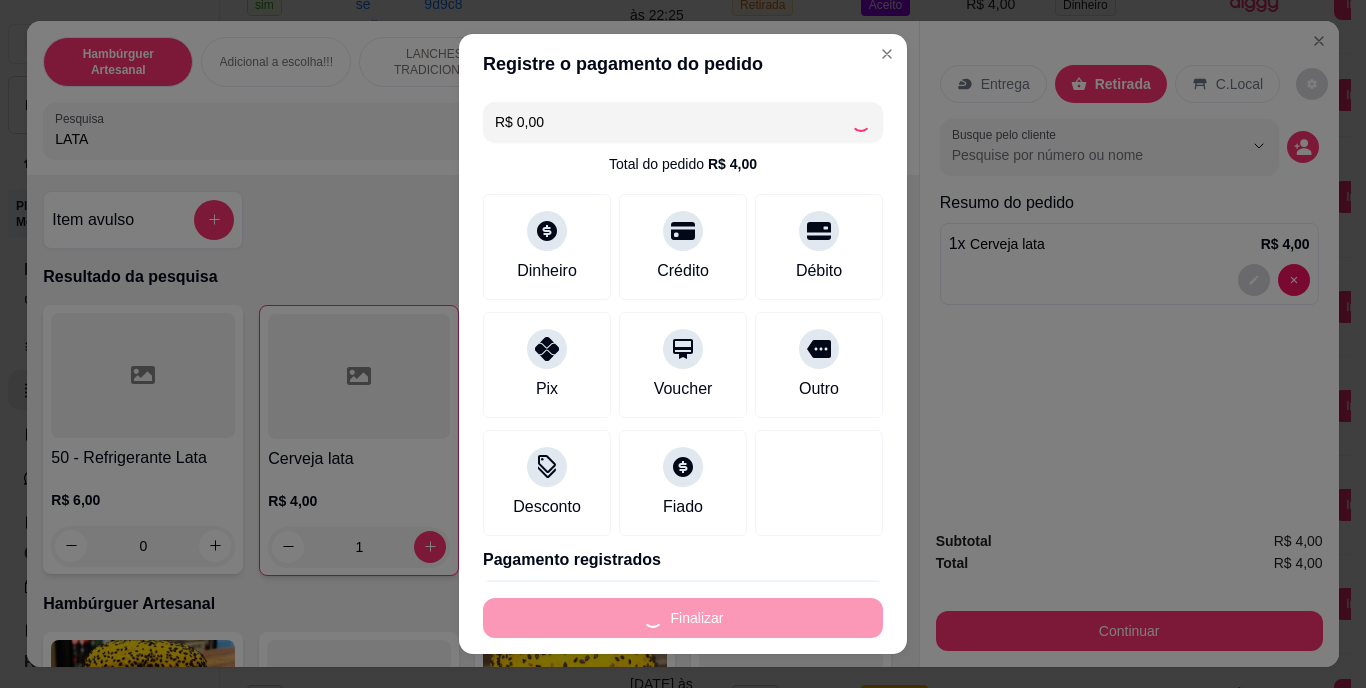 type on "0" 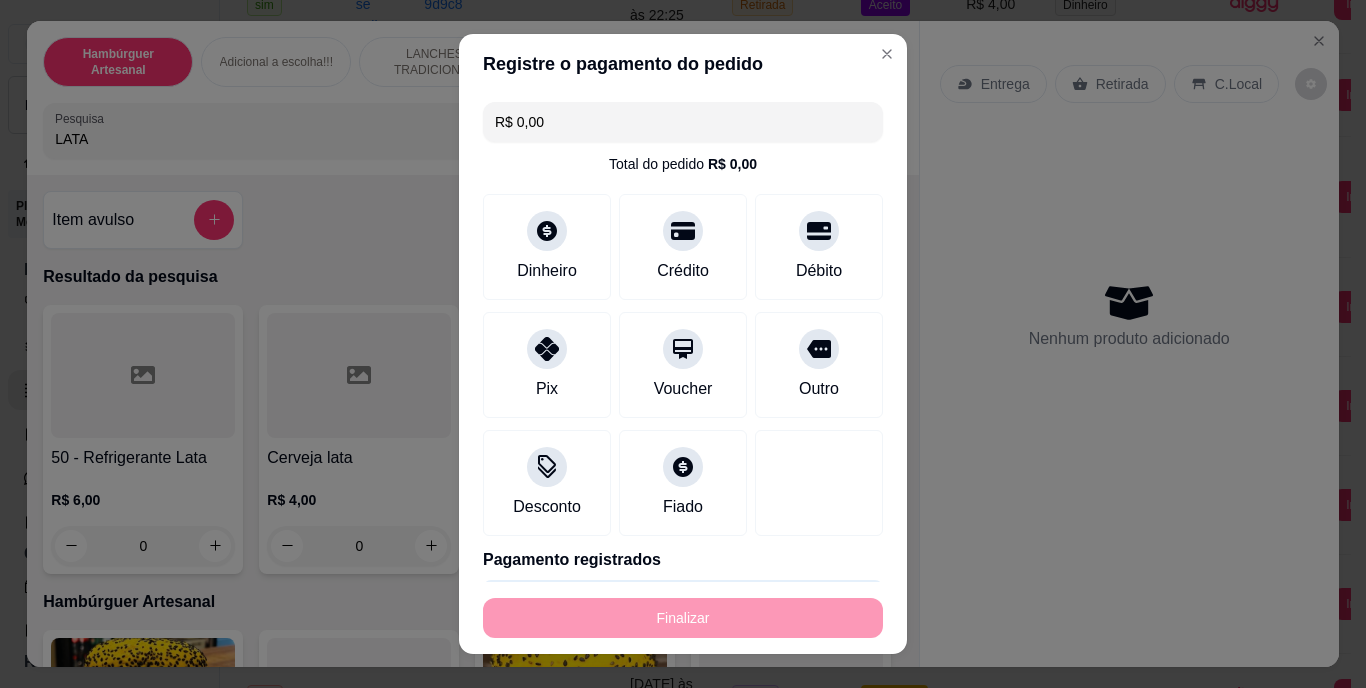 type on "-R$ 4,00" 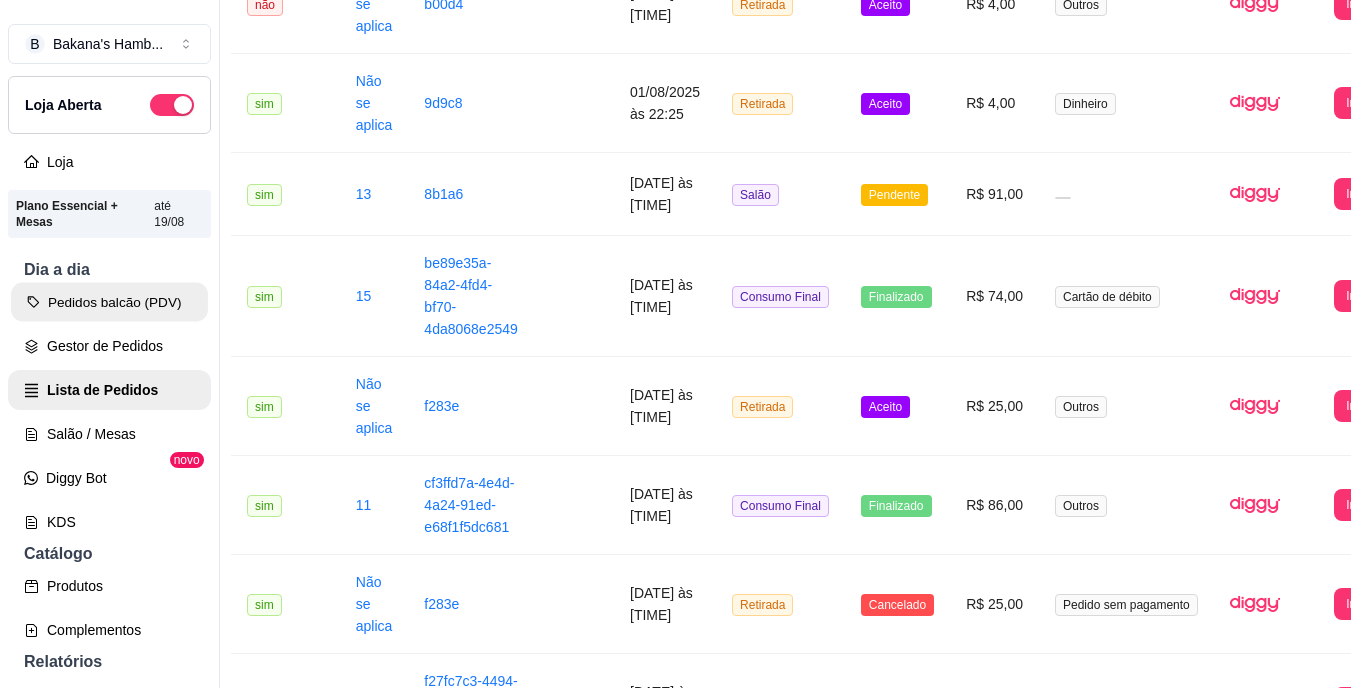 click on "Pedidos balcão (PDV)" at bounding box center [109, 302] 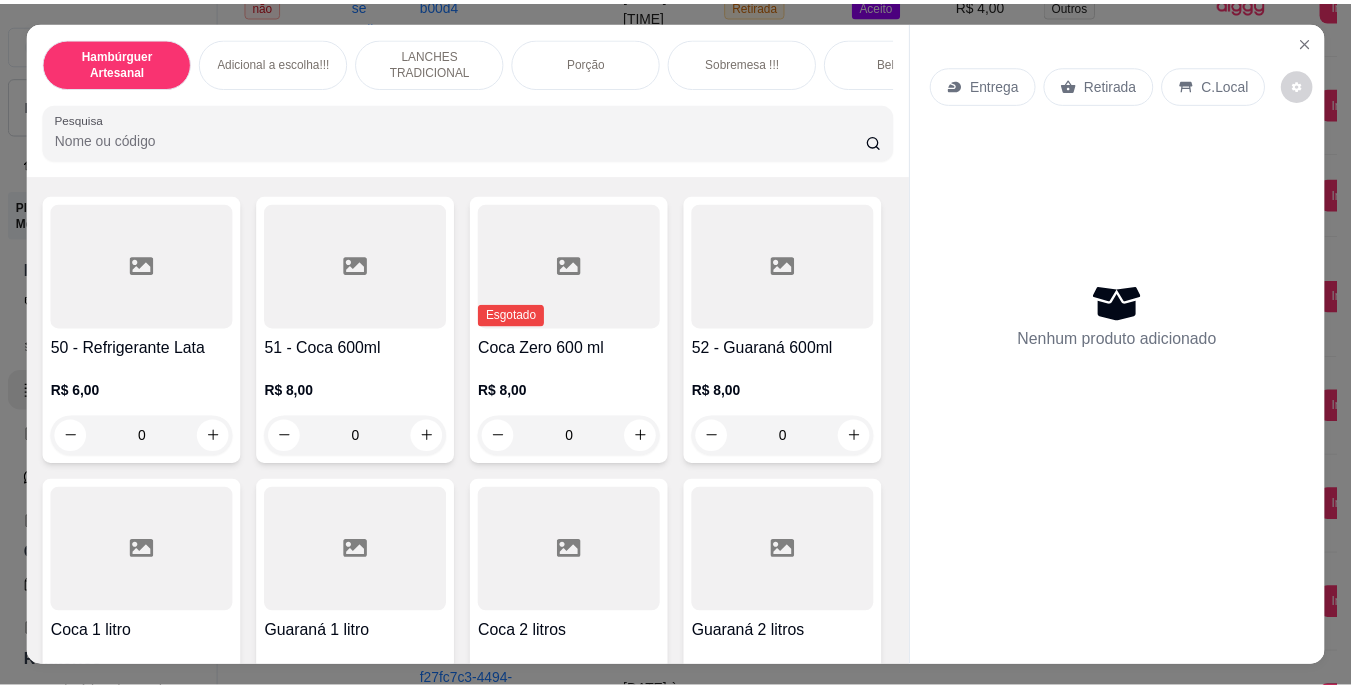 scroll, scrollTop: 4807, scrollLeft: 0, axis: vertical 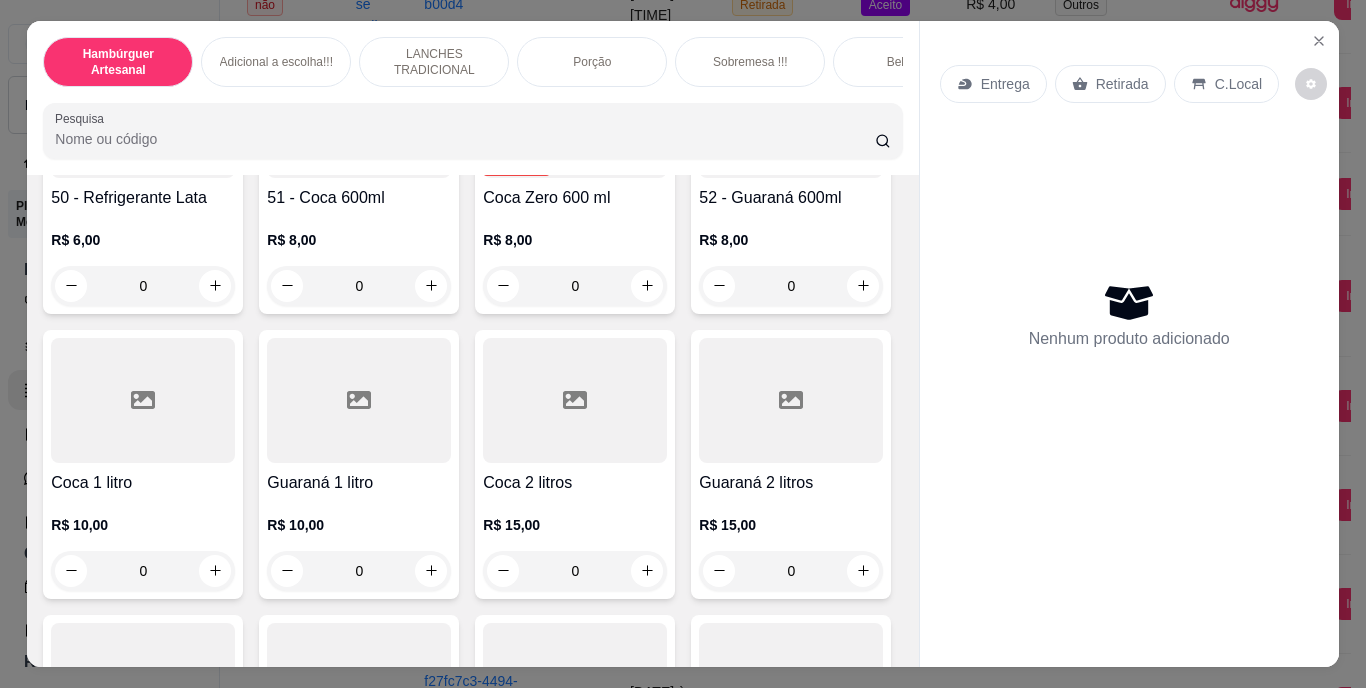 click 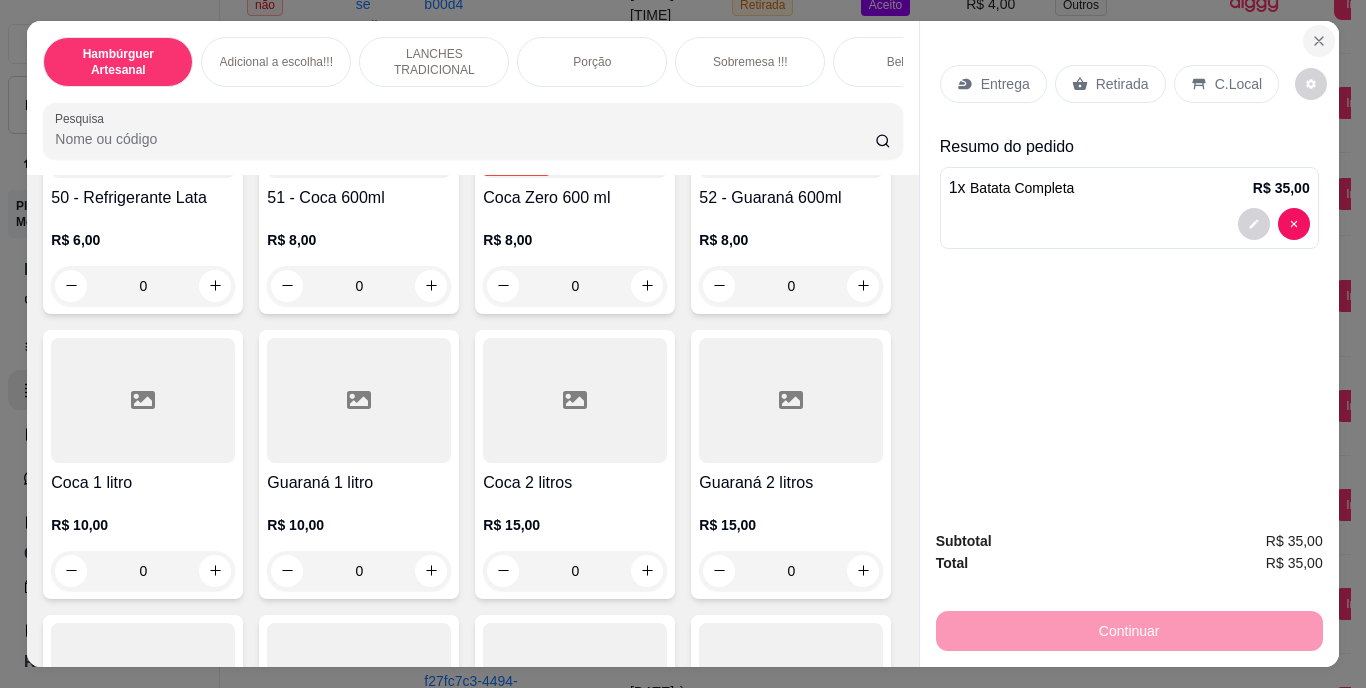 click 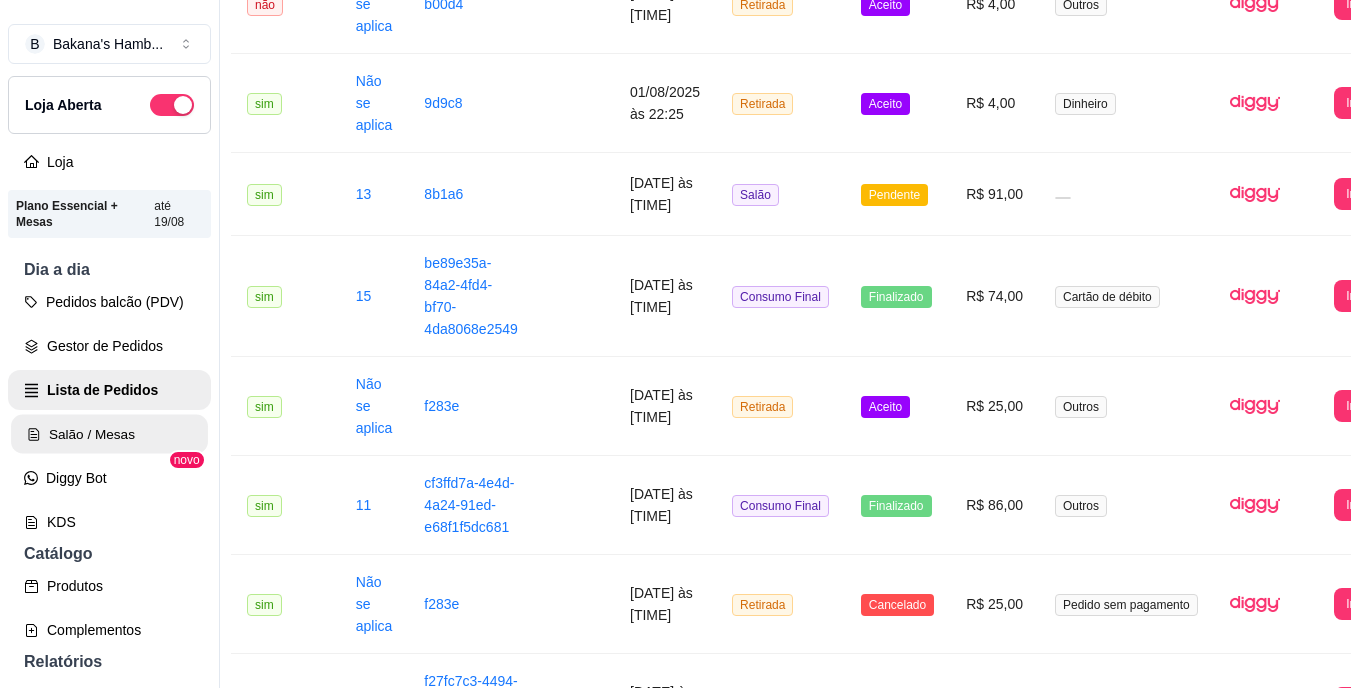 click on "Salão / Mesas" at bounding box center (109, 434) 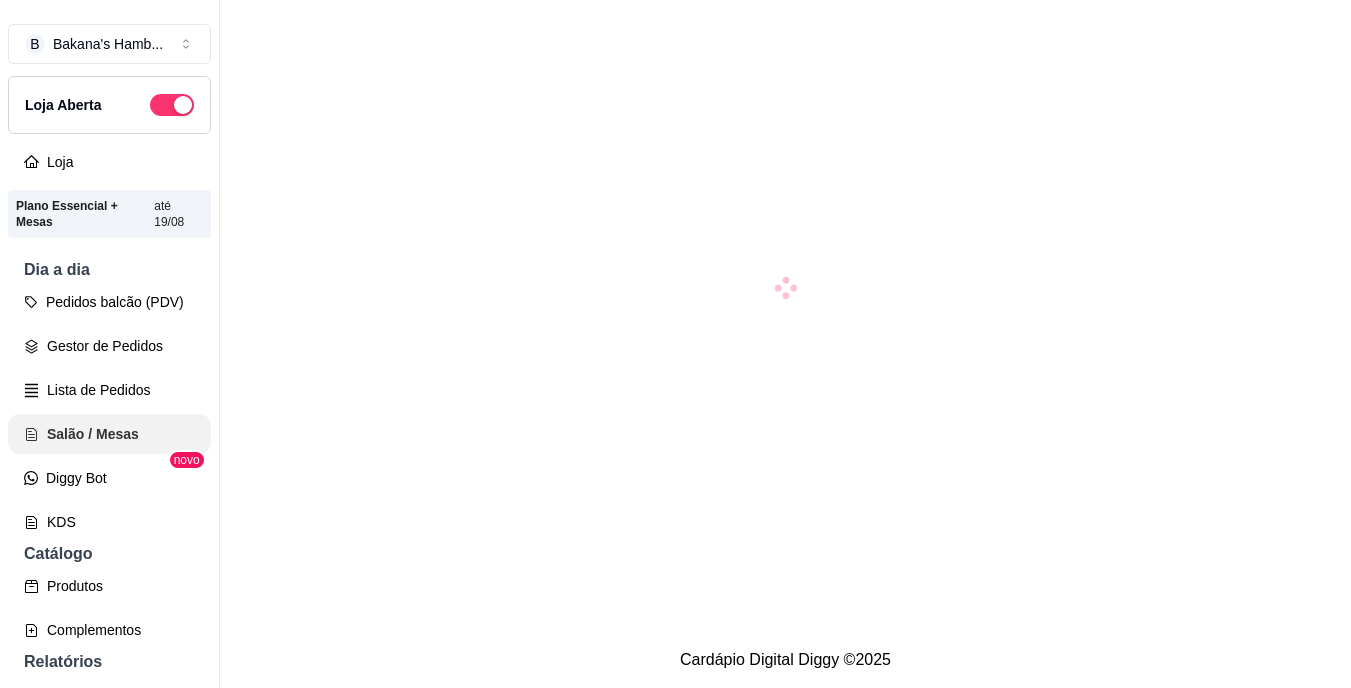 scroll, scrollTop: 0, scrollLeft: 0, axis: both 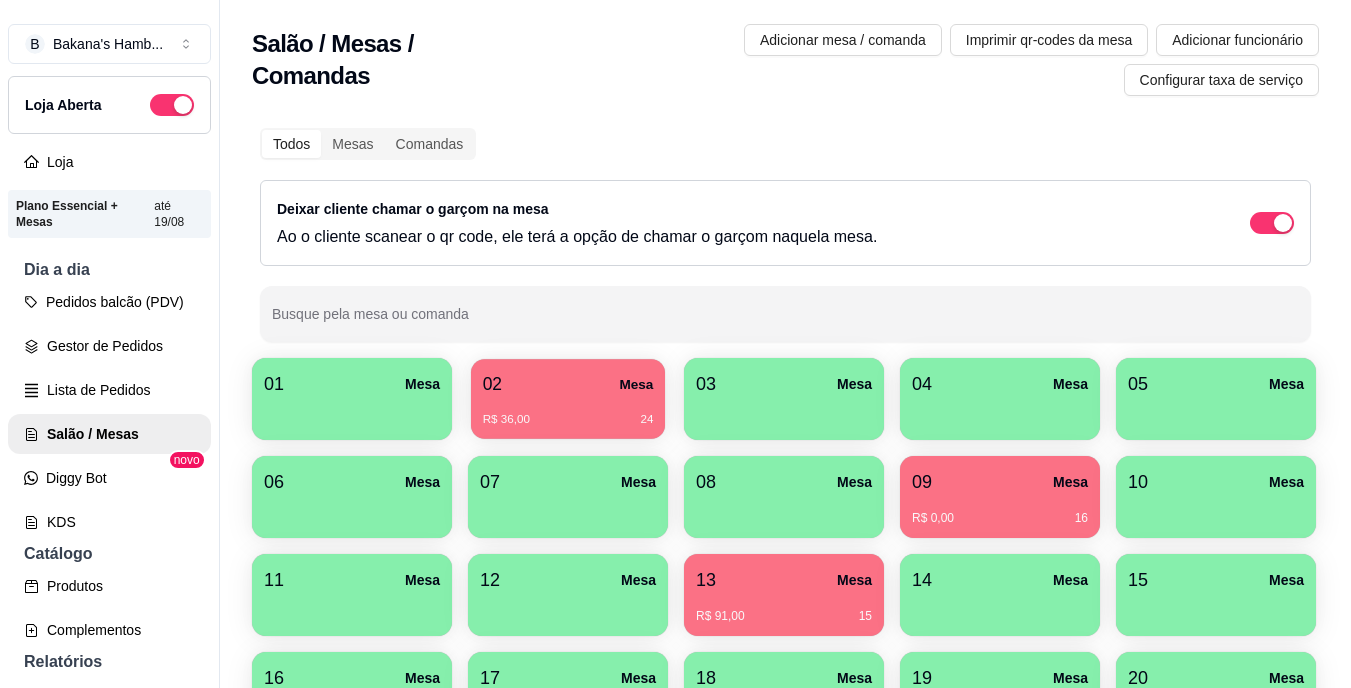 click on "R$ 36,00" at bounding box center (506, 420) 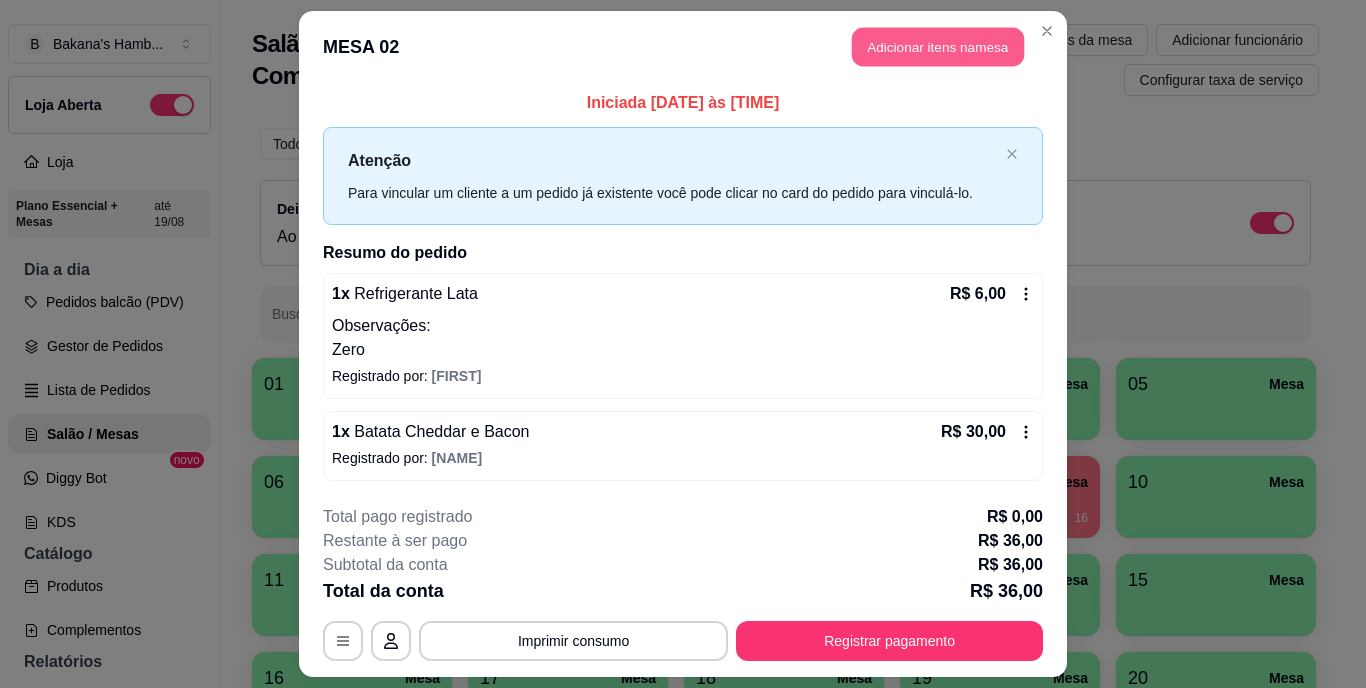 click on "Adicionar itens na  mesa" at bounding box center (938, 47) 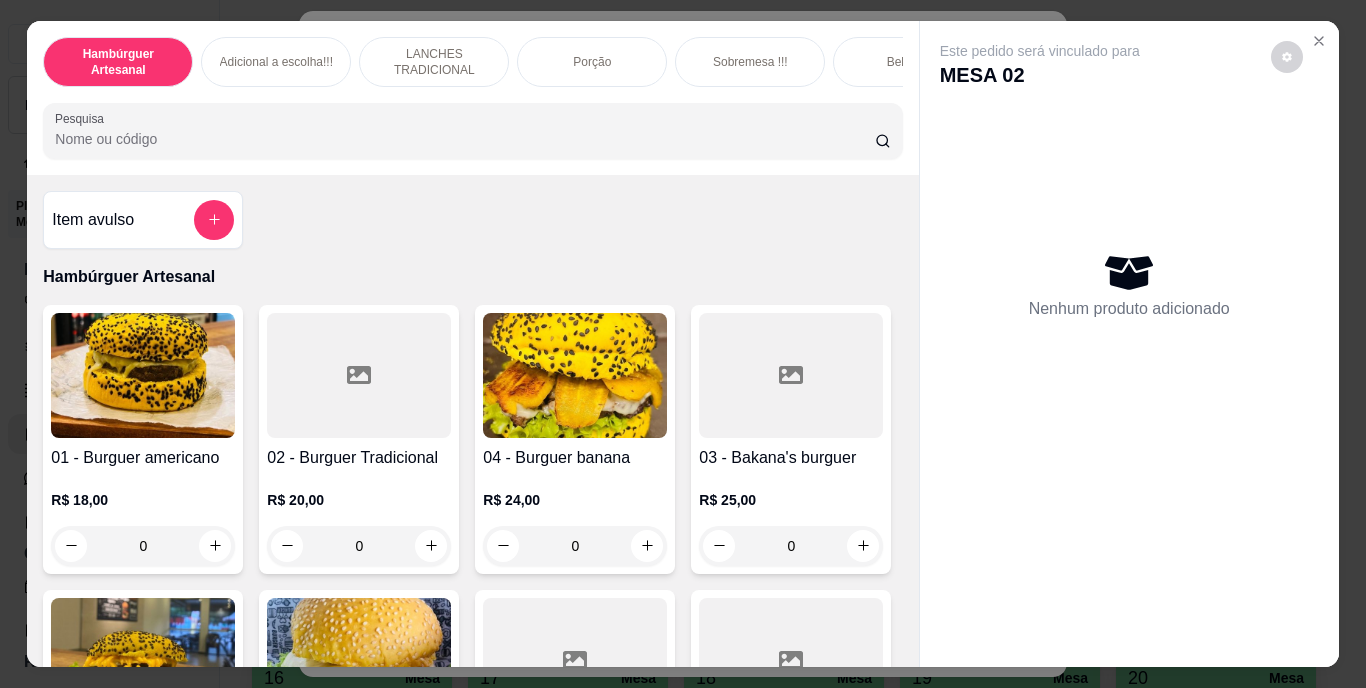 click on "Pesquisa" at bounding box center (465, 139) 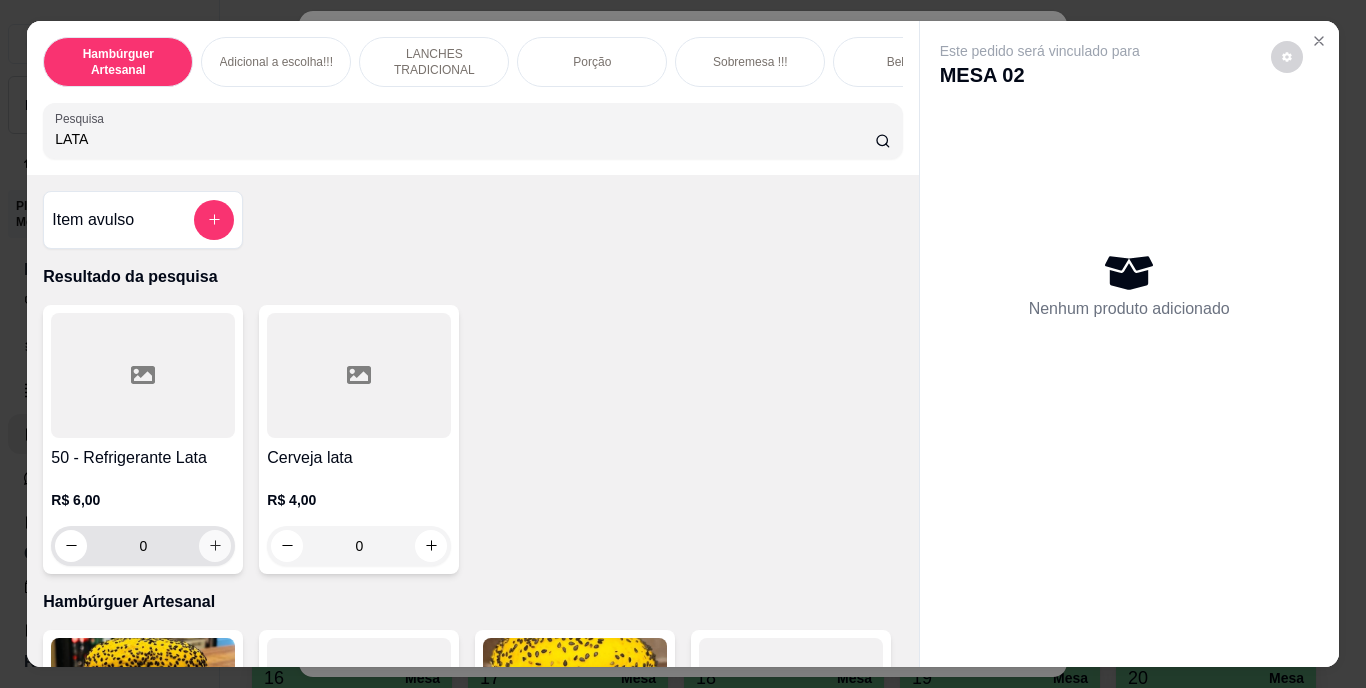 type on "LATA" 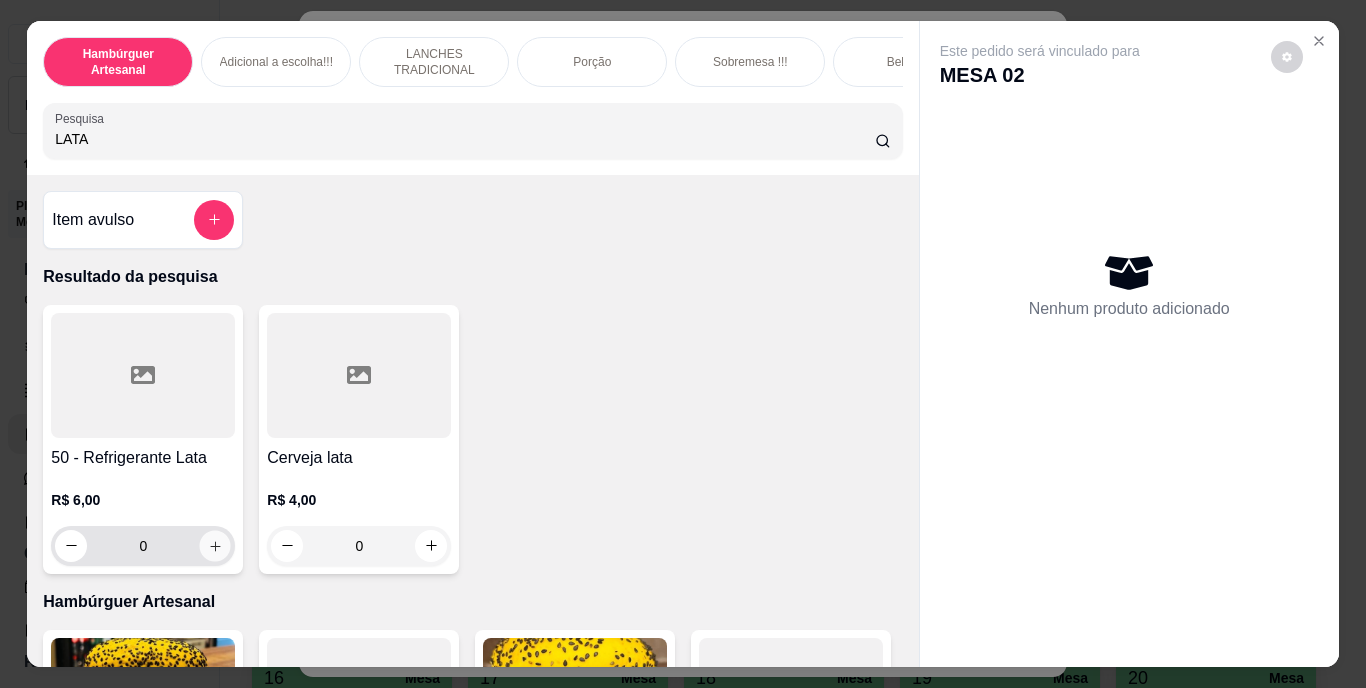 click 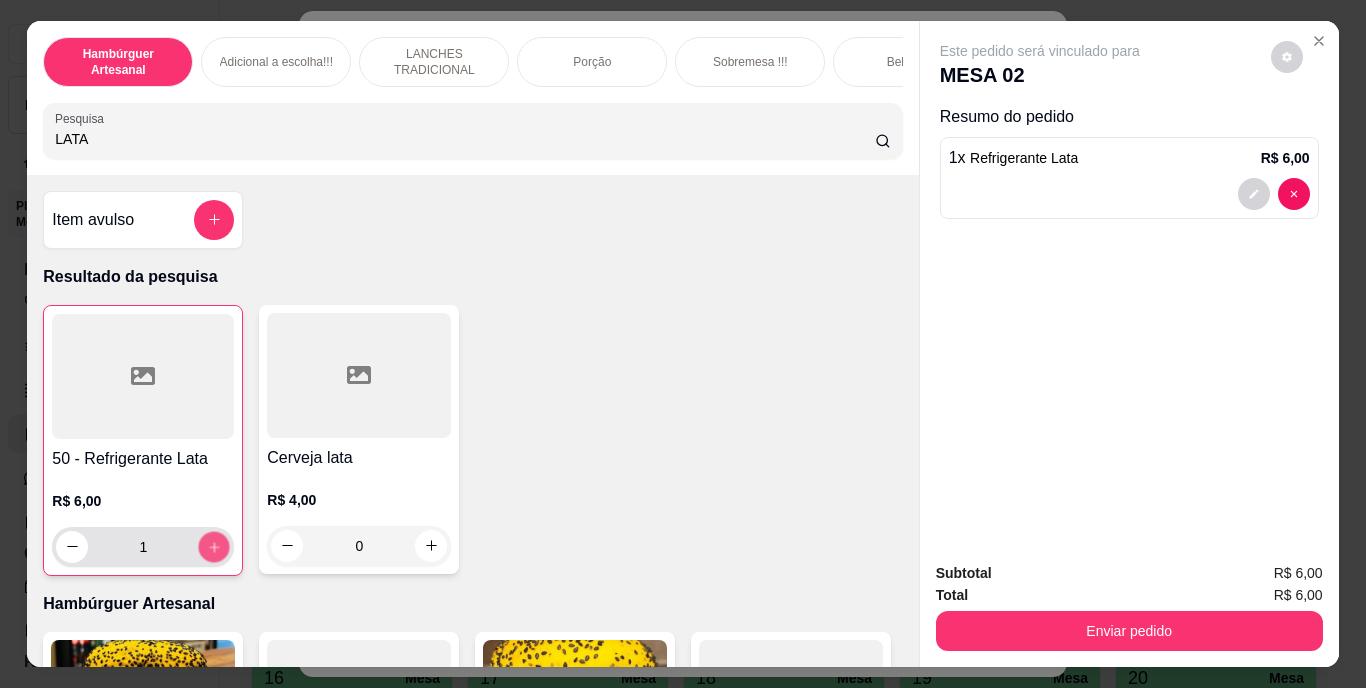 click 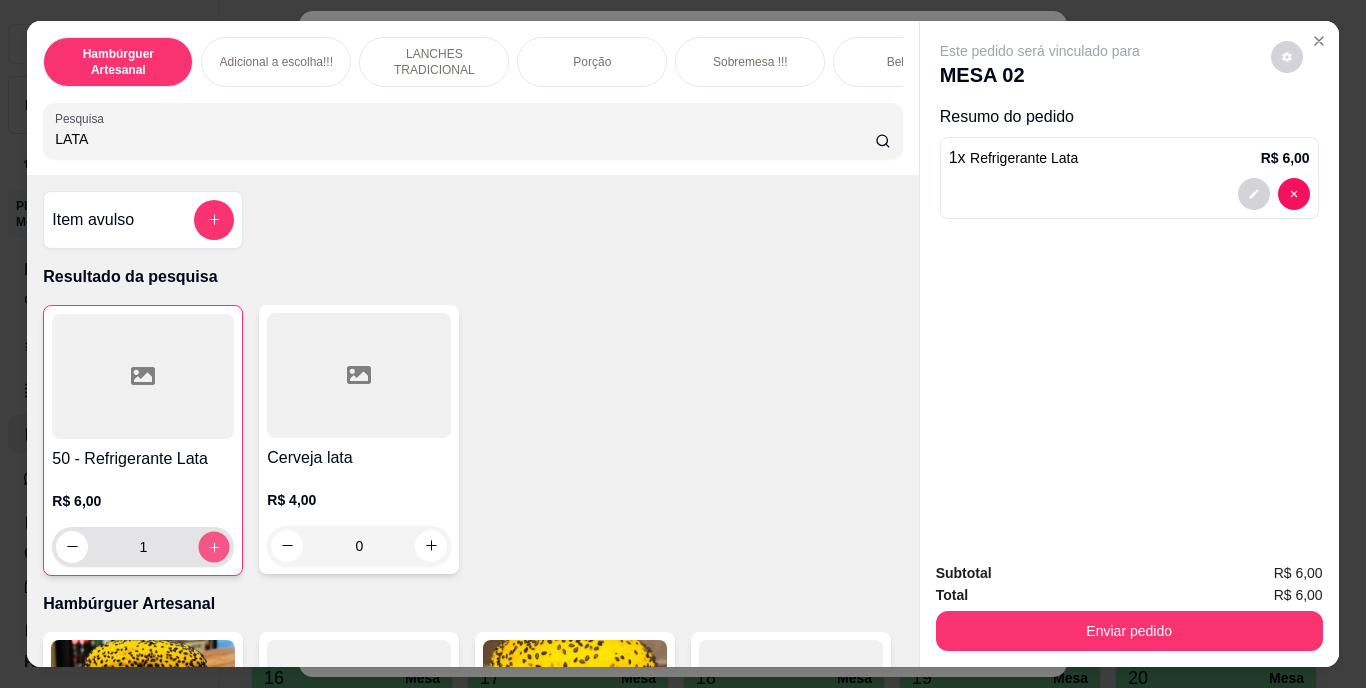 type on "2" 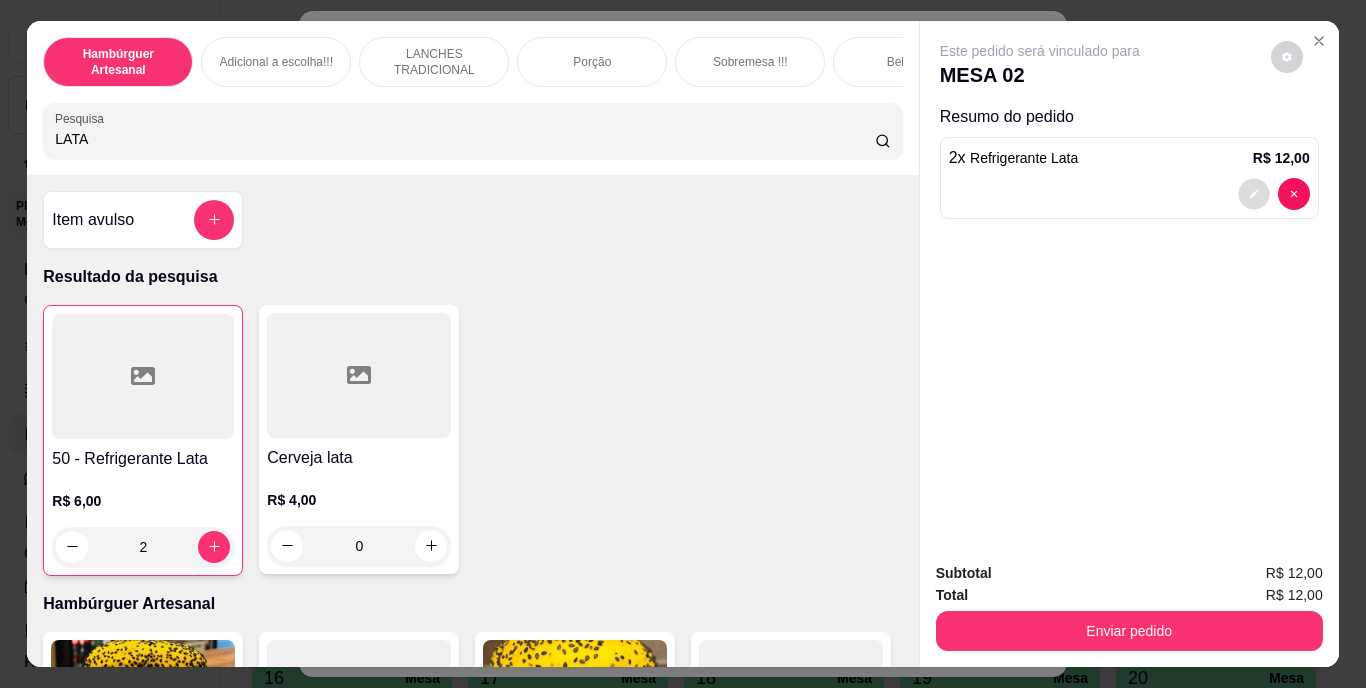click at bounding box center [1253, 193] 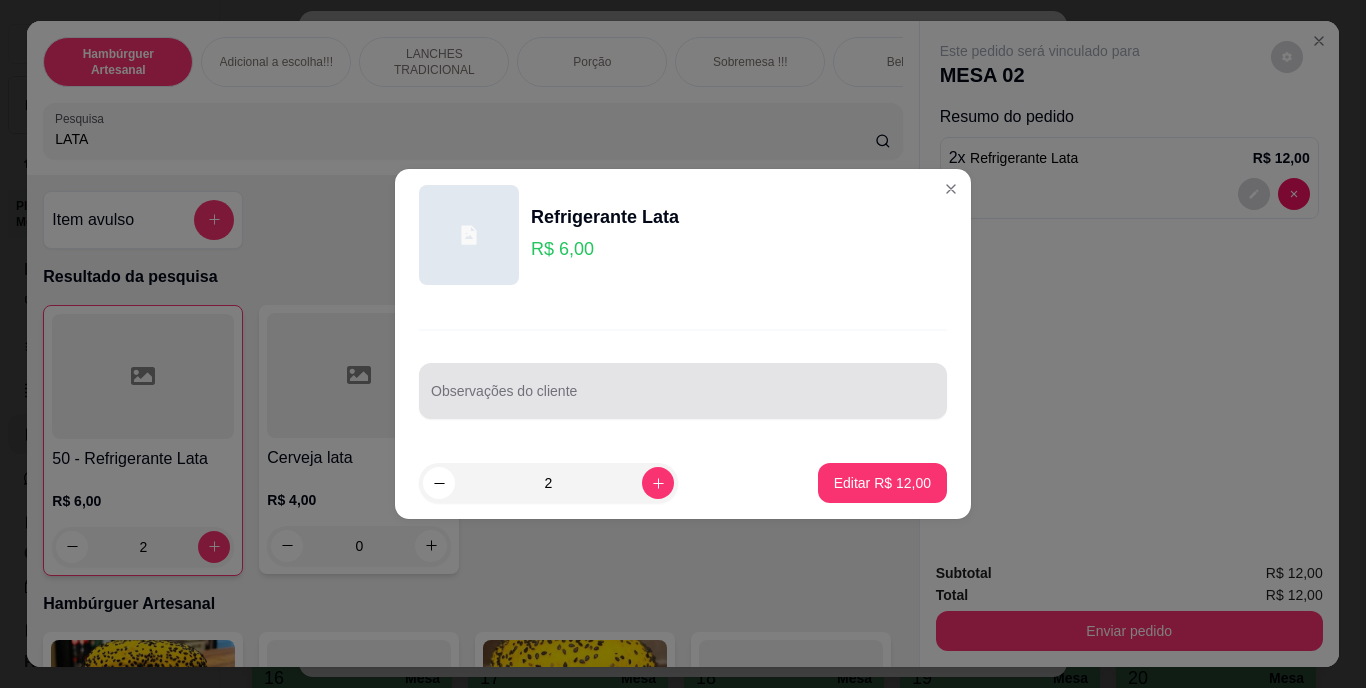 click on "Observações do cliente" at bounding box center [683, 391] 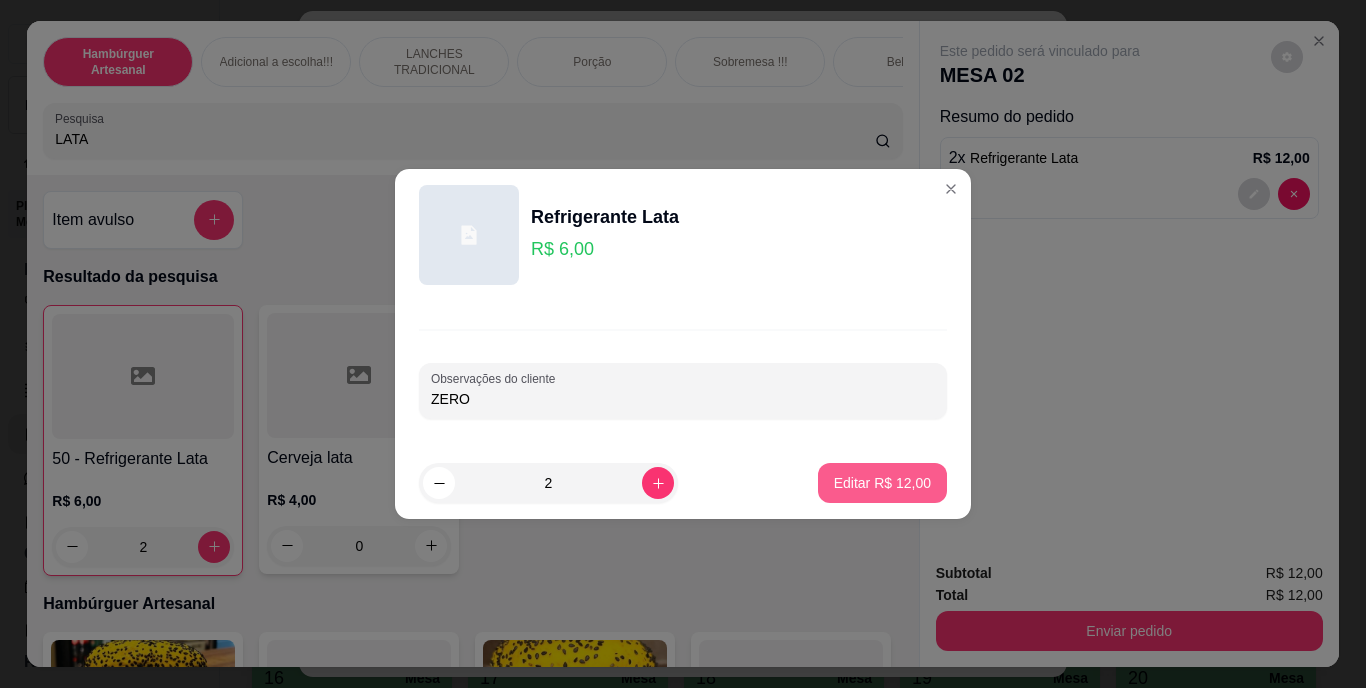 type on "ZERO" 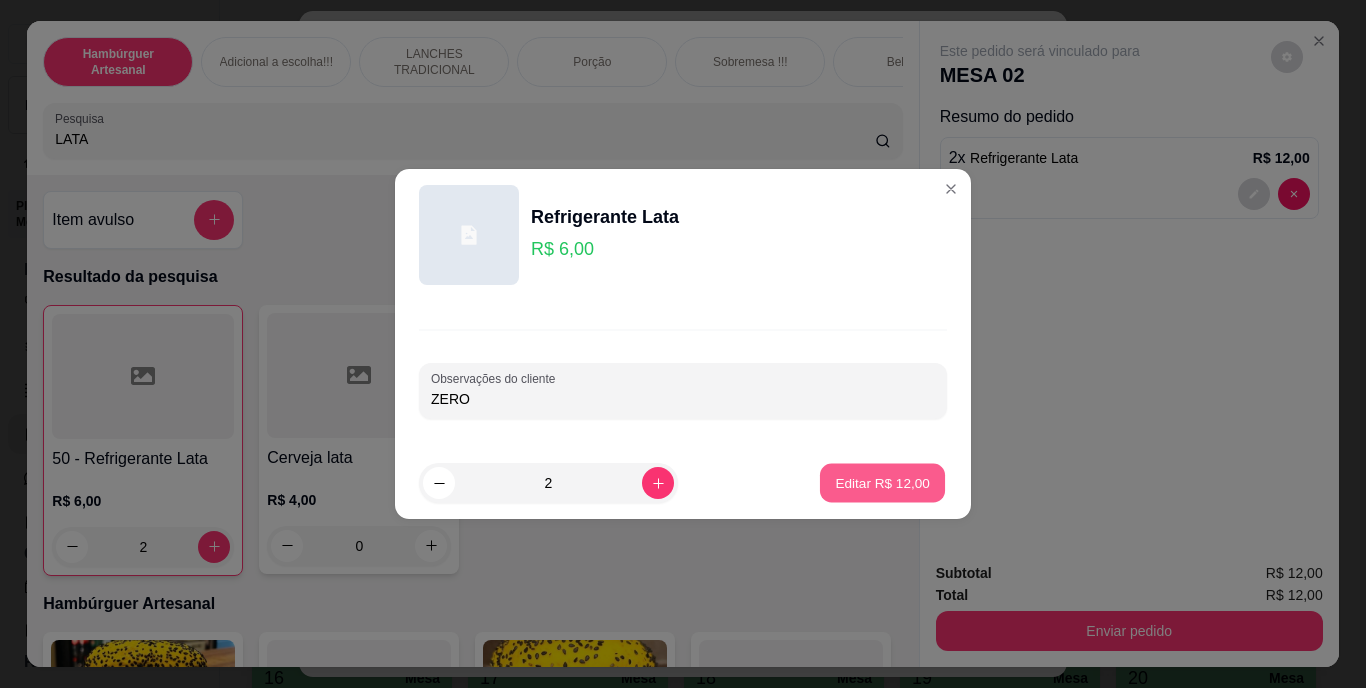 click on "Editar   R$ 12,00" at bounding box center [882, 482] 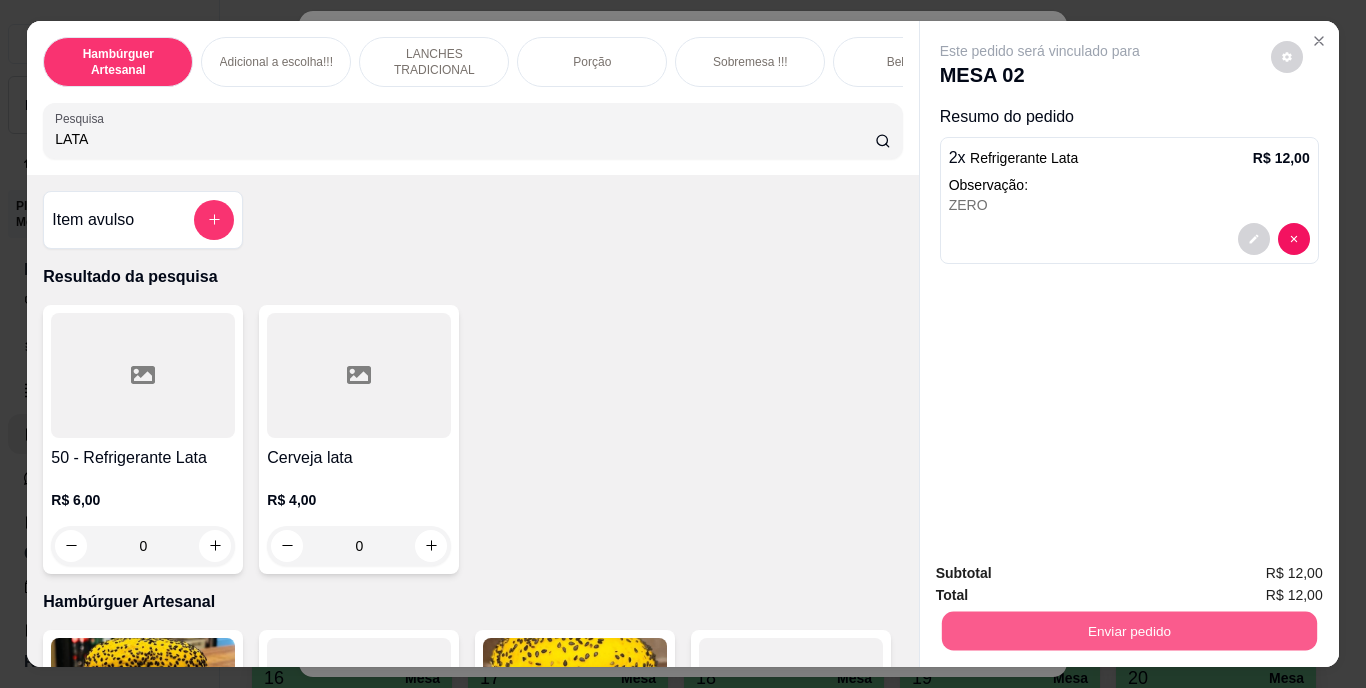 click on "Enviar pedido" at bounding box center (1128, 631) 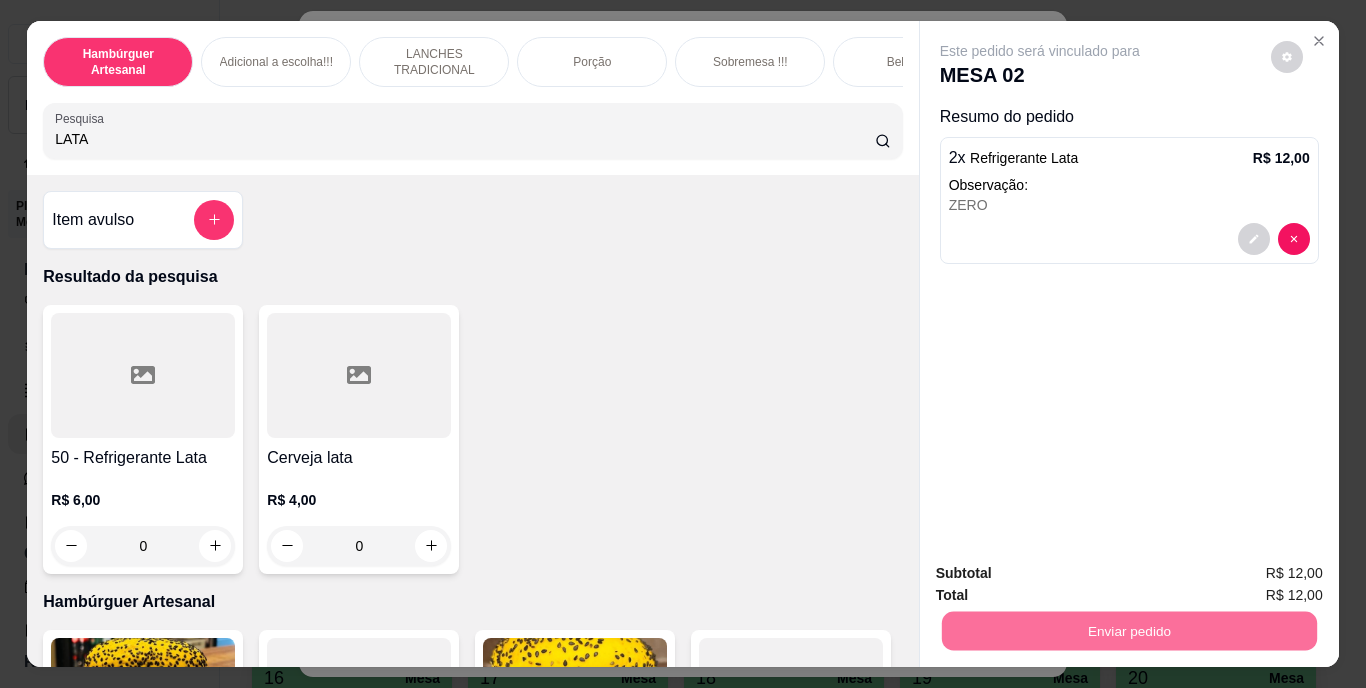click on "Não registrar e enviar pedido" at bounding box center (1063, 574) 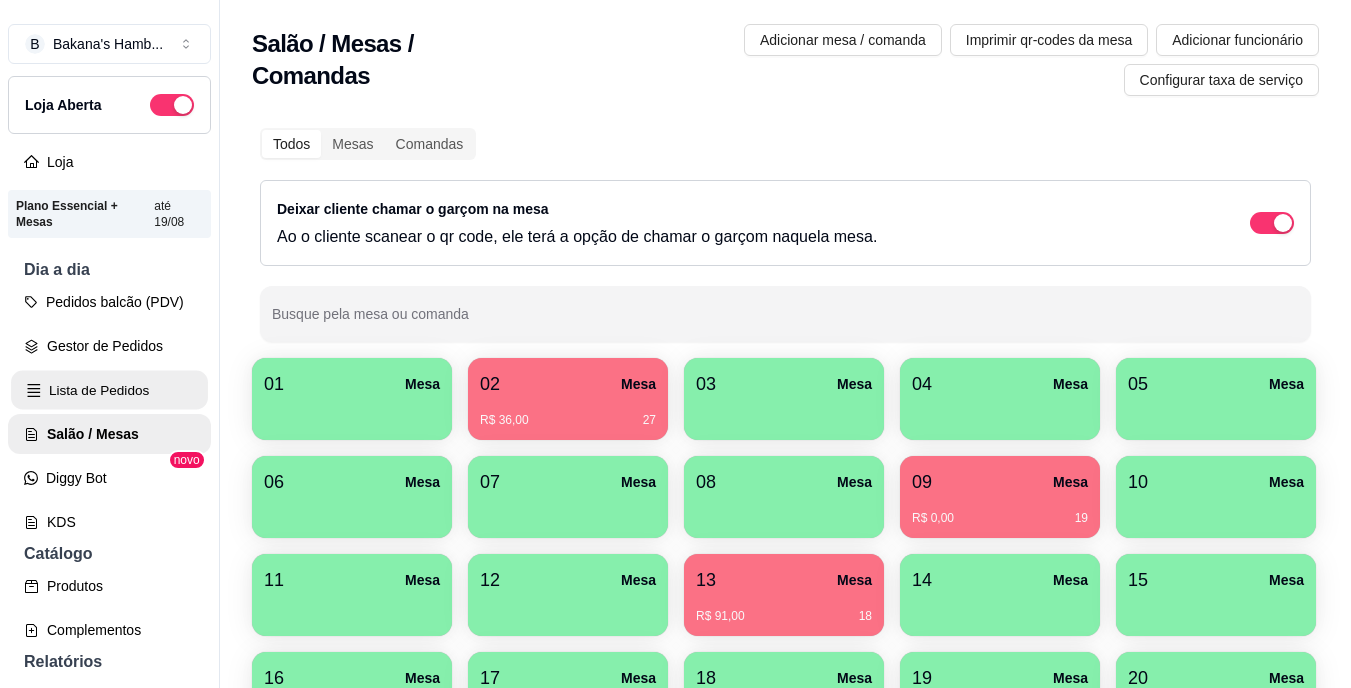 click on "Lista de Pedidos" at bounding box center (109, 390) 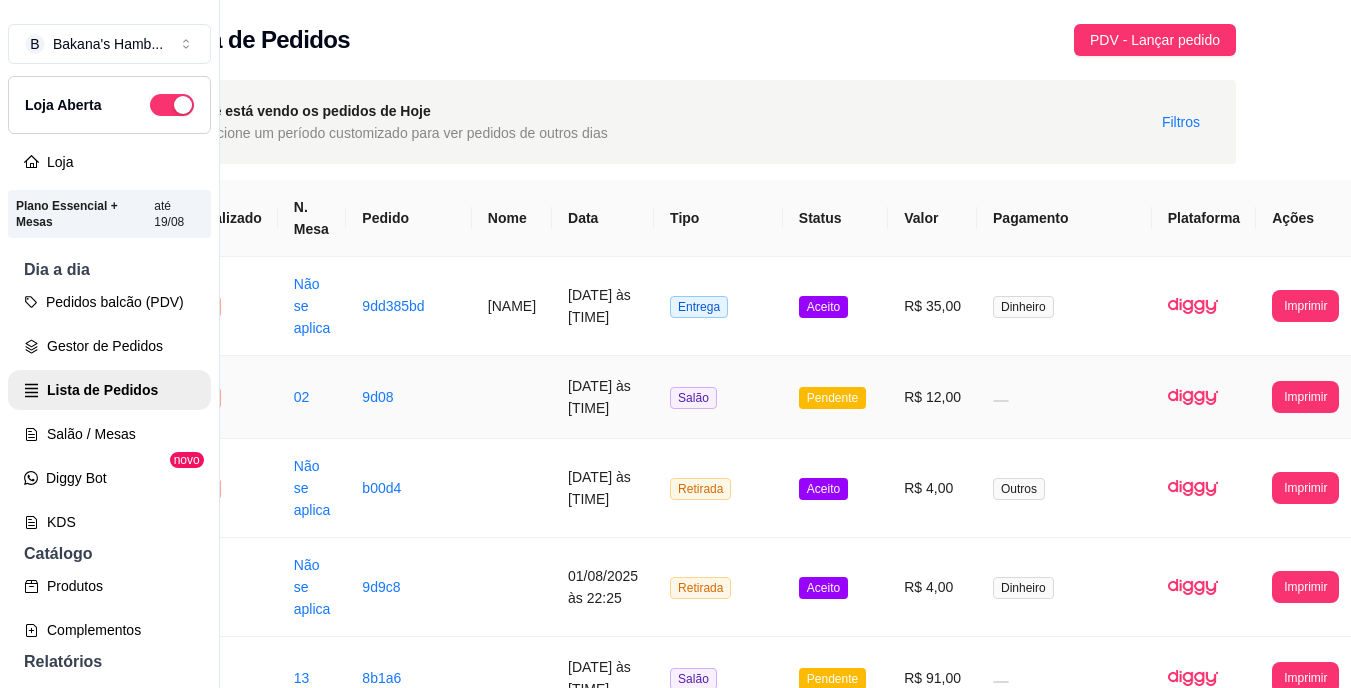 scroll, scrollTop: 0, scrollLeft: 84, axis: horizontal 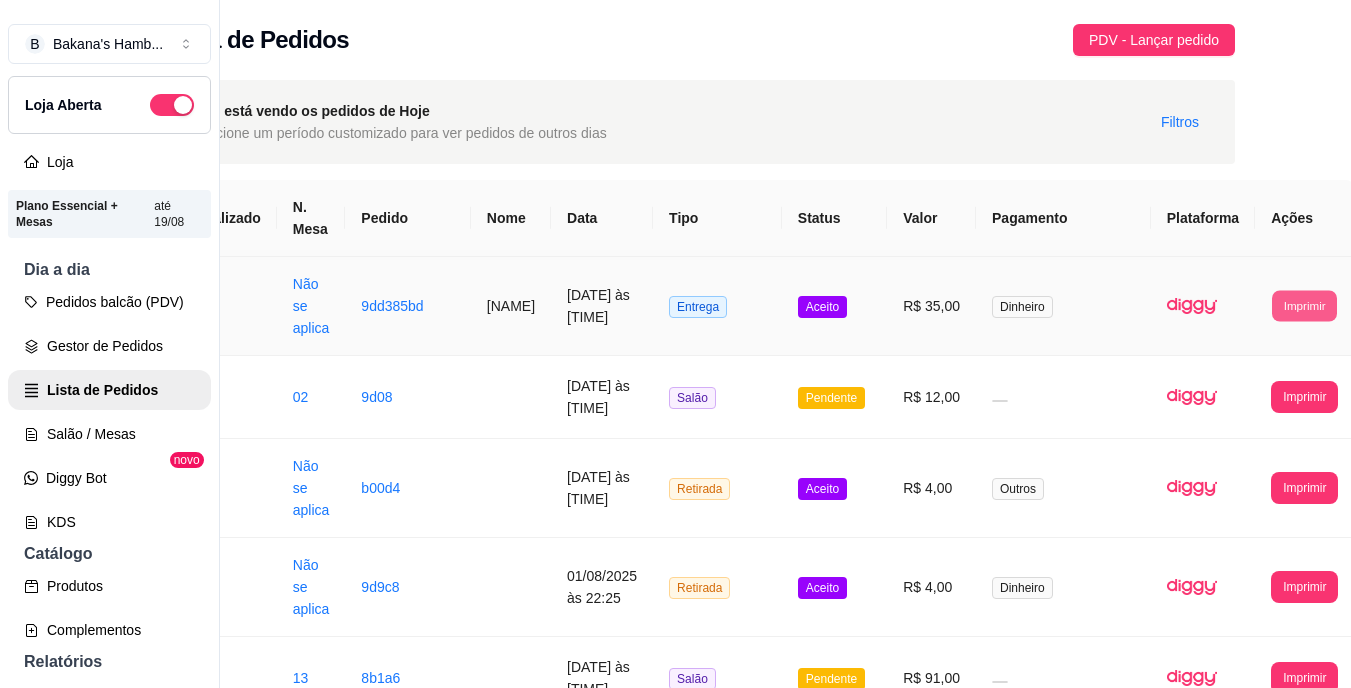 click on "Imprimir" at bounding box center (1304, 305) 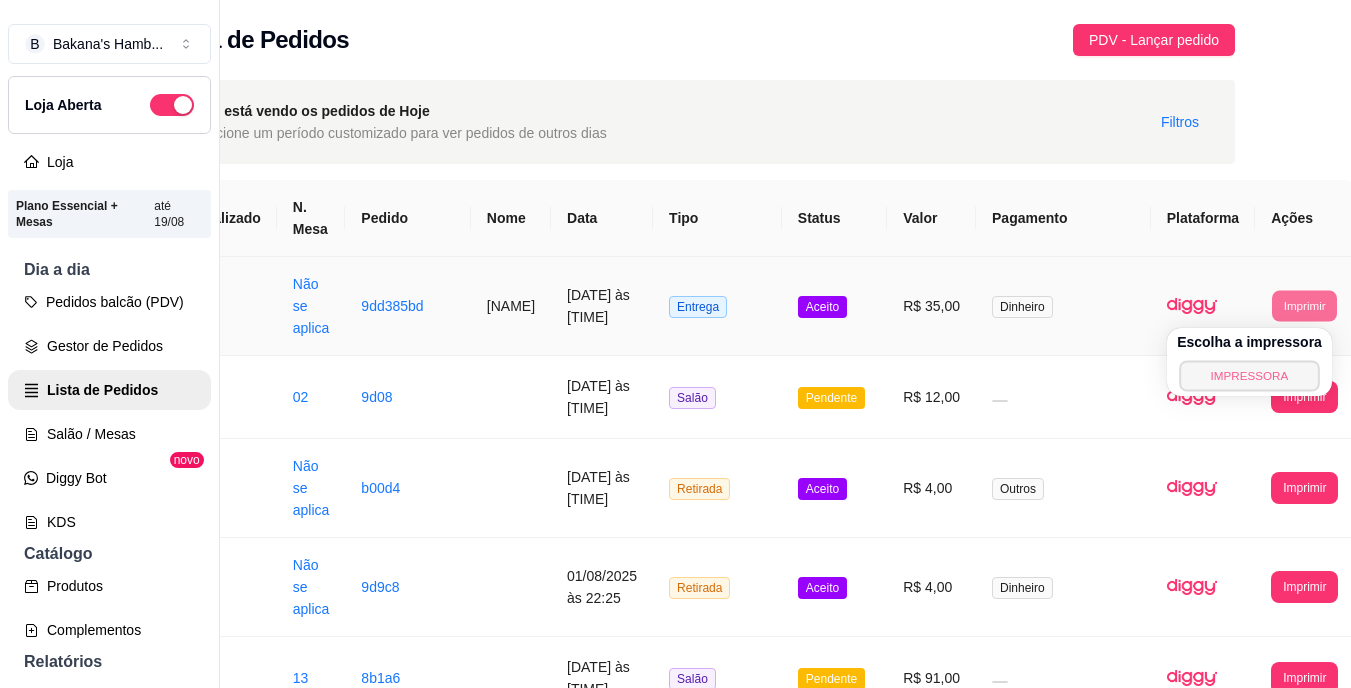 click on "IMPRESSORA" at bounding box center (1249, 375) 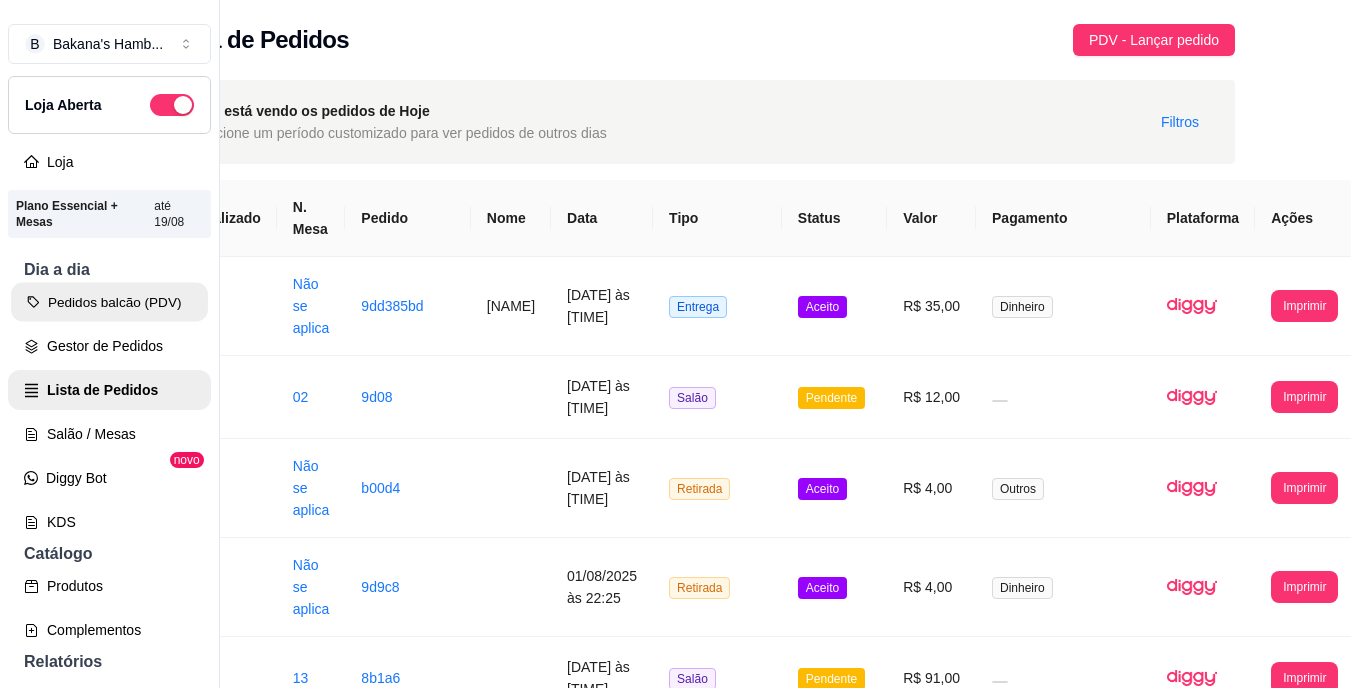 click on "Pedidos balcão (PDV)" at bounding box center (109, 302) 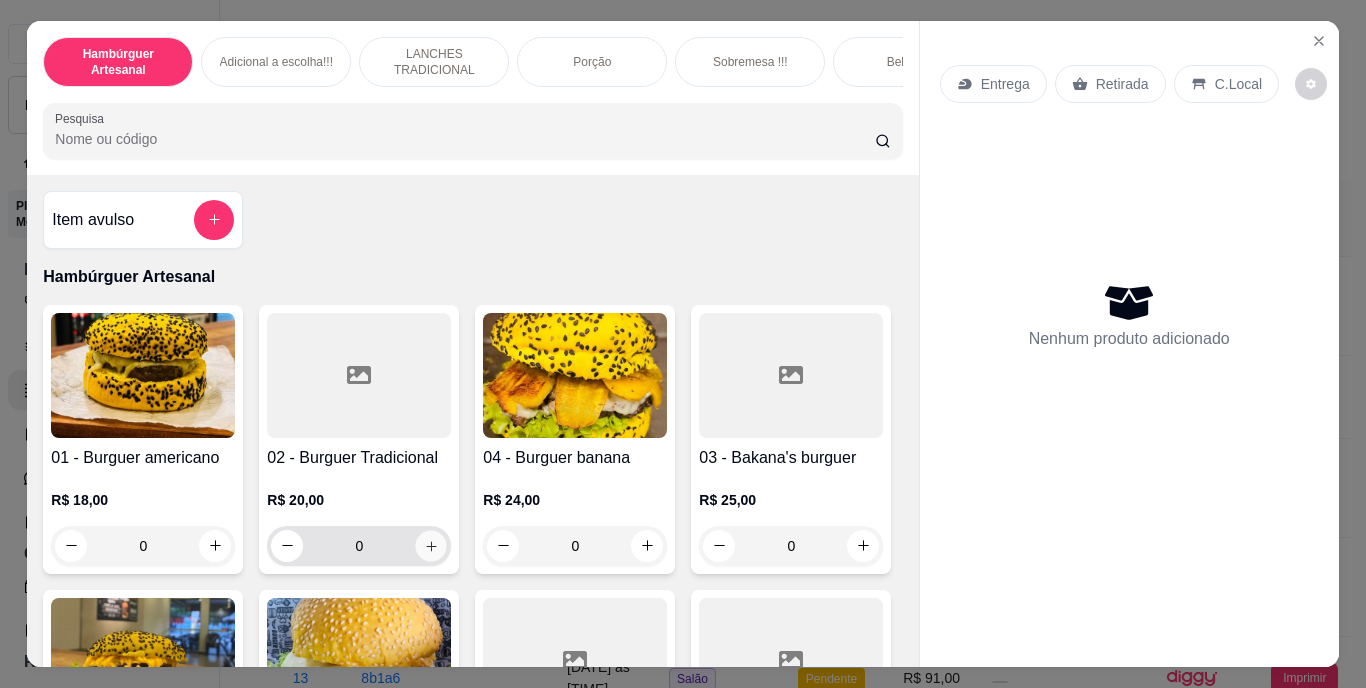 click 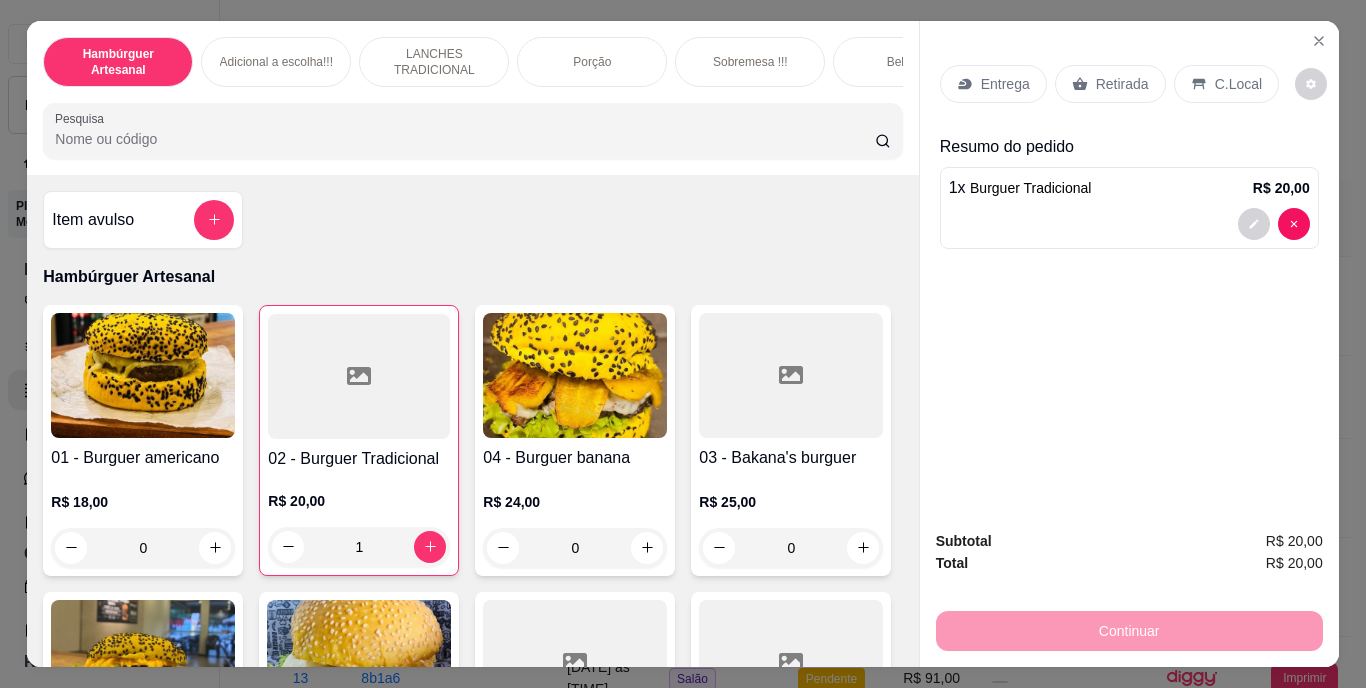 click on "Retirada" at bounding box center (1122, 84) 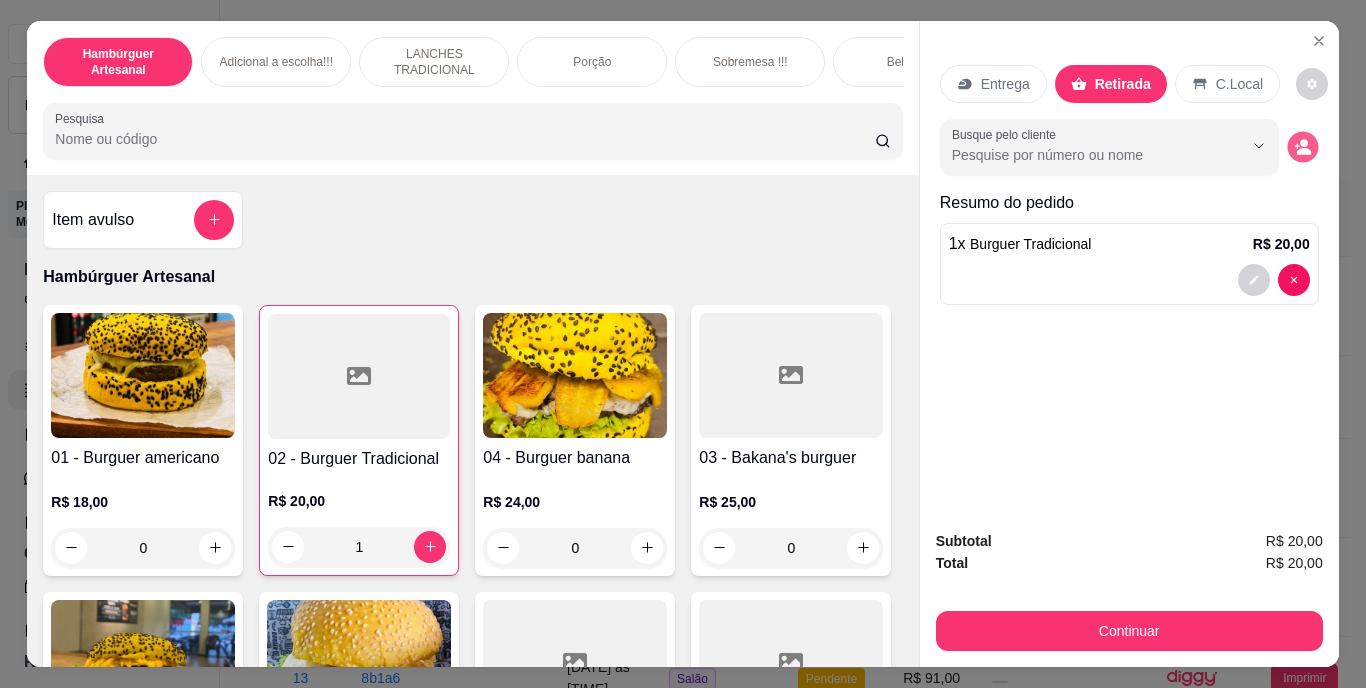 click 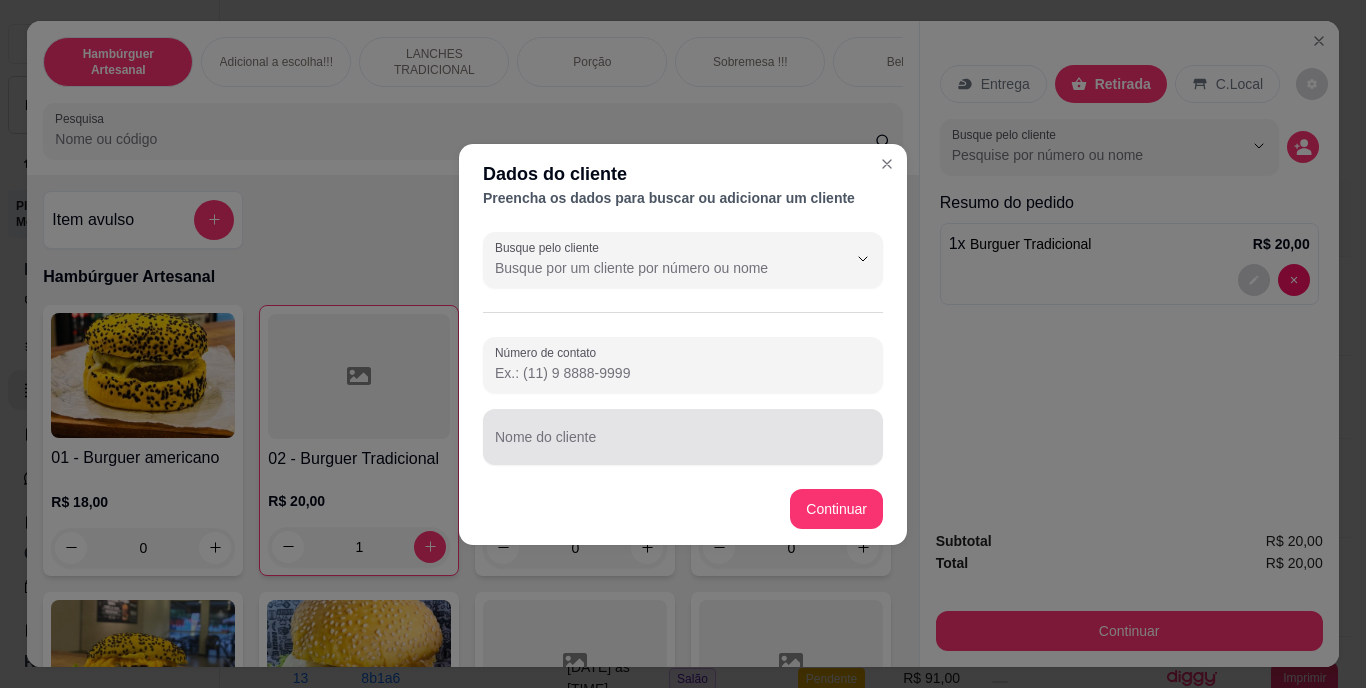 click on "Nome do cliente" at bounding box center [683, 437] 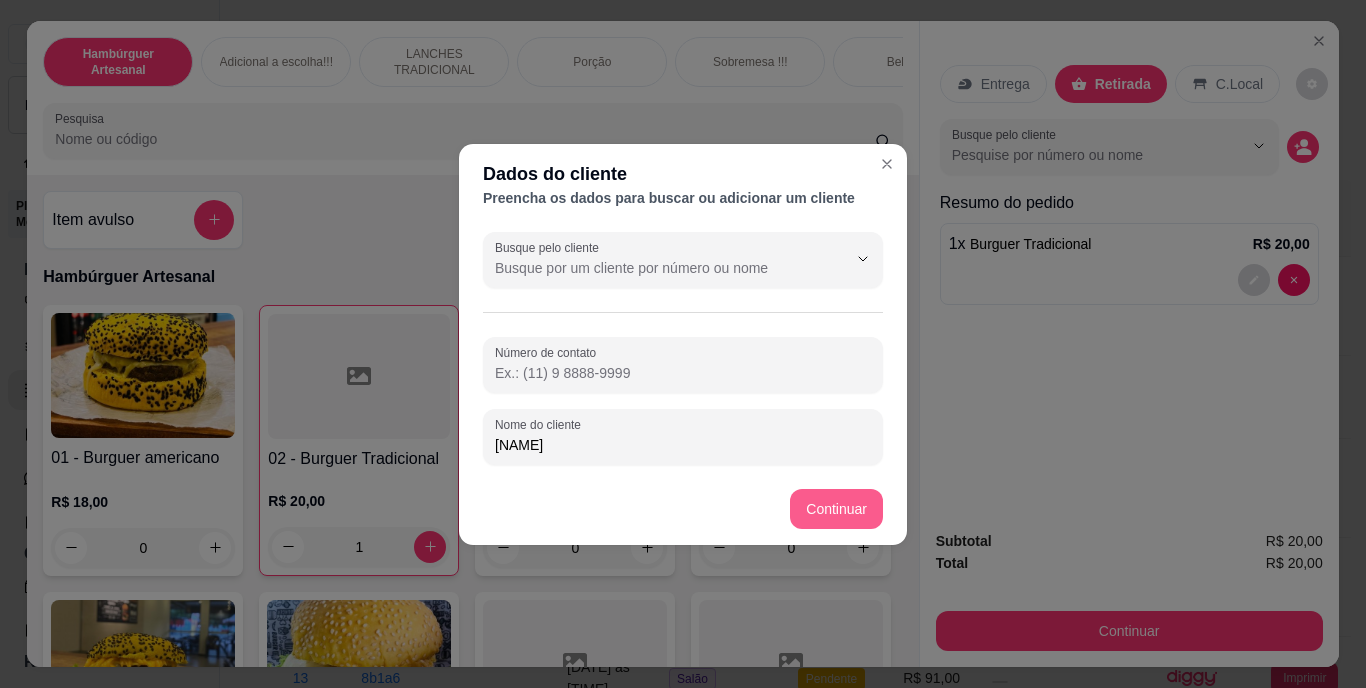 type on "[NAME]" 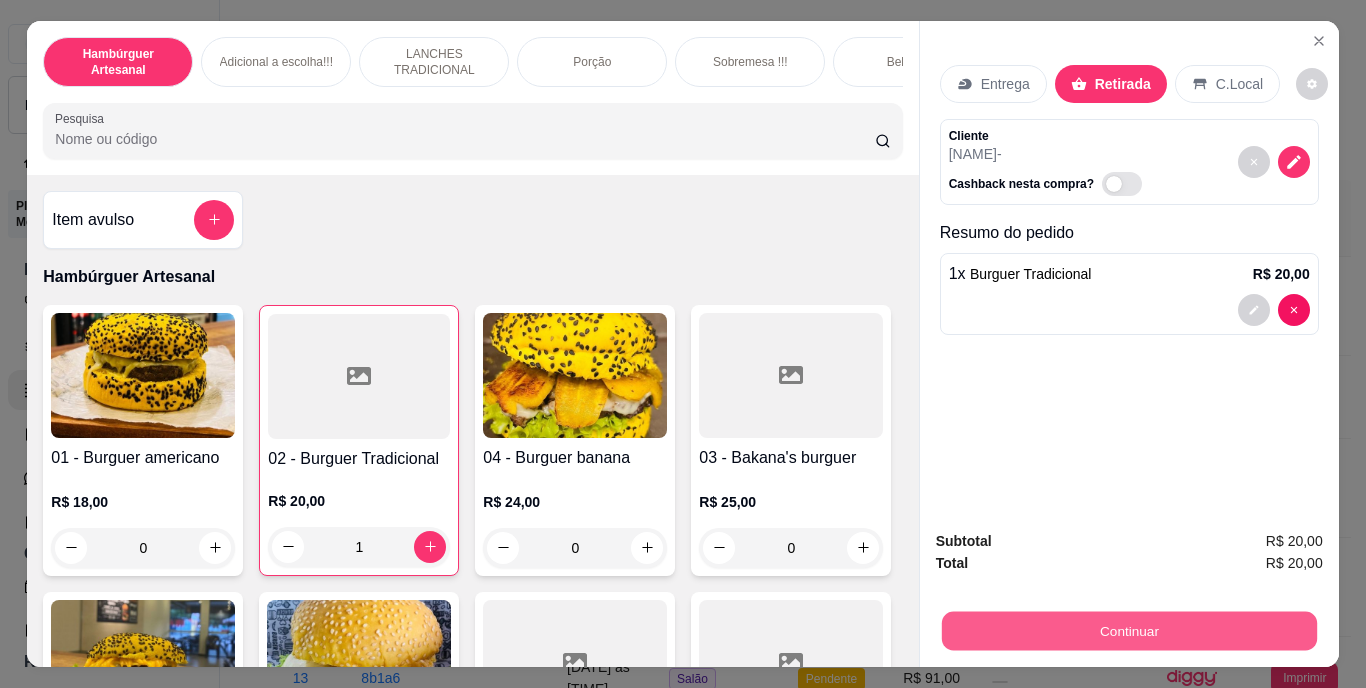 click on "Continuar" at bounding box center (1128, 631) 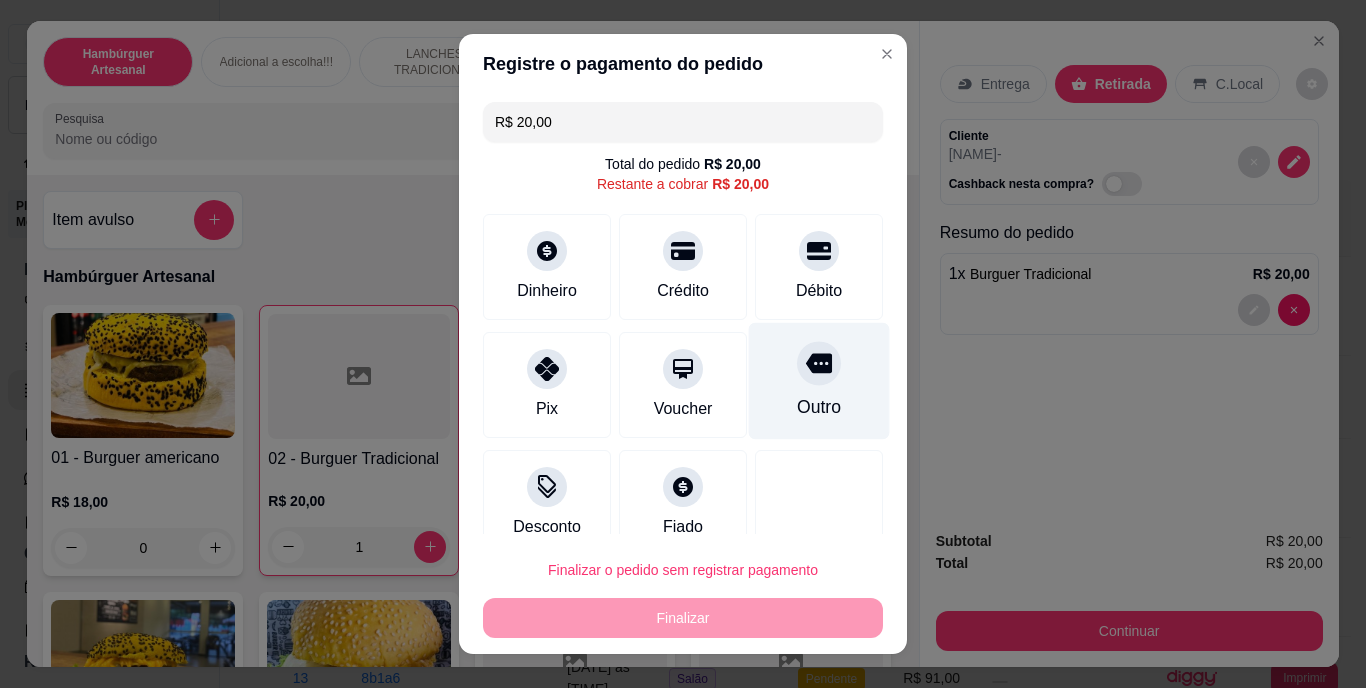 click on "Outro" at bounding box center [819, 408] 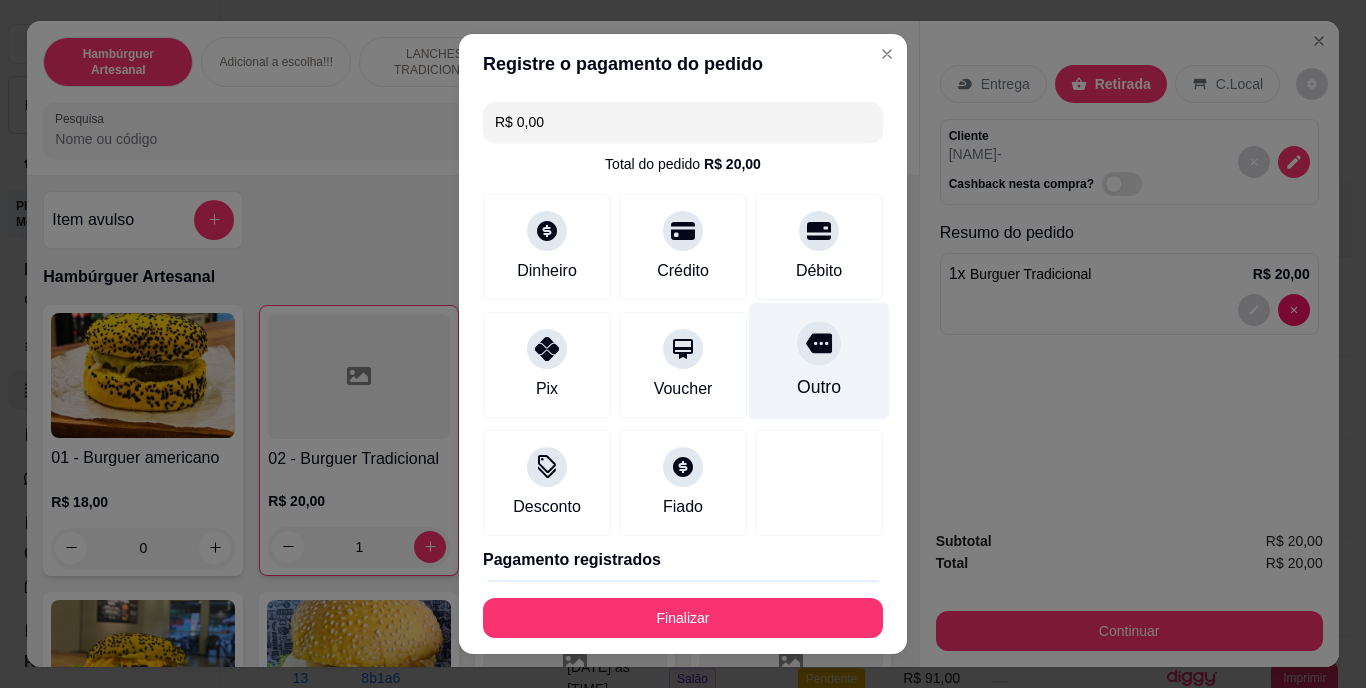 type on "R$ 0,00" 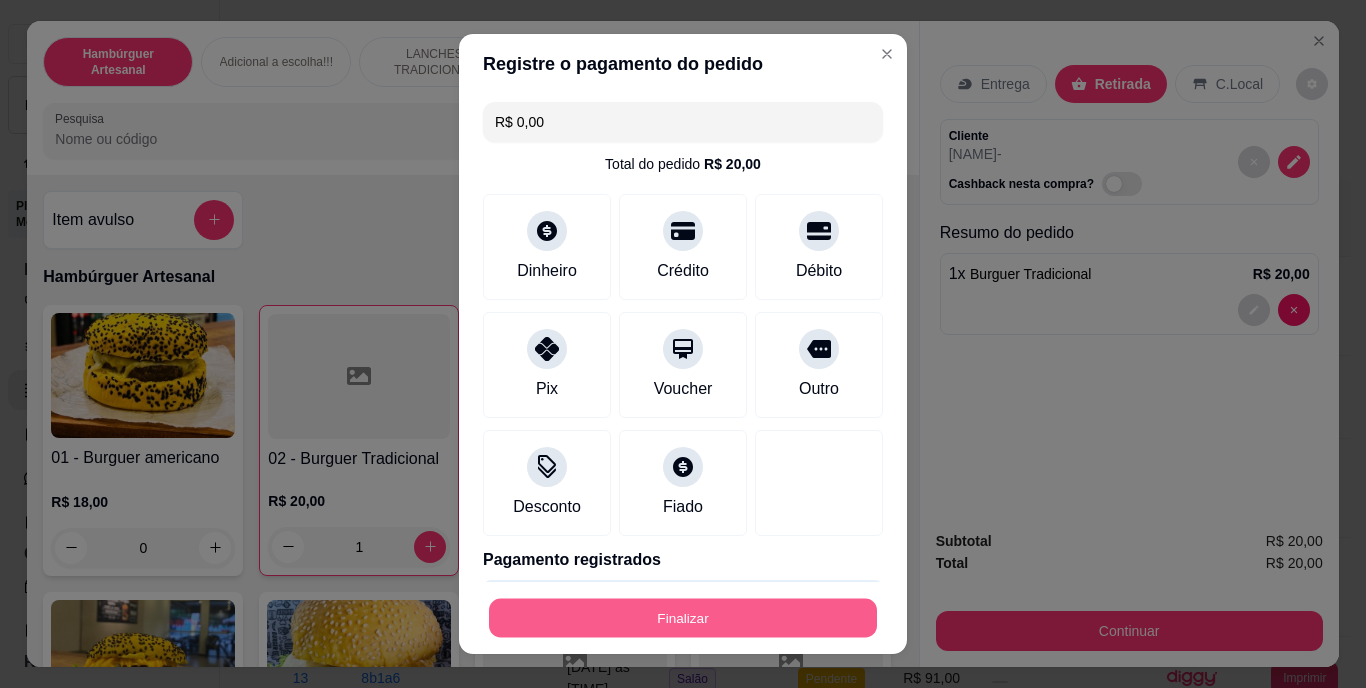 click on "Finalizar" at bounding box center (683, 617) 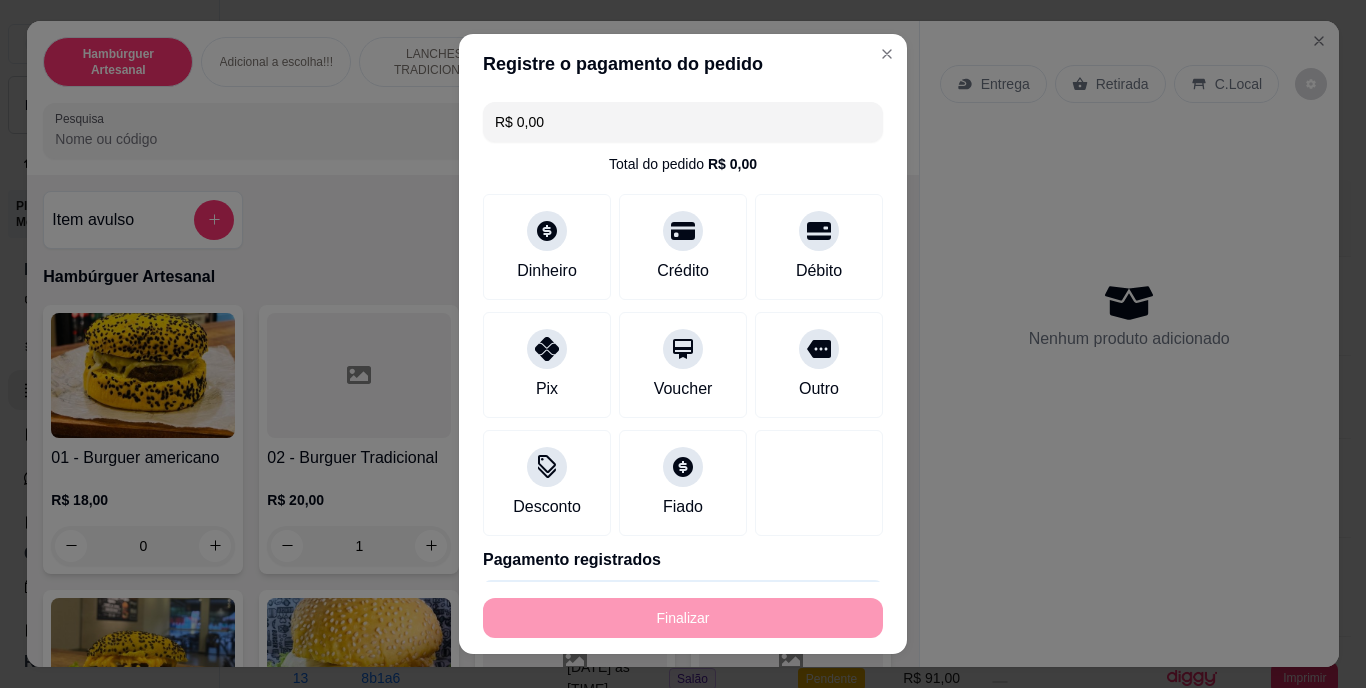 type on "0" 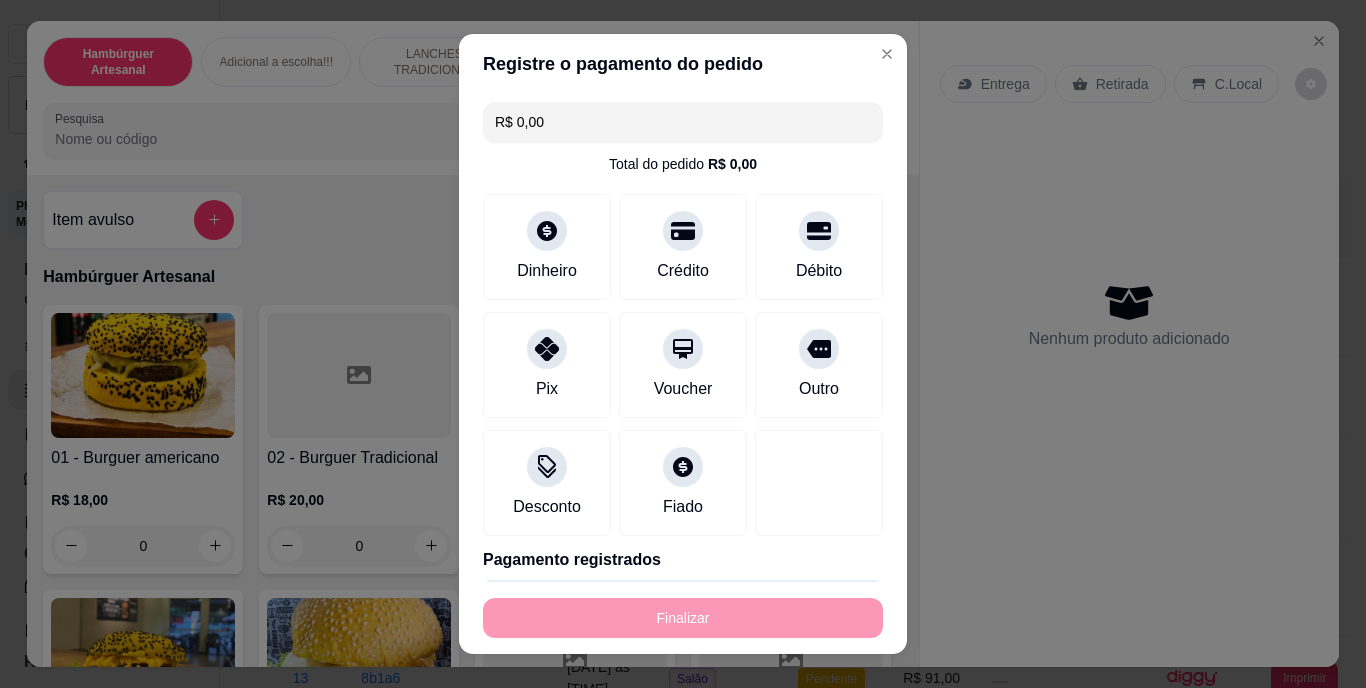 type on "-R$ 20,00" 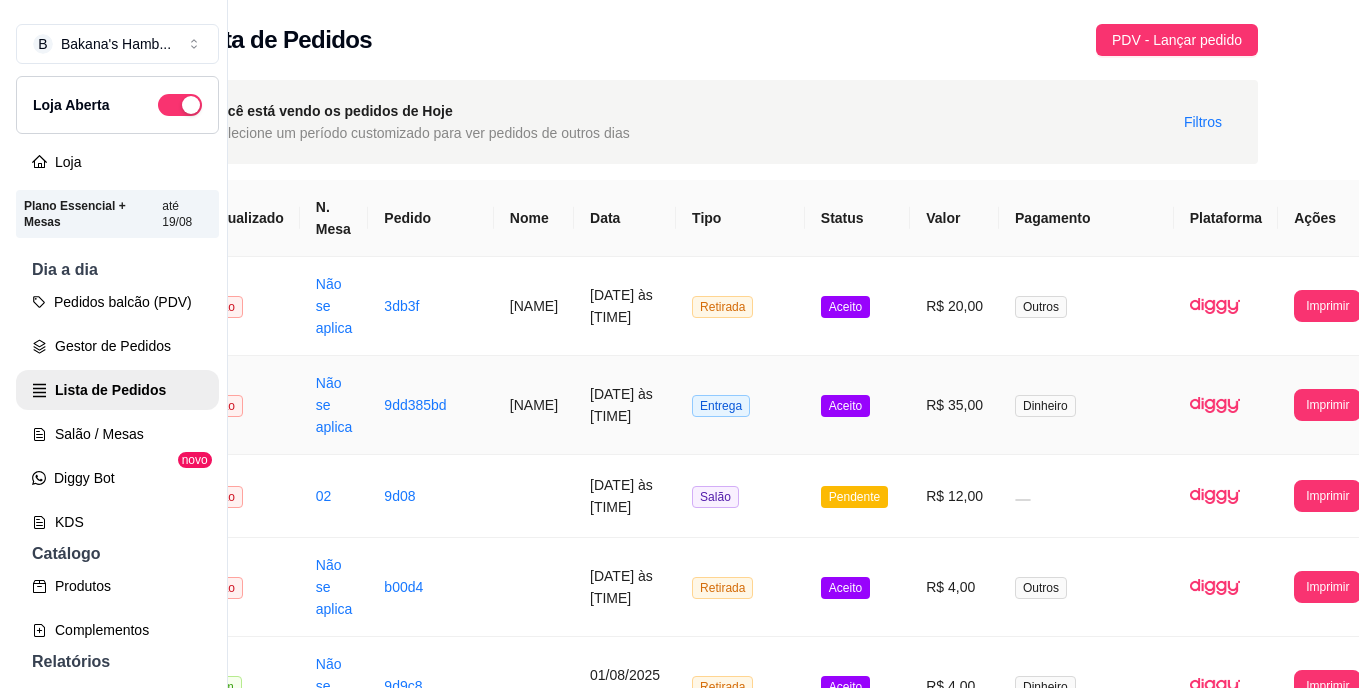 scroll, scrollTop: 0, scrollLeft: 84, axis: horizontal 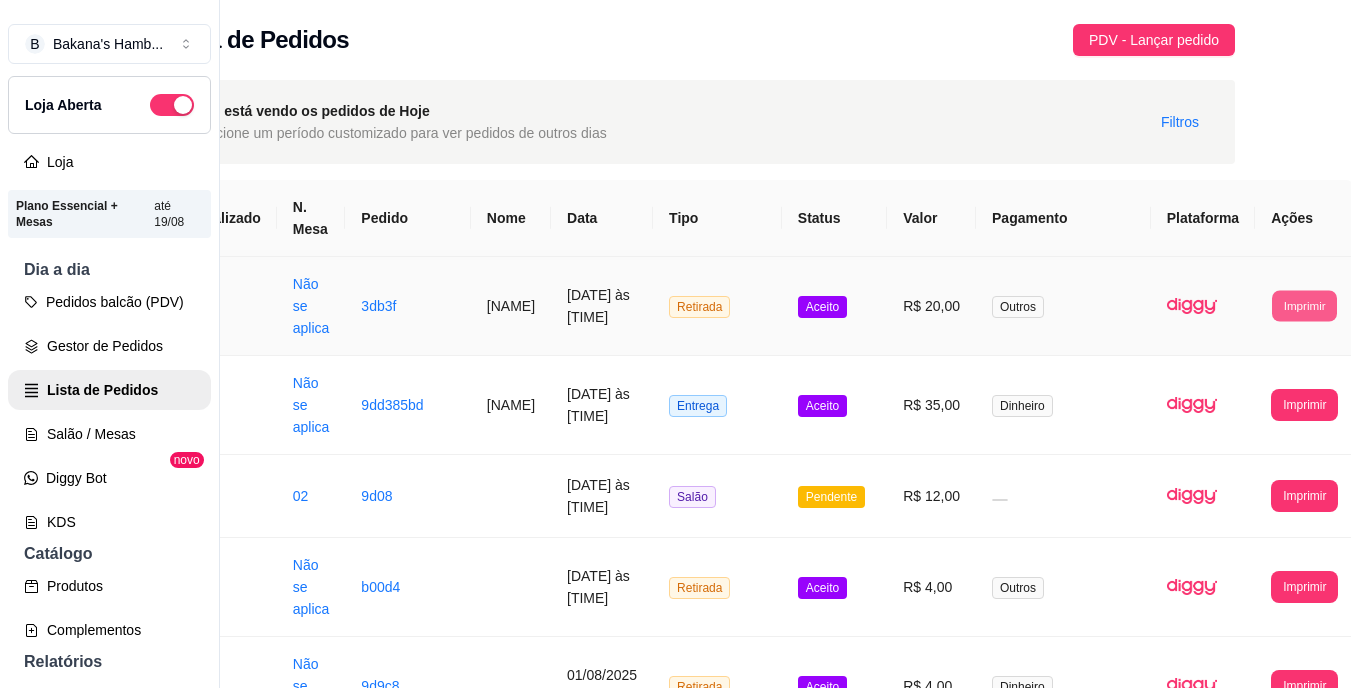 click on "Imprimir" at bounding box center (1304, 305) 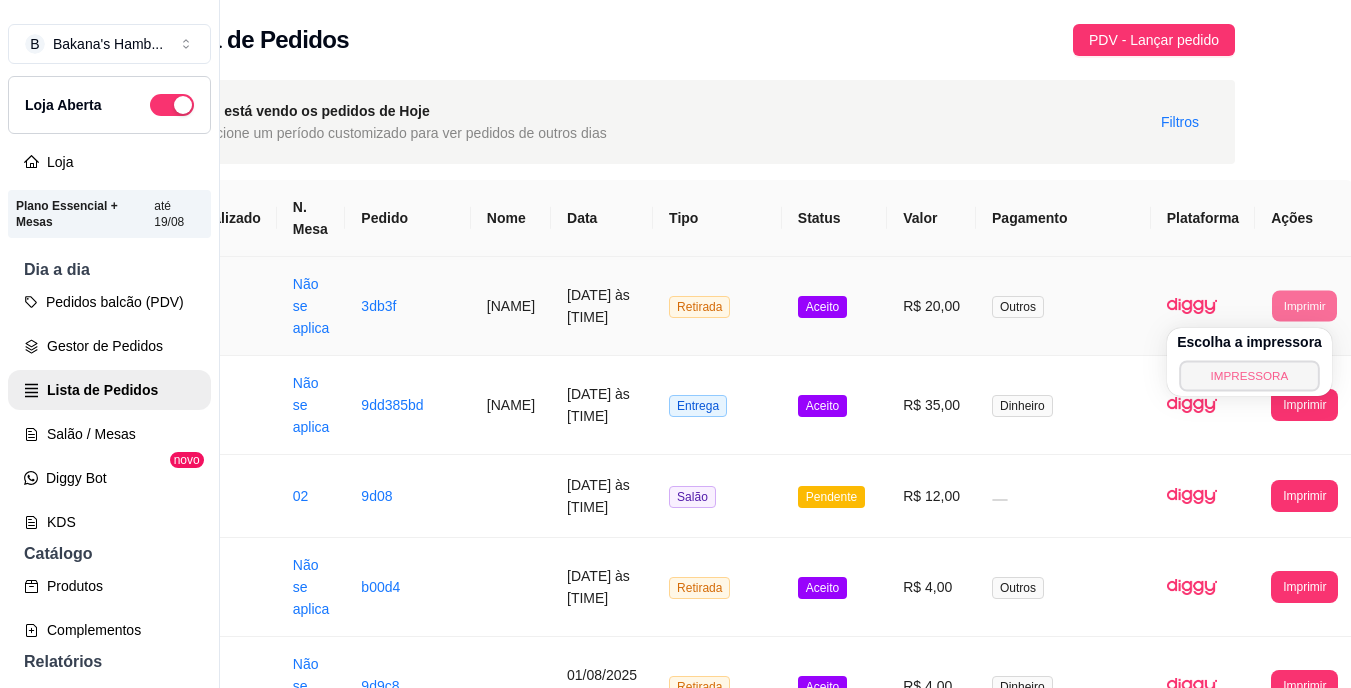 click on "IMPRESSORA" at bounding box center [1249, 375] 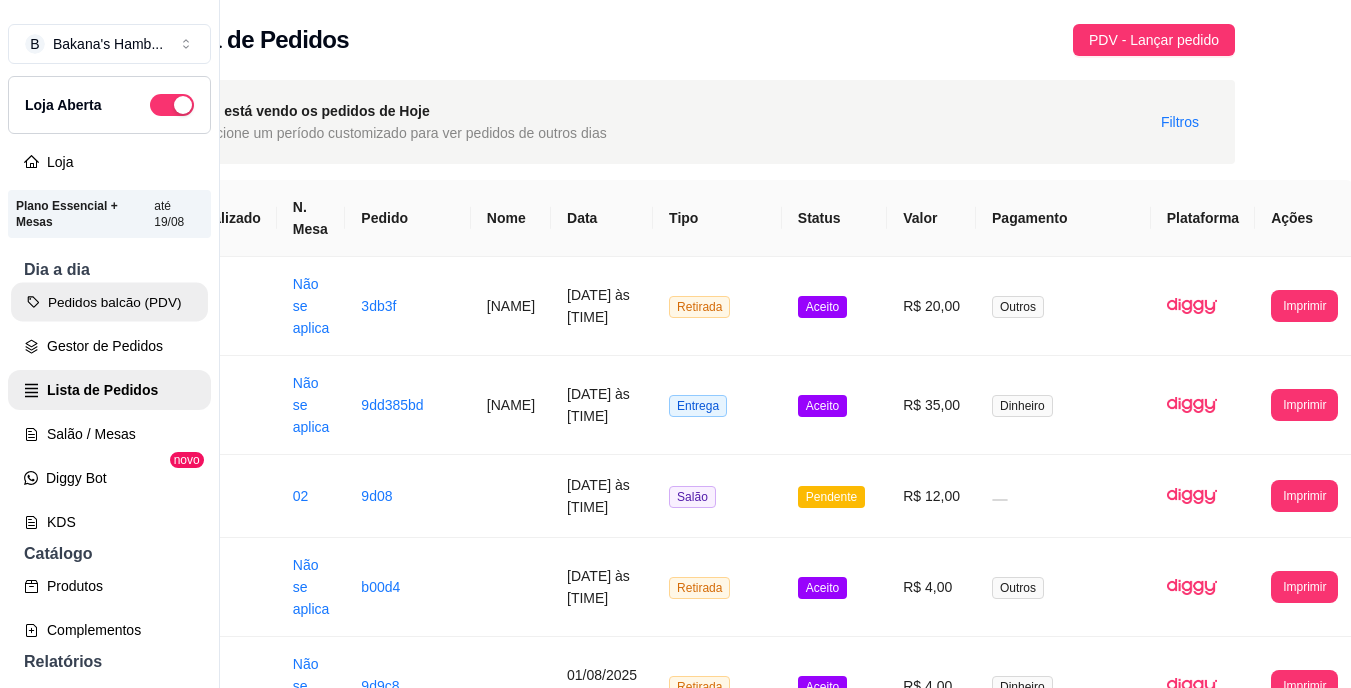 click on "Pedidos balcão (PDV)" at bounding box center [109, 302] 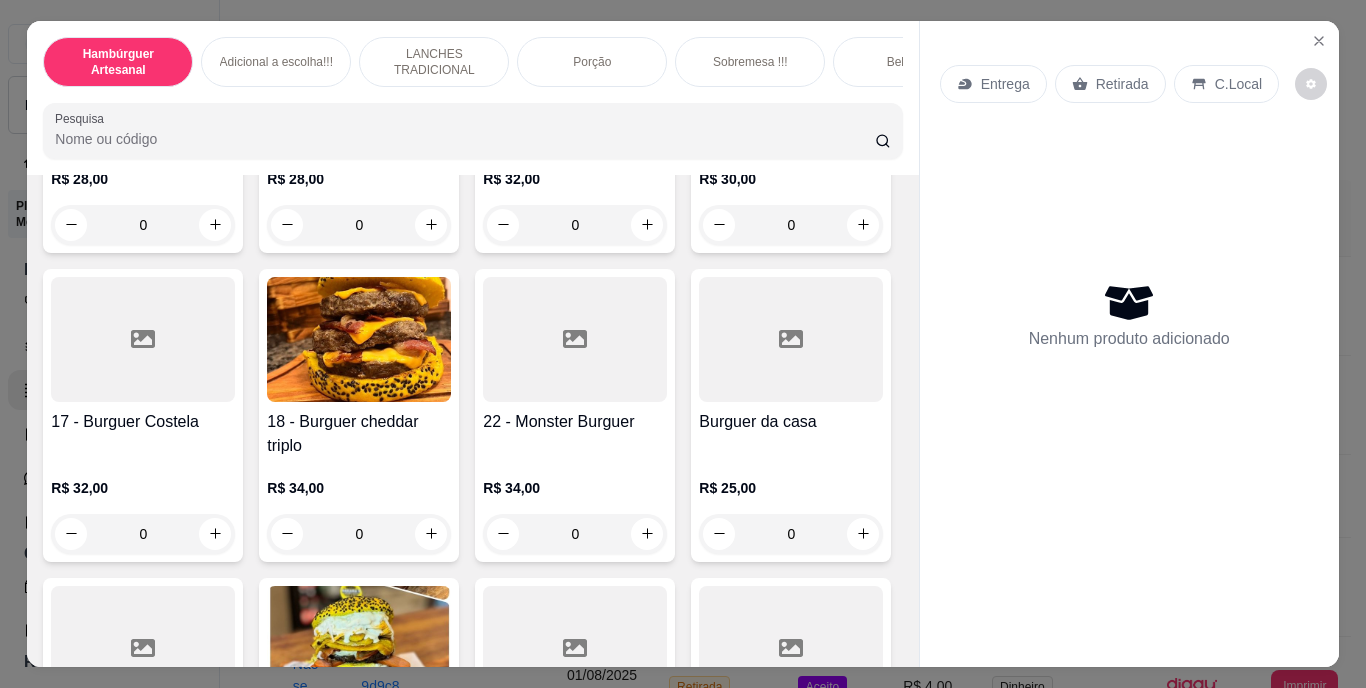 scroll, scrollTop: 1175, scrollLeft: 0, axis: vertical 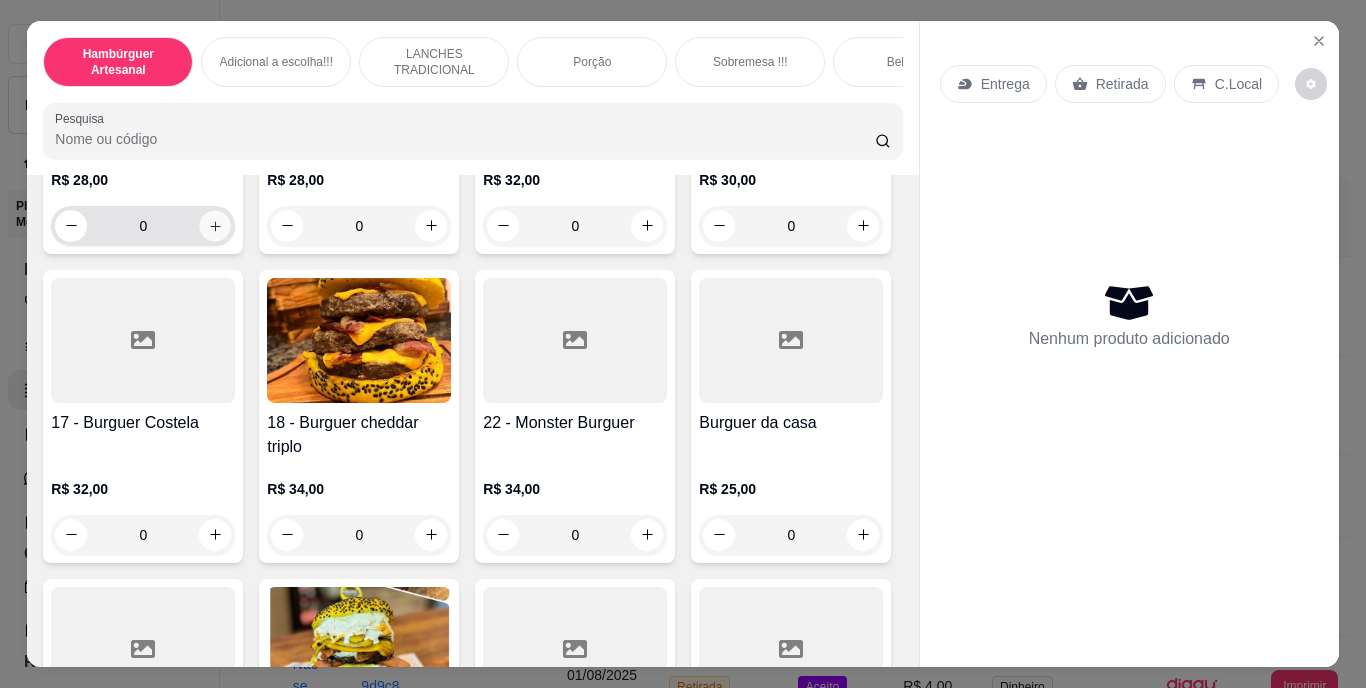 click at bounding box center (215, 225) 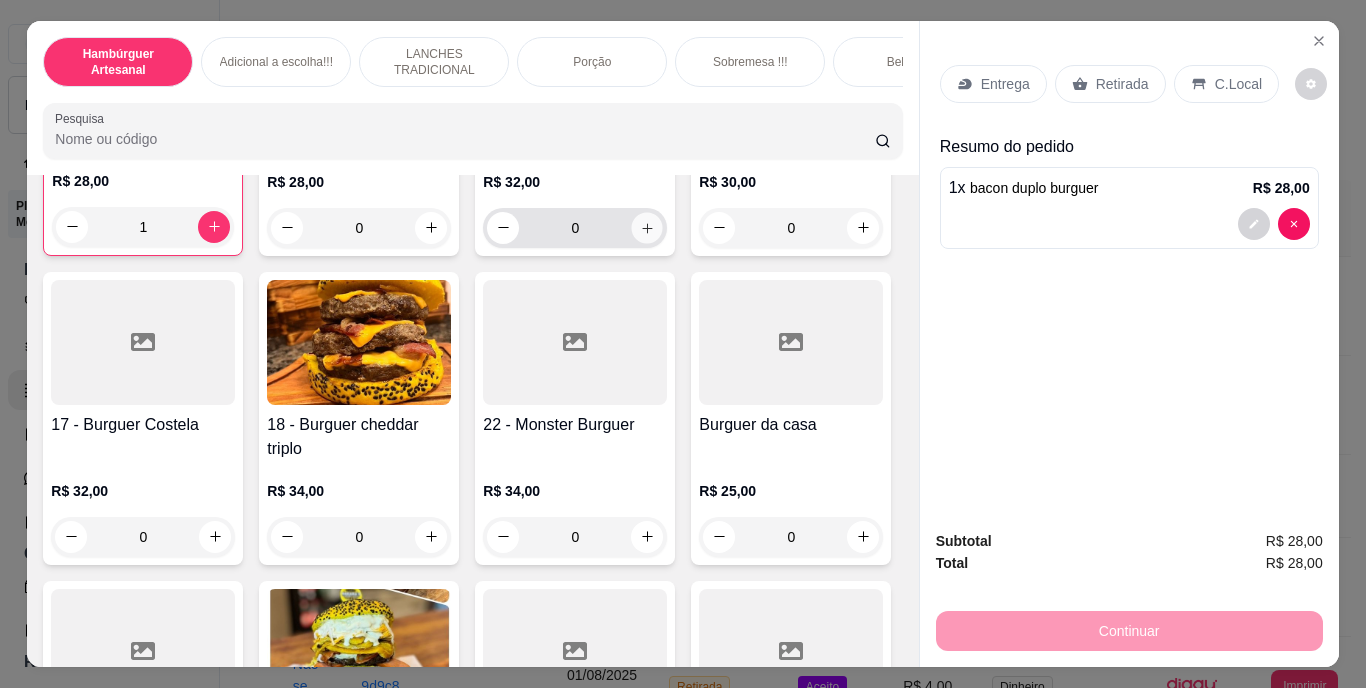 click at bounding box center [647, 227] 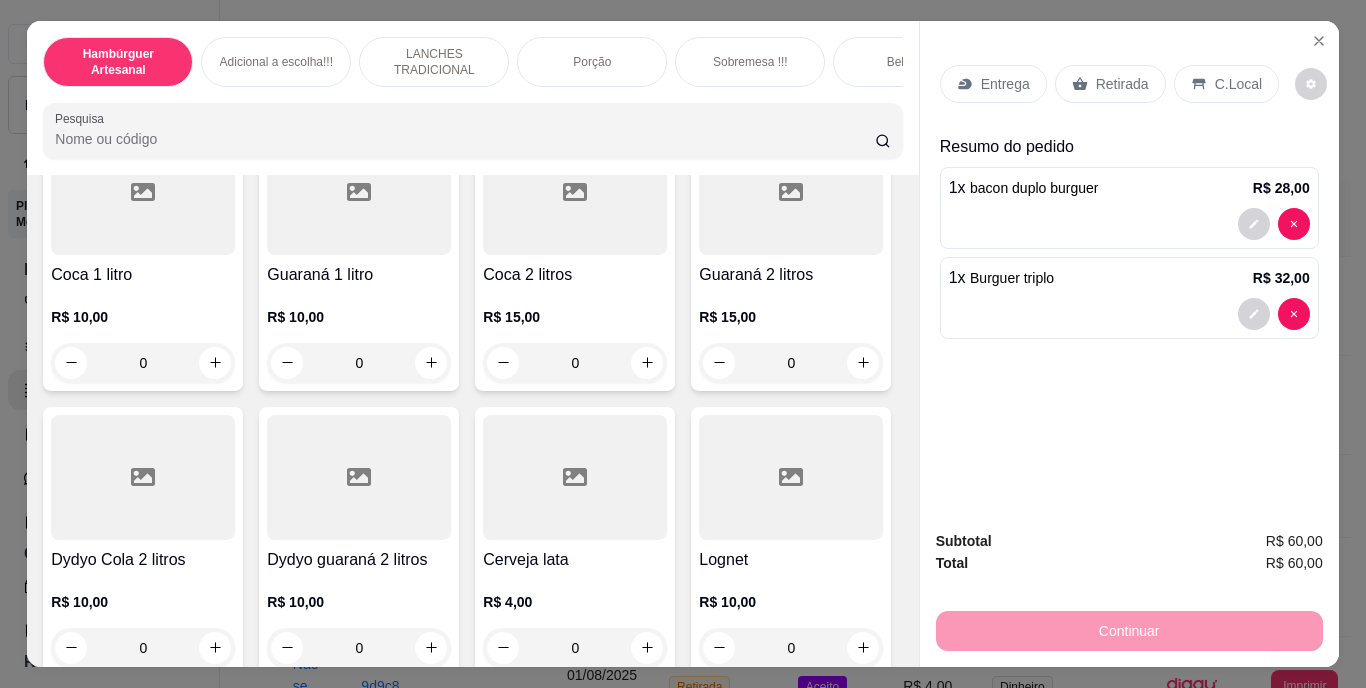 scroll, scrollTop: 5018, scrollLeft: 0, axis: vertical 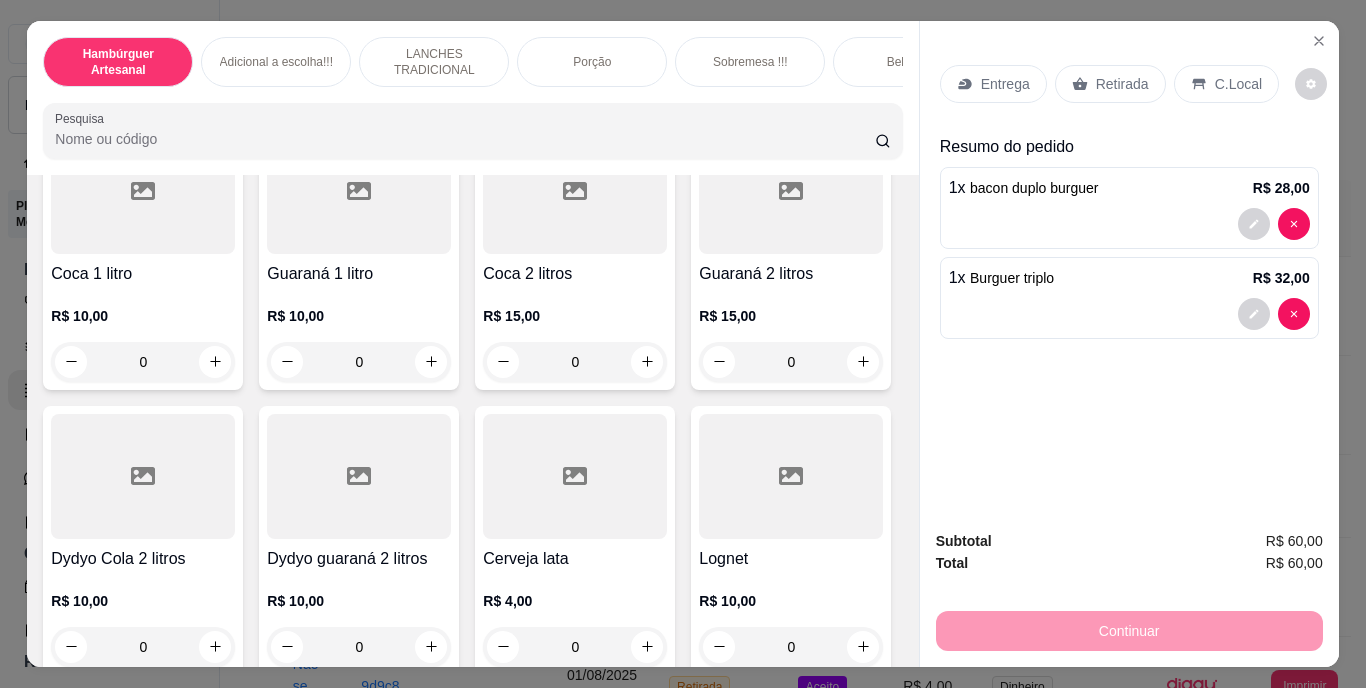 click at bounding box center (431, -574) 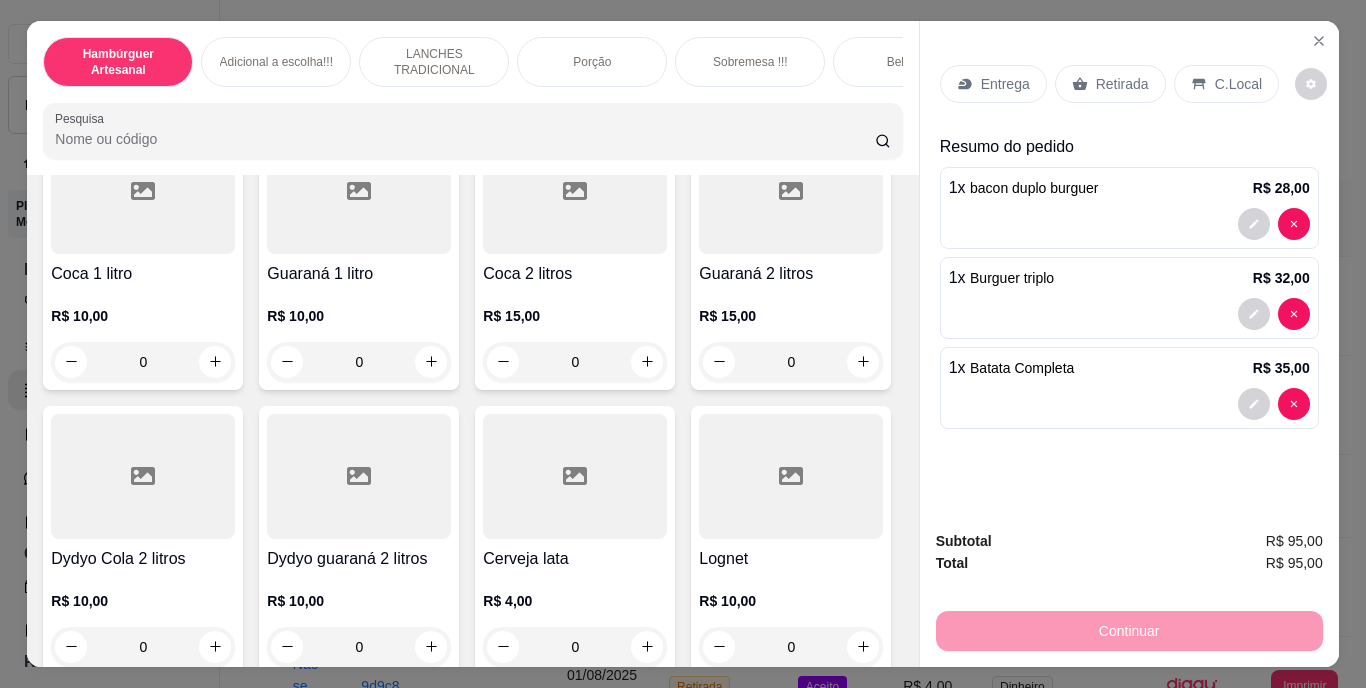 click on "Entrega" at bounding box center (1005, 84) 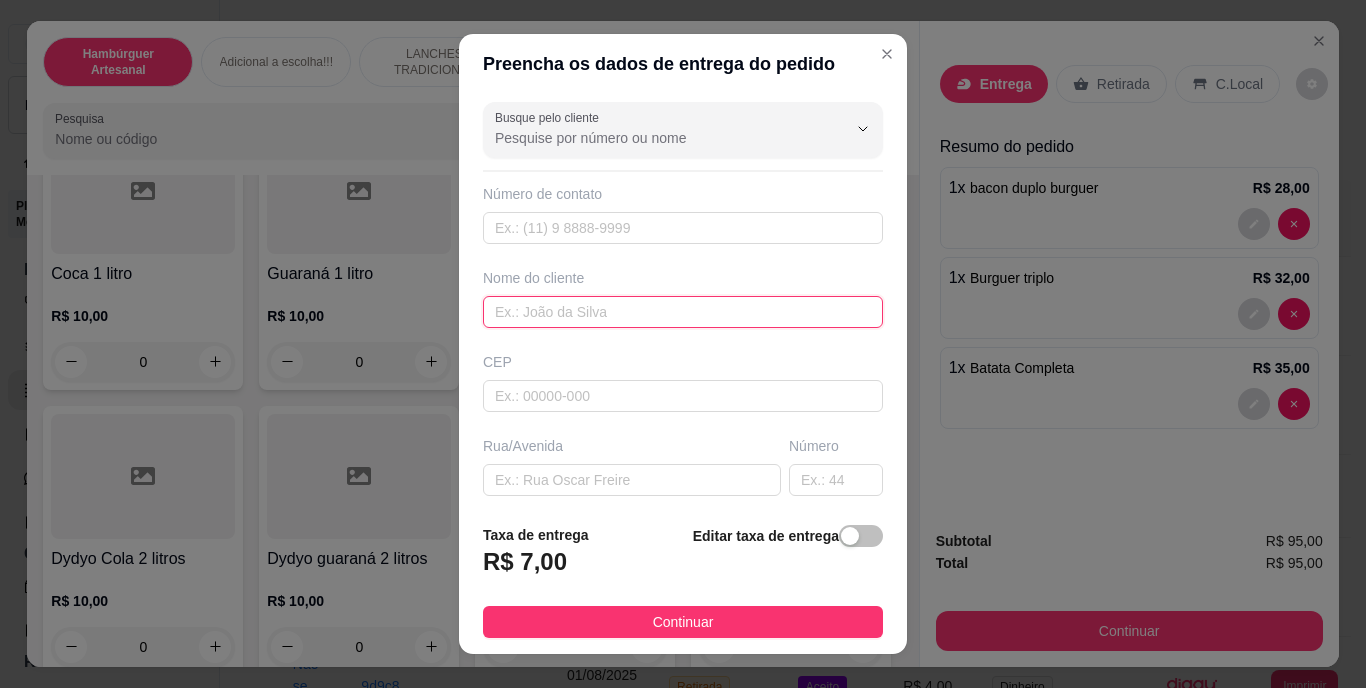 click at bounding box center (683, 312) 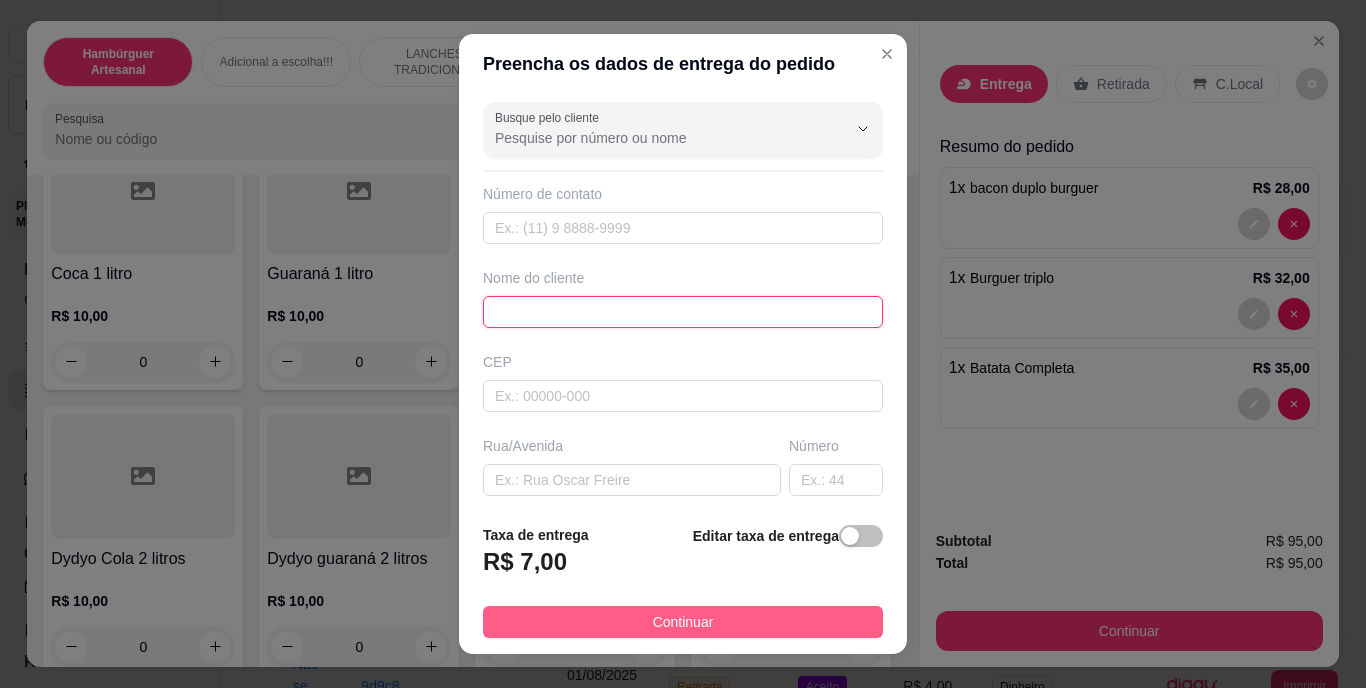 type 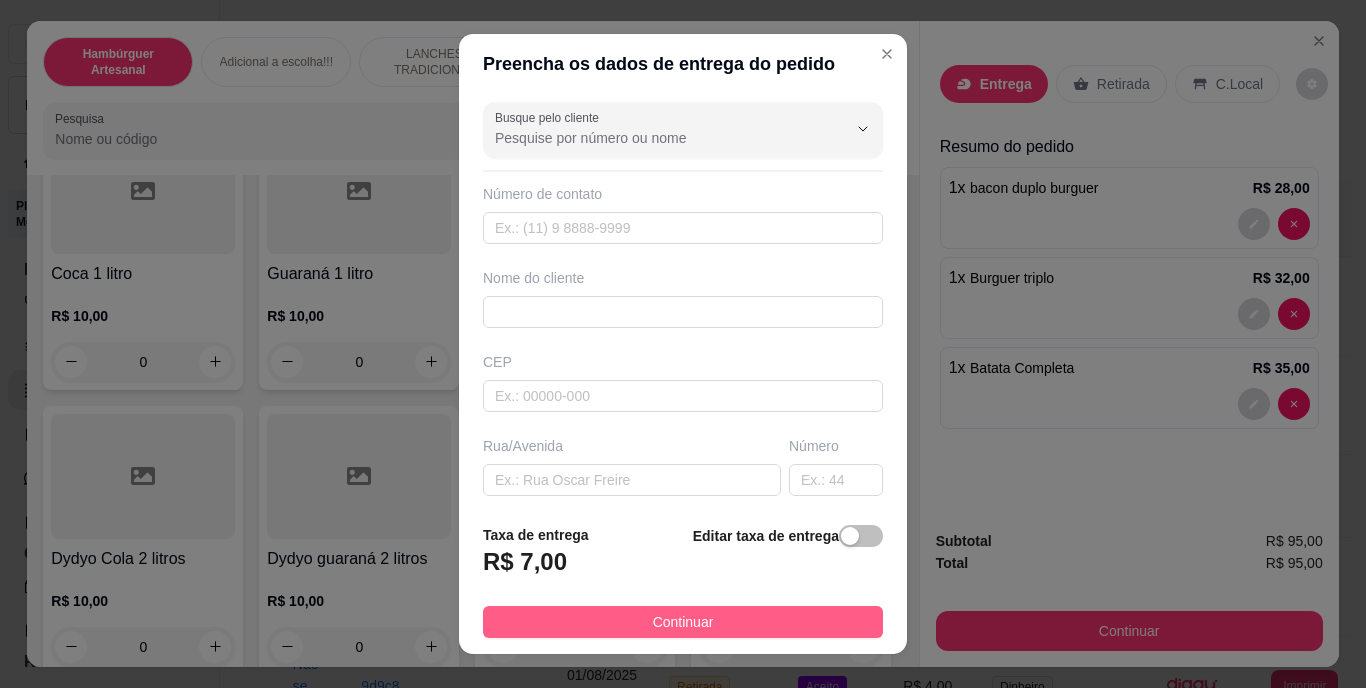 click on "Continuar" at bounding box center [683, 622] 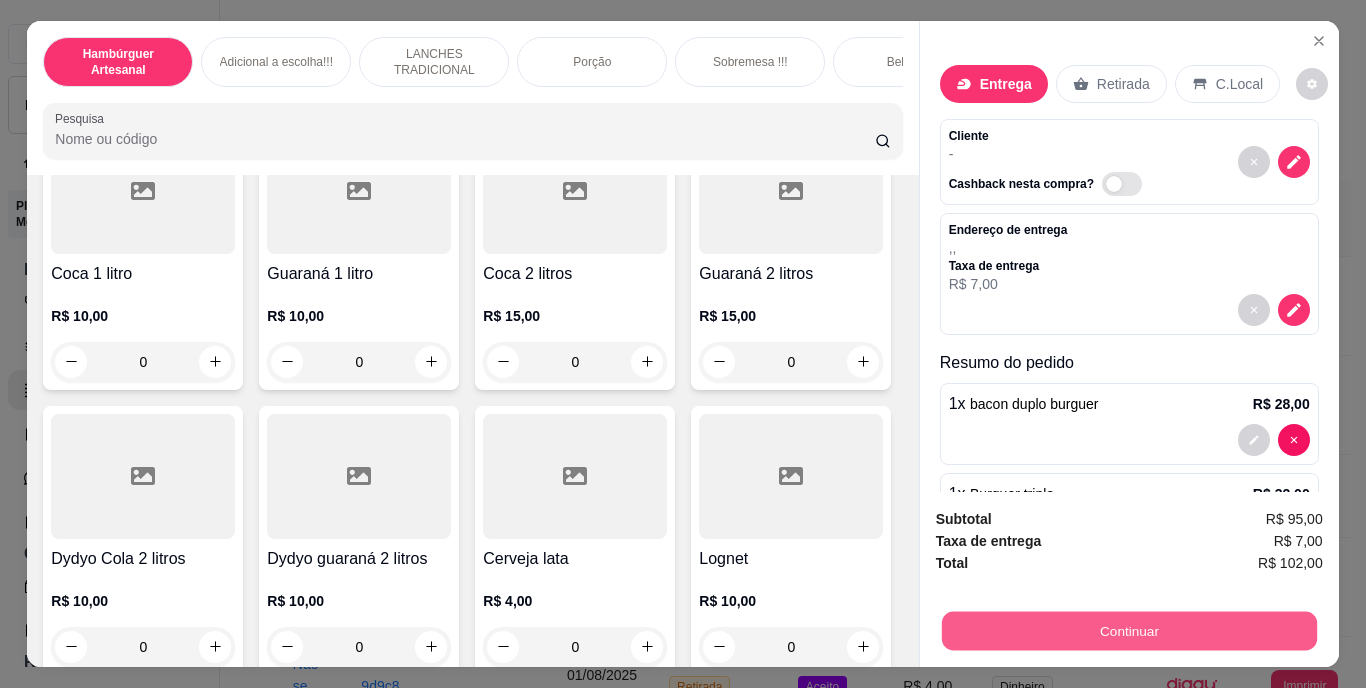 click on "Continuar" at bounding box center (1128, 631) 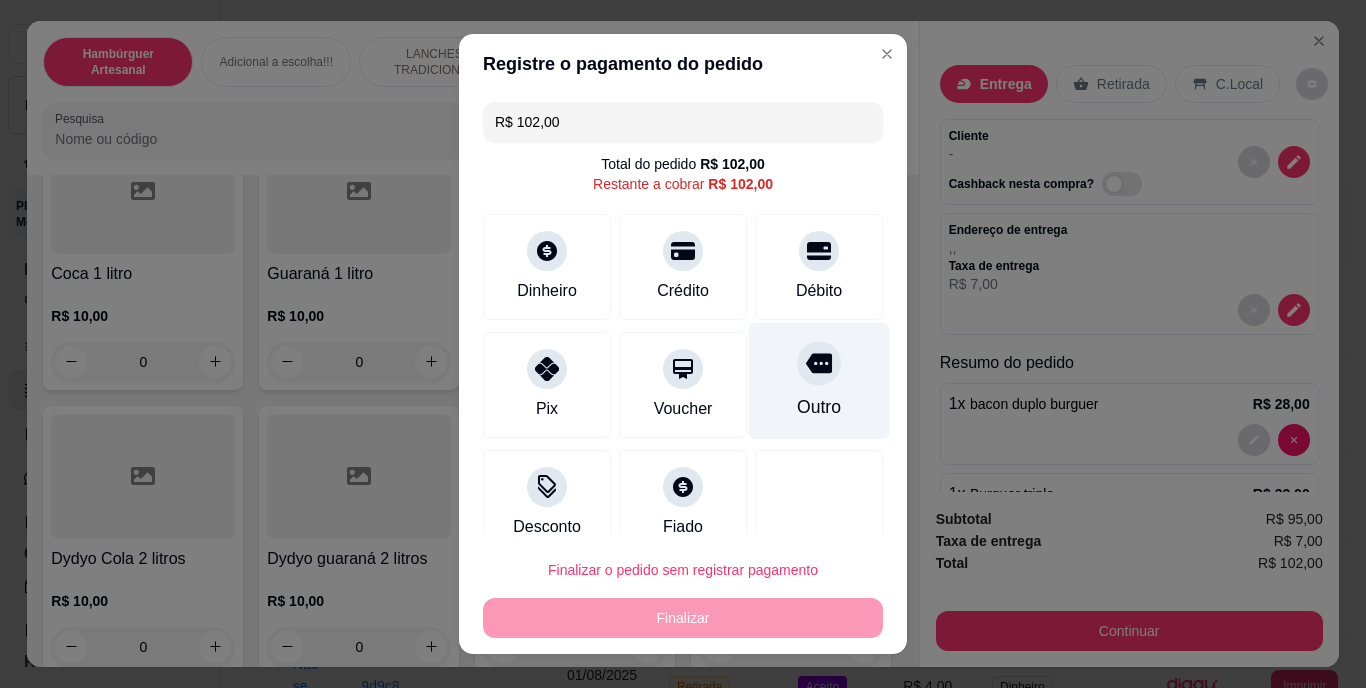 click on "Outro" at bounding box center [819, 408] 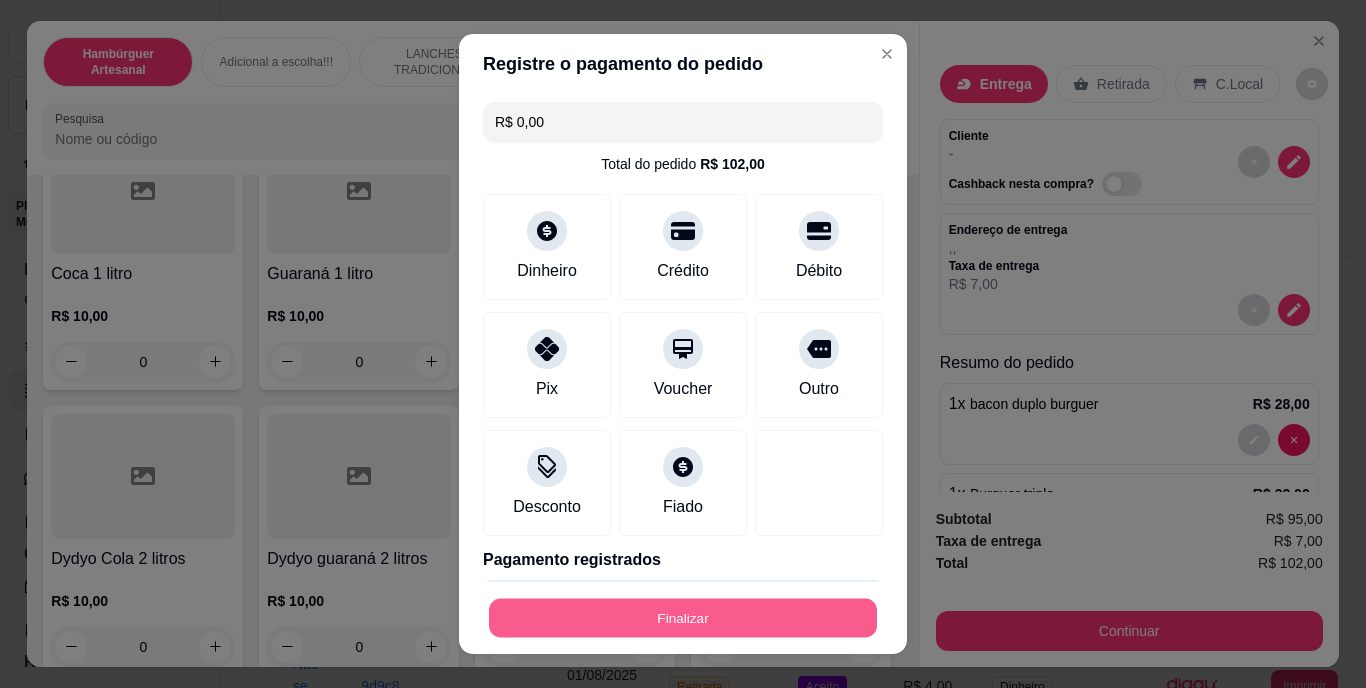click on "Finalizar" at bounding box center (683, 617) 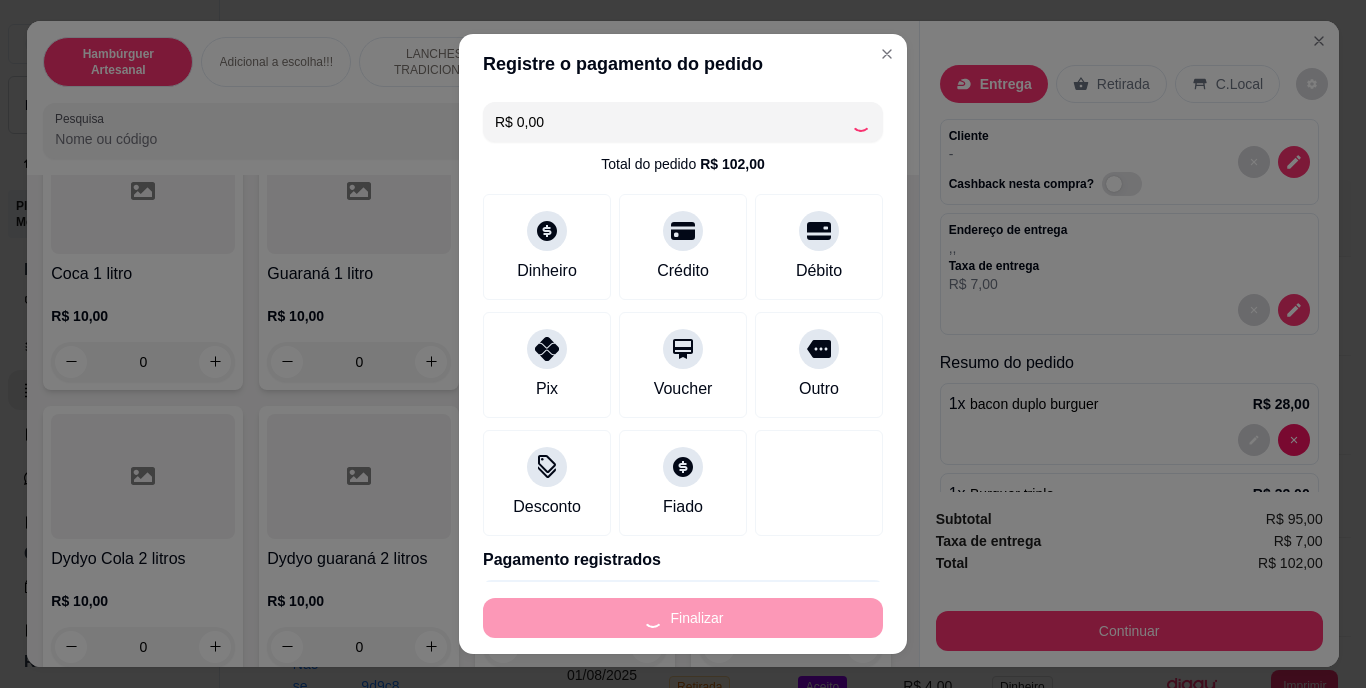 type on "0" 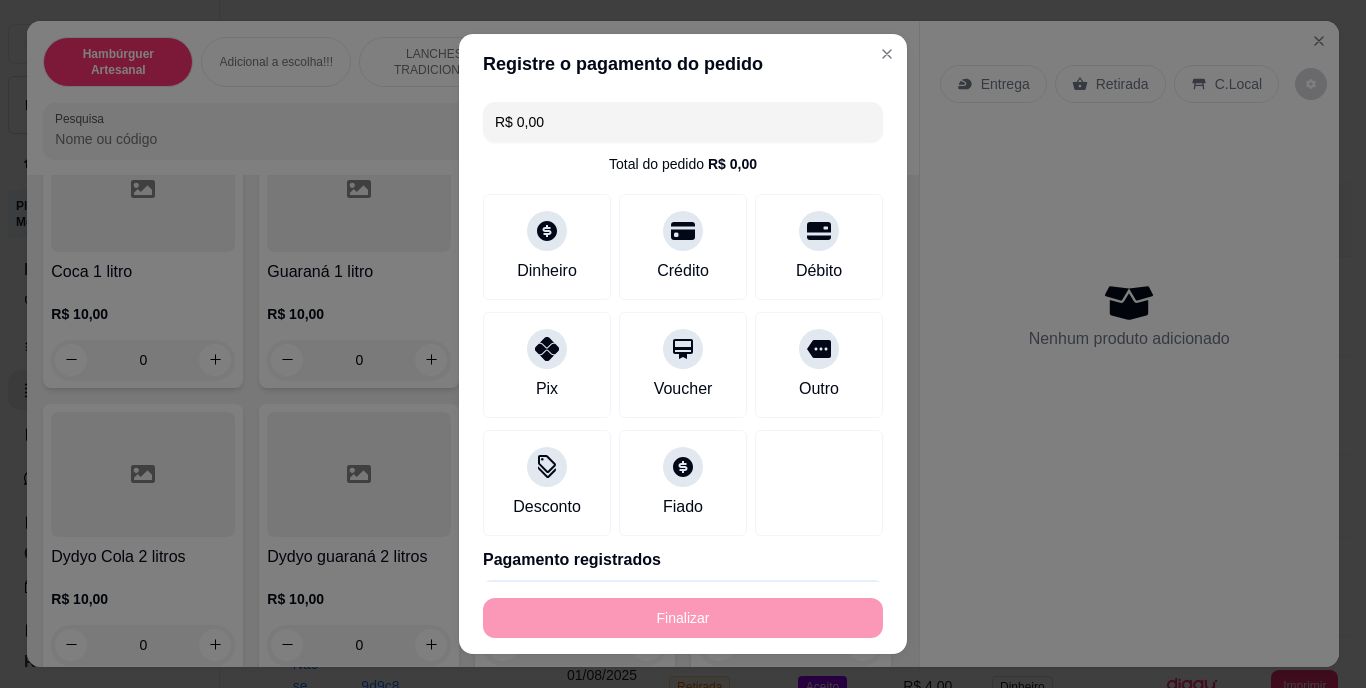 type on "-R$ 102,00" 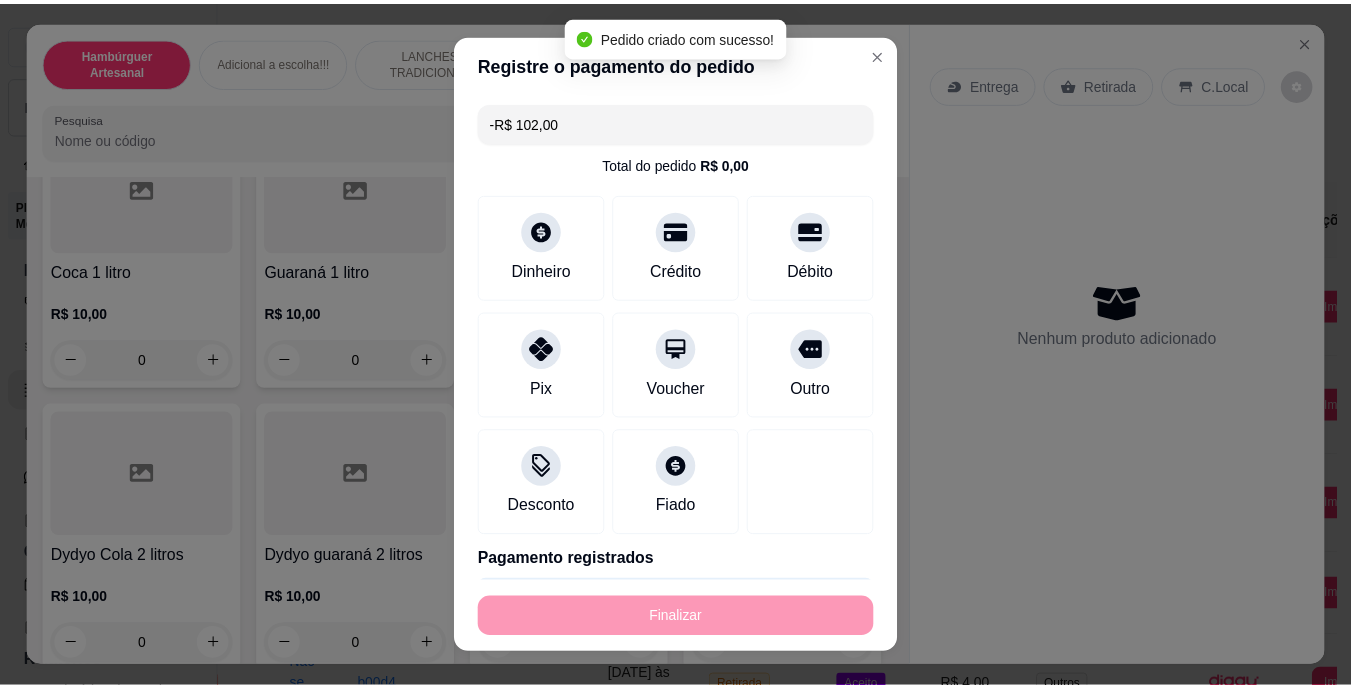 scroll, scrollTop: 4992, scrollLeft: 0, axis: vertical 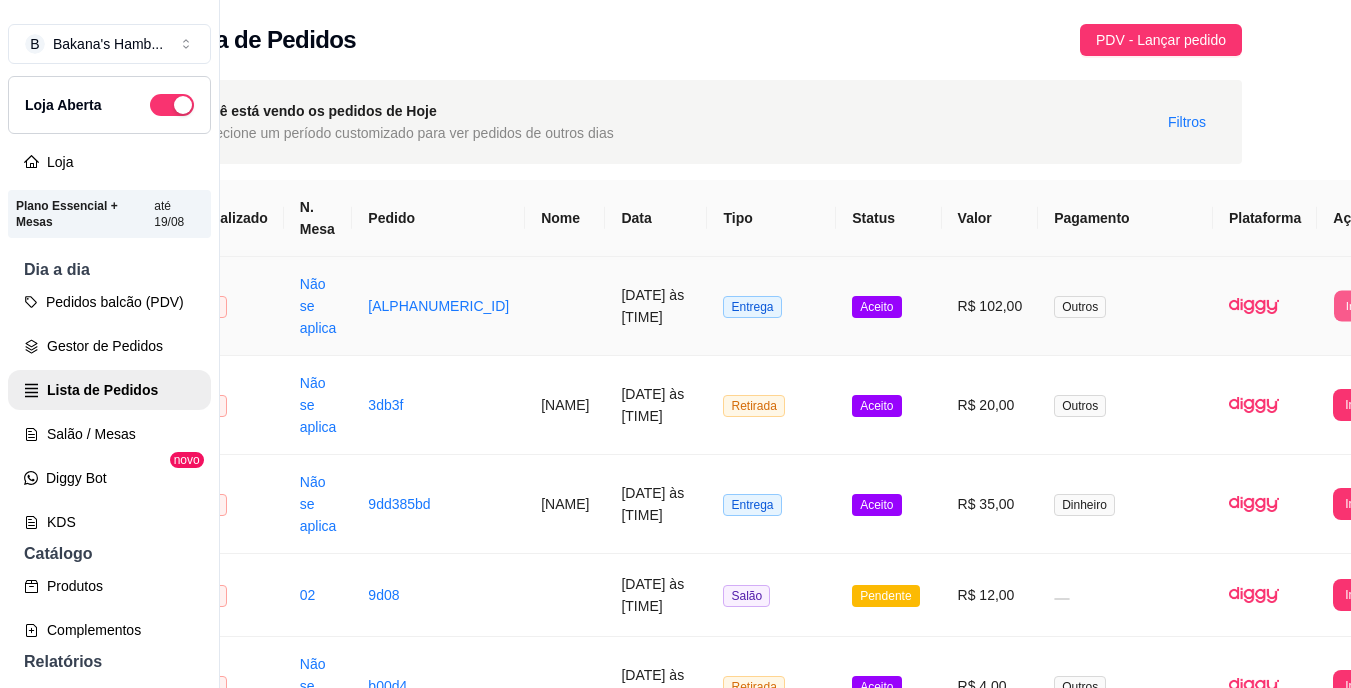 click on "Imprimir" at bounding box center (1366, 305) 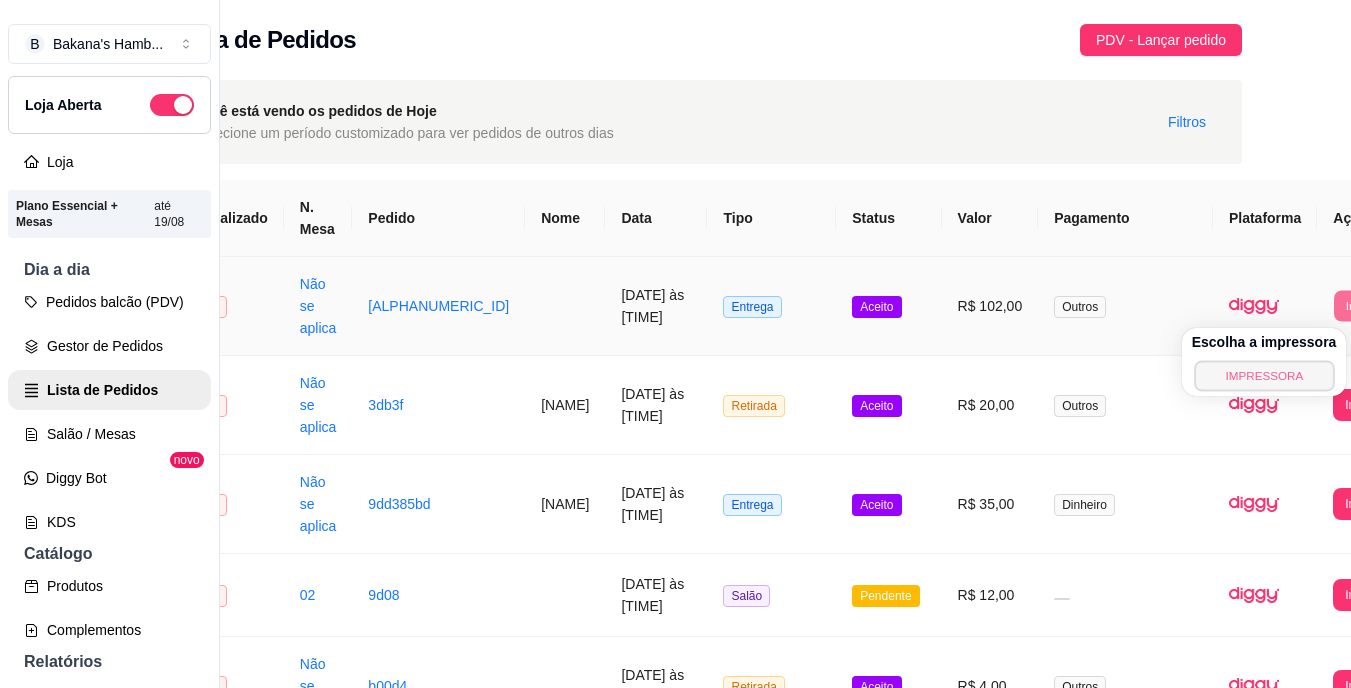 click on "IMPRESSORA" at bounding box center [1264, 375] 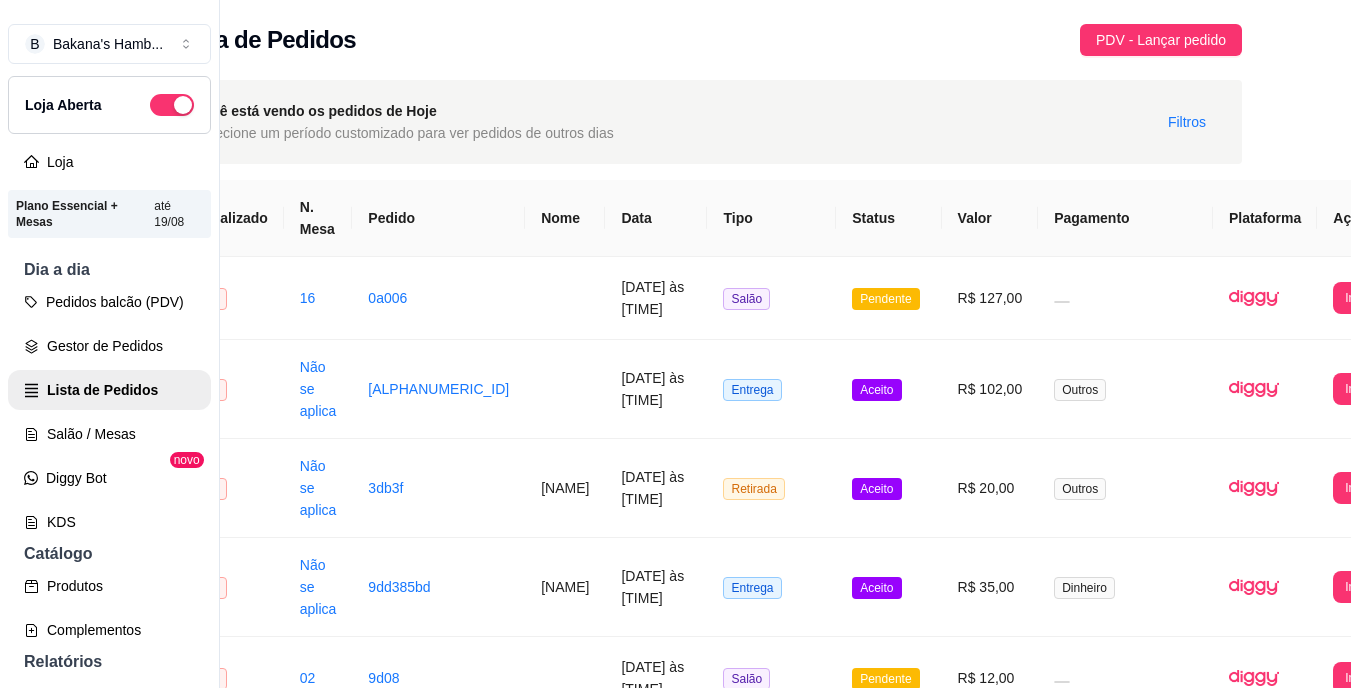 scroll, scrollTop: 0, scrollLeft: 92, axis: horizontal 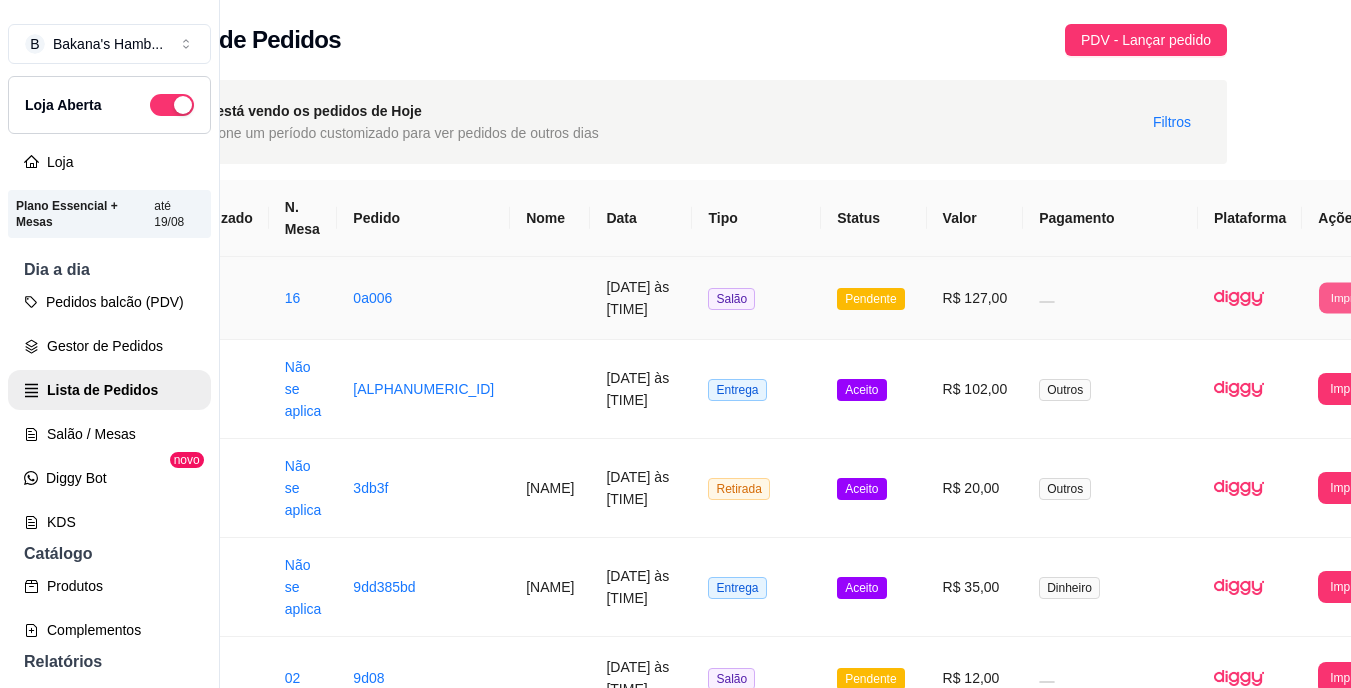 click on "Imprimir" at bounding box center [1351, 297] 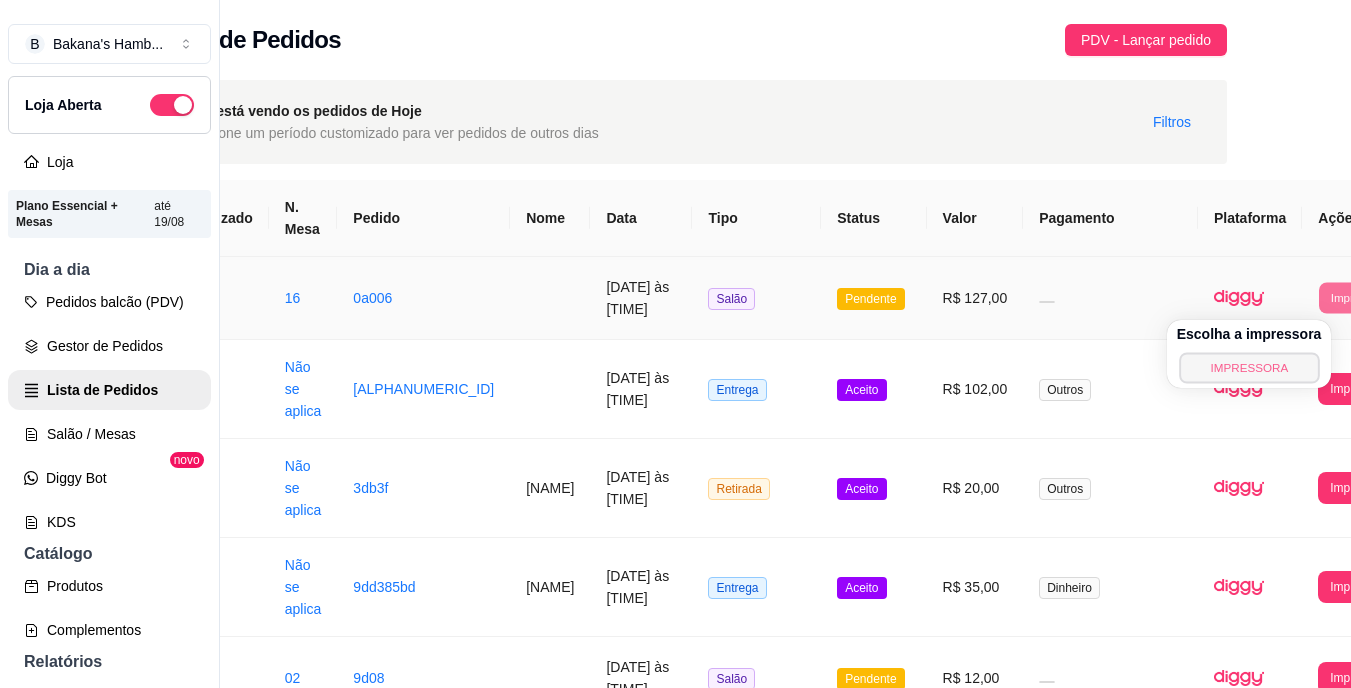 click on "IMPRESSORA" at bounding box center [1249, 367] 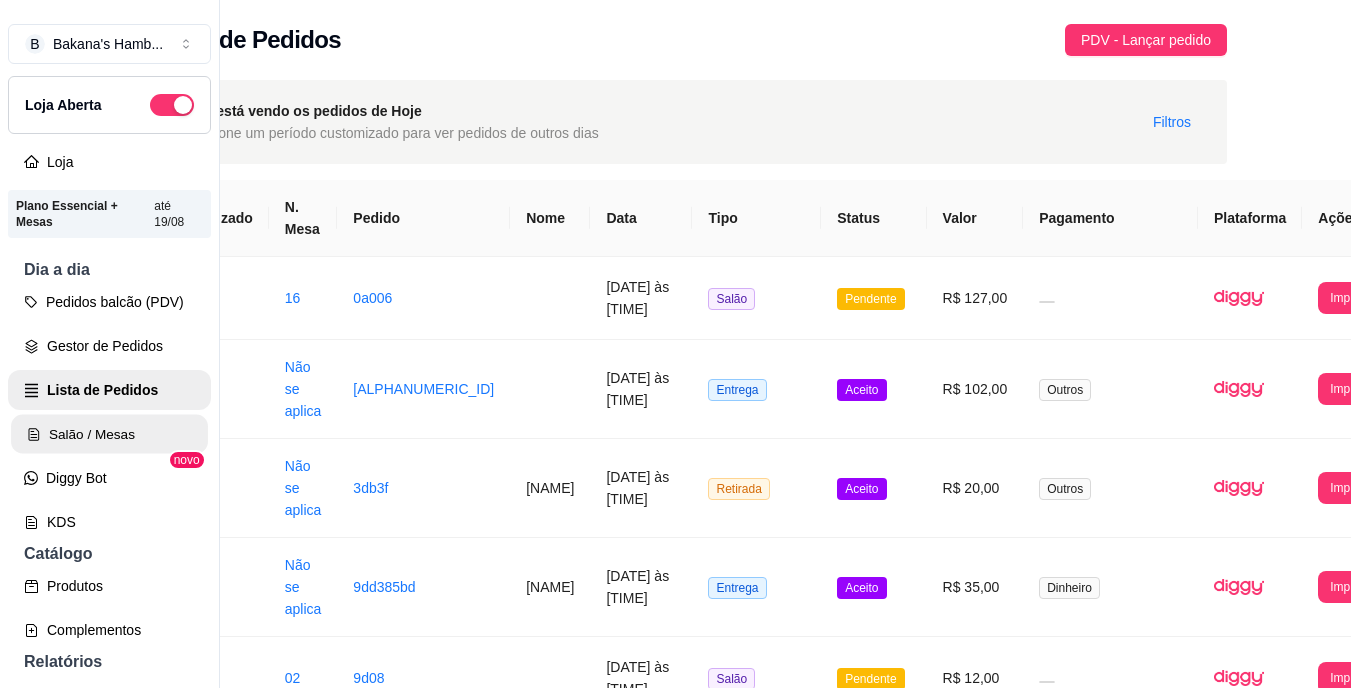 click on "Salão / Mesas" at bounding box center [109, 434] 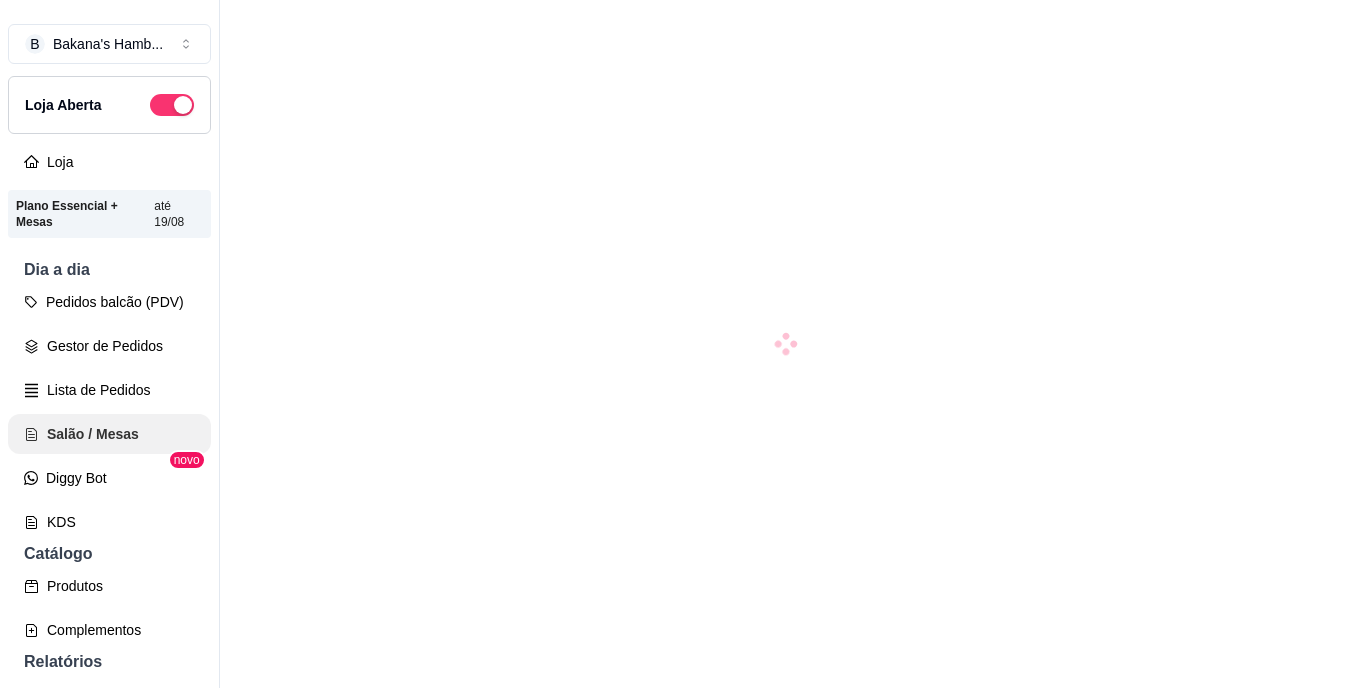 scroll, scrollTop: 0, scrollLeft: 0, axis: both 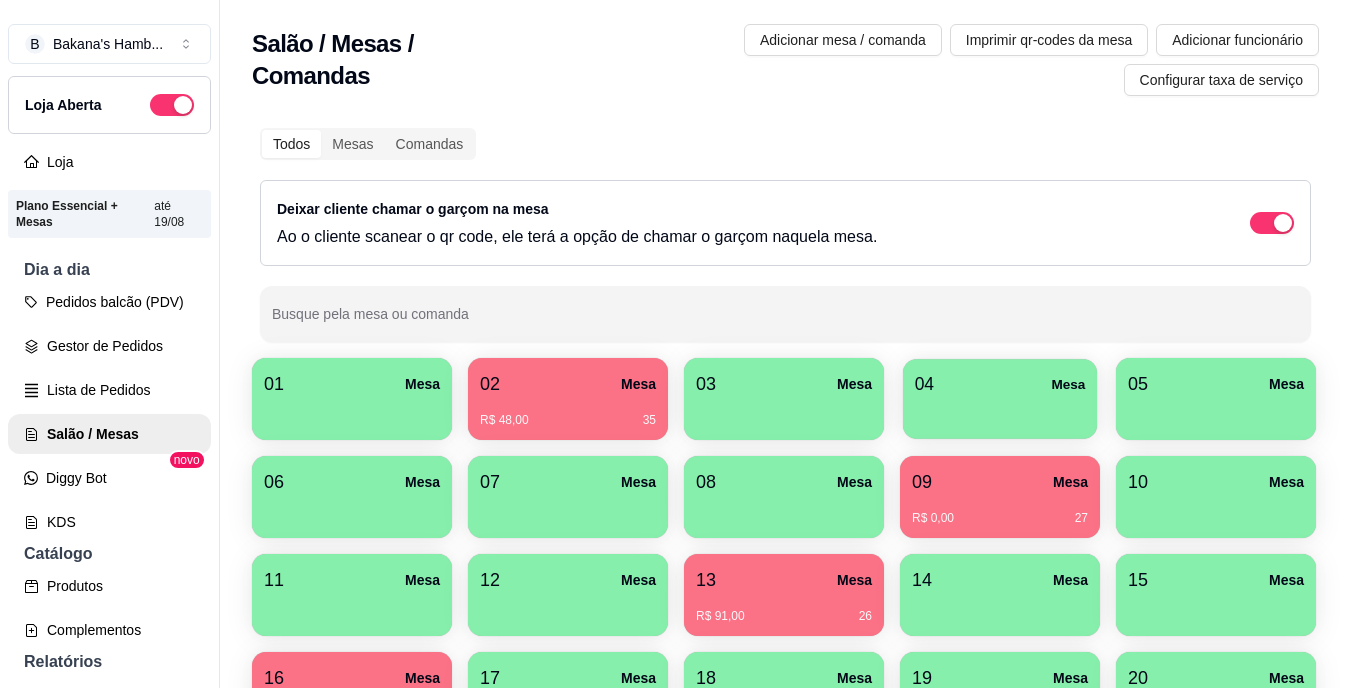 click on "Mesa" at bounding box center (1068, 384) 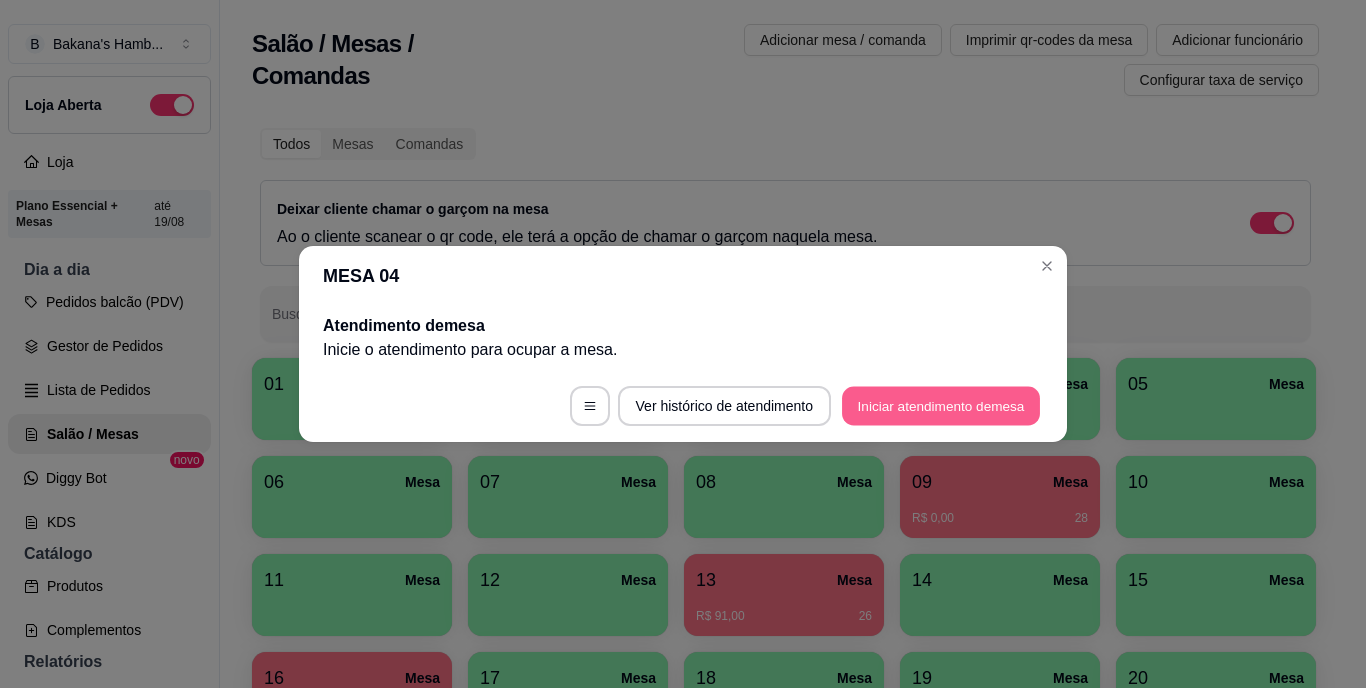 click on "Iniciar atendimento de  mesa" at bounding box center [941, 406] 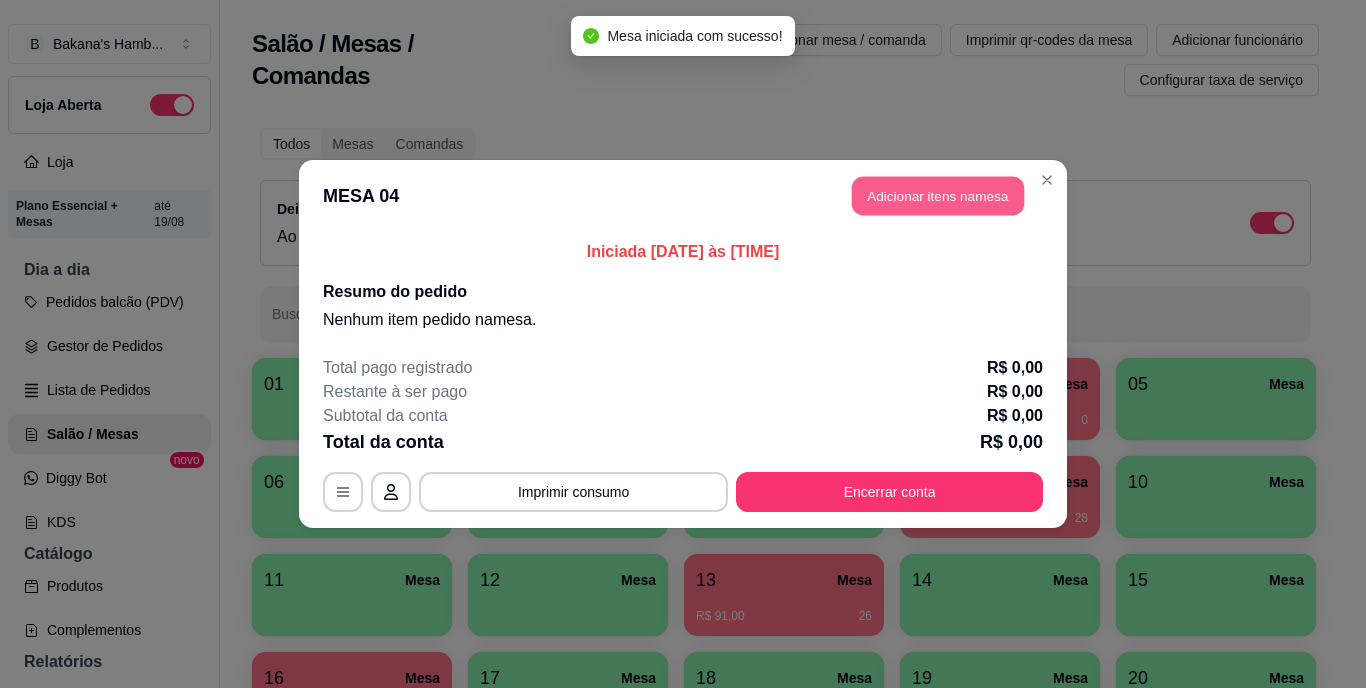 click on "Adicionar itens na  mesa" at bounding box center (938, 196) 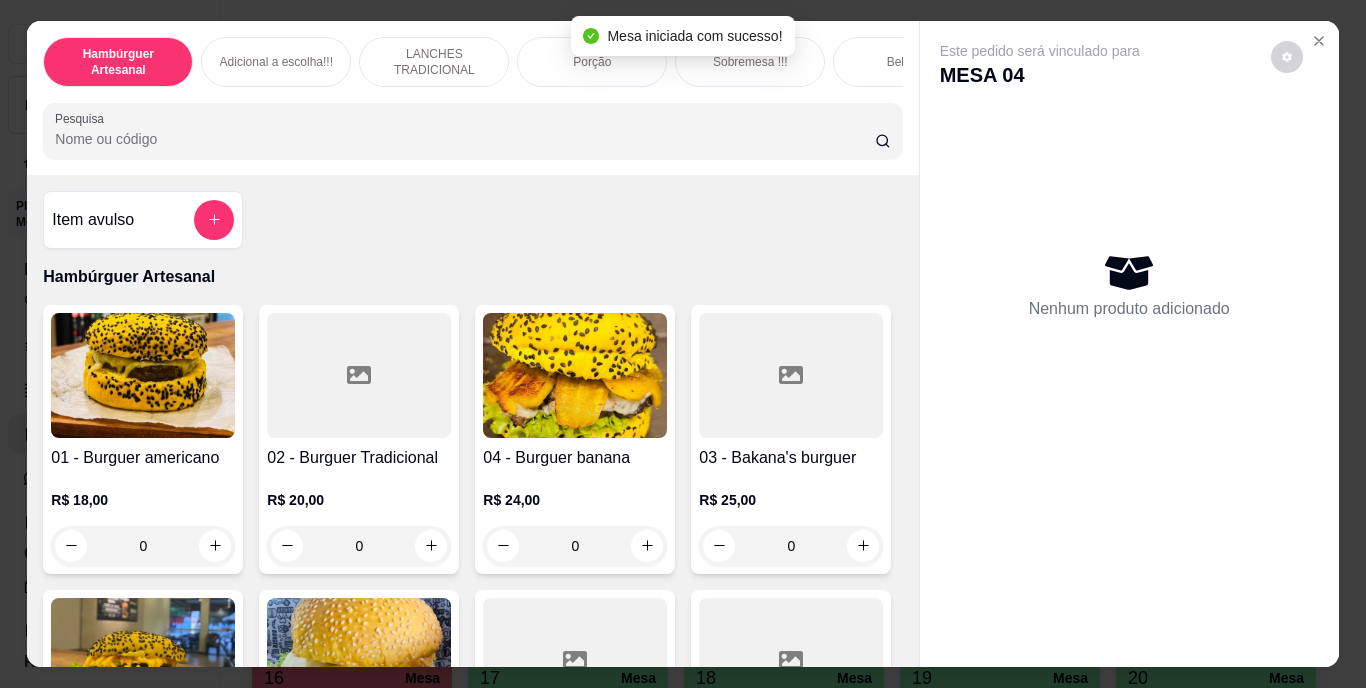 click on "Pesquisa" at bounding box center [465, 139] 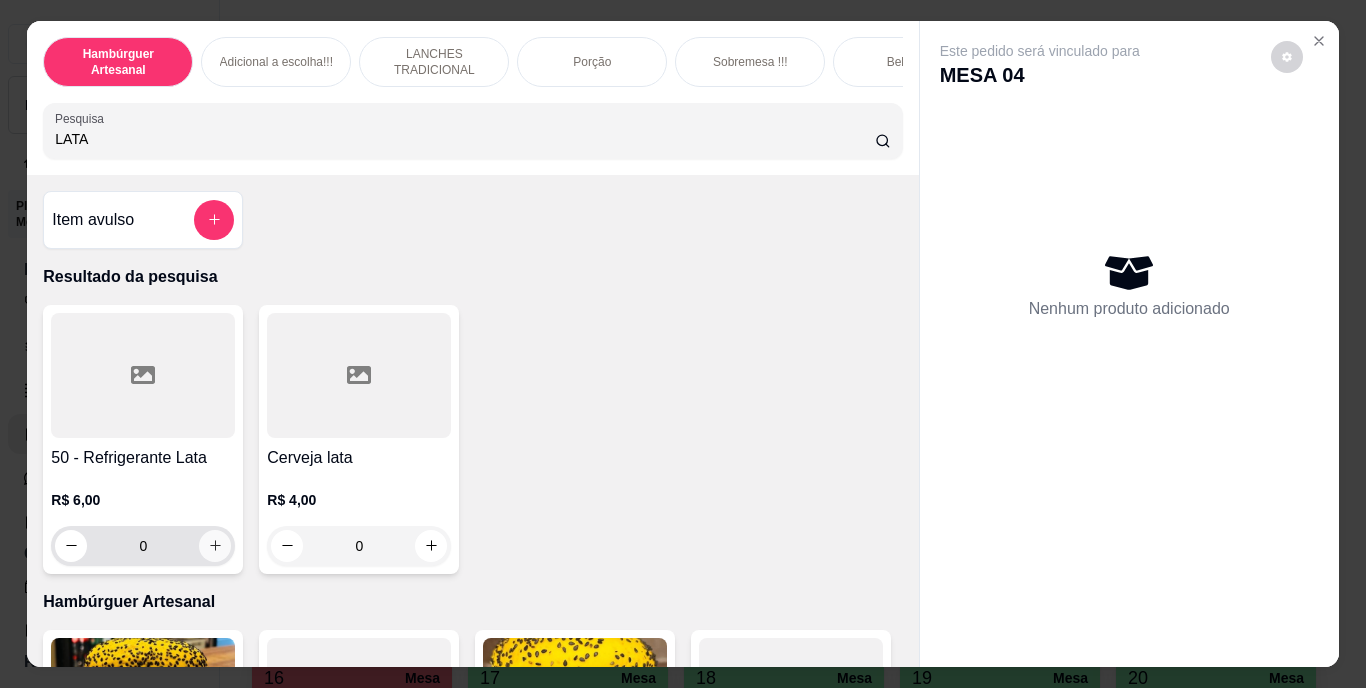 type on "LATA" 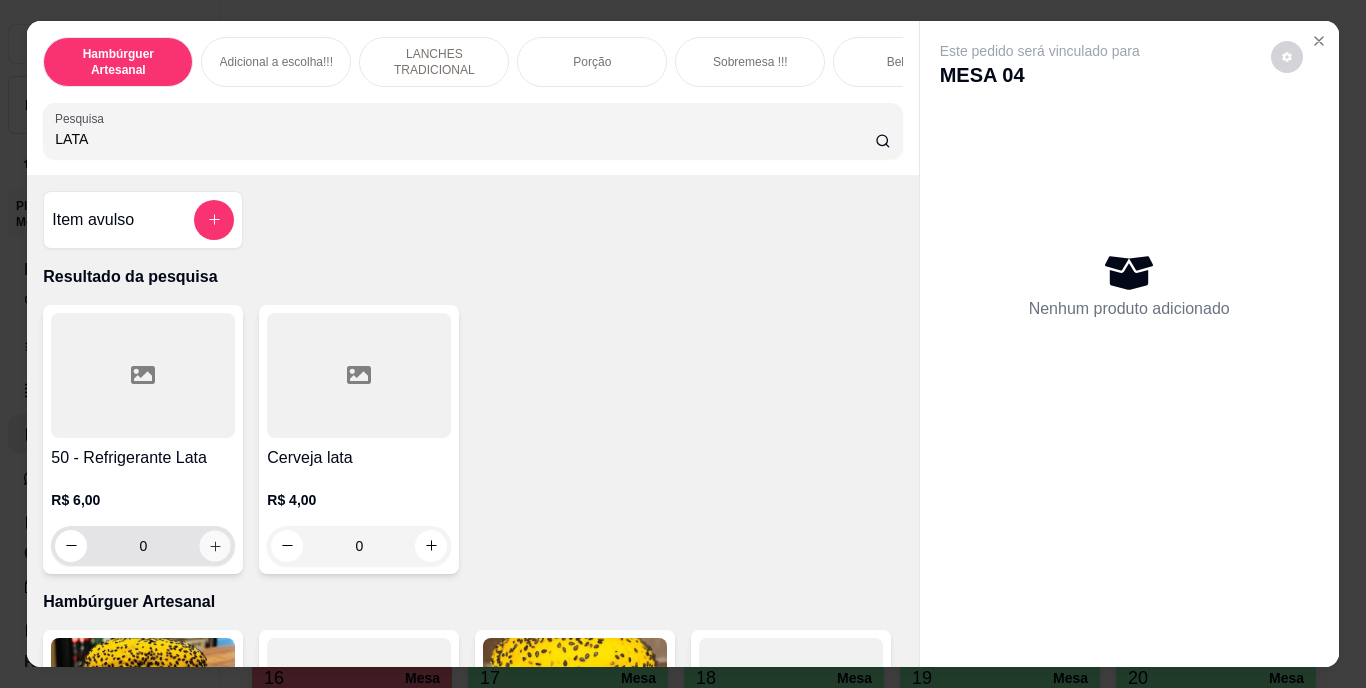 click at bounding box center [215, 545] 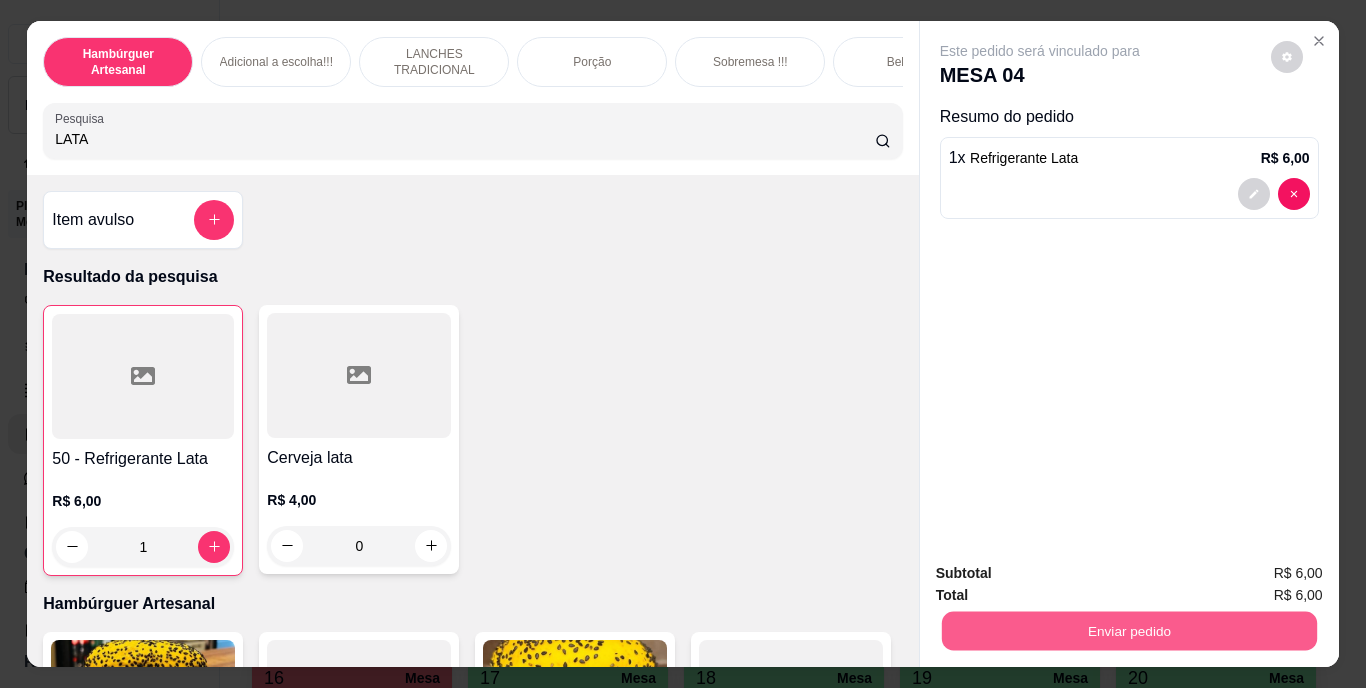 click on "Enviar pedido" at bounding box center (1128, 631) 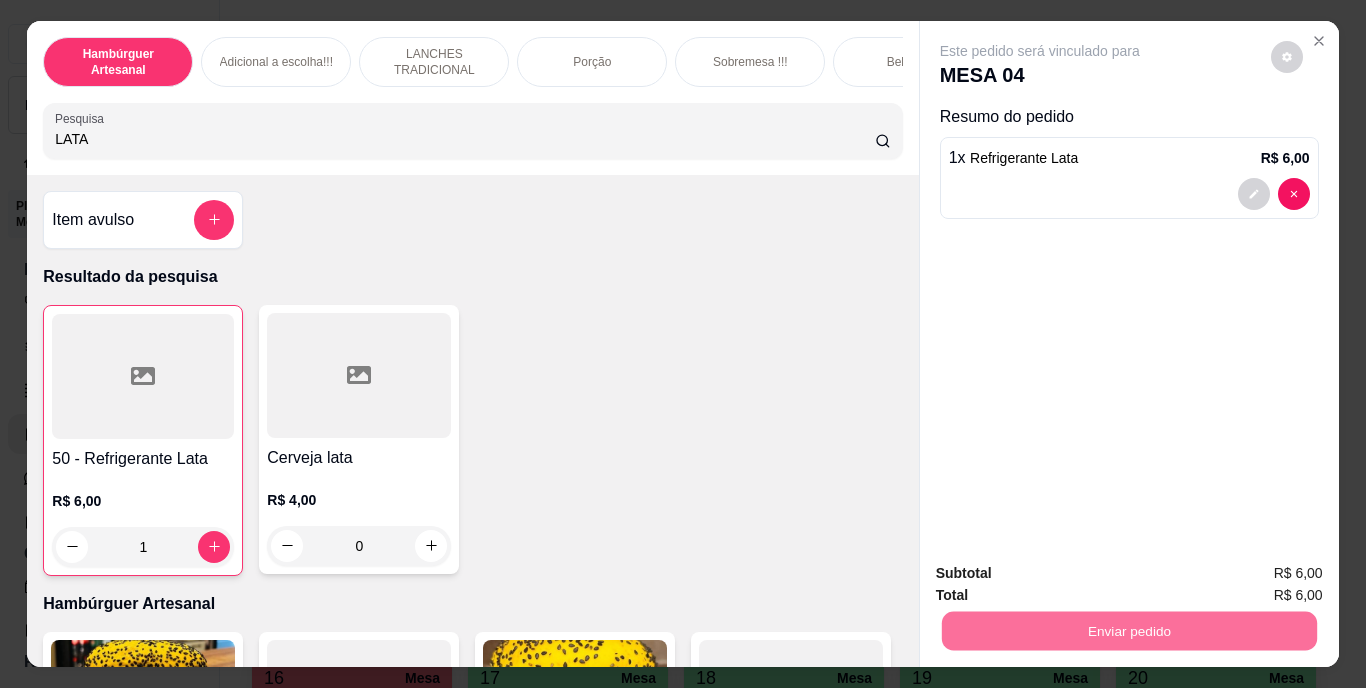 click on "Não registrar e enviar pedido" at bounding box center (1063, 574) 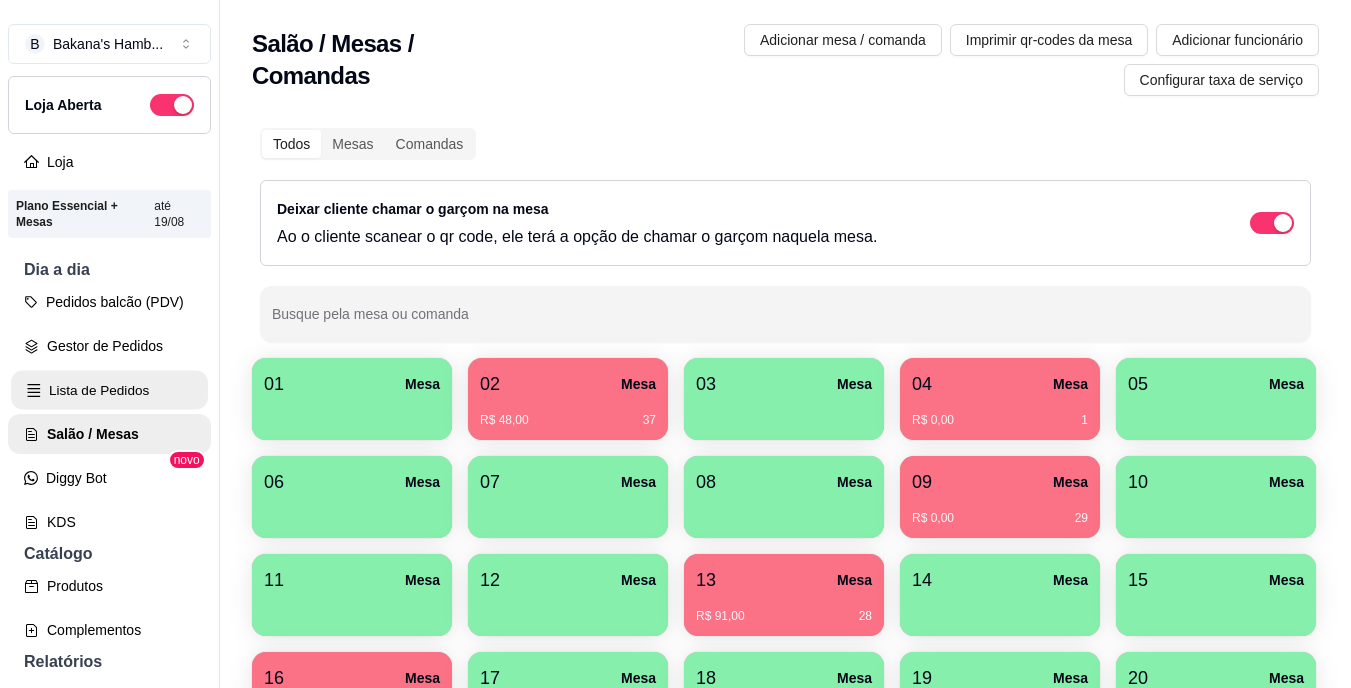 click on "Lista de Pedidos" at bounding box center [109, 390] 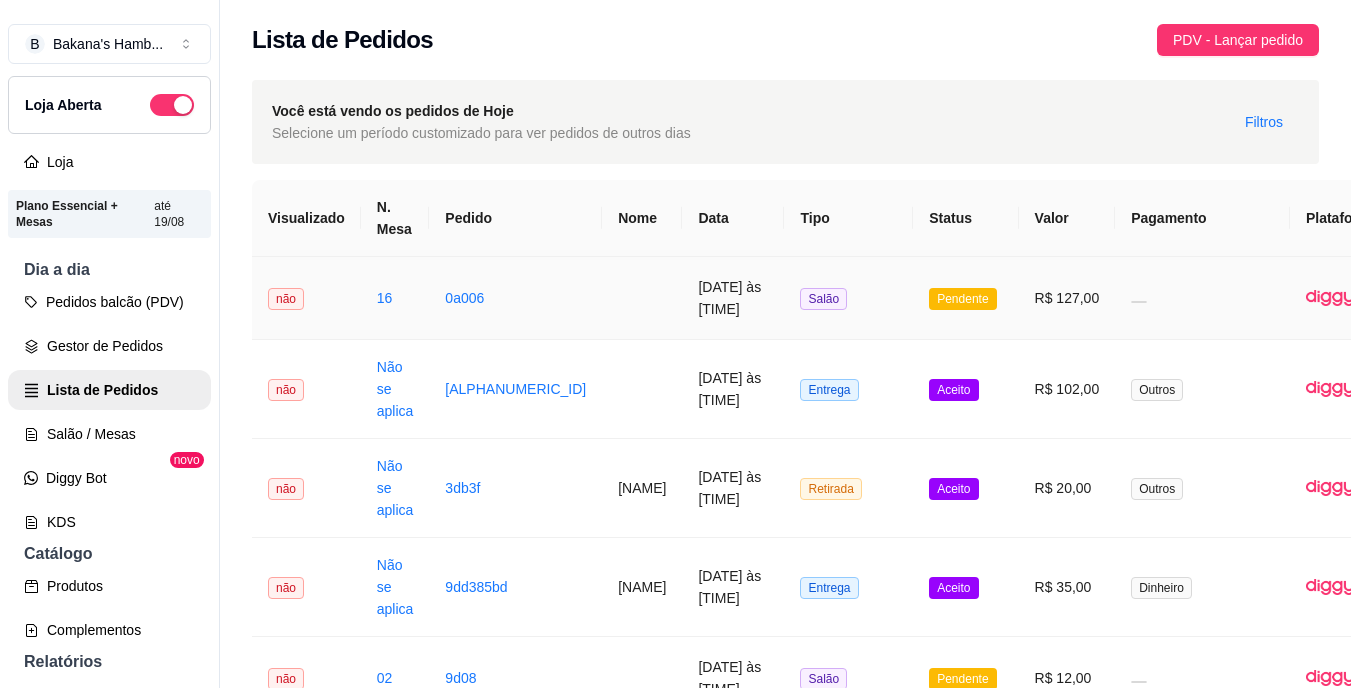 scroll, scrollTop: 0, scrollLeft: 91, axis: horizontal 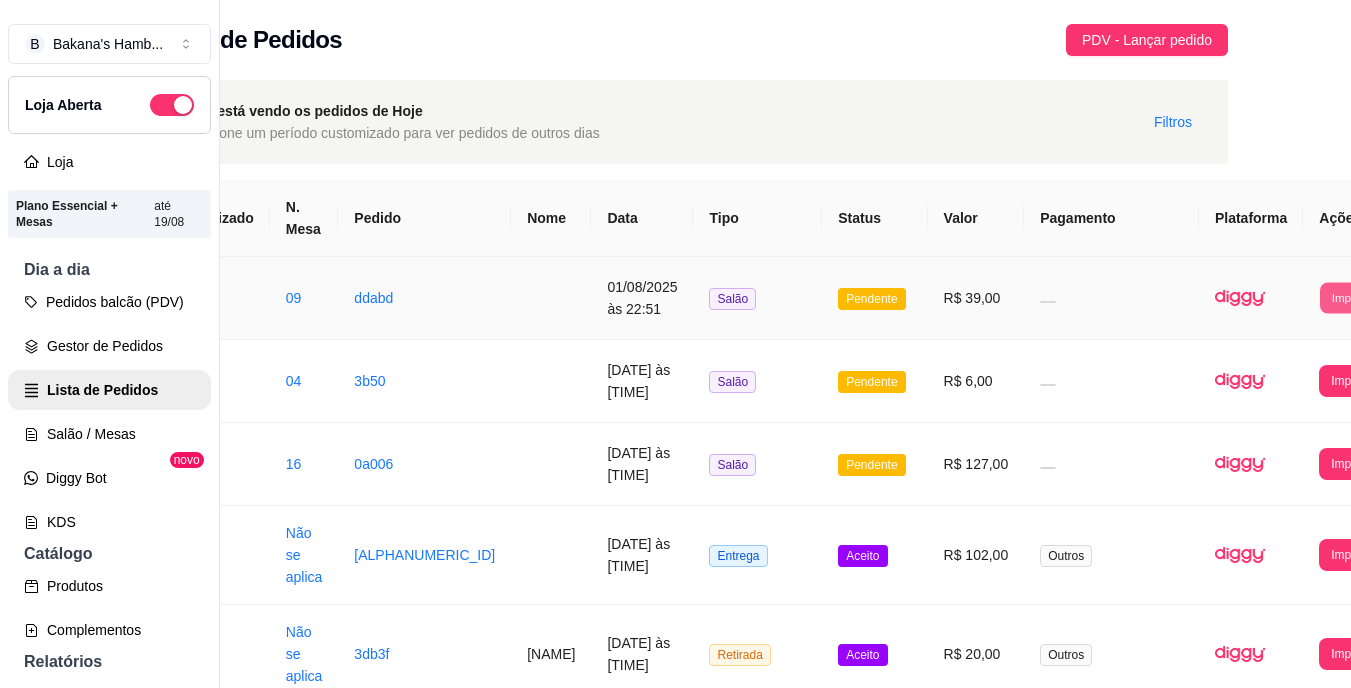 click on "Imprimir" at bounding box center (1352, 297) 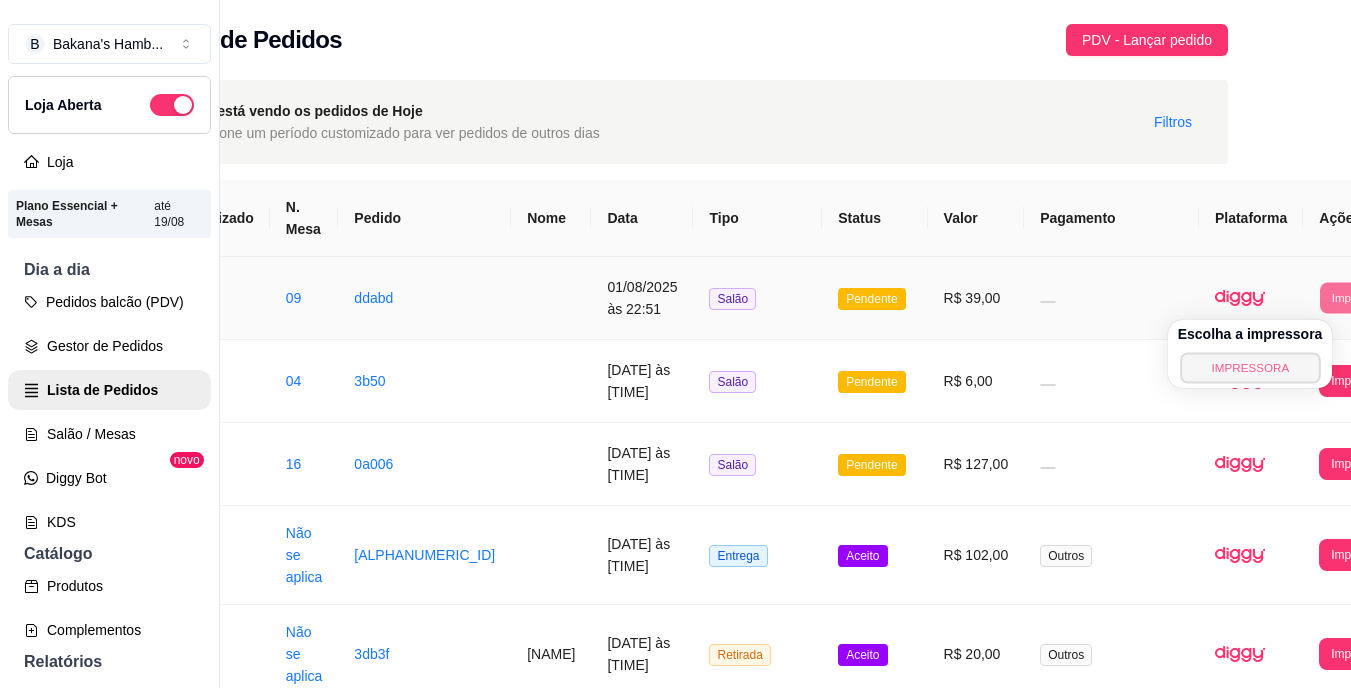 click on "IMPRESSORA" at bounding box center [1250, 367] 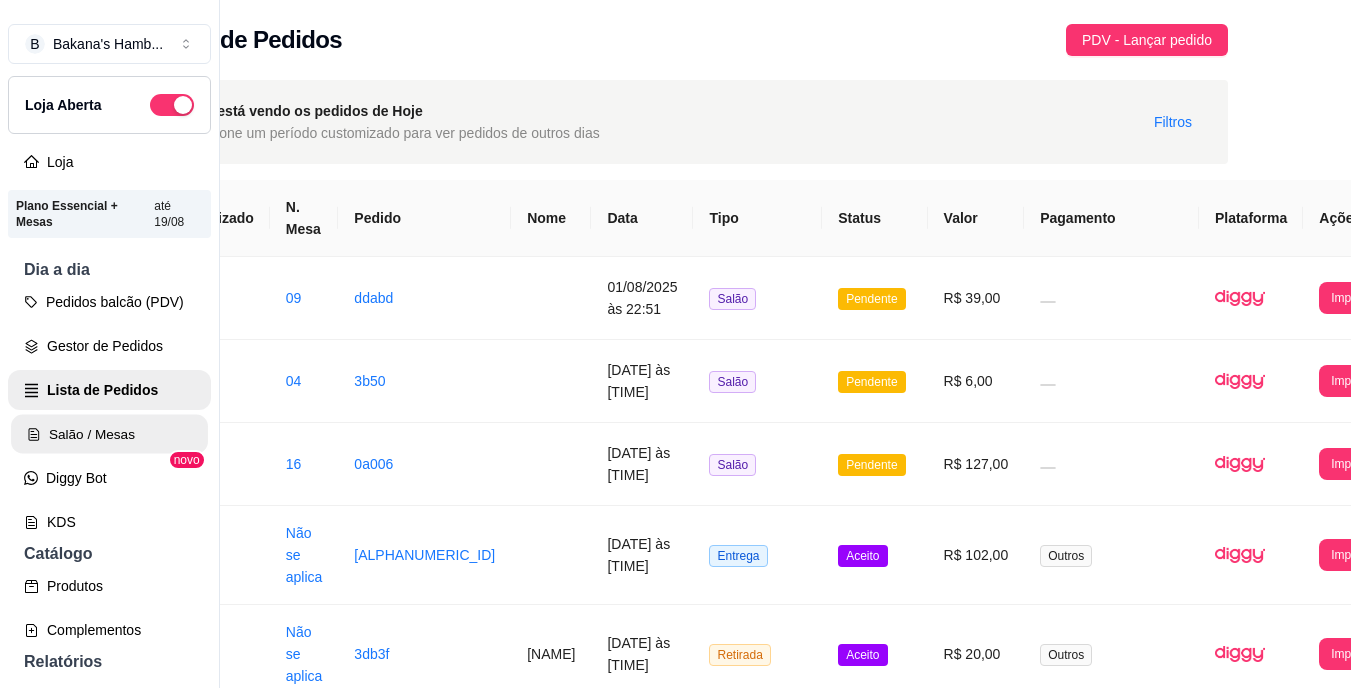 click on "Salão / Mesas" at bounding box center (109, 434) 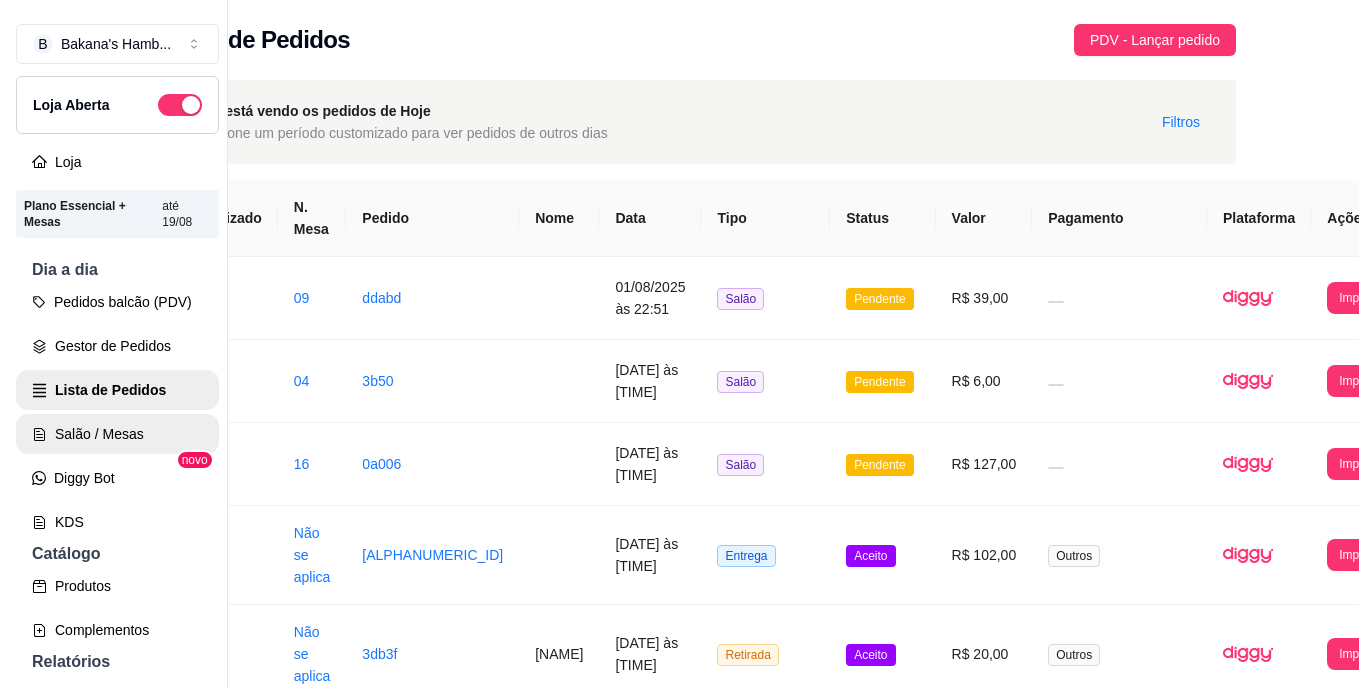 scroll, scrollTop: 0, scrollLeft: 0, axis: both 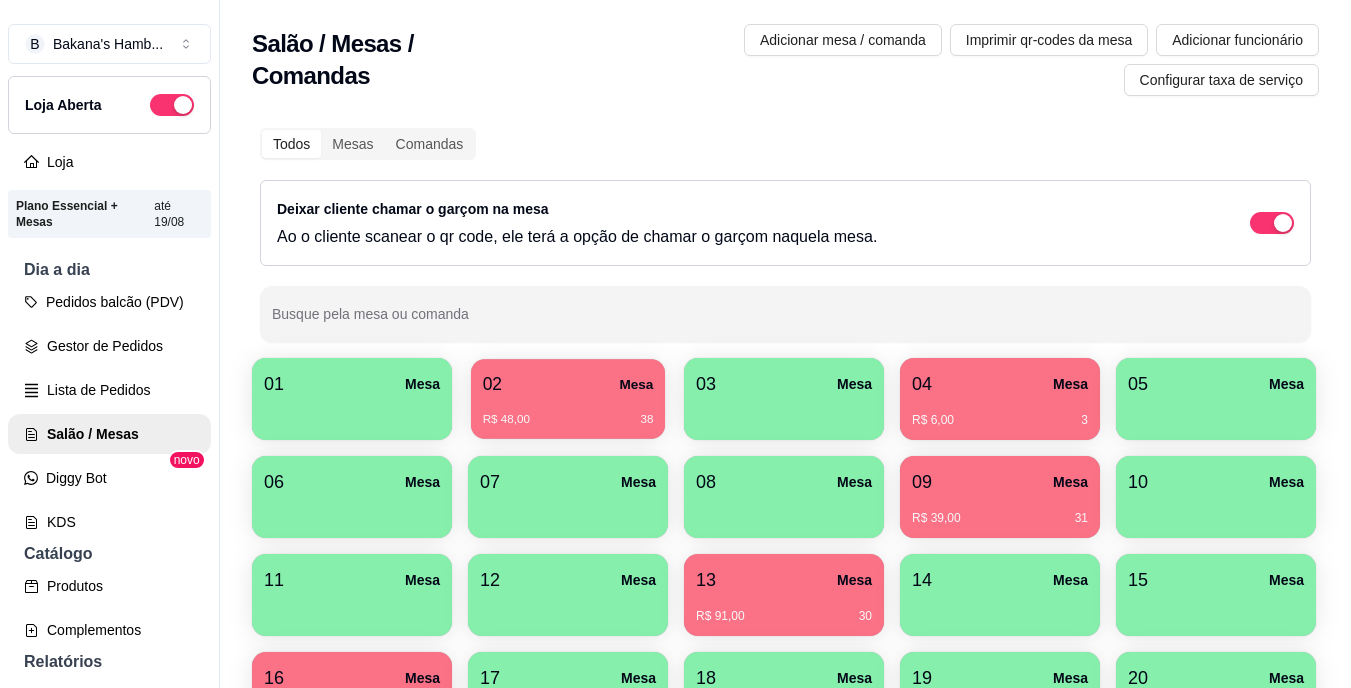 click on "R$ 48,00 38" at bounding box center (568, 412) 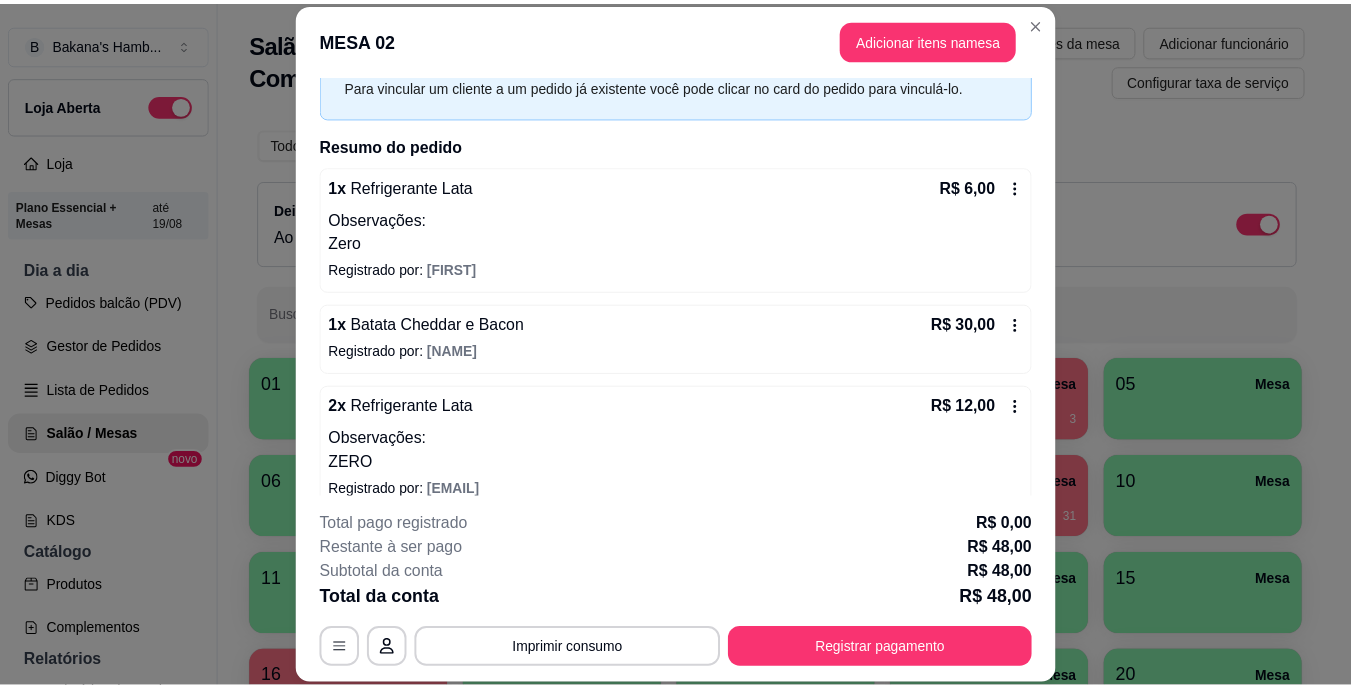 scroll, scrollTop: 122, scrollLeft: 0, axis: vertical 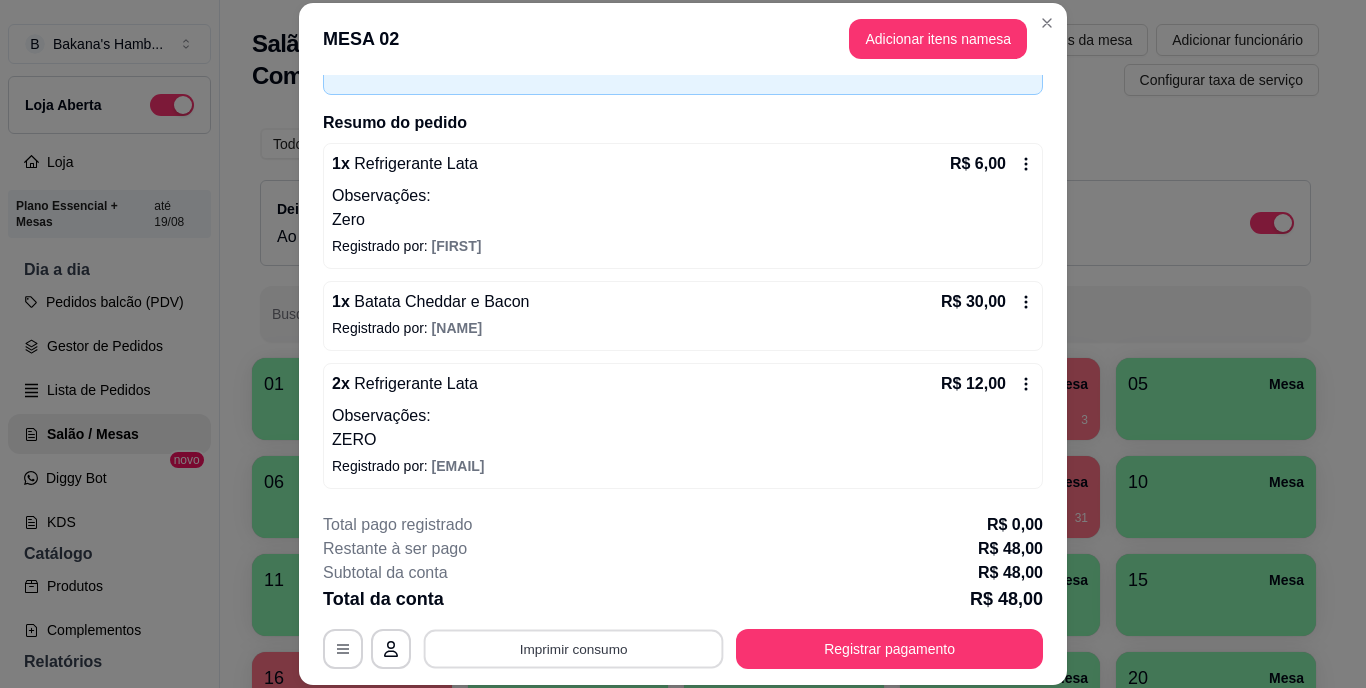 click on "Imprimir consumo" at bounding box center [574, 648] 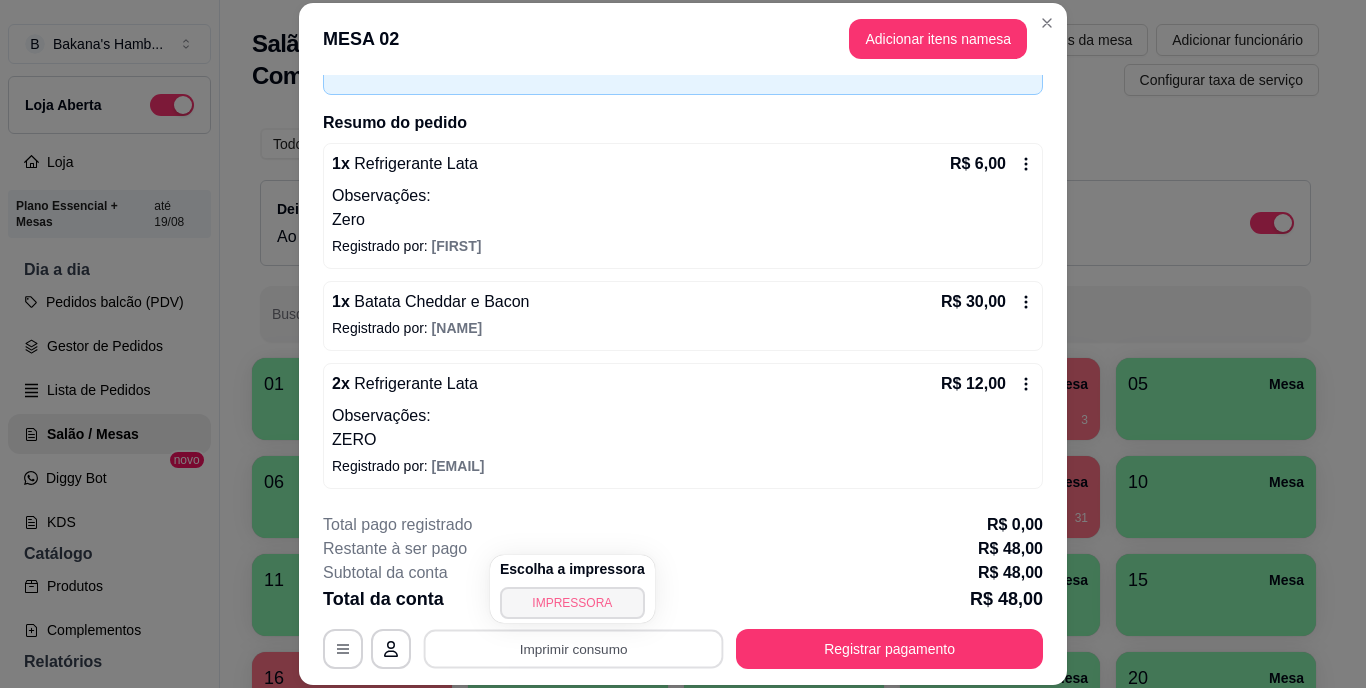 click on "IMPRESSORA" at bounding box center (572, 603) 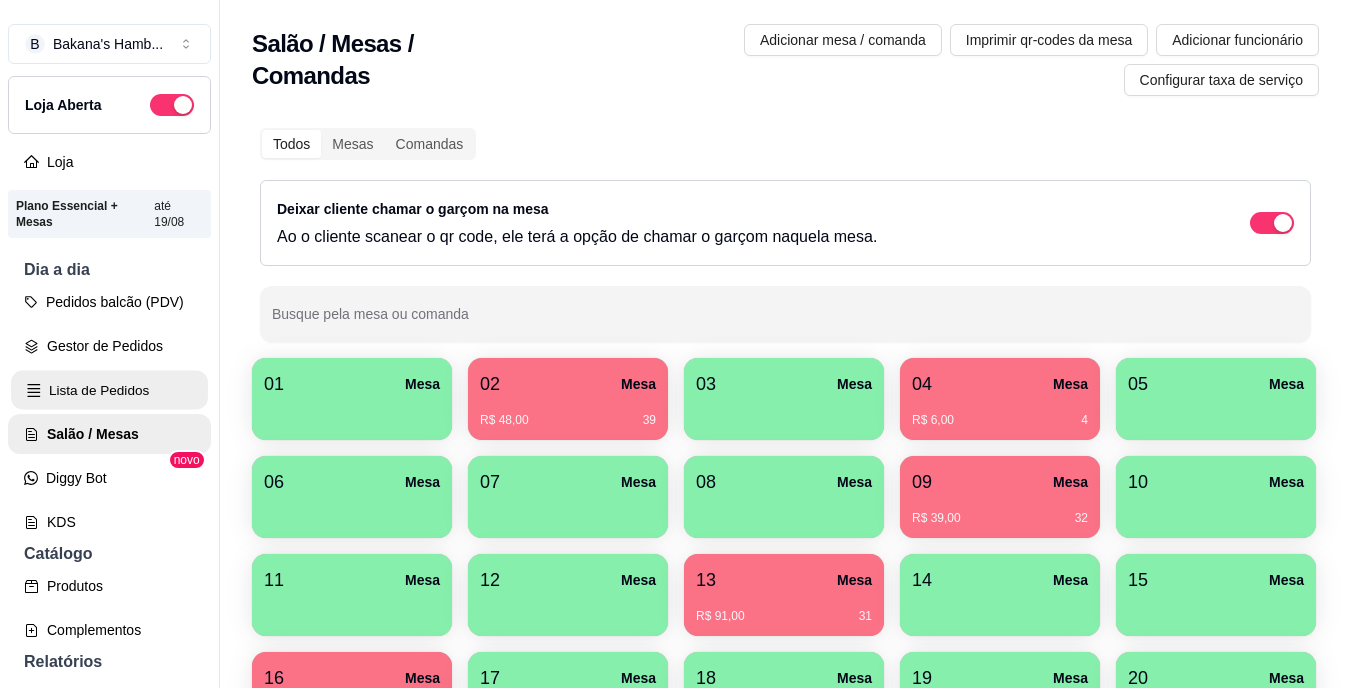 click on "Lista de Pedidos" at bounding box center [109, 390] 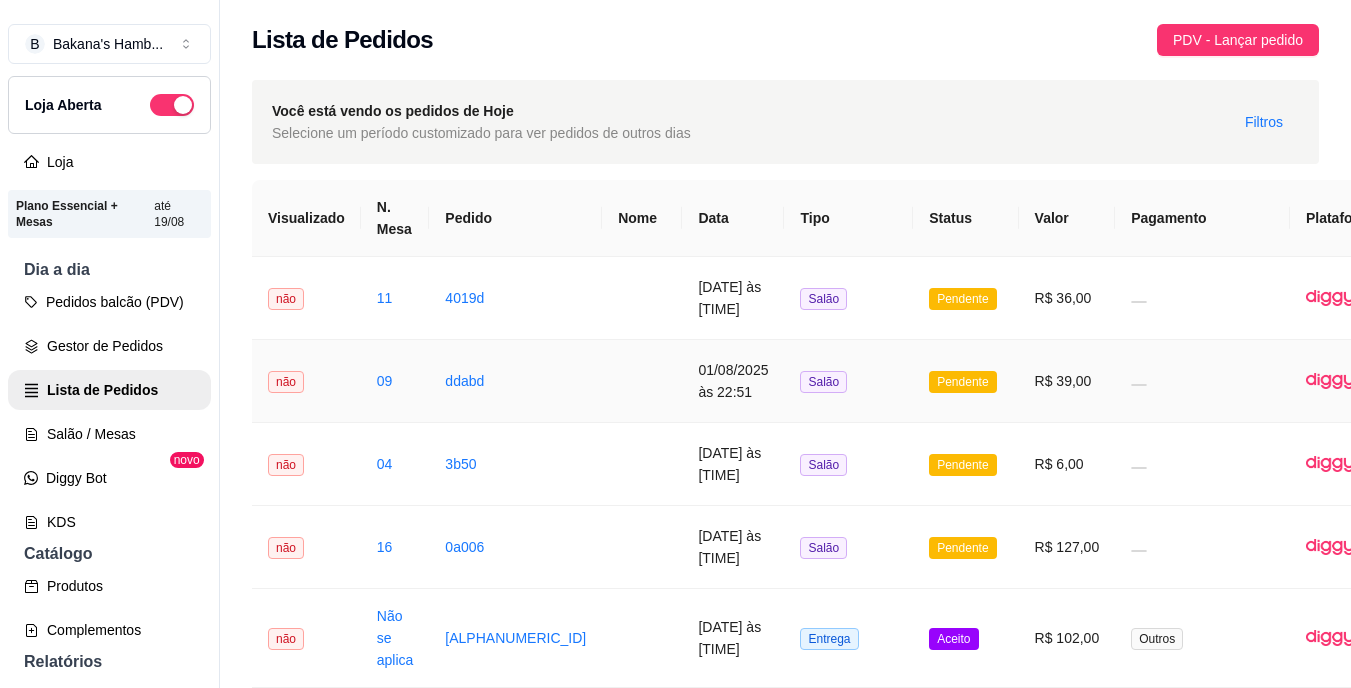 scroll, scrollTop: 0, scrollLeft: 92, axis: horizontal 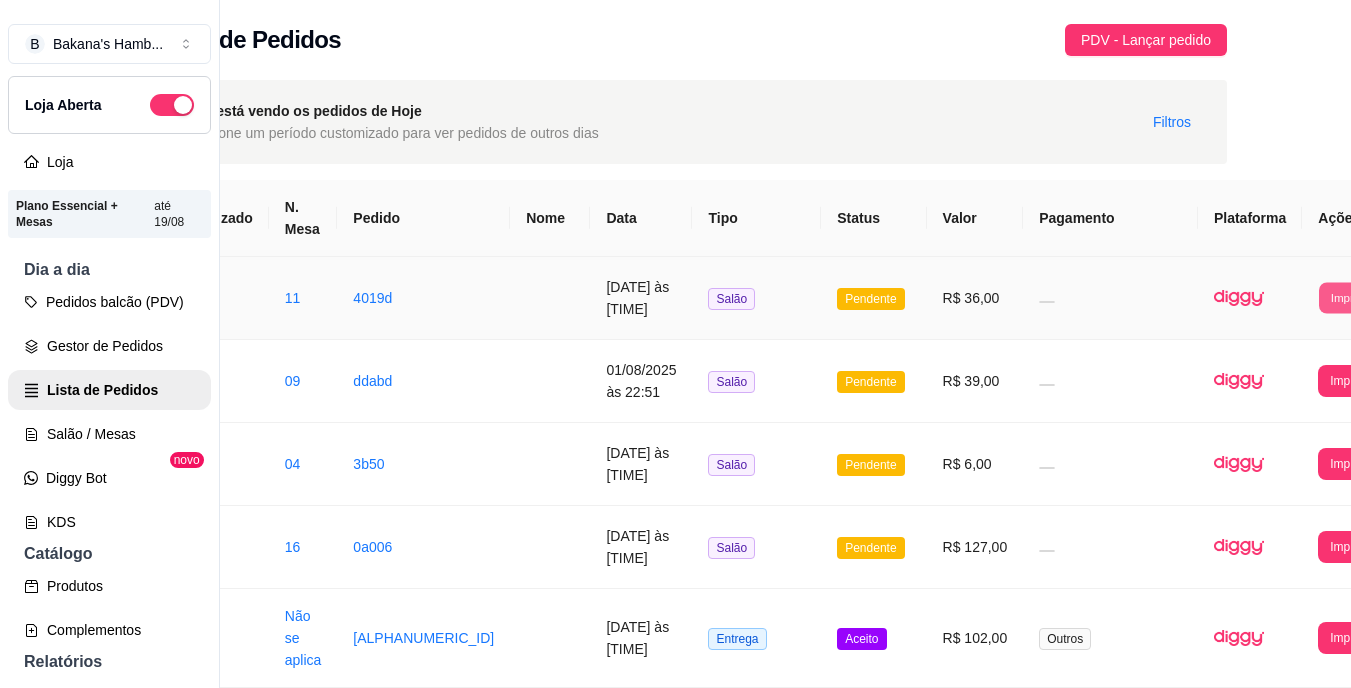 click on "Imprimir" at bounding box center [1351, 297] 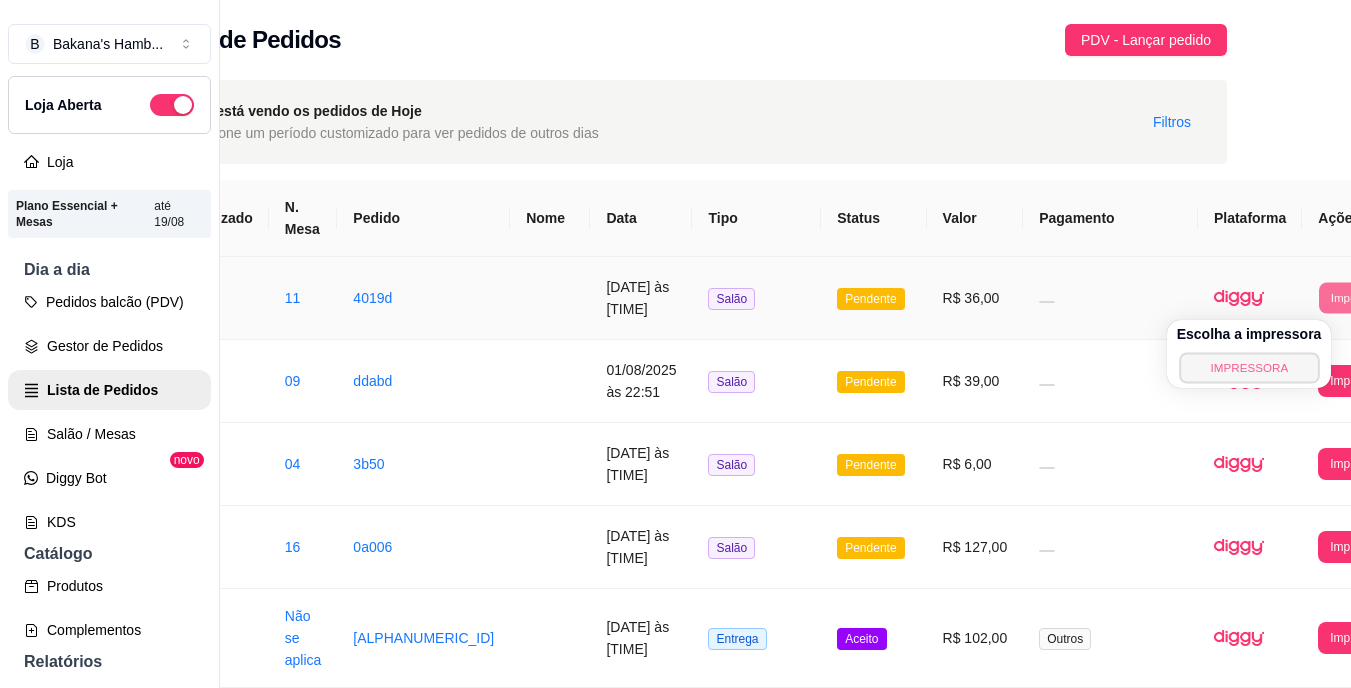 click on "IMPRESSORA" at bounding box center (1249, 367) 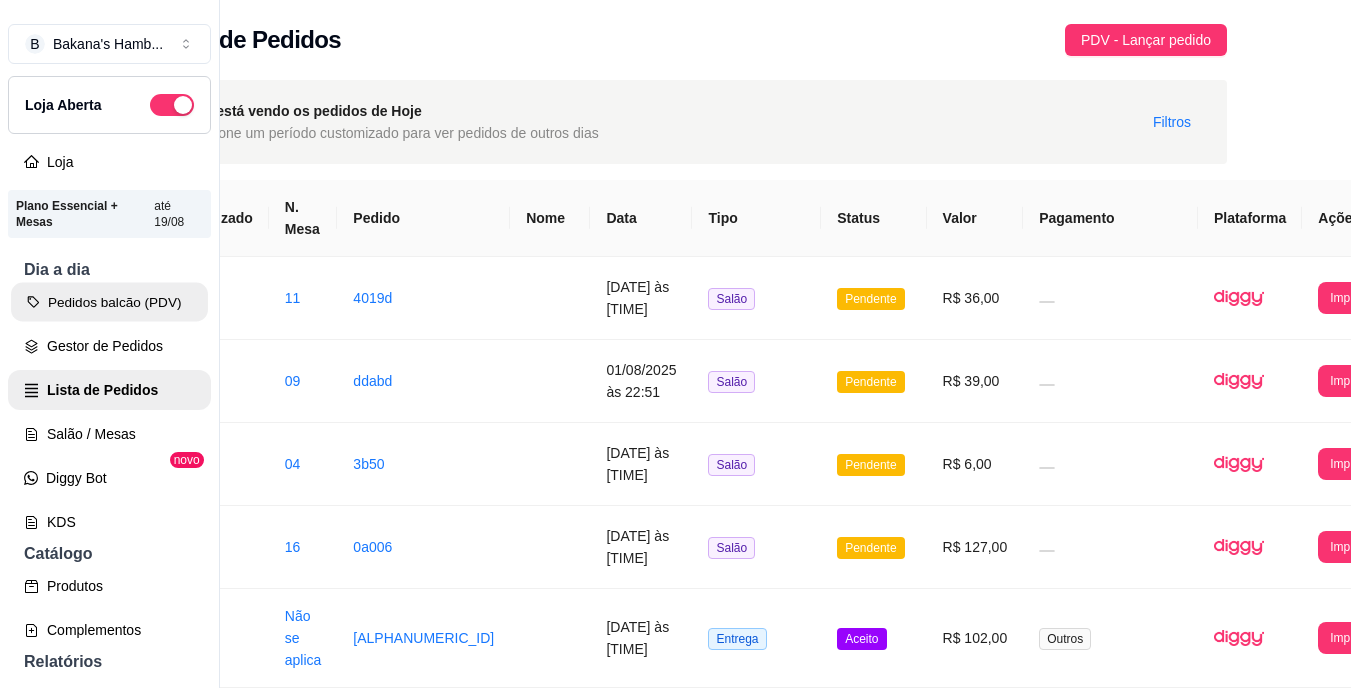 click on "Pedidos balcão (PDV)" at bounding box center (109, 302) 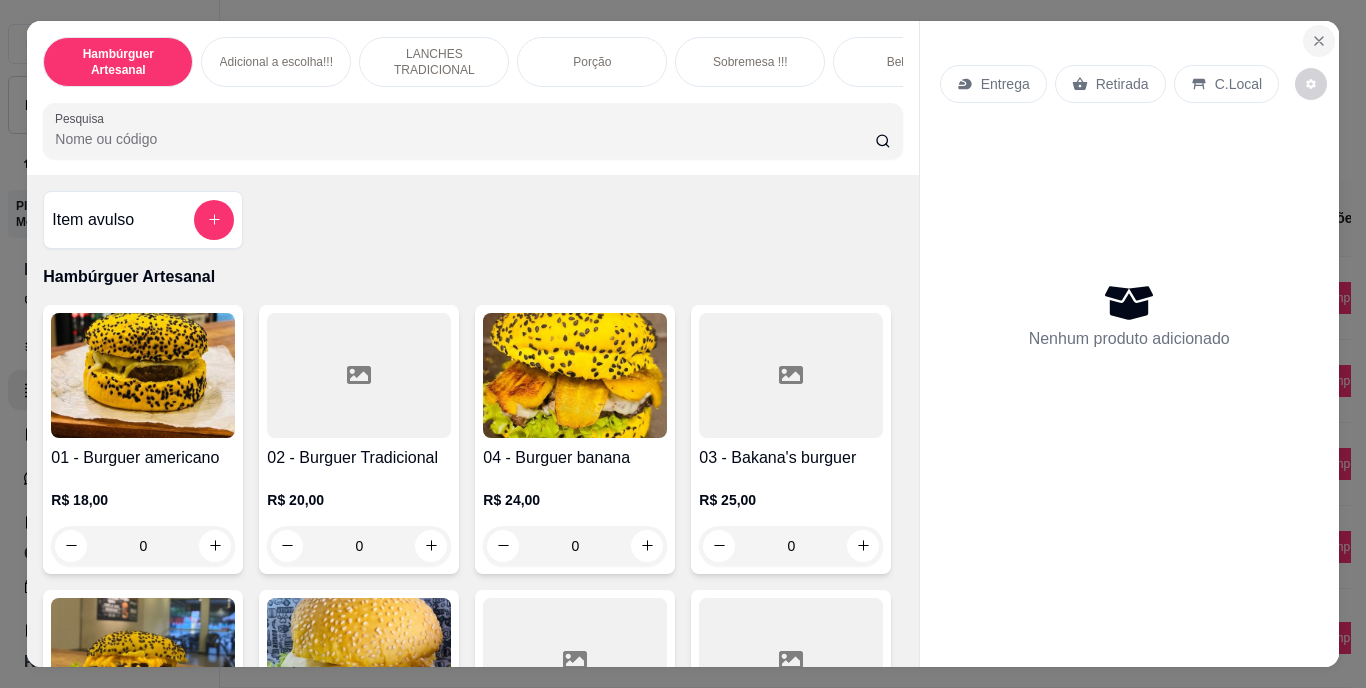 click 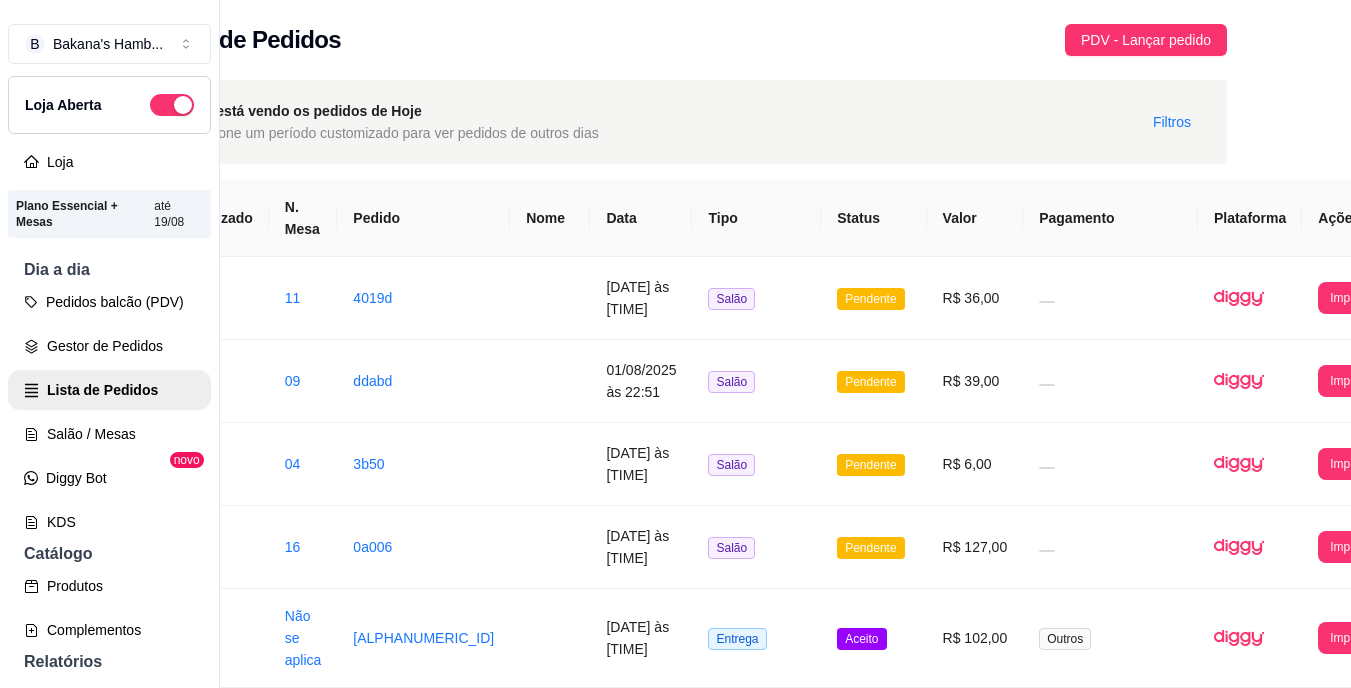 scroll, scrollTop: 0, scrollLeft: 77, axis: horizontal 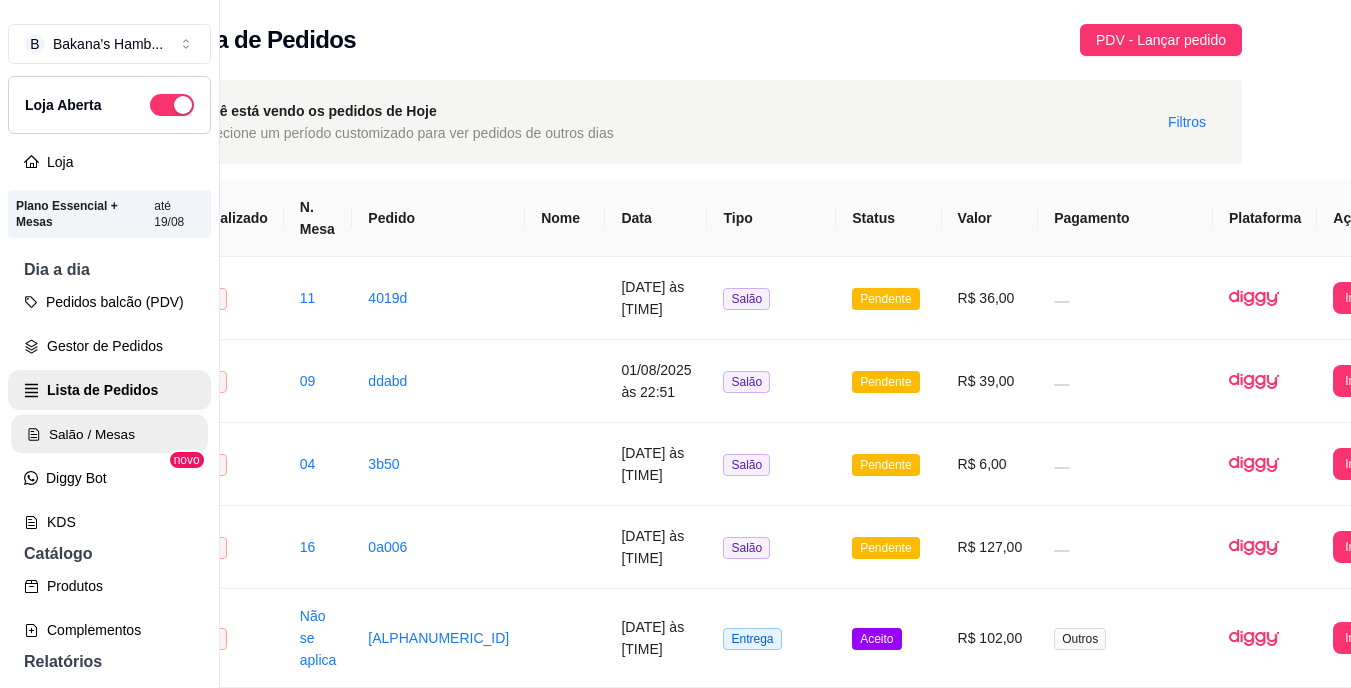 click on "Salão / Mesas" at bounding box center (109, 434) 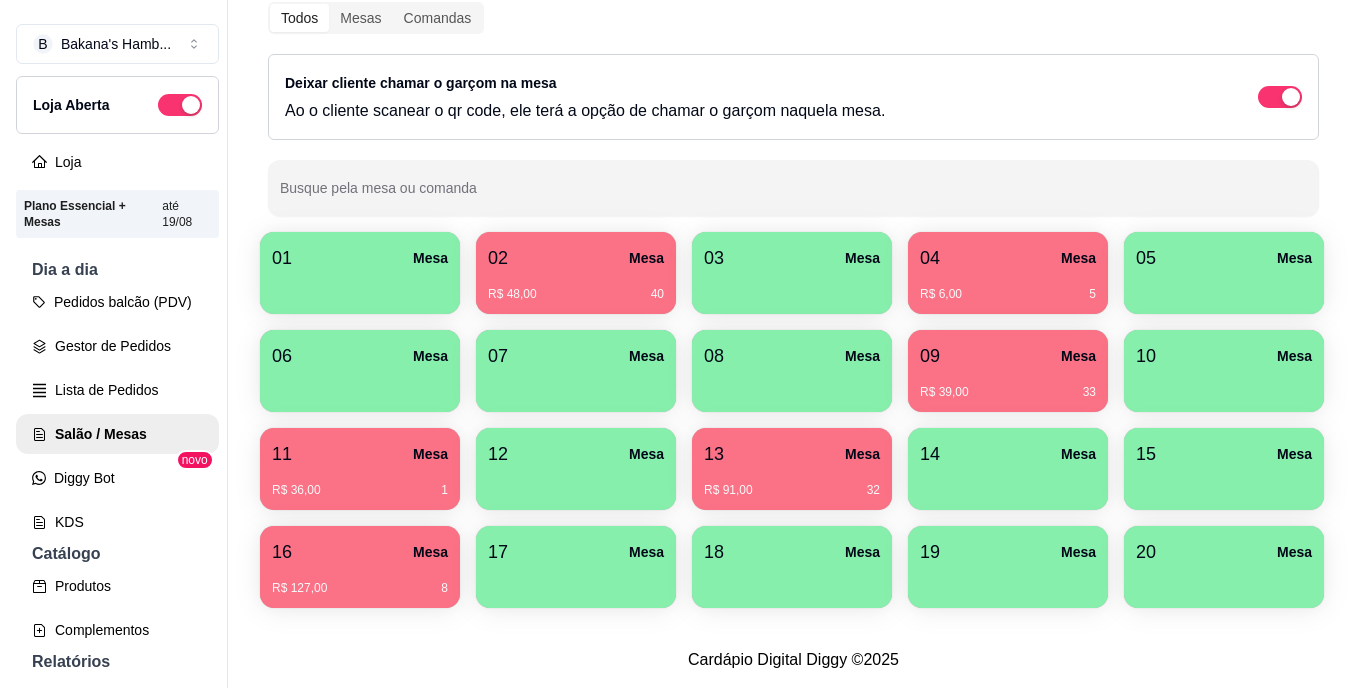 scroll, scrollTop: 239, scrollLeft: 0, axis: vertical 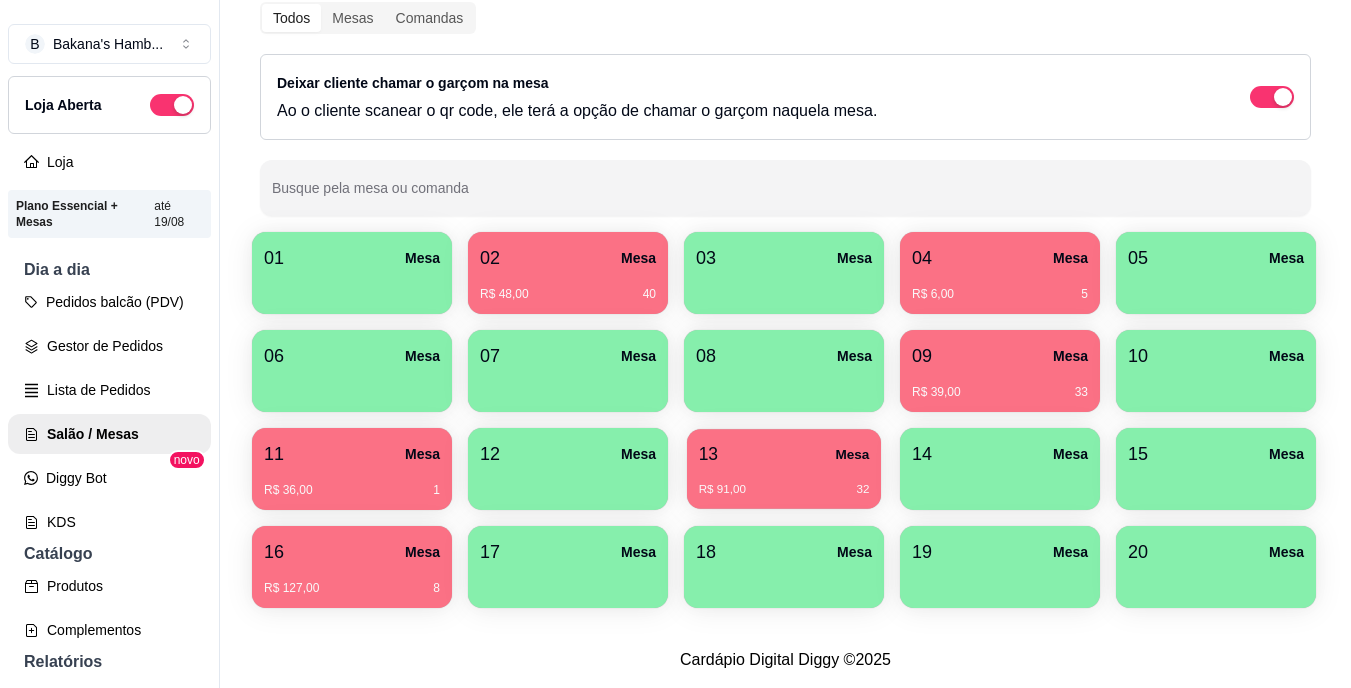 click on "R$ 91,00 32" at bounding box center [784, 482] 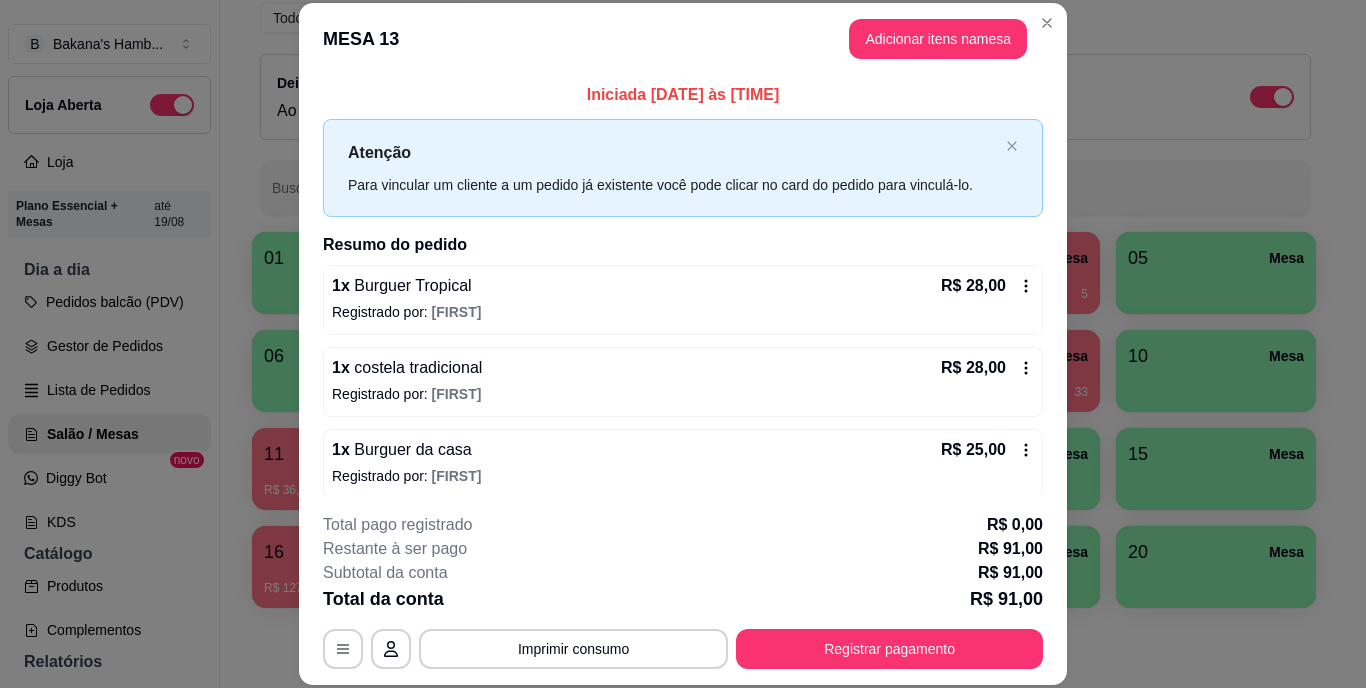scroll, scrollTop: 92, scrollLeft: 0, axis: vertical 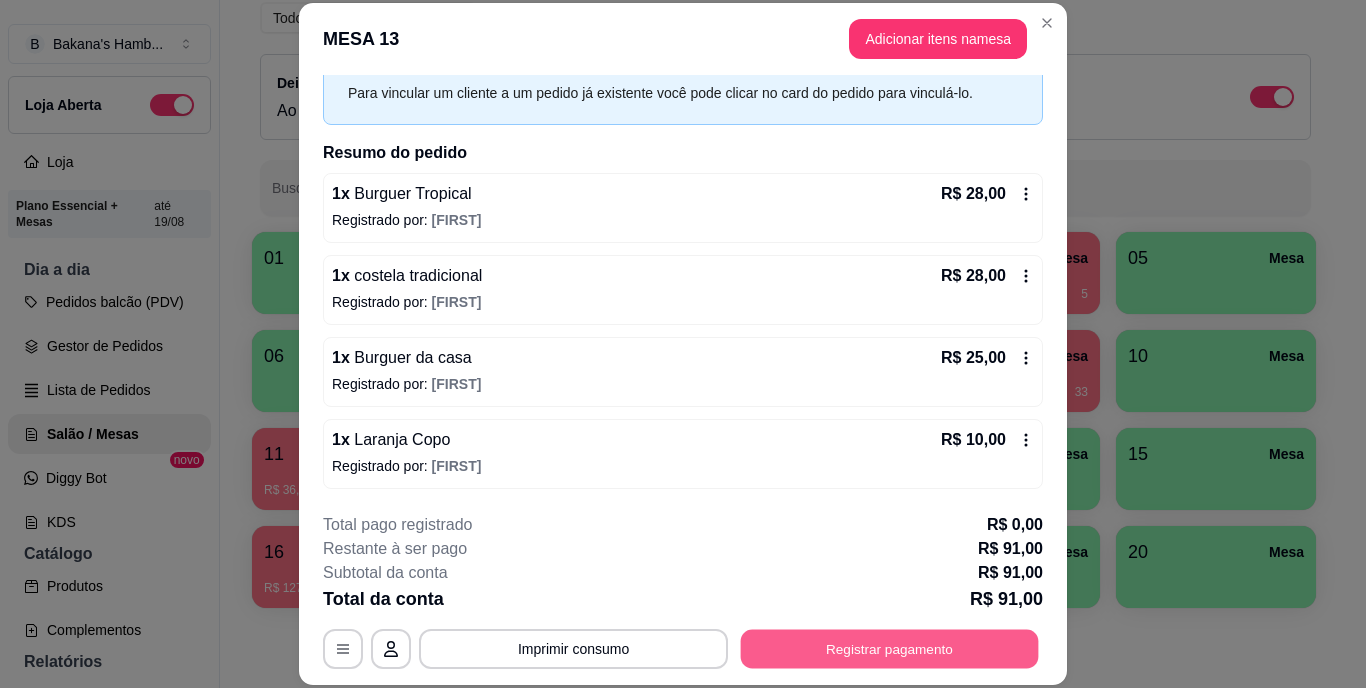 click on "Registrar pagamento" at bounding box center (890, 648) 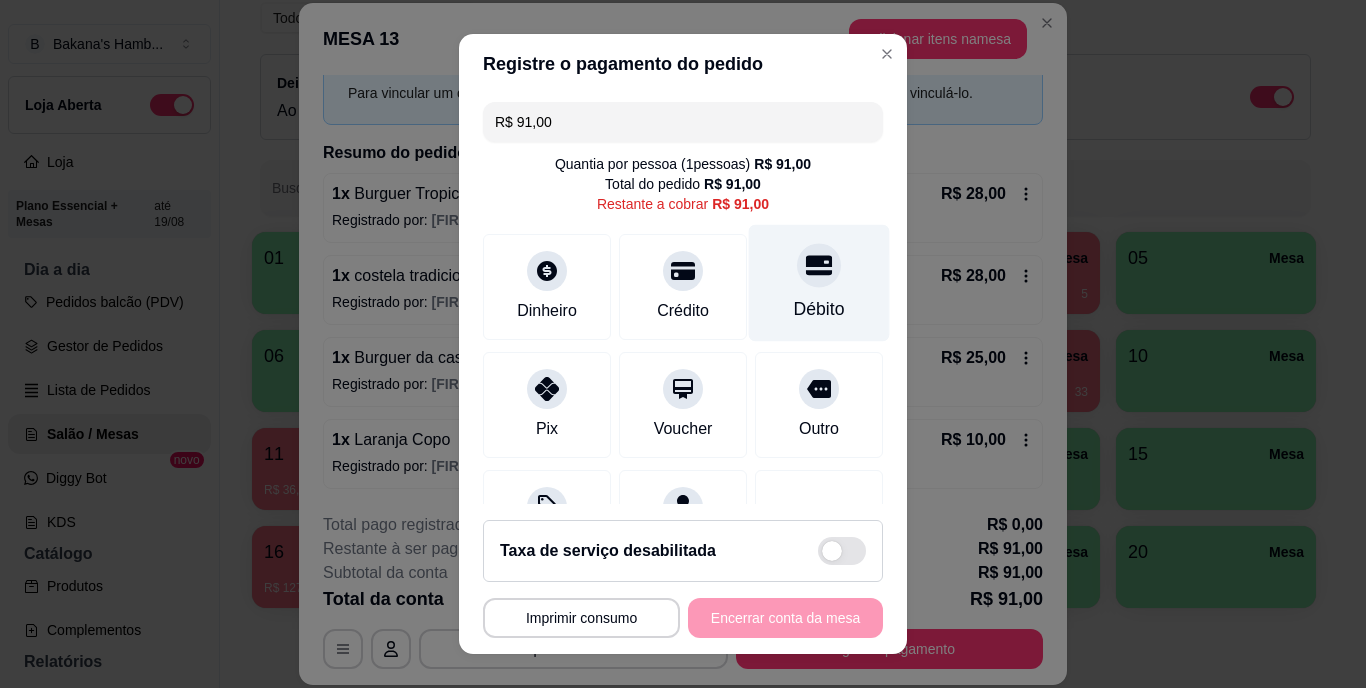 click on "Débito" at bounding box center [819, 310] 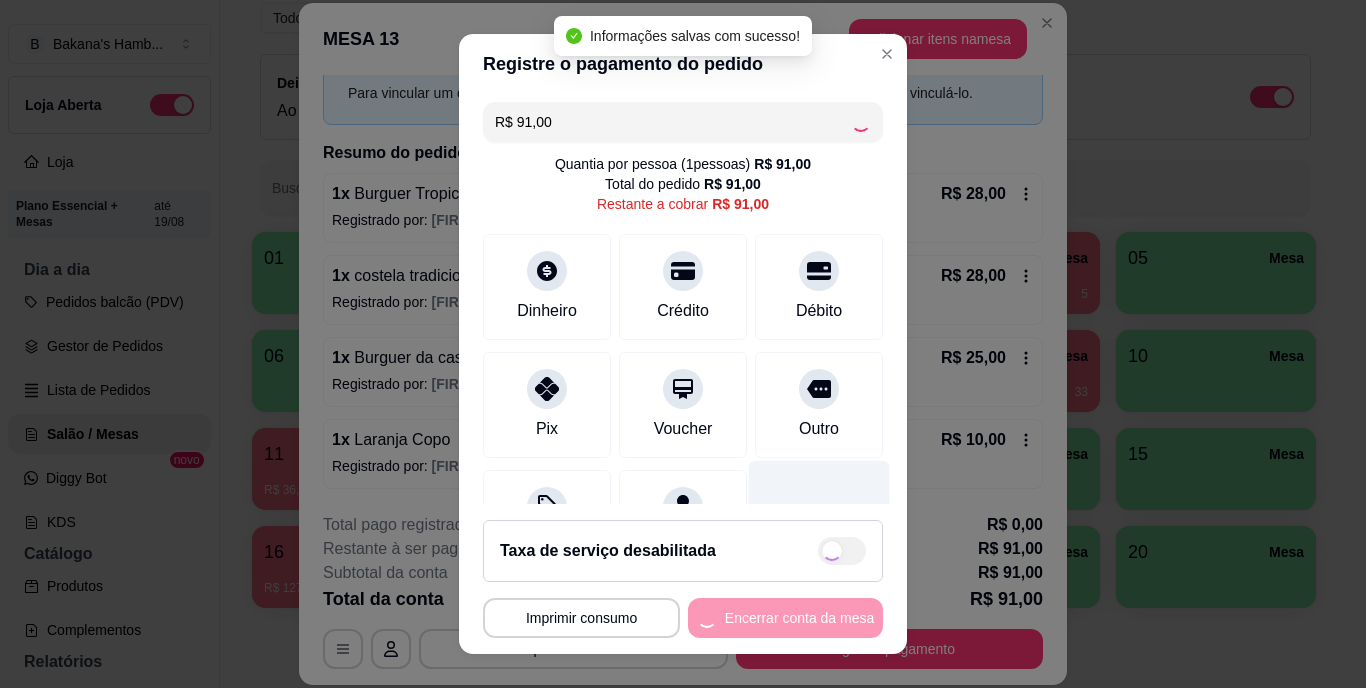 type on "R$ 0,00" 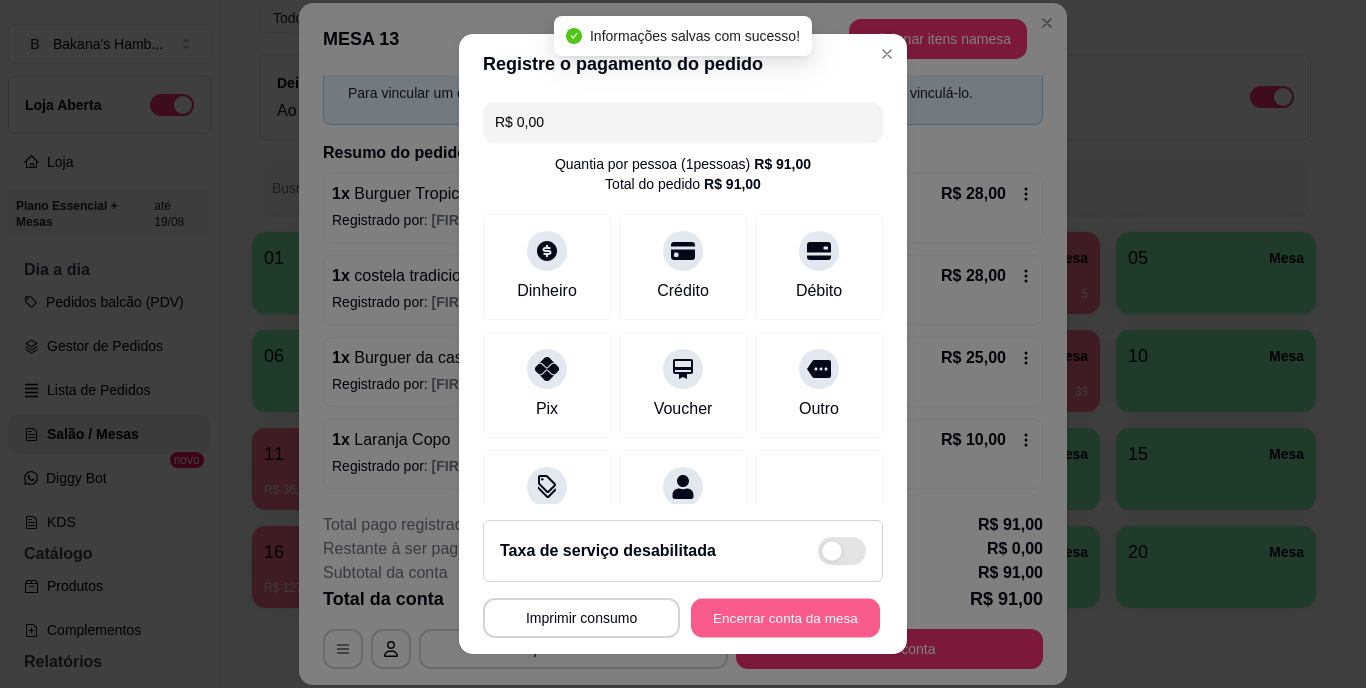 click on "Encerrar conta da mesa" at bounding box center (785, 617) 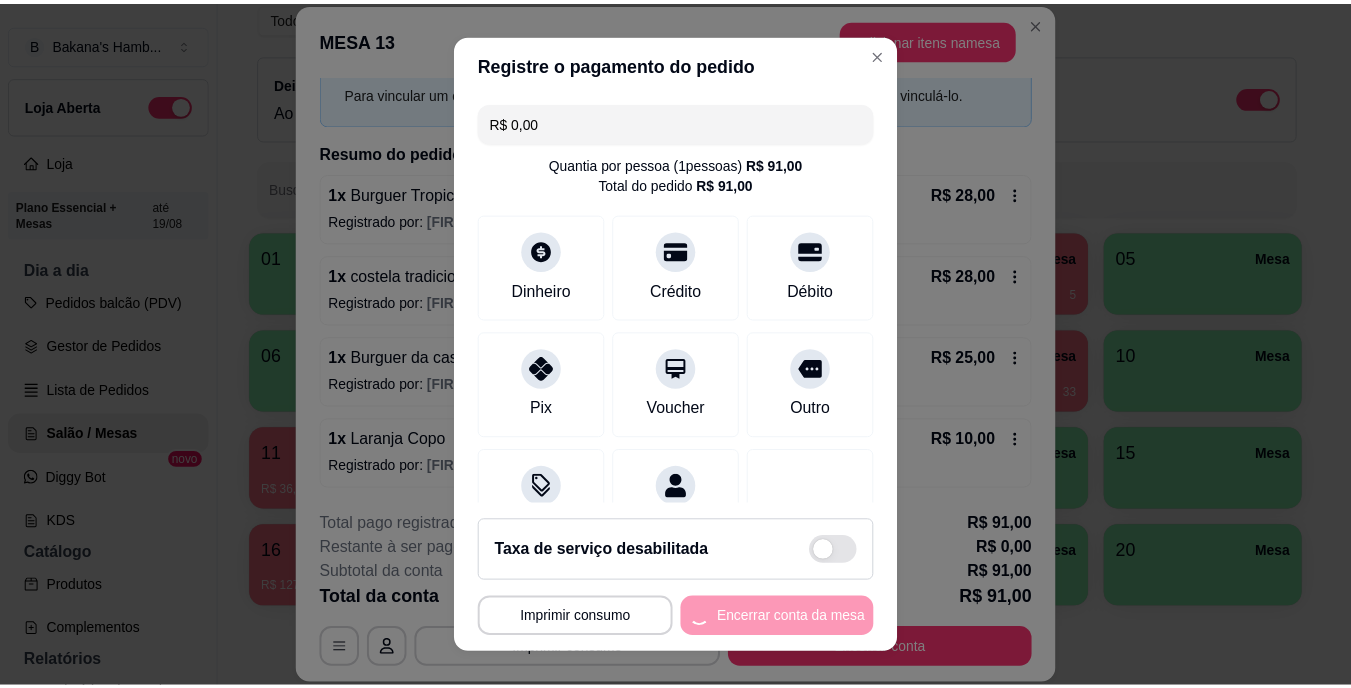 scroll, scrollTop: 0, scrollLeft: 0, axis: both 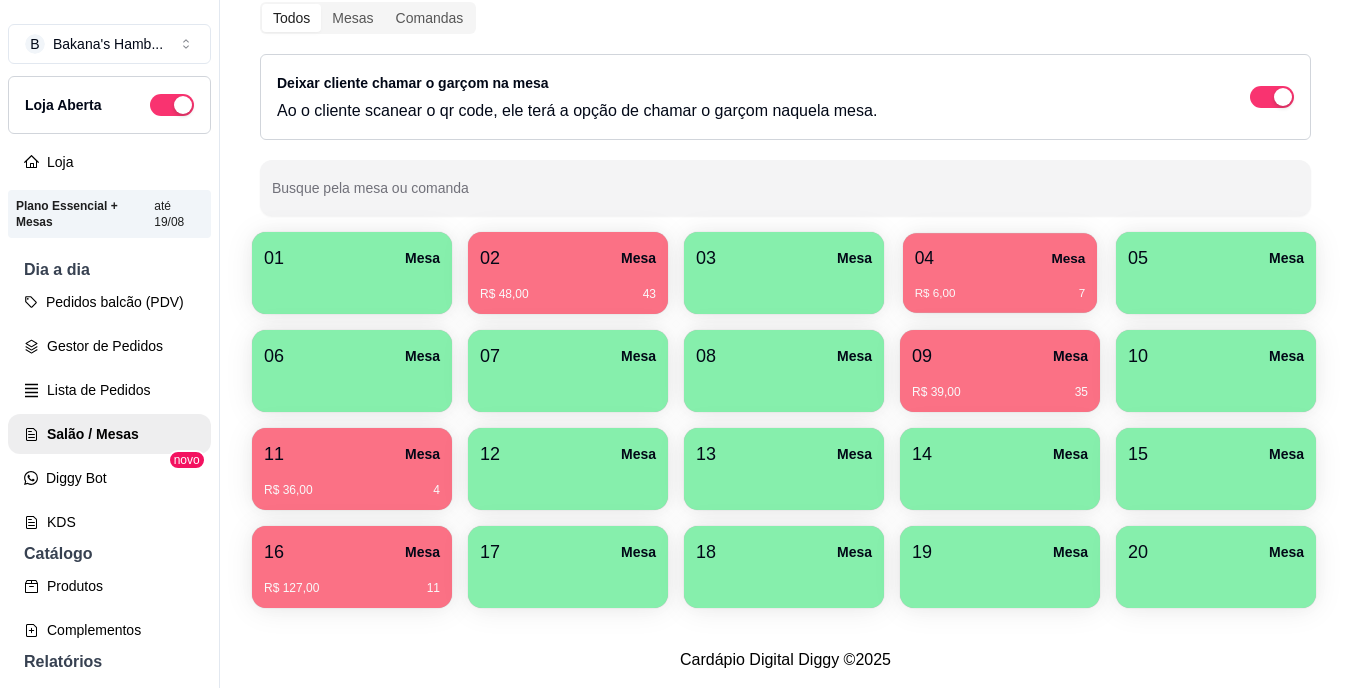 click on "R$ 6,00 7" at bounding box center (1000, 286) 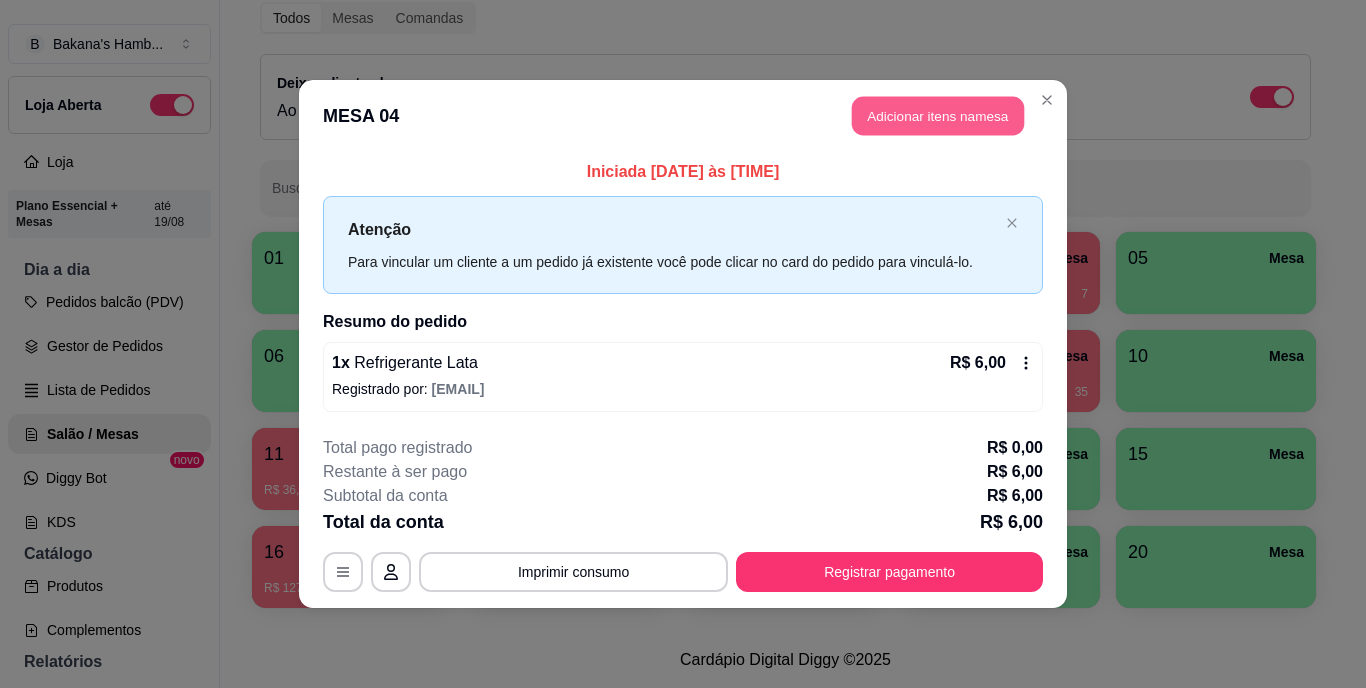 click on "Adicionar itens na  mesa" at bounding box center [938, 116] 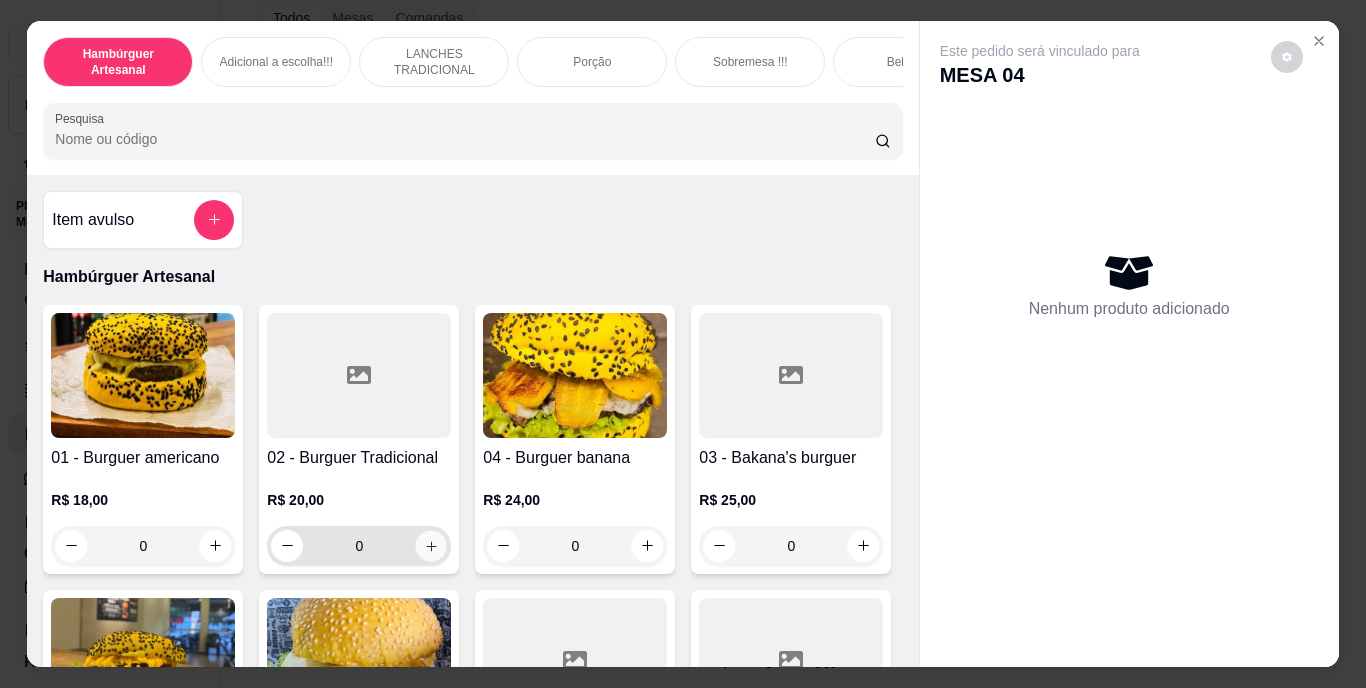 click at bounding box center (431, 545) 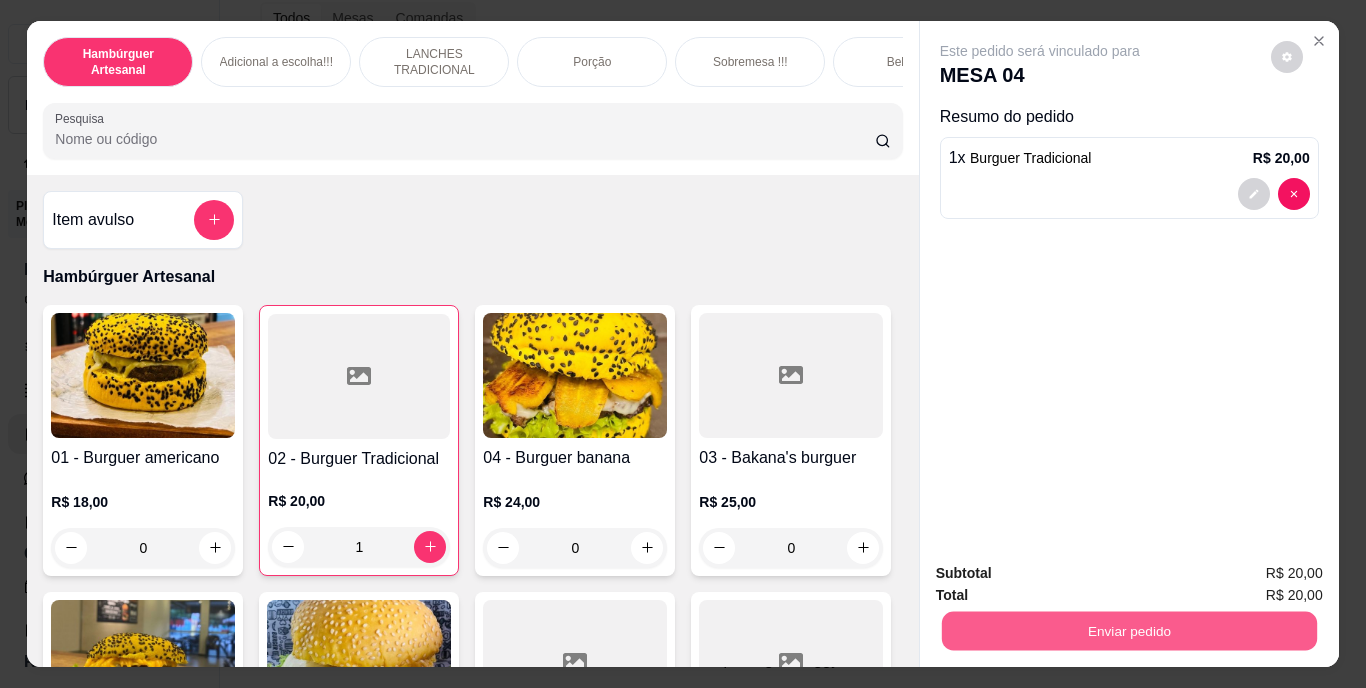click on "Enviar pedido" at bounding box center (1128, 631) 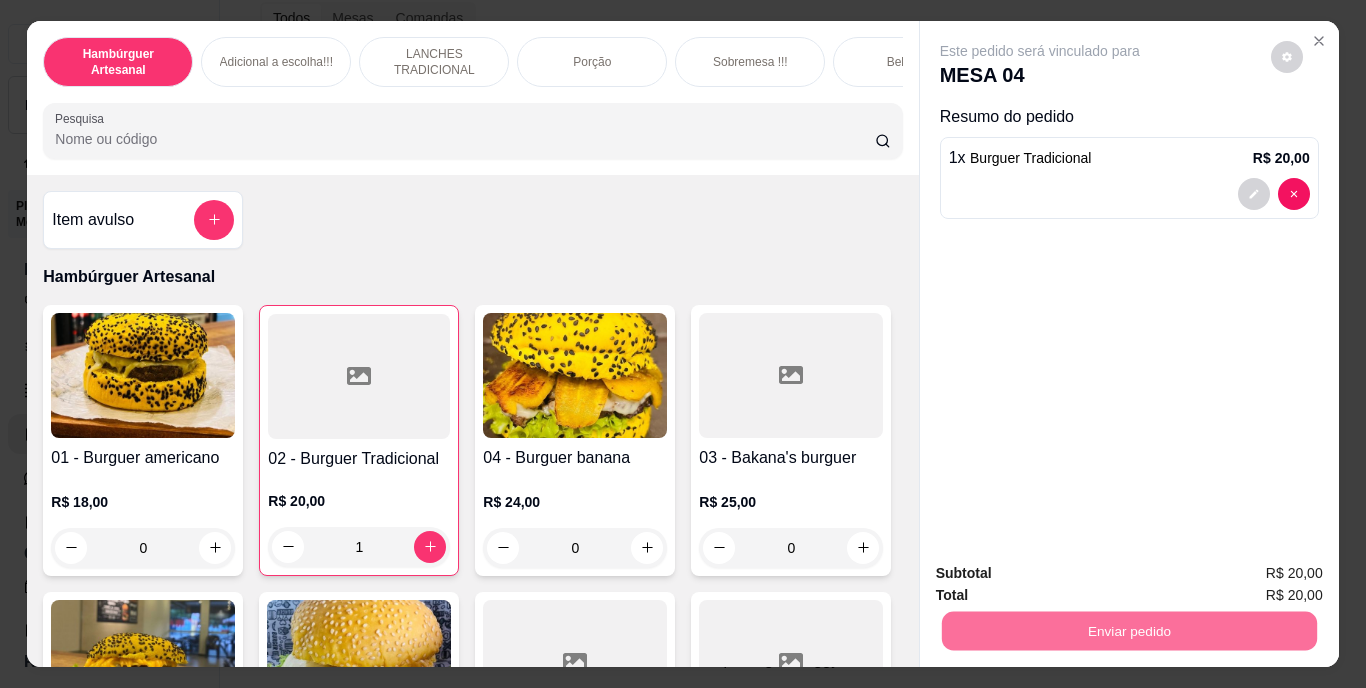 click on "Não registrar e enviar pedido" at bounding box center (1063, 575) 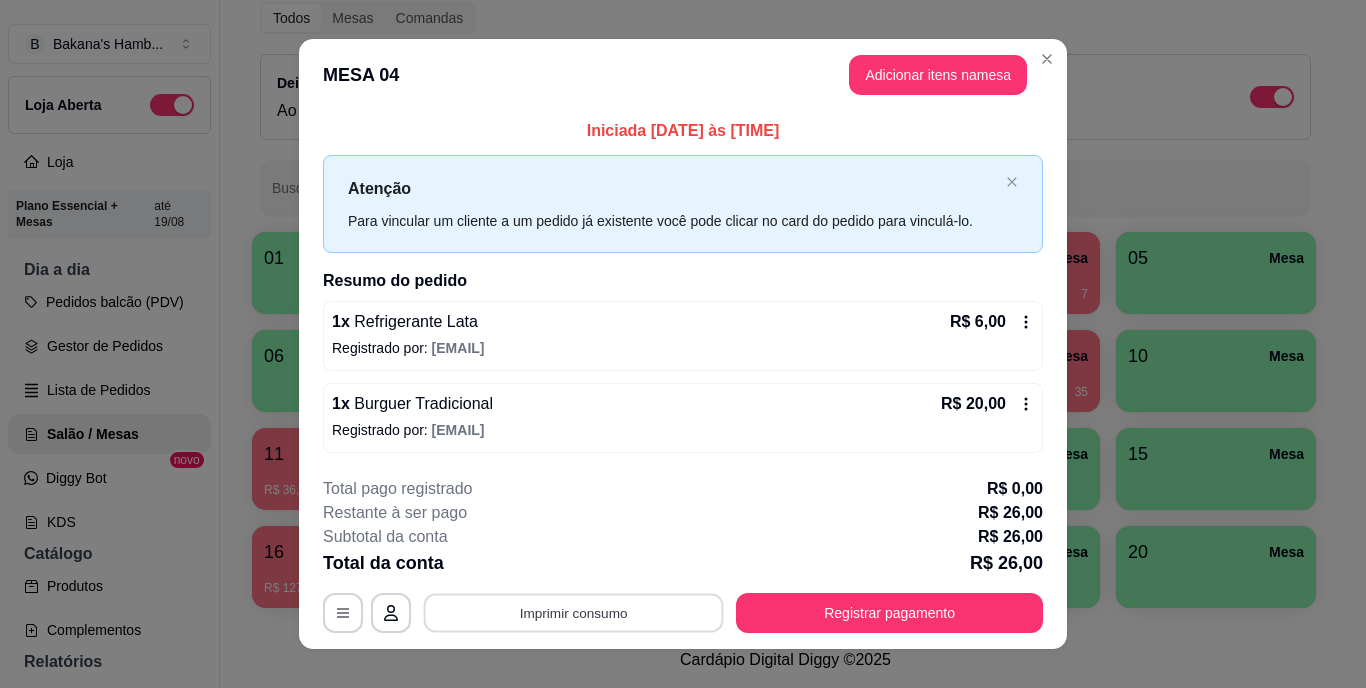 click on "Imprimir consumo" at bounding box center [574, 612] 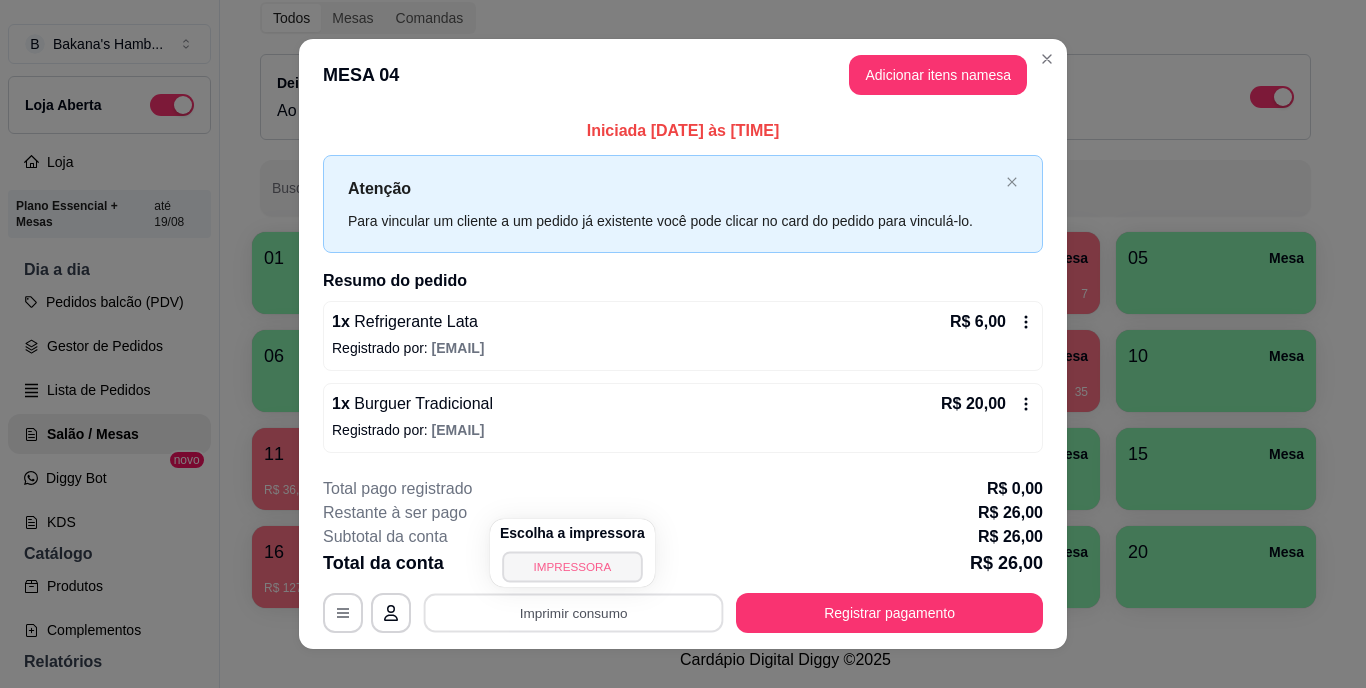 click on "IMPRESSORA" at bounding box center [572, 566] 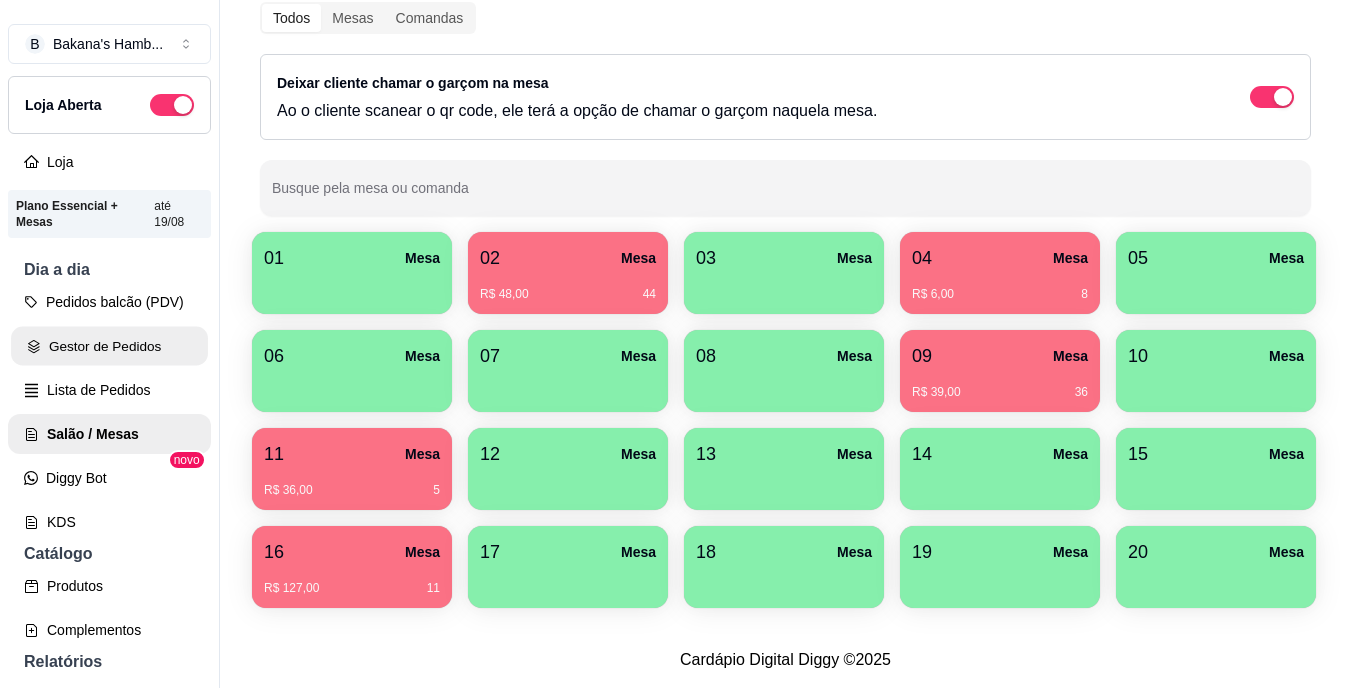 click on "Gestor de Pedidos" at bounding box center (109, 346) 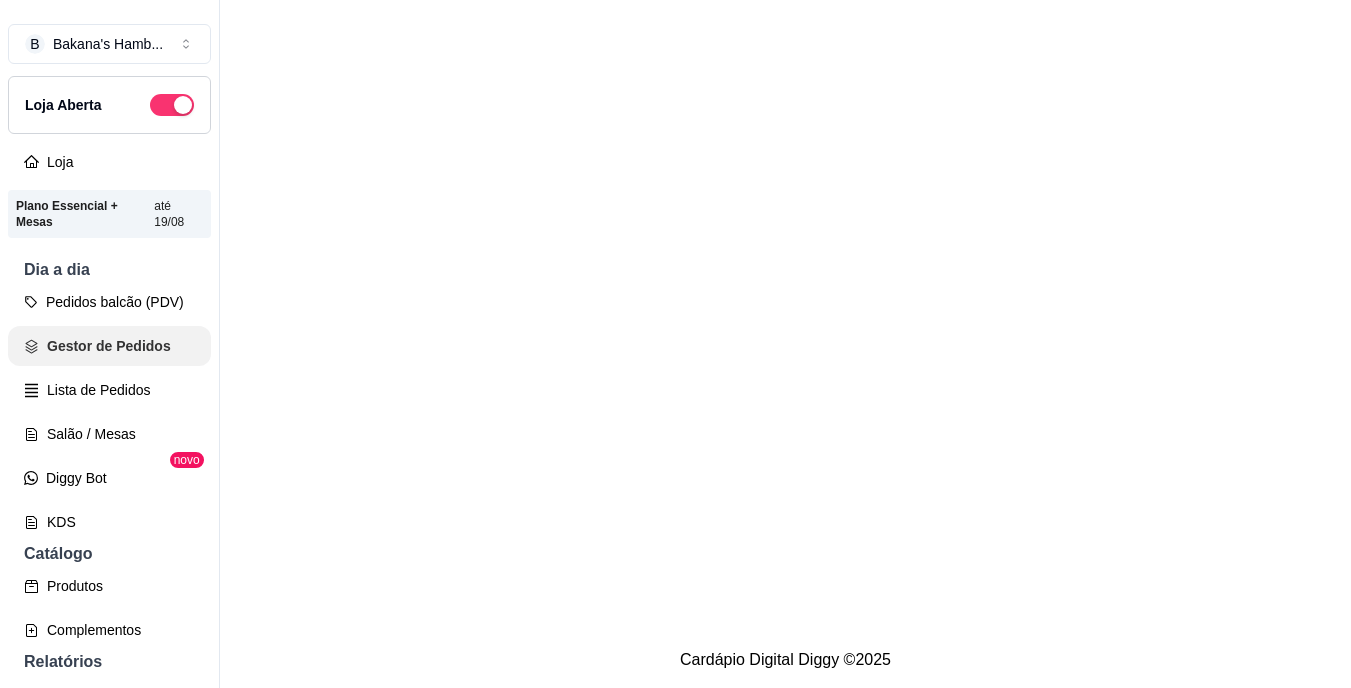 scroll, scrollTop: 0, scrollLeft: 0, axis: both 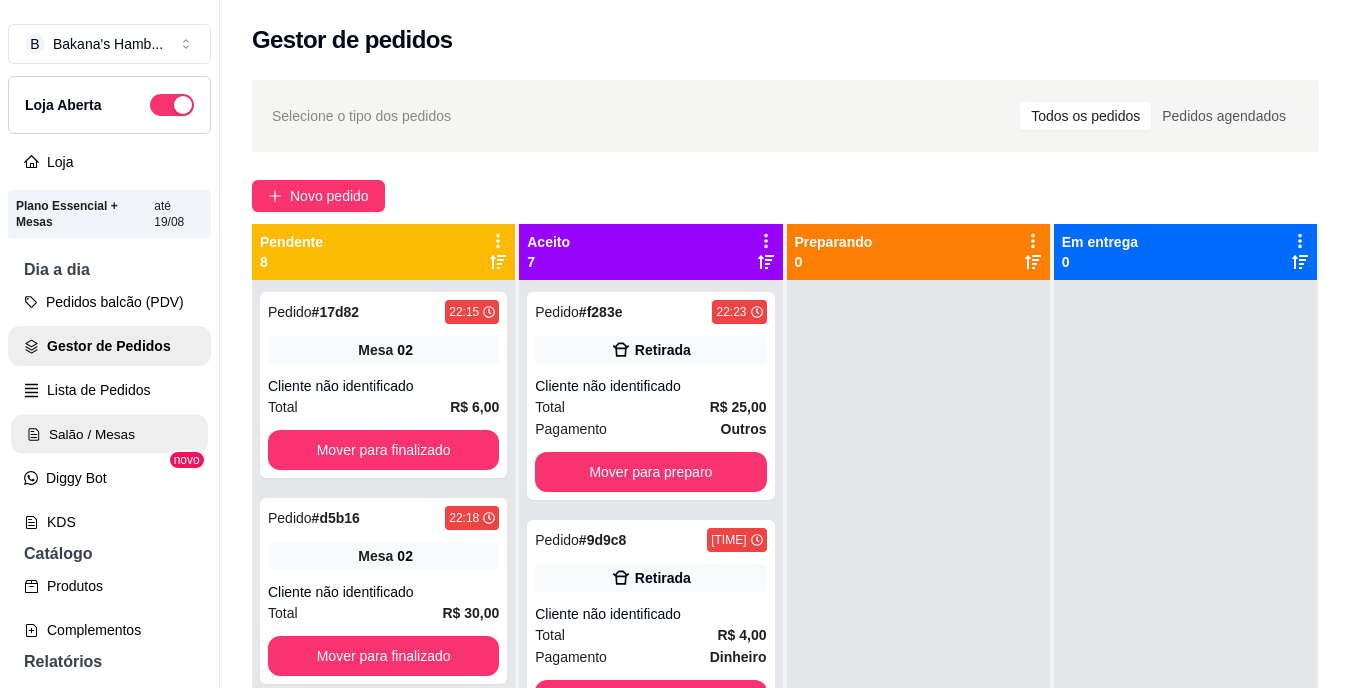 click on "Salão / Mesas" at bounding box center (109, 434) 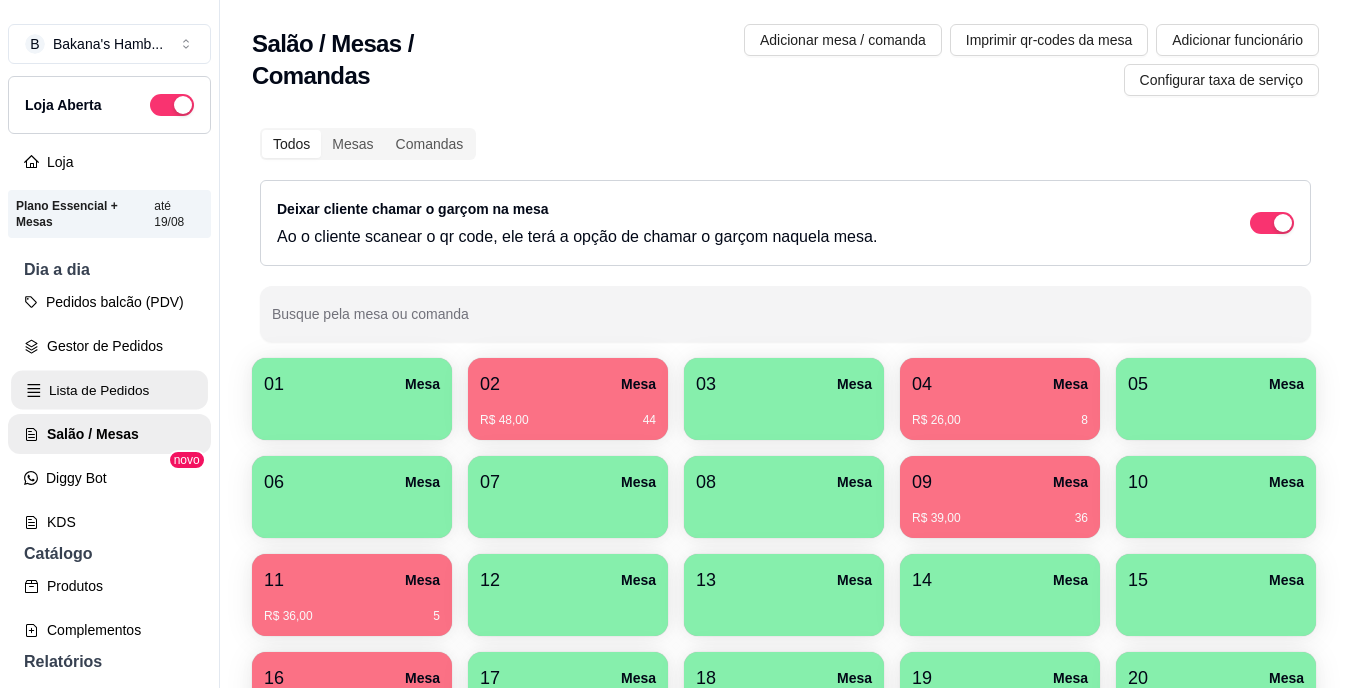 click on "Lista de Pedidos" at bounding box center (109, 390) 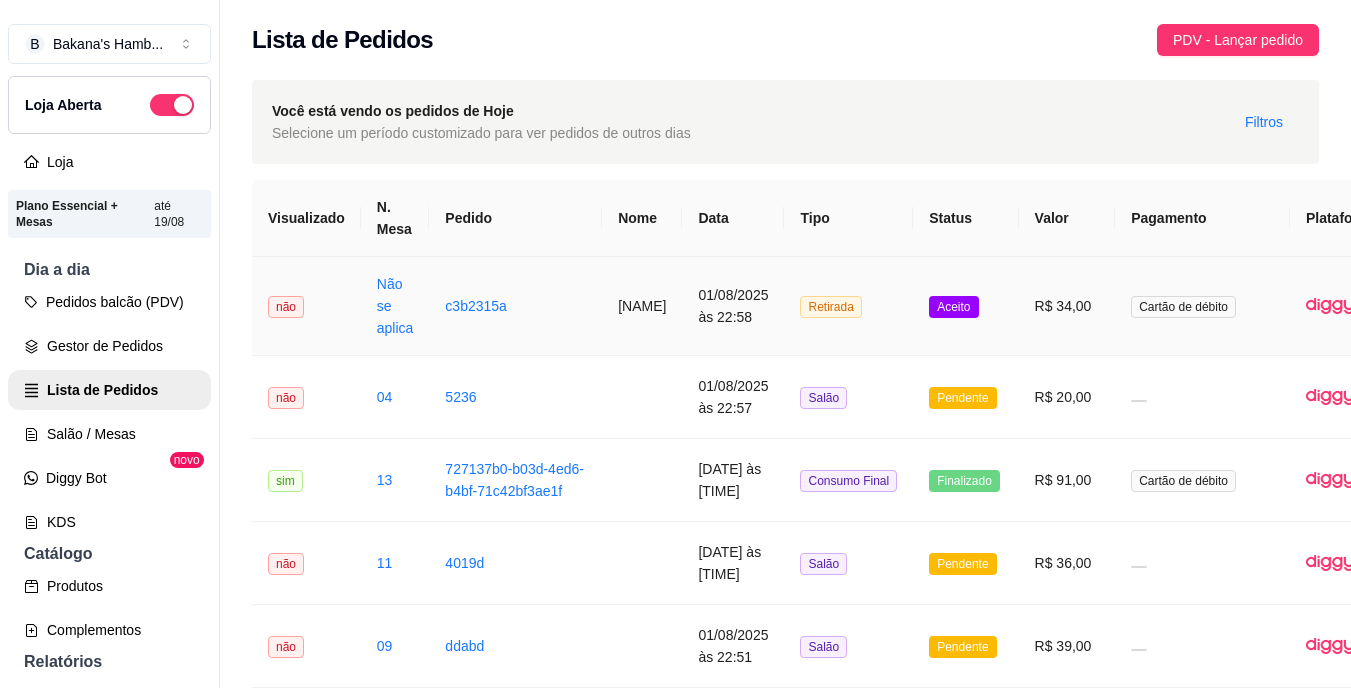 scroll, scrollTop: 0, scrollLeft: 92, axis: horizontal 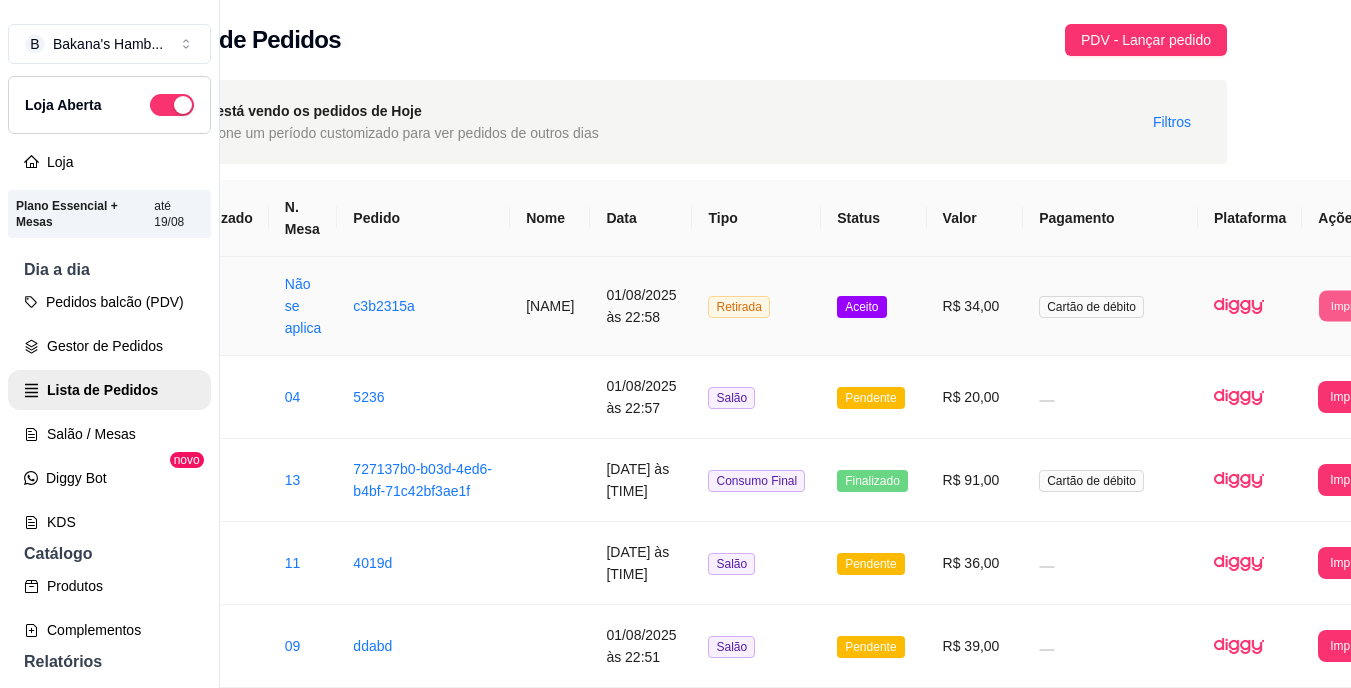 click on "Imprimir" at bounding box center [1351, 305] 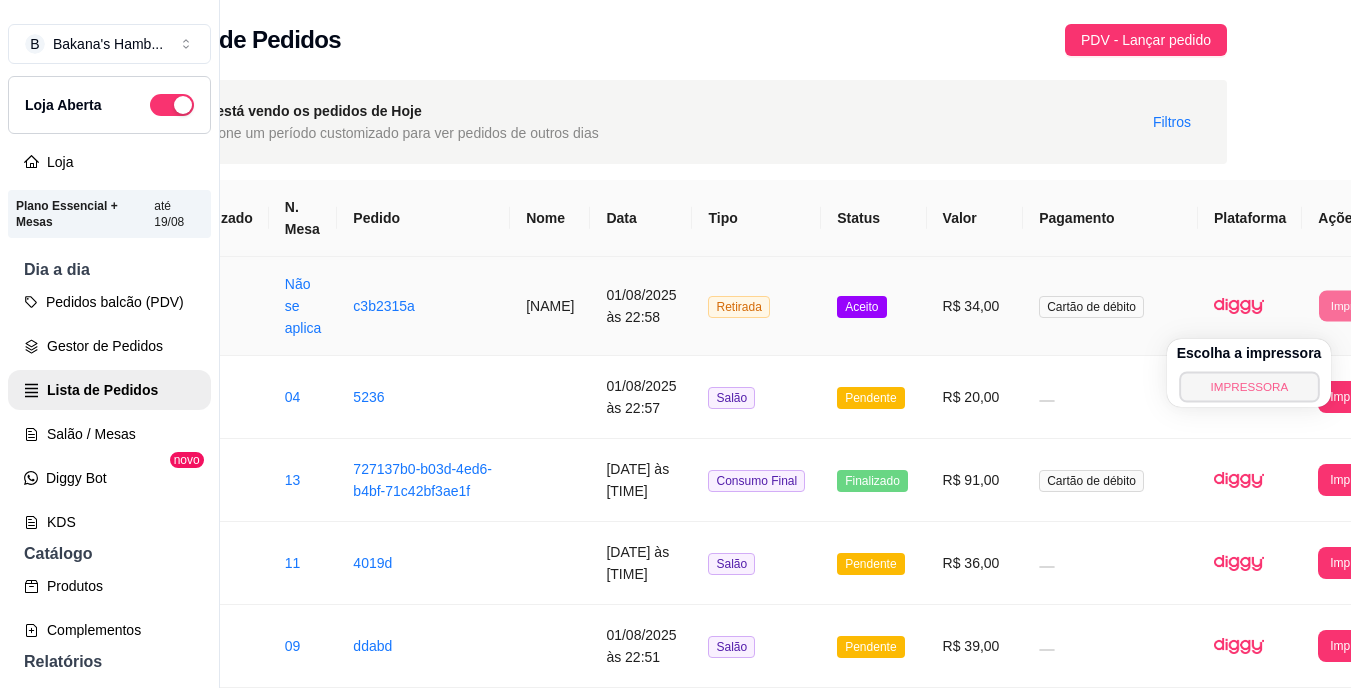click on "IMPRESSORA" at bounding box center [1249, 386] 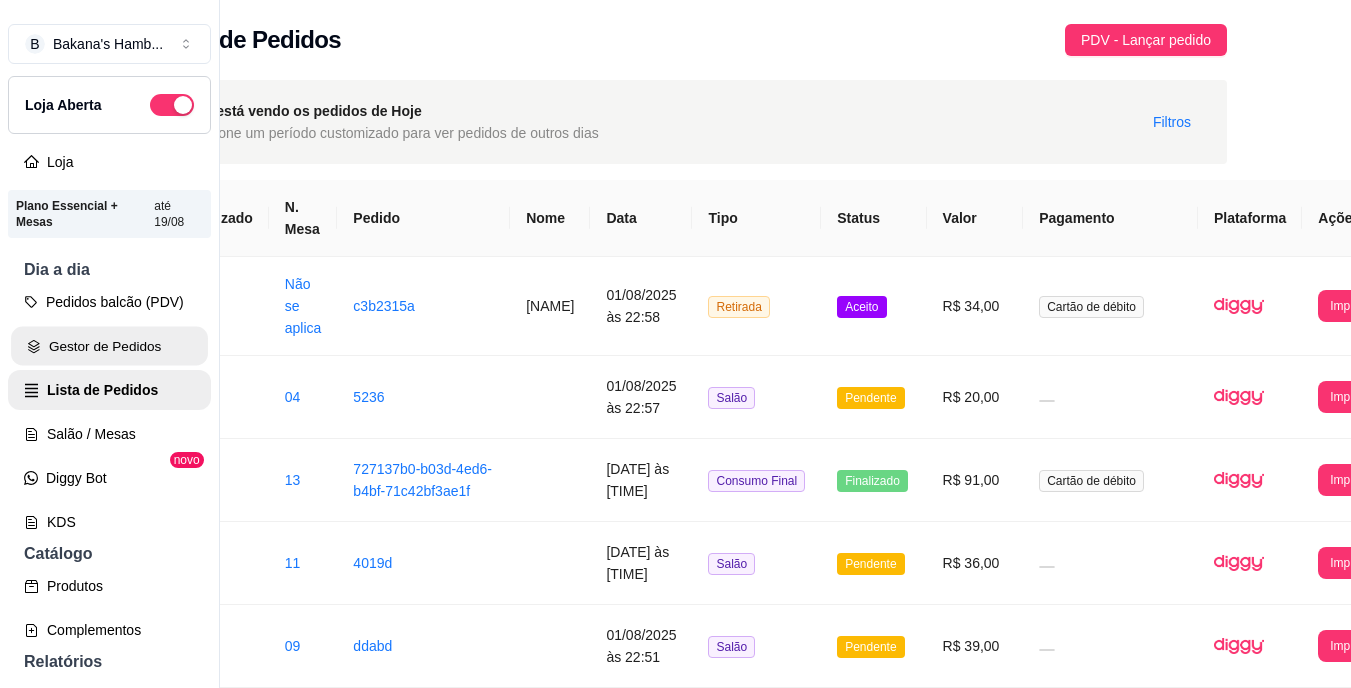 click on "Gestor de Pedidos" at bounding box center (109, 346) 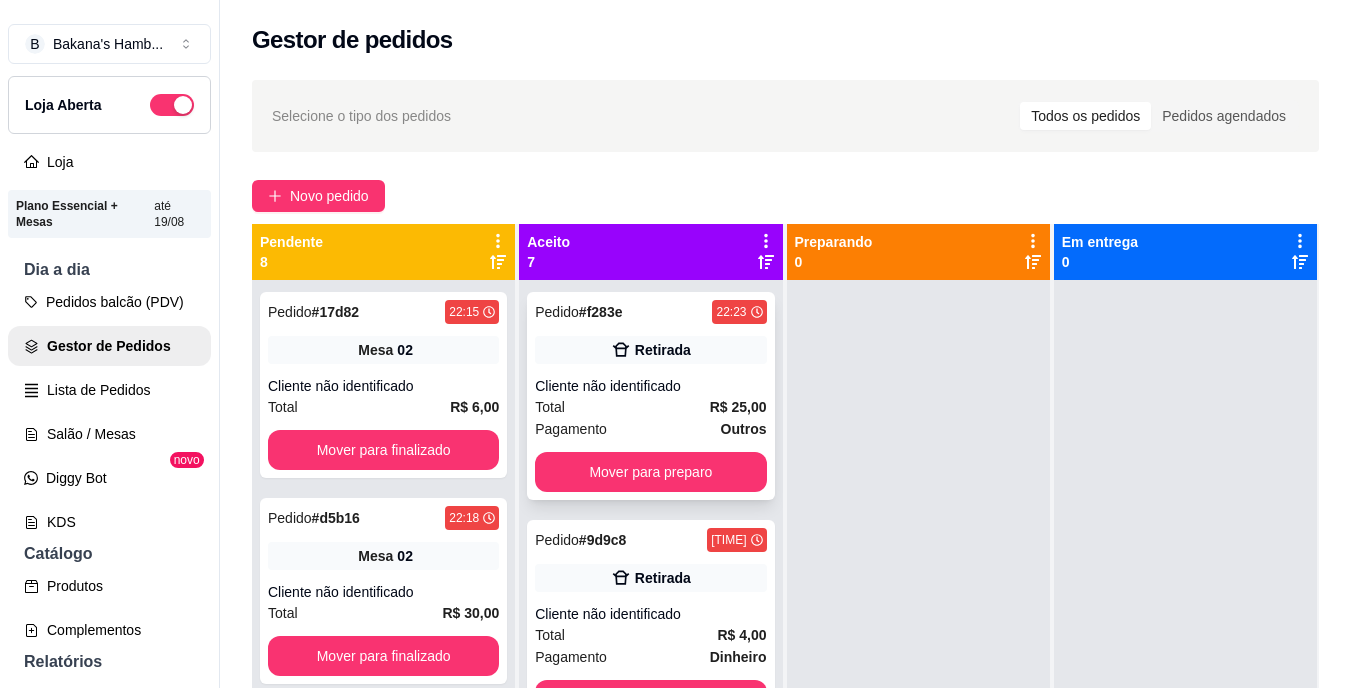 scroll, scrollTop: 0, scrollLeft: 0, axis: both 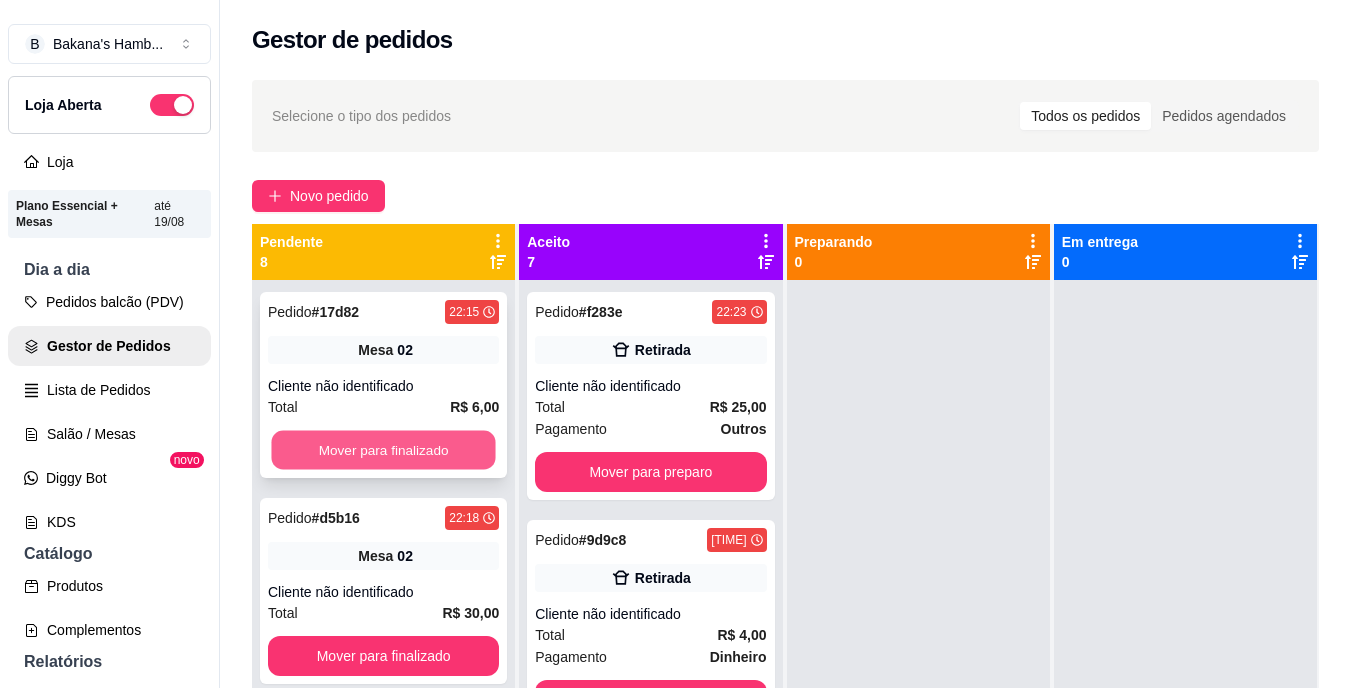 click on "Mover para finalizado" at bounding box center [383, 450] 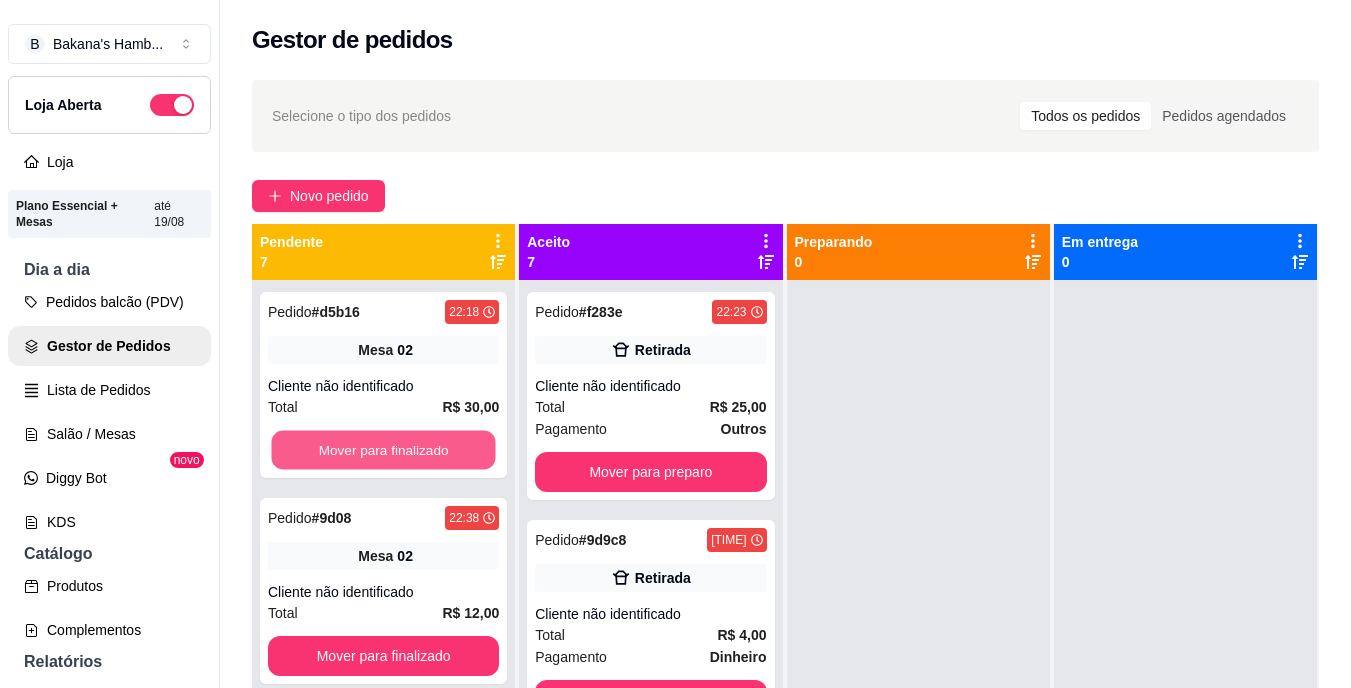 click on "Mover para finalizado" at bounding box center (383, 450) 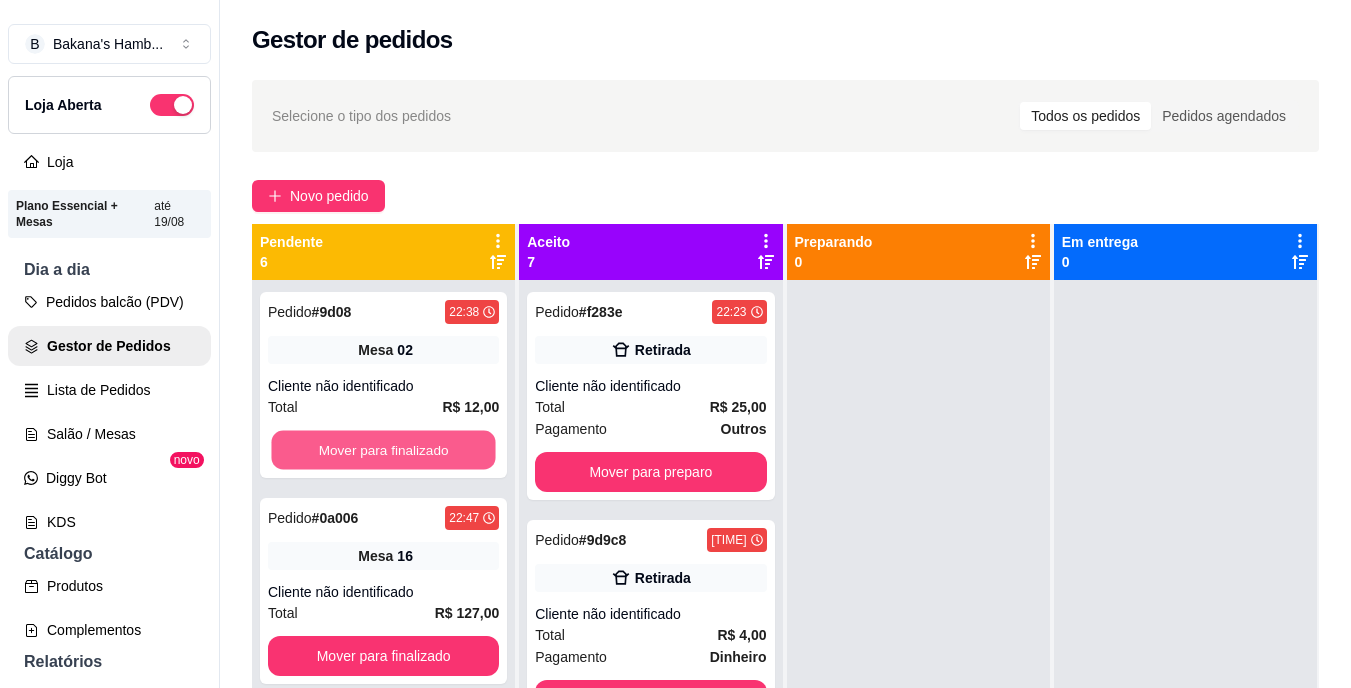click on "Mover para finalizado" at bounding box center [383, 450] 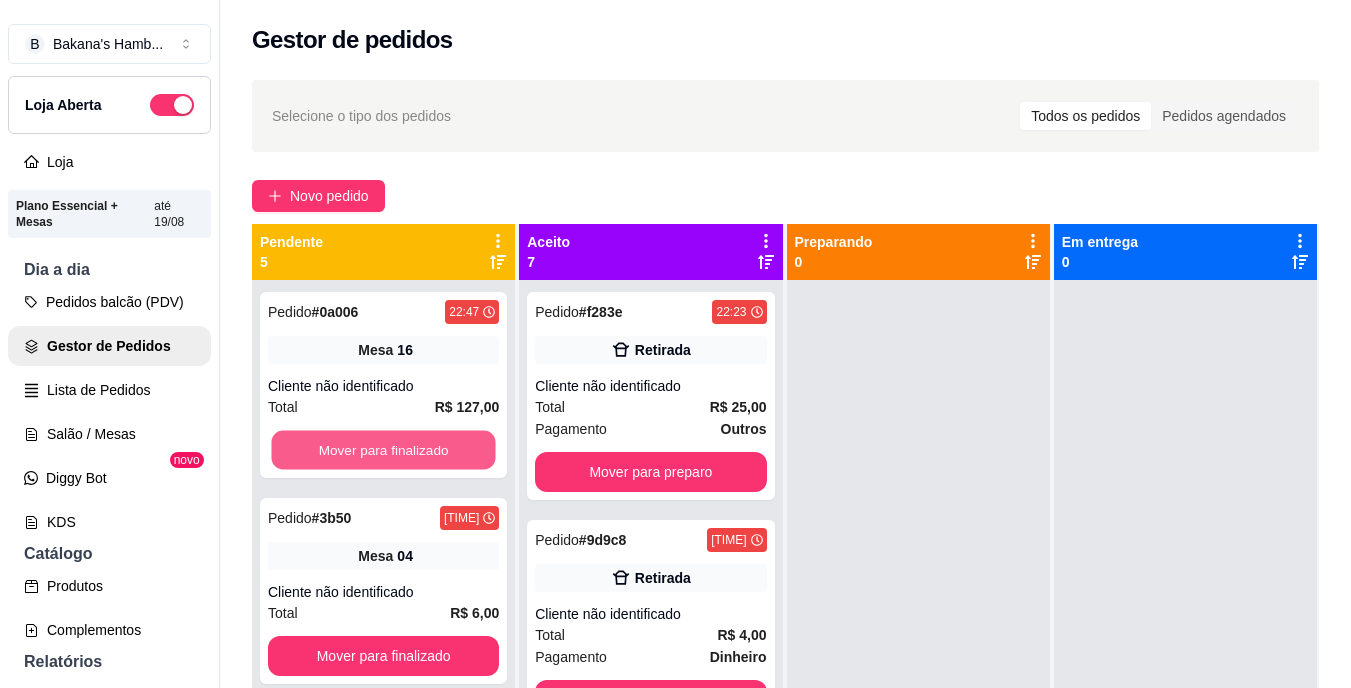 click on "Mover para finalizado" at bounding box center (383, 450) 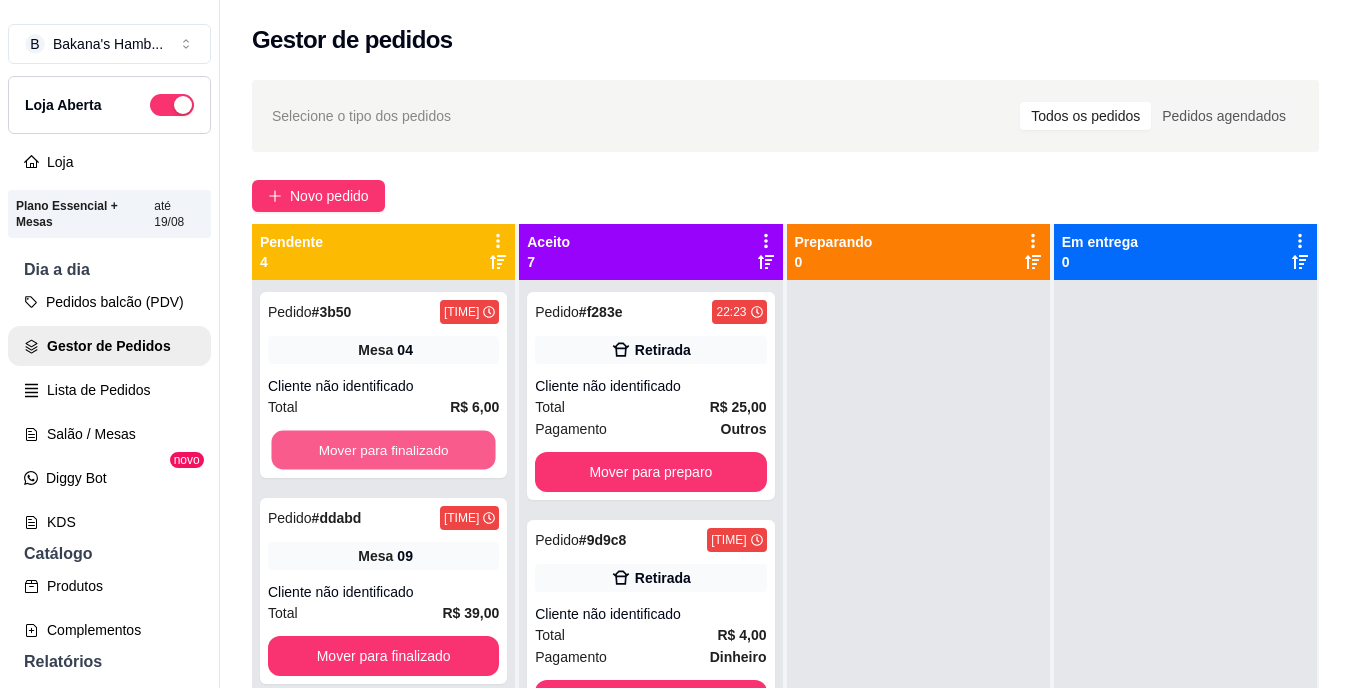 click on "Mover para finalizado" at bounding box center [383, 450] 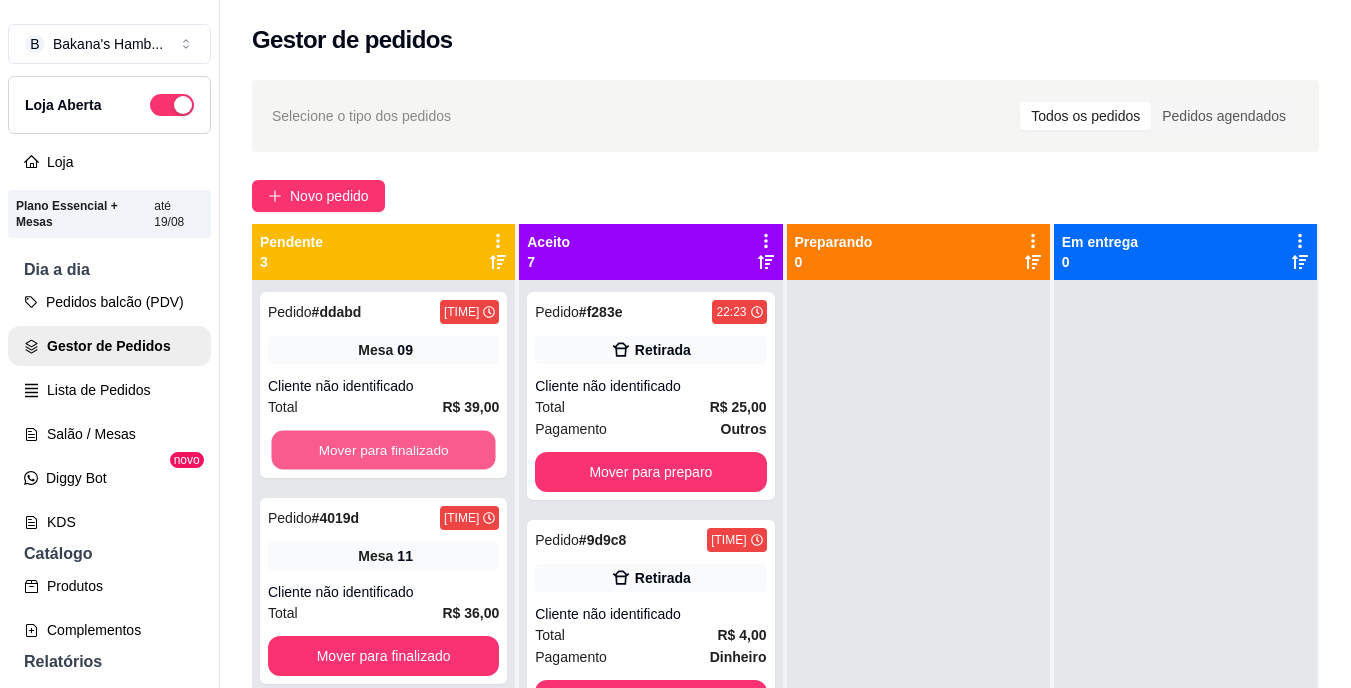 click on "Mover para finalizado" at bounding box center (383, 450) 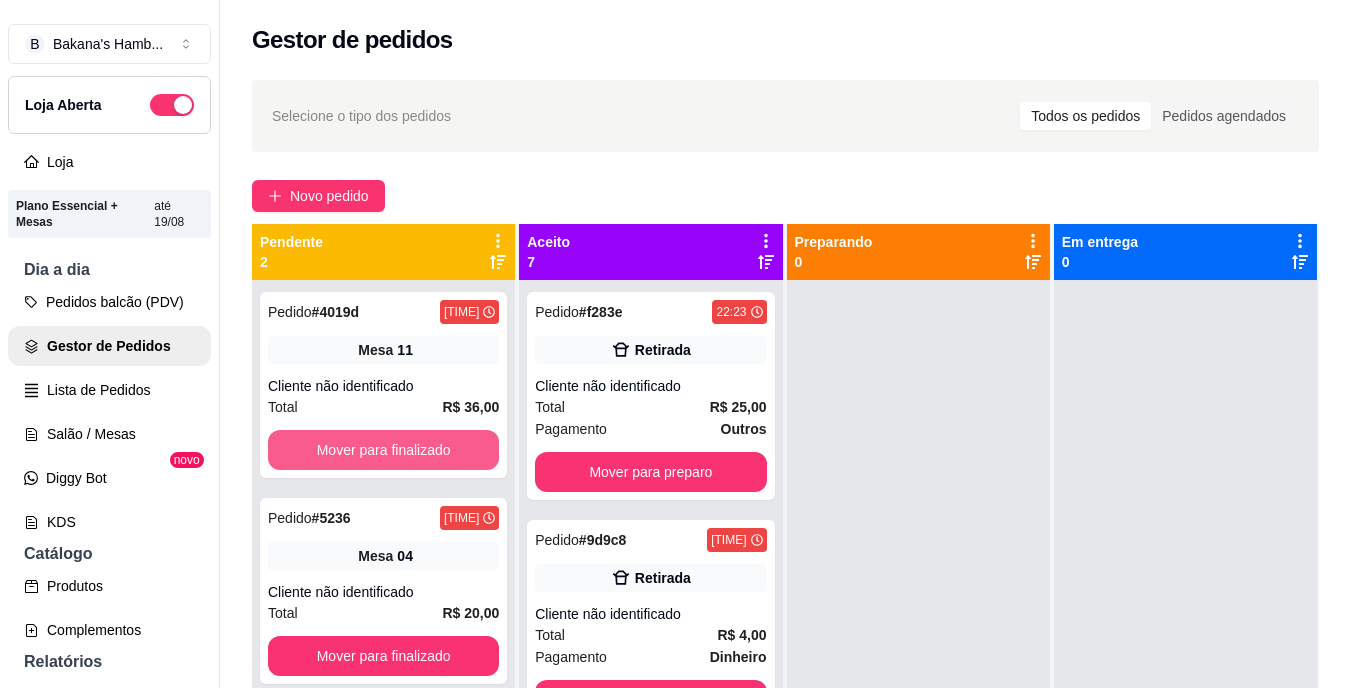 click on "Mover para finalizado" at bounding box center (383, 450) 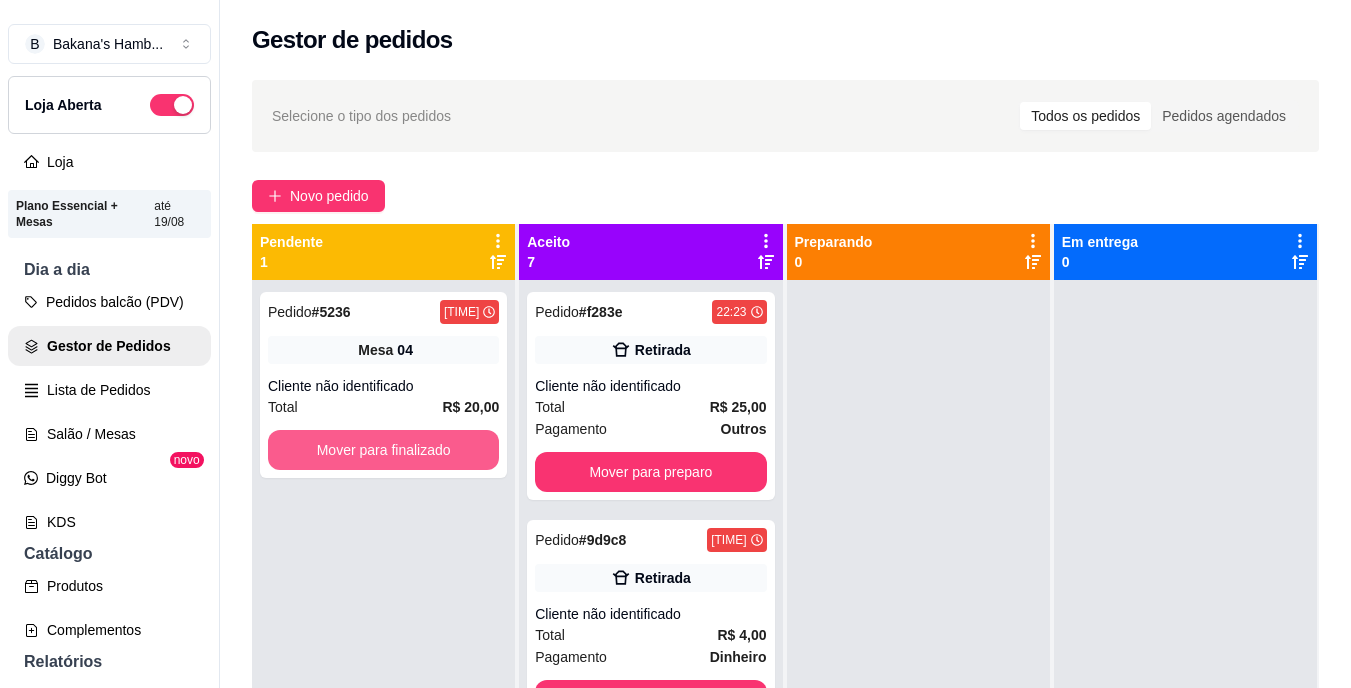click on "Mover para finalizado" at bounding box center [383, 450] 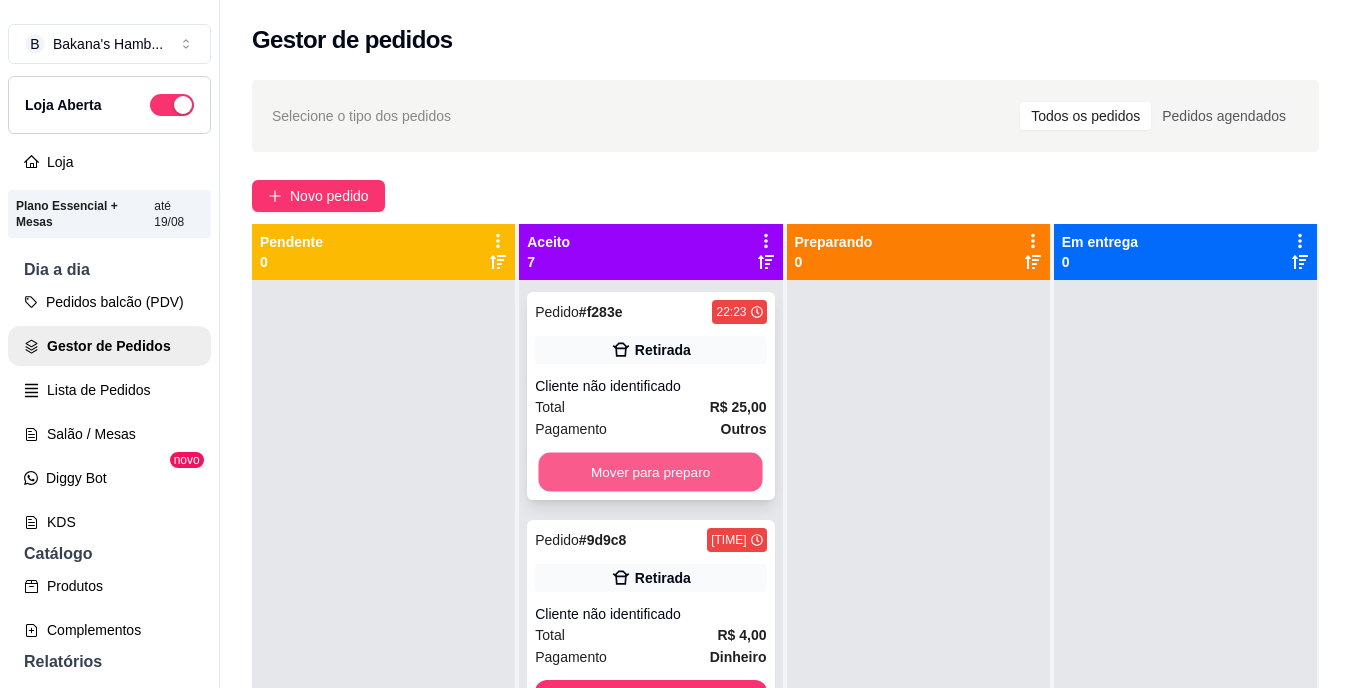 click on "Mover para preparo" at bounding box center [651, 472] 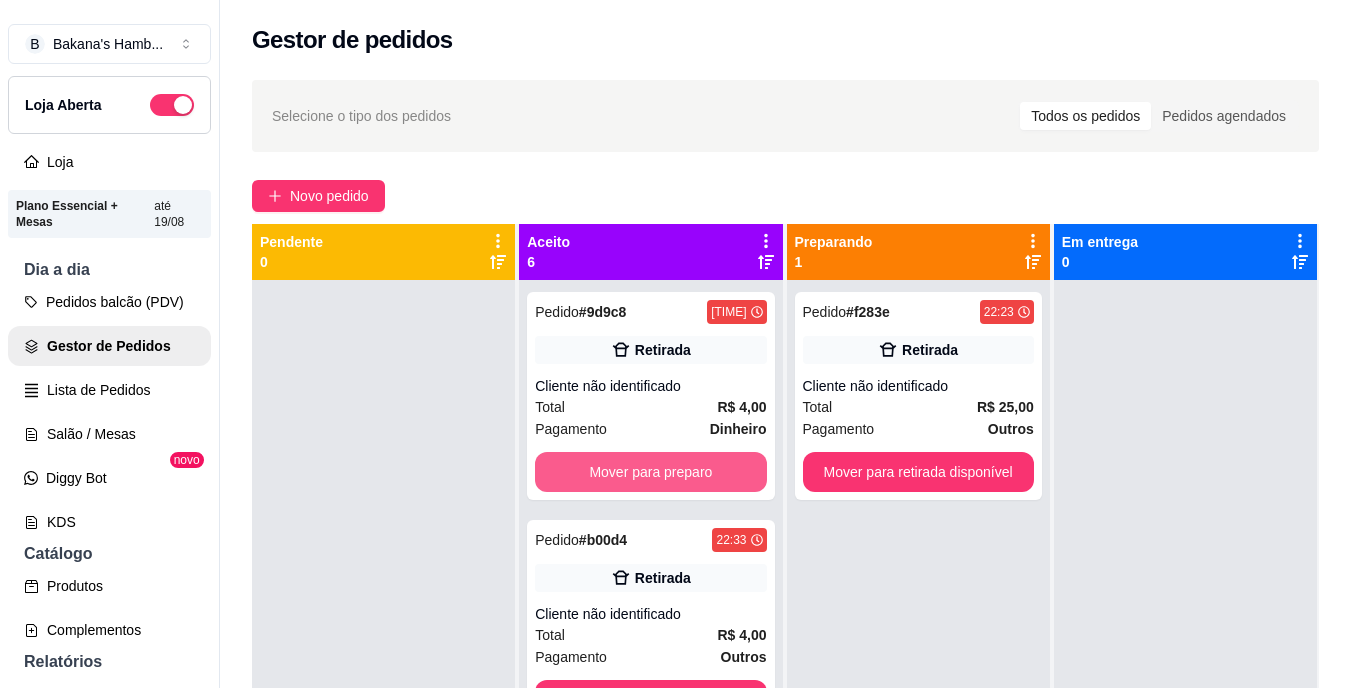 click on "Mover para preparo" at bounding box center (650, 472) 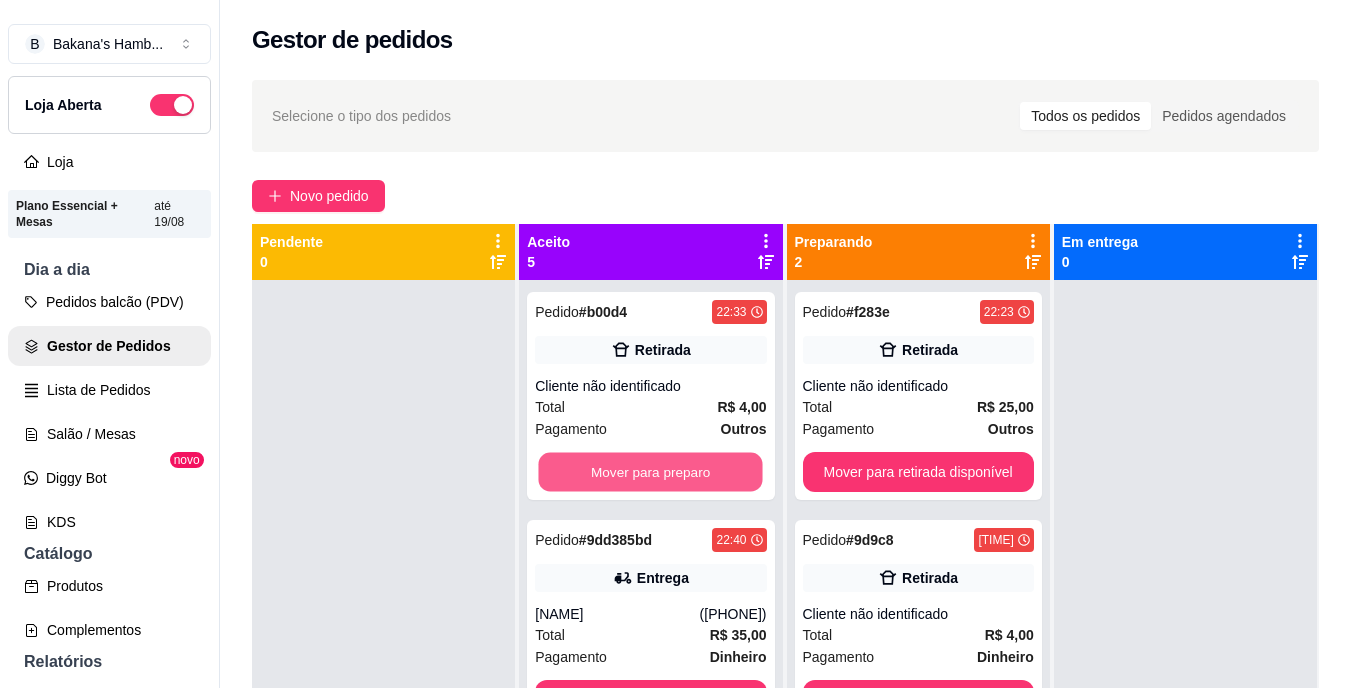 click on "Mover para preparo" at bounding box center [651, 472] 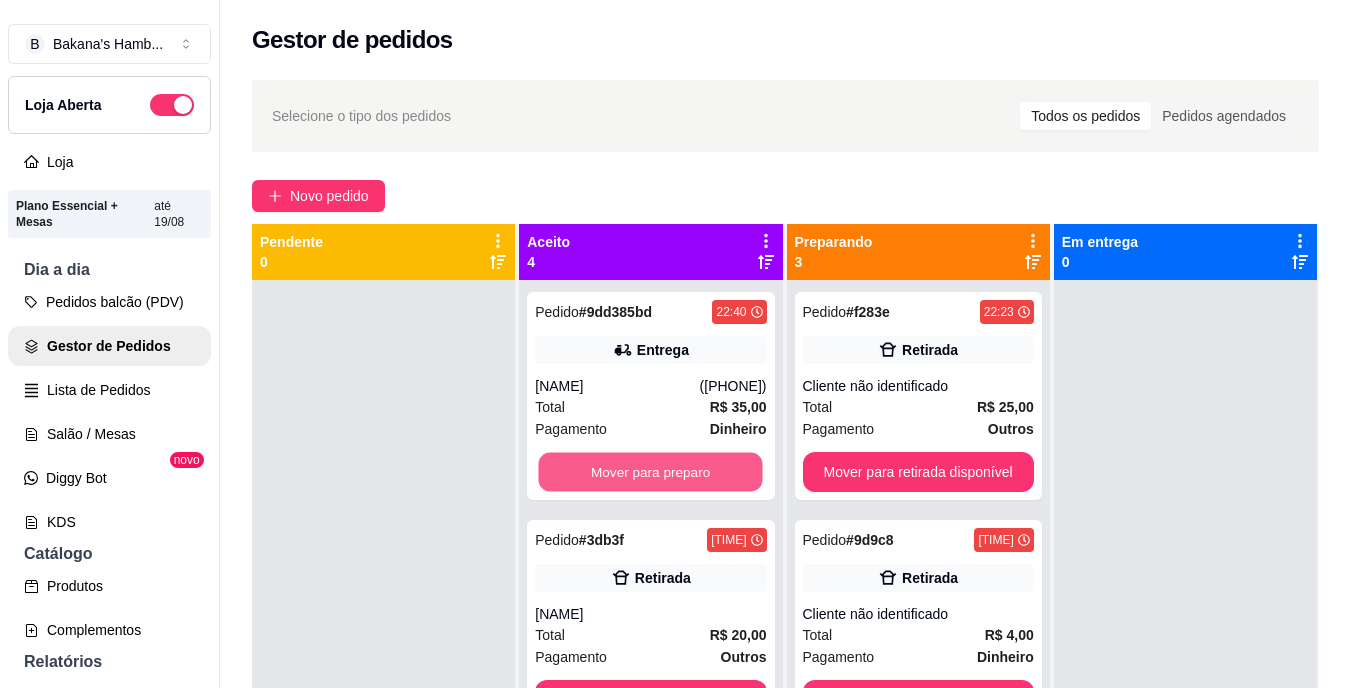 click on "Mover para preparo" at bounding box center (651, 472) 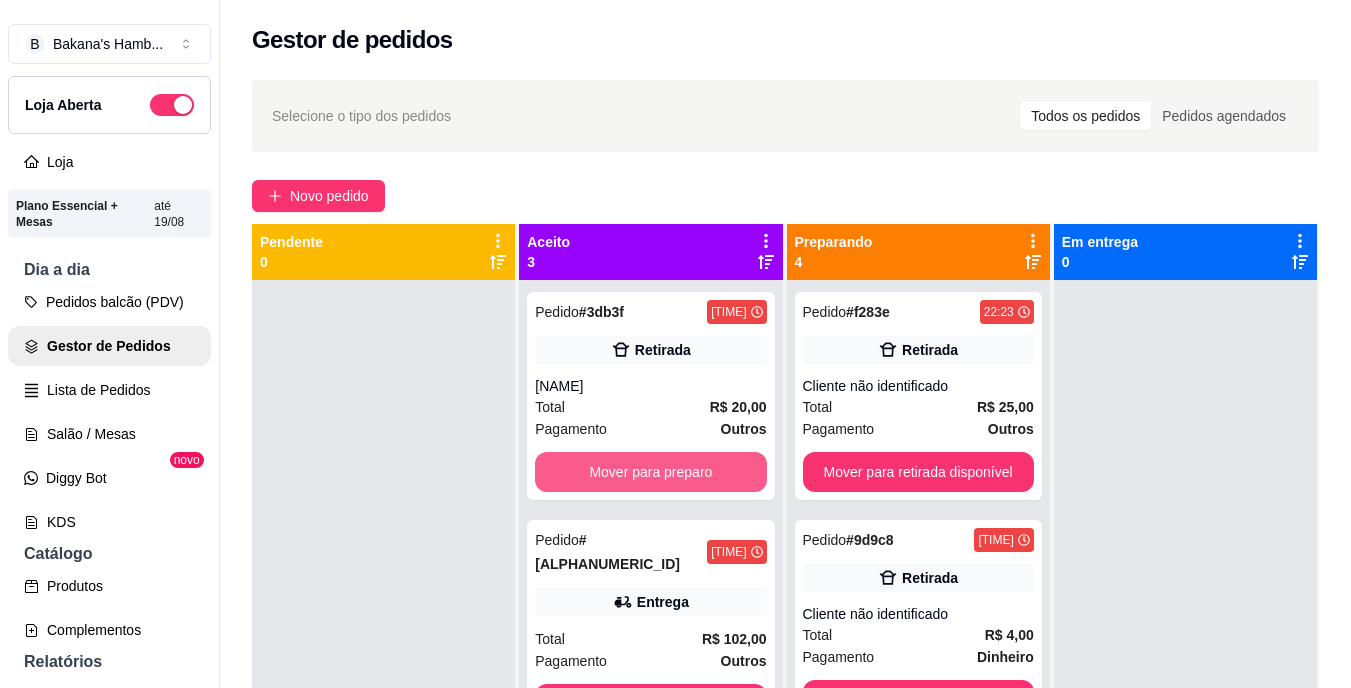 click on "Mover para preparo" at bounding box center (650, 472) 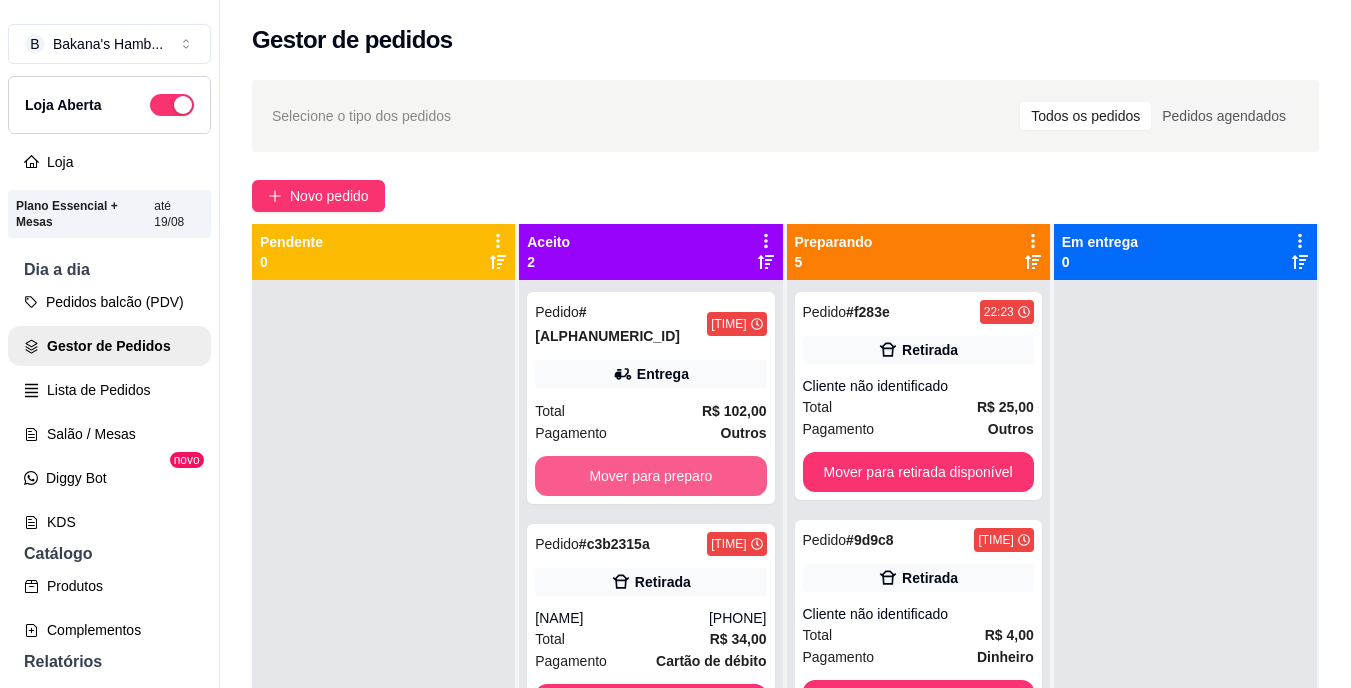 click on "Mover para preparo" at bounding box center (650, 476) 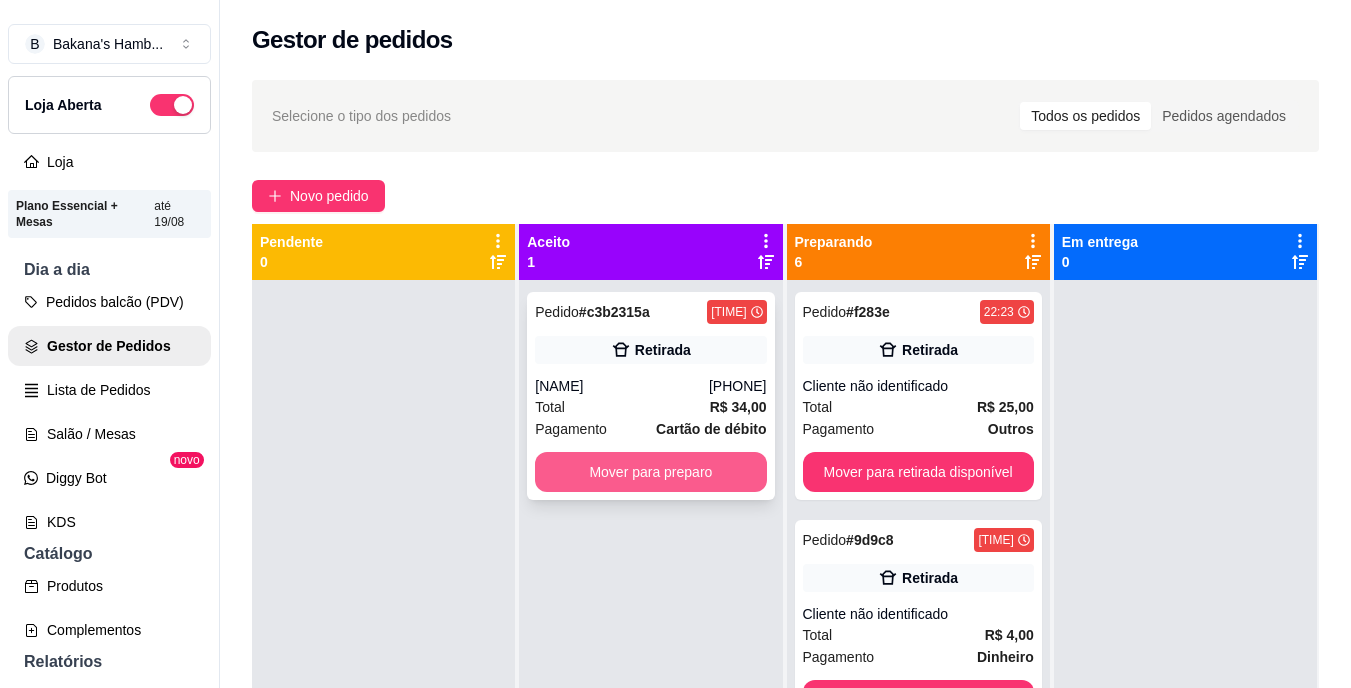 click on "Mover para preparo" at bounding box center [650, 472] 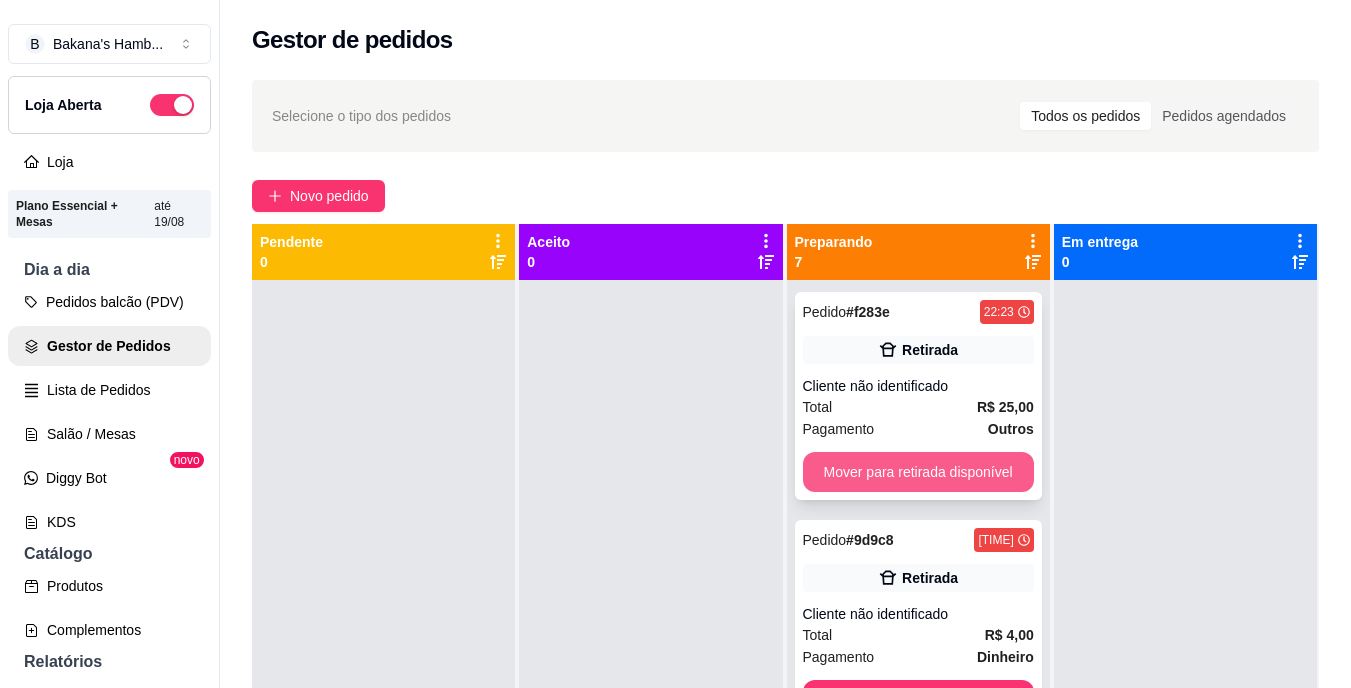 click on "Mover para retirada disponível" at bounding box center [918, 472] 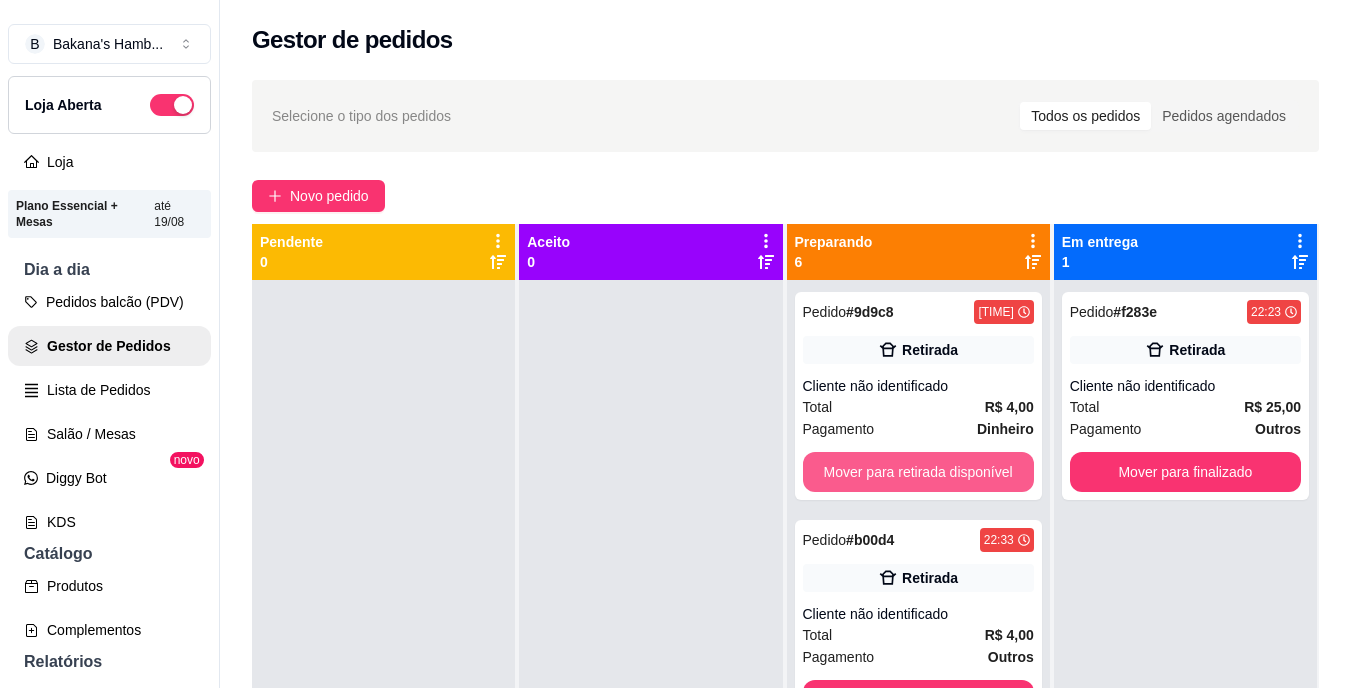 click on "Mover para retirada disponível" at bounding box center (918, 472) 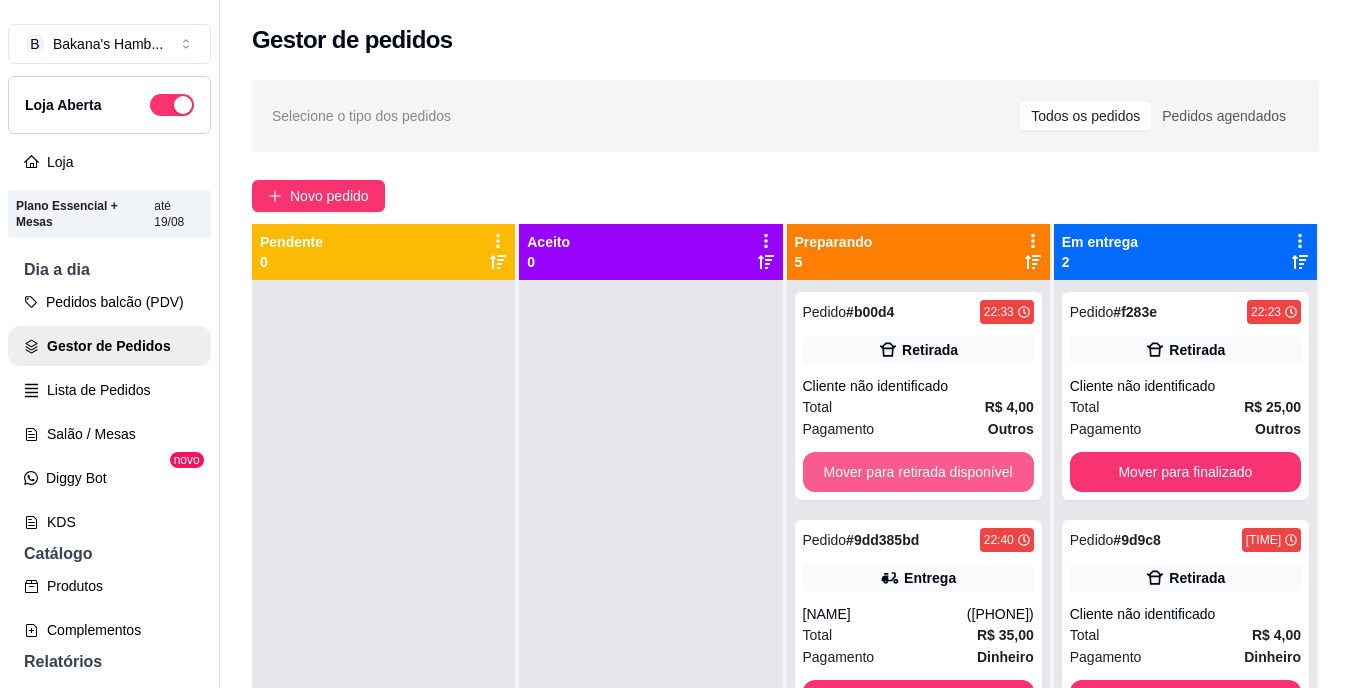 click on "Mover para retirada disponível" at bounding box center (918, 472) 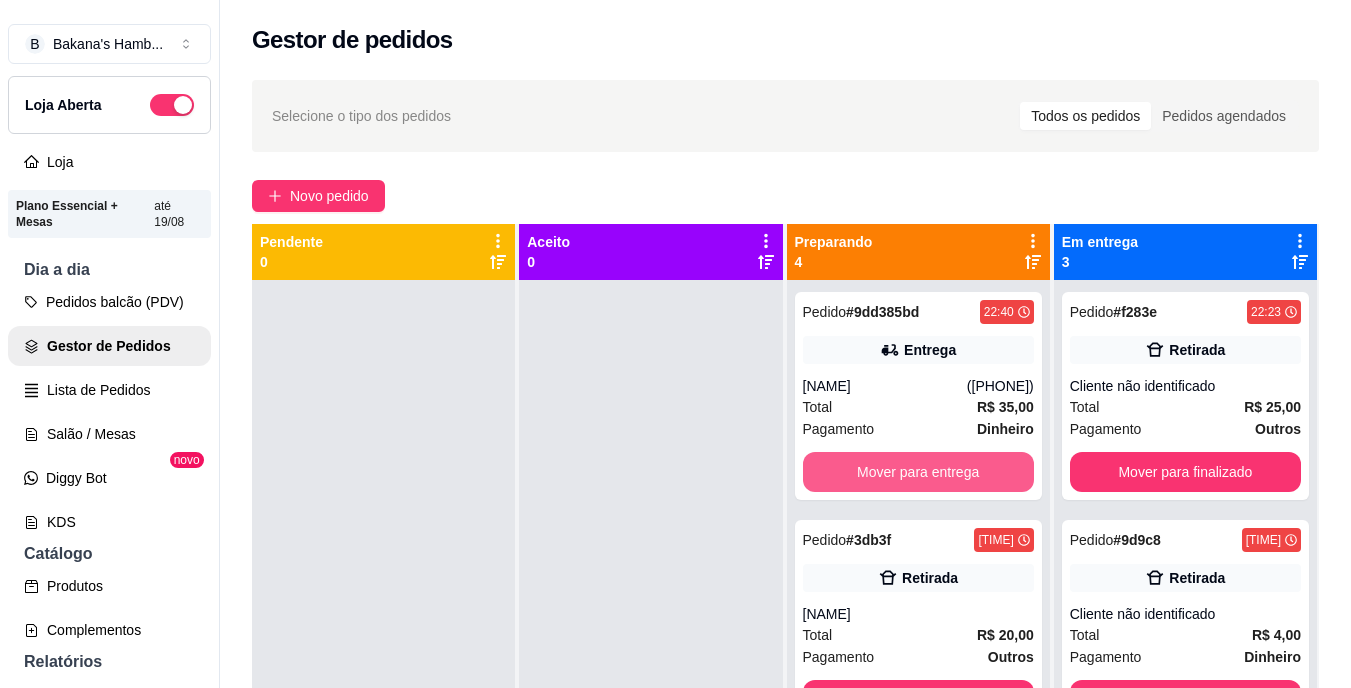 click on "Mover para entrega" at bounding box center (918, 472) 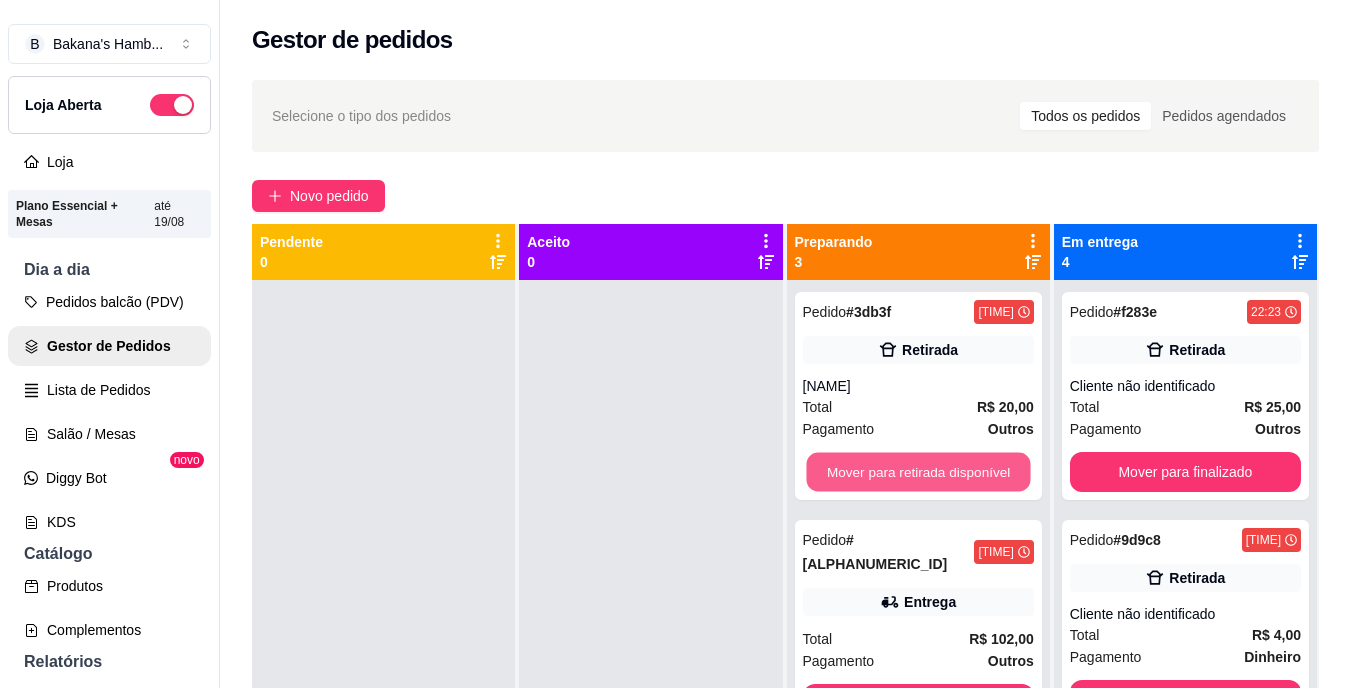 click on "Mover para retirada disponível" at bounding box center (918, 472) 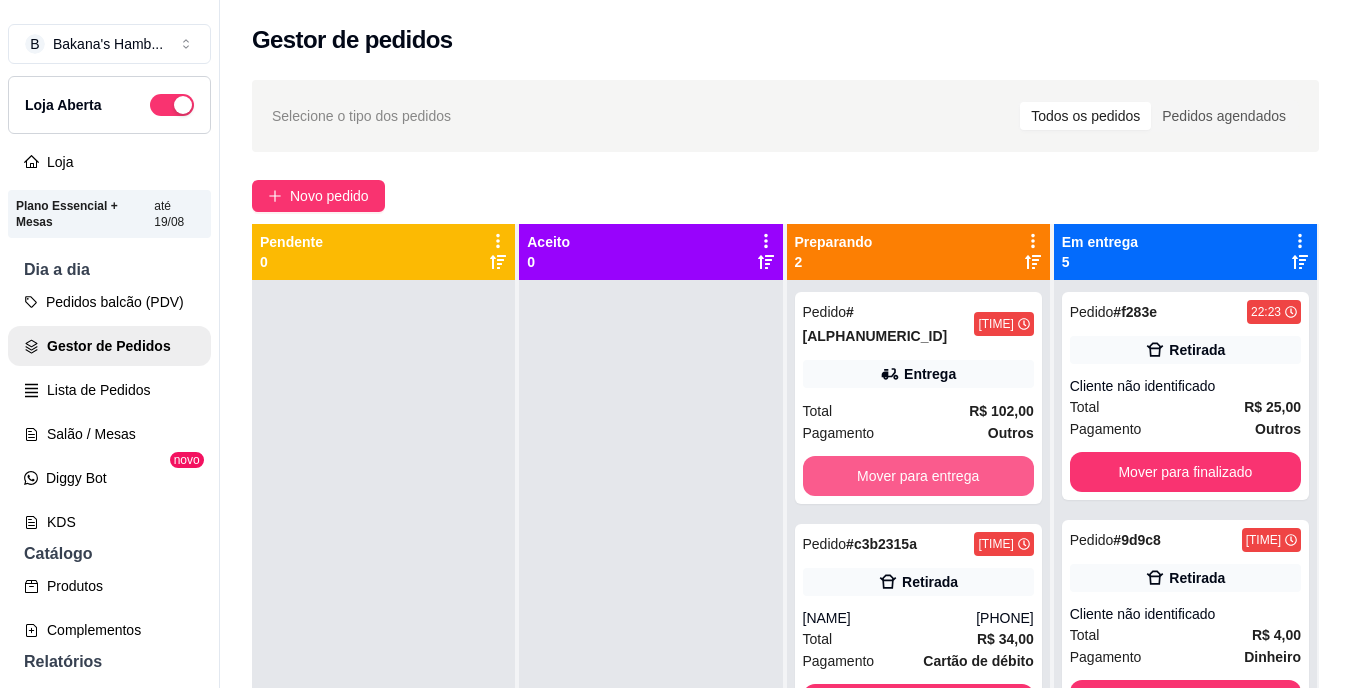 click on "Mover para entrega" at bounding box center (918, 476) 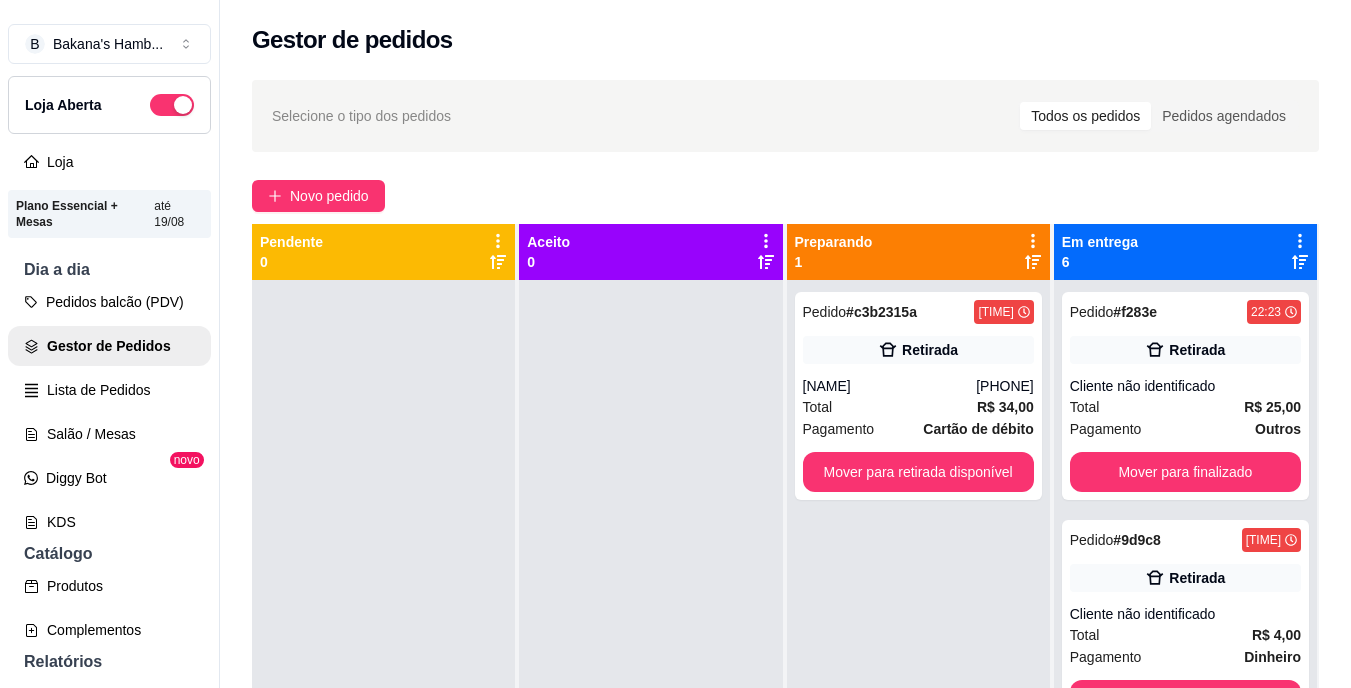 click on "Pedido # [ID] [TIME] Retirada [NAME] ([PHONE]) Total [PRICE] Pagamento Cartão de débito Mover para retirada disponível" at bounding box center (918, 396) 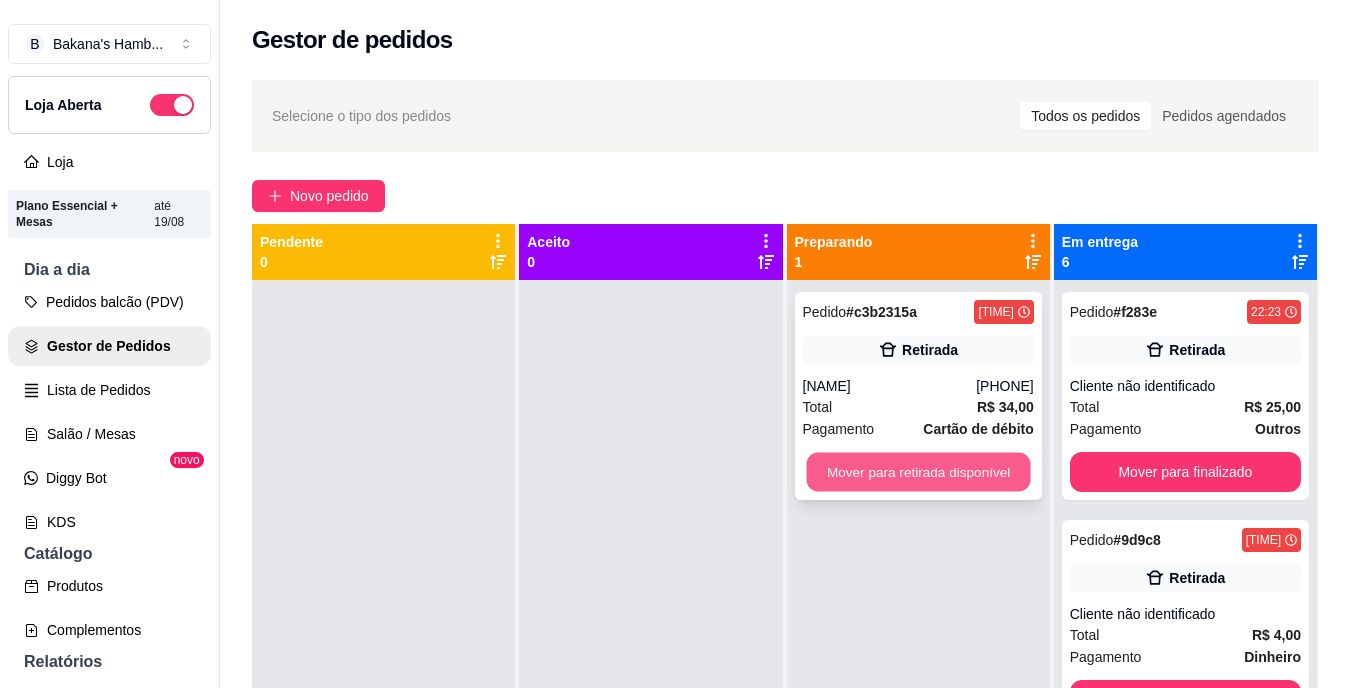 click on "Mover para retirada disponível" at bounding box center (918, 472) 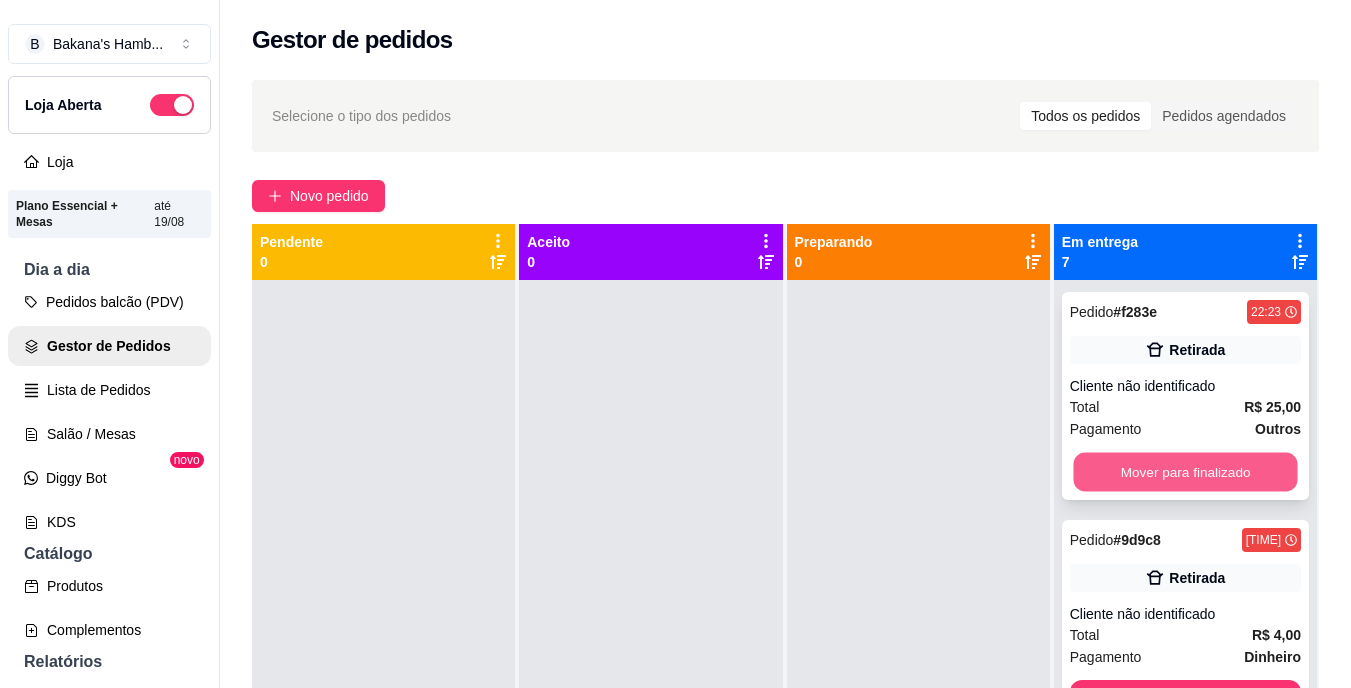 click on "Mover para finalizado" at bounding box center (1185, 472) 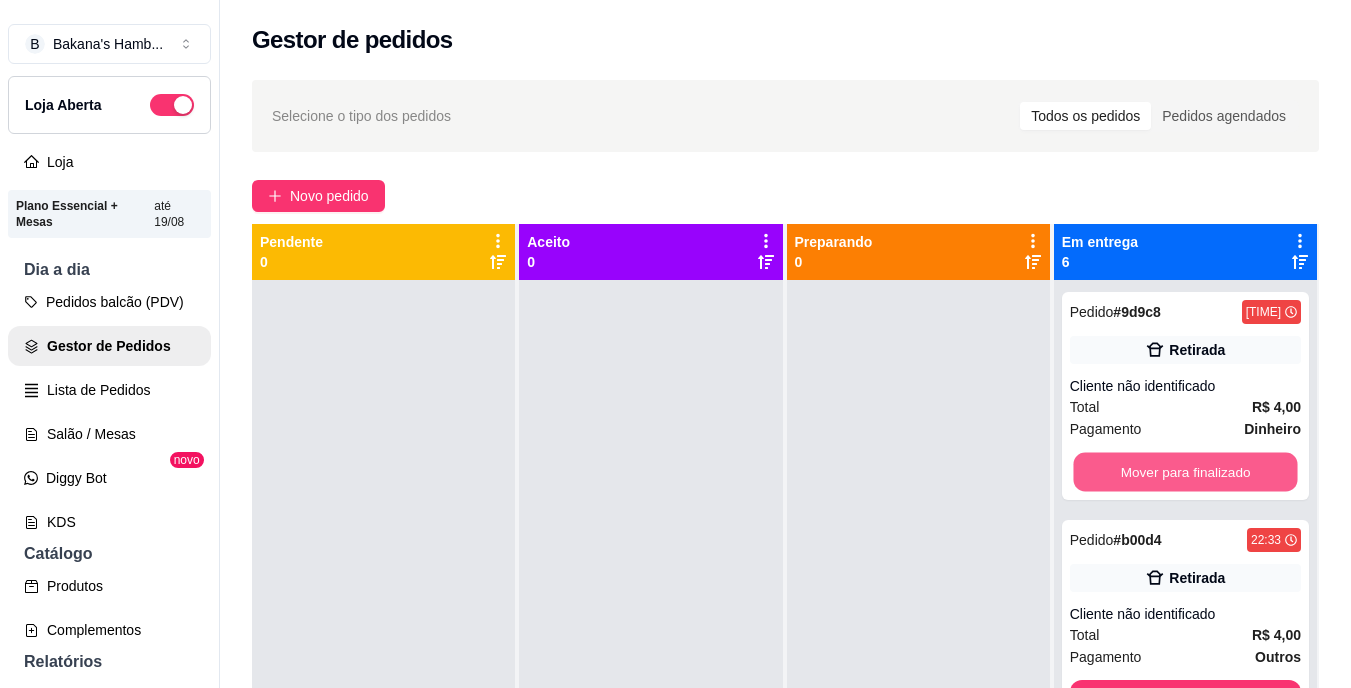 click on "Mover para finalizado" at bounding box center (1185, 472) 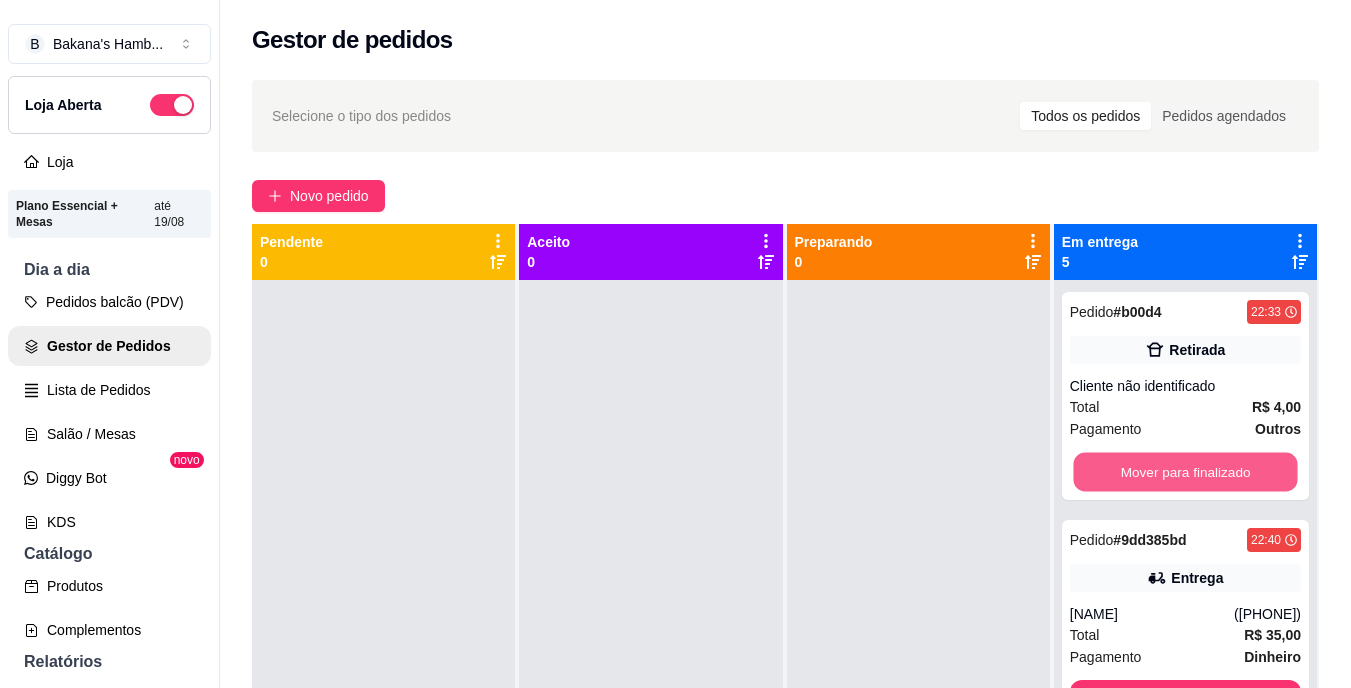 click on "Mover para finalizado" at bounding box center [1185, 472] 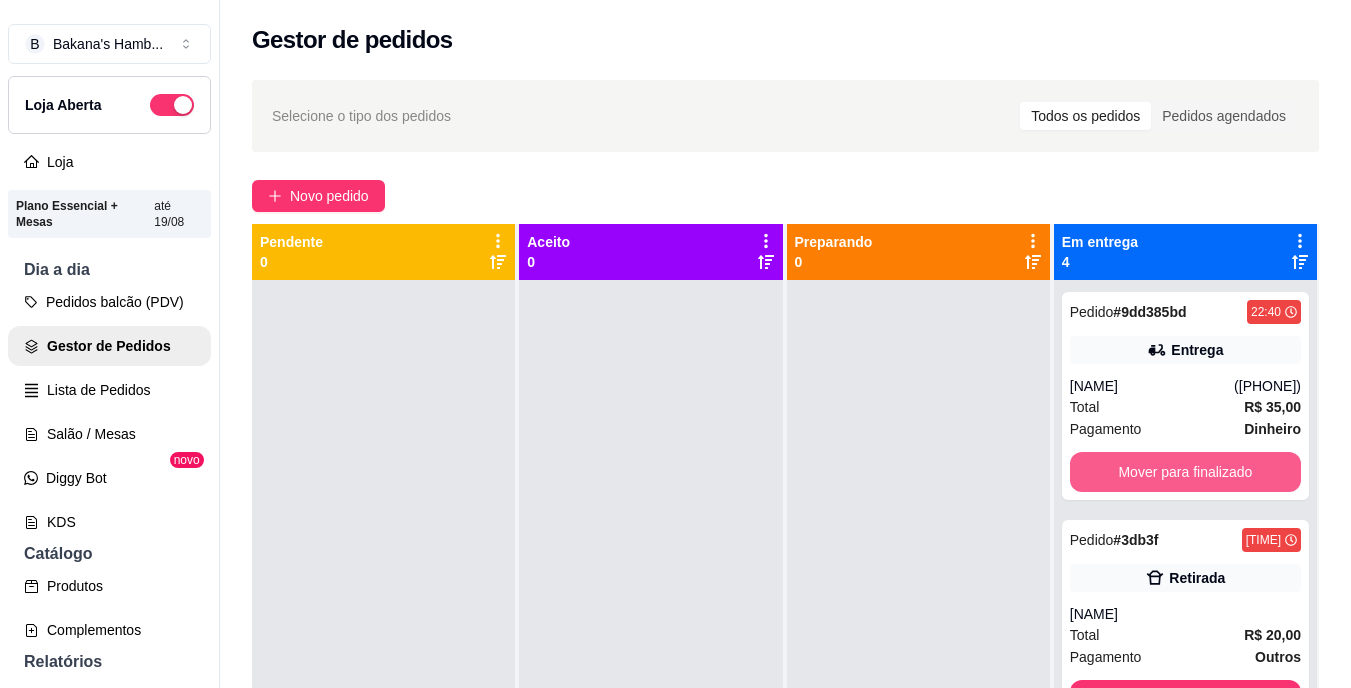 click on "Mover para finalizado" at bounding box center (1185, 472) 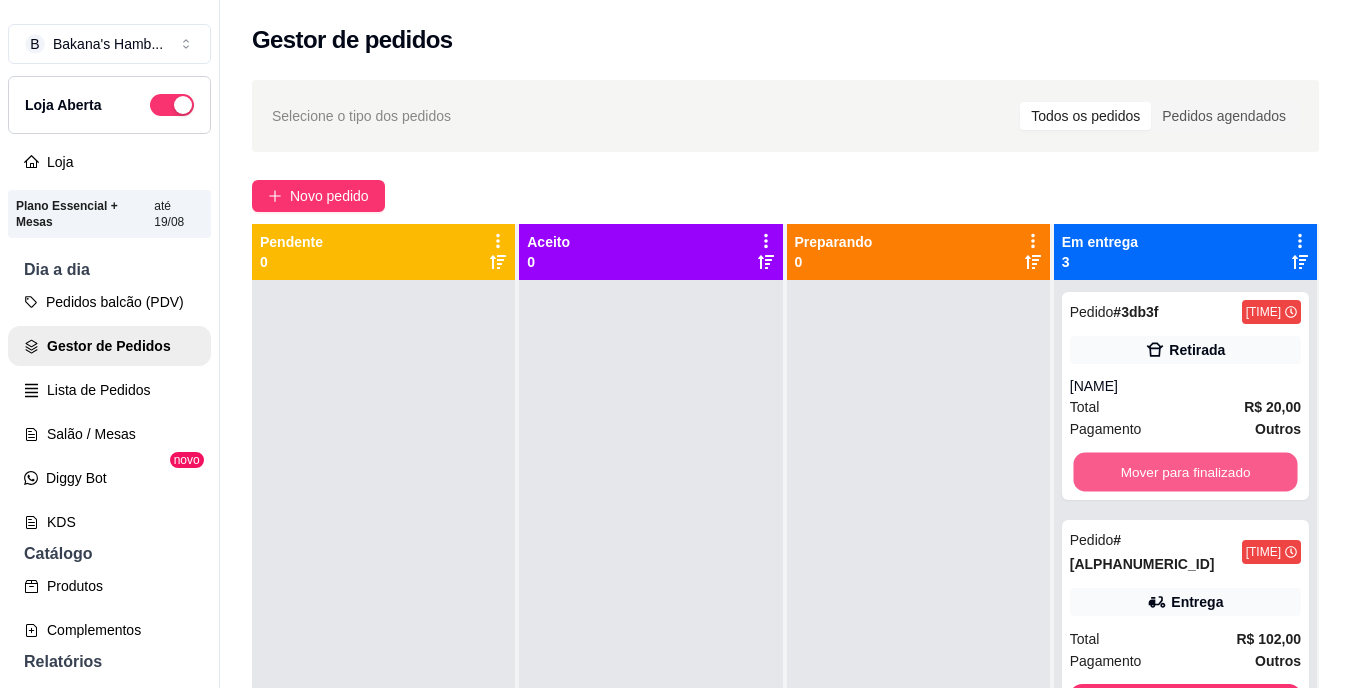 click on "Mover para finalizado" at bounding box center [1185, 472] 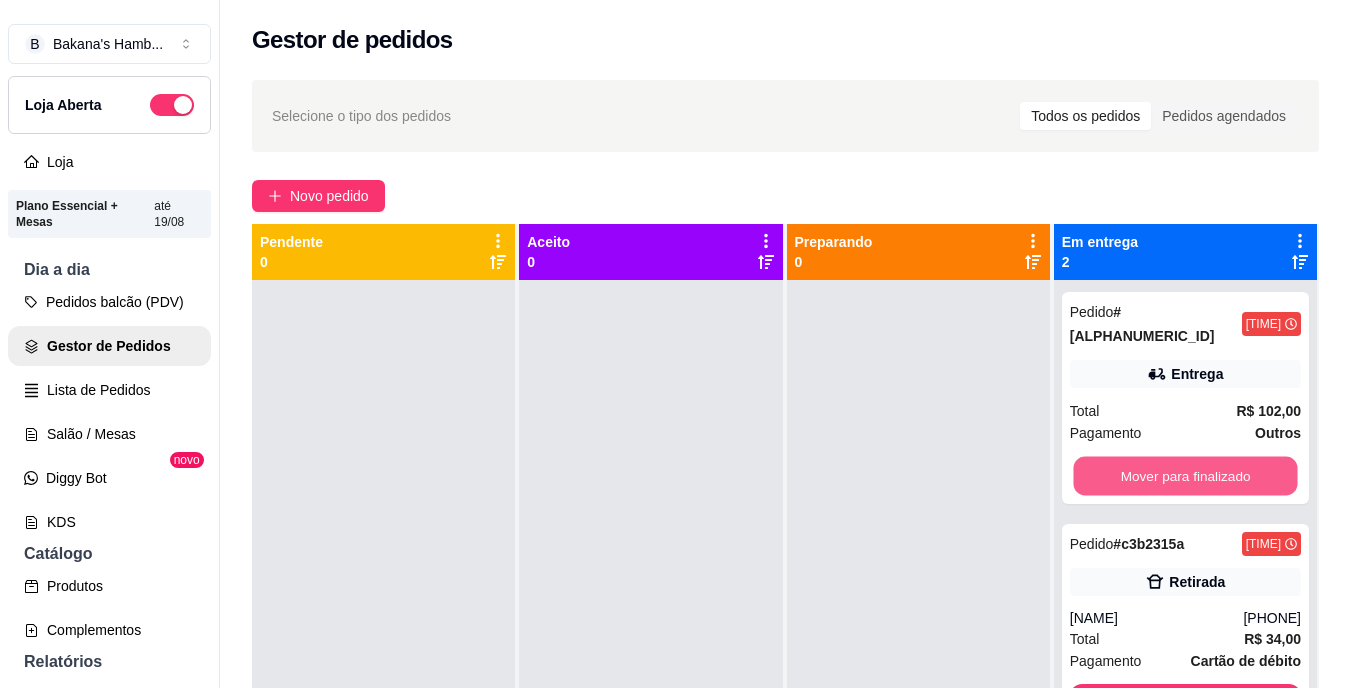 click on "Mover para finalizado" at bounding box center [1185, 476] 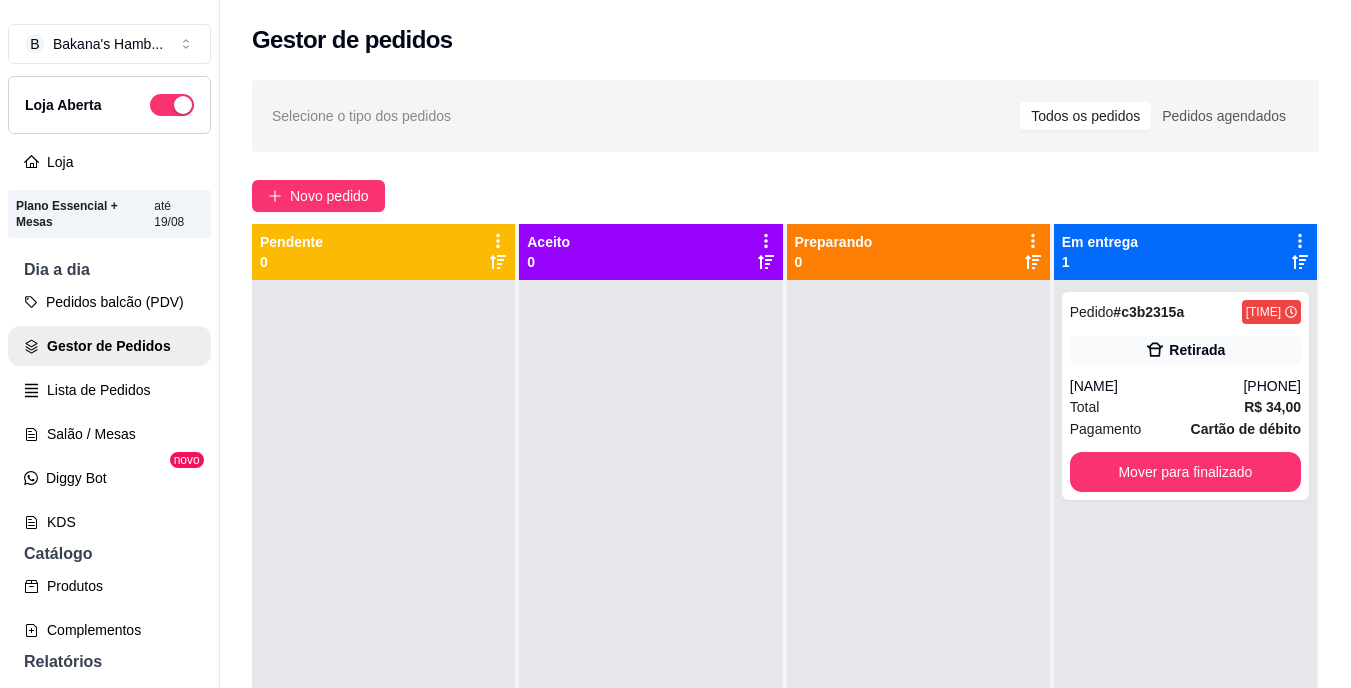 click on "Pedido # c3b2315a [TIME] Retirada [NAME] [PHONE] Total R$ 34,00 Pagamento Cartão de débito Mover para finalizado" at bounding box center [1185, 396] 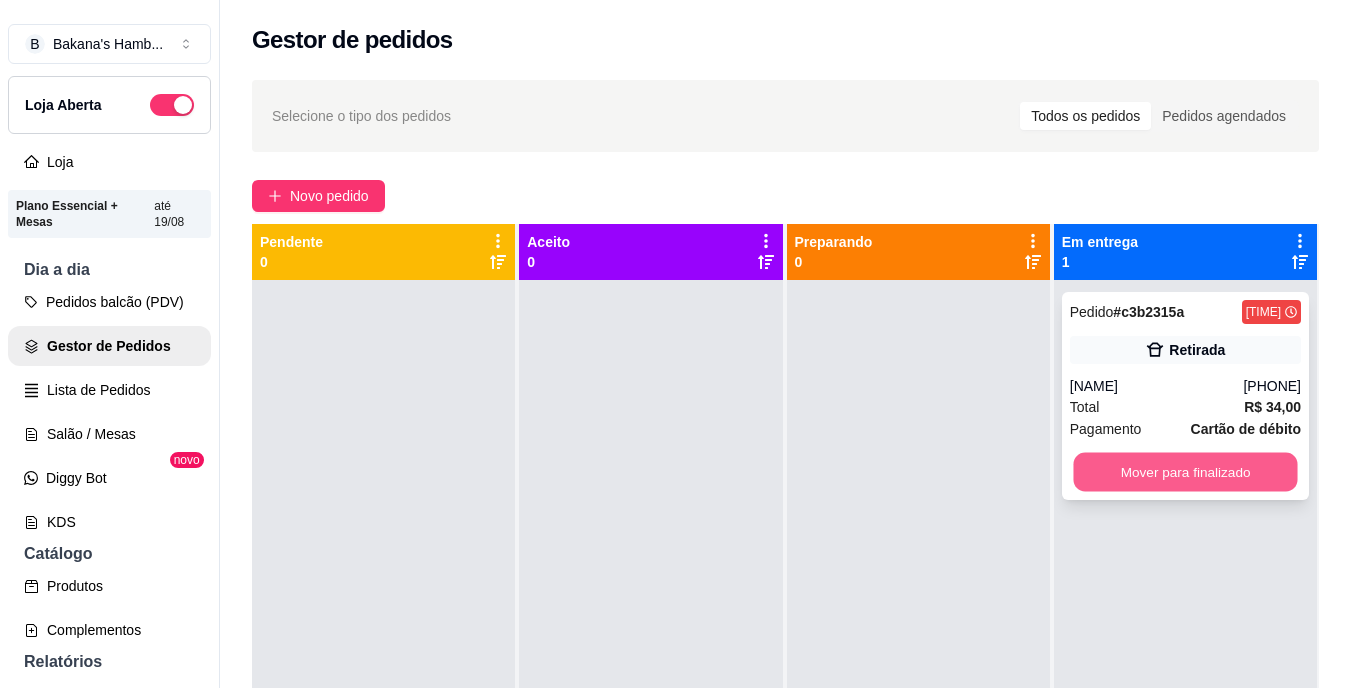 click on "Mover para finalizado" at bounding box center (1185, 472) 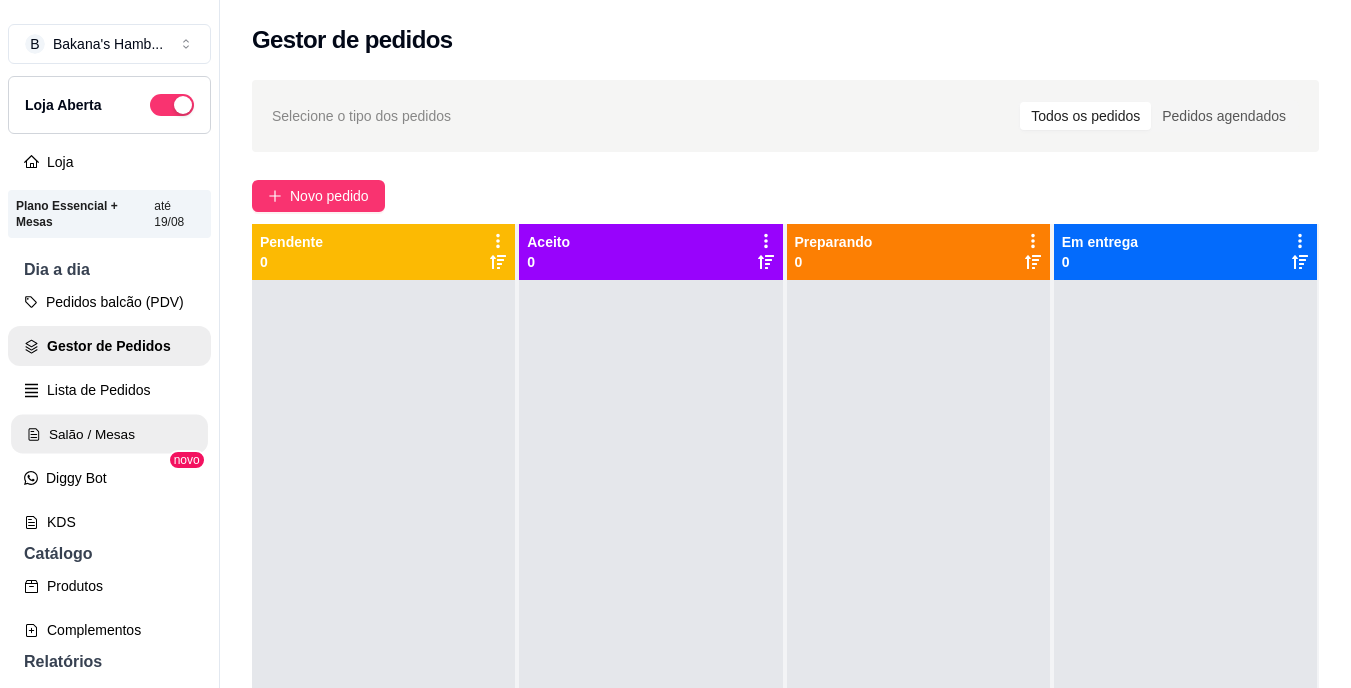 click on "Salão / Mesas" at bounding box center (109, 434) 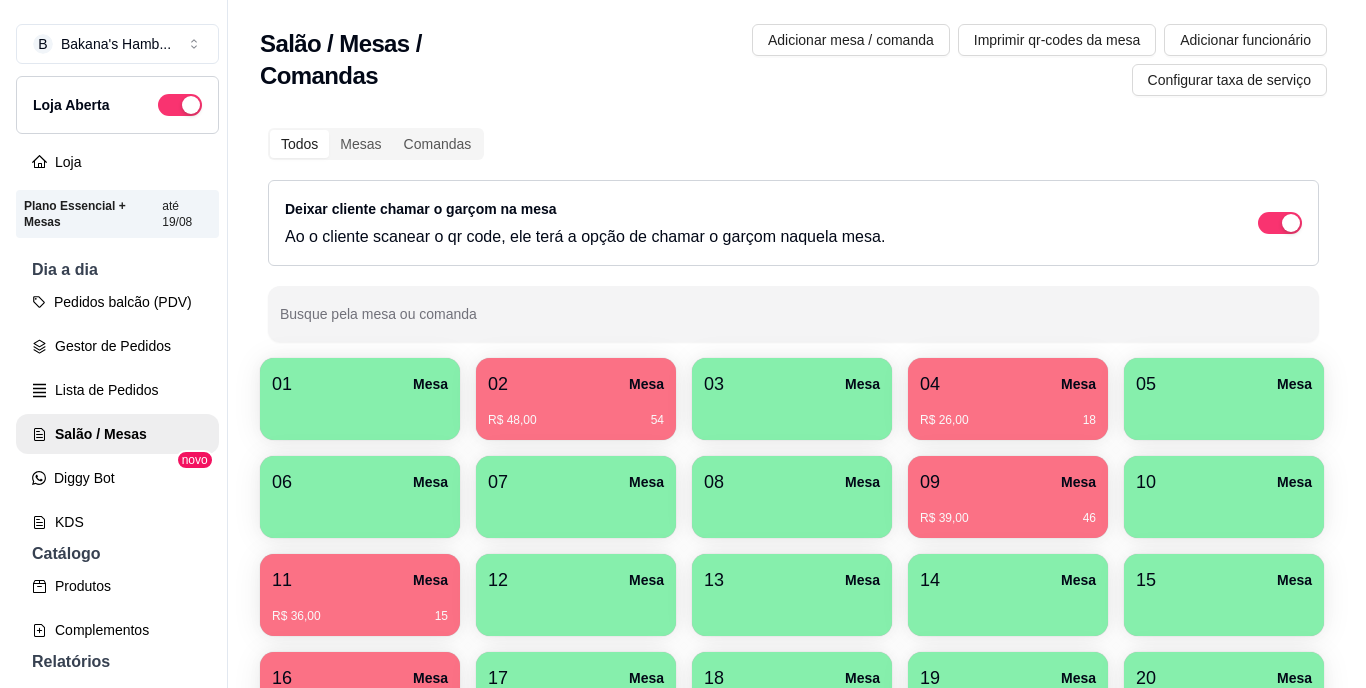 scroll, scrollTop: 134, scrollLeft: 0, axis: vertical 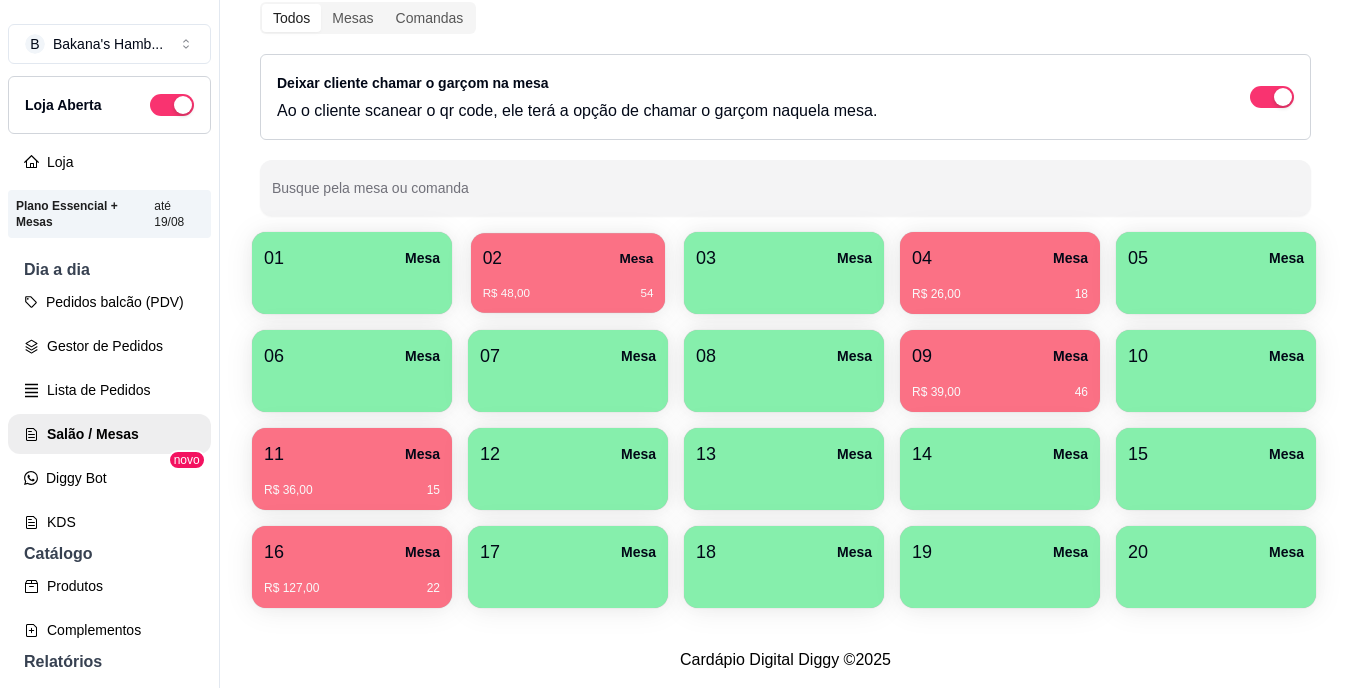click on "R$ 48,00 54" at bounding box center [568, 286] 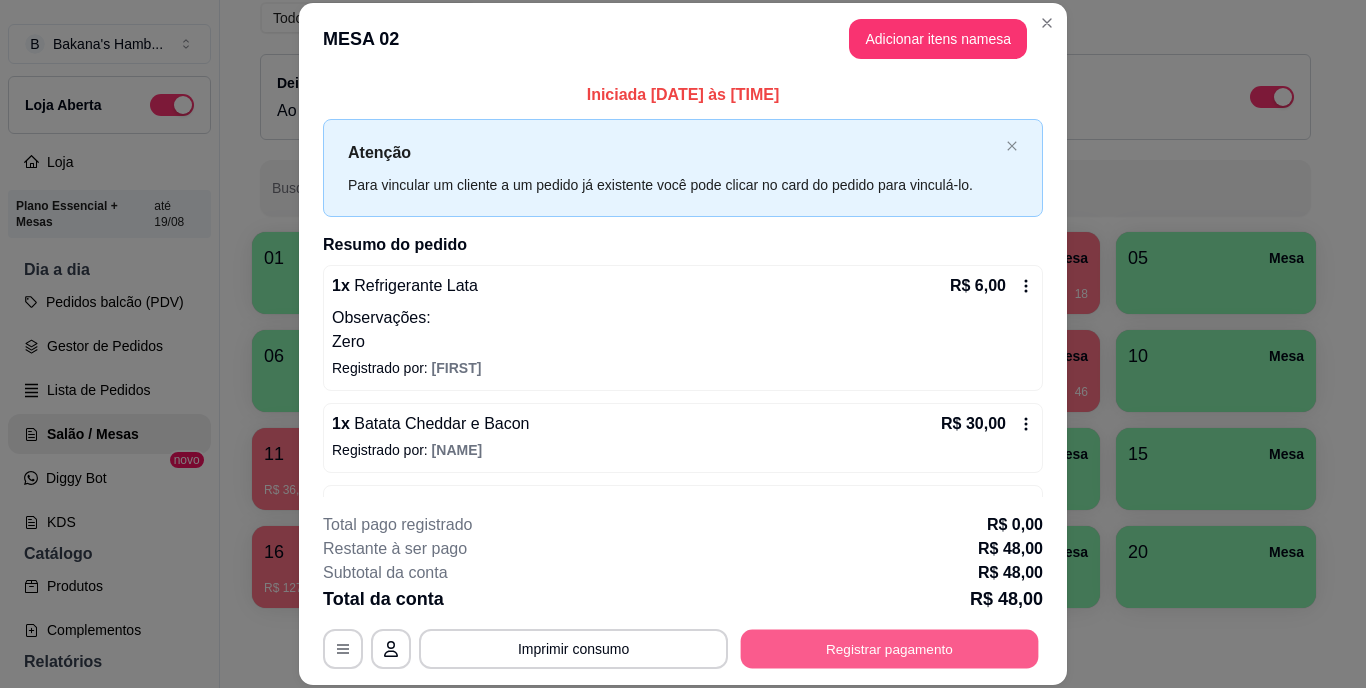 click on "Registrar pagamento" at bounding box center [890, 648] 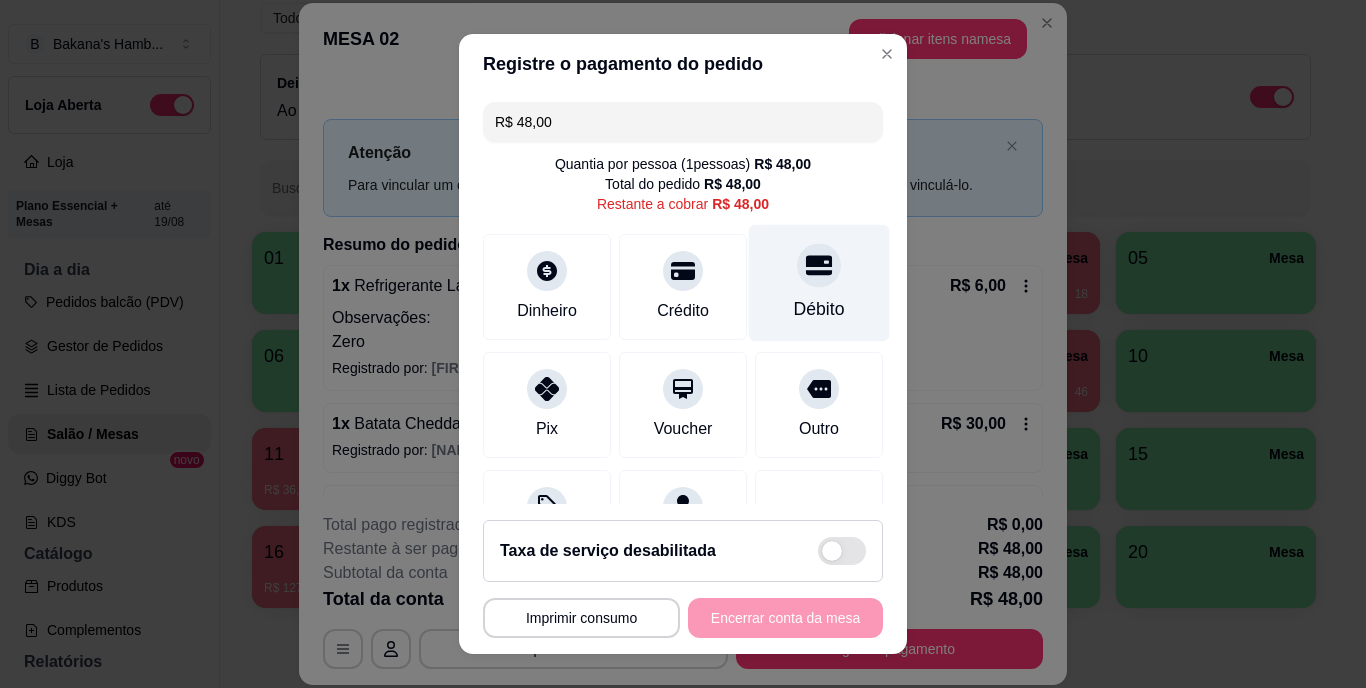 click at bounding box center [819, 266] 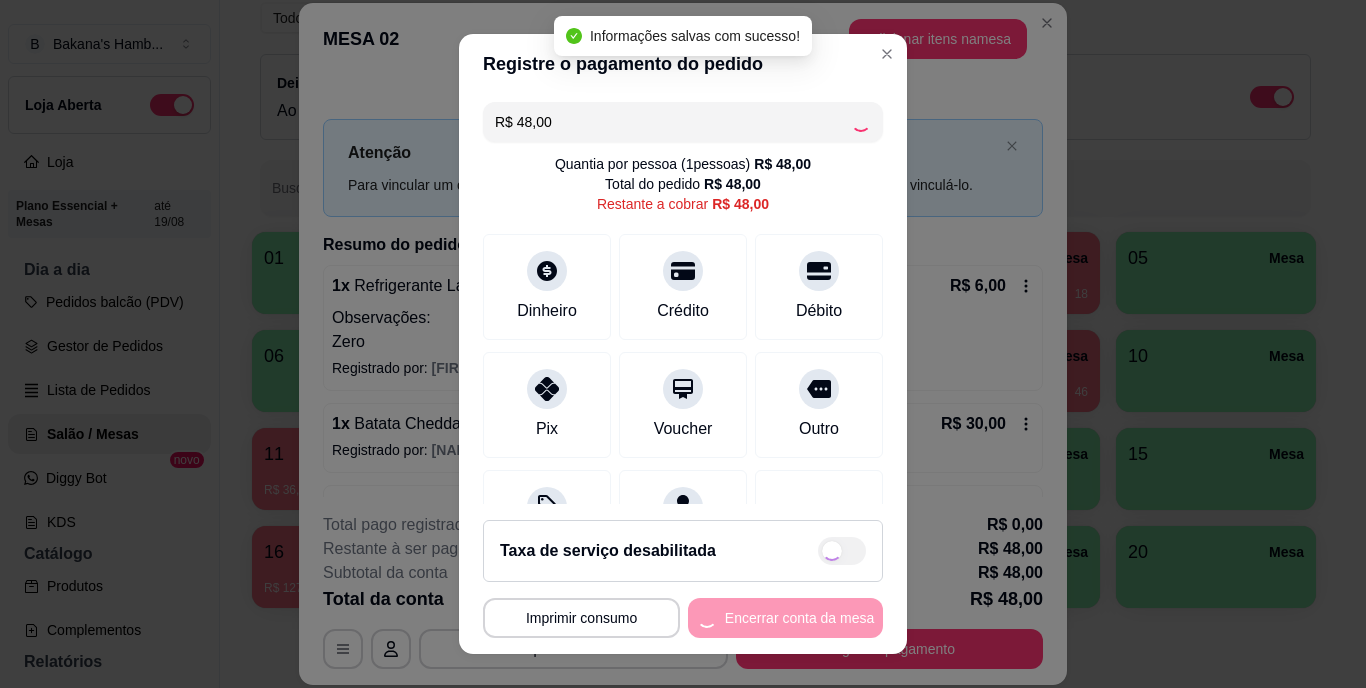 type on "R$ 0,00" 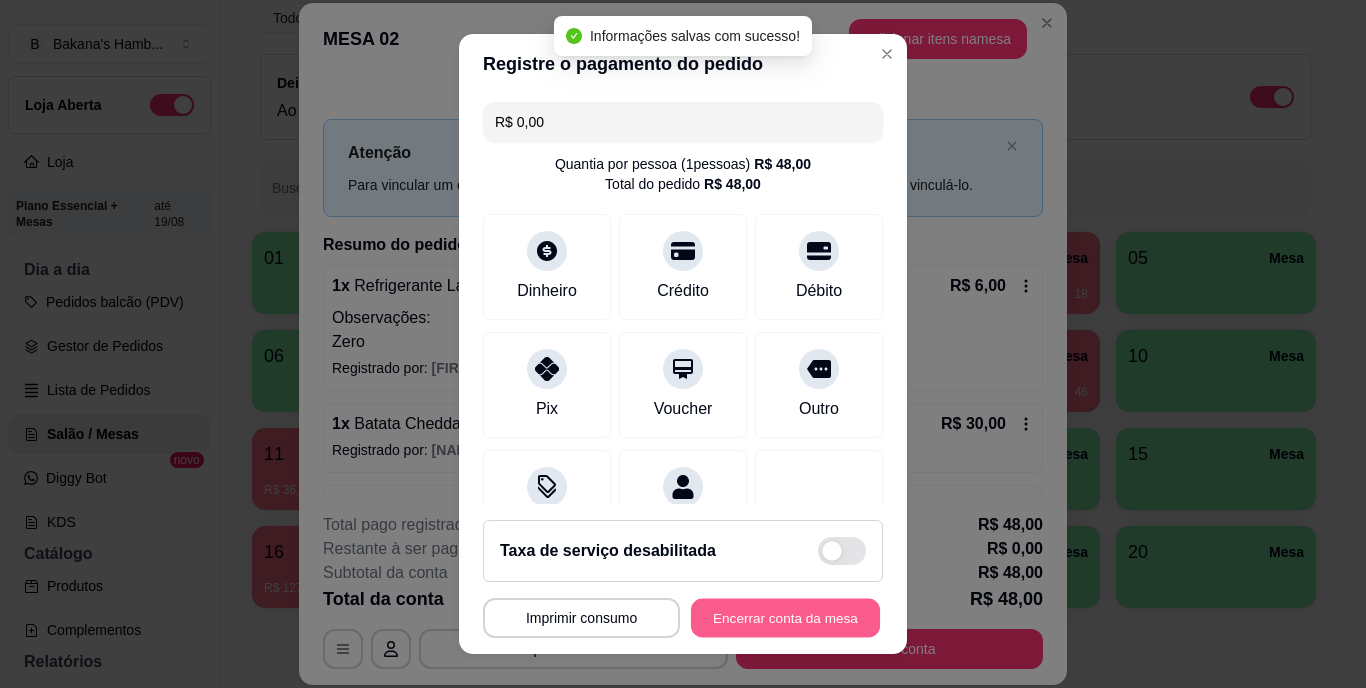 click on "Encerrar conta da mesa" at bounding box center (785, 617) 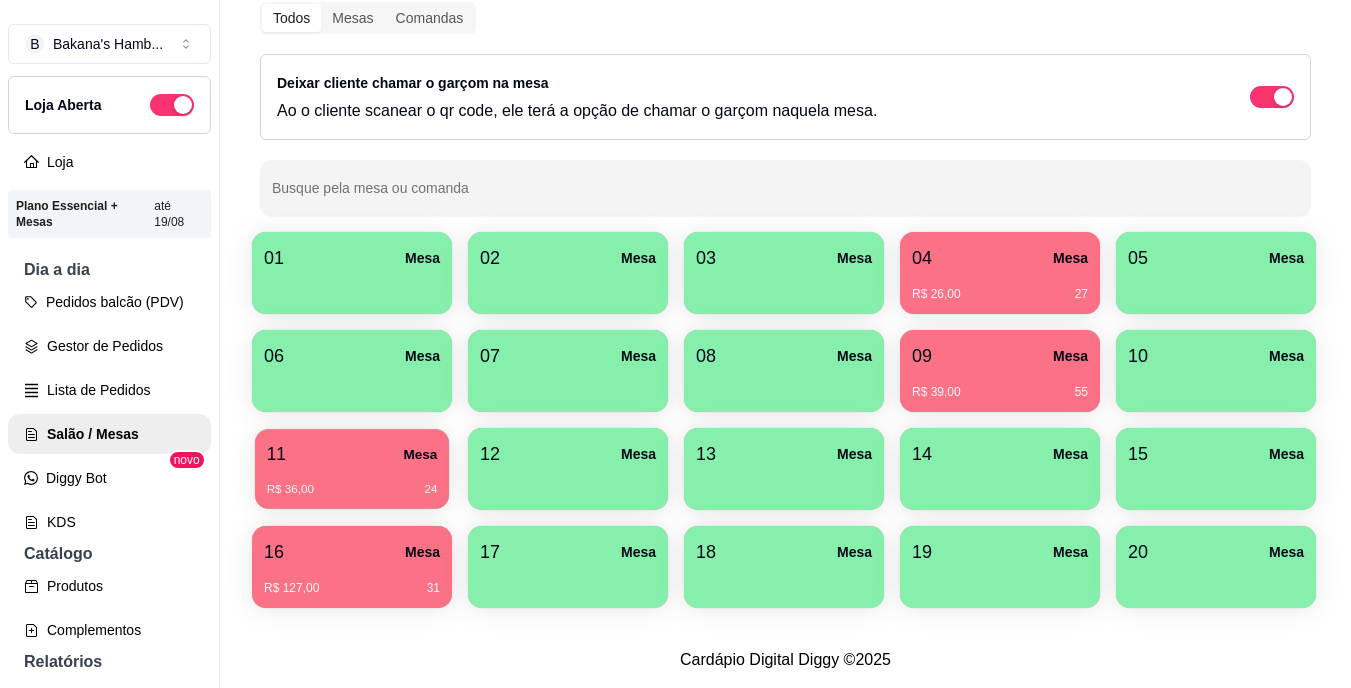 click on "R$ 36,00 24" at bounding box center [352, 482] 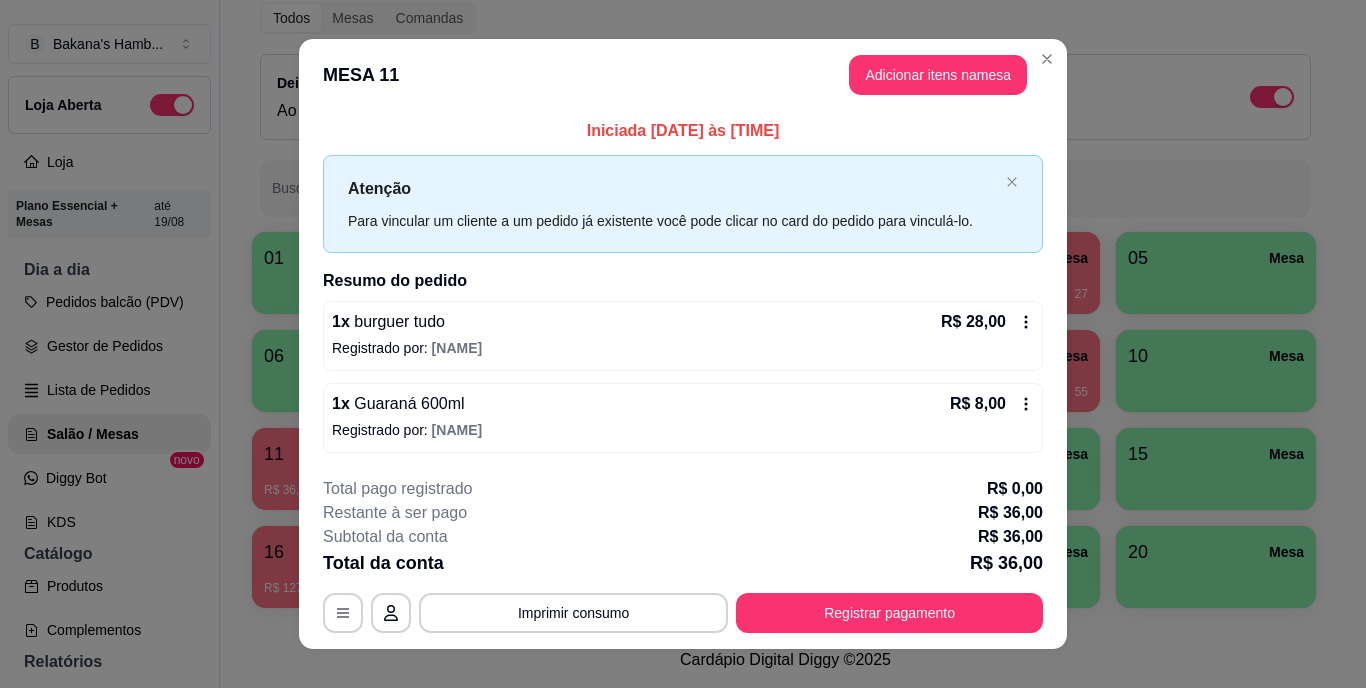 scroll, scrollTop: 25, scrollLeft: 0, axis: vertical 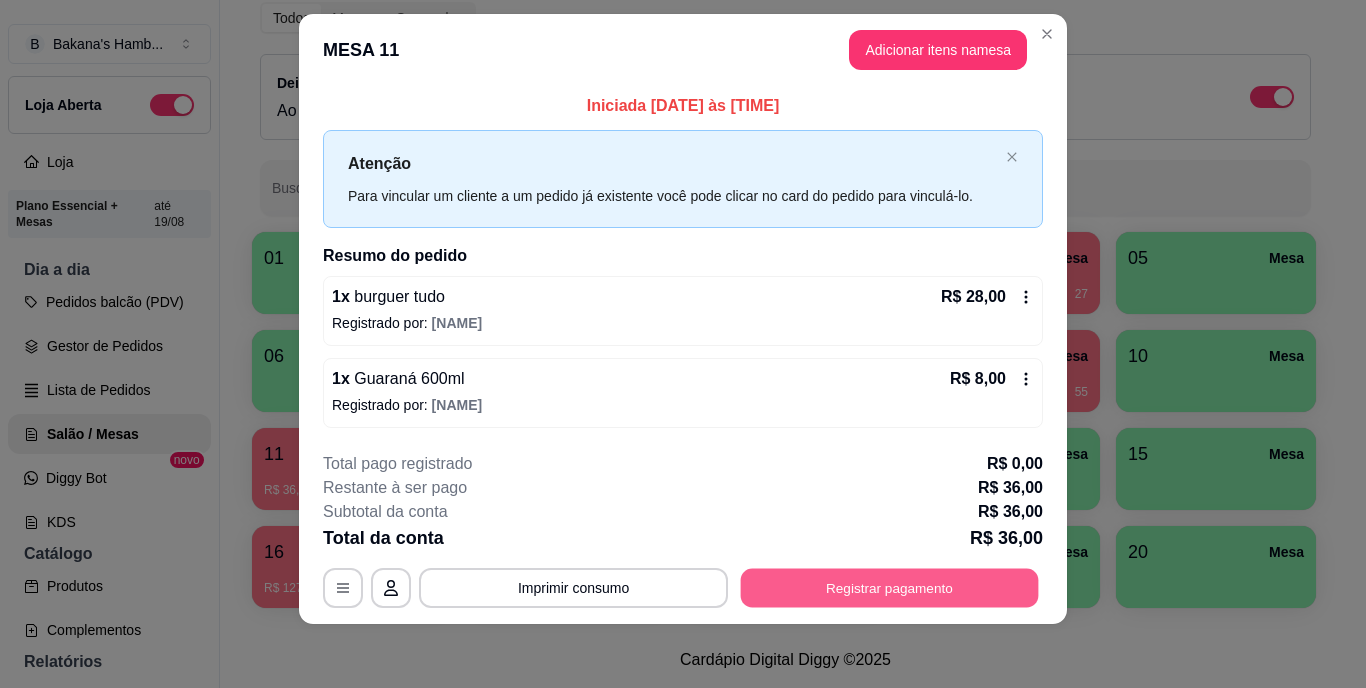 click on "Registrar pagamento" at bounding box center (890, 587) 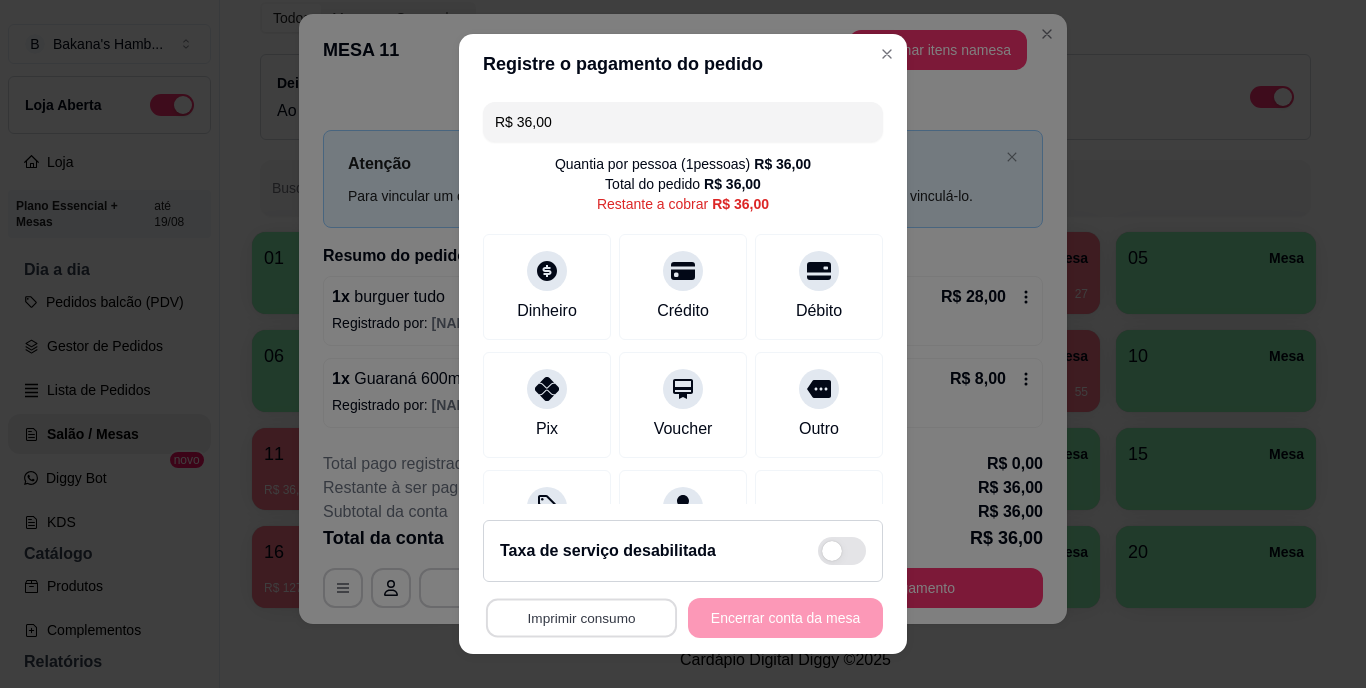 click on "Imprimir consumo" at bounding box center [581, 617] 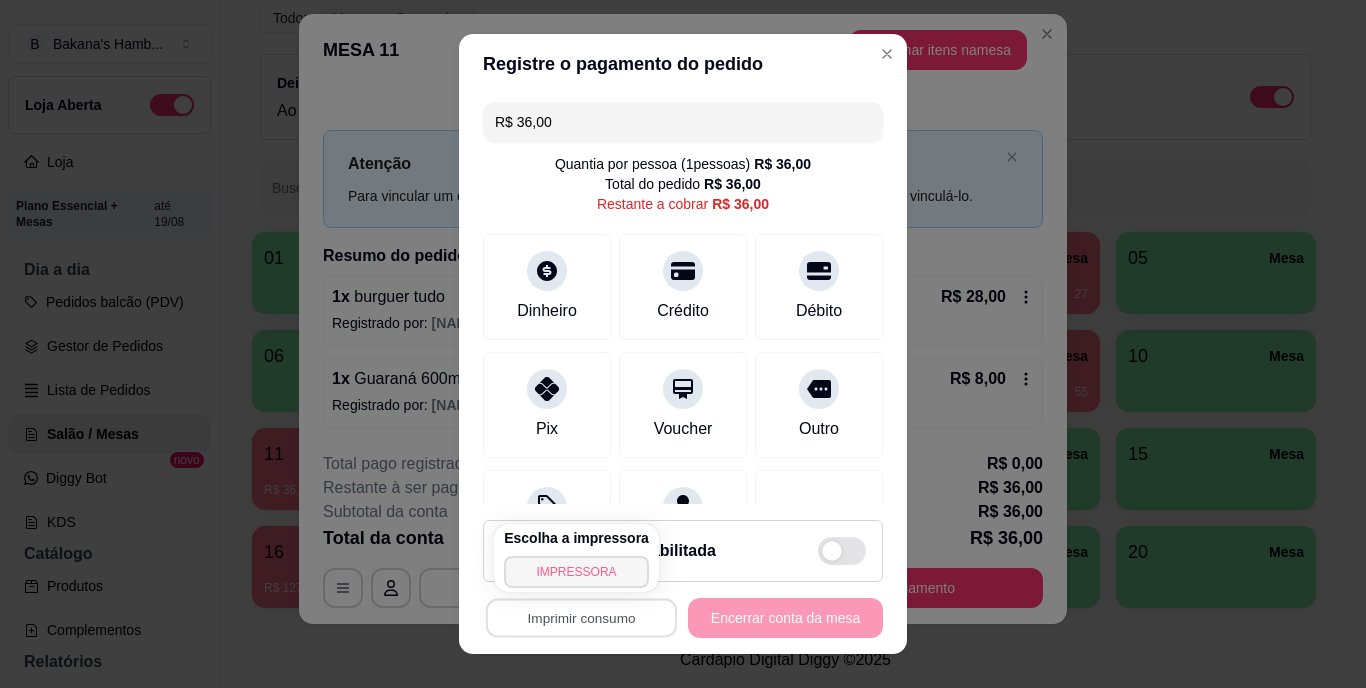 click on "IMPRESSORA" at bounding box center [576, 572] 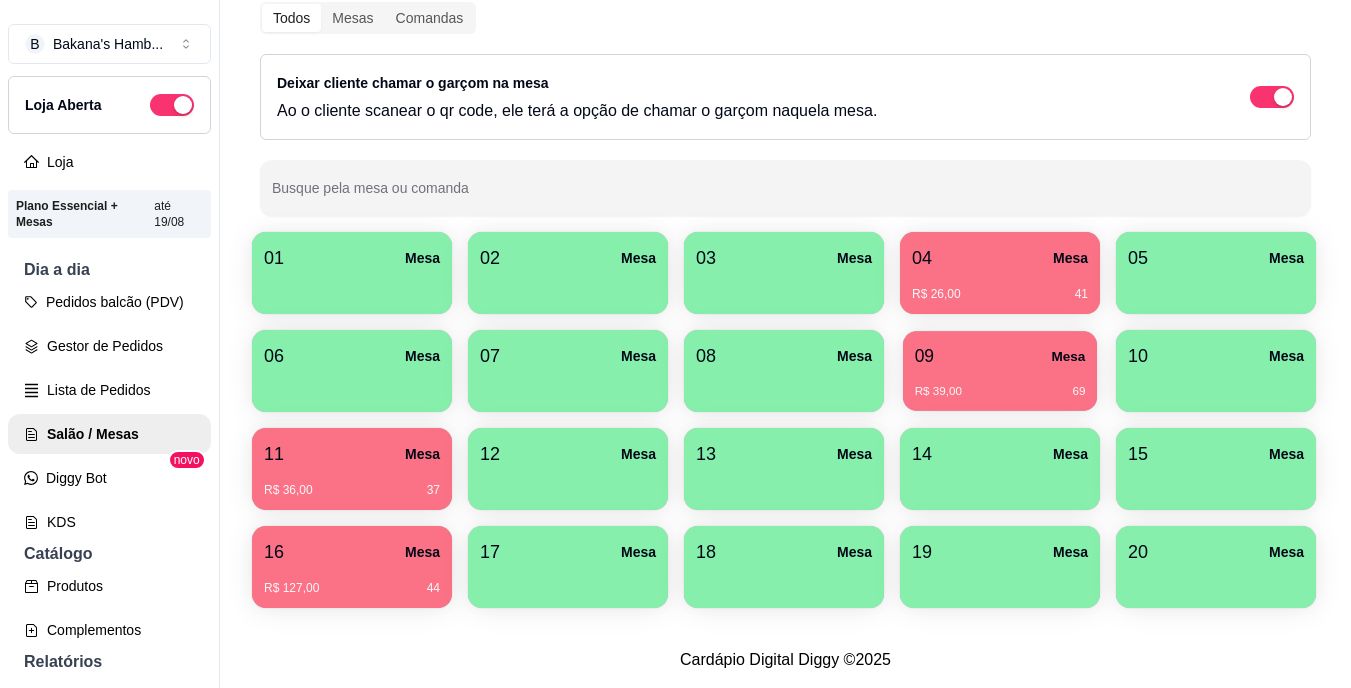 click on "09 Mesa" at bounding box center (1000, 356) 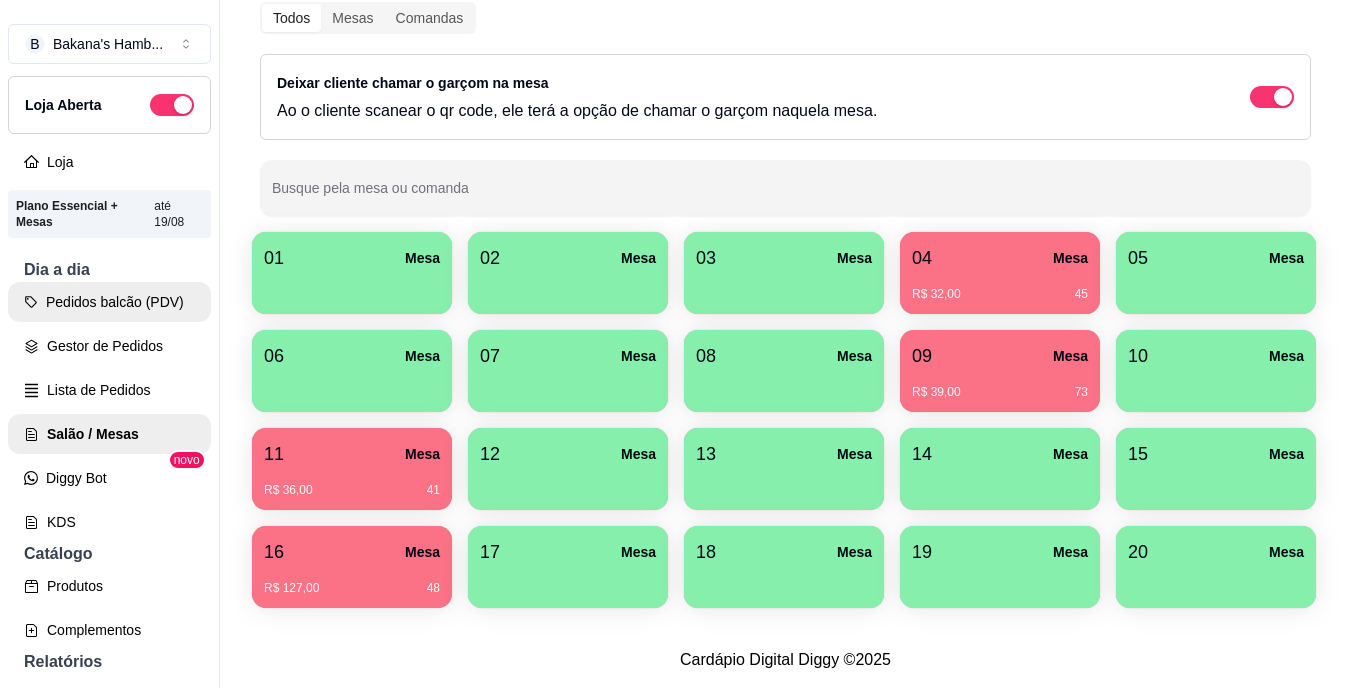 click on "Pedidos balcão (PDV)" at bounding box center [109, 302] 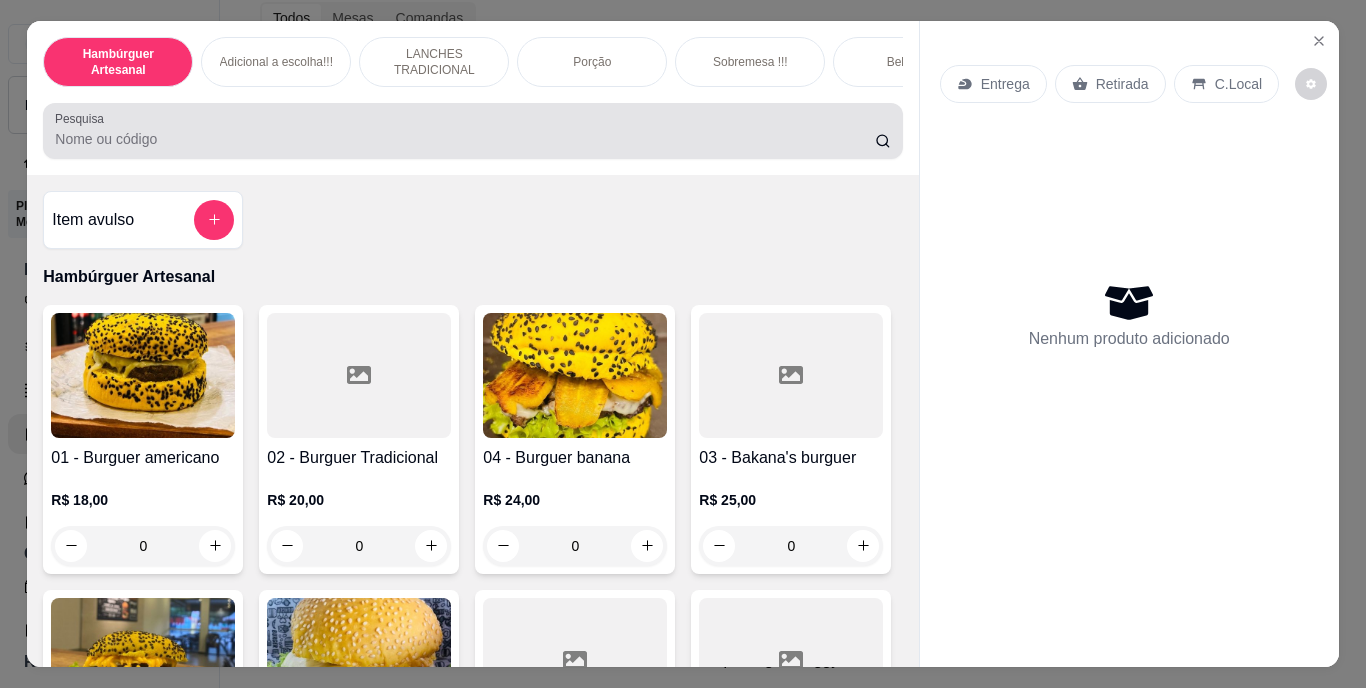 click at bounding box center [472, 131] 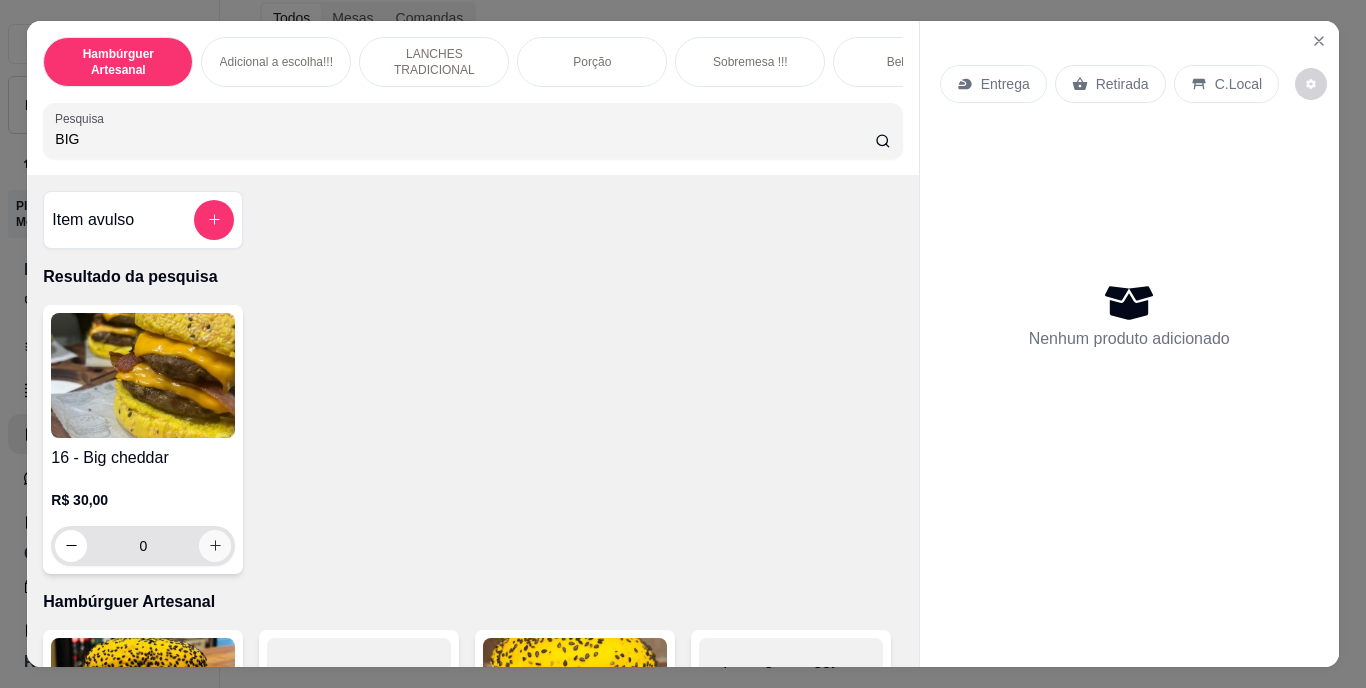 type on "BIG" 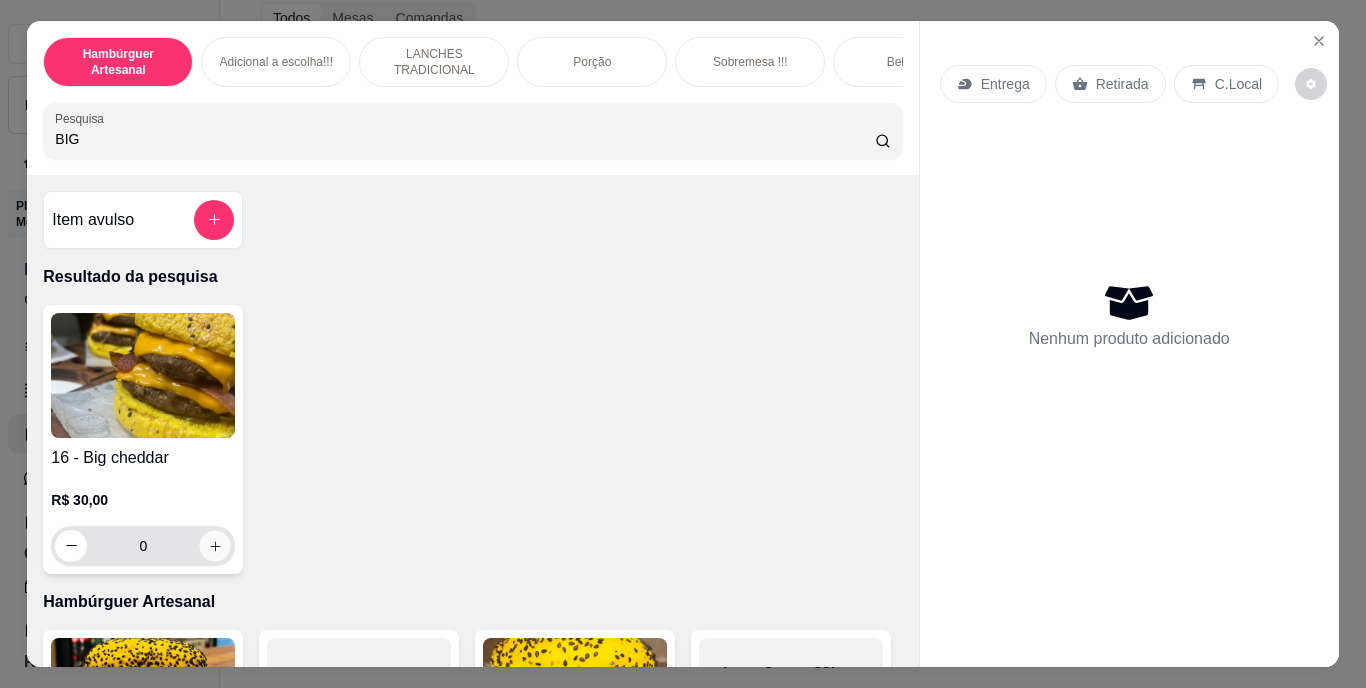 click 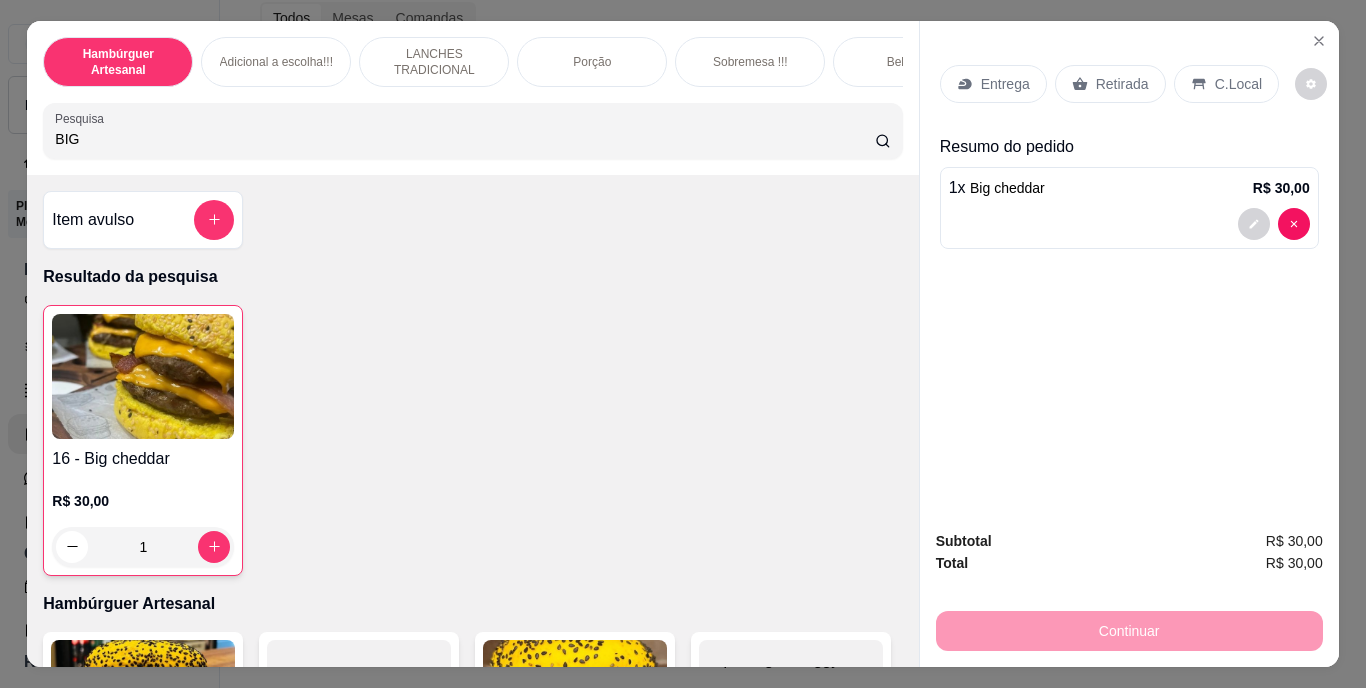 click on "BIG" at bounding box center [465, 139] 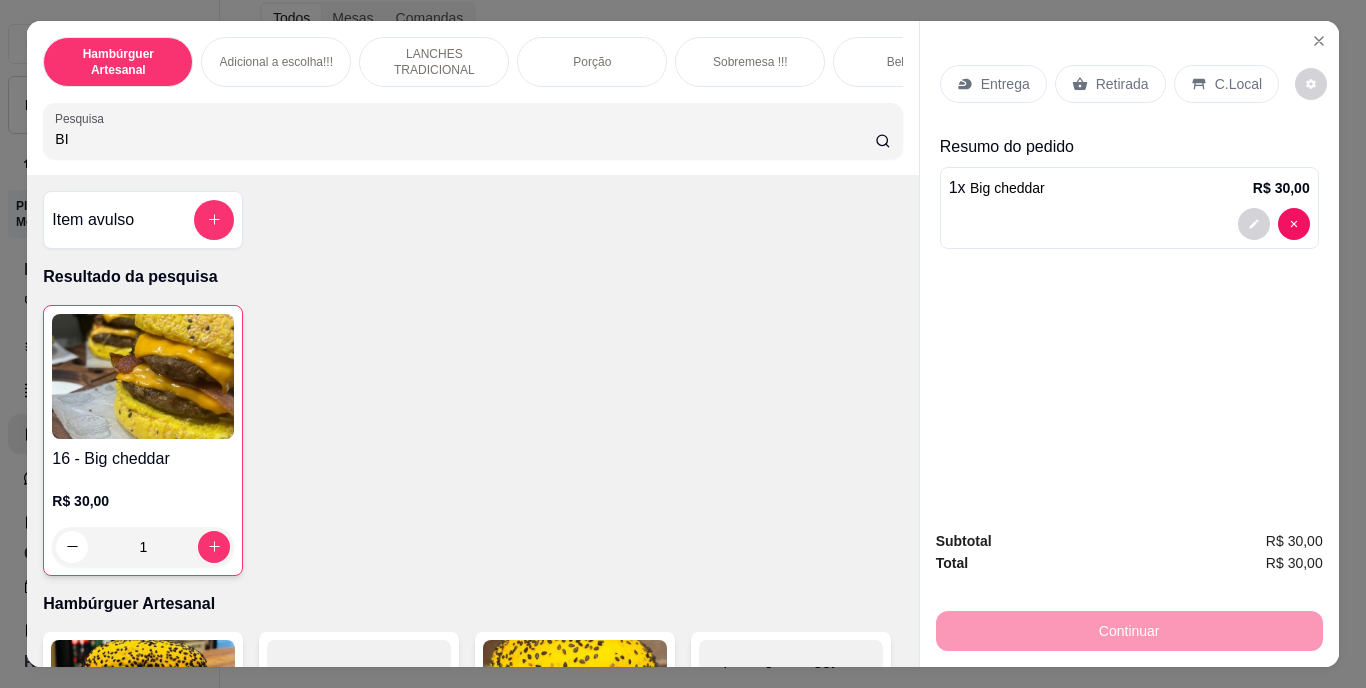 type on "B" 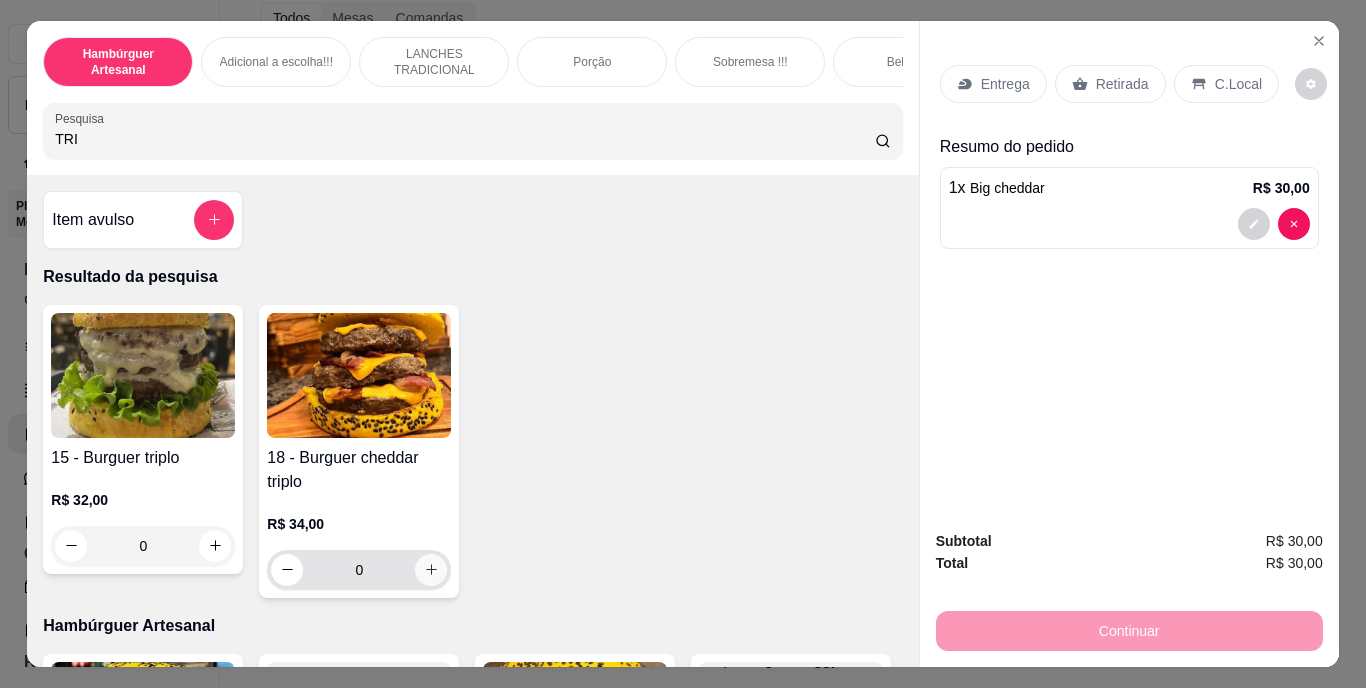 type on "TRI" 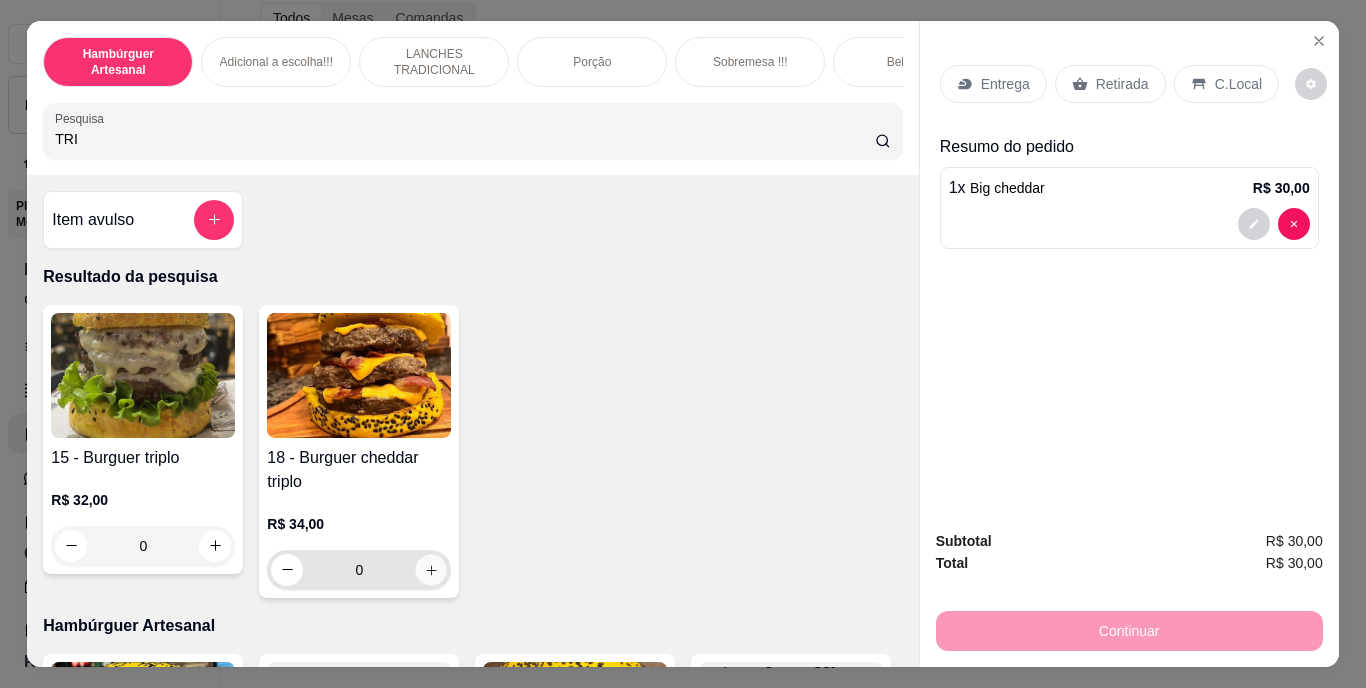 click at bounding box center [431, 569] 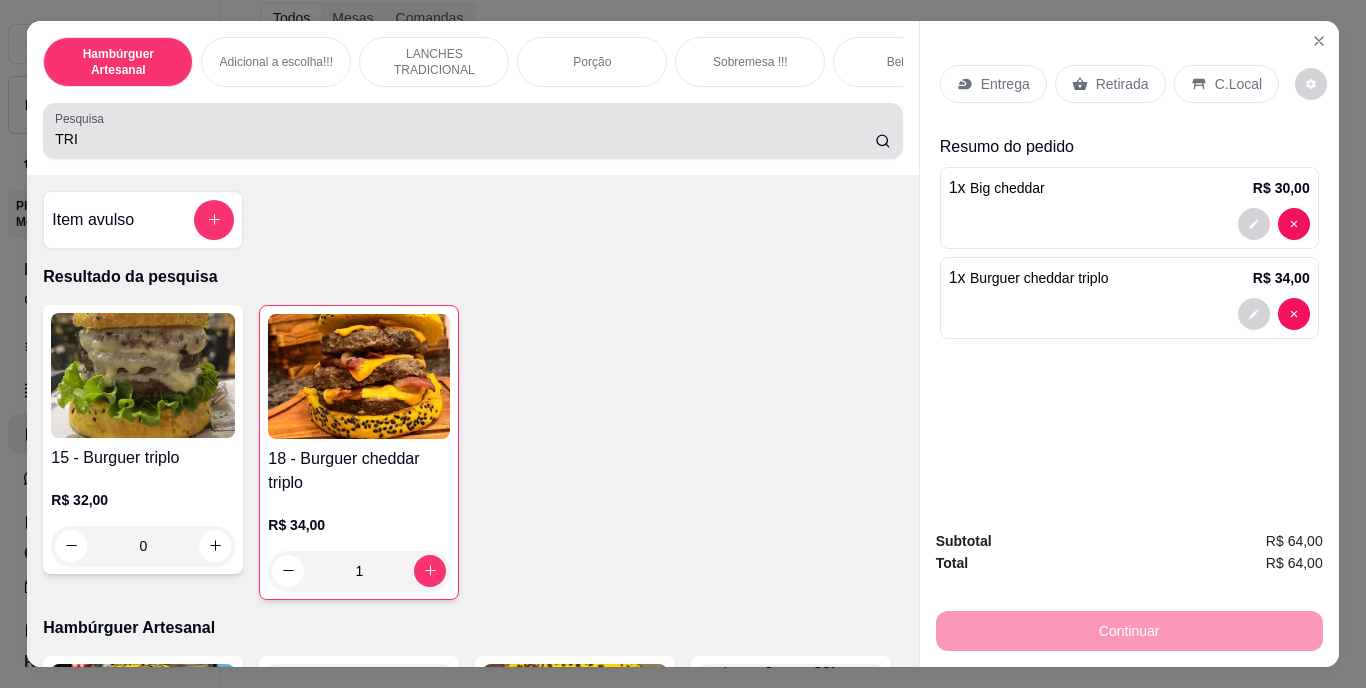 click on "TRI" at bounding box center [465, 139] 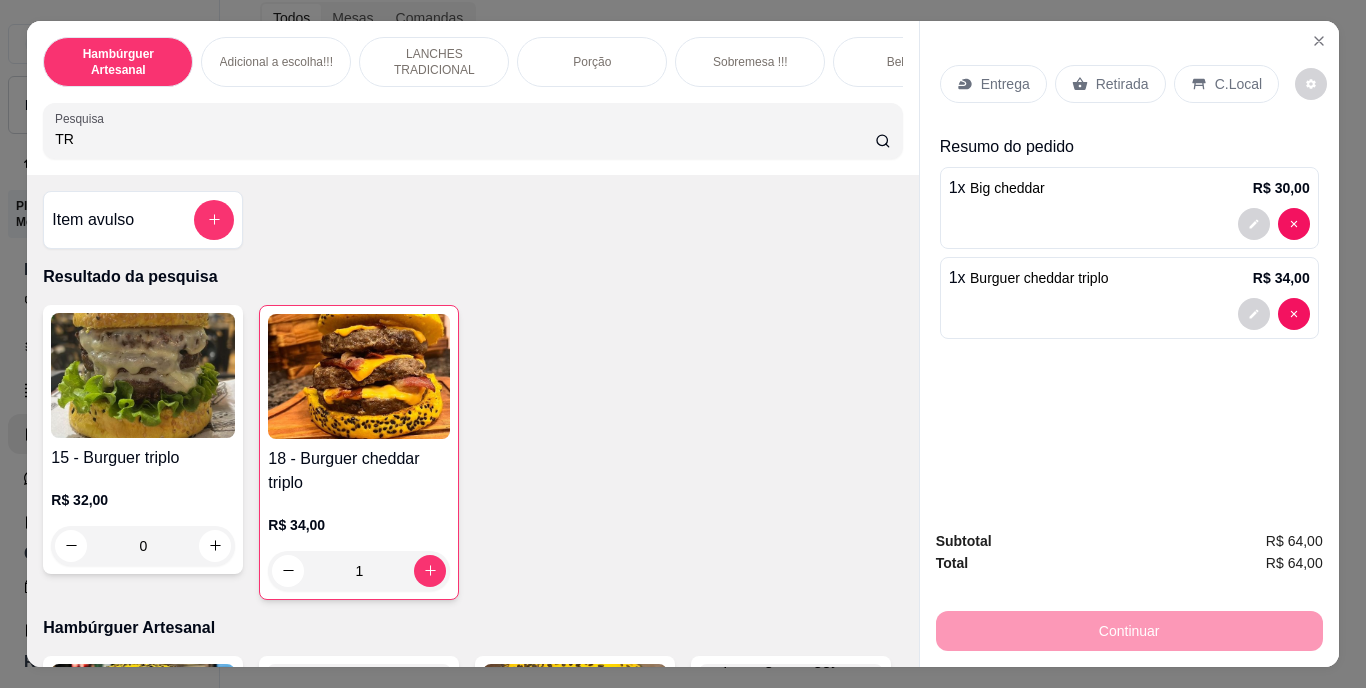 type on "T" 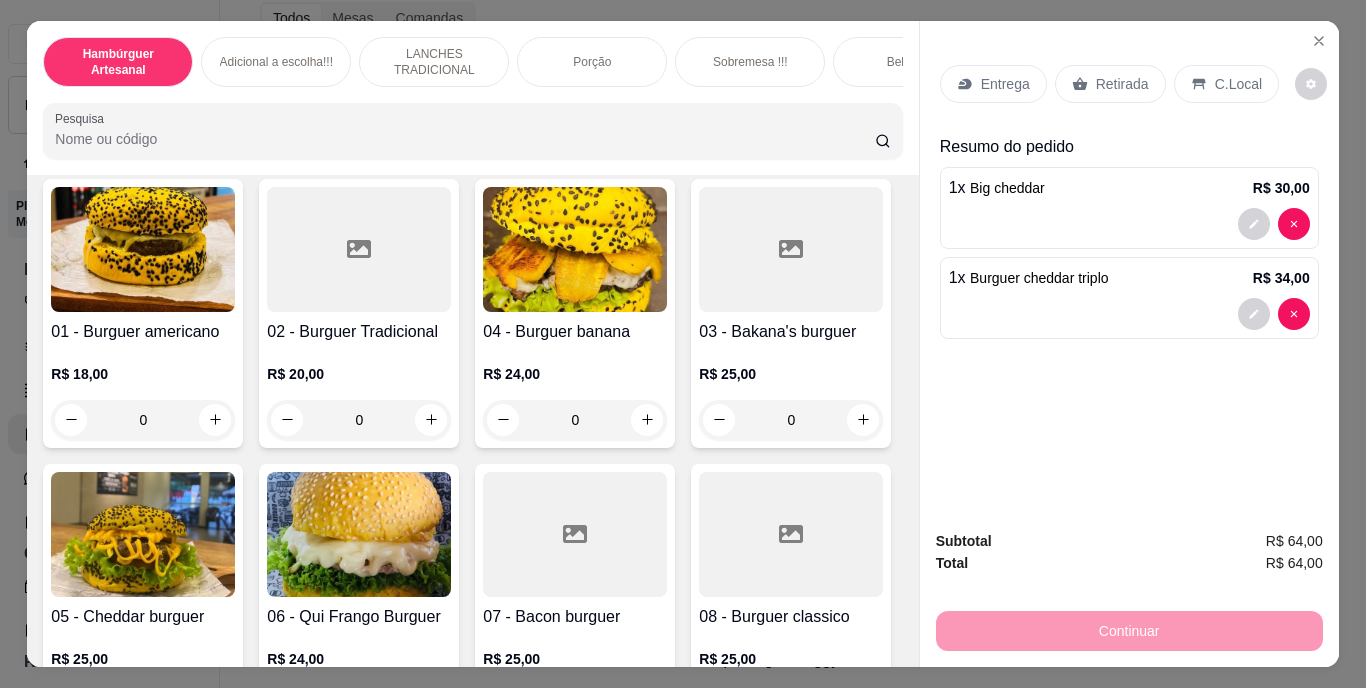 scroll, scrollTop: 251, scrollLeft: 0, axis: vertical 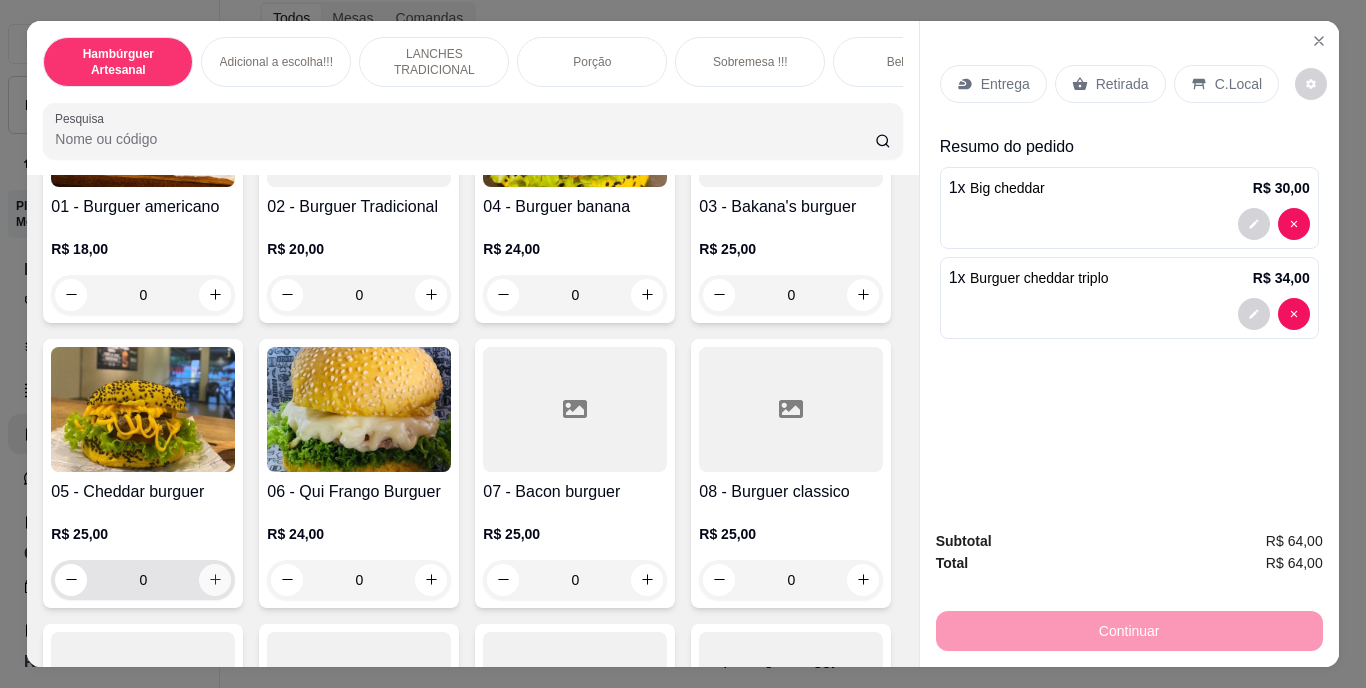 type 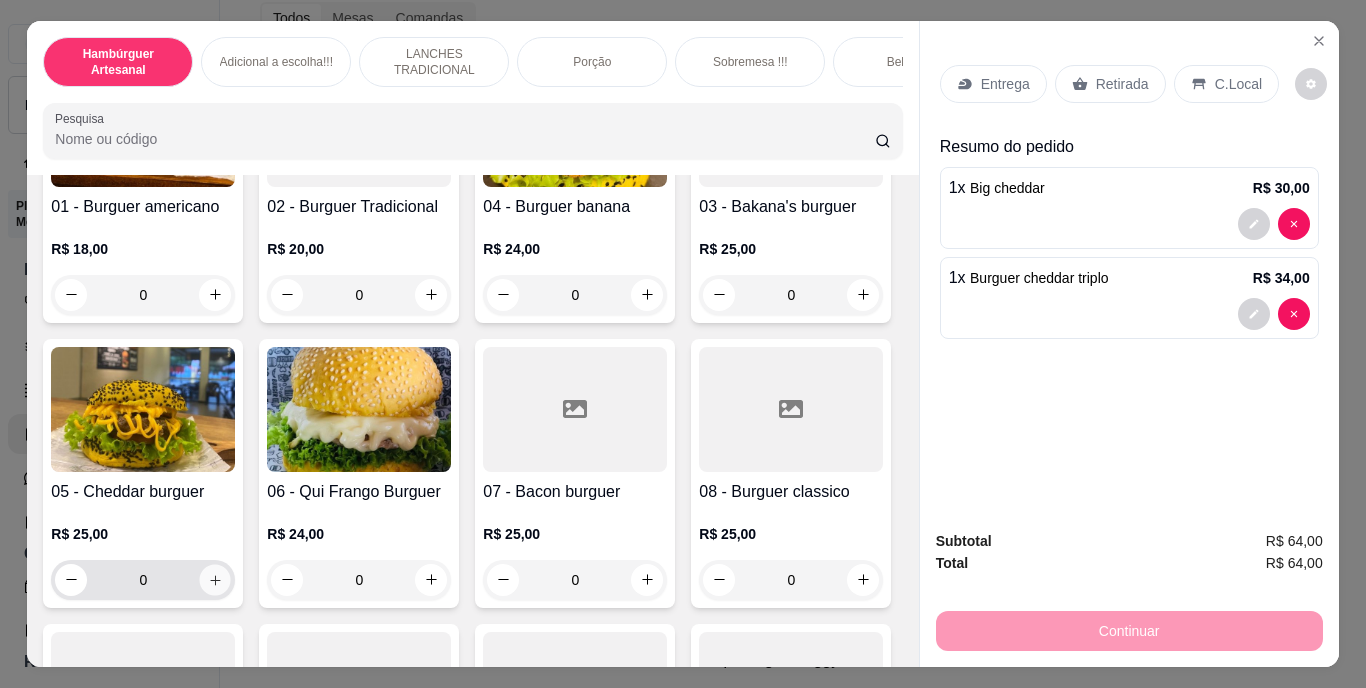 click 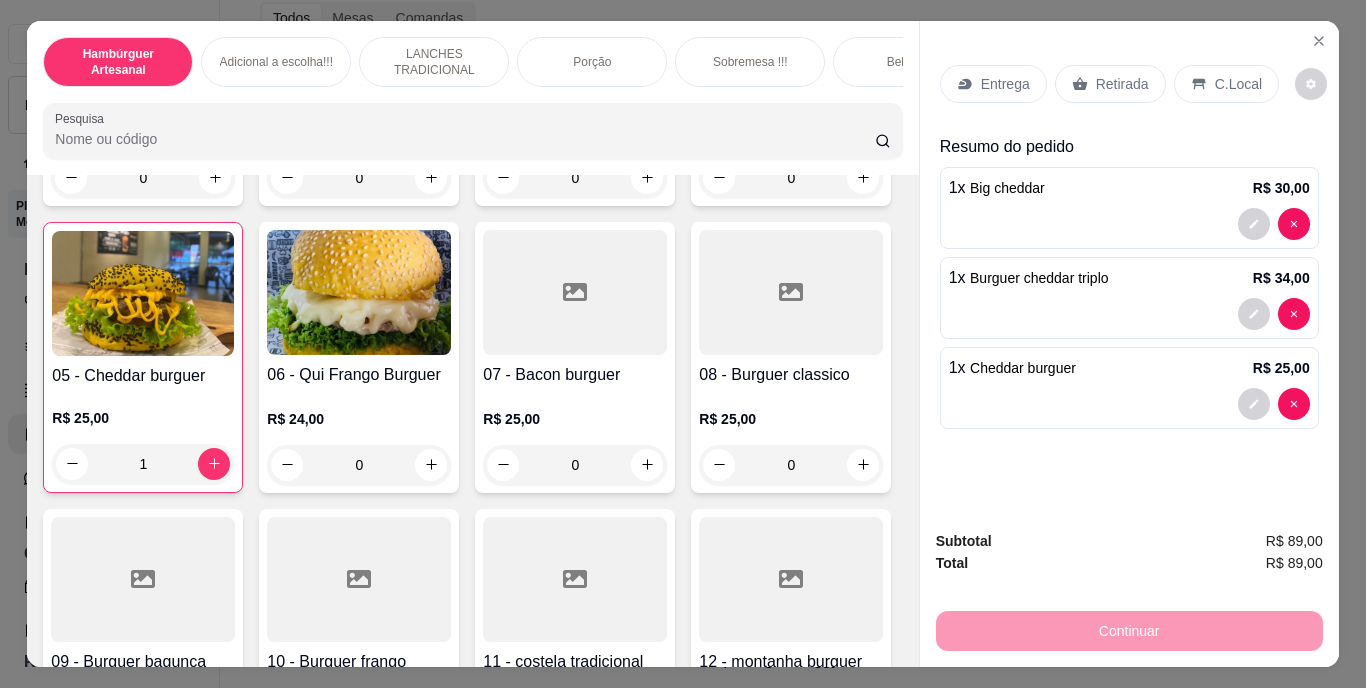 scroll, scrollTop: 371, scrollLeft: 0, axis: vertical 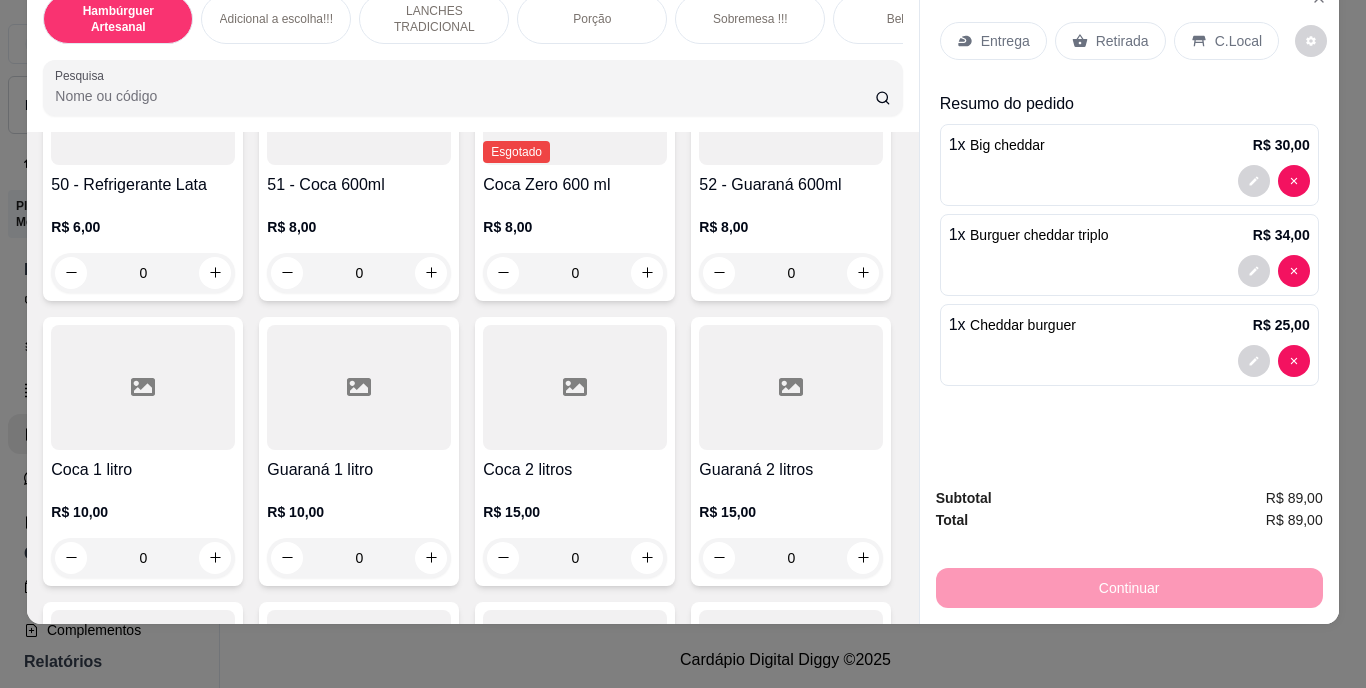 click 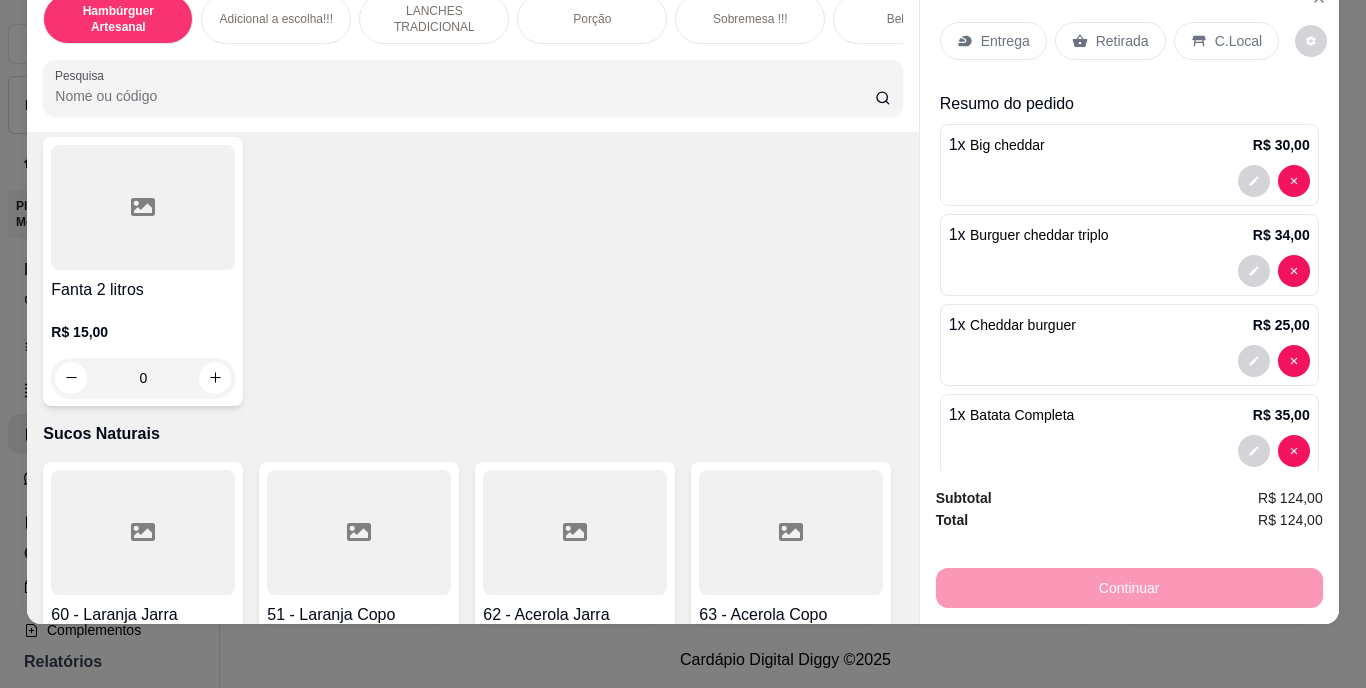 scroll, scrollTop: 6312, scrollLeft: 0, axis: vertical 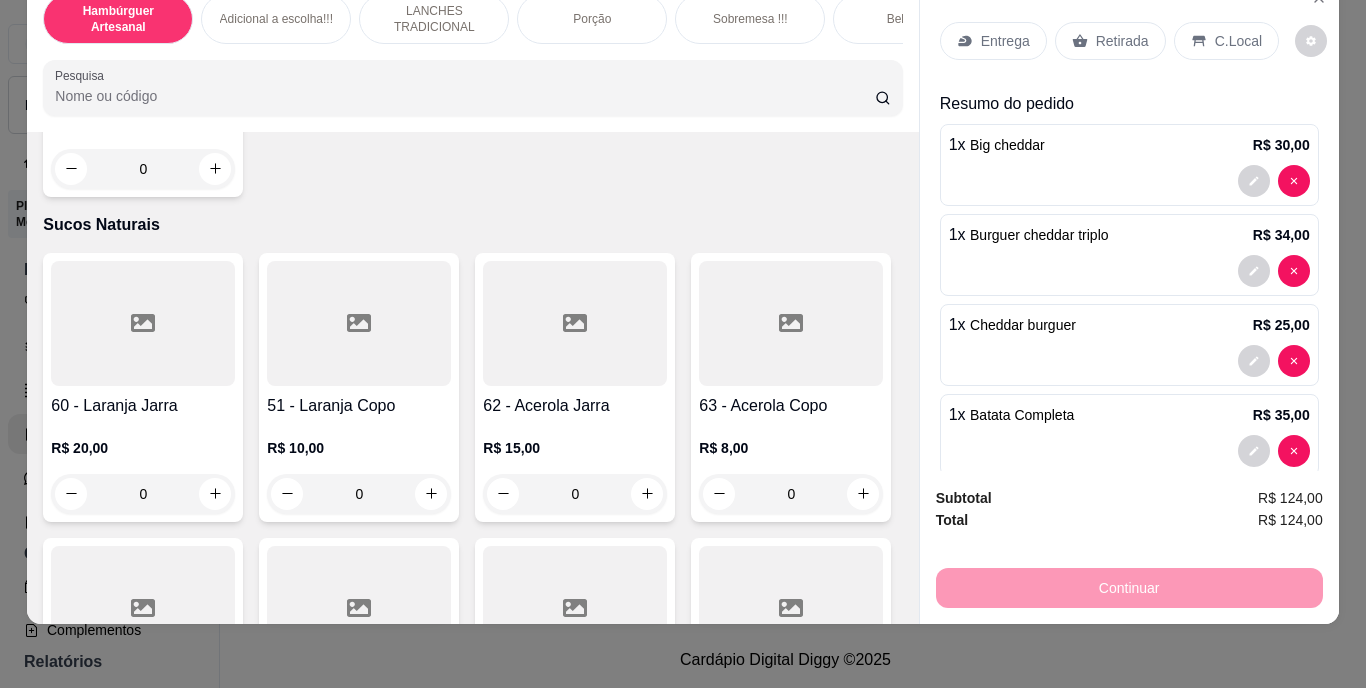 click 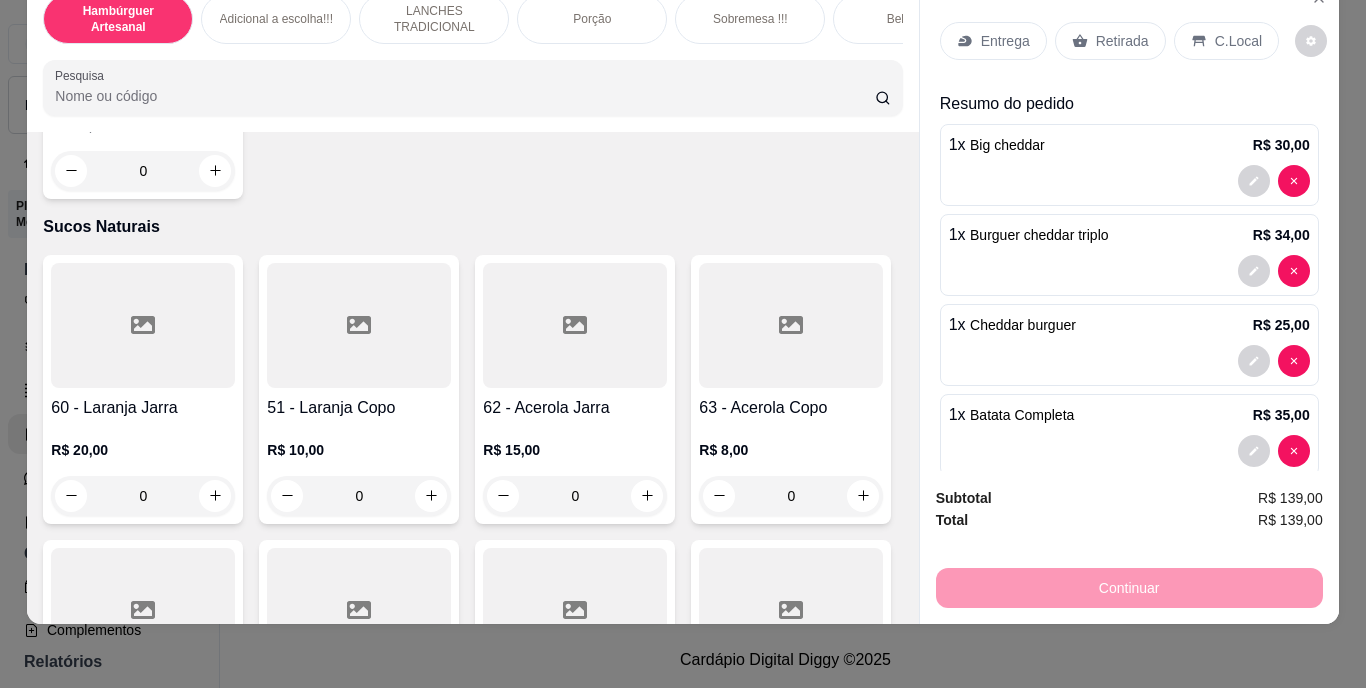 click on "Entrega" at bounding box center (1005, 41) 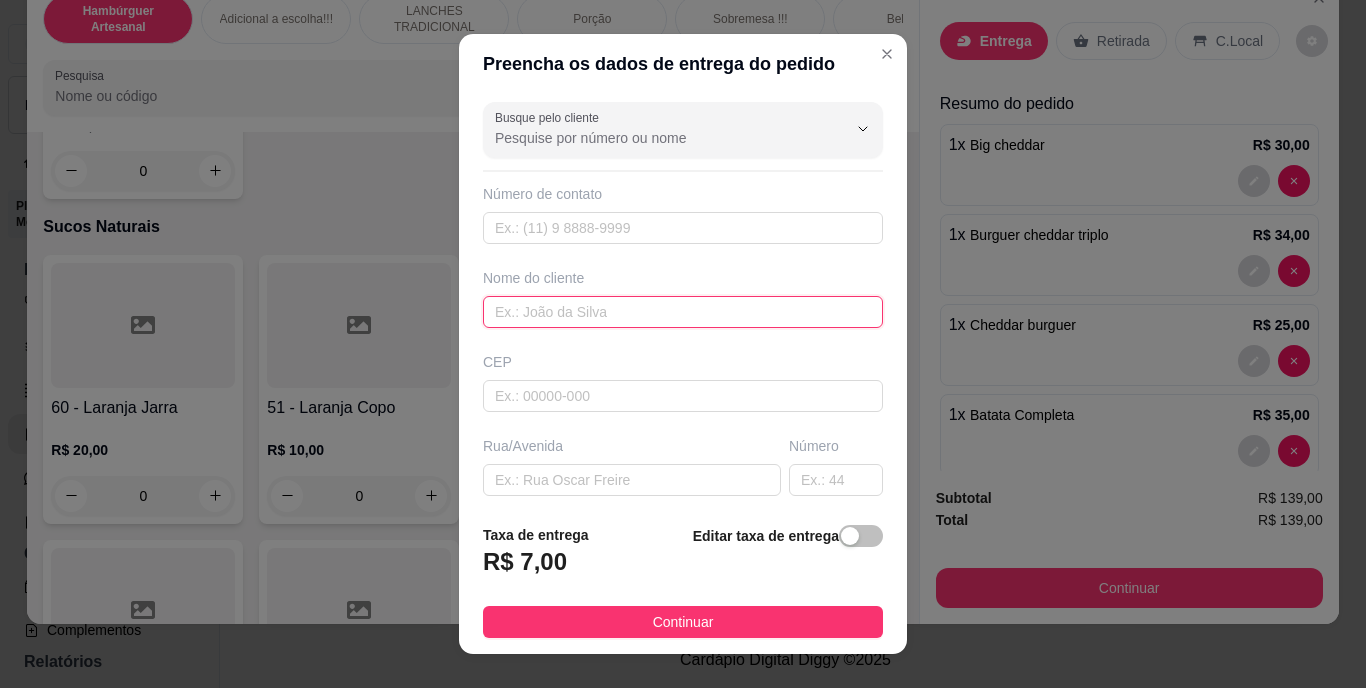 click at bounding box center [683, 312] 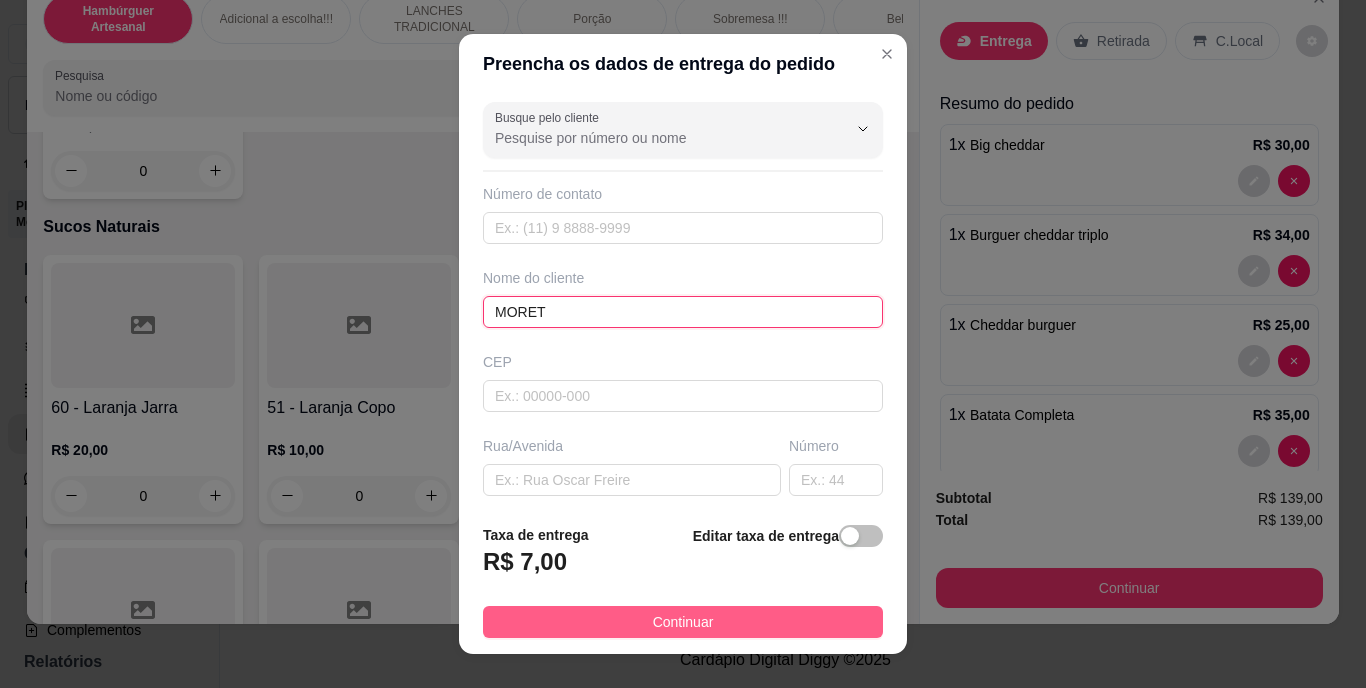 type on "MORET" 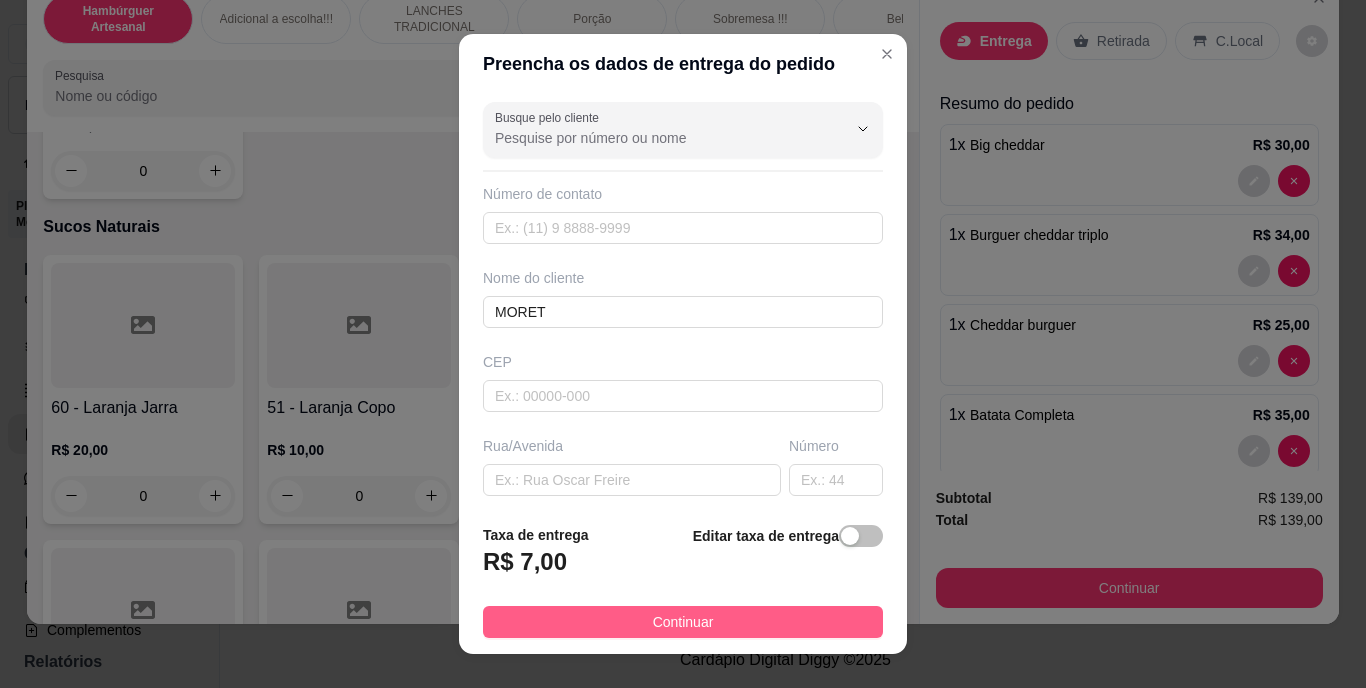 click on "Continuar" at bounding box center (683, 622) 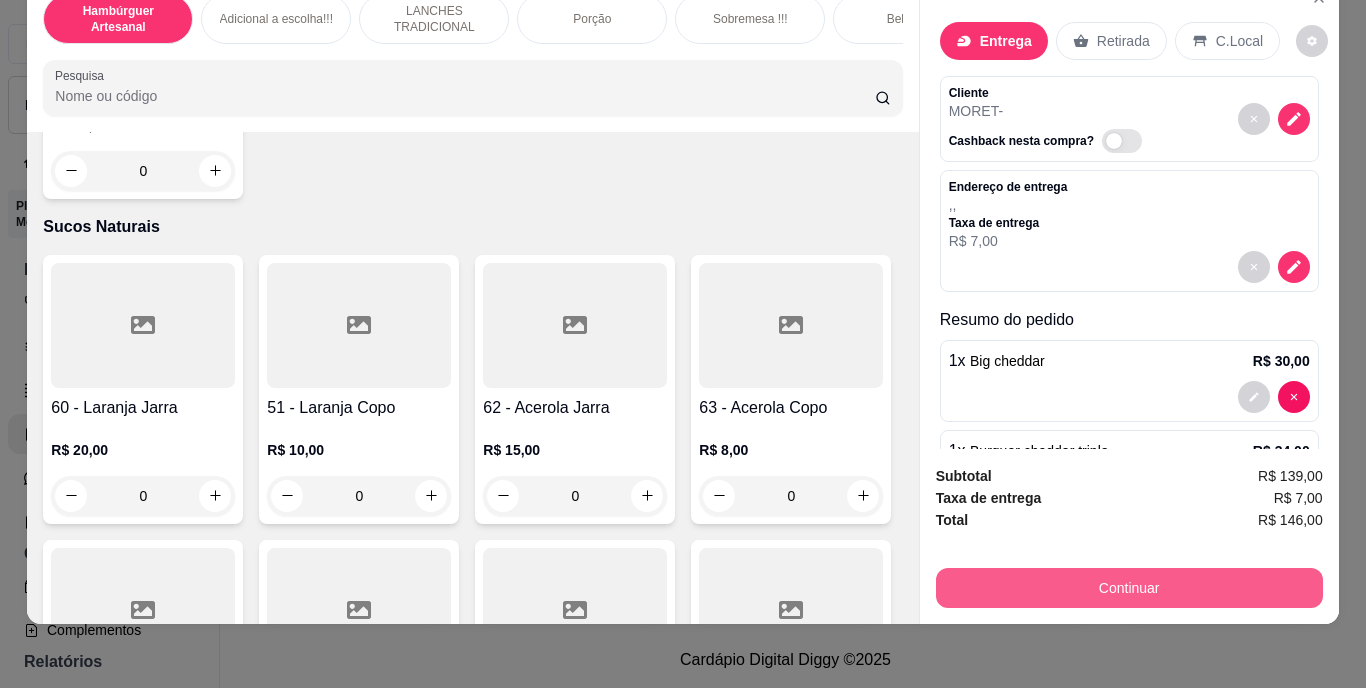 click on "Continuar" at bounding box center (1129, 588) 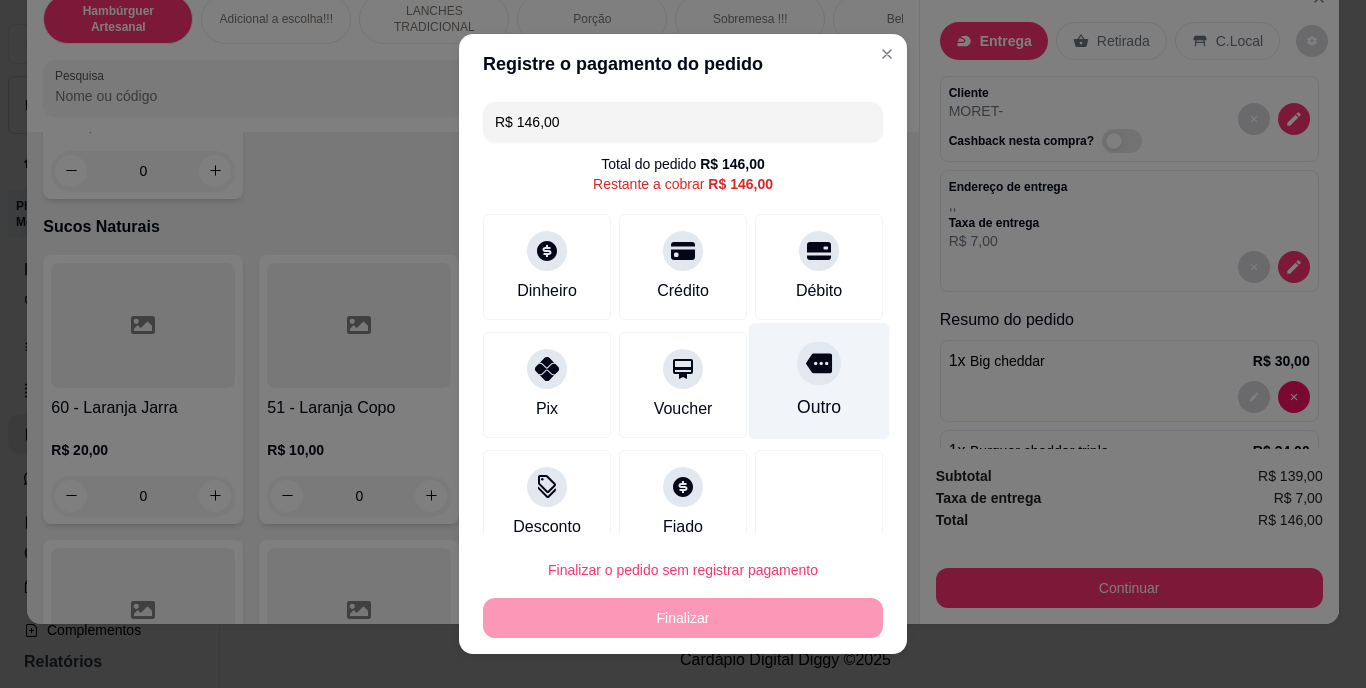 click on "Outro" at bounding box center [819, 408] 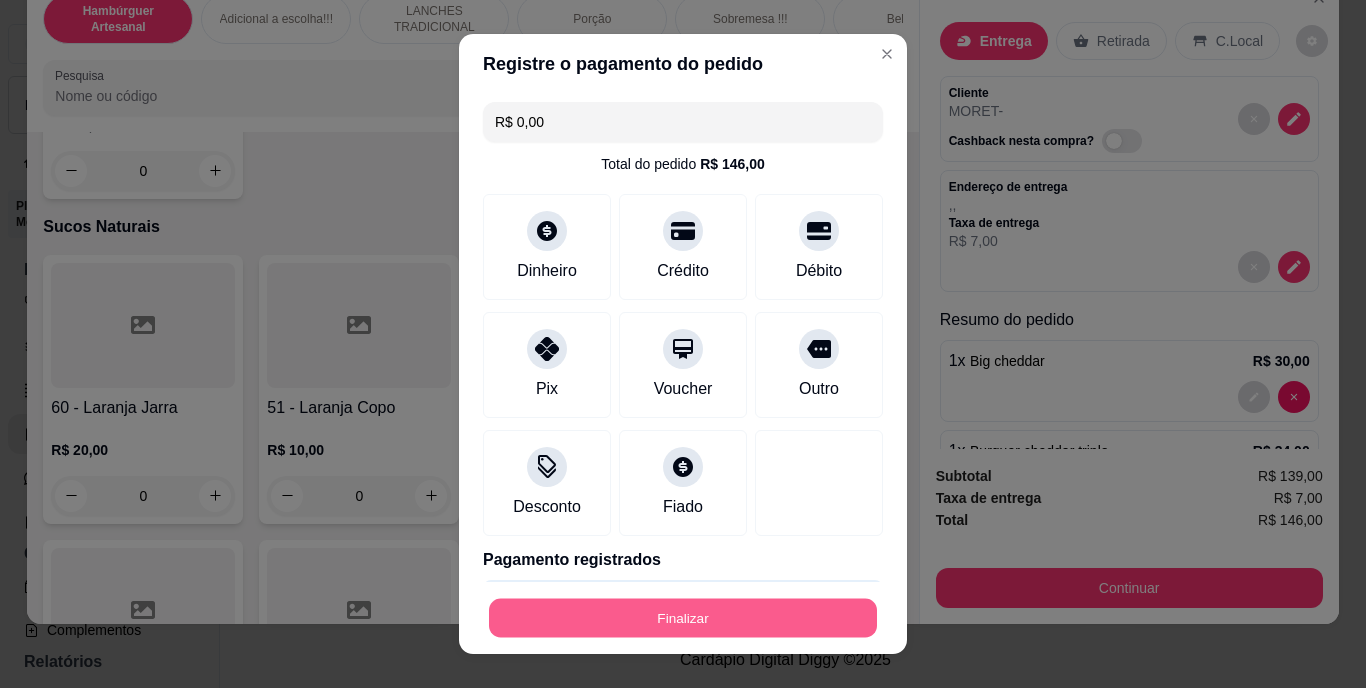 click on "Finalizar" at bounding box center (683, 617) 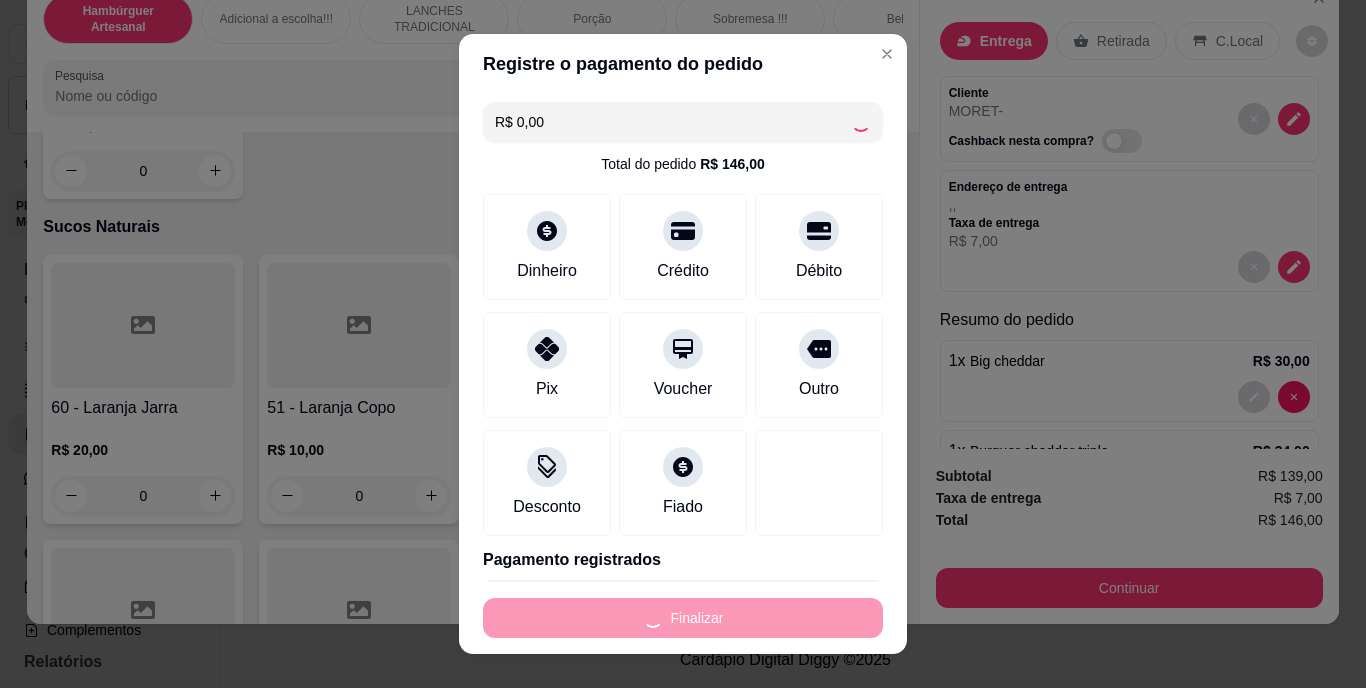 type on "0" 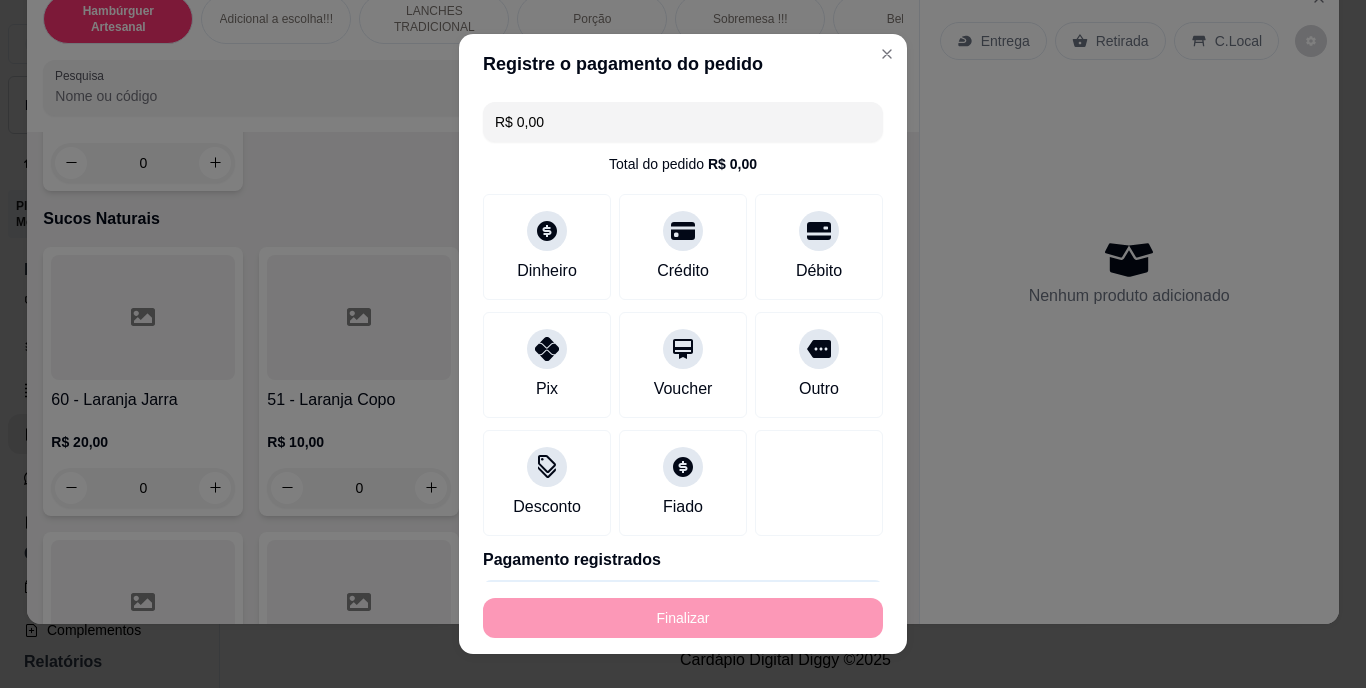 type on "[PRICE]" 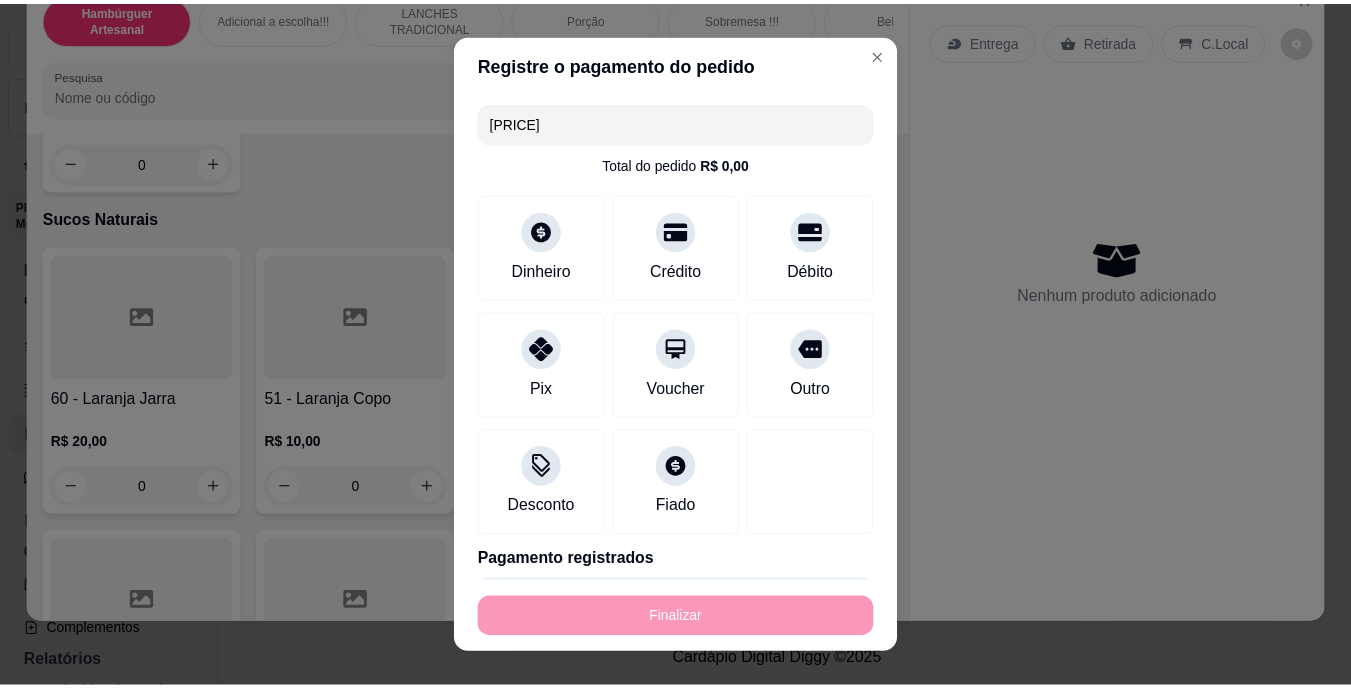 scroll, scrollTop: 6308, scrollLeft: 0, axis: vertical 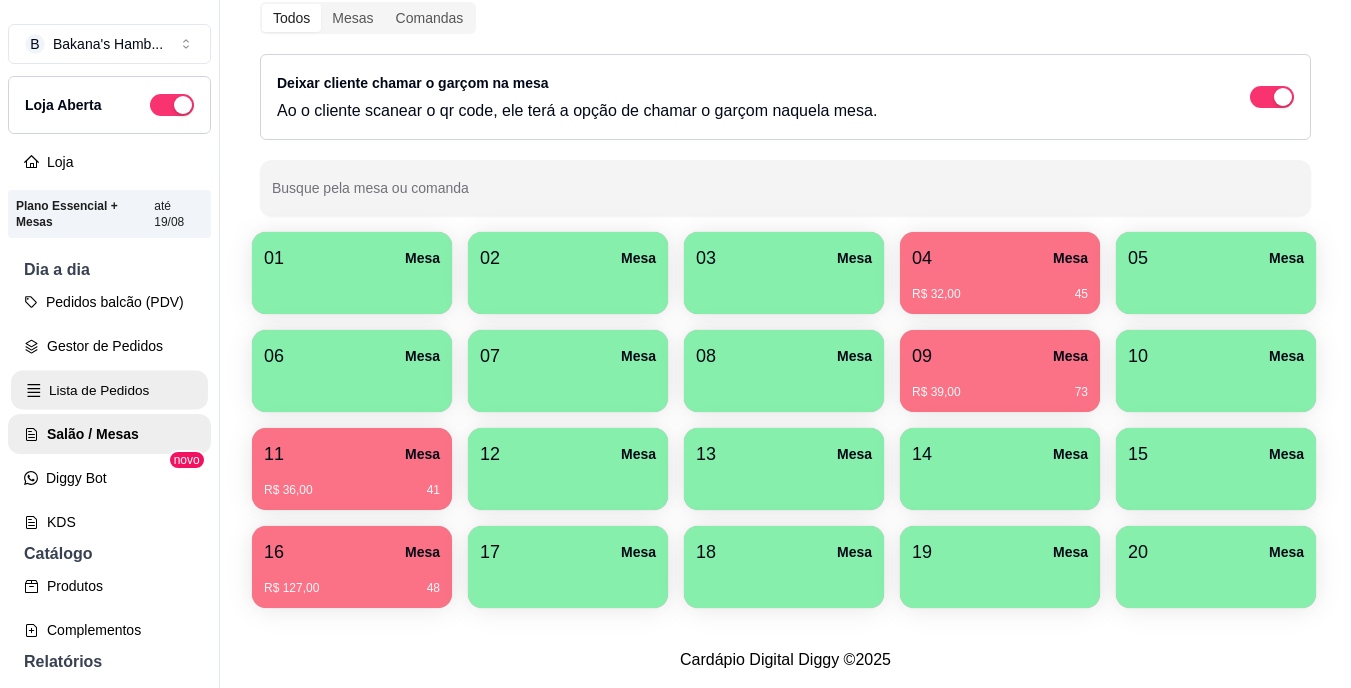 click on "Lista de Pedidos" at bounding box center [109, 390] 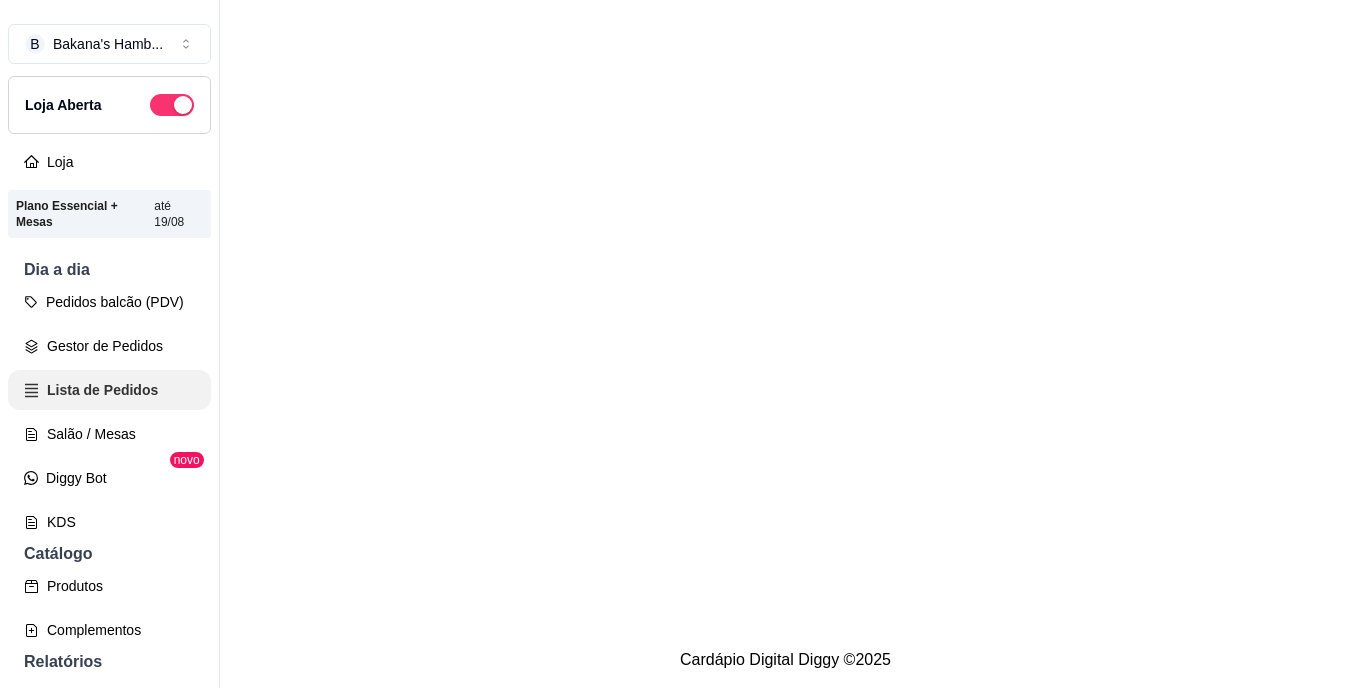 scroll, scrollTop: 0, scrollLeft: 0, axis: both 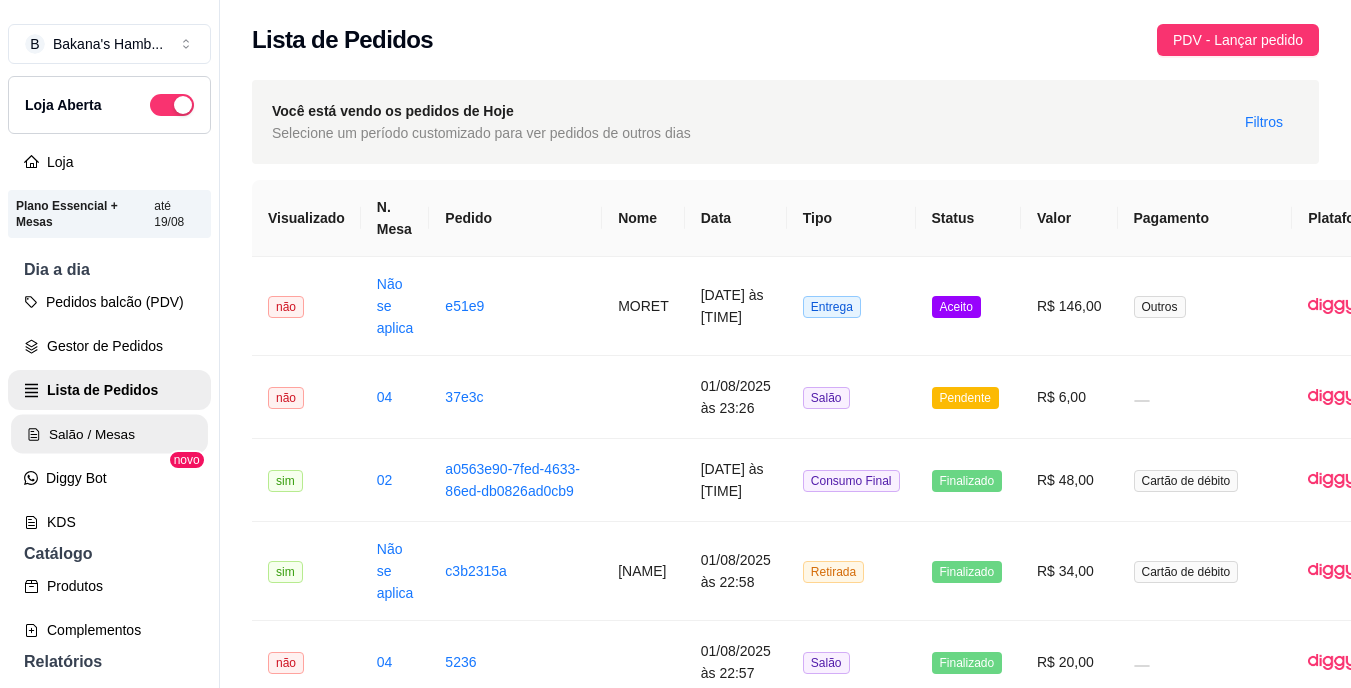 click on "Salão / Mesas" at bounding box center [109, 434] 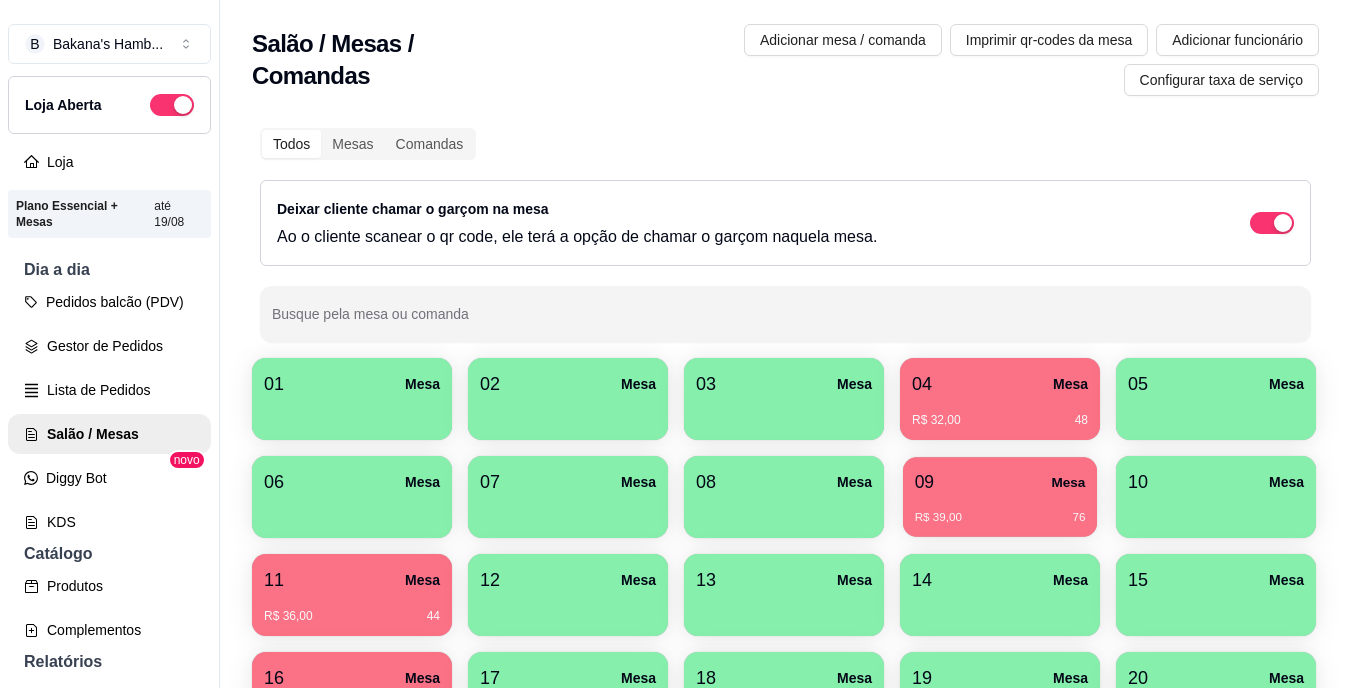 click on "[PRICE] [NUMBER]" at bounding box center [1000, 510] 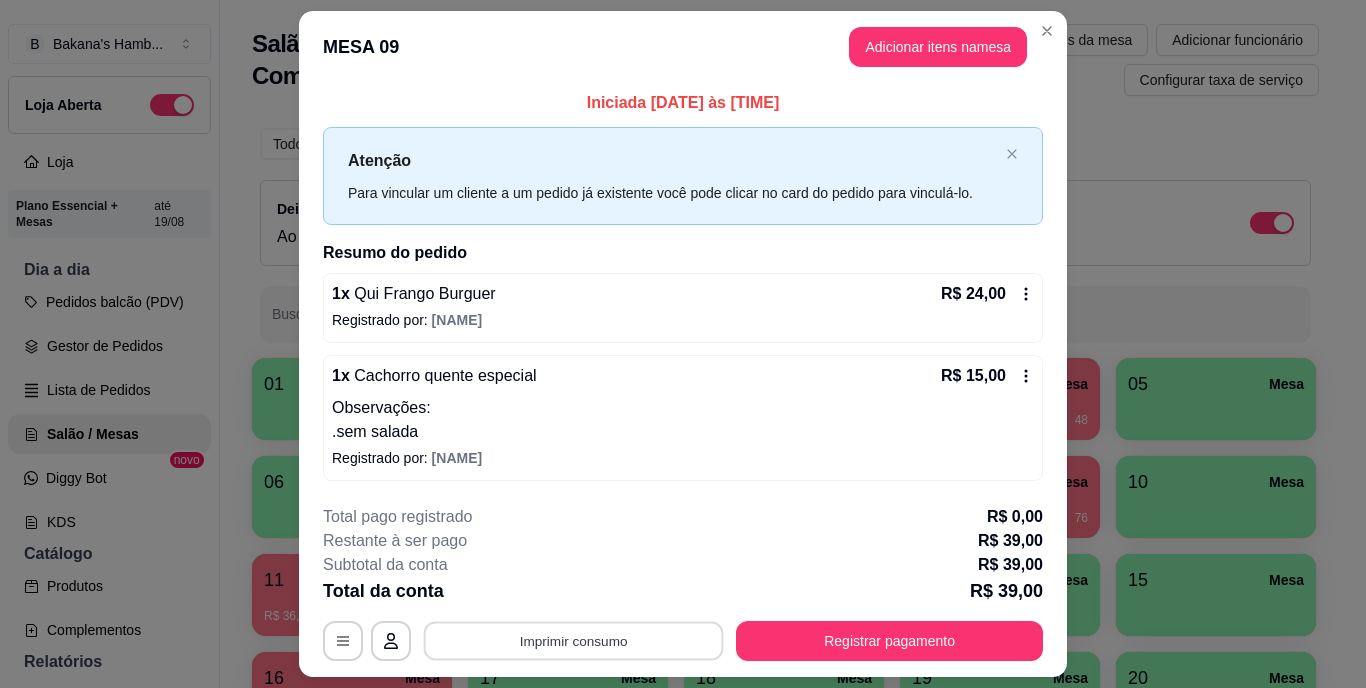 click on "Imprimir consumo" at bounding box center [574, 640] 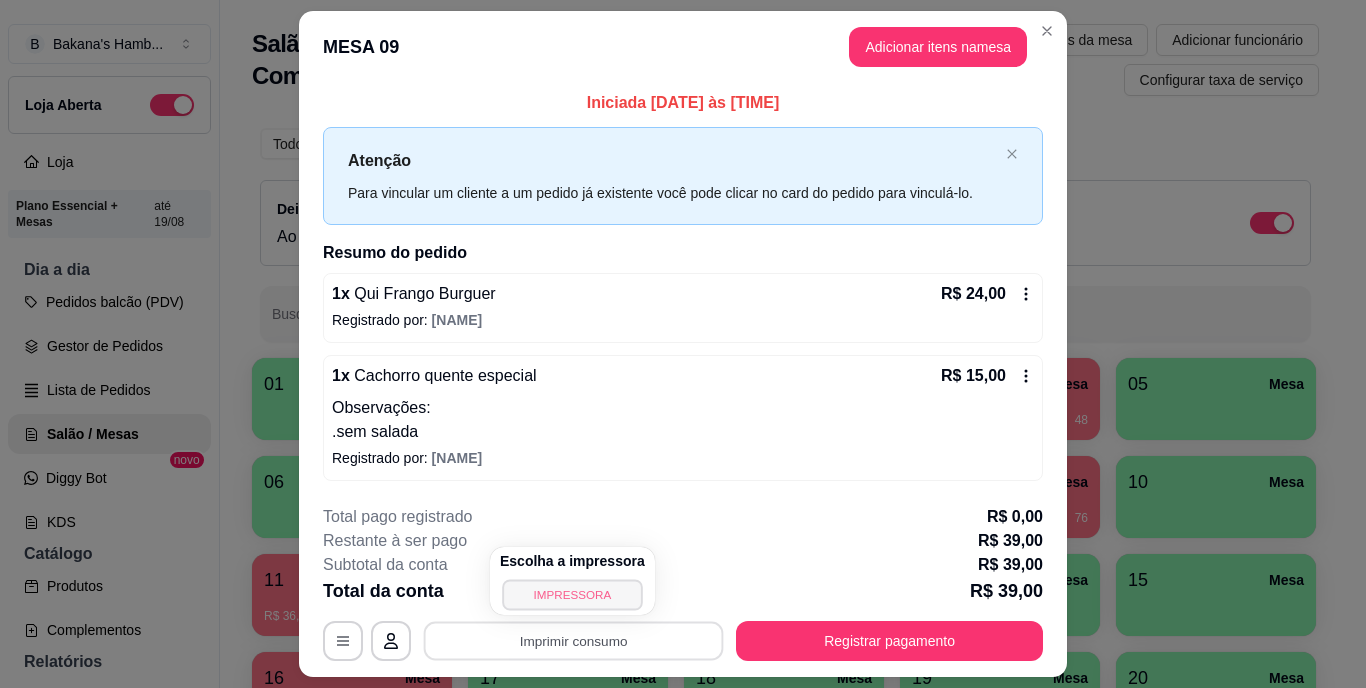 click on "IMPRESSORA" at bounding box center (572, 594) 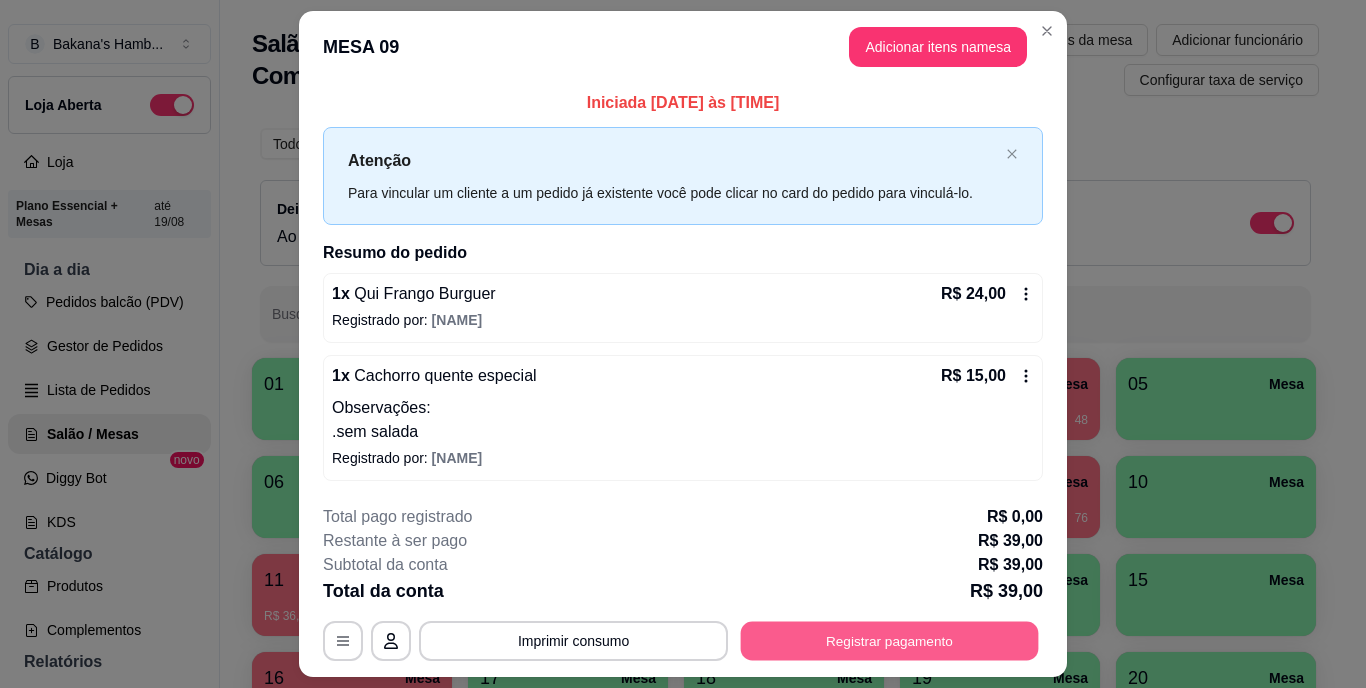 click on "Registrar pagamento" at bounding box center (890, 640) 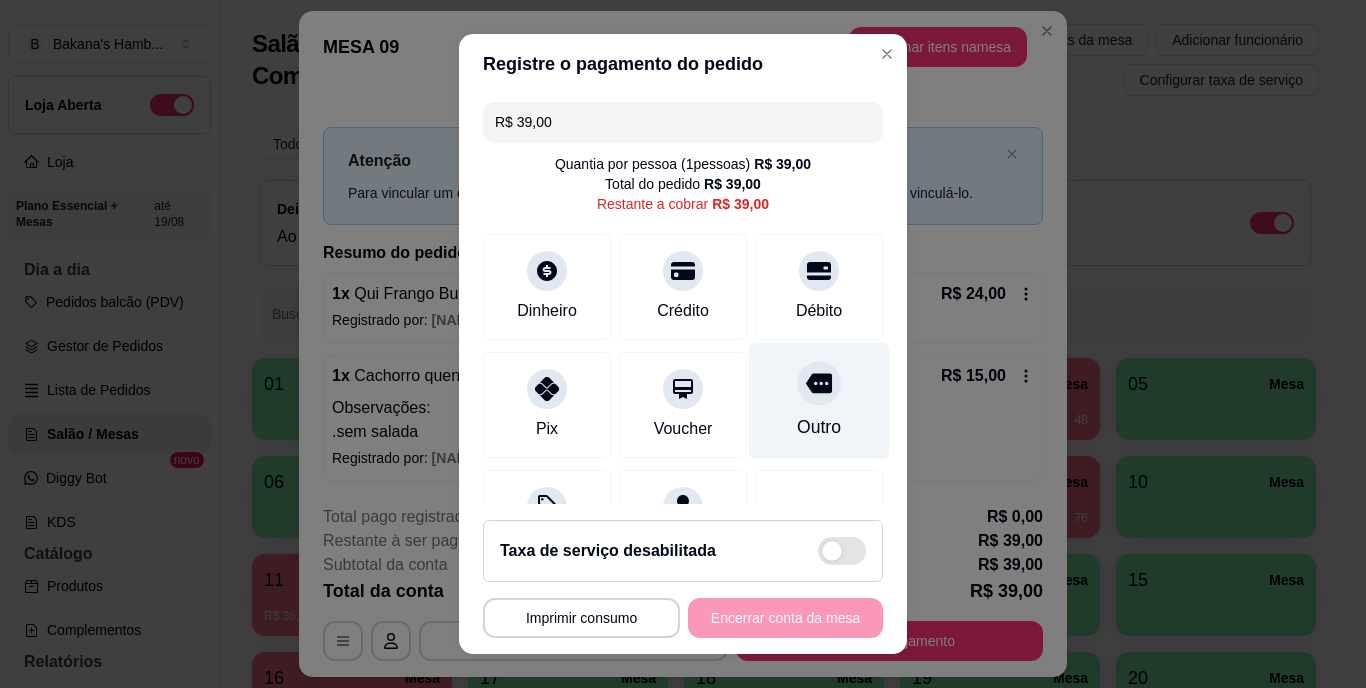 click 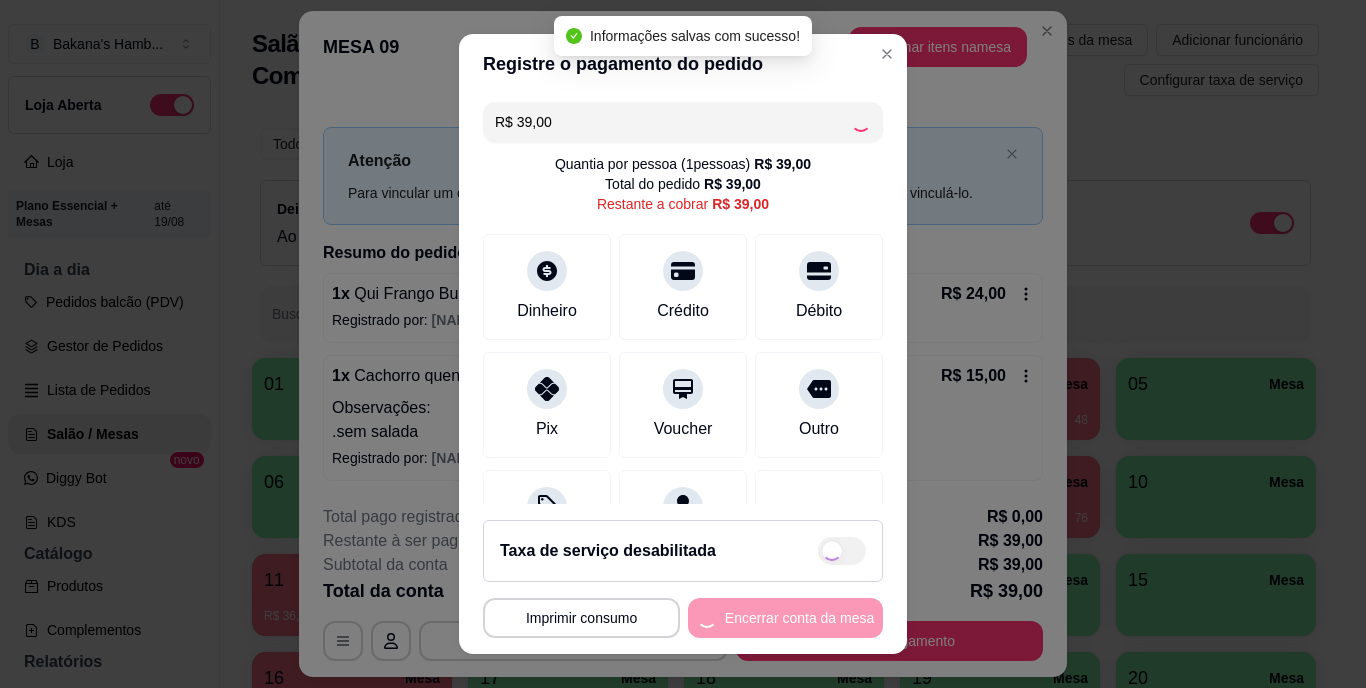 type on "R$ 0,00" 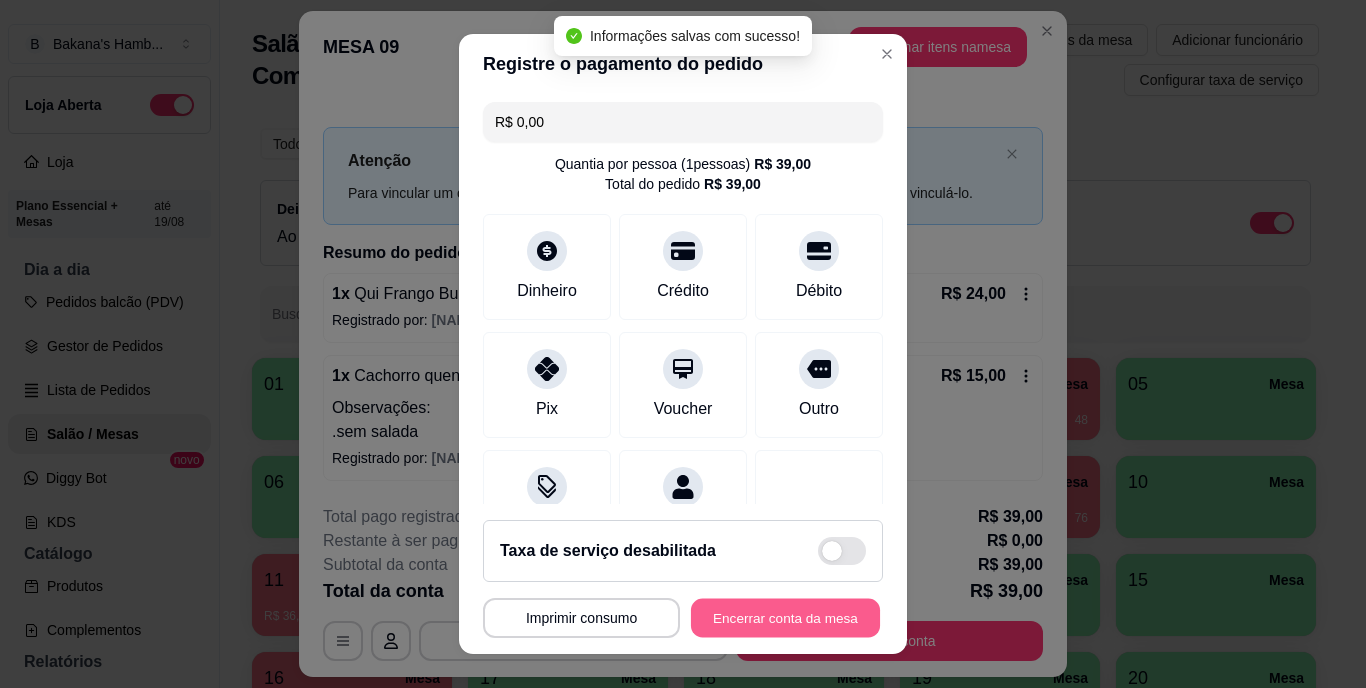 click on "Encerrar conta da mesa" at bounding box center (785, 617) 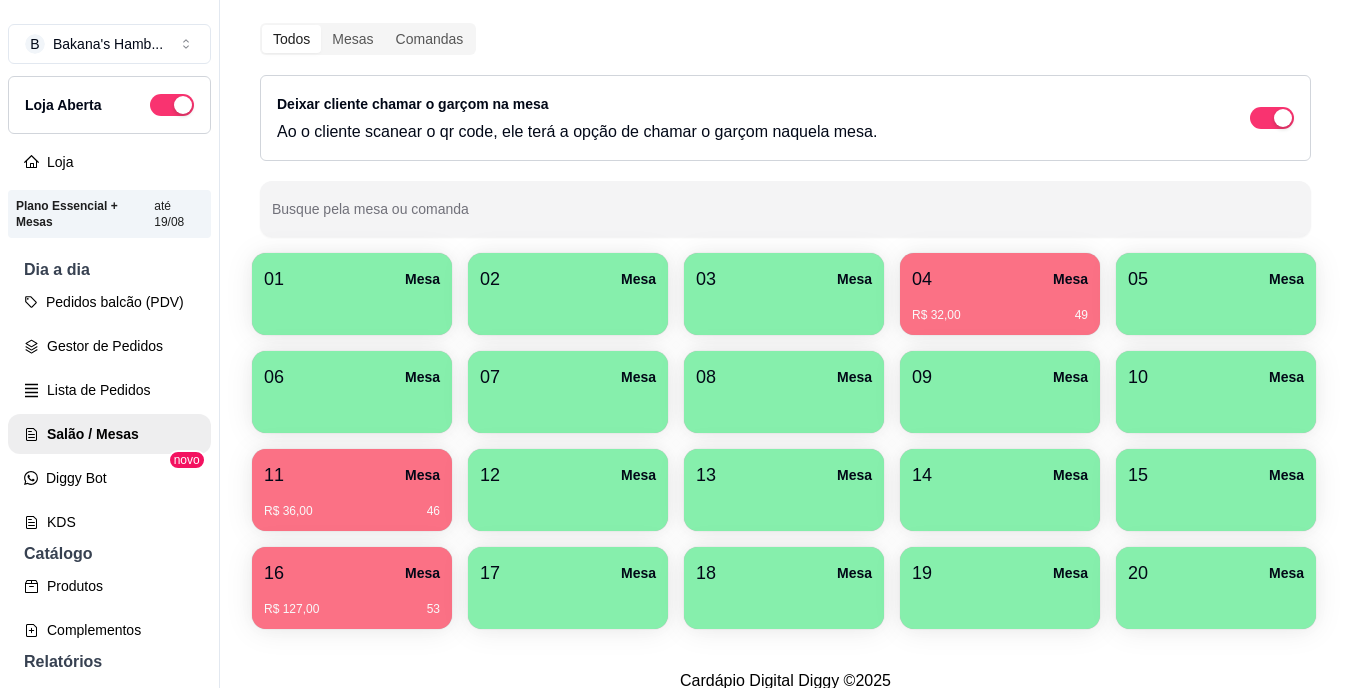 scroll, scrollTop: 113, scrollLeft: 0, axis: vertical 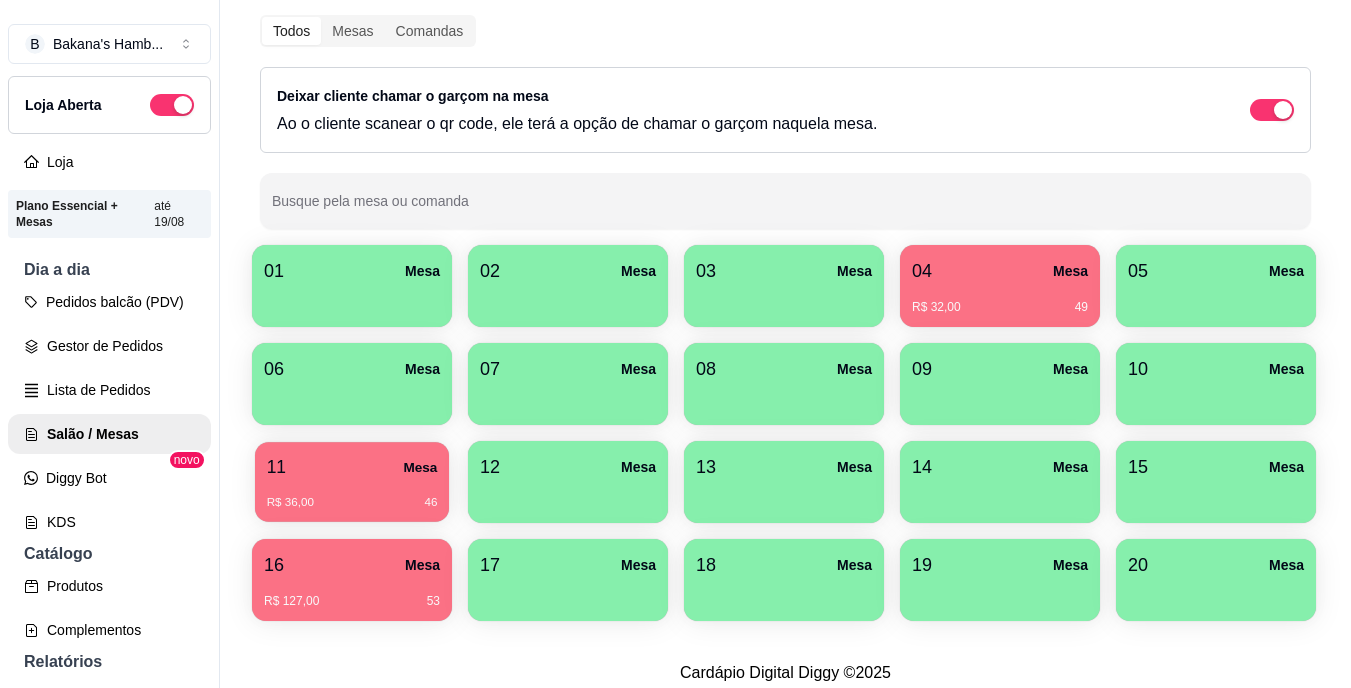 click on "11 Mesa" at bounding box center [352, 467] 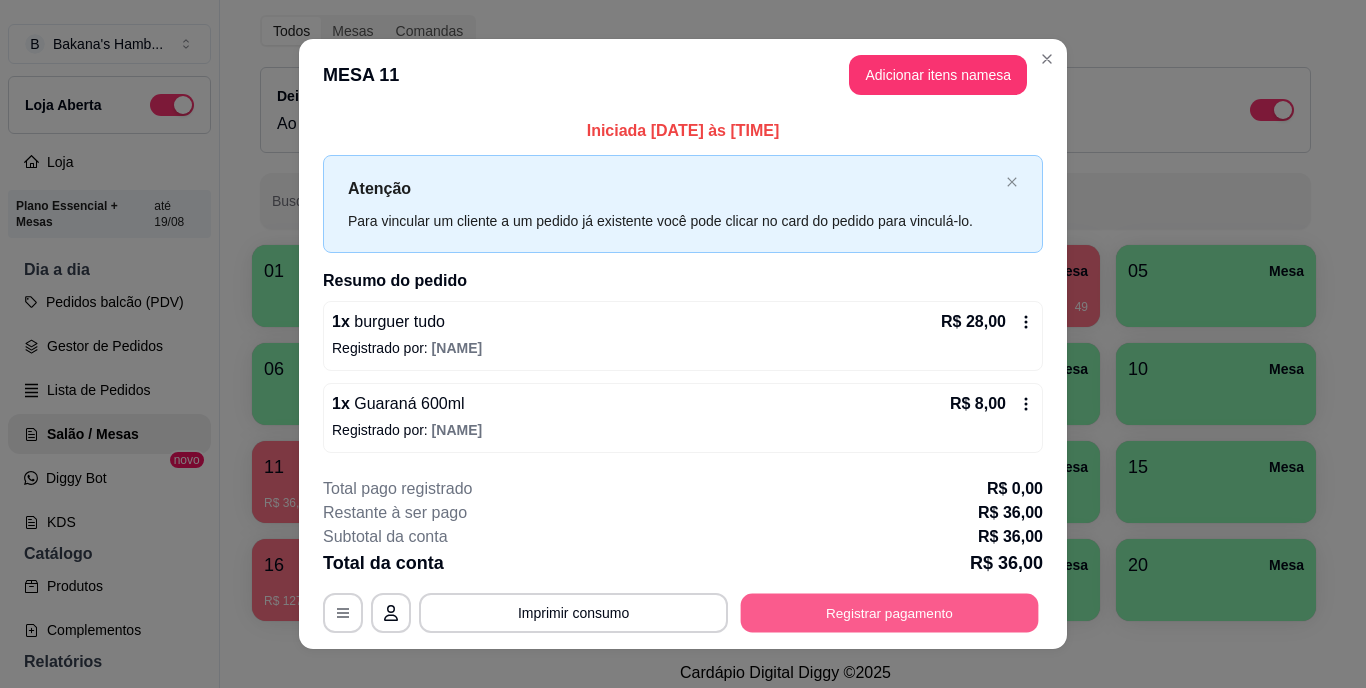 click on "Registrar pagamento" at bounding box center (890, 612) 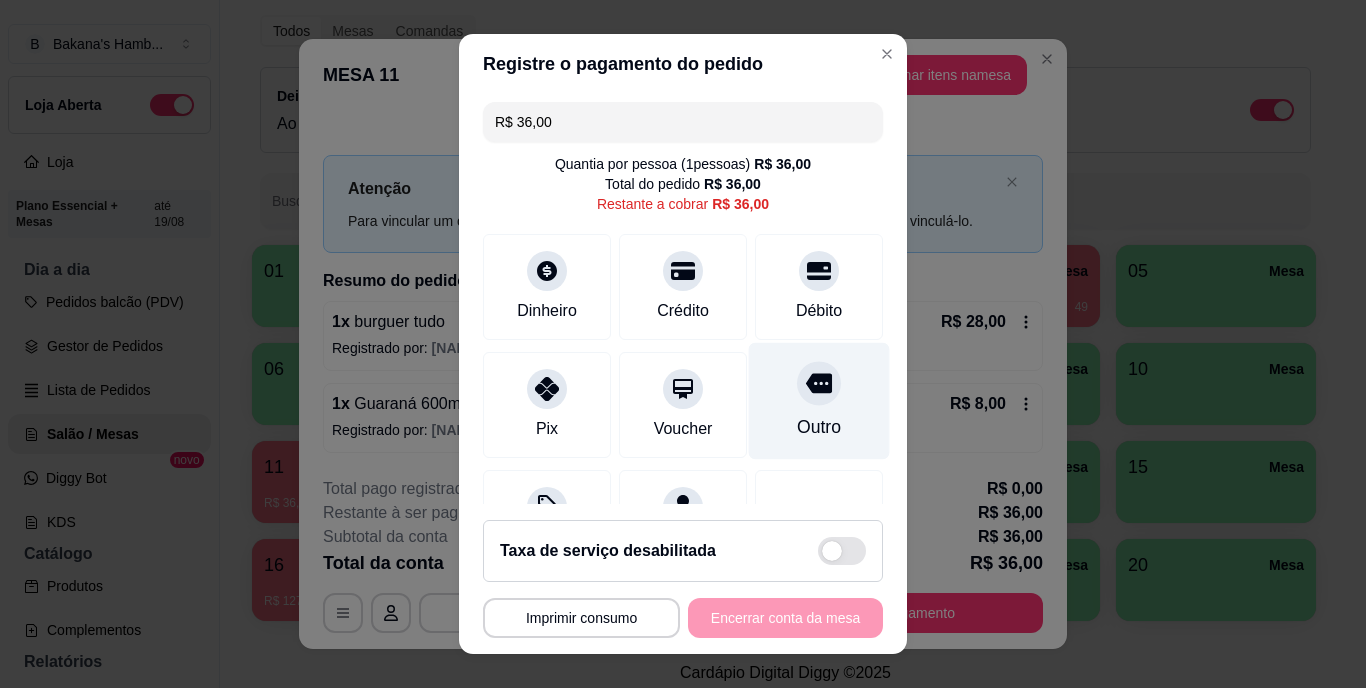 click on "Outro" at bounding box center [819, 428] 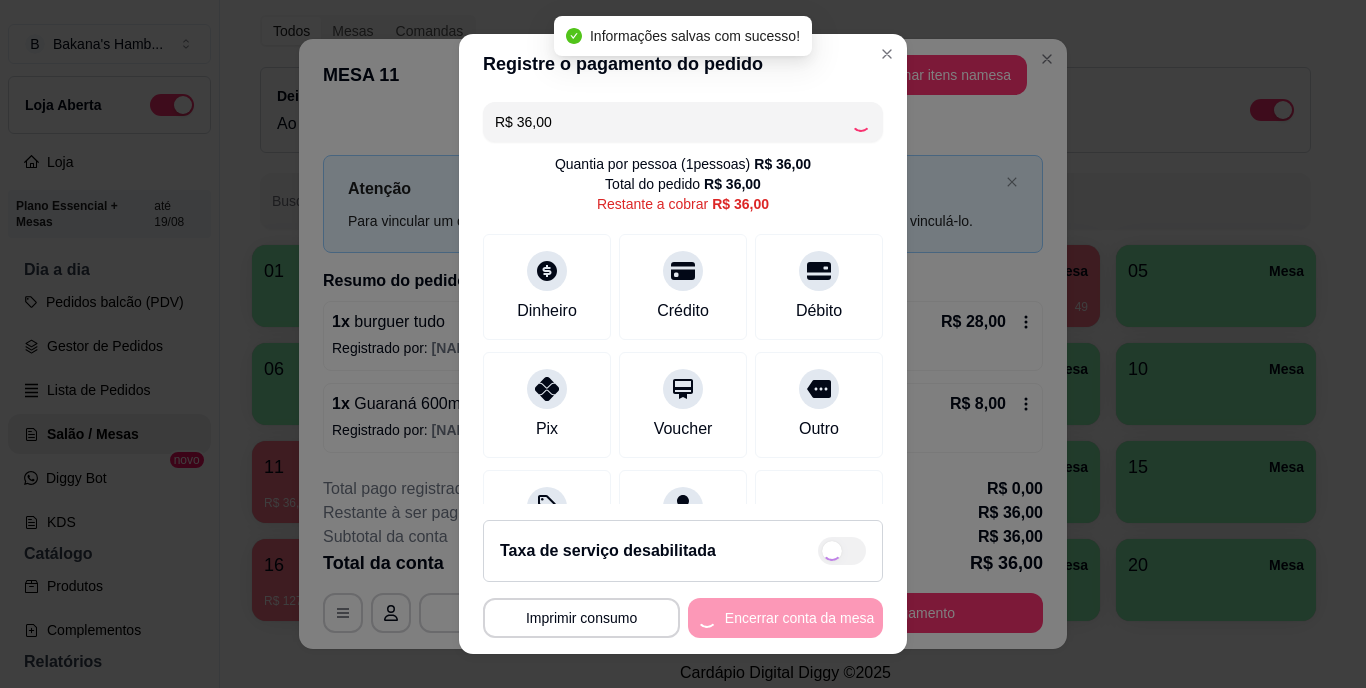type on "R$ 0,00" 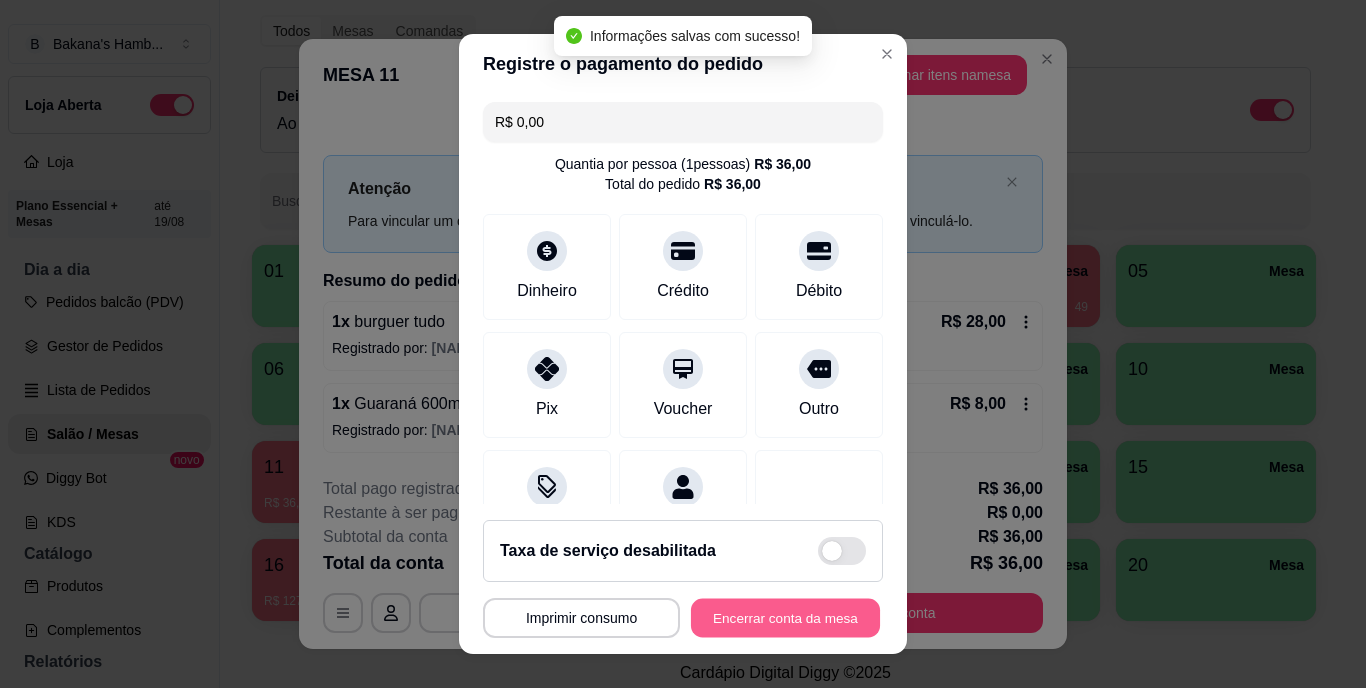 click on "Encerrar conta da mesa" at bounding box center [785, 617] 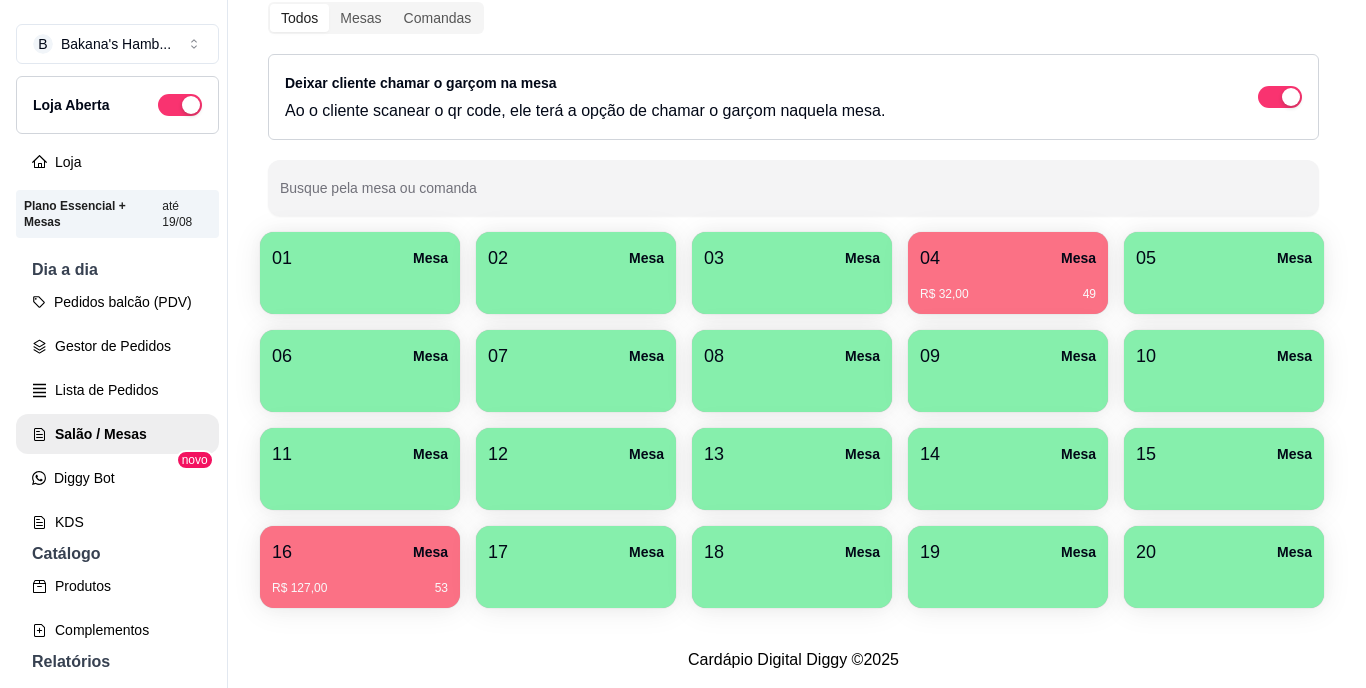 scroll, scrollTop: 154, scrollLeft: 0, axis: vertical 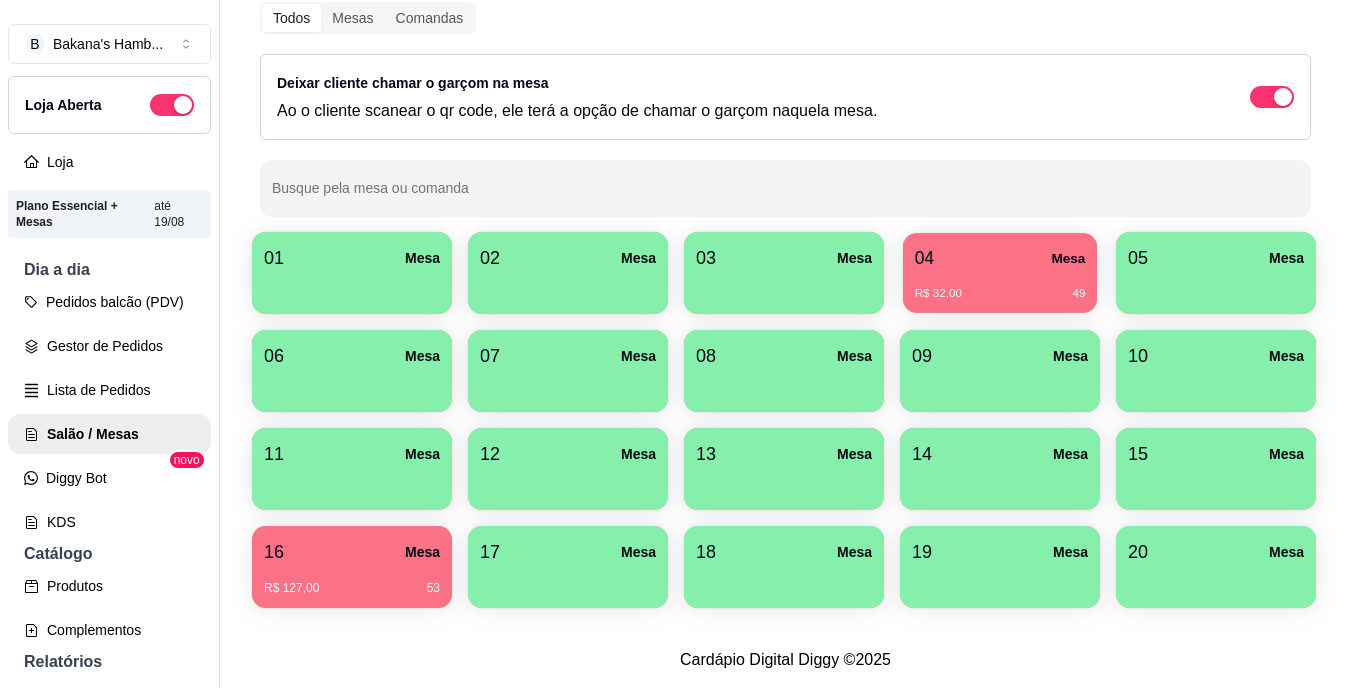 click on "R$ 32,00 49" at bounding box center [1000, 286] 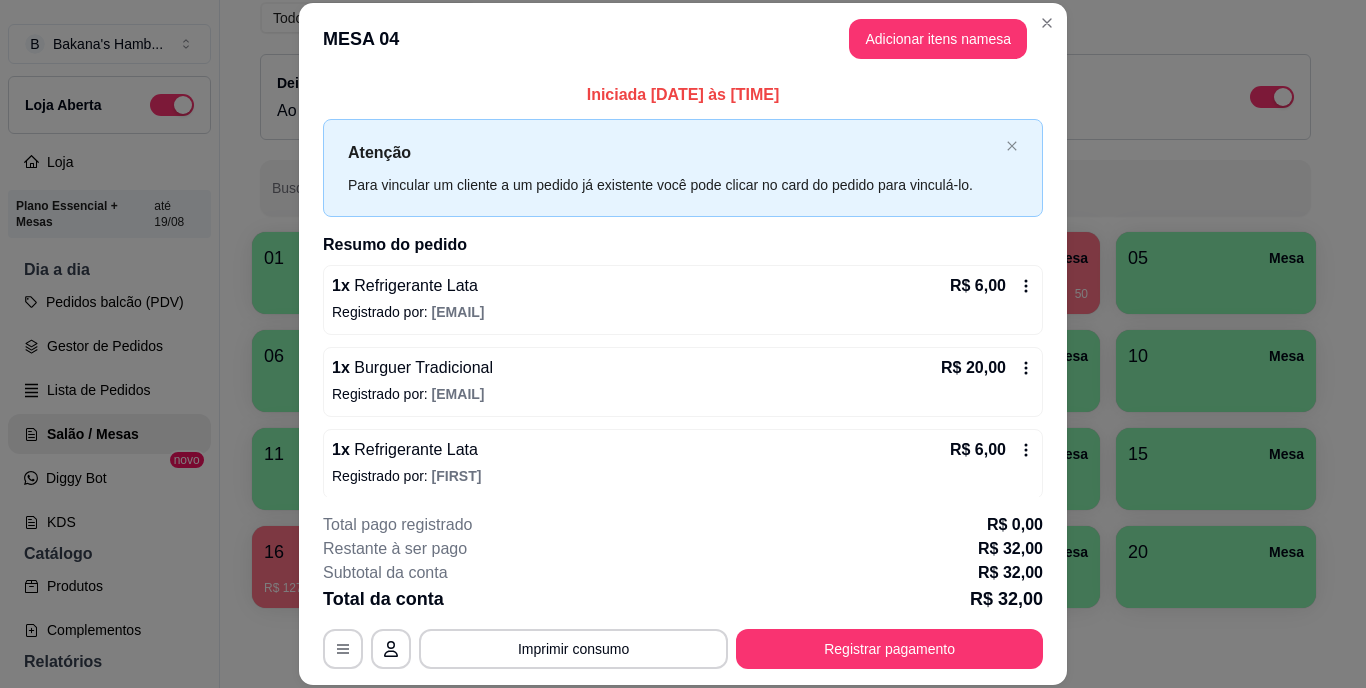 scroll, scrollTop: 10, scrollLeft: 0, axis: vertical 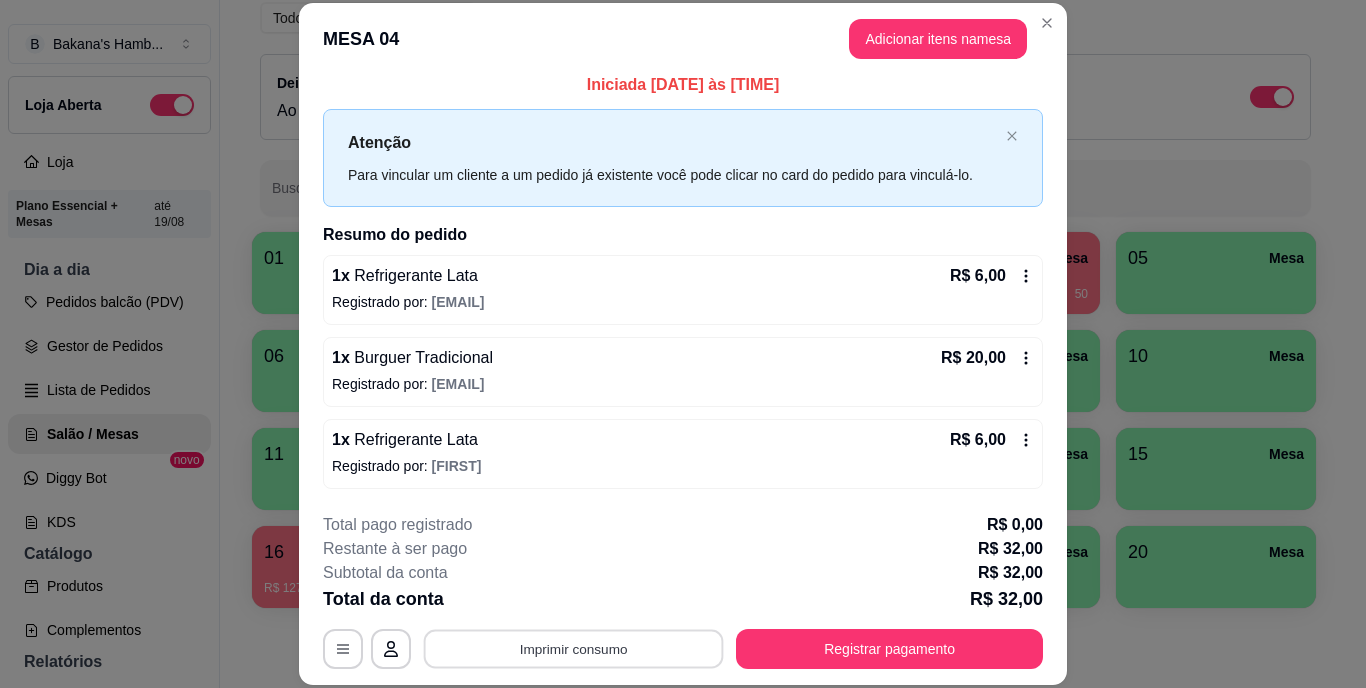 click on "Imprimir consumo" at bounding box center (574, 648) 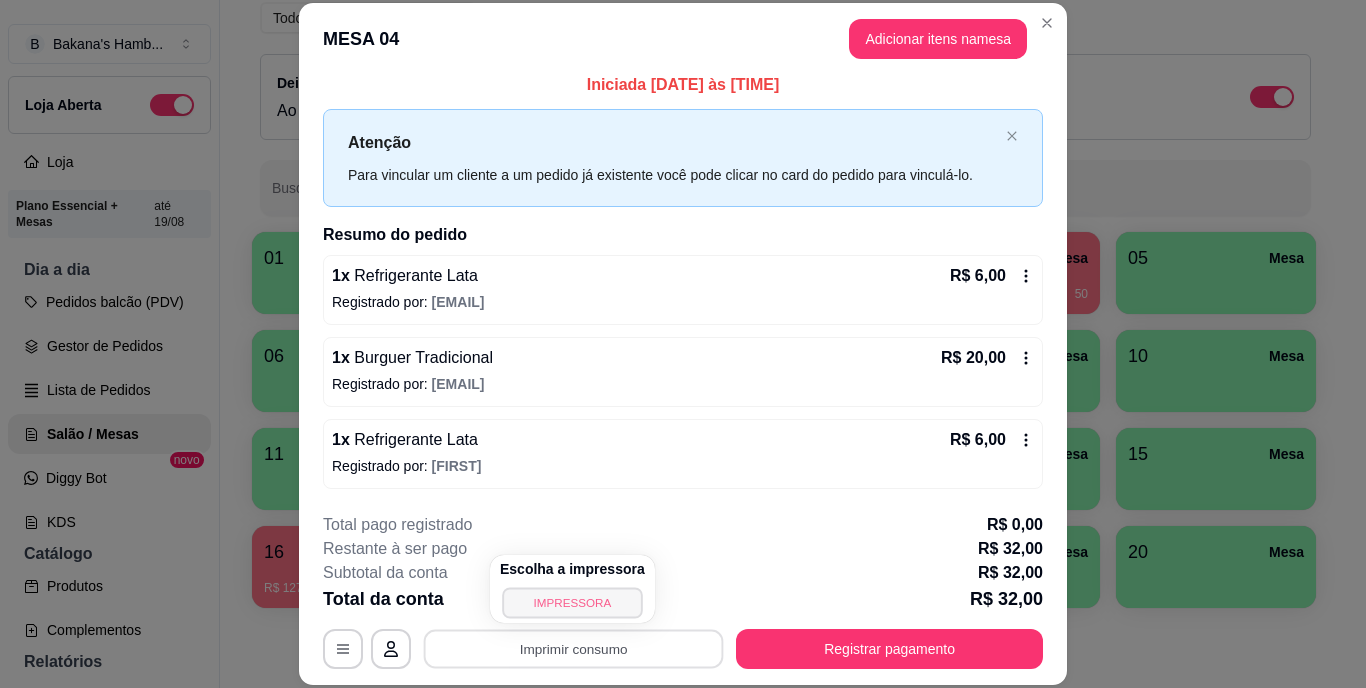 click on "IMPRESSORA" at bounding box center (572, 602) 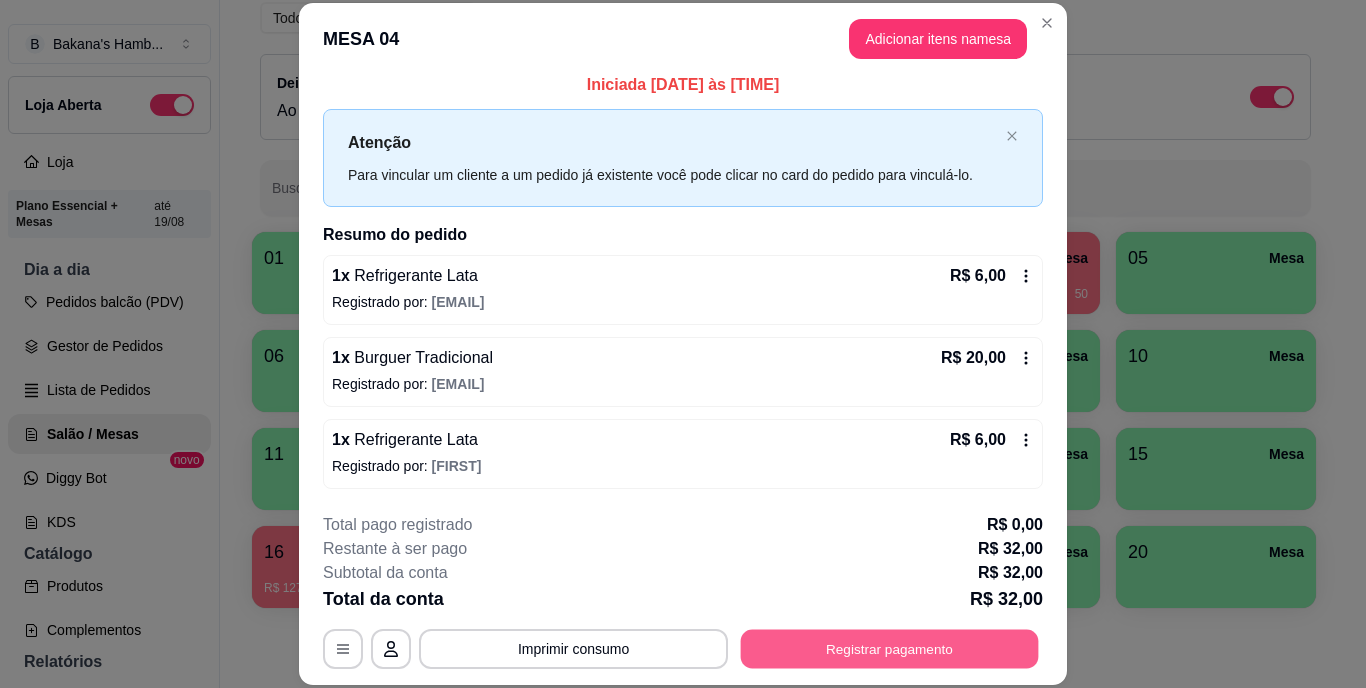 click on "Registrar pagamento" at bounding box center [890, 648] 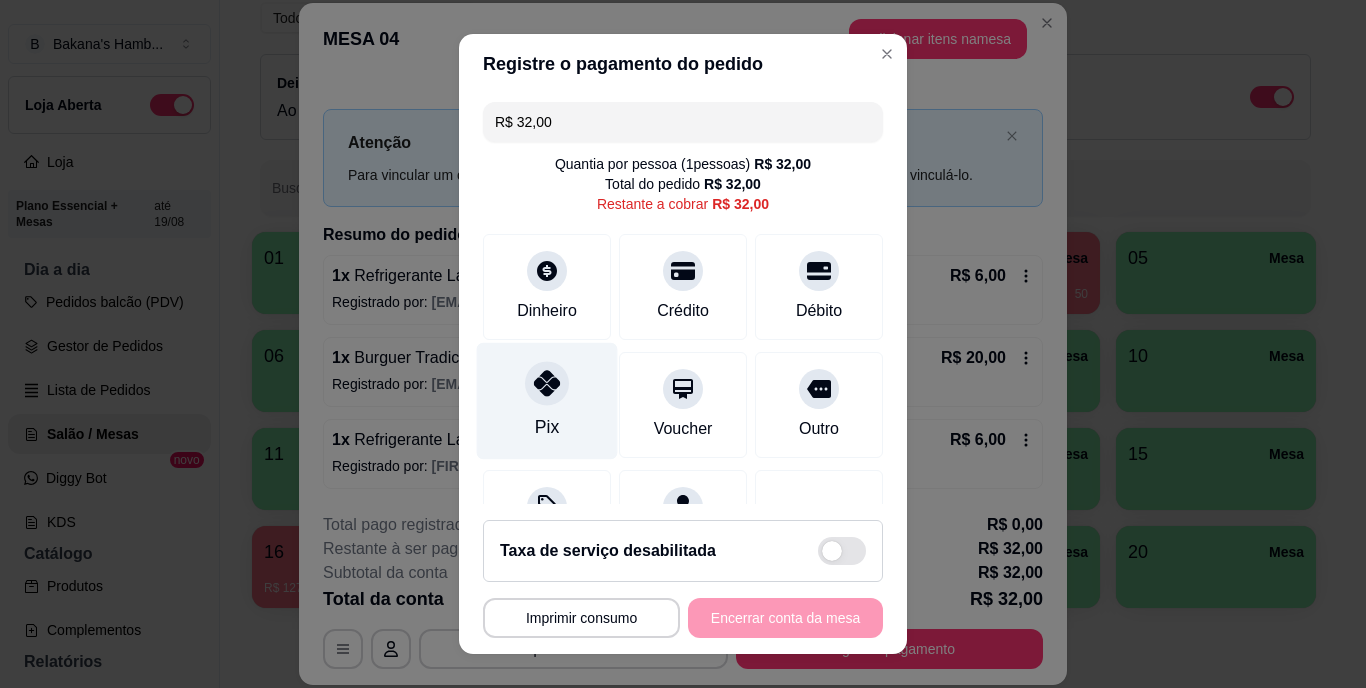 click on "Pix" at bounding box center [547, 401] 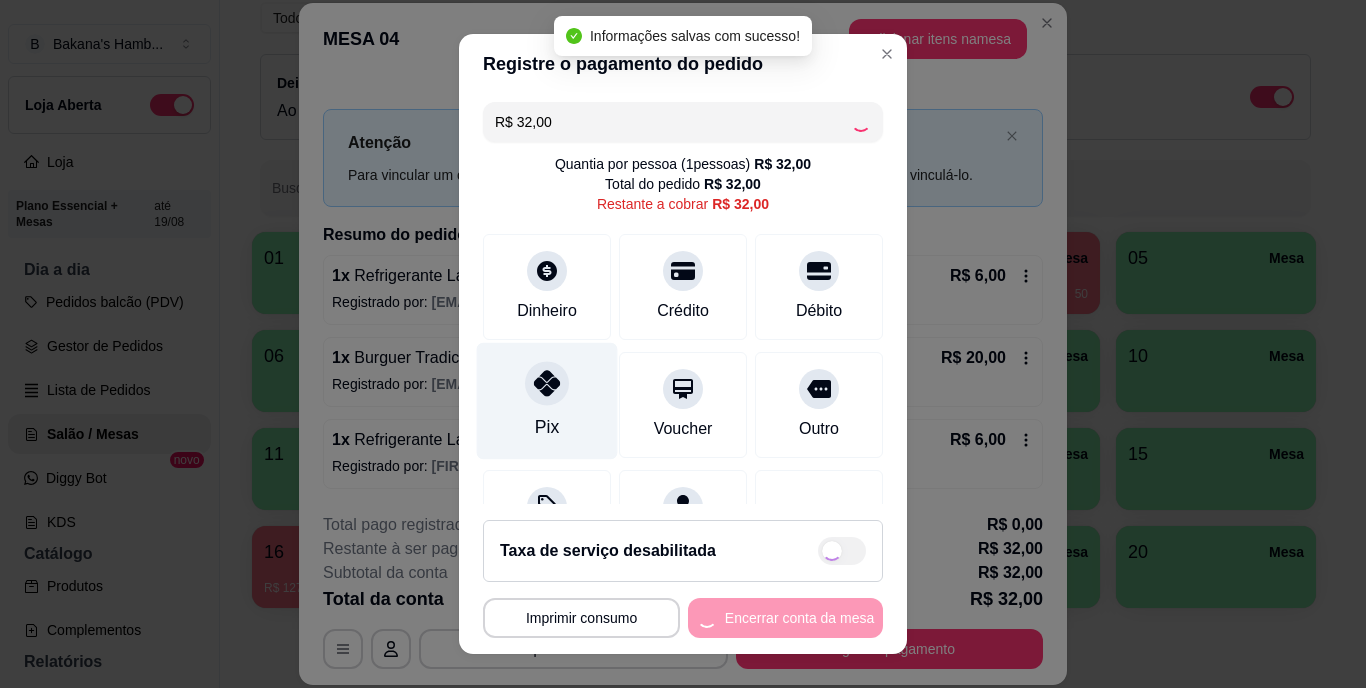 type on "R$ 0,00" 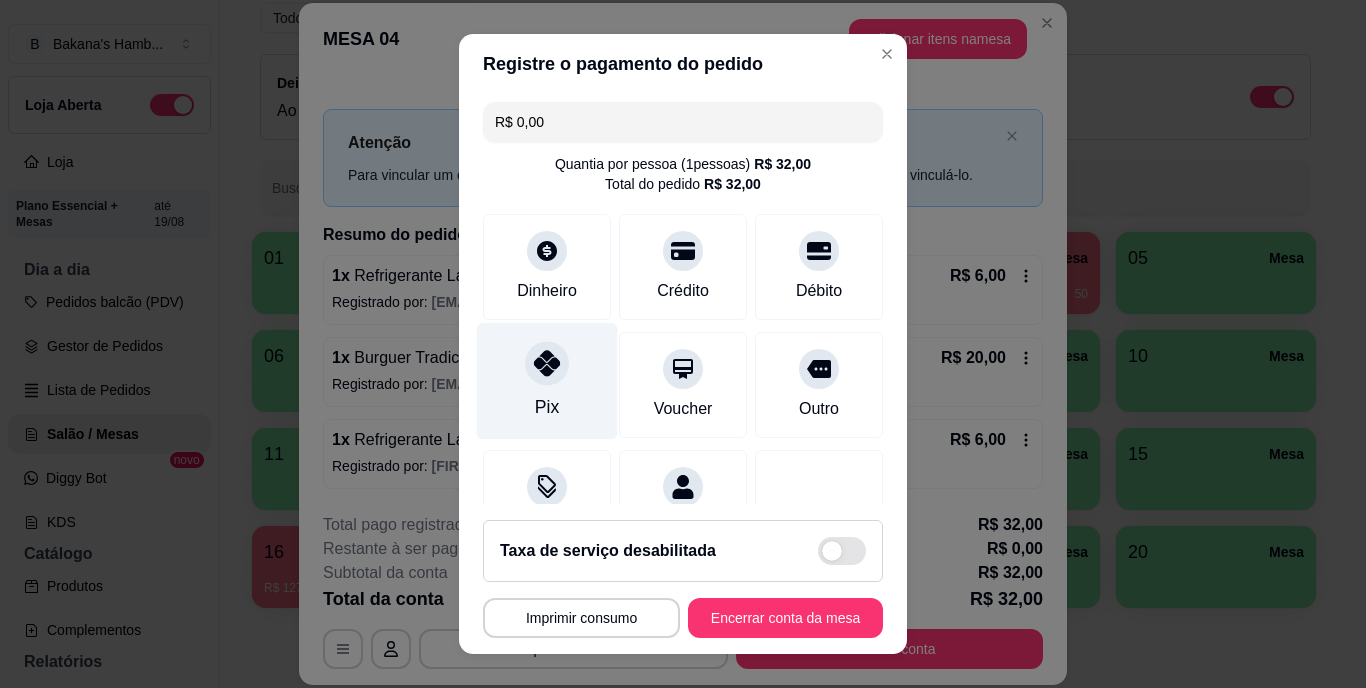 click on "Pix" at bounding box center (547, 408) 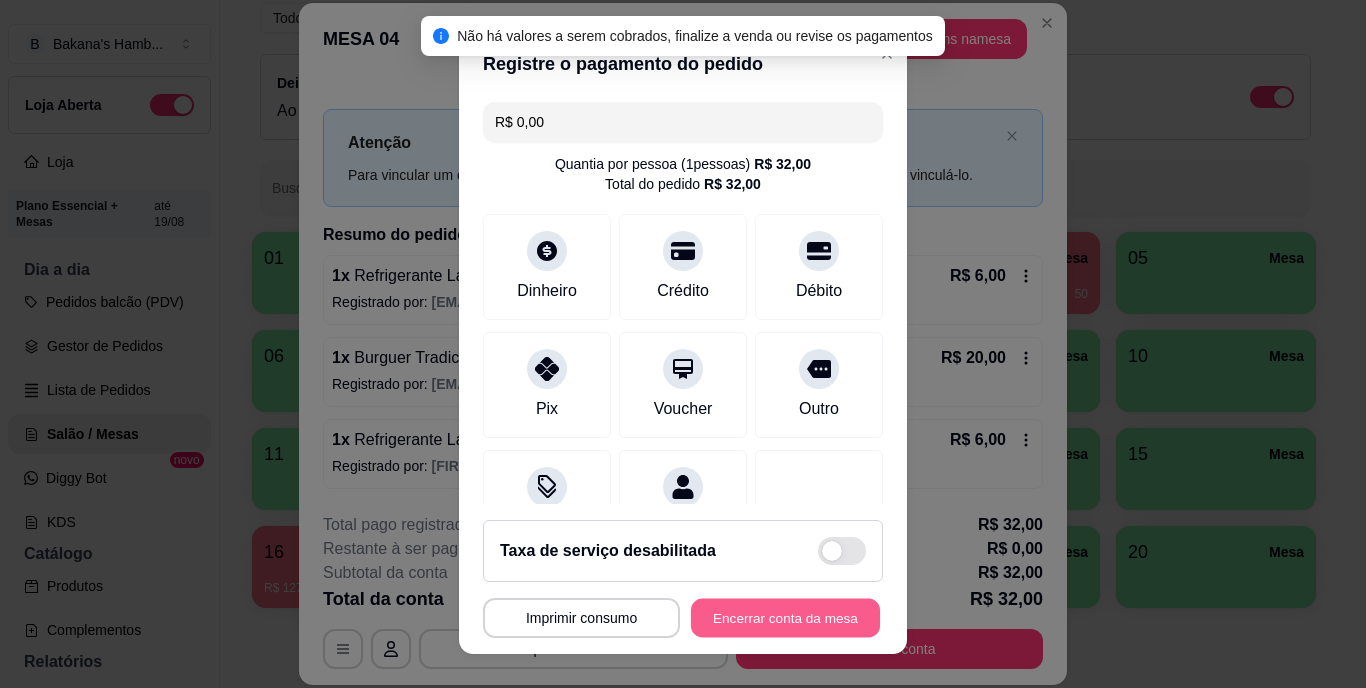 click on "Encerrar conta da mesa" at bounding box center [785, 617] 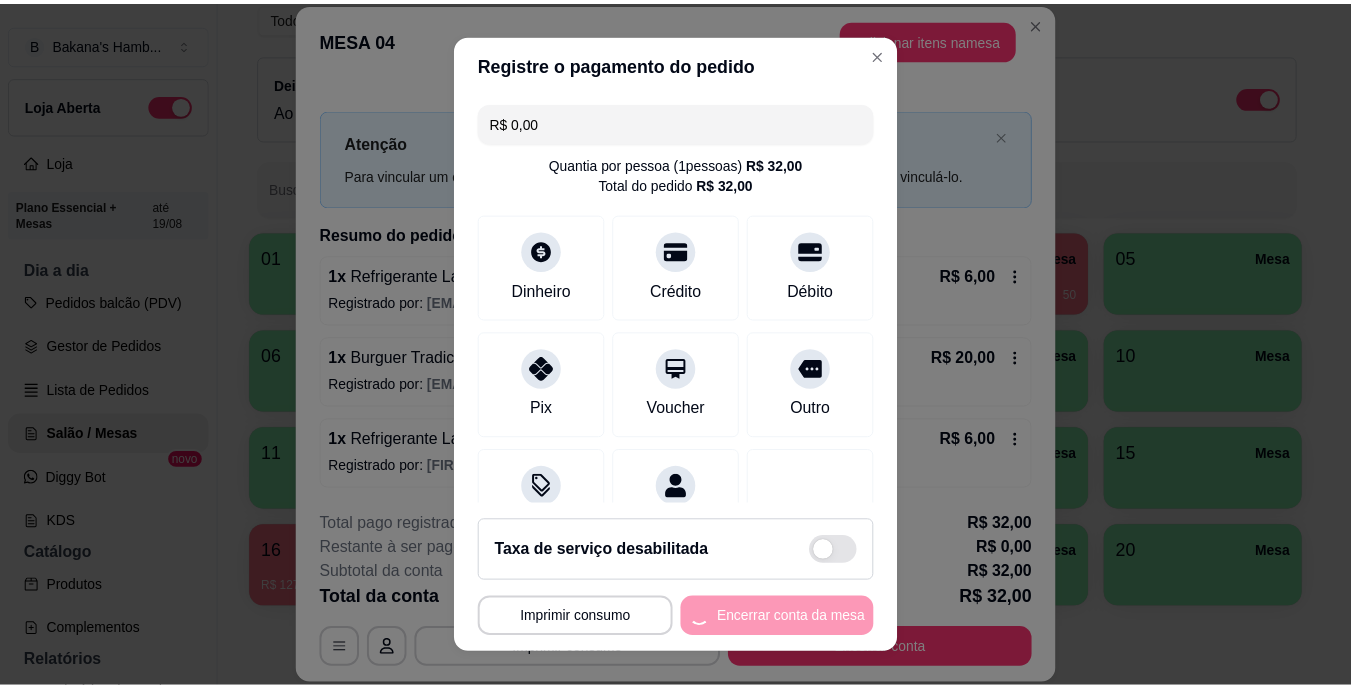scroll, scrollTop: 0, scrollLeft: 0, axis: both 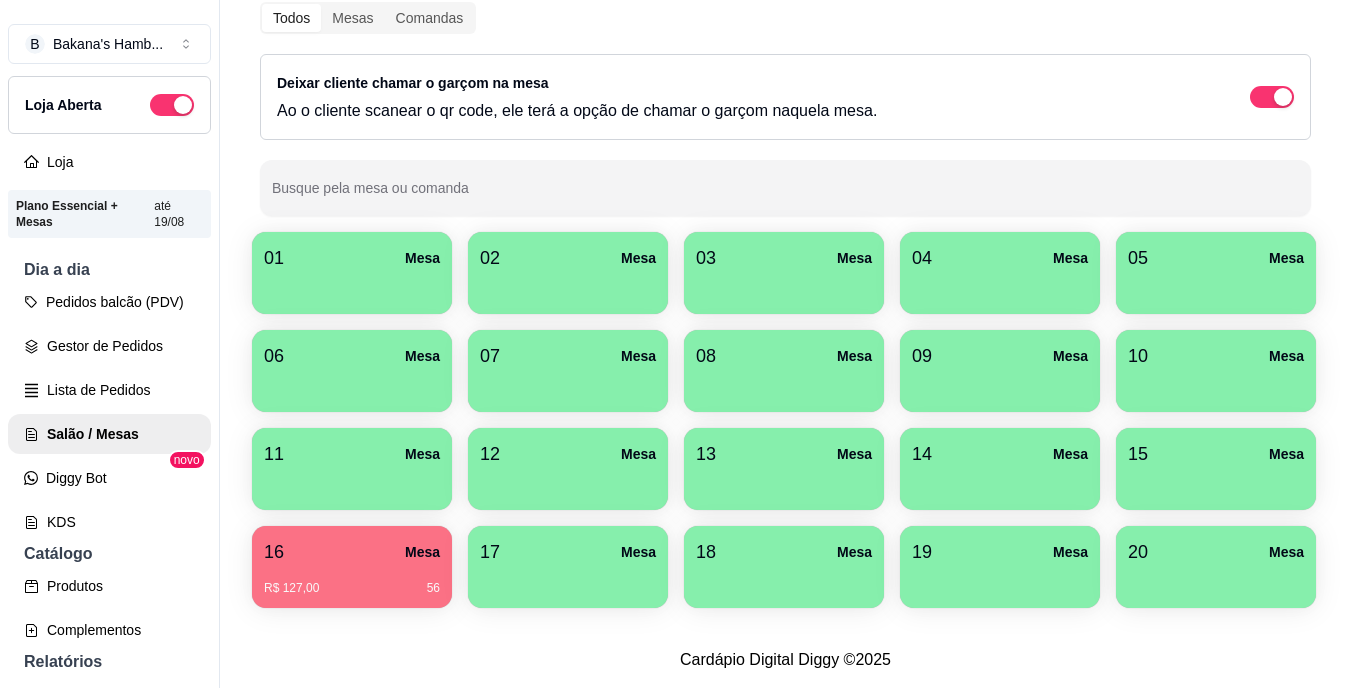 click on "01 Mesa 02 Mesa 03 Mesa 04 Mesa 05 Mesa 06 Mesa 07 Mesa 08 Mesa 09 Mesa 10 Mesa 11 Mesa 12 Mesa 13 Mesa 14 Mesa 15 Mesa 16 Mesa R$ 127,00 56 17 Mesa 18 Mesa 19 Mesa 20 Mesa" at bounding box center [785, 420] 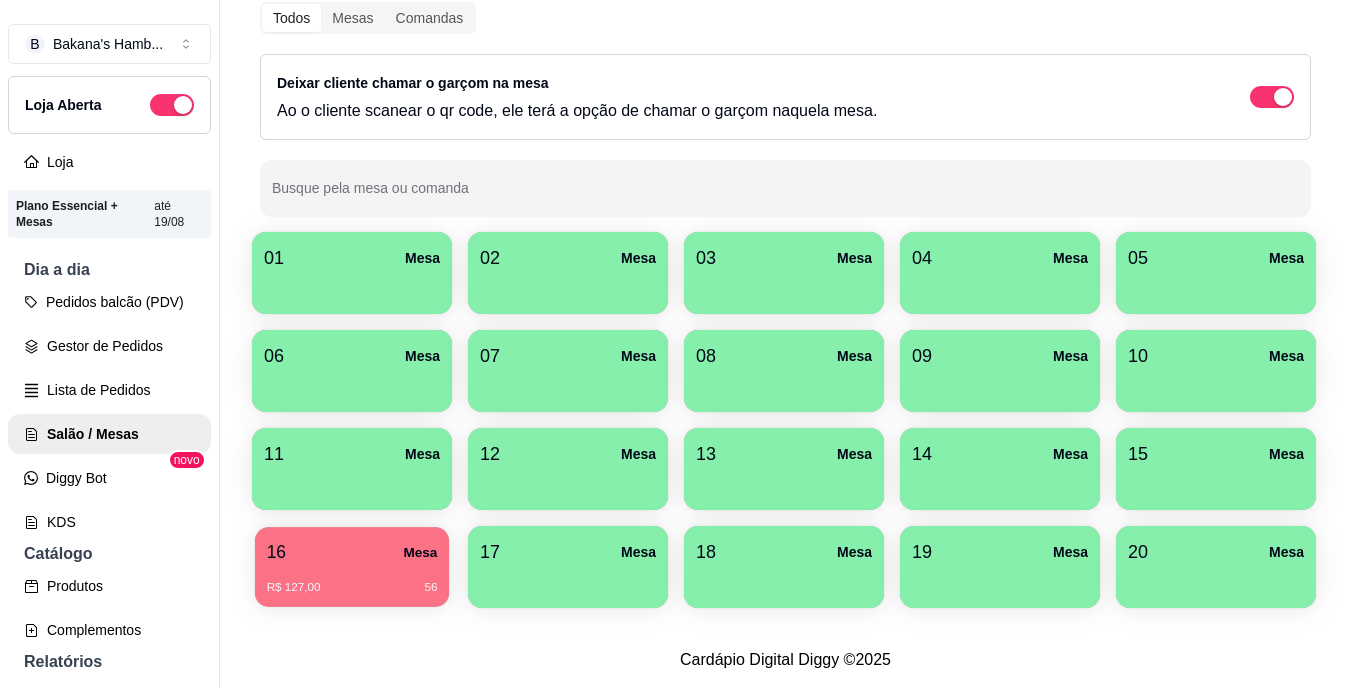 click on "R$ 127,00 56" at bounding box center (352, 580) 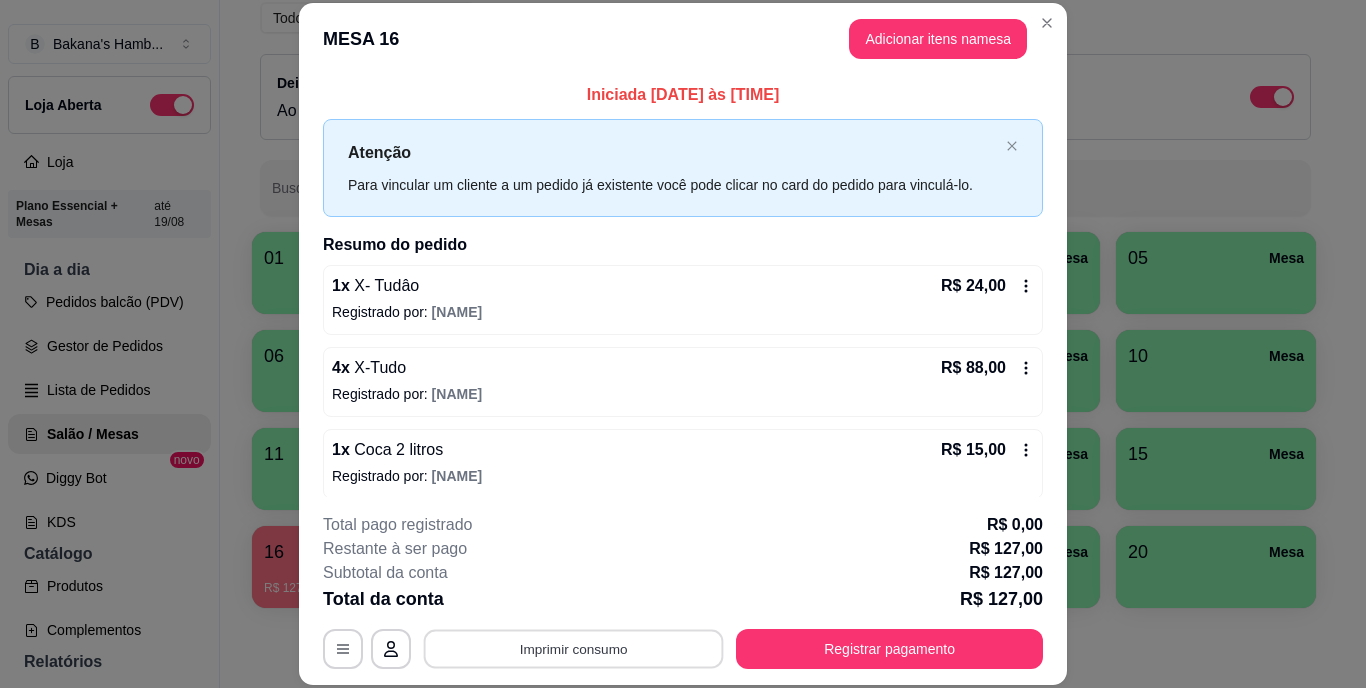 click on "Imprimir consumo" at bounding box center [574, 648] 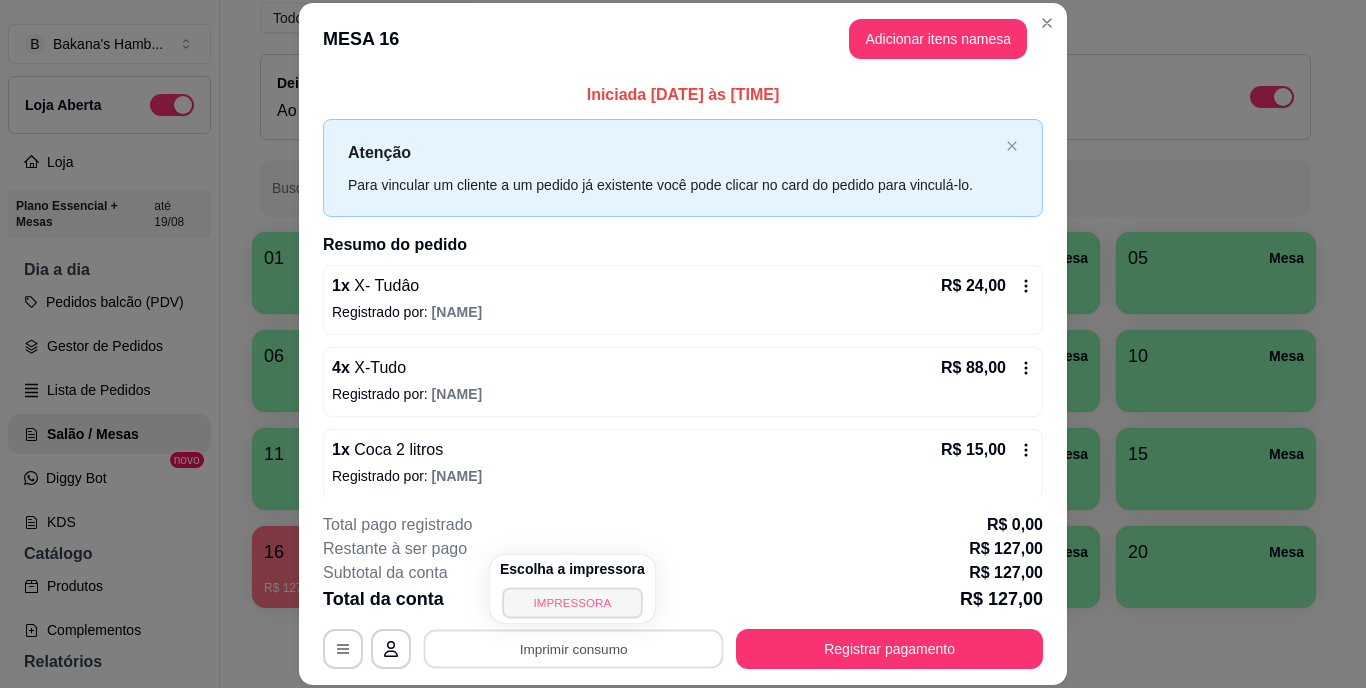 click on "IMPRESSORA" at bounding box center (572, 602) 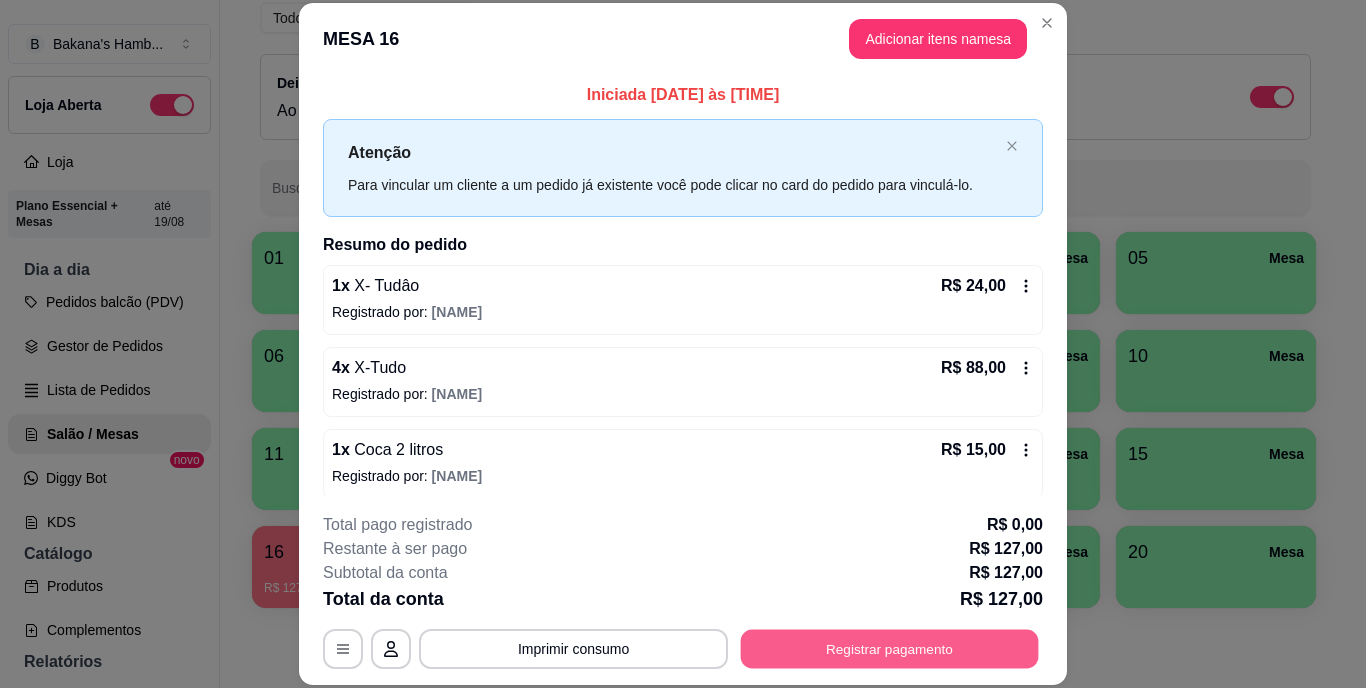 click on "Registrar pagamento" at bounding box center [890, 648] 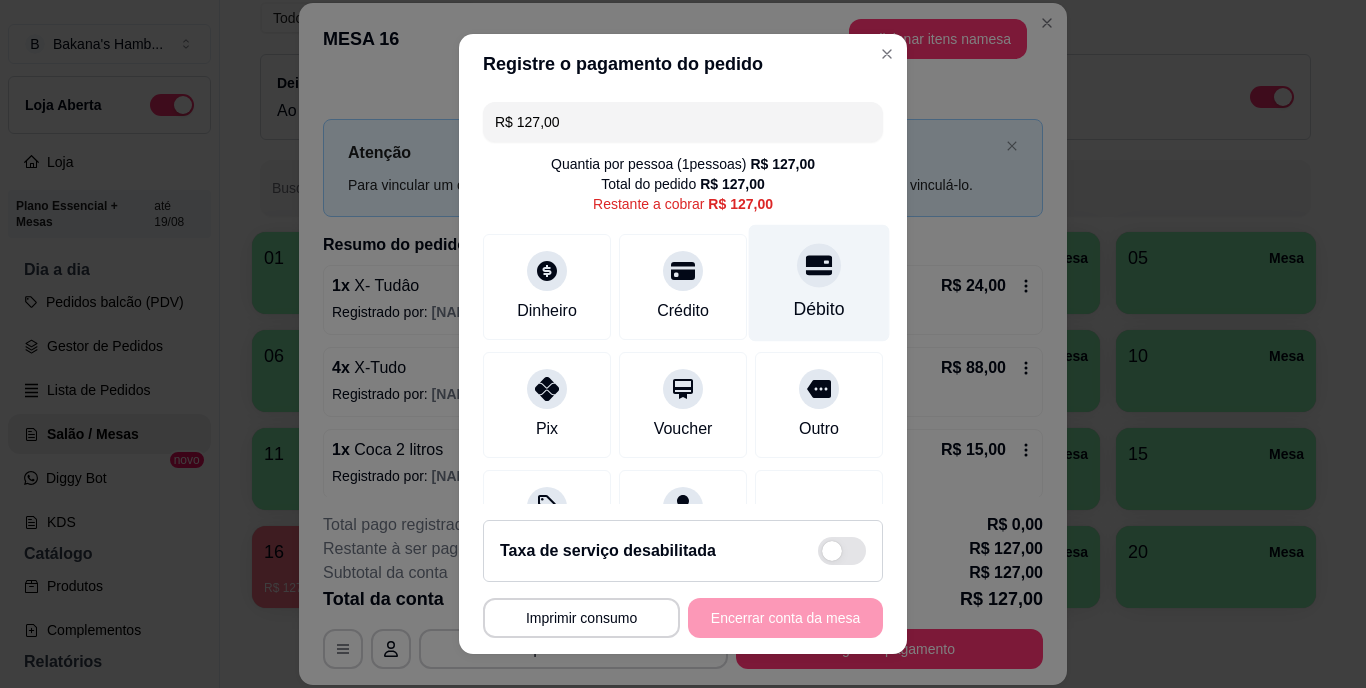 click on "Débito" at bounding box center [819, 310] 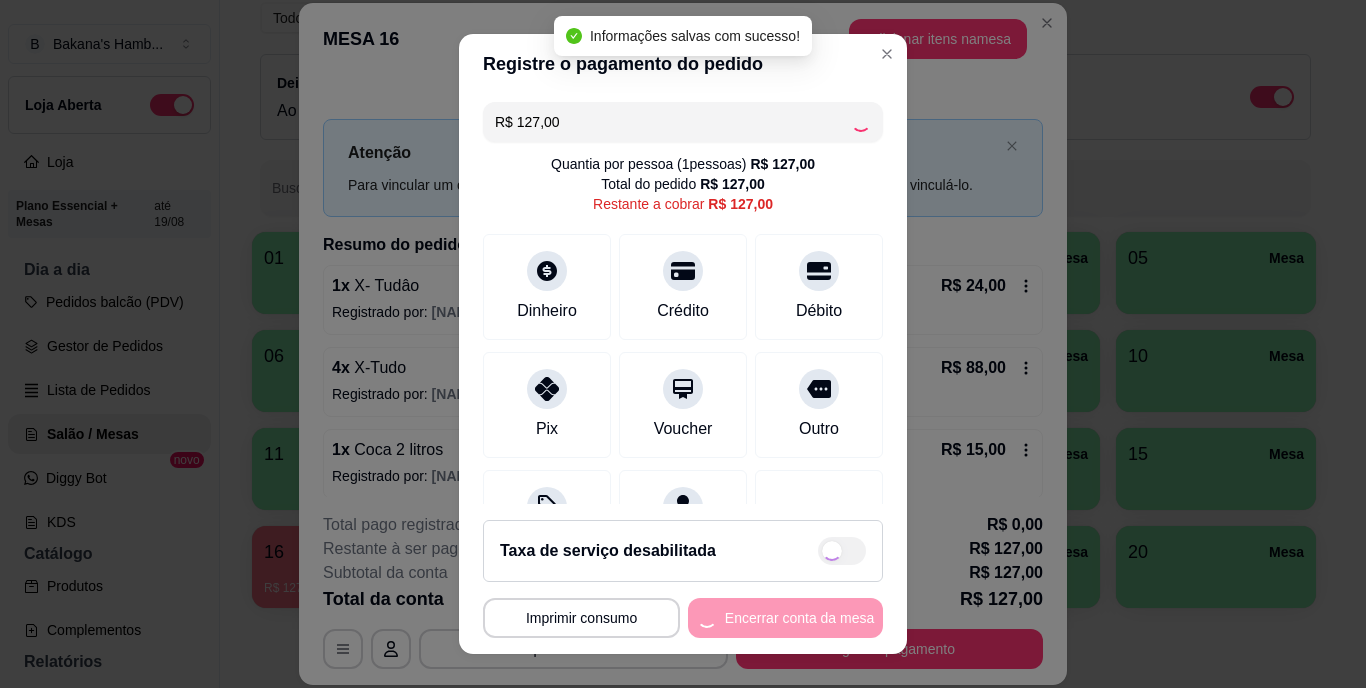 type on "R$ 0,00" 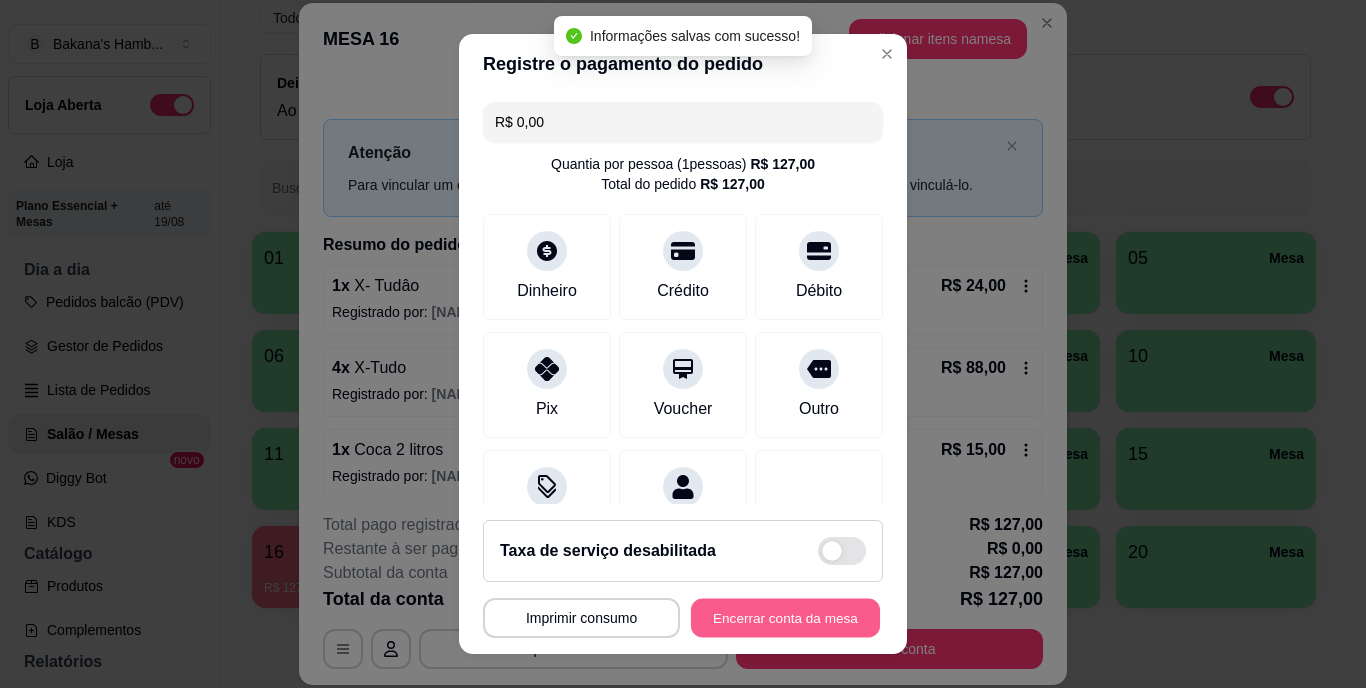 click on "Encerrar conta da mesa" at bounding box center (785, 617) 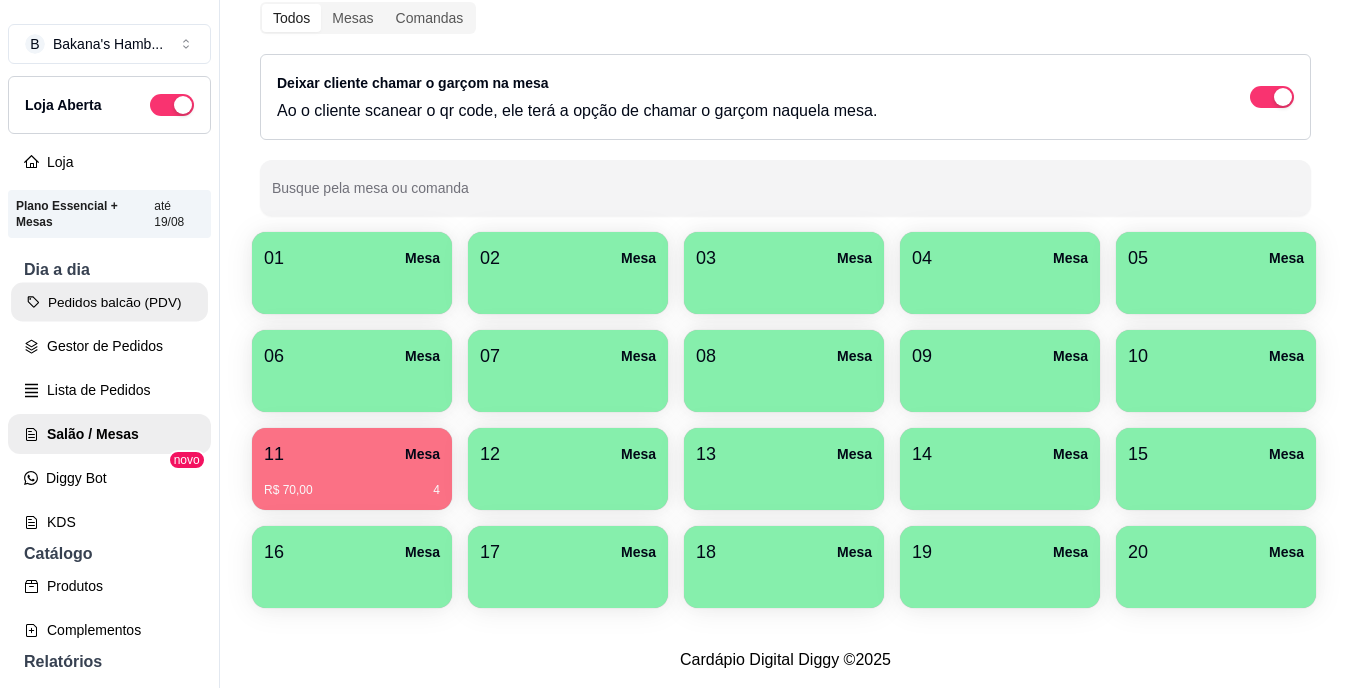 click on "Pedidos balcão (PDV)" at bounding box center [109, 302] 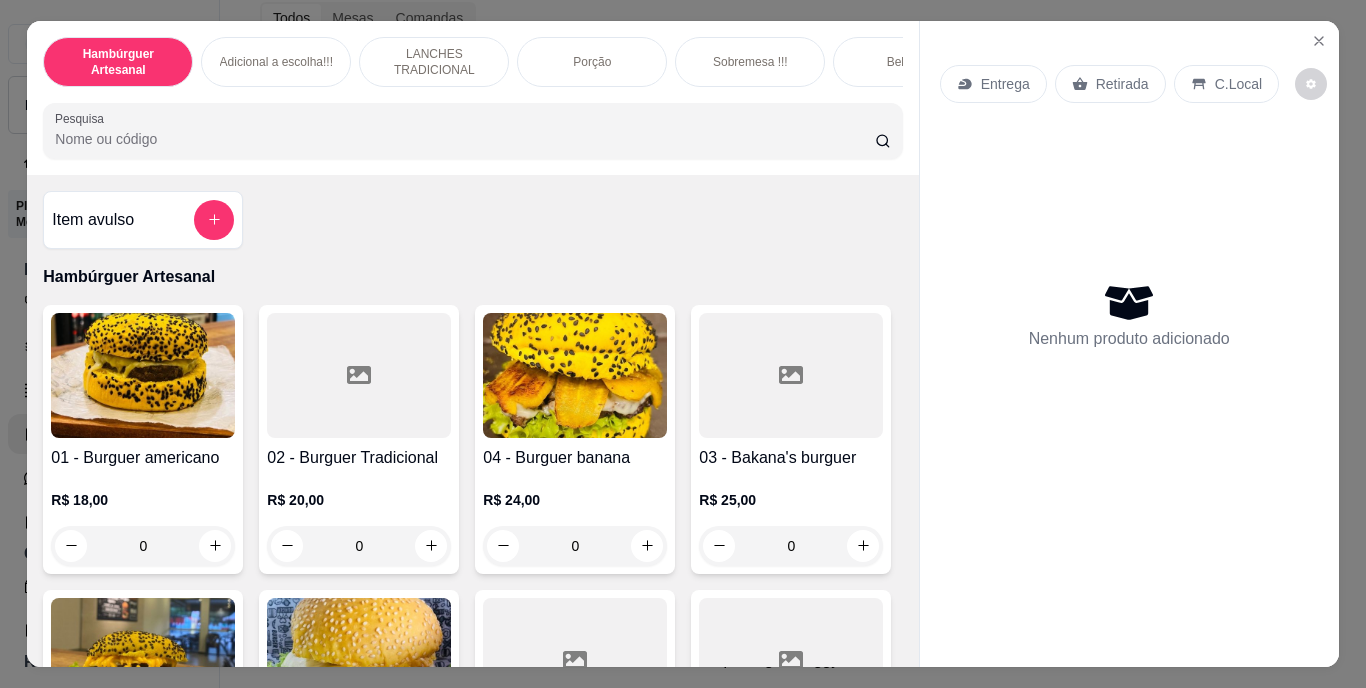 click on "Pesquisa" at bounding box center (465, 139) 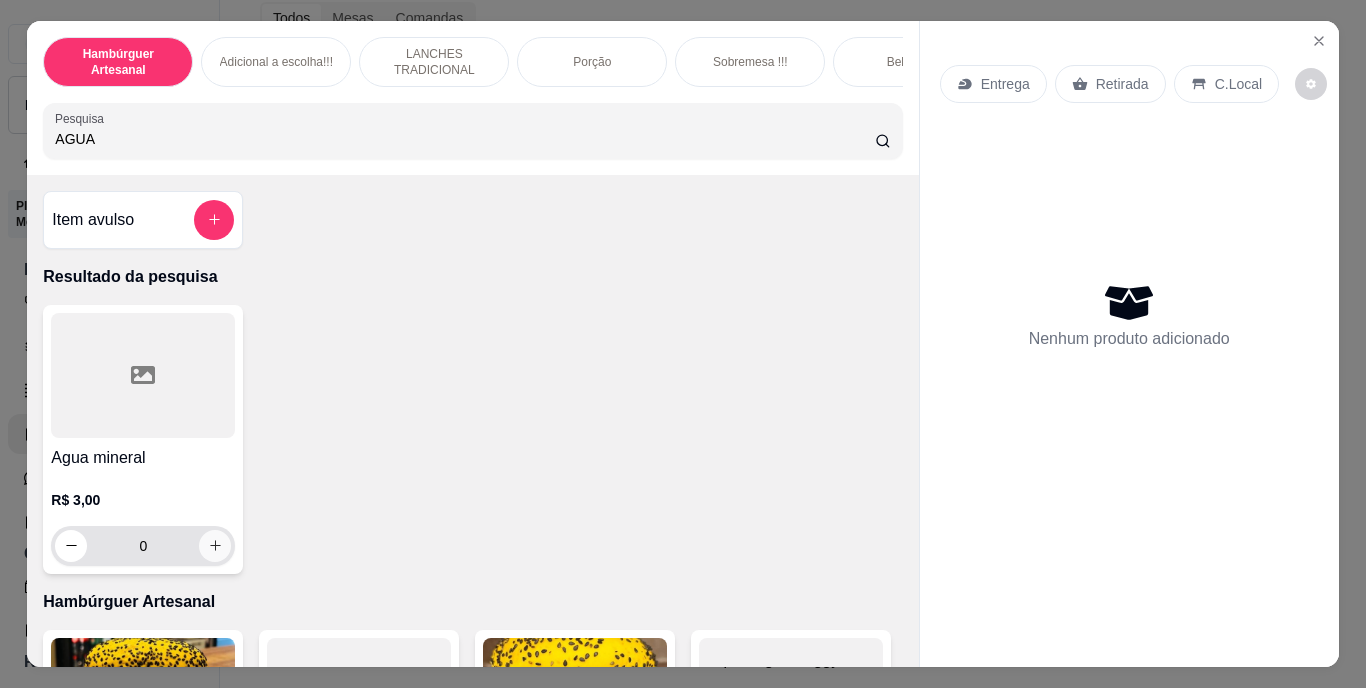type on "AGUA" 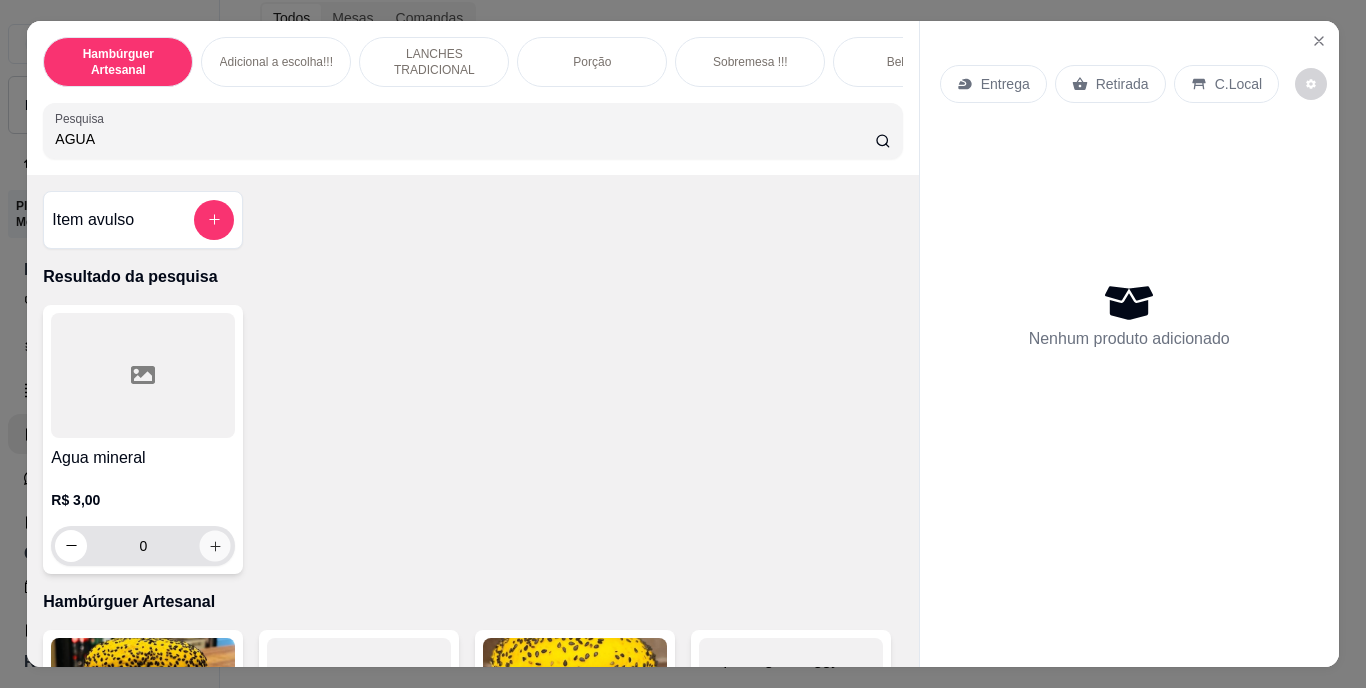 click 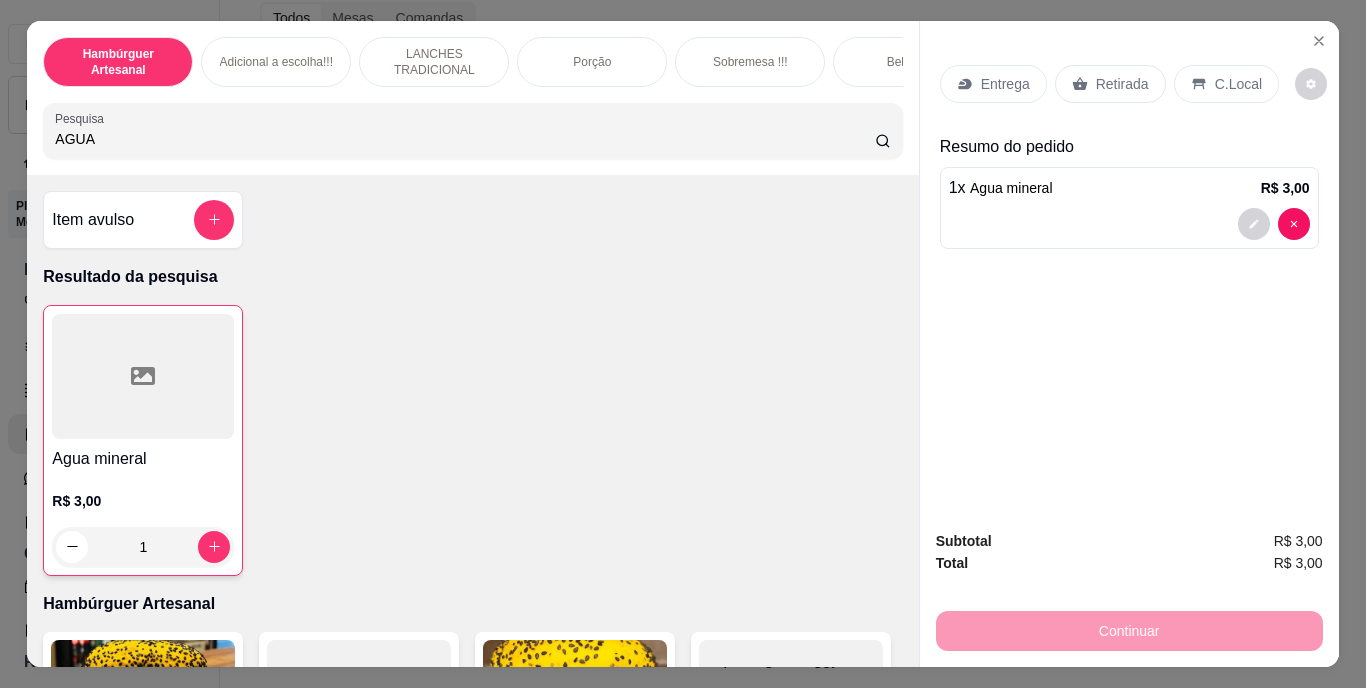 click 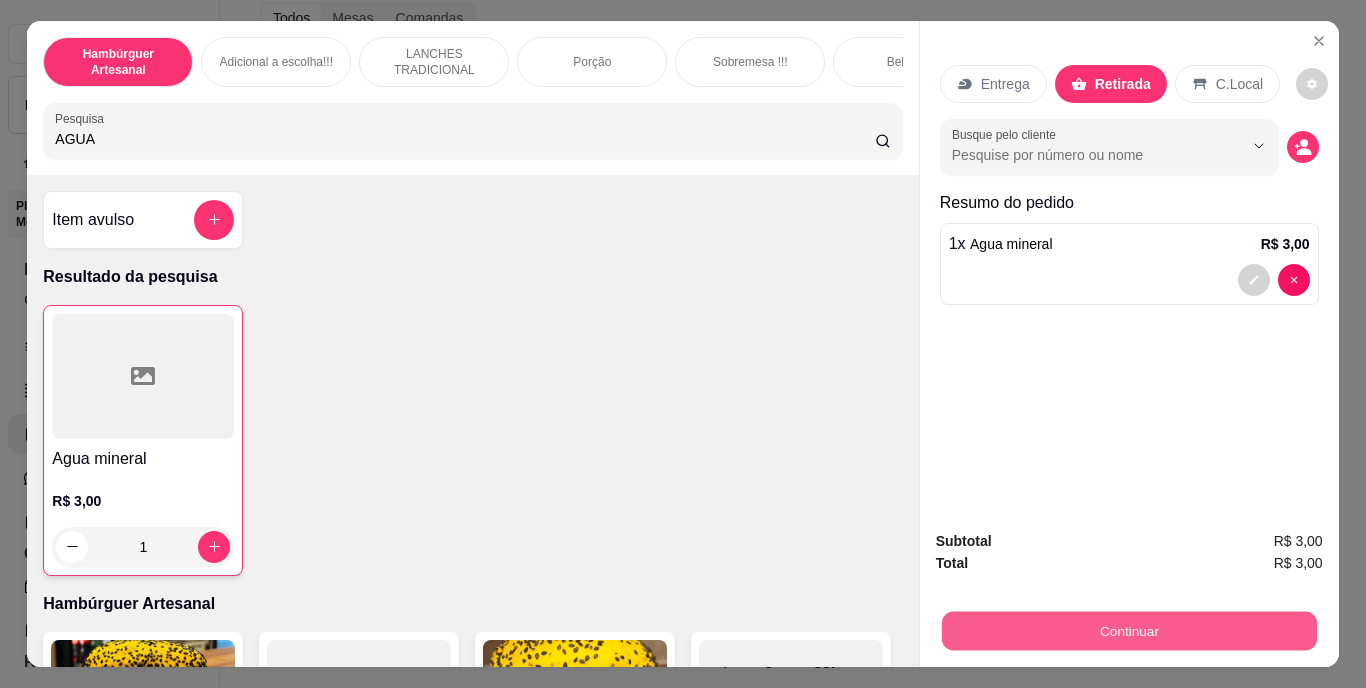 click on "Continuar" at bounding box center [1128, 631] 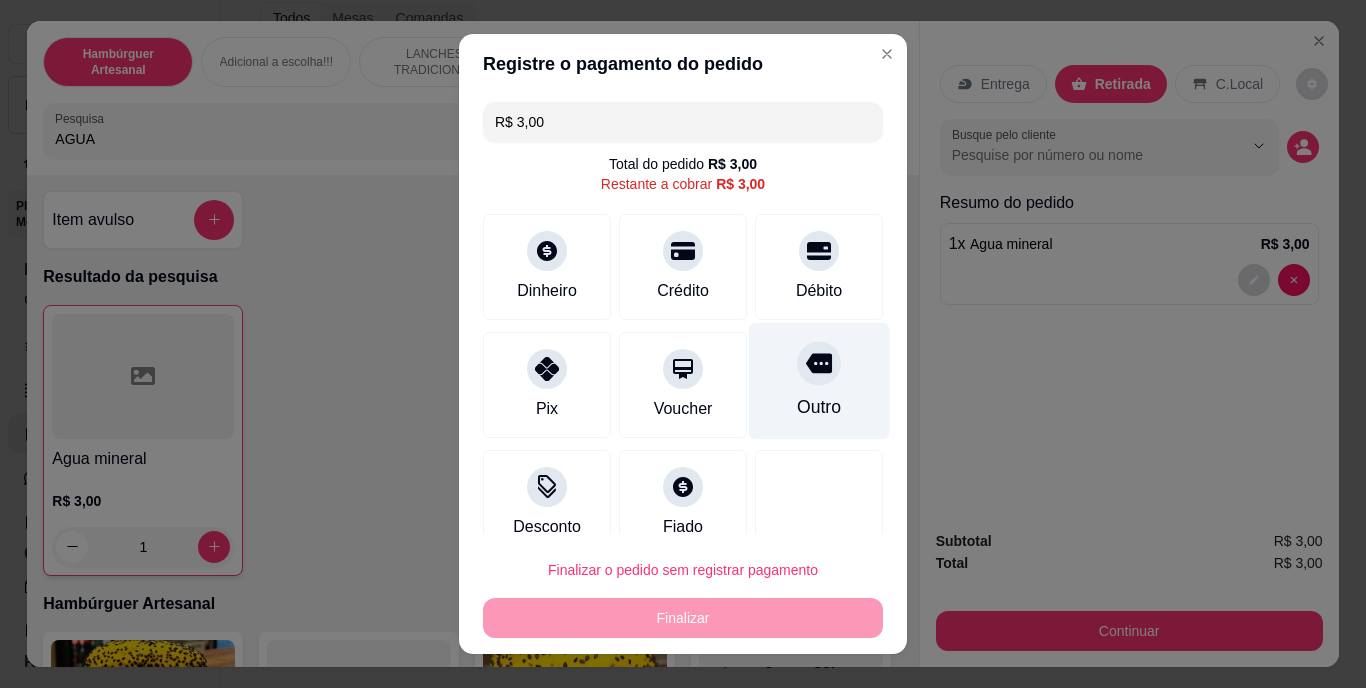 click on "Outro" at bounding box center (819, 408) 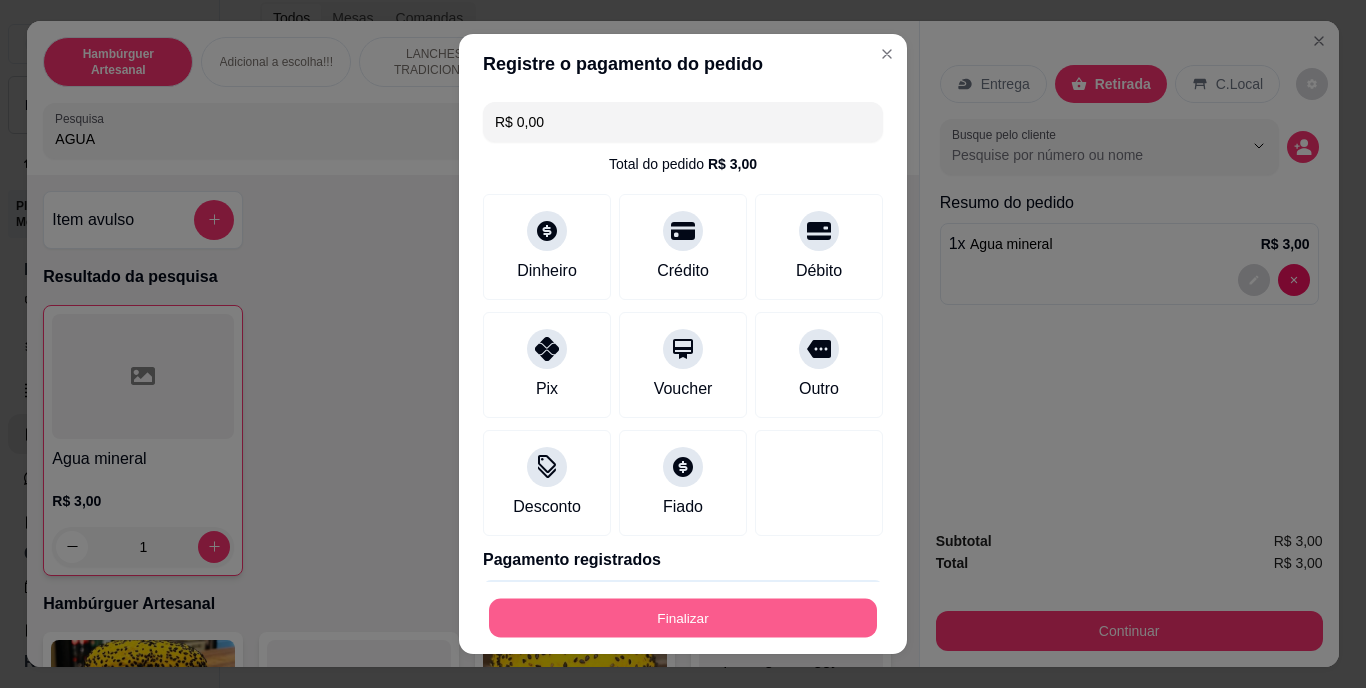 click on "Finalizar" at bounding box center (683, 617) 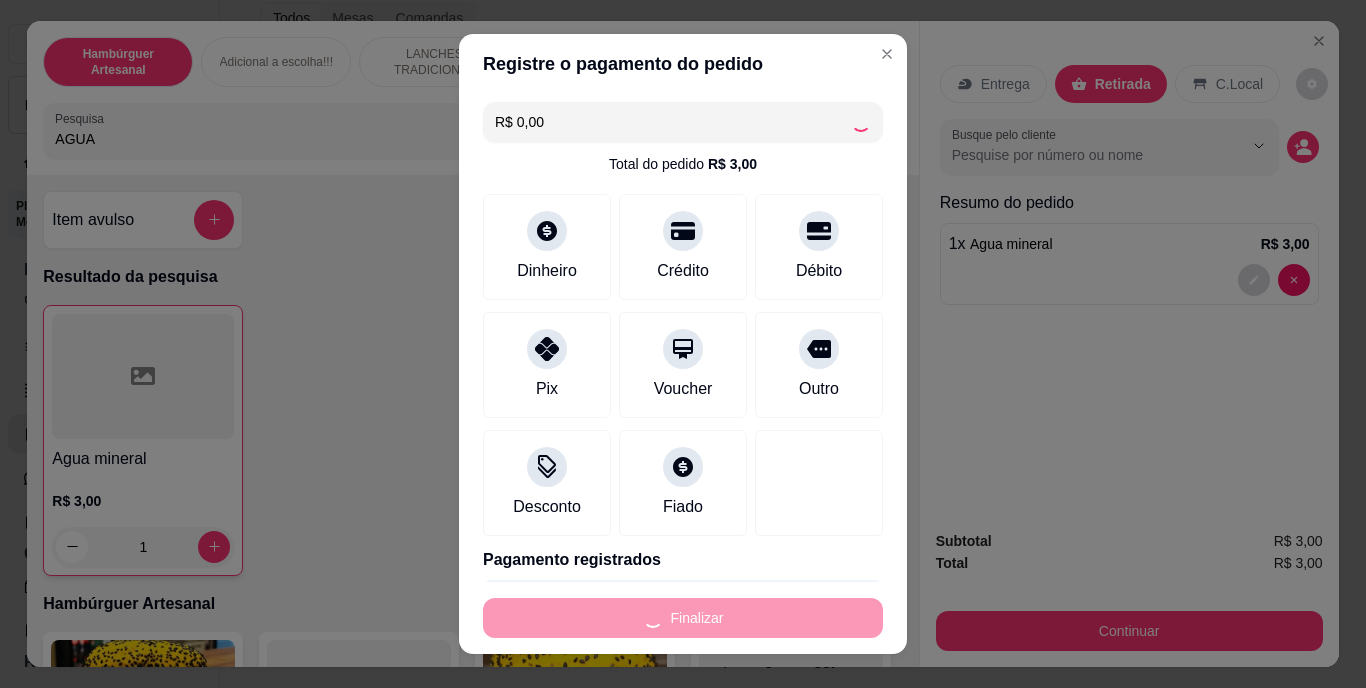 type on "0" 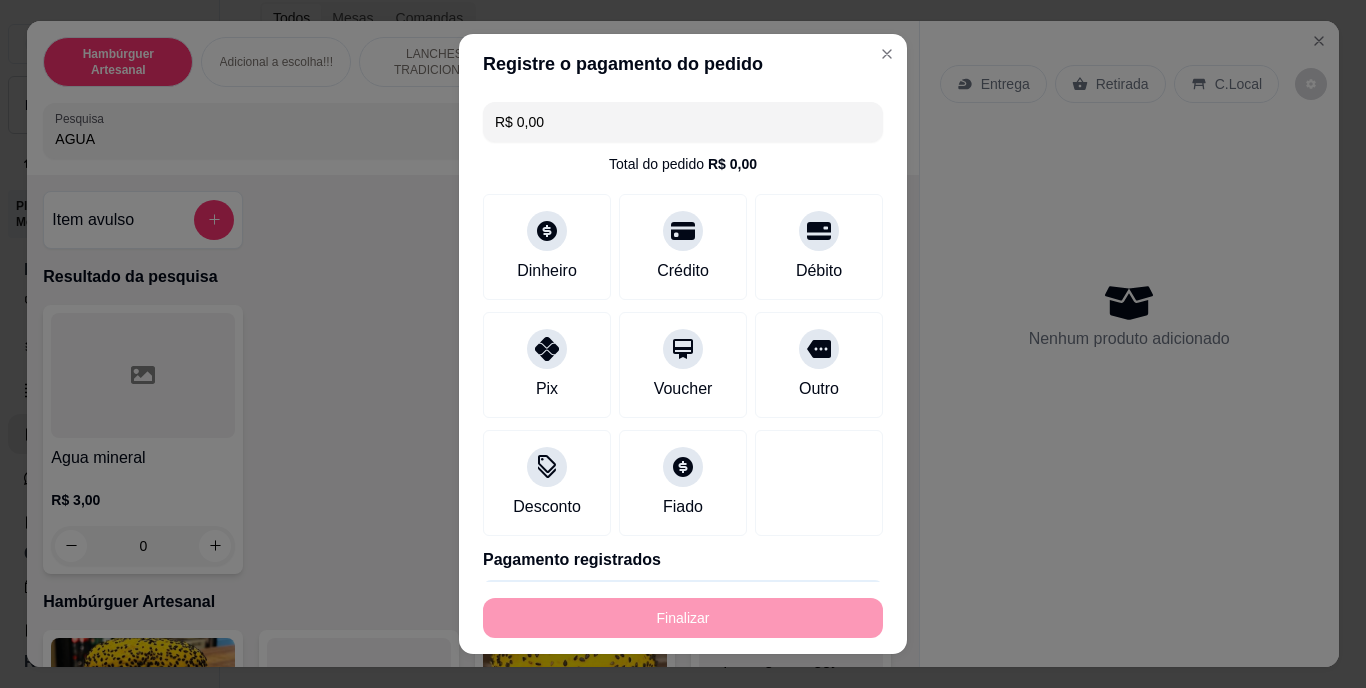 type on "-R$ 3,00" 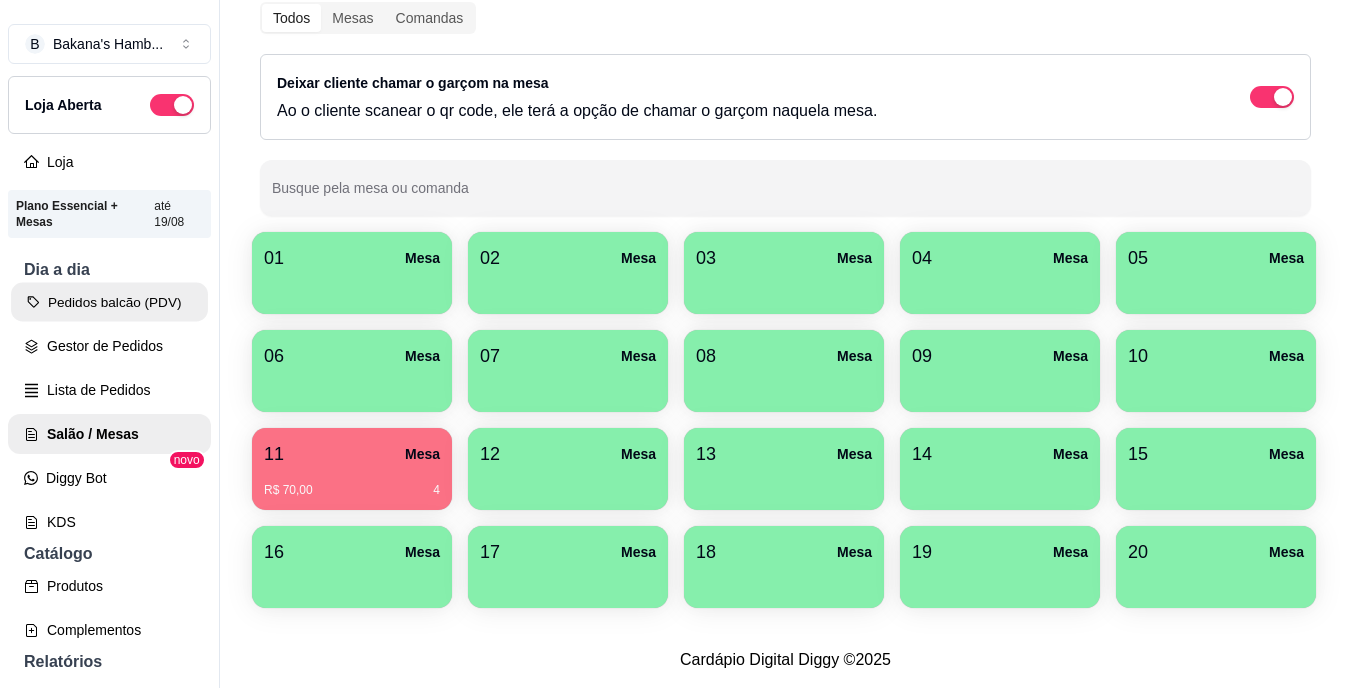 click on "Pedidos balcão (PDV)" at bounding box center [109, 302] 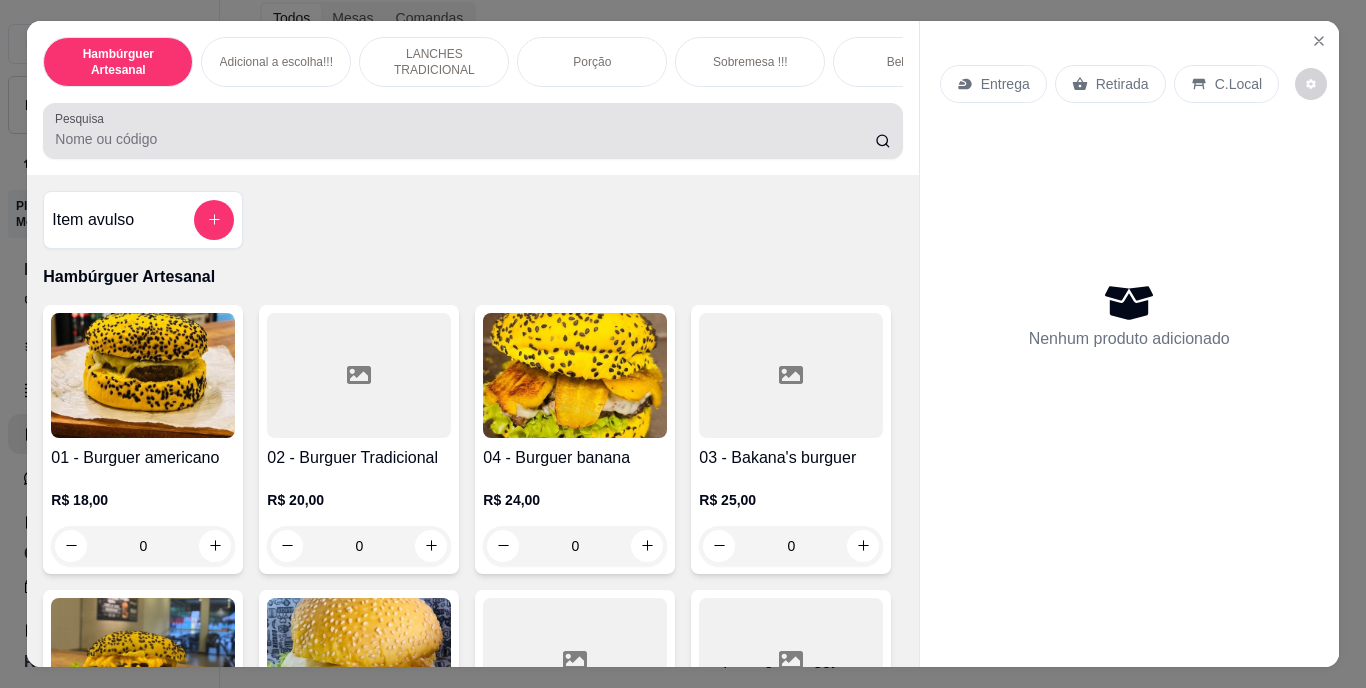 click at bounding box center [472, 131] 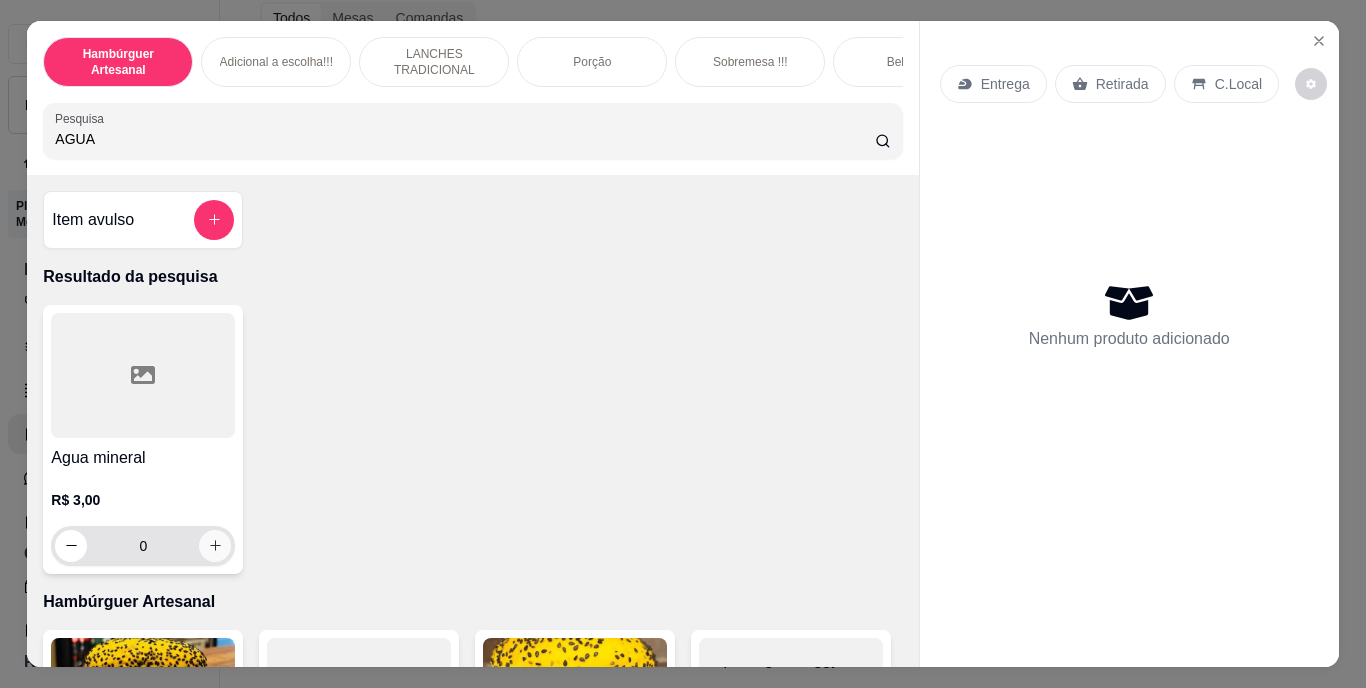 type on "AGUA" 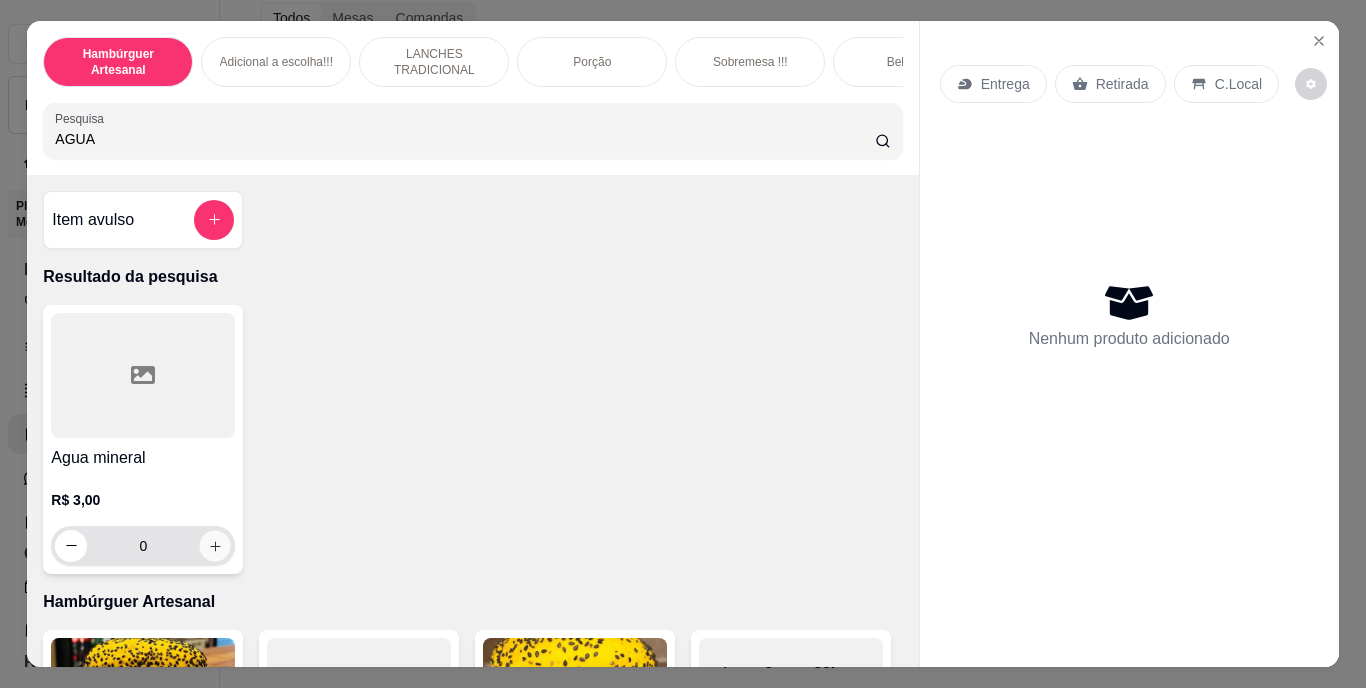 click 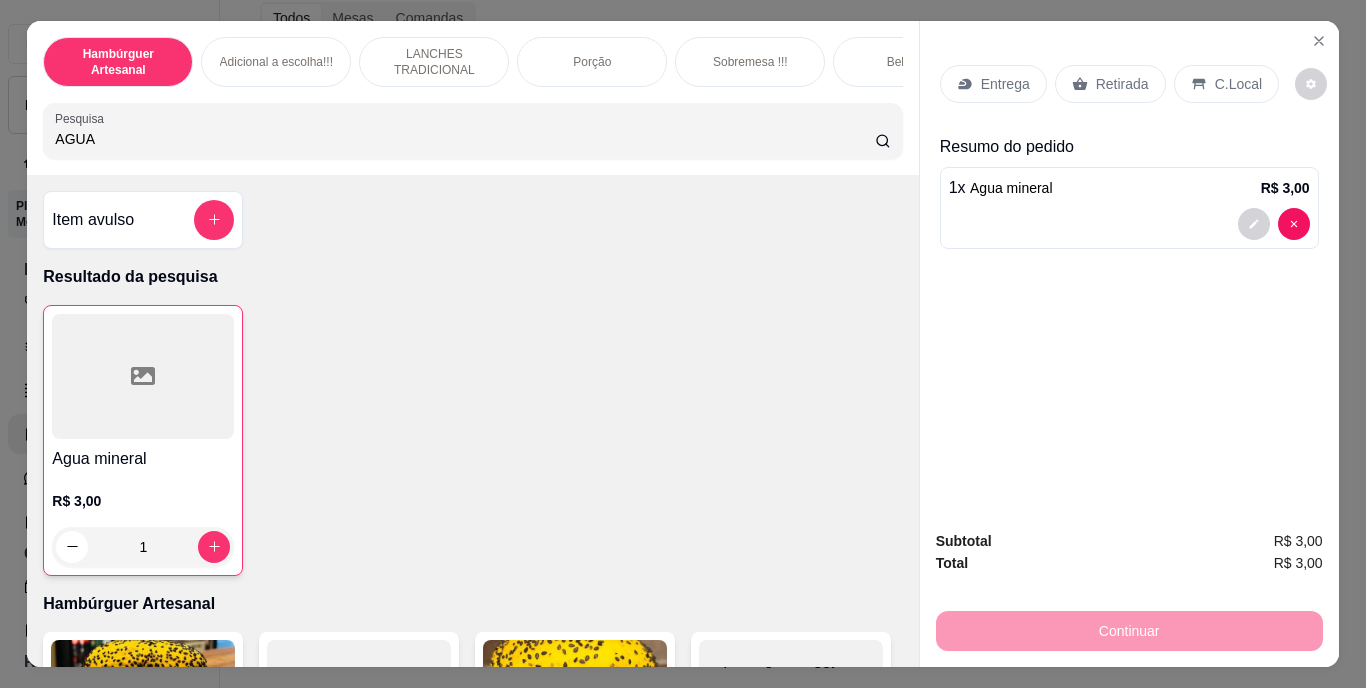 click on "Retirada" at bounding box center (1122, 84) 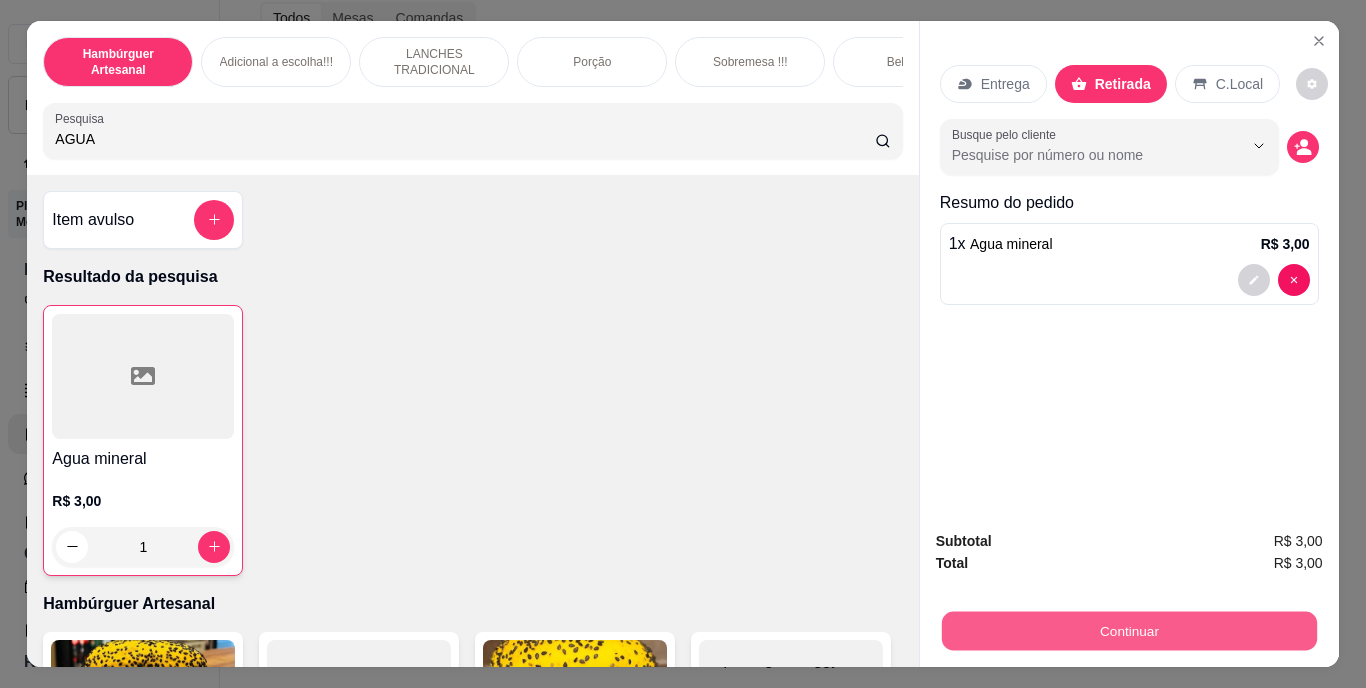click on "Continuar" at bounding box center [1128, 631] 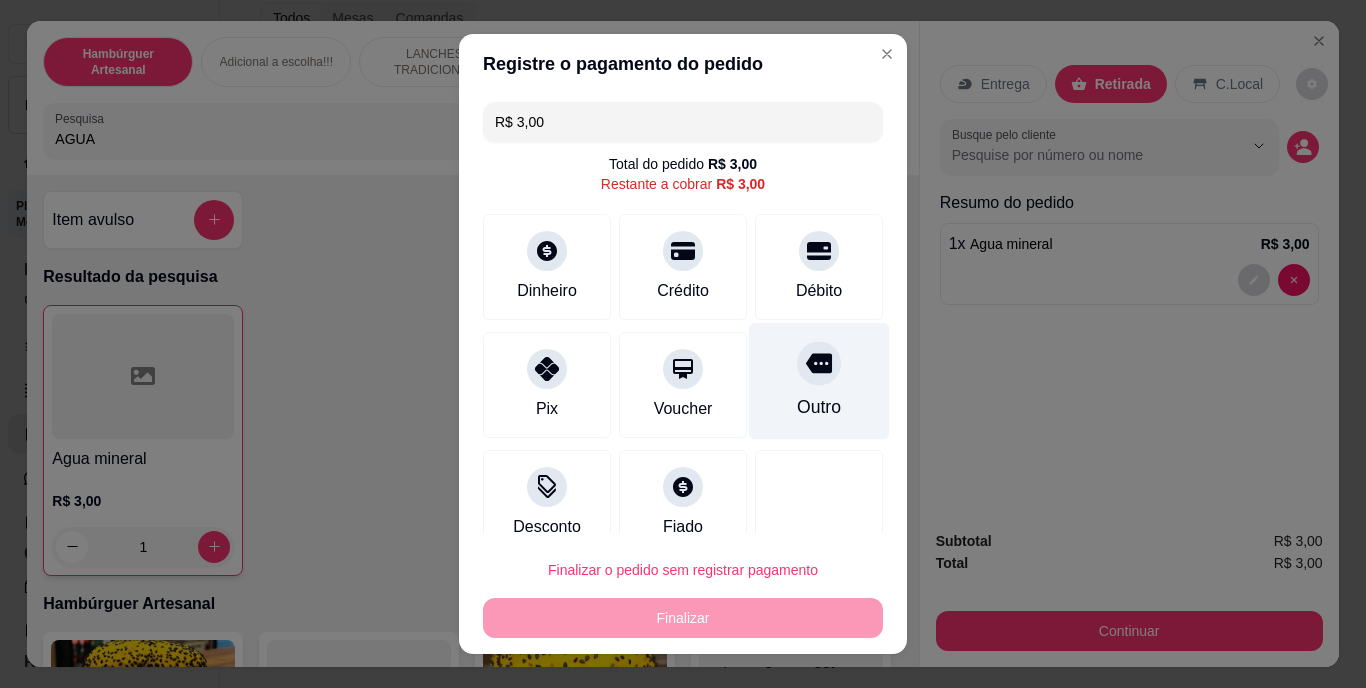 click on "Outro" at bounding box center [819, 381] 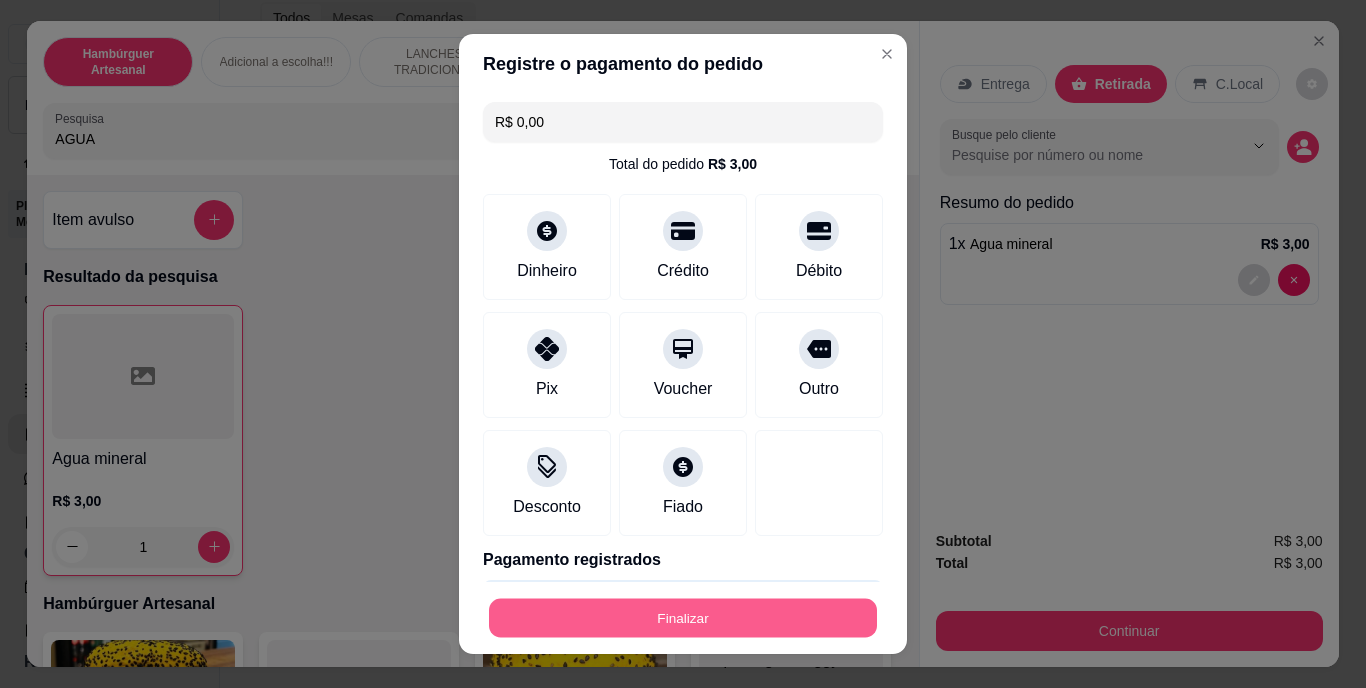 click on "Finalizar" at bounding box center (683, 617) 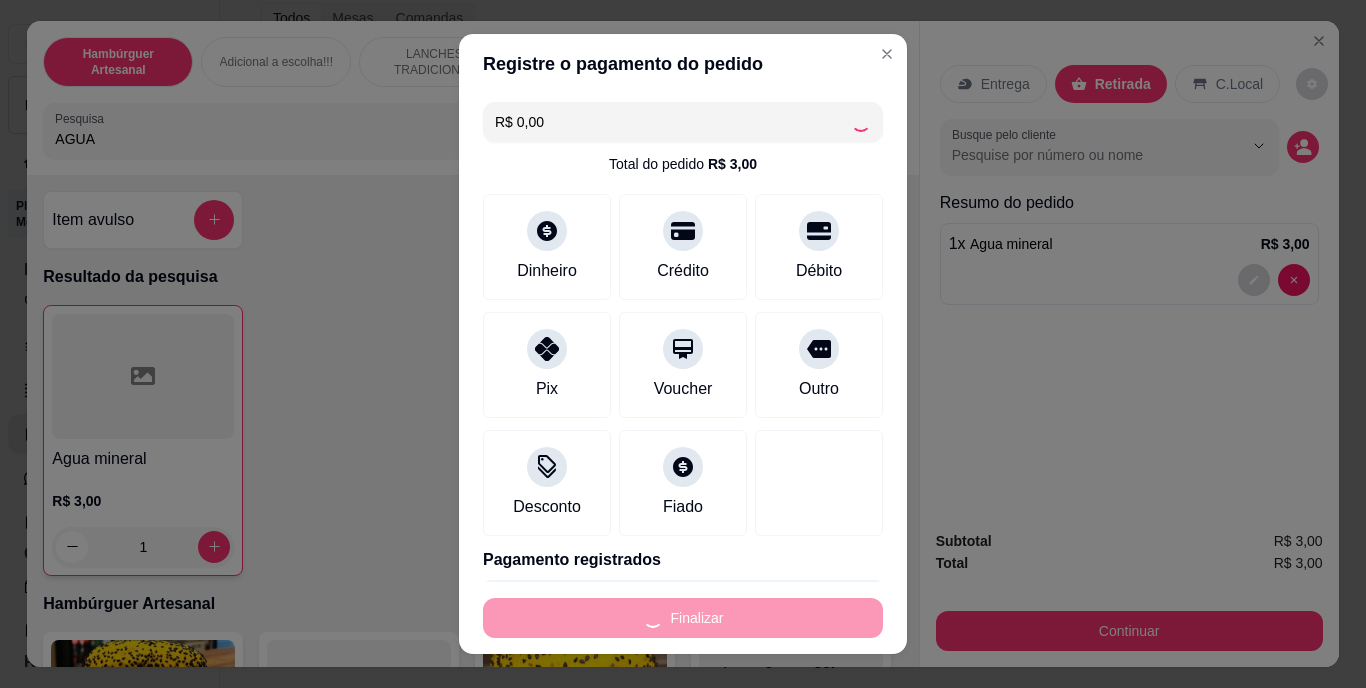 type on "0" 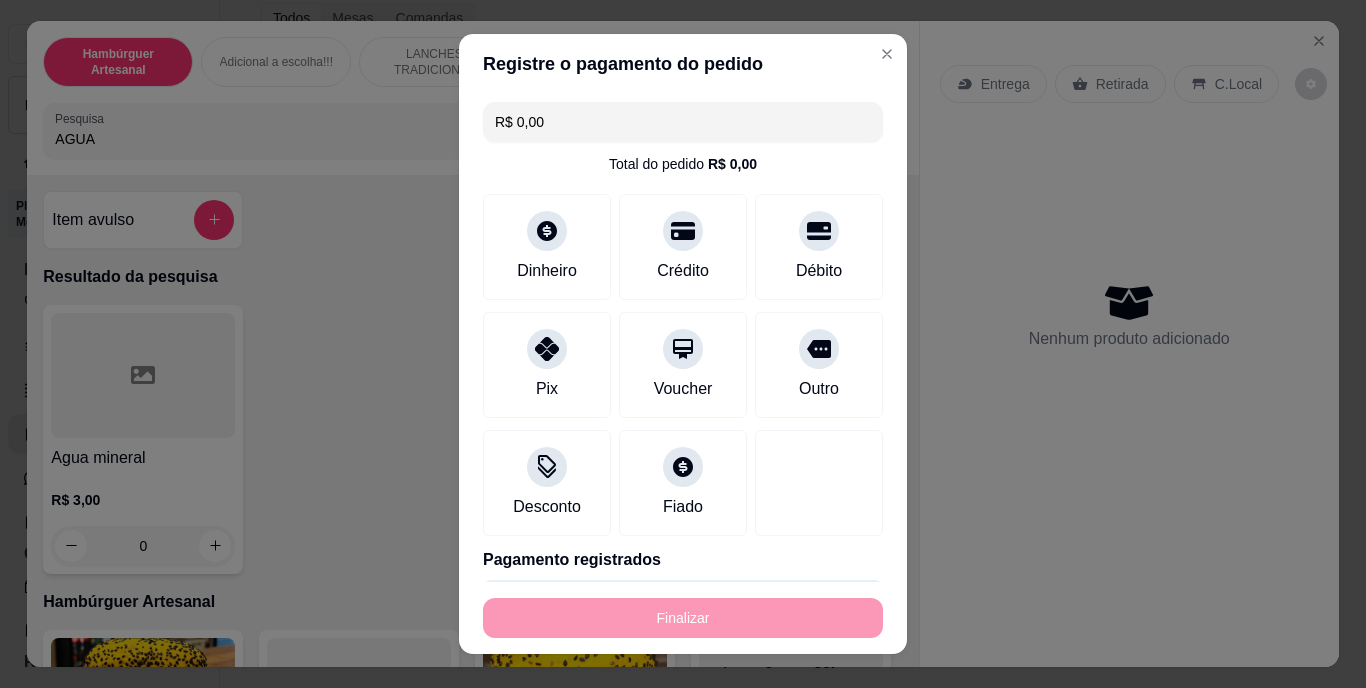 type on "-R$ 3,00" 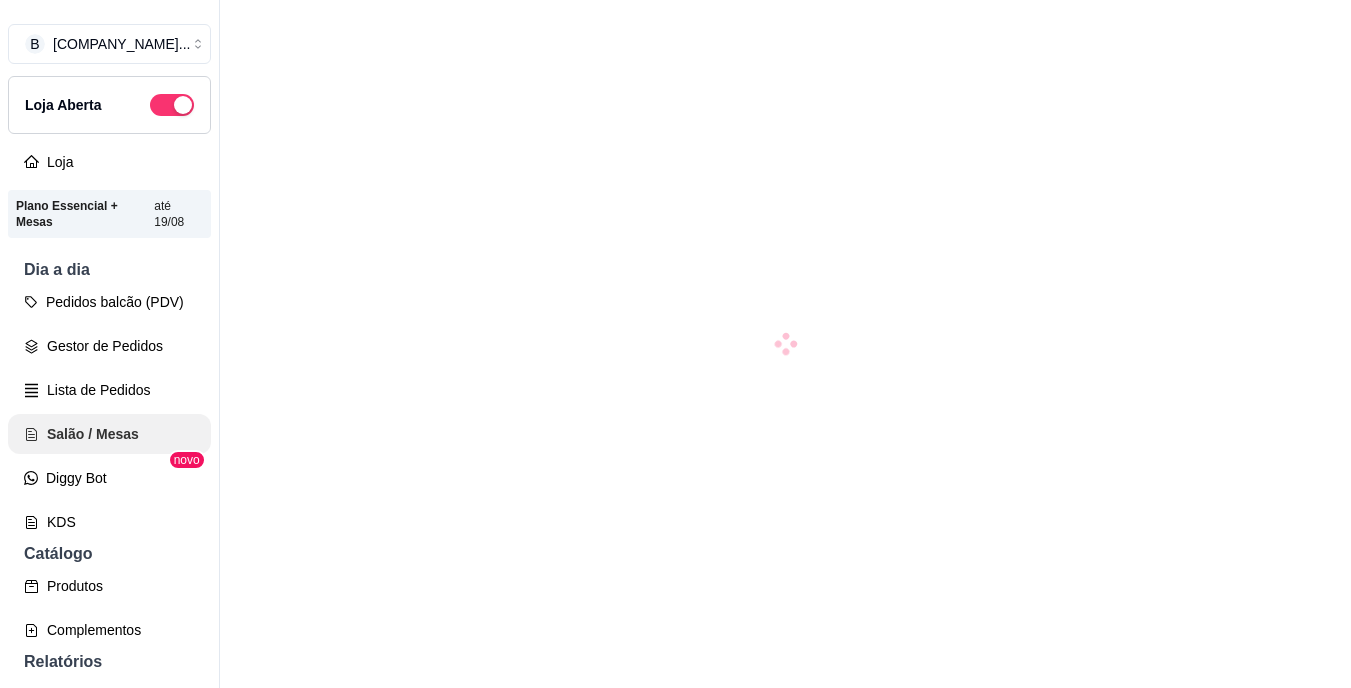 scroll, scrollTop: 0, scrollLeft: 0, axis: both 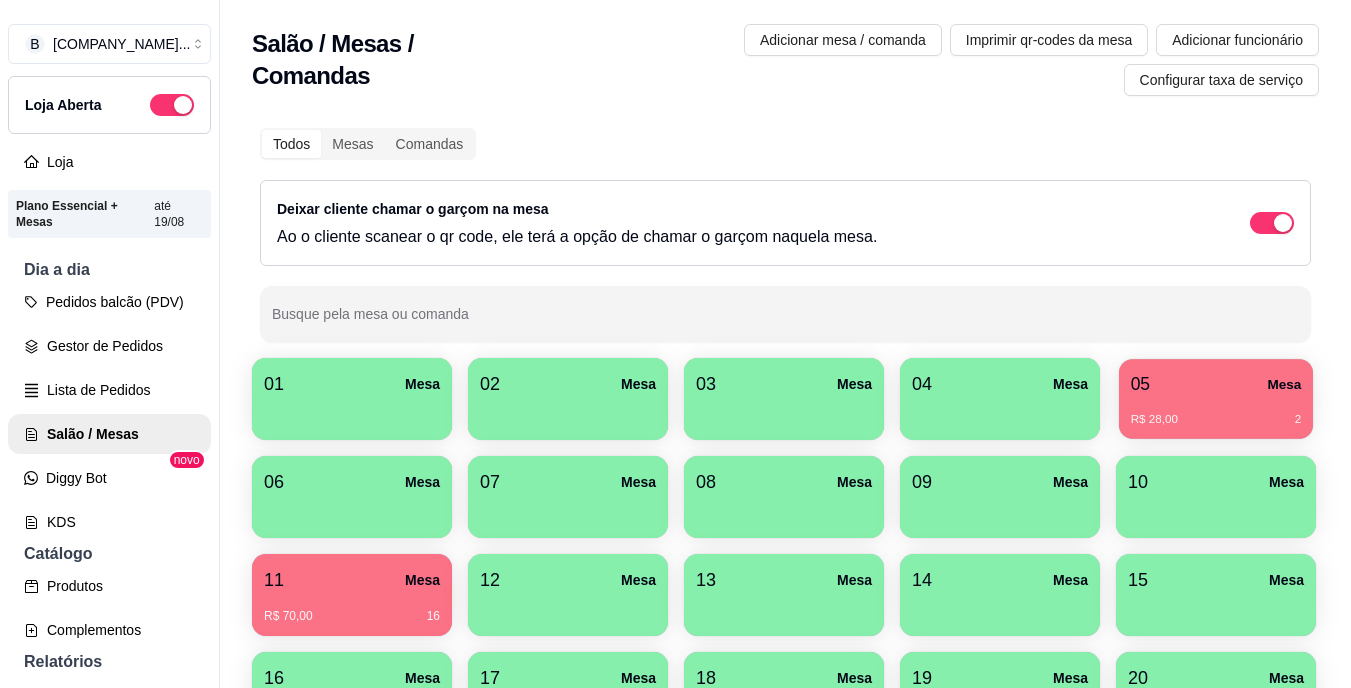 click on "05 Mesa" at bounding box center [1216, 384] 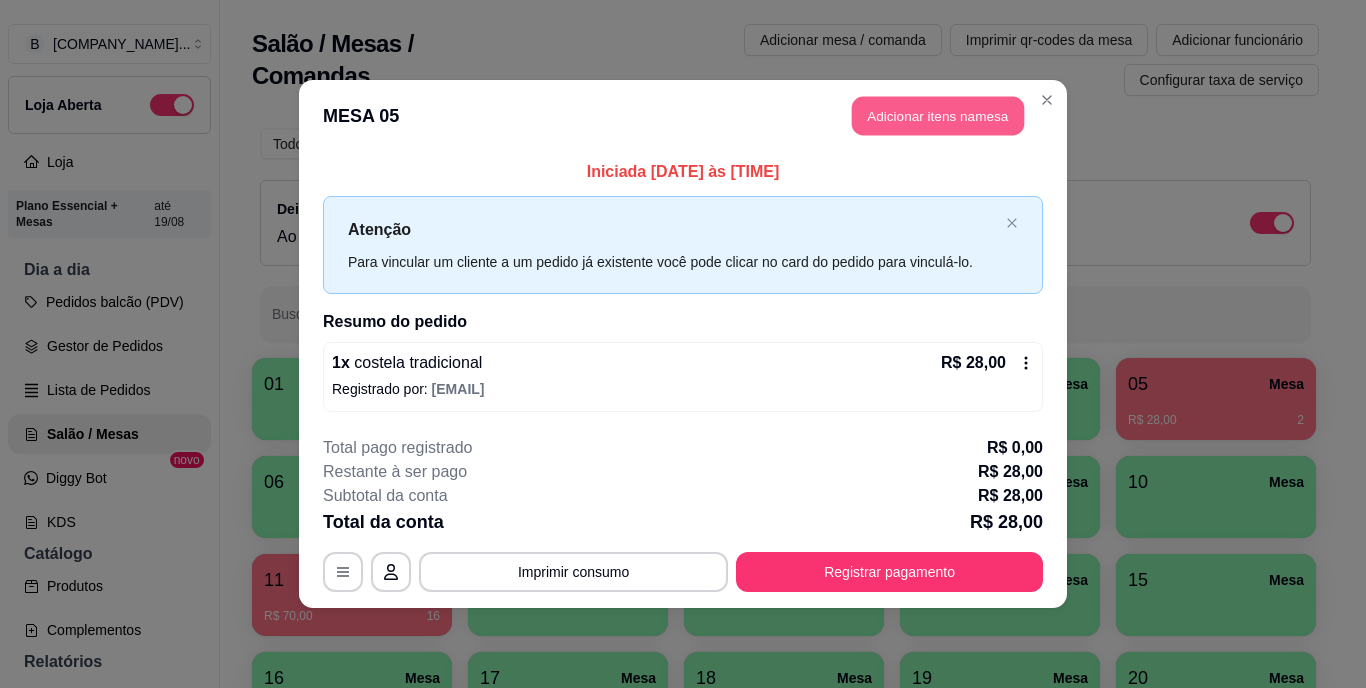click on "Adicionar itens na  mesa" at bounding box center (938, 116) 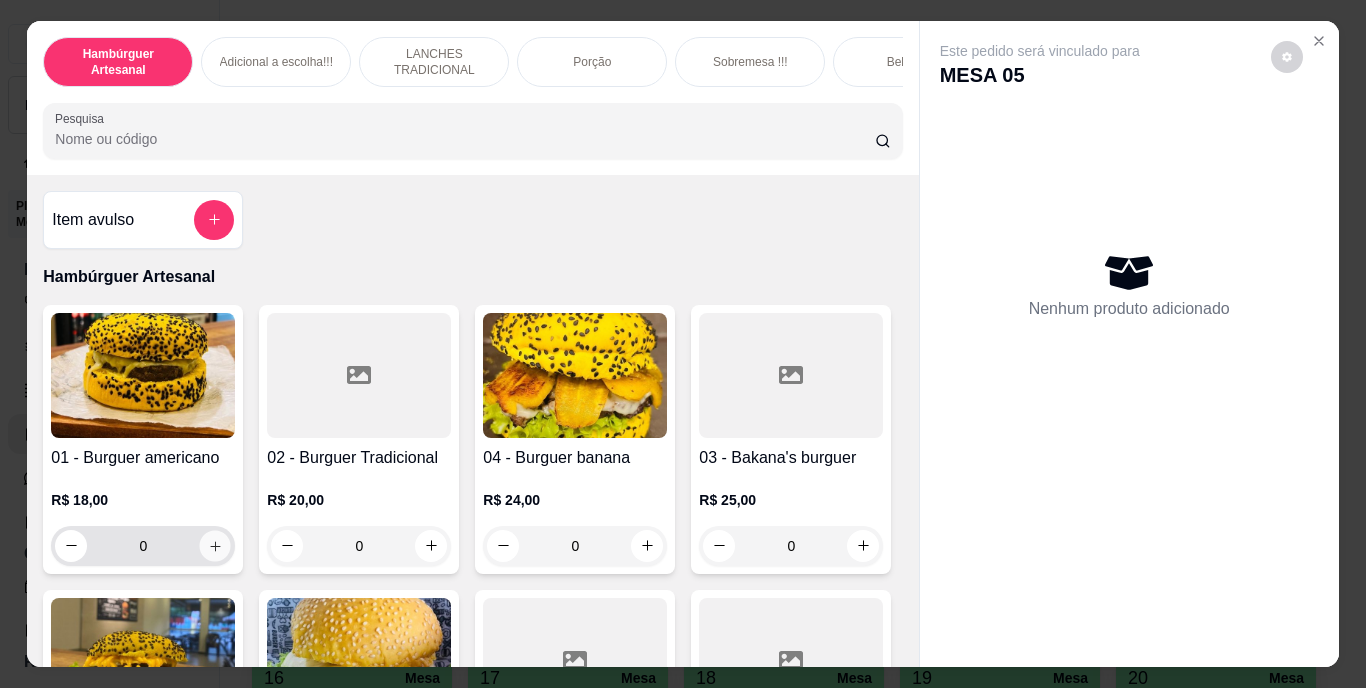 click on "0" at bounding box center [143, 546] 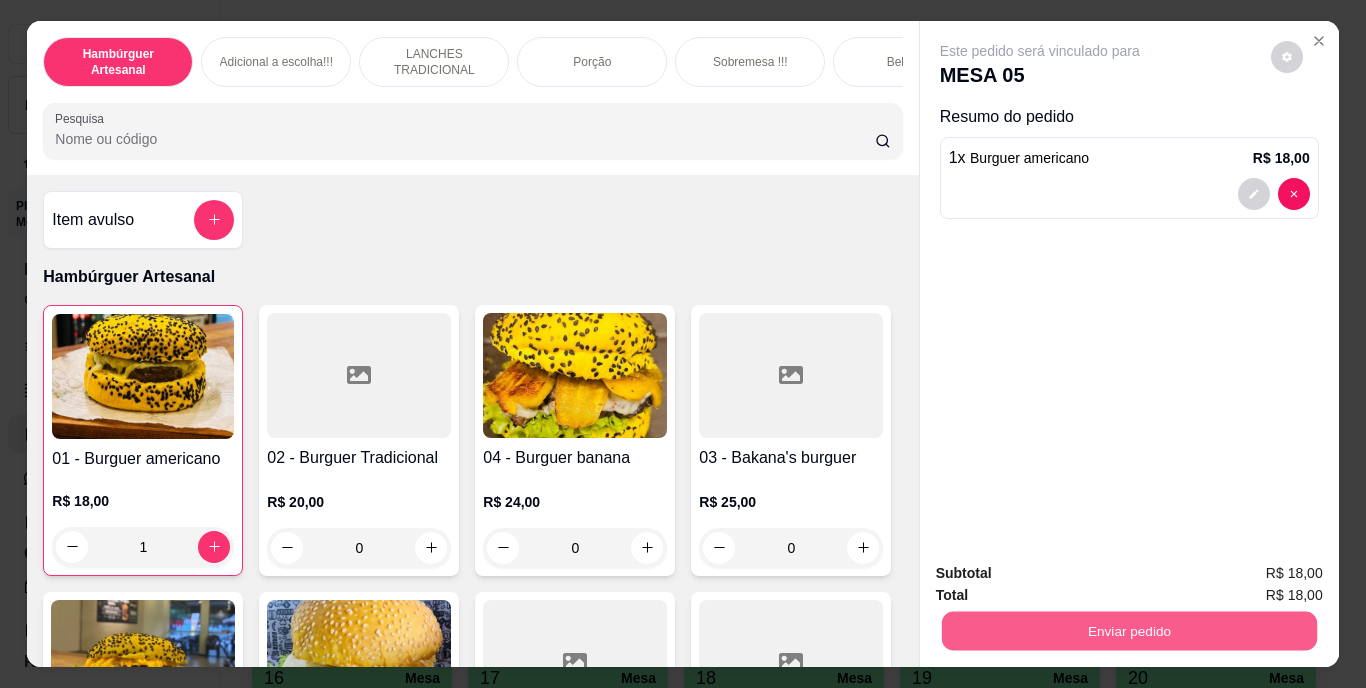 click on "Enviar pedido" at bounding box center [1128, 631] 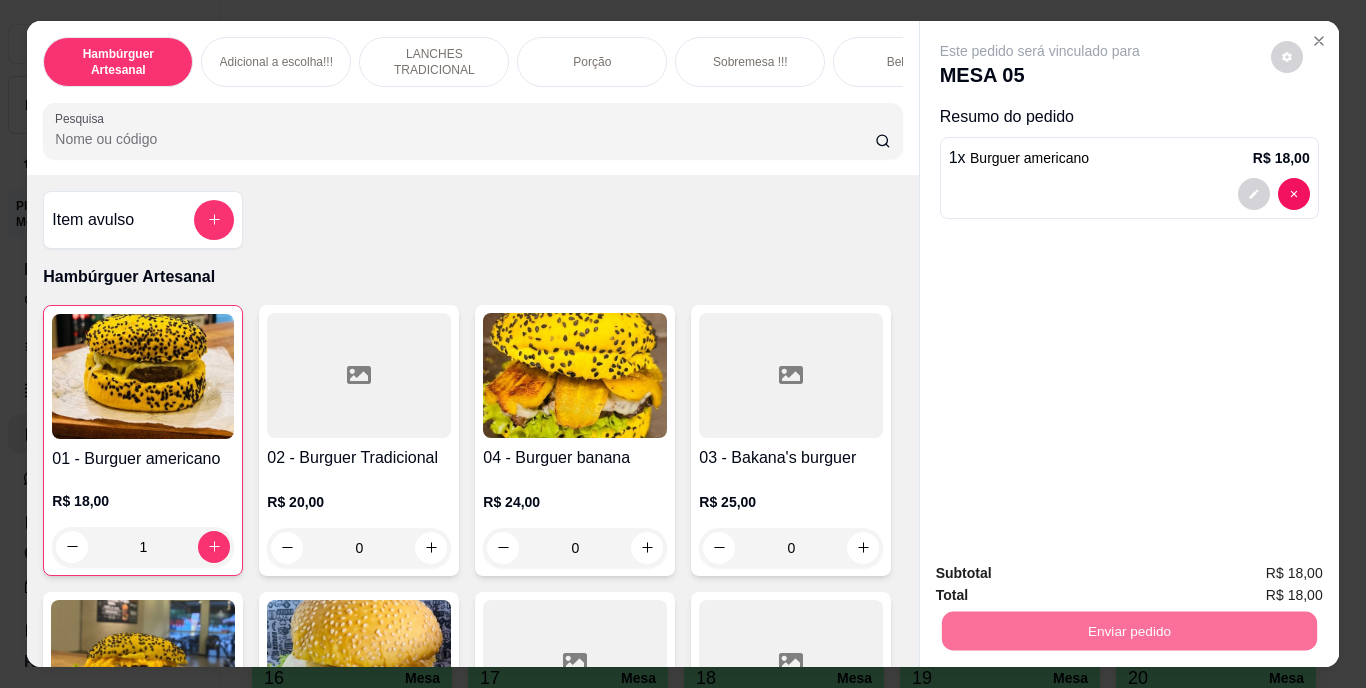click on "Não registrar e enviar pedido" at bounding box center (1063, 574) 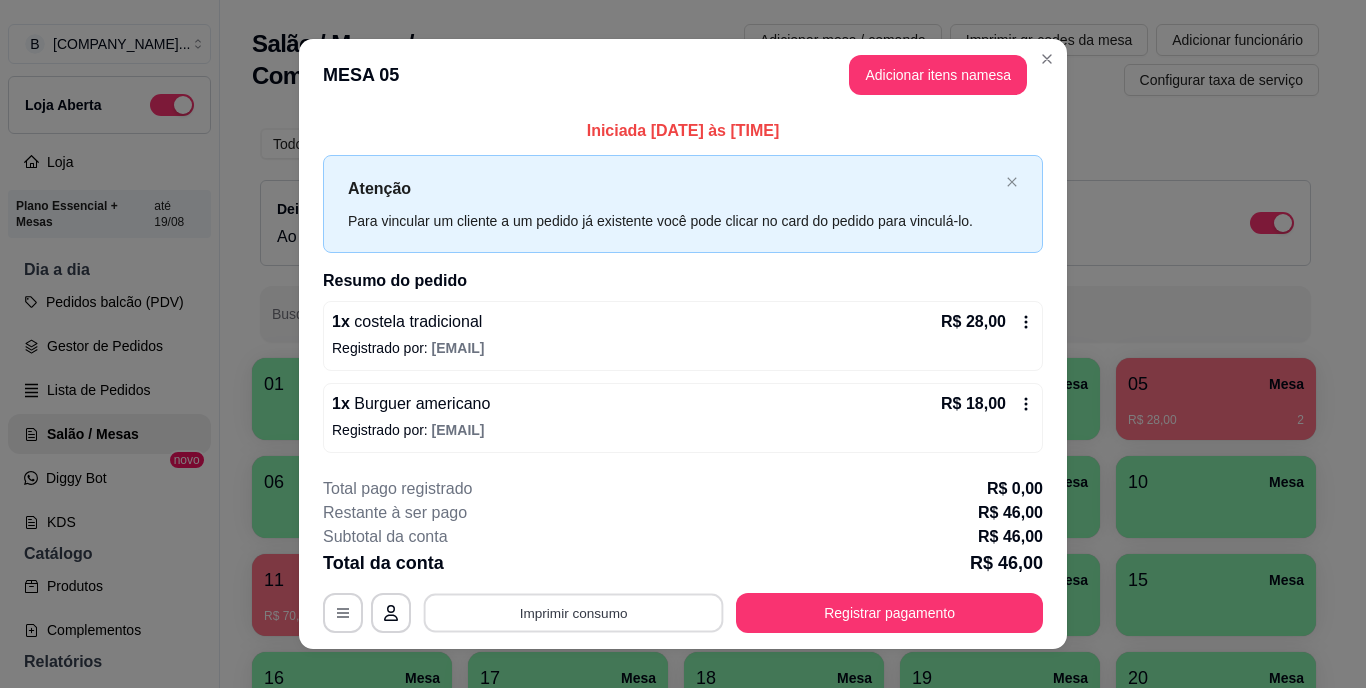 click on "Imprimir consumo" at bounding box center [574, 612] 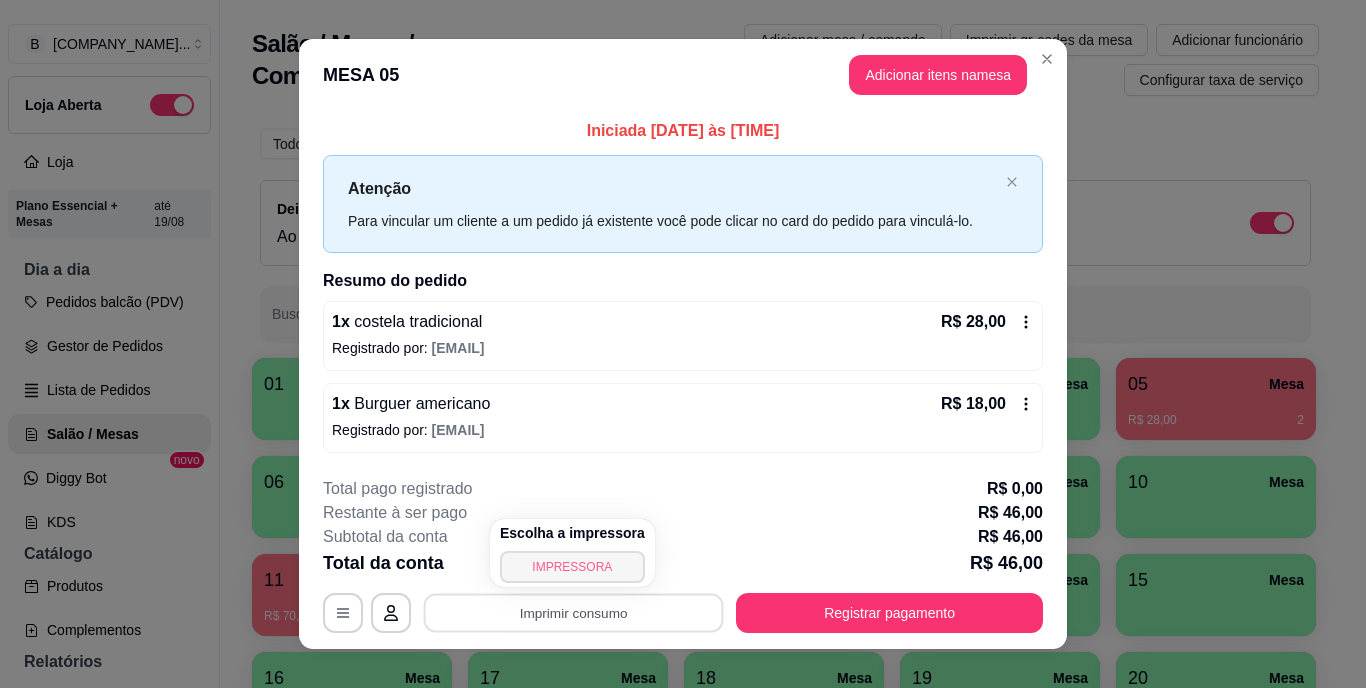 click on "IMPRESSORA" at bounding box center (572, 567) 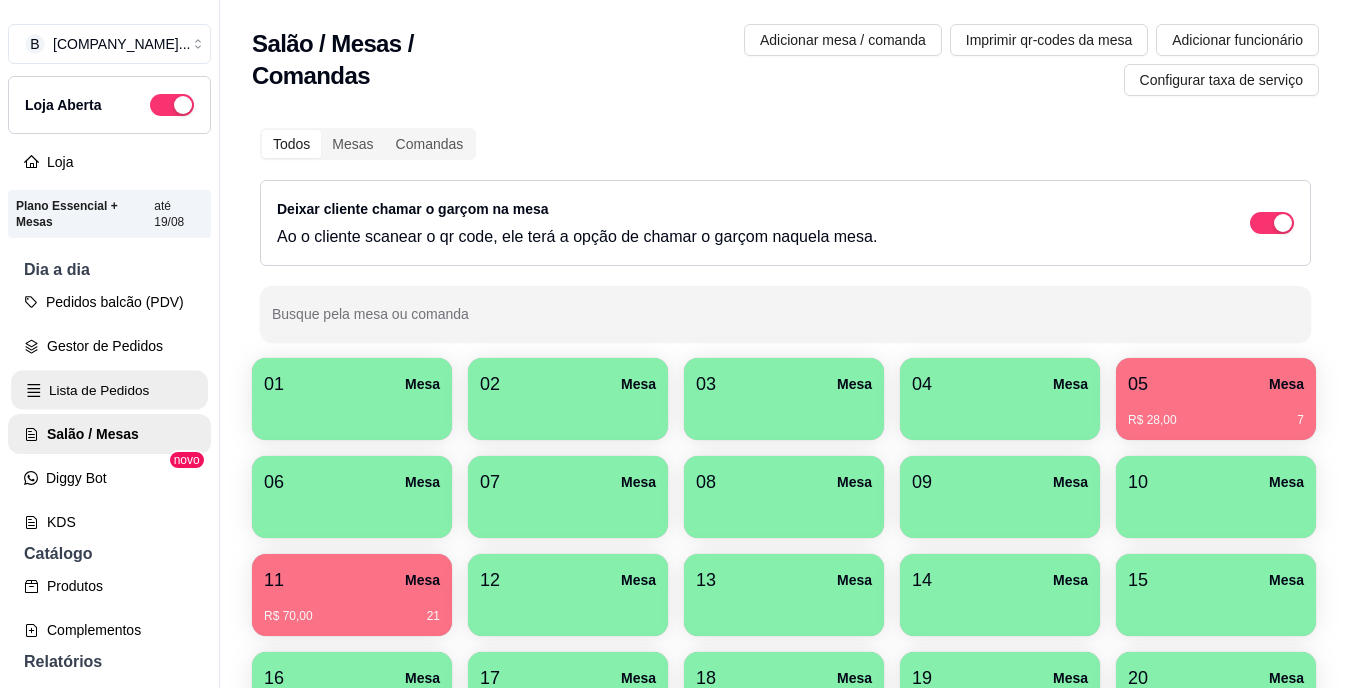click on "Lista de Pedidos" at bounding box center [109, 390] 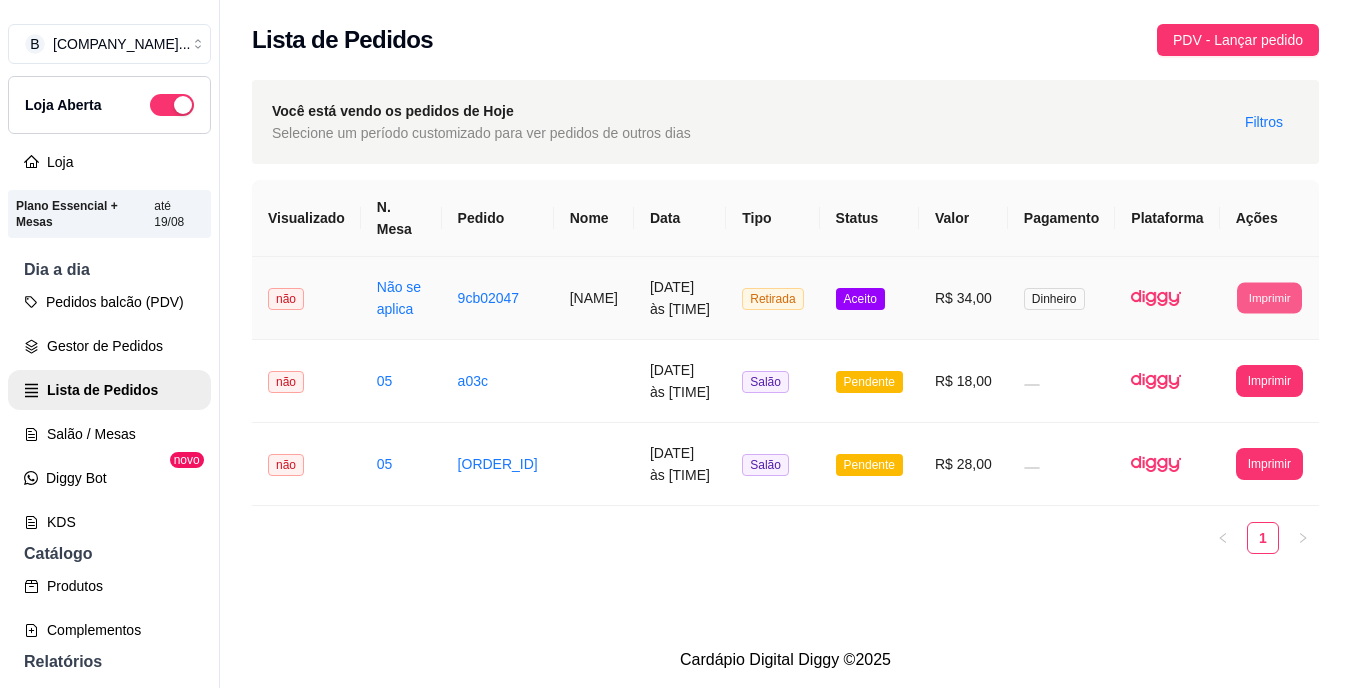 click on "Imprimir" at bounding box center (1269, 297) 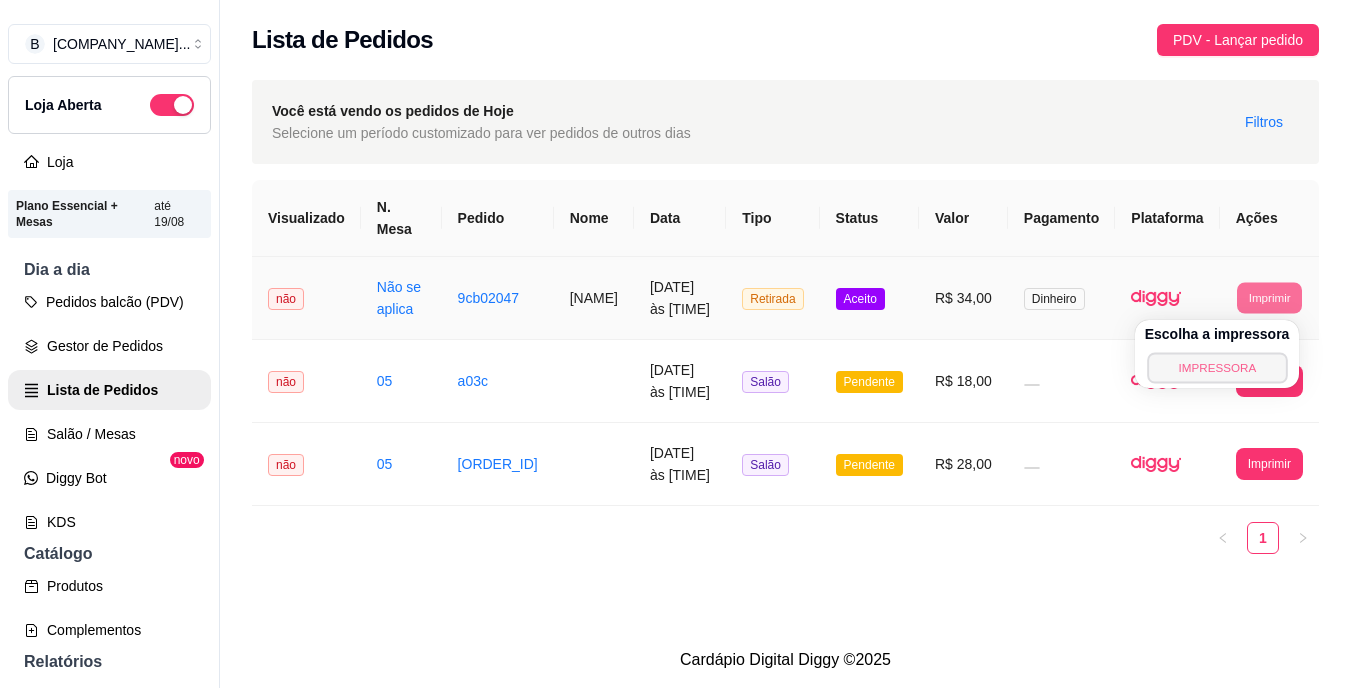 click on "IMPRESSORA" at bounding box center (1217, 367) 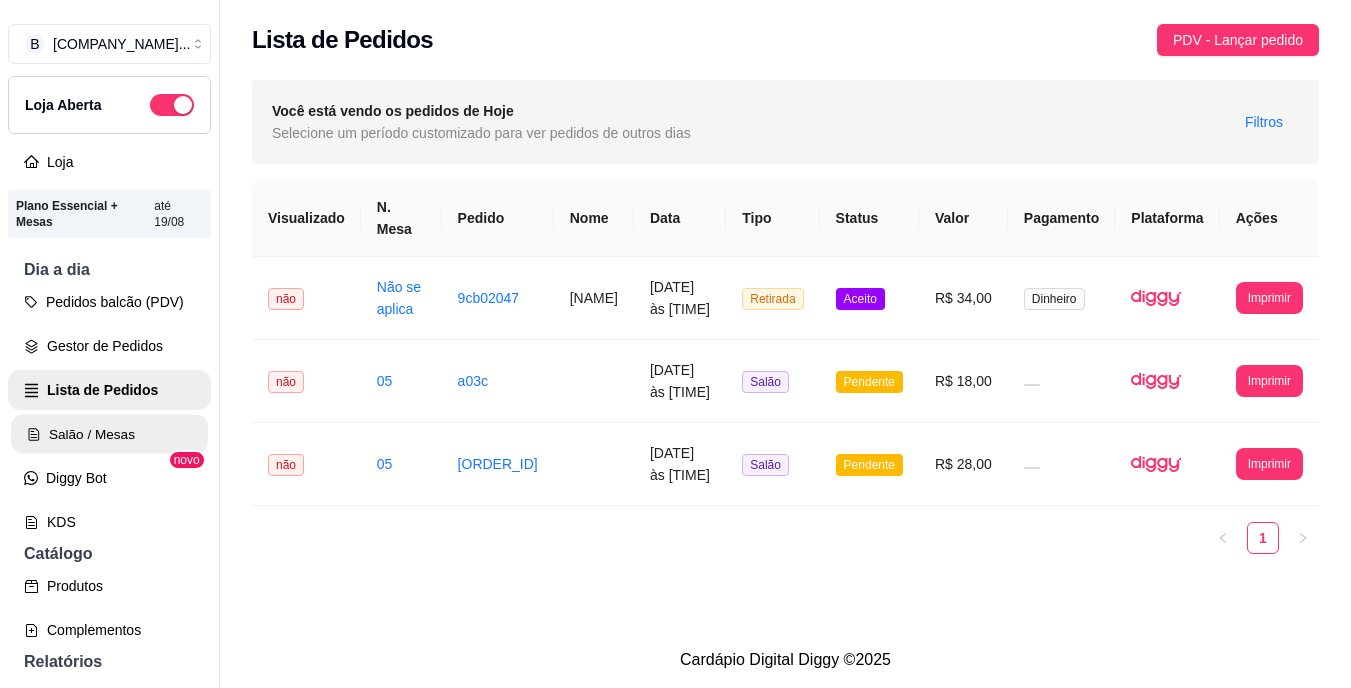 click on "Salão / Mesas" at bounding box center (109, 434) 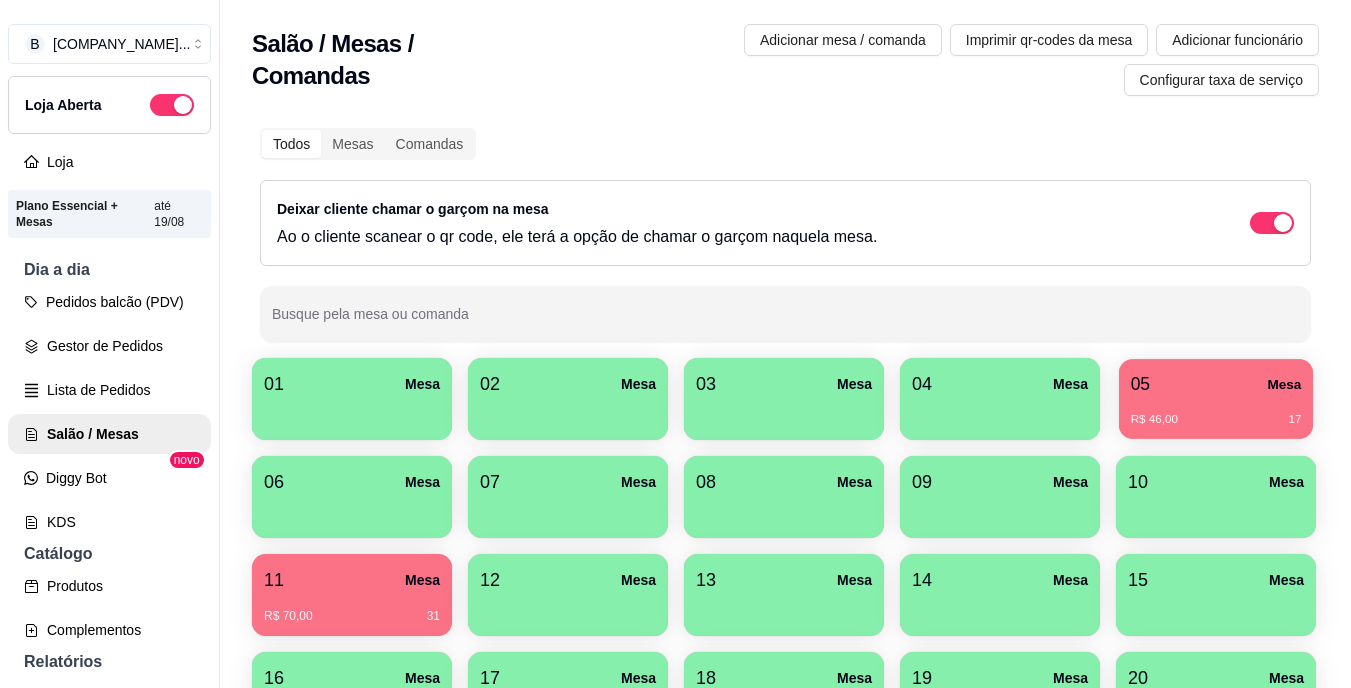 click on "R$ 46,00 17" at bounding box center (1216, 412) 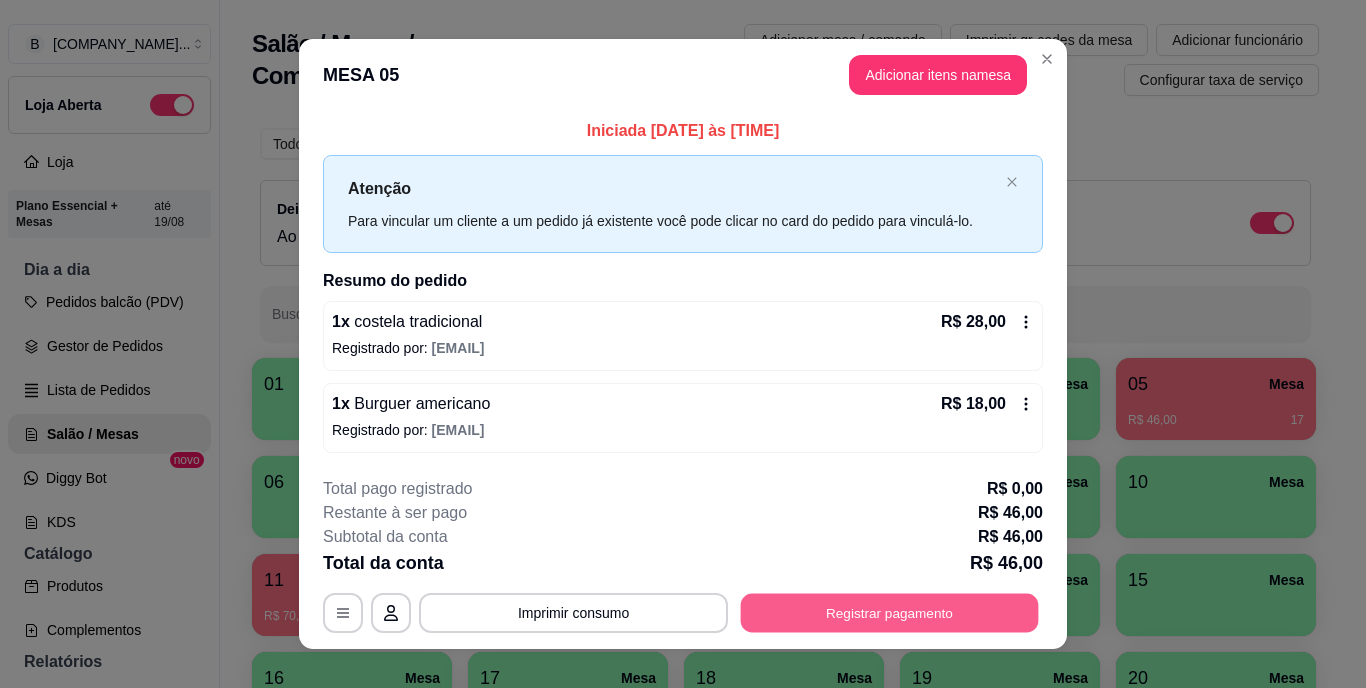 click on "Registrar pagamento" at bounding box center [890, 612] 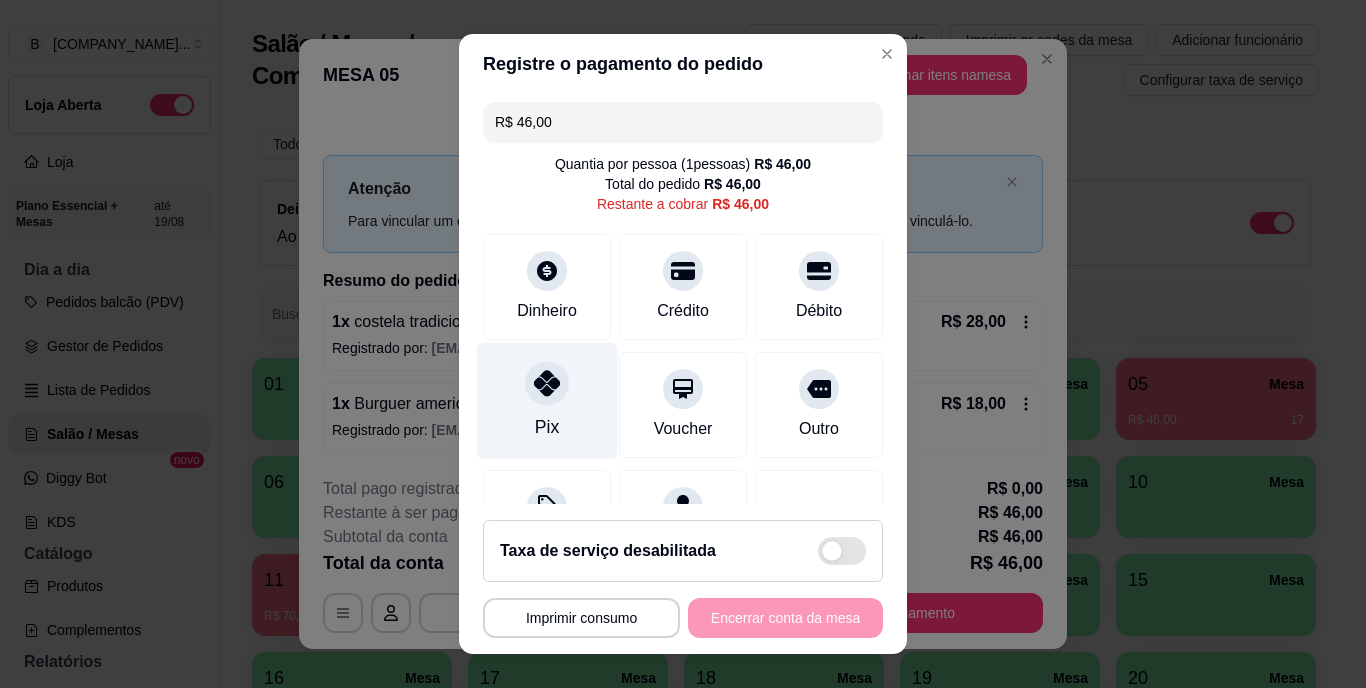 click on "Pix" at bounding box center (547, 401) 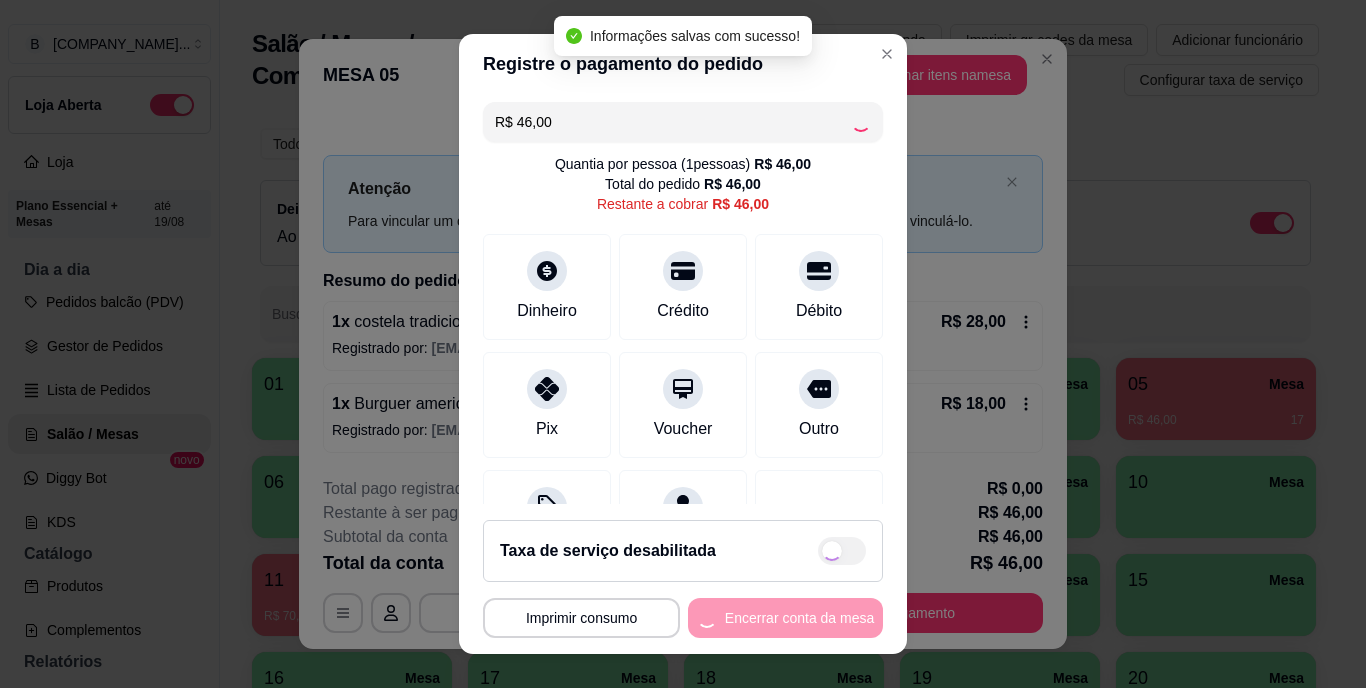 type on "R$ 0,00" 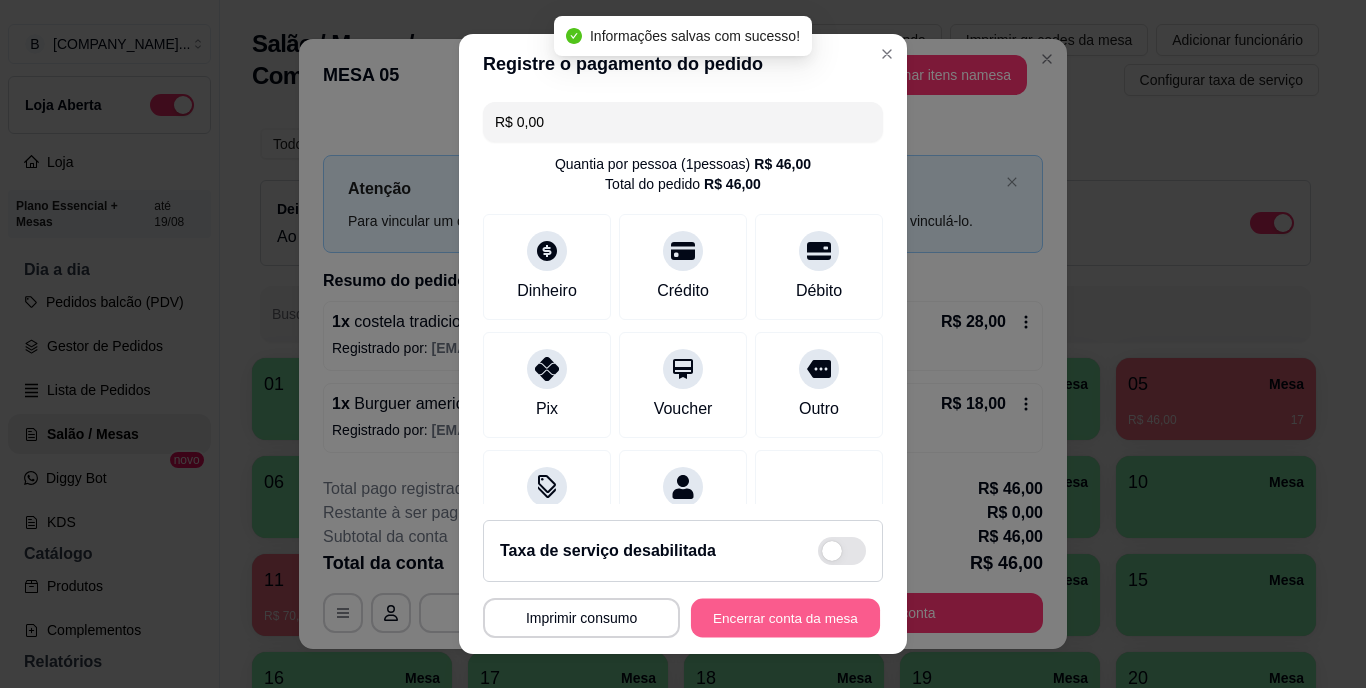 click on "Encerrar conta da mesa" at bounding box center (785, 617) 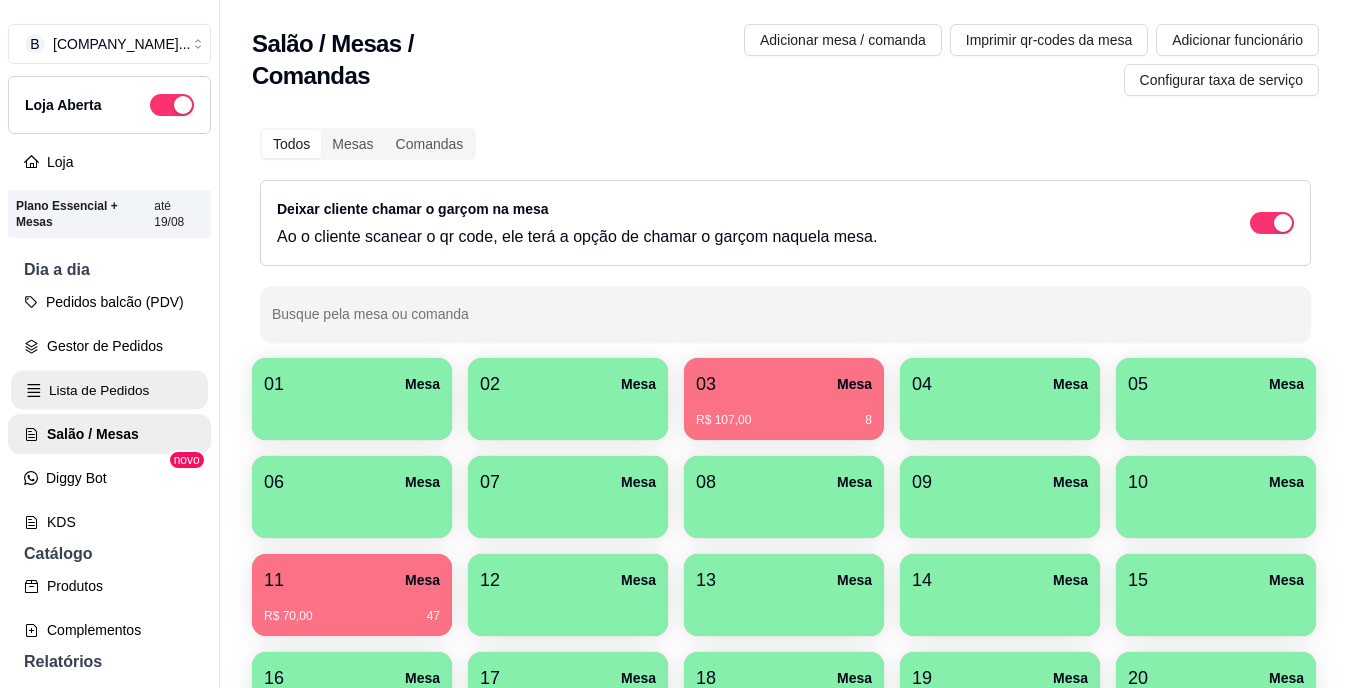 click on "Lista de Pedidos" at bounding box center [109, 390] 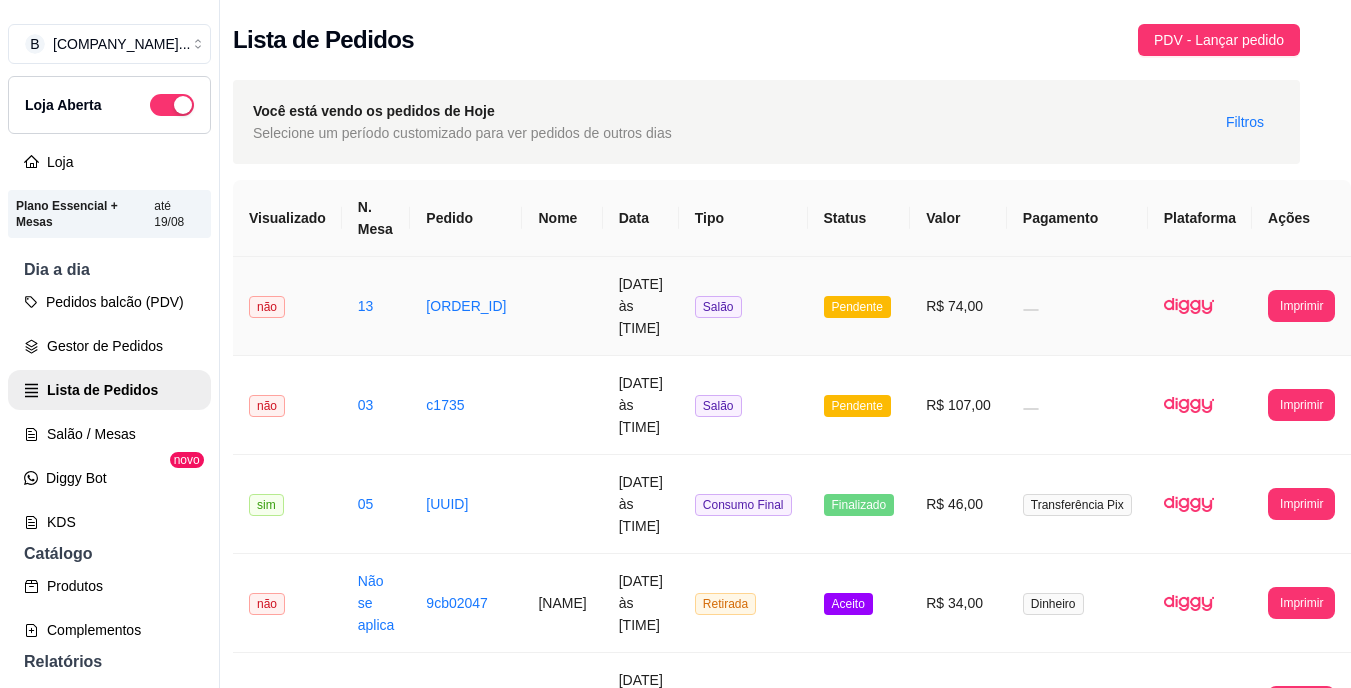 scroll, scrollTop: 0, scrollLeft: 39, axis: horizontal 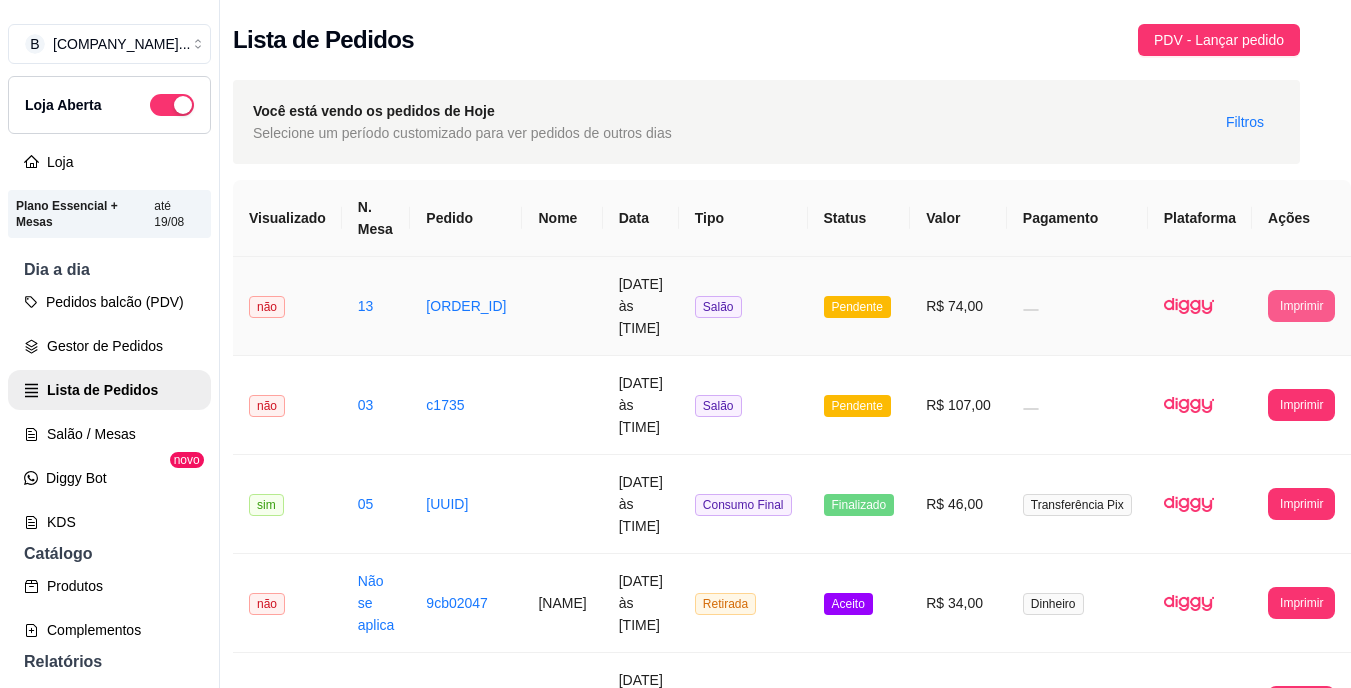 click on "Imprimir" at bounding box center (1301, 306) 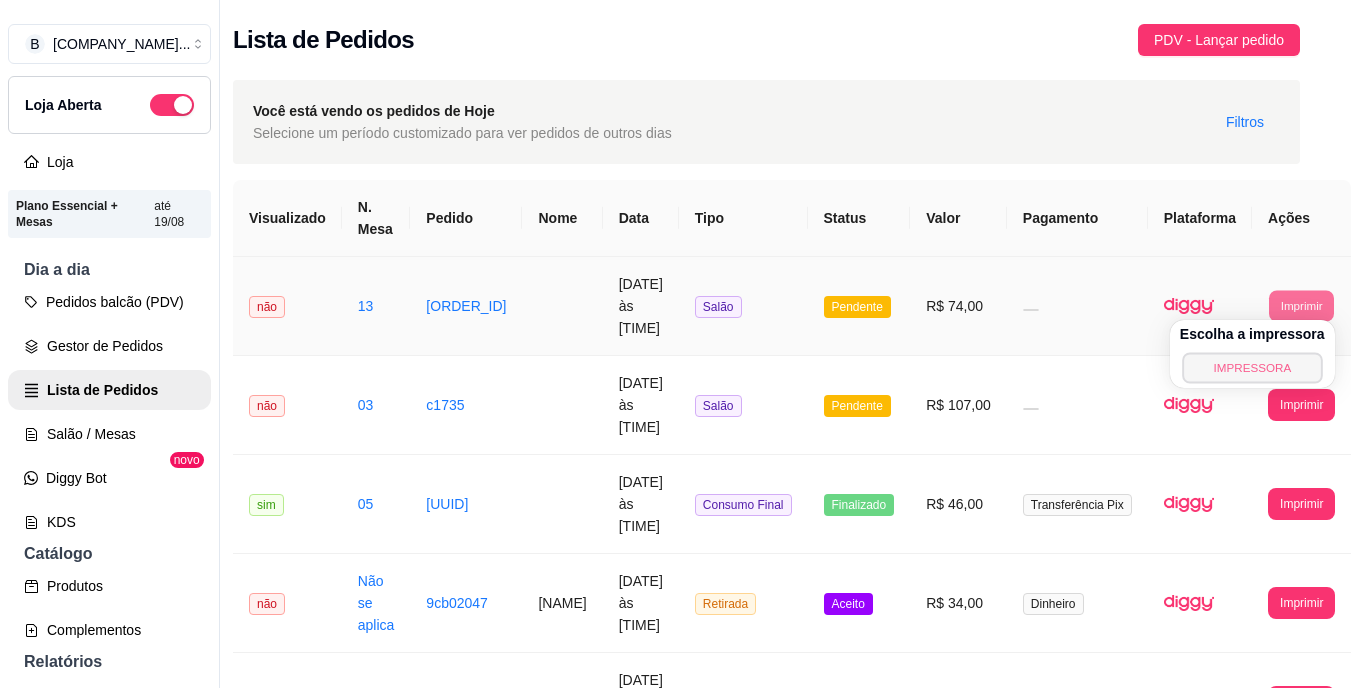 click on "IMPRESSORA" at bounding box center [1252, 367] 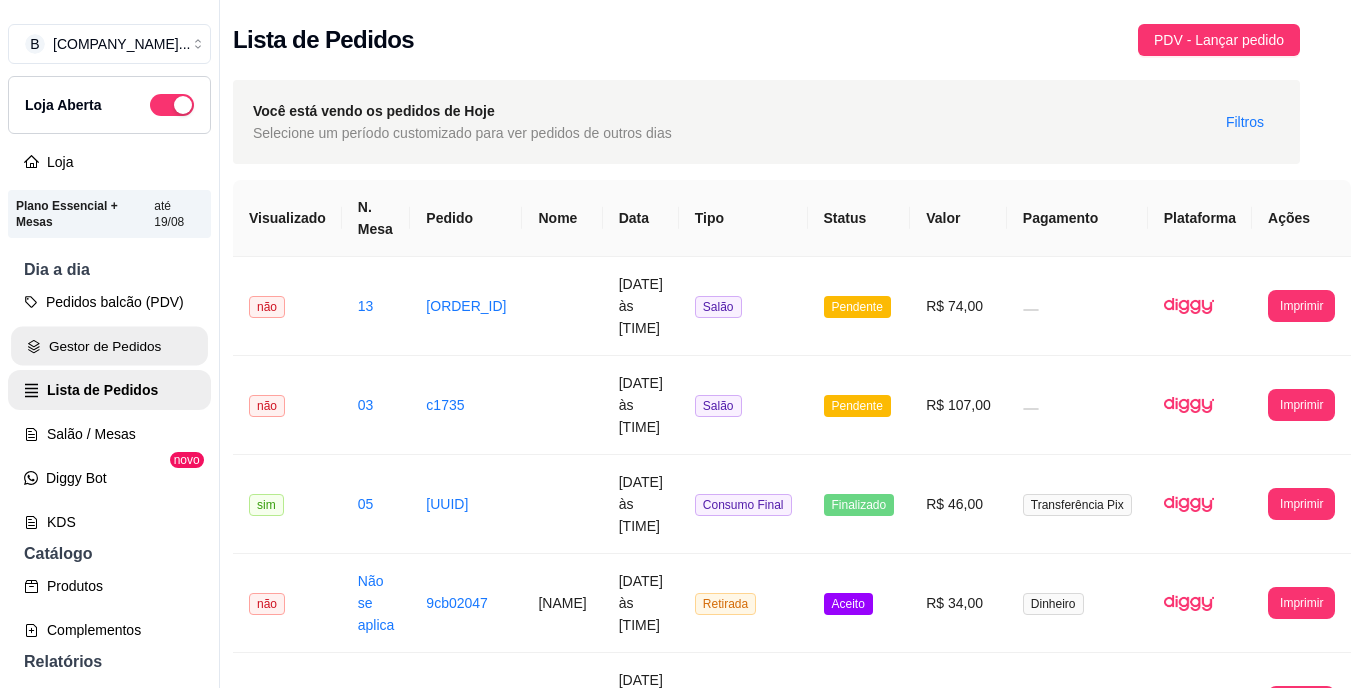 click on "Gestor de Pedidos" at bounding box center (109, 346) 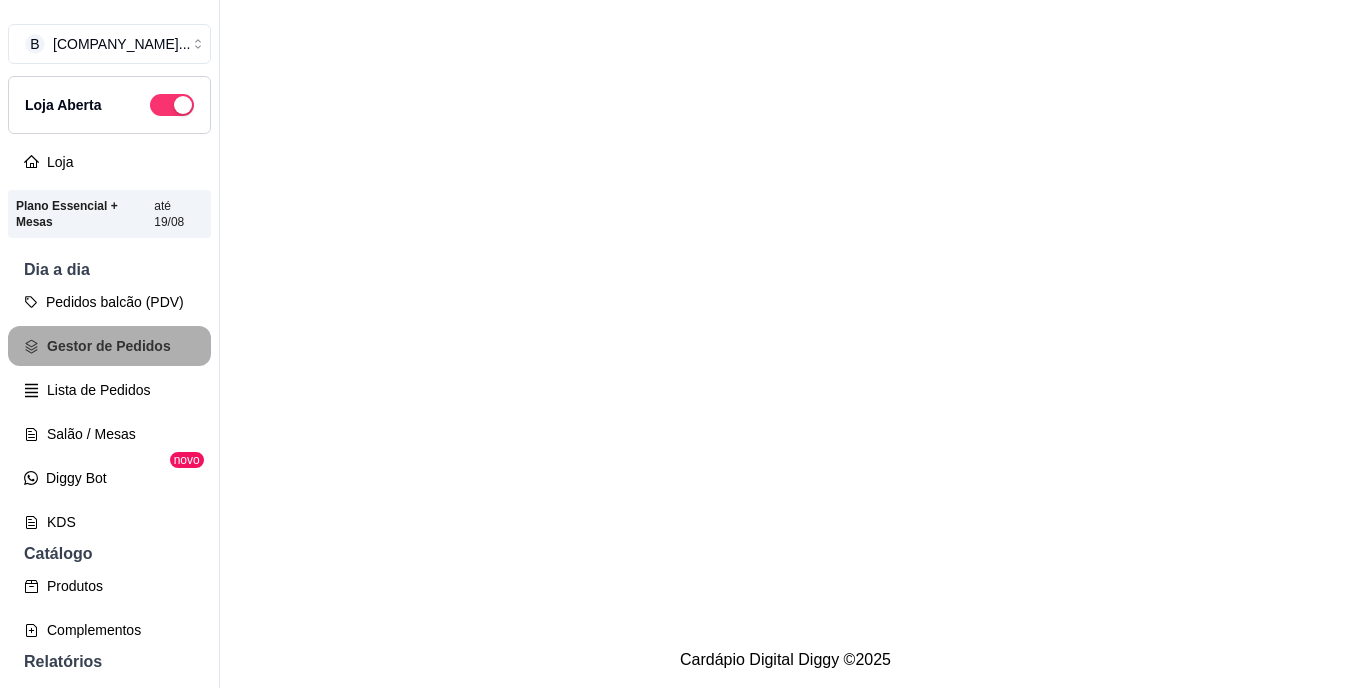 scroll, scrollTop: 0, scrollLeft: 0, axis: both 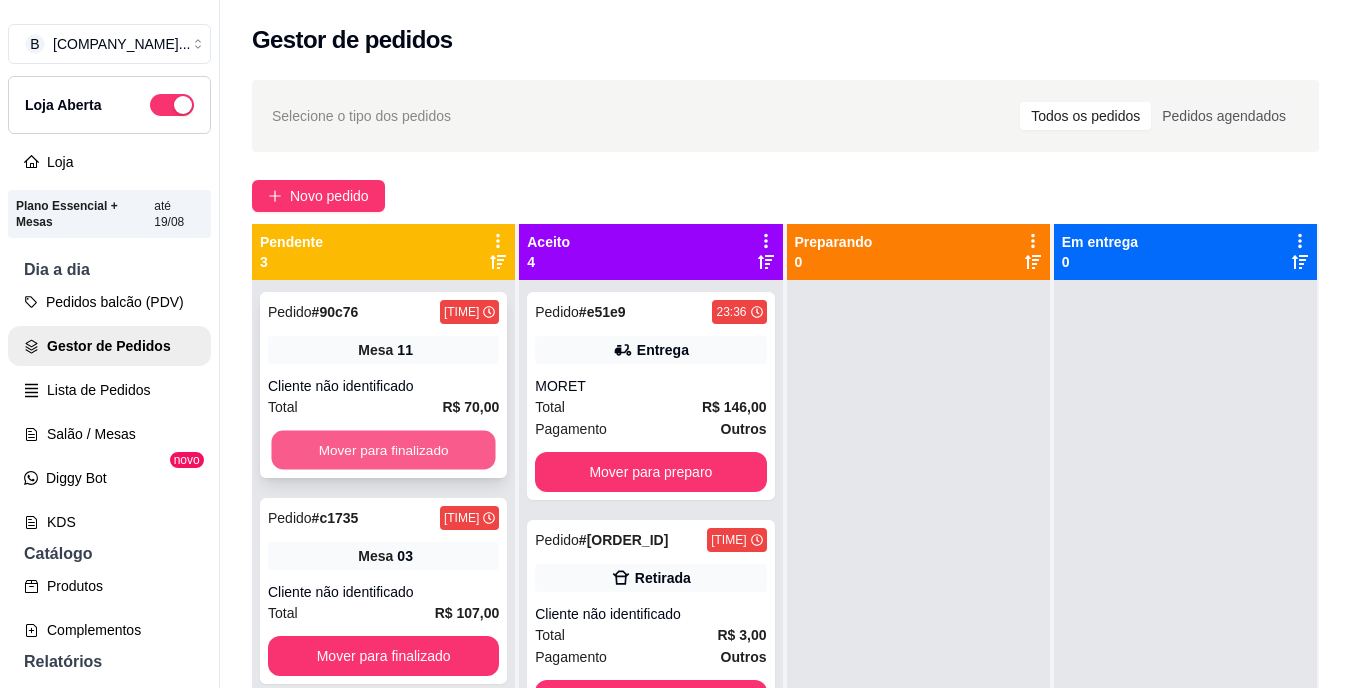 click on "Mover para finalizado" at bounding box center [383, 450] 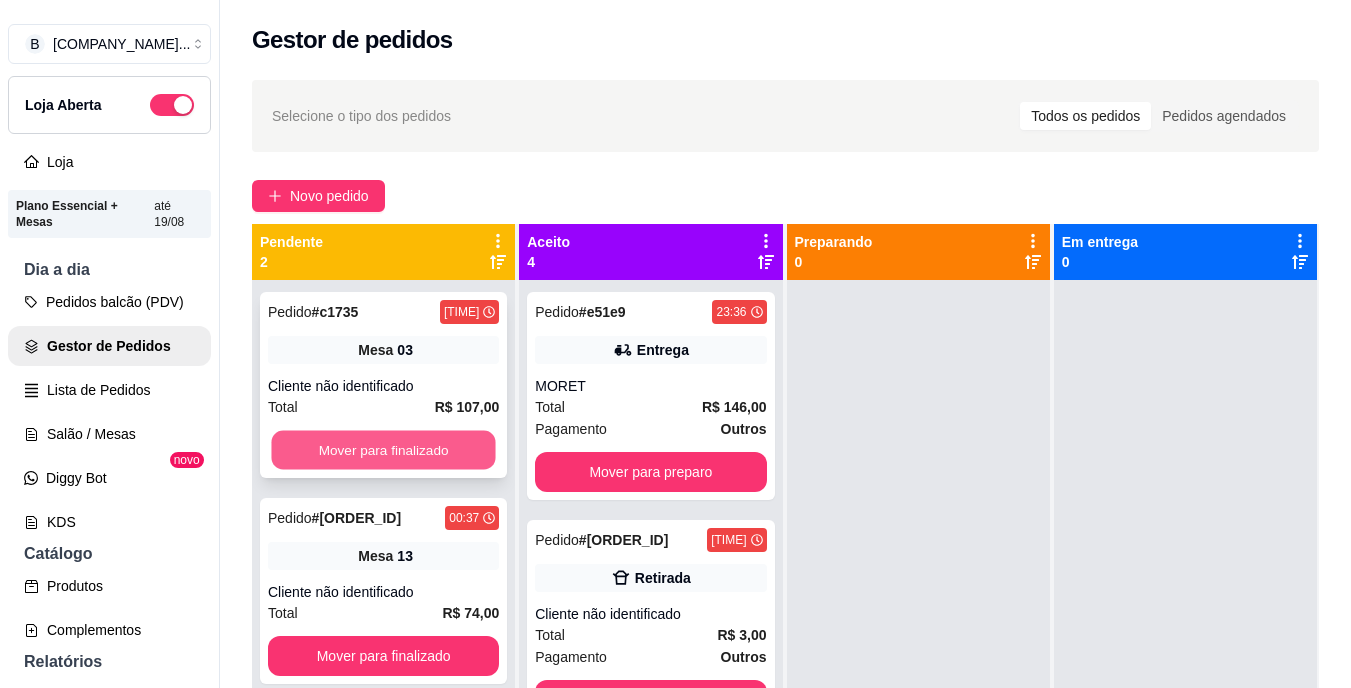 click on "Mover para finalizado" at bounding box center [383, 450] 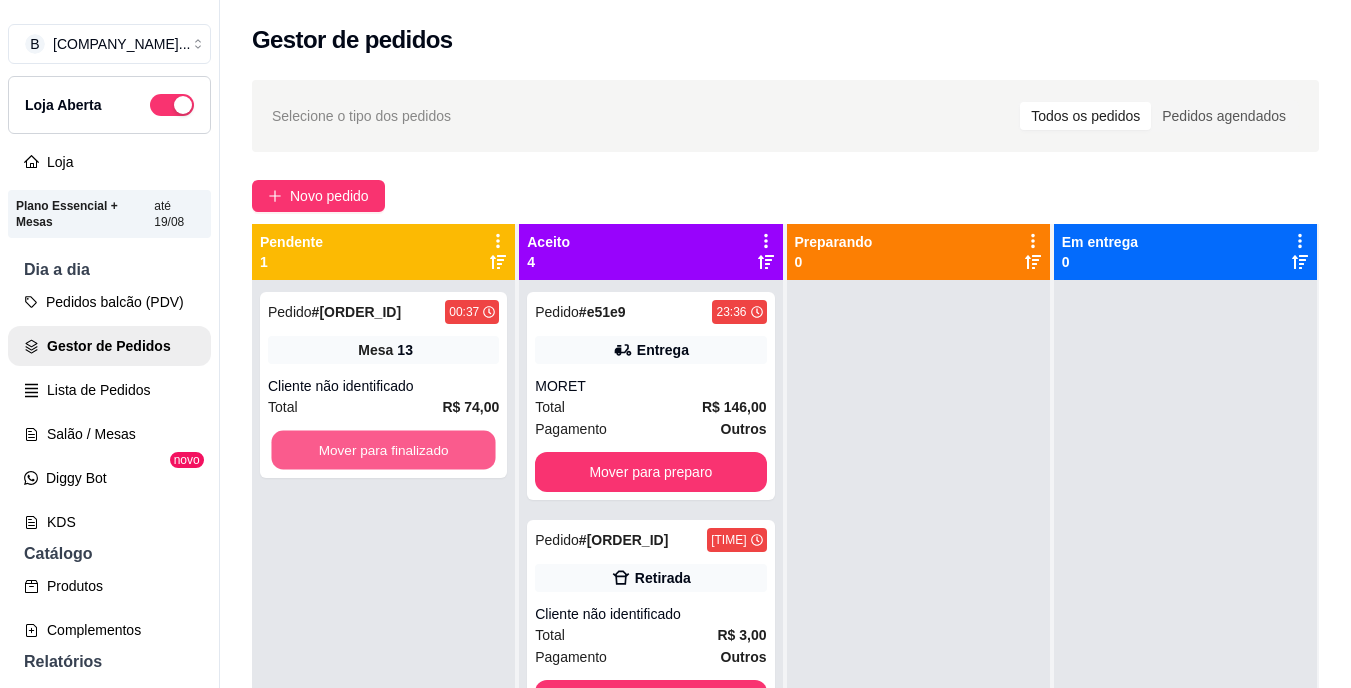click on "Mover para finalizado" at bounding box center (383, 450) 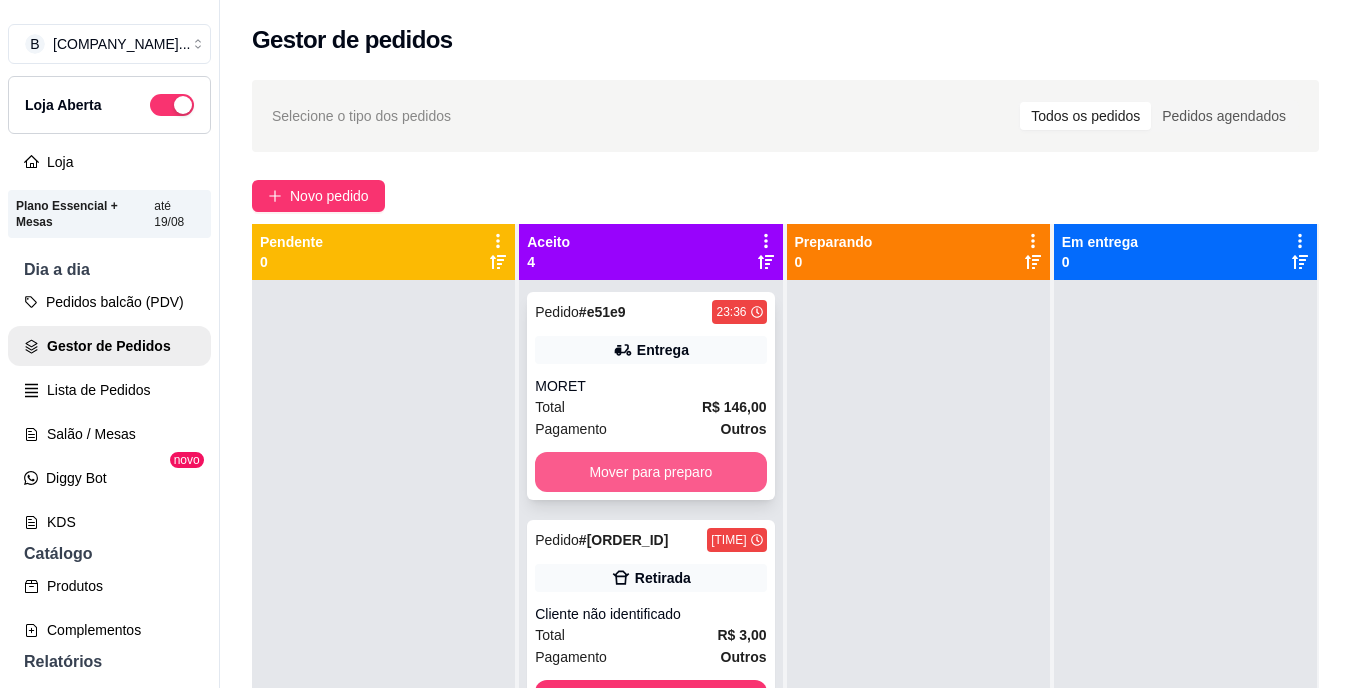 click on "Mover para preparo" at bounding box center (650, 472) 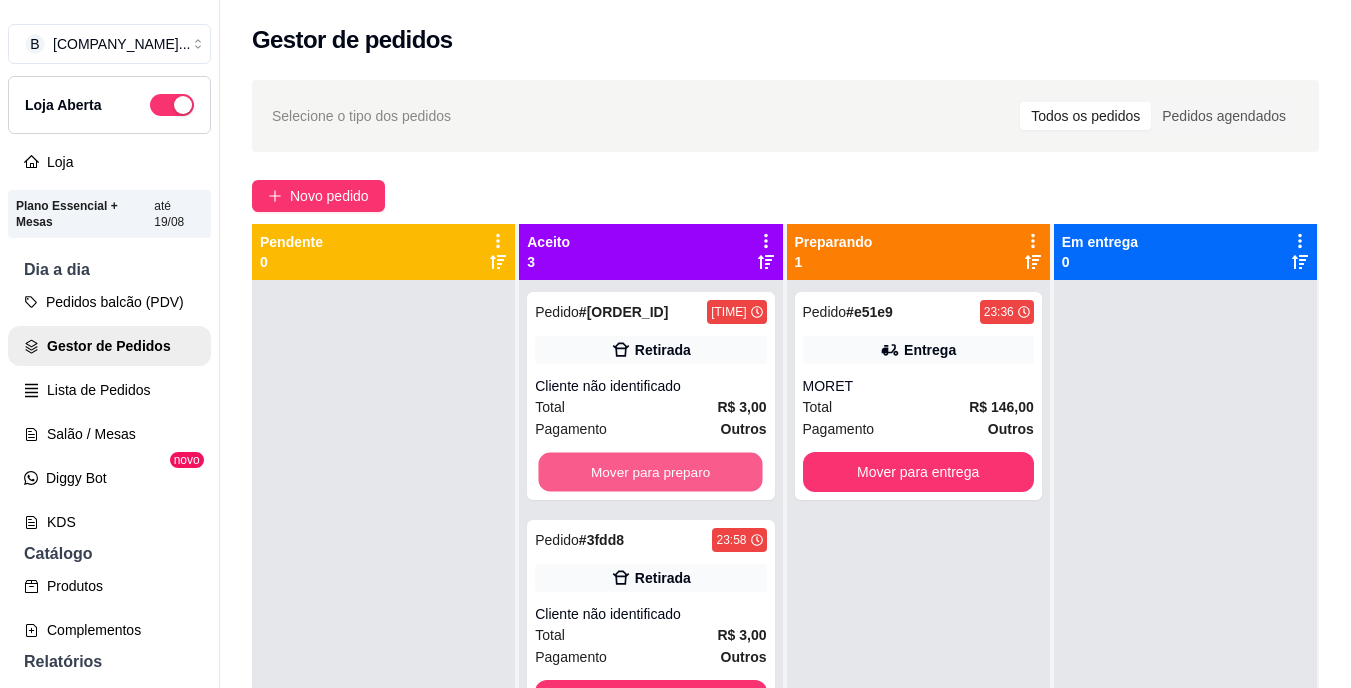 click on "Mover para preparo" at bounding box center [651, 472] 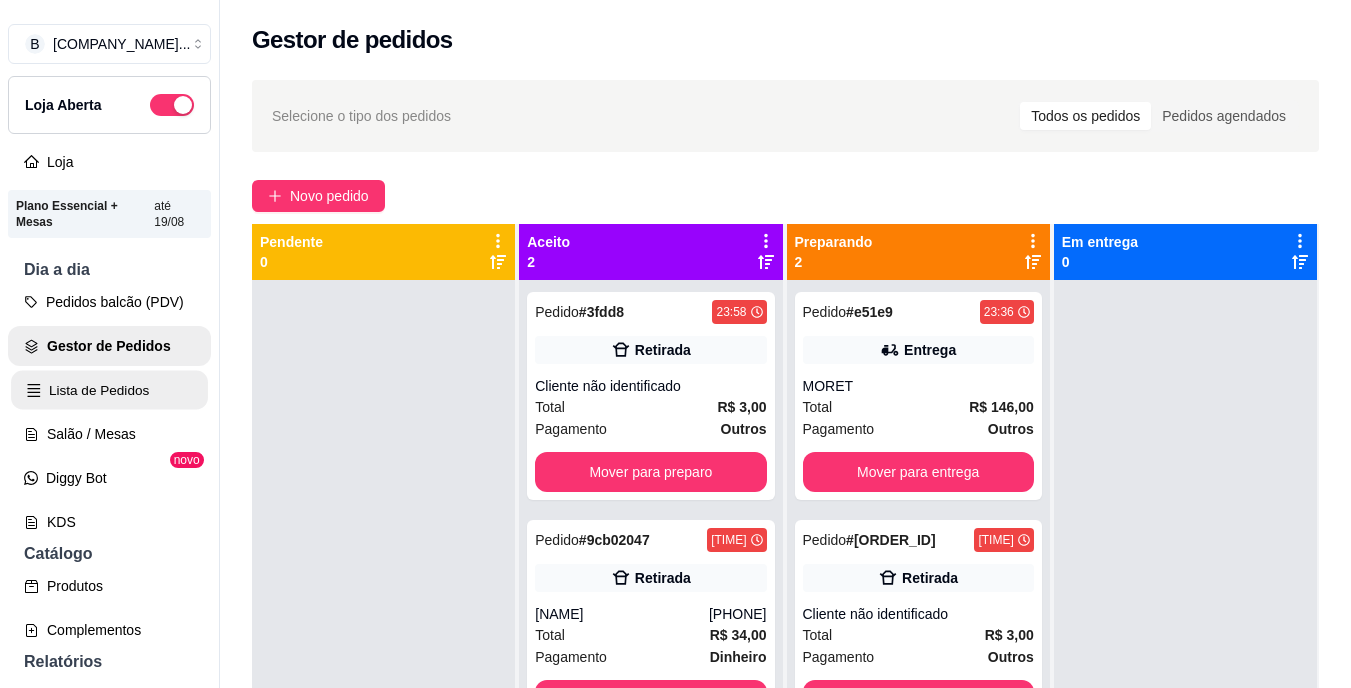 click on "Lista de Pedidos" at bounding box center (109, 390) 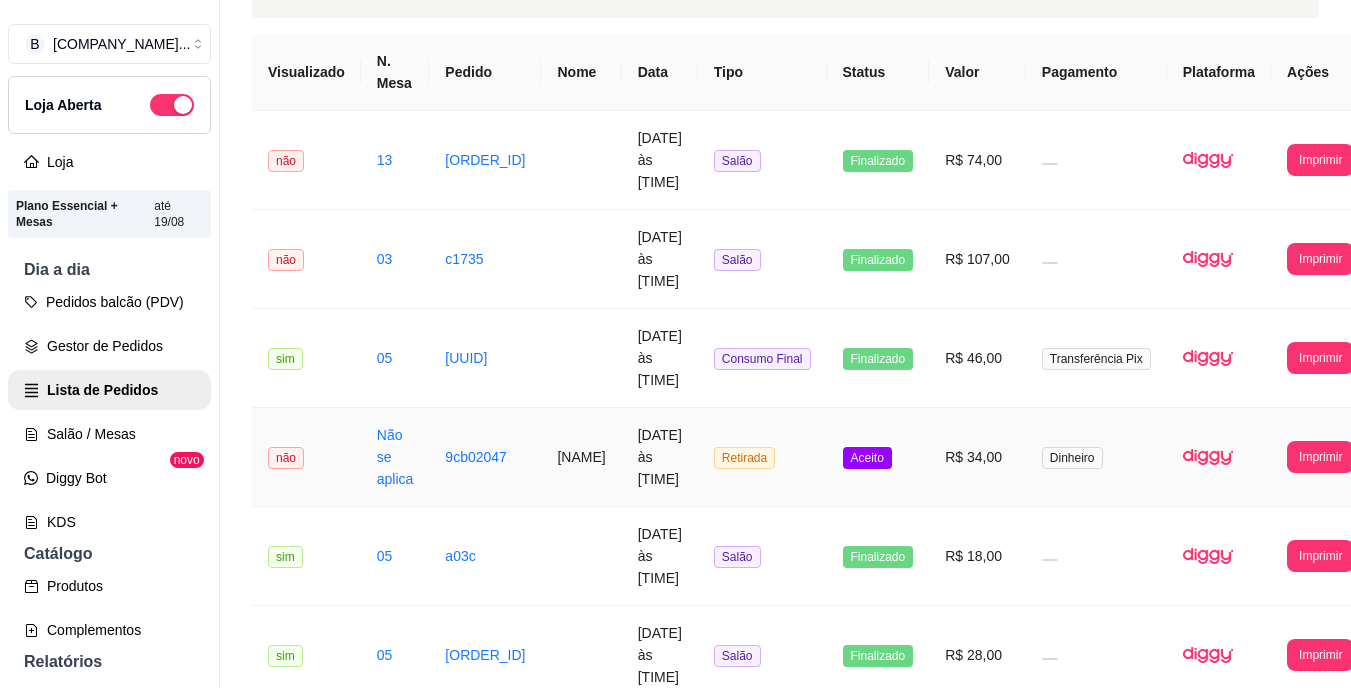 scroll, scrollTop: 147, scrollLeft: 0, axis: vertical 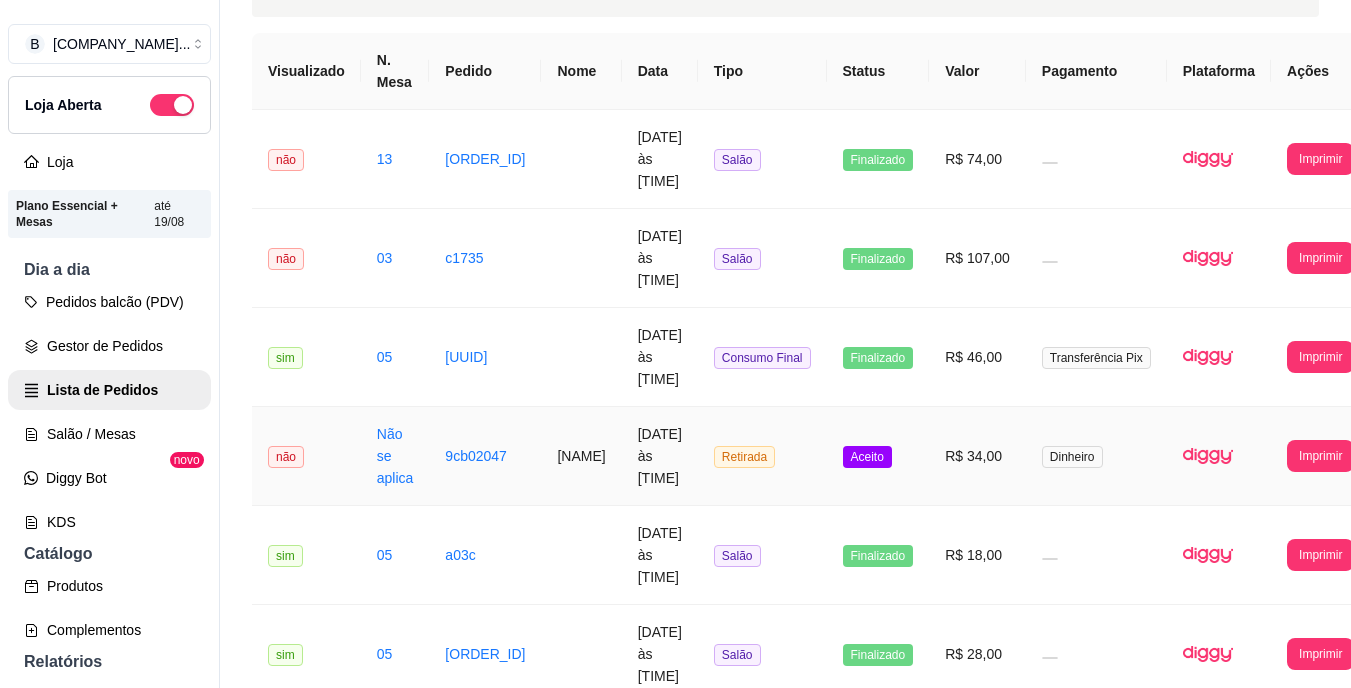 click on "Retirada" at bounding box center [762, 456] 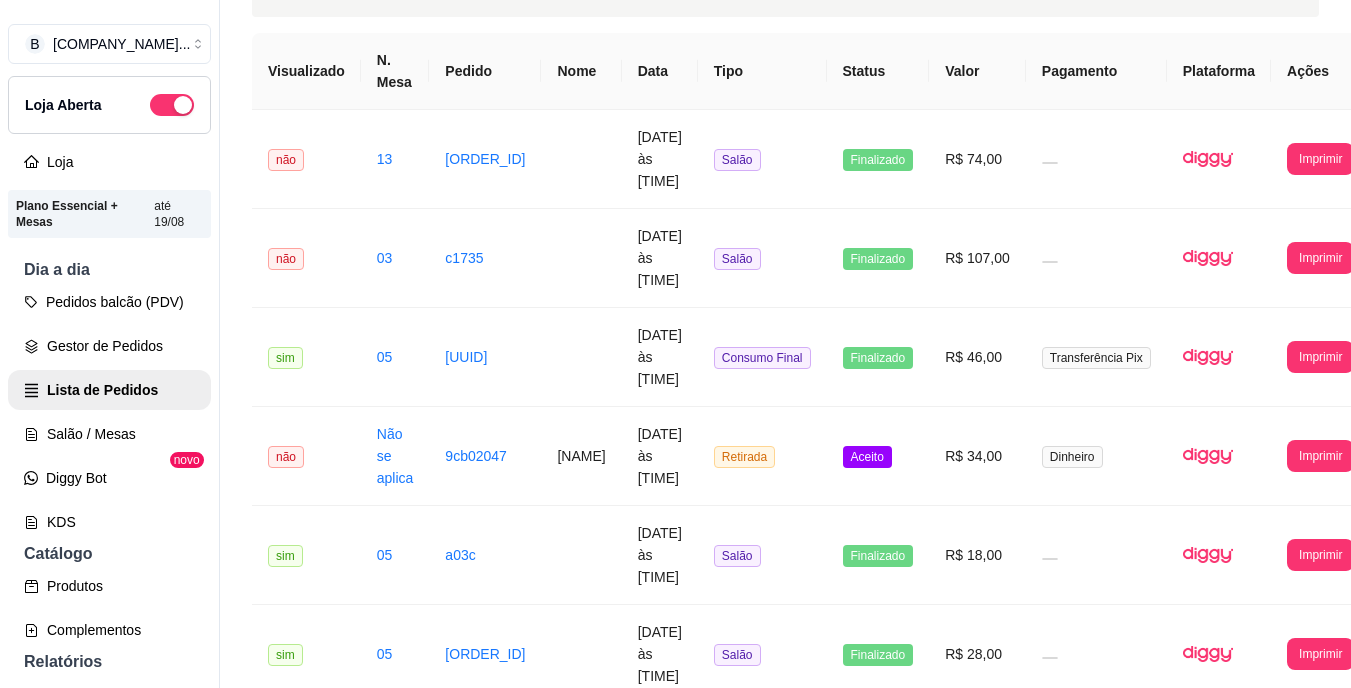 click on "Pedidos balcão (PDV) Gestor de Pedidos Lista de Pedidos Salão / Mesas Diggy Bot novo KDS" at bounding box center [109, 412] 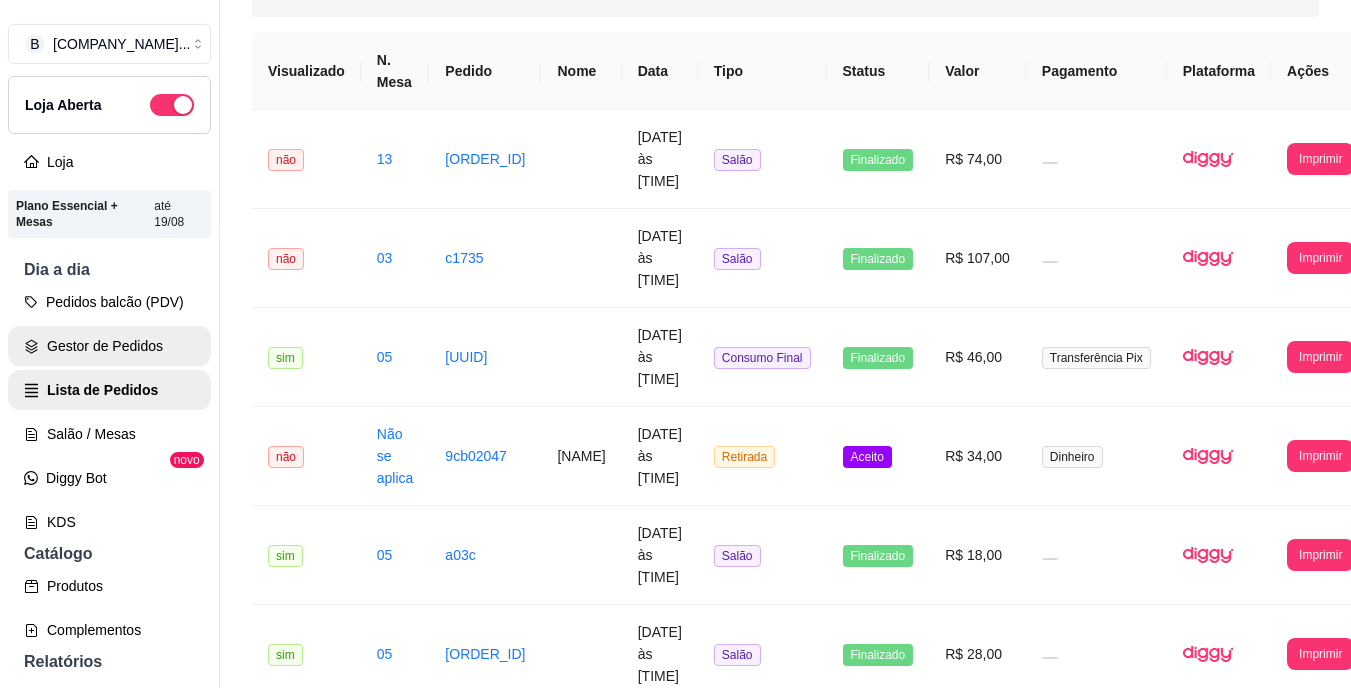 click on "Gestor de Pedidos" at bounding box center [109, 346] 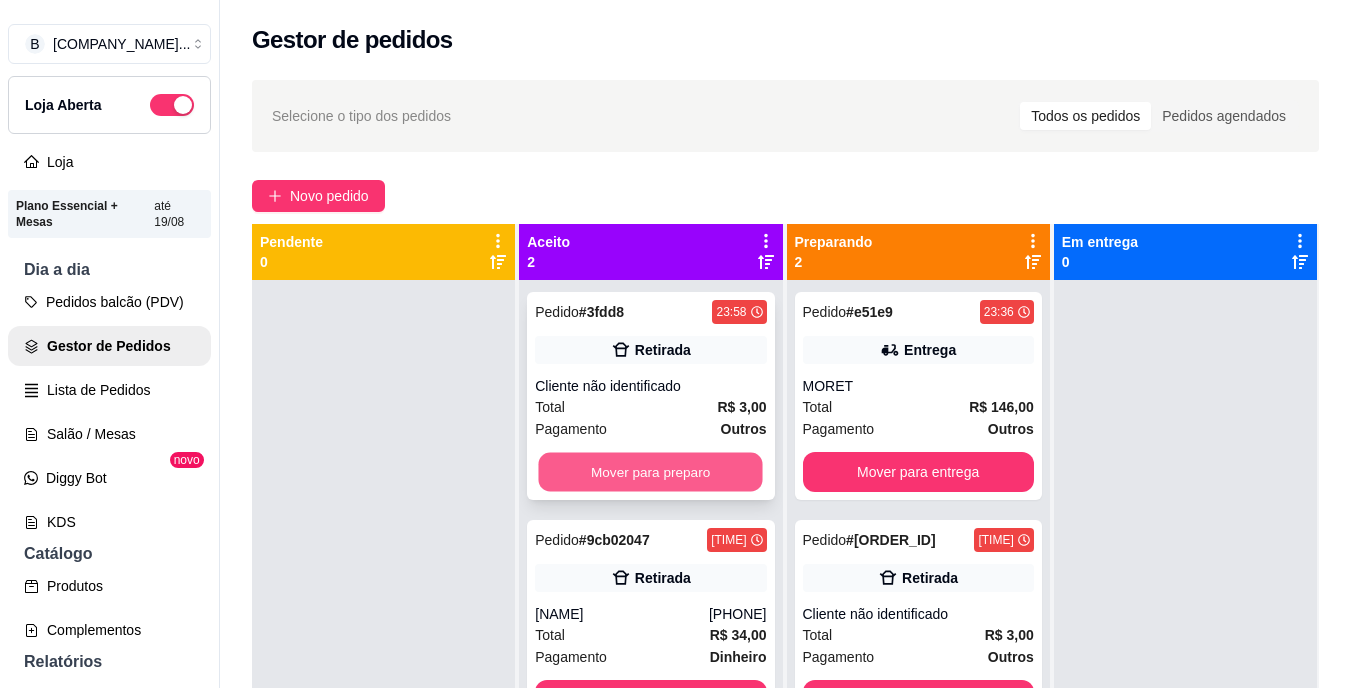 click on "Mover para preparo" at bounding box center (651, 472) 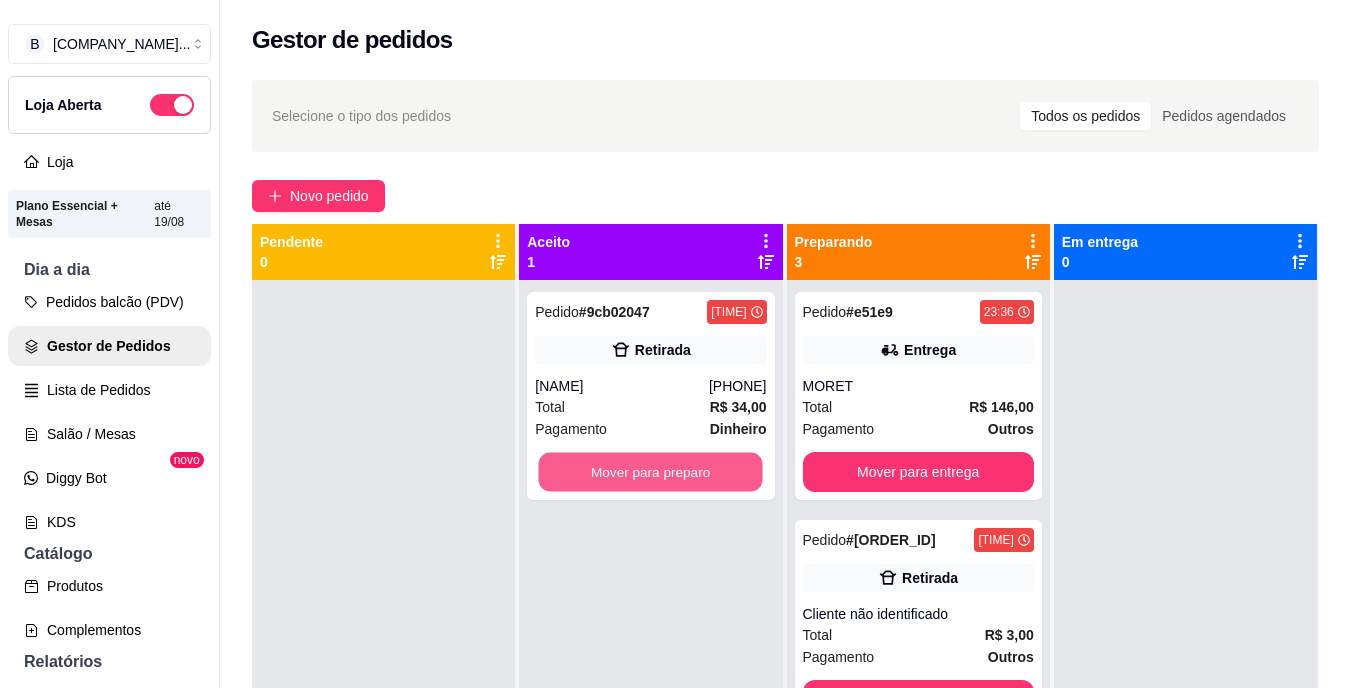 click on "Mover para preparo" at bounding box center [651, 472] 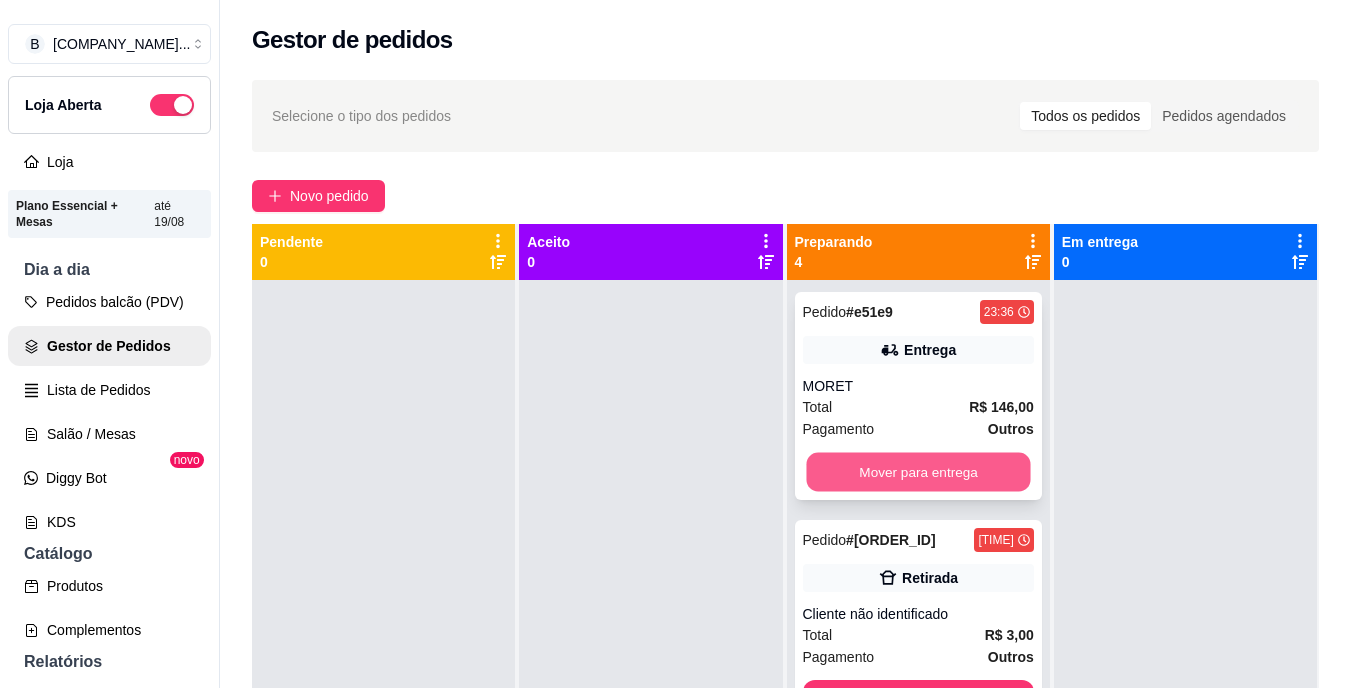 click on "Mover para entrega" at bounding box center [918, 472] 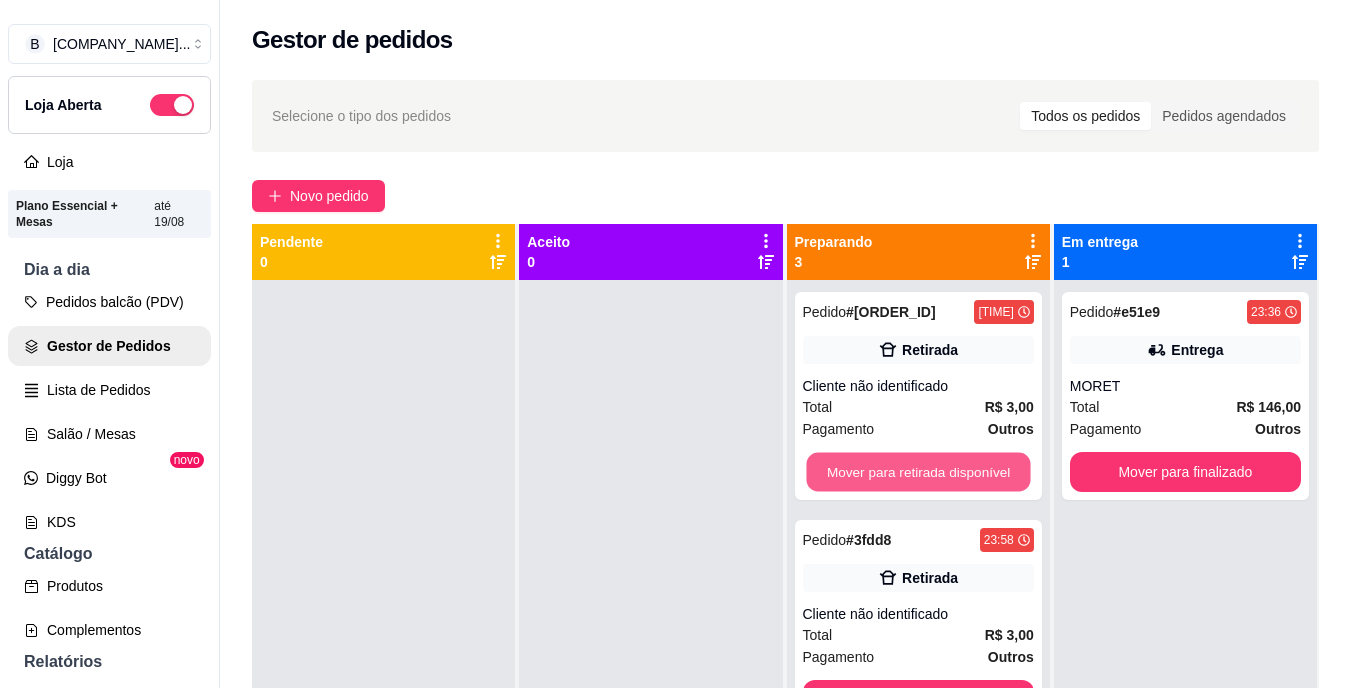 click on "Mover para retirada disponível" at bounding box center [918, 472] 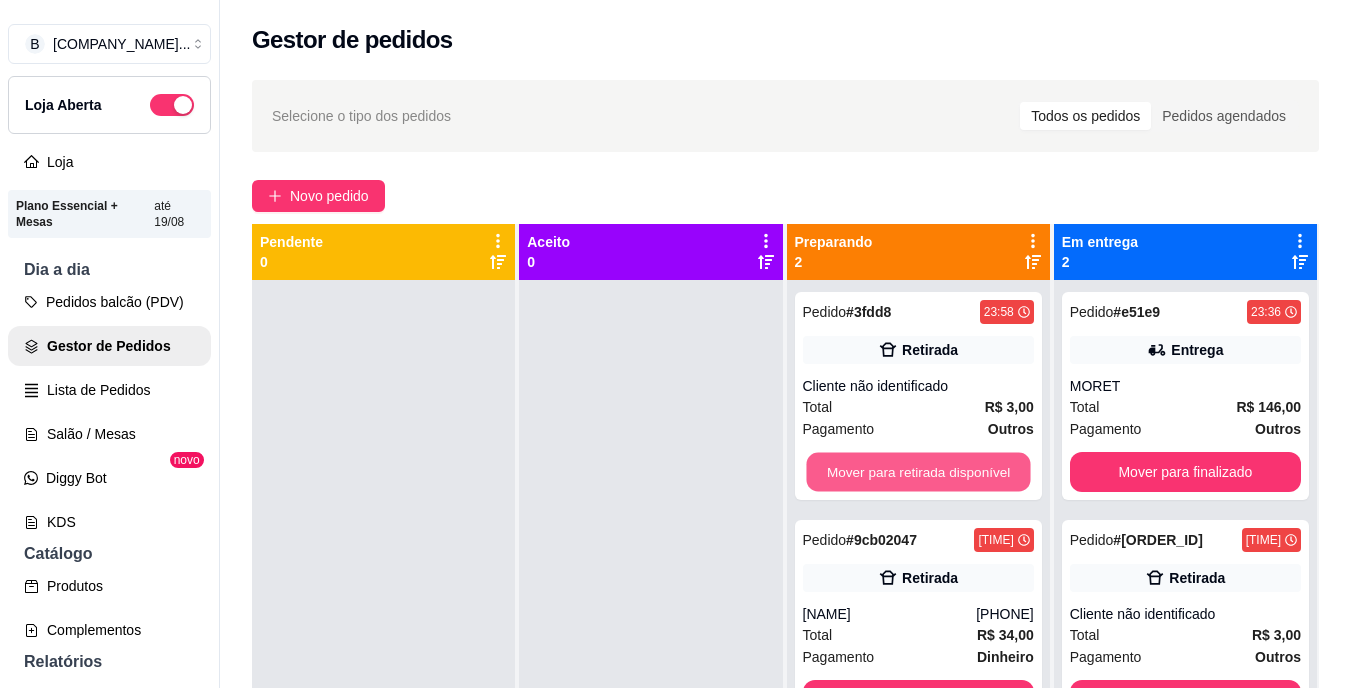 click on "Mover para retirada disponível" at bounding box center [918, 472] 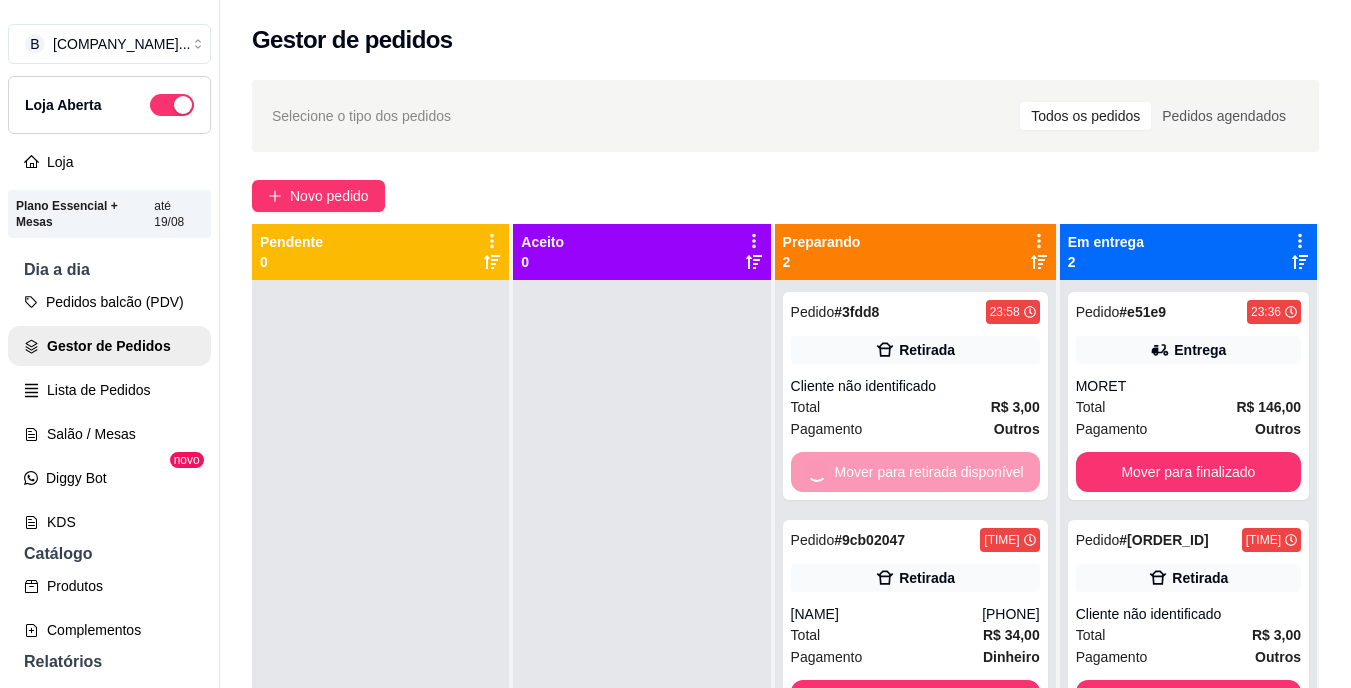 click on "Mover para retirada disponível" at bounding box center (915, 472) 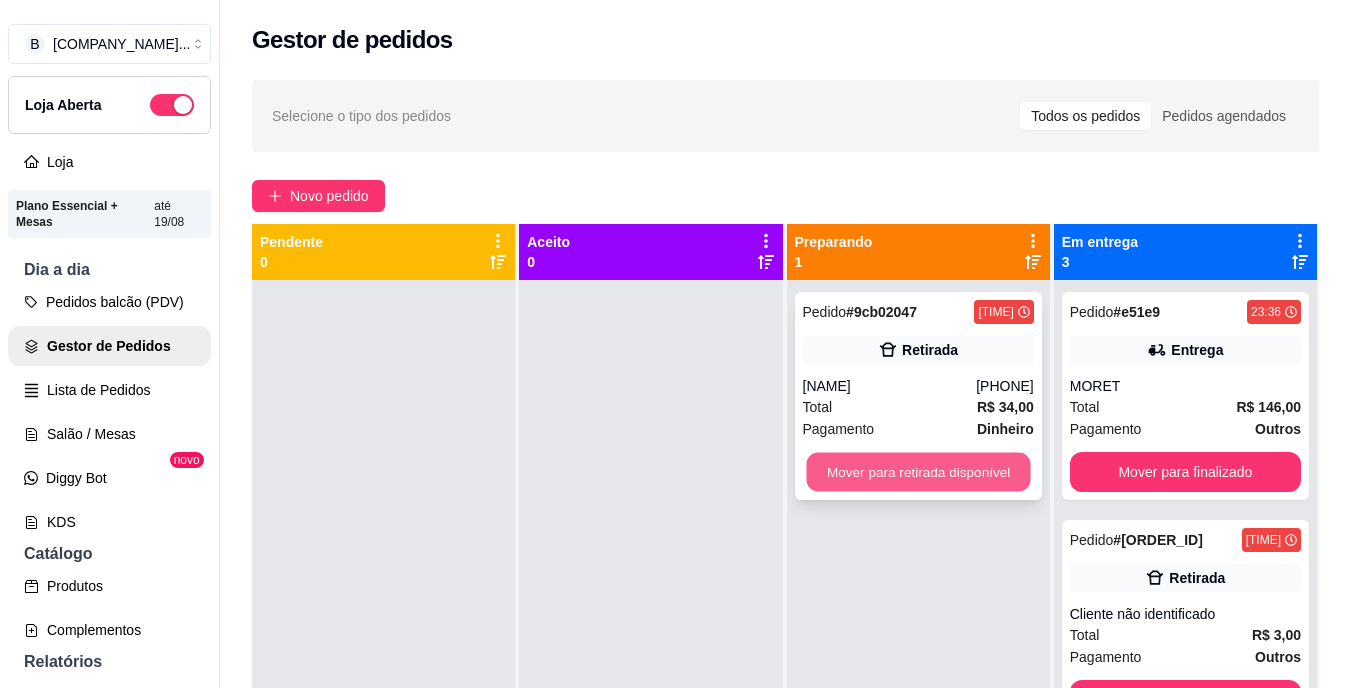 click on "Mover para retirada disponível" at bounding box center (918, 472) 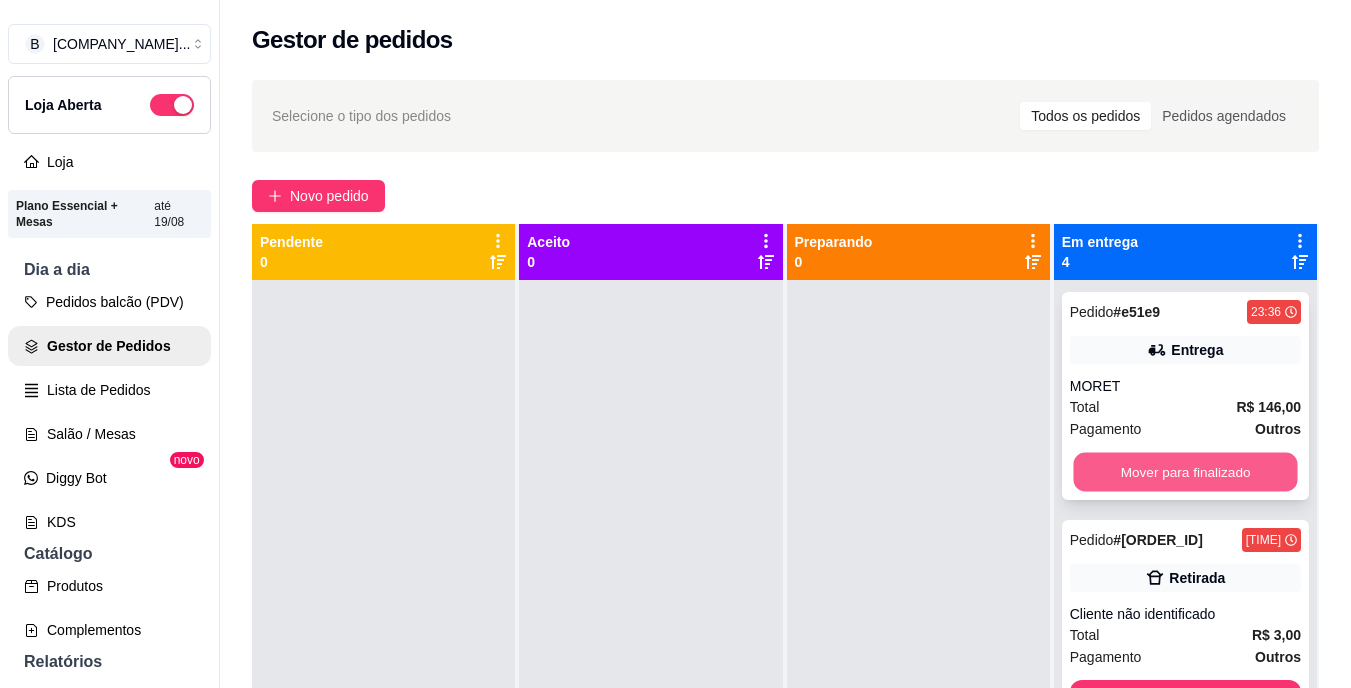 click on "Mover para finalizado" at bounding box center (1185, 472) 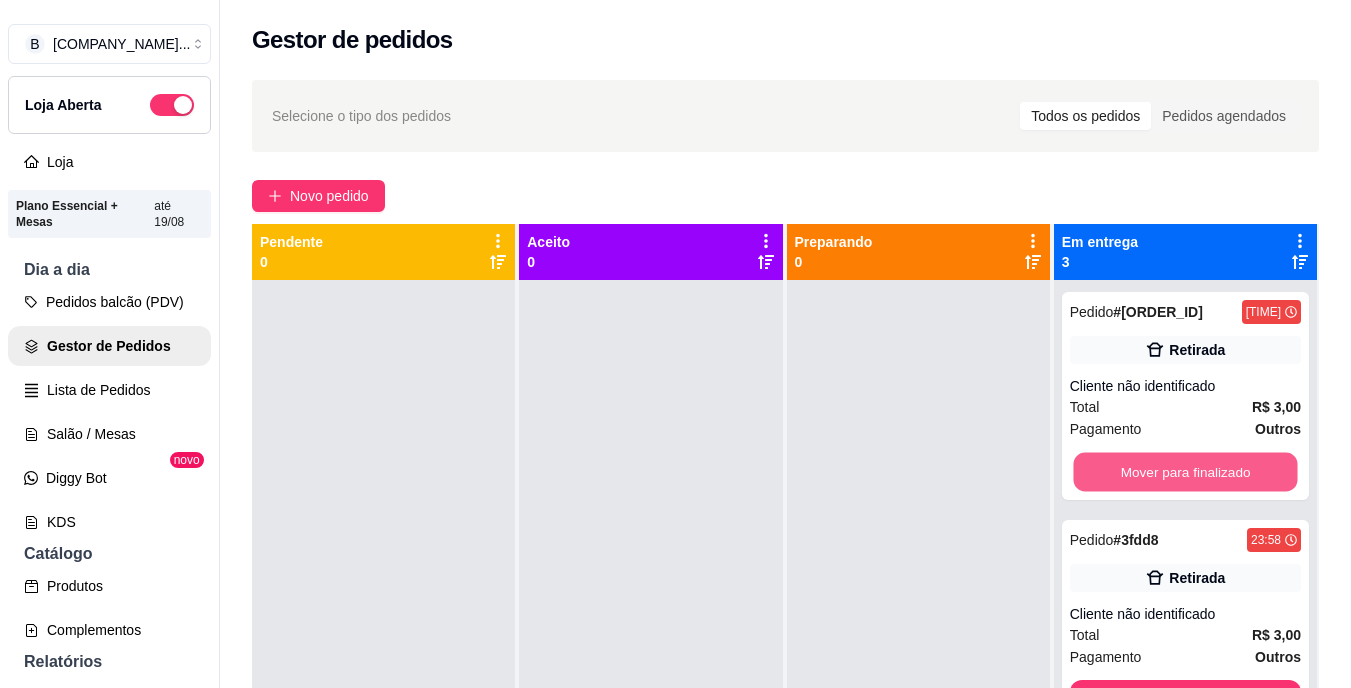 click on "Mover para finalizado" at bounding box center [1185, 472] 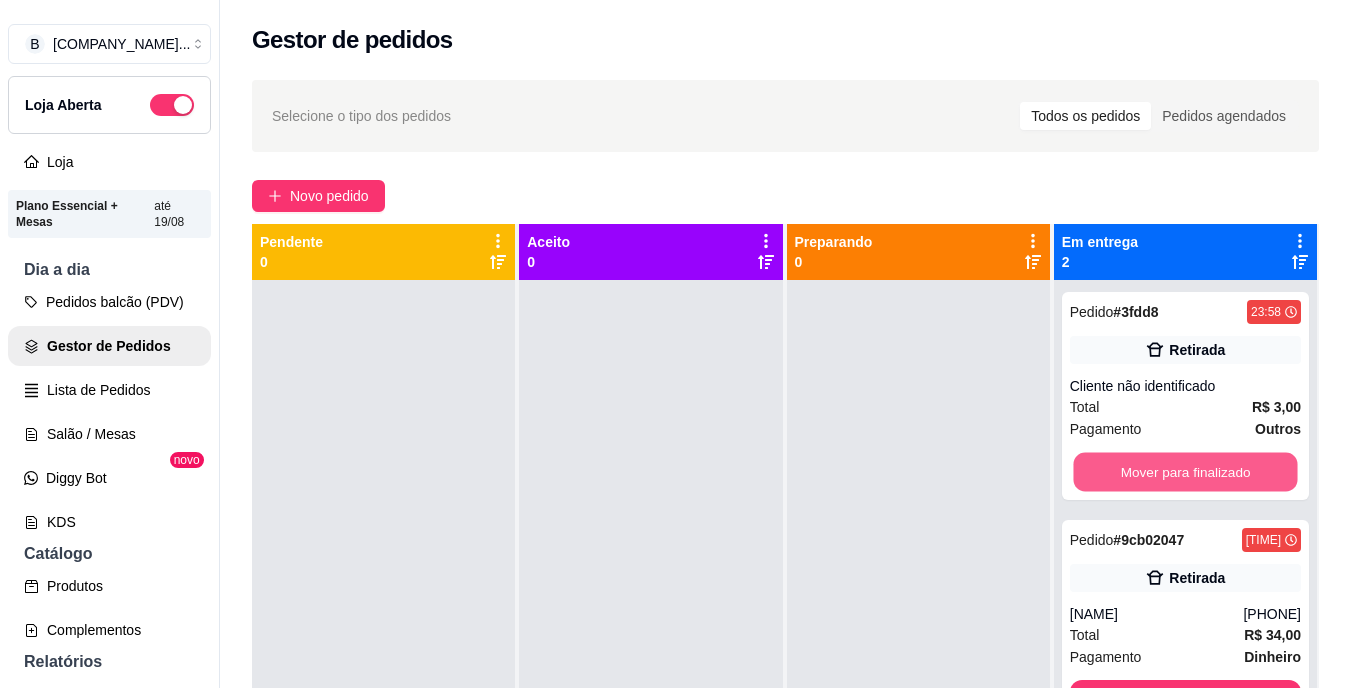 click on "Mover para finalizado" at bounding box center [1185, 472] 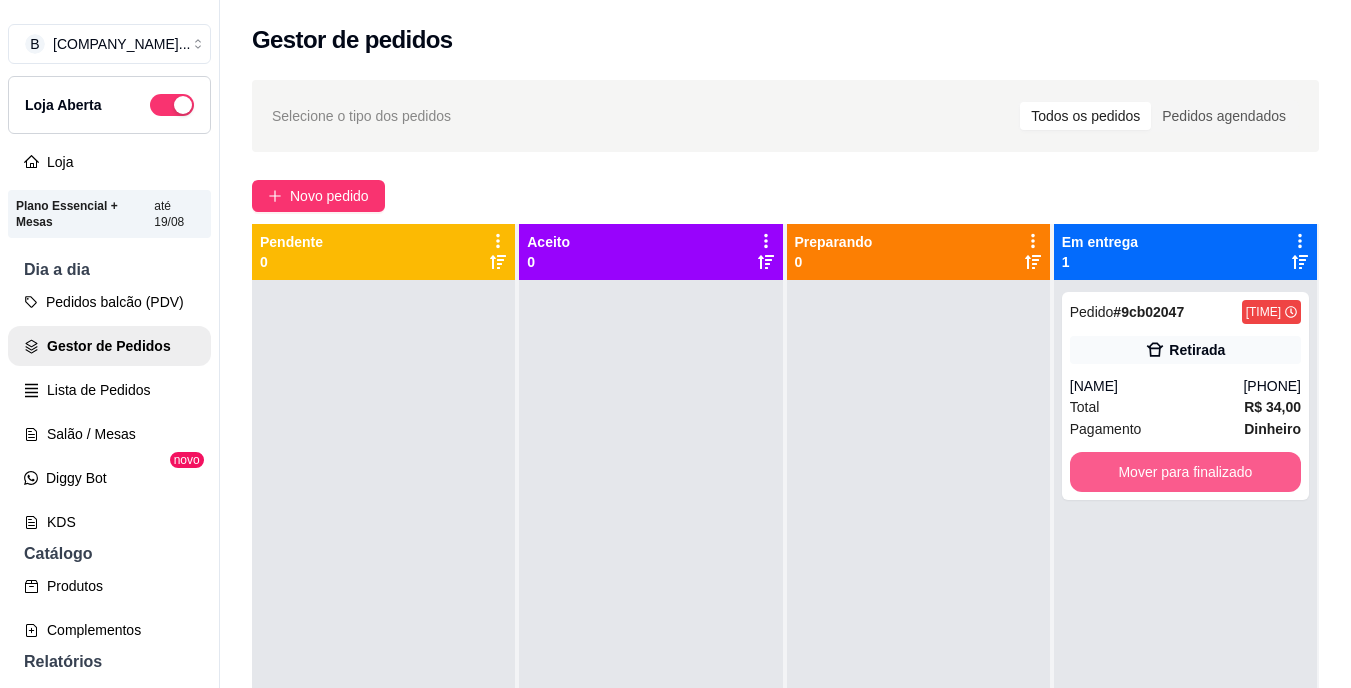 click on "Mover para finalizado" at bounding box center [1185, 472] 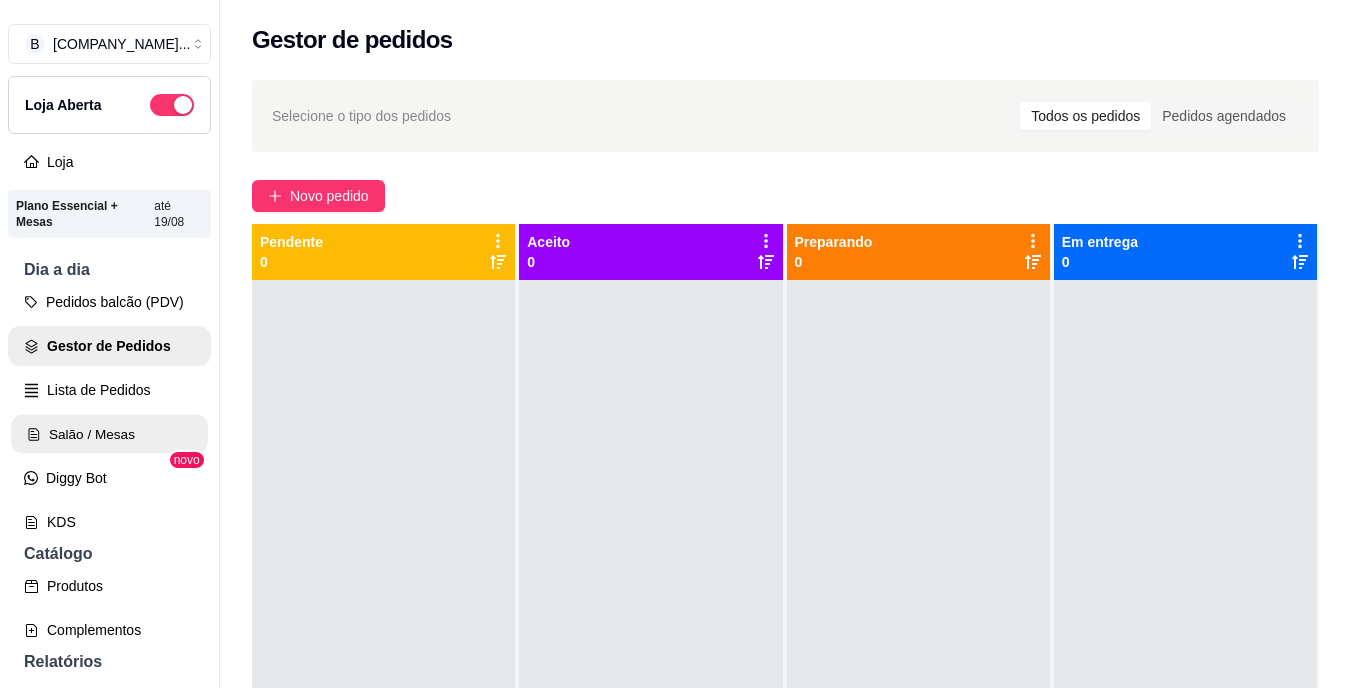 click on "Salão / Mesas" at bounding box center (109, 434) 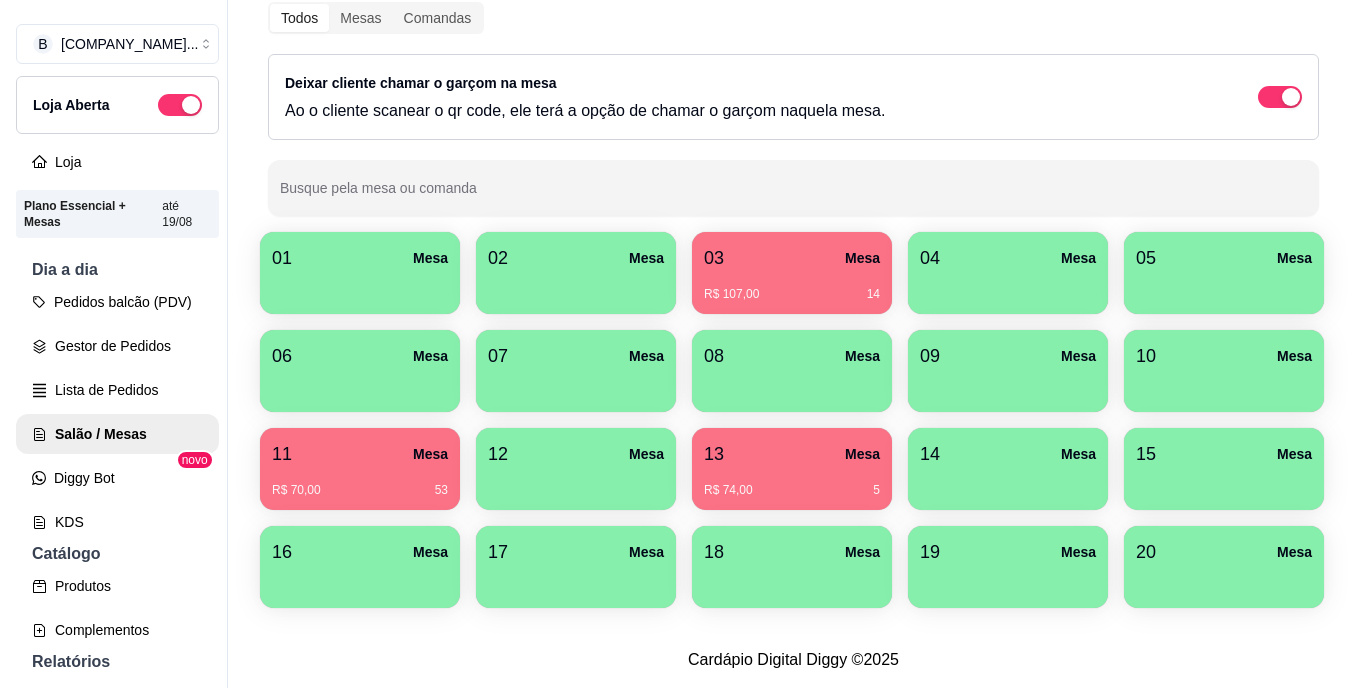 scroll, scrollTop: 133, scrollLeft: 0, axis: vertical 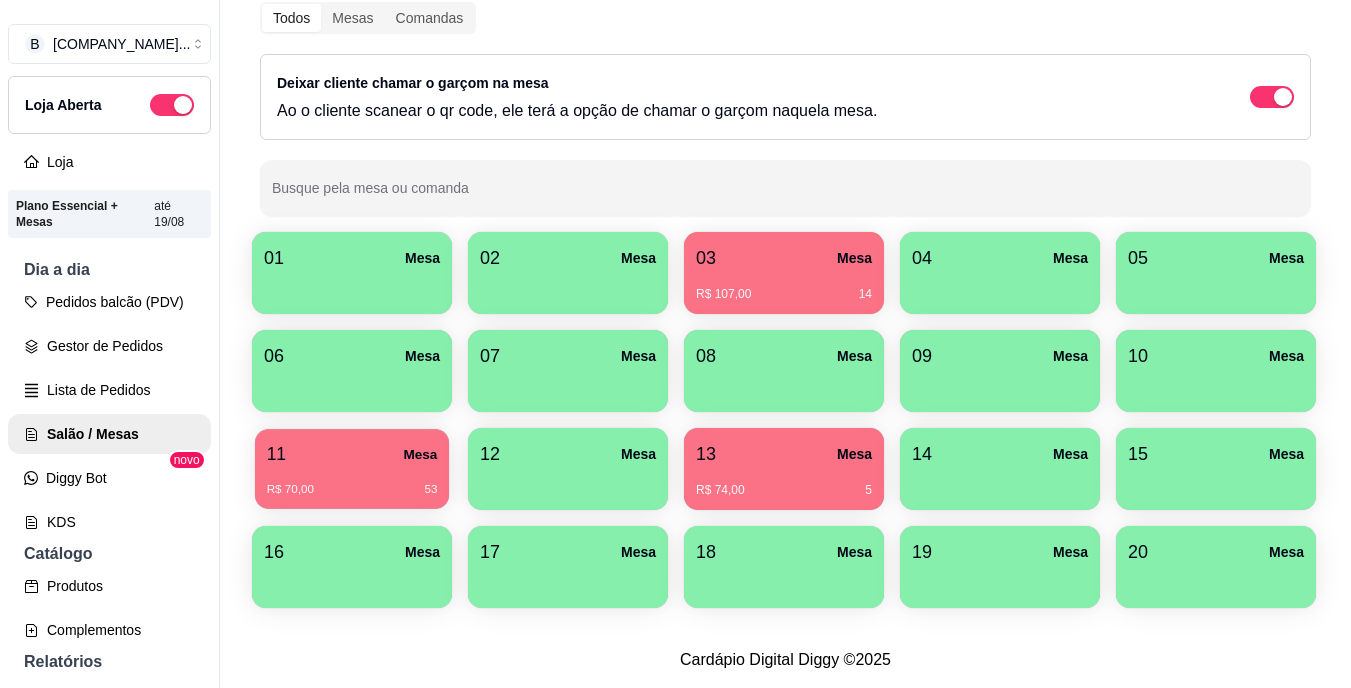 click on "11 Mesa" at bounding box center (352, 454) 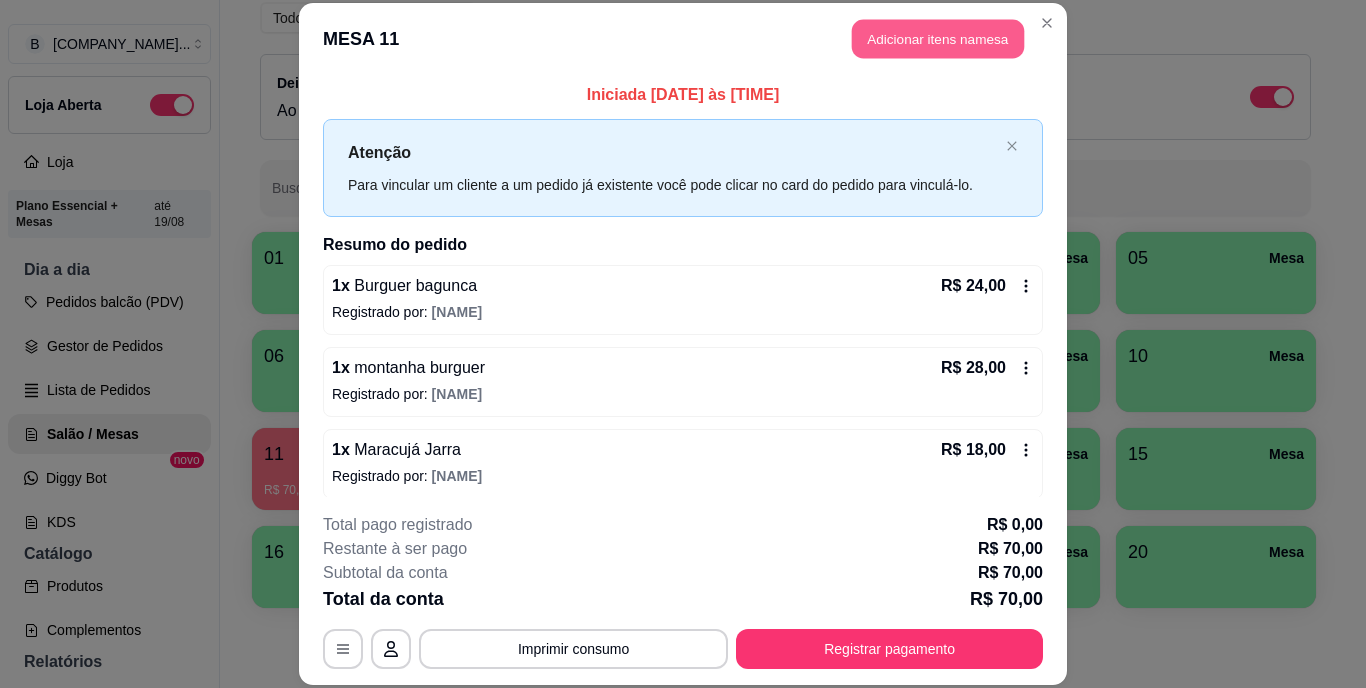 click on "Adicionar itens na  mesa" at bounding box center [938, 39] 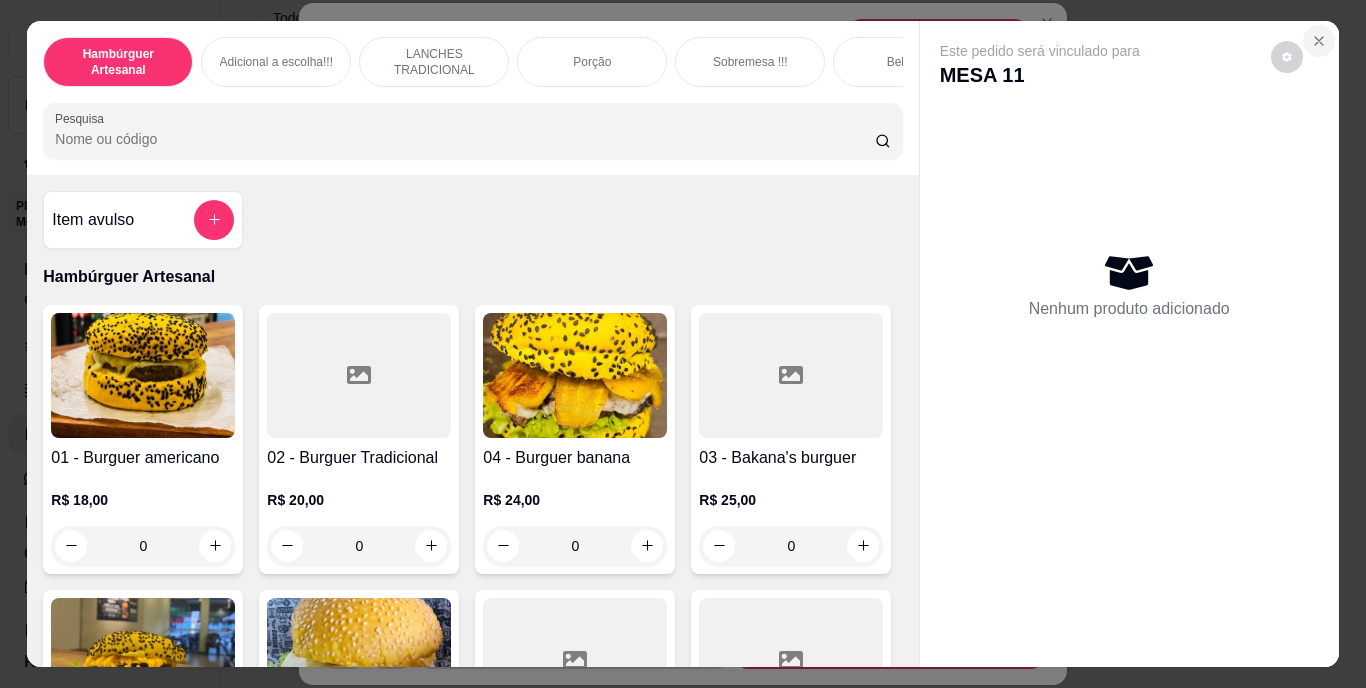 click 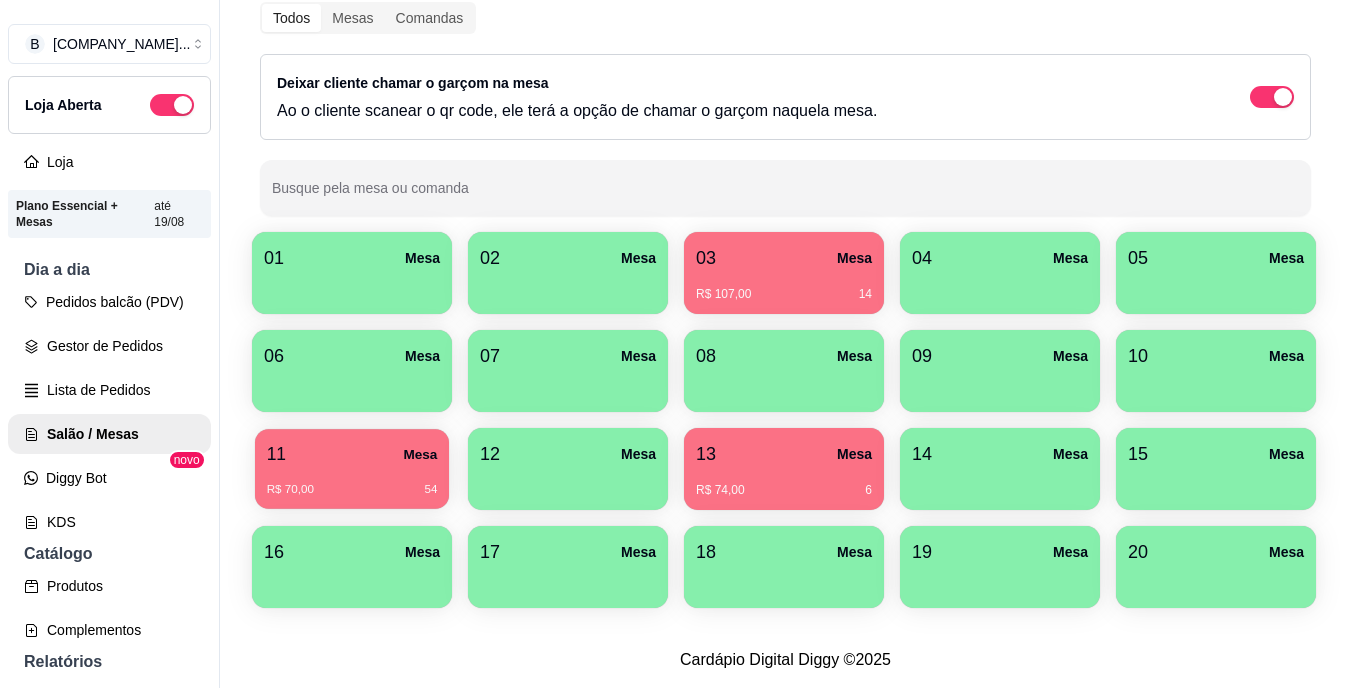 click on "11 Mesa" at bounding box center [352, 454] 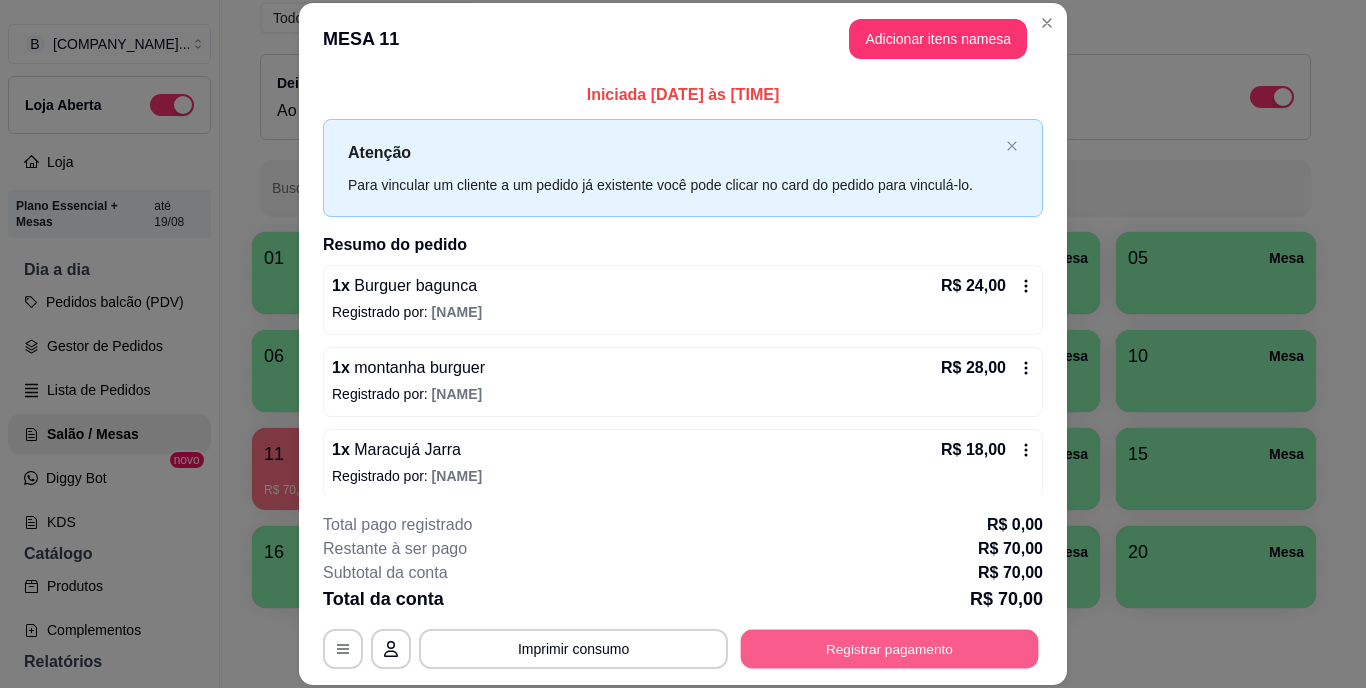 click on "Registrar pagamento" at bounding box center (890, 648) 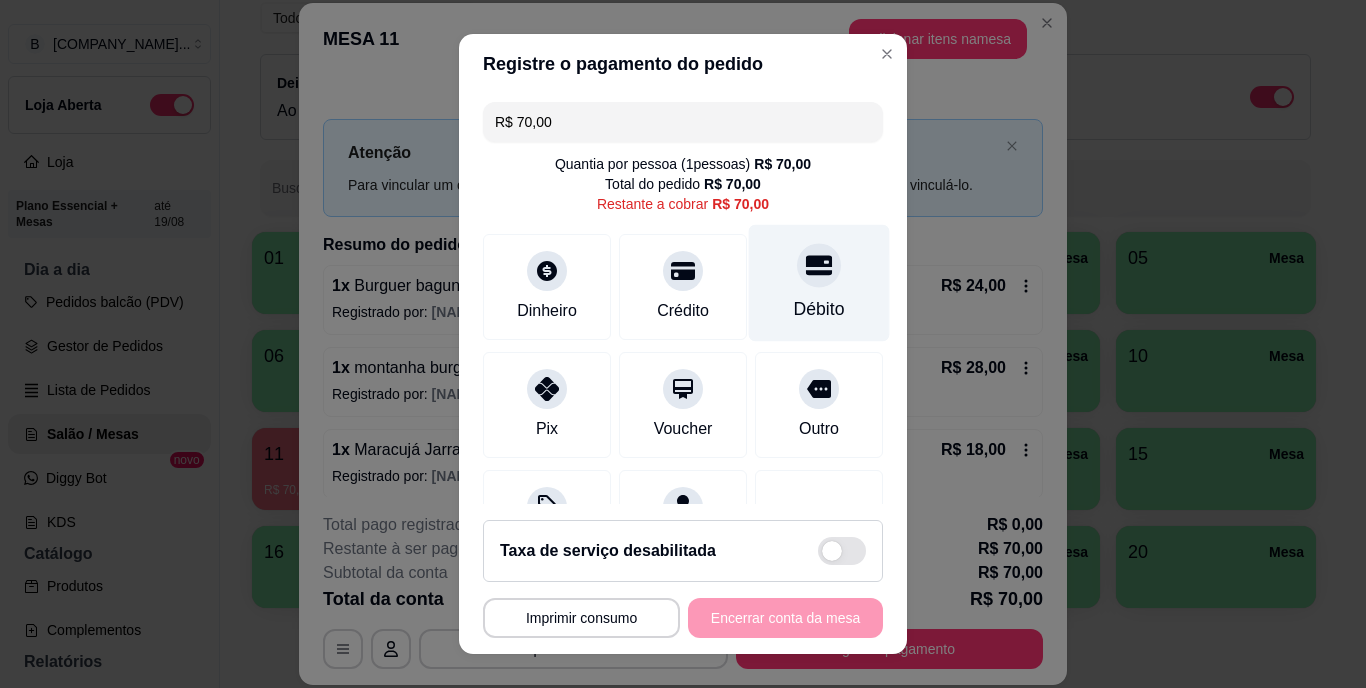 click on "Débito" at bounding box center [819, 310] 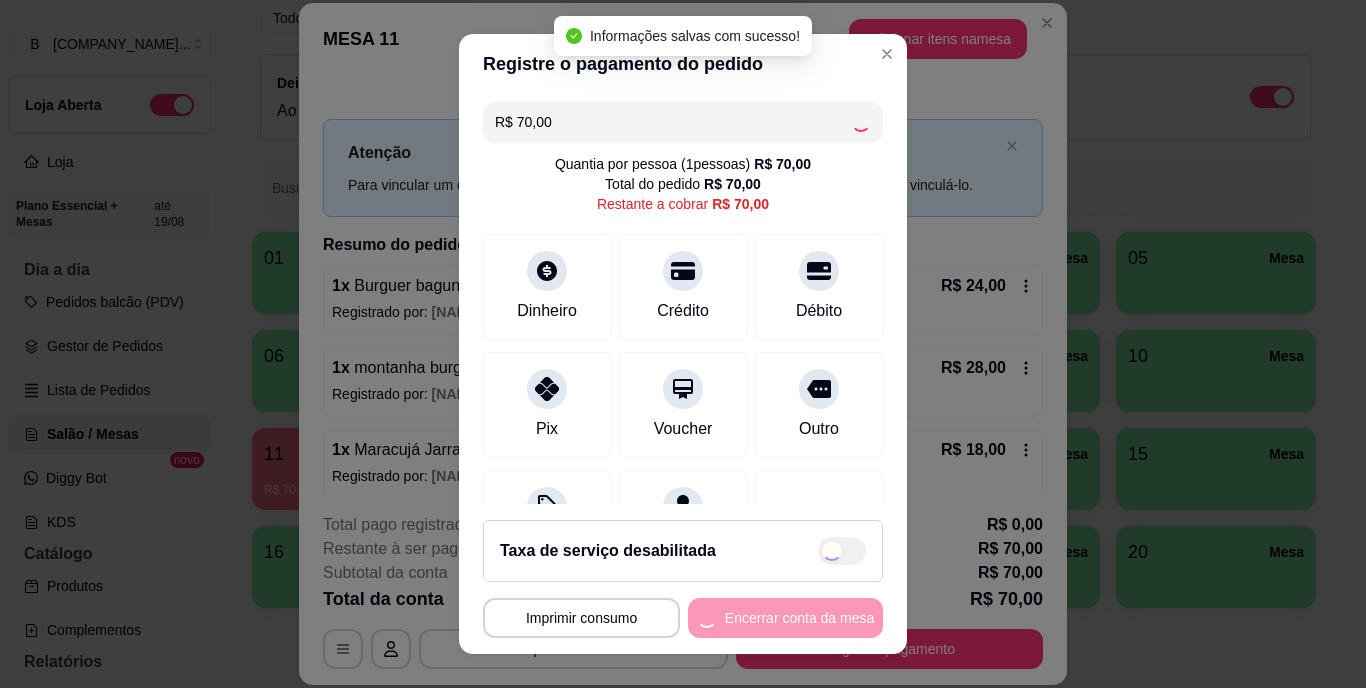 type on "R$ 0,00" 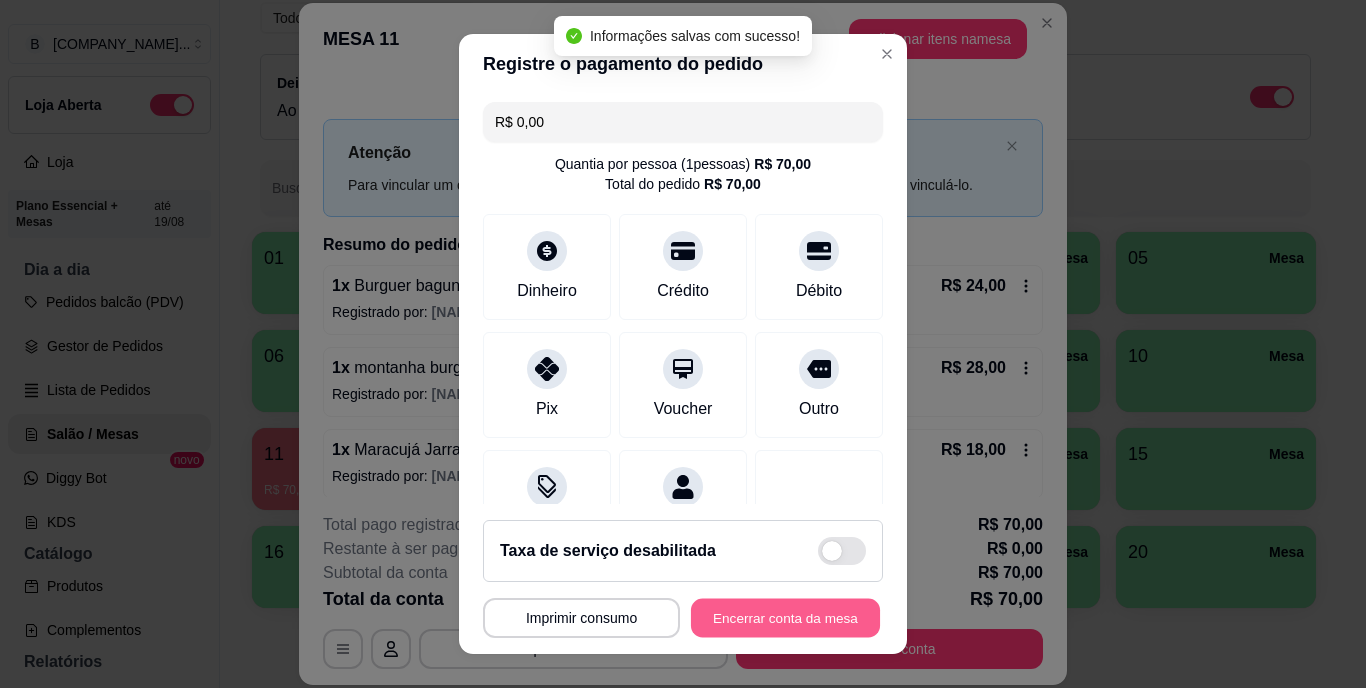 click on "Encerrar conta da mesa" at bounding box center (785, 617) 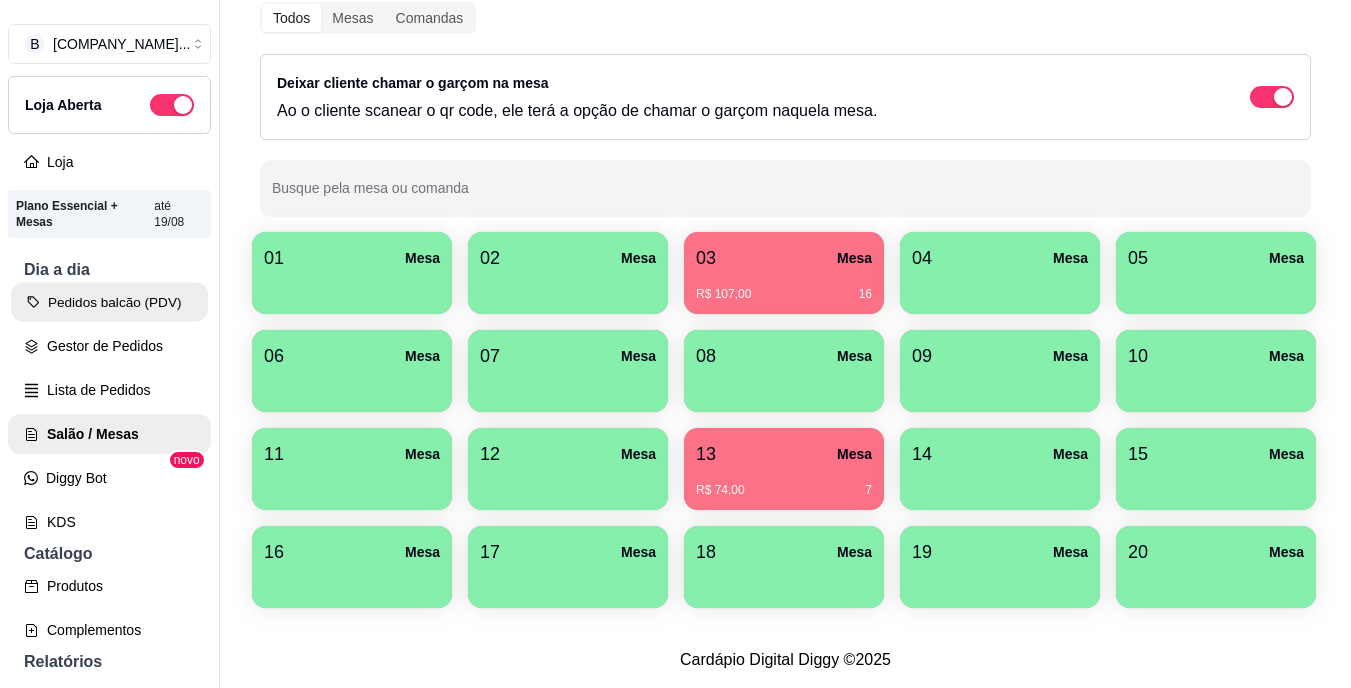 click on "Pedidos balcão (PDV)" at bounding box center [109, 302] 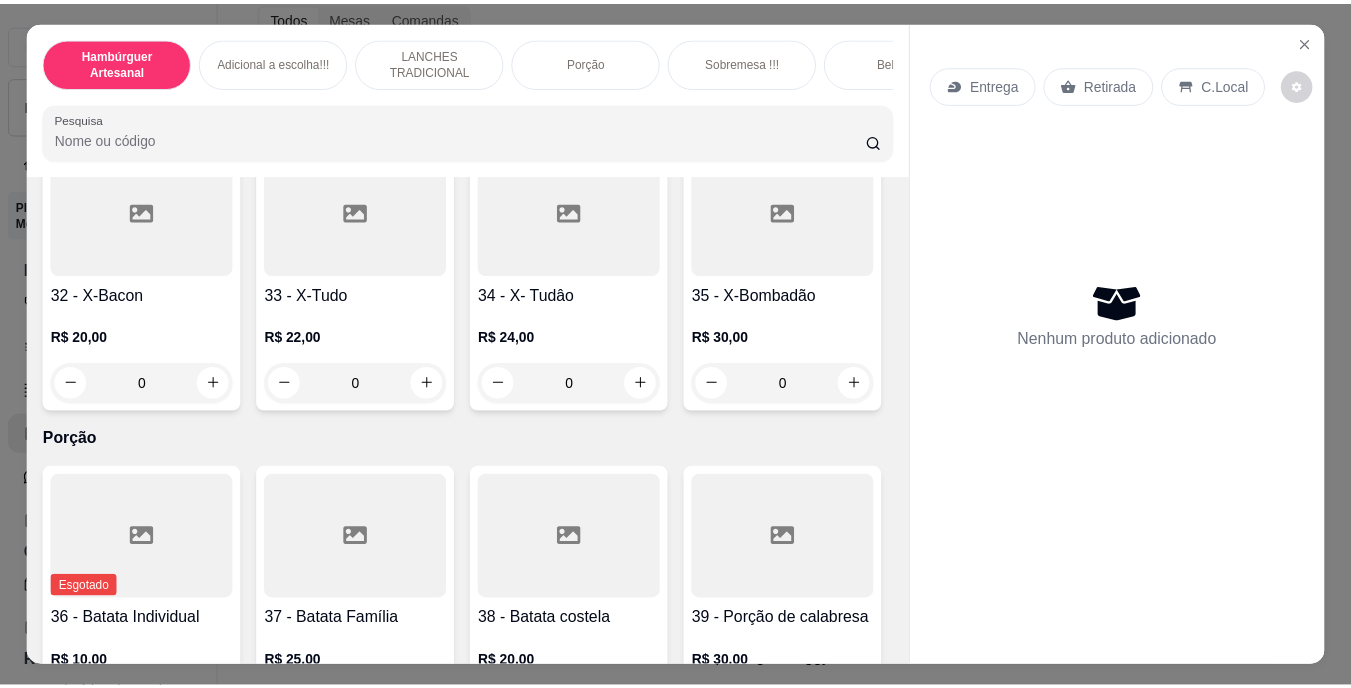scroll, scrollTop: 3577, scrollLeft: 0, axis: vertical 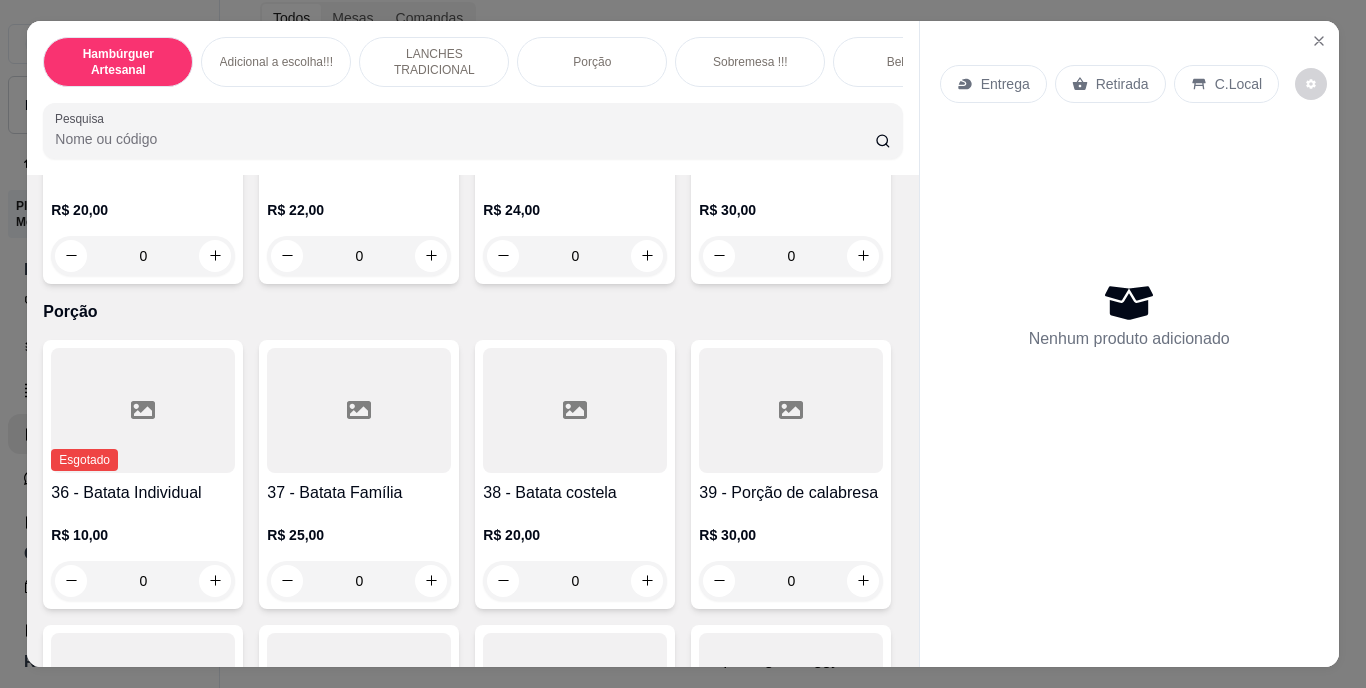 click 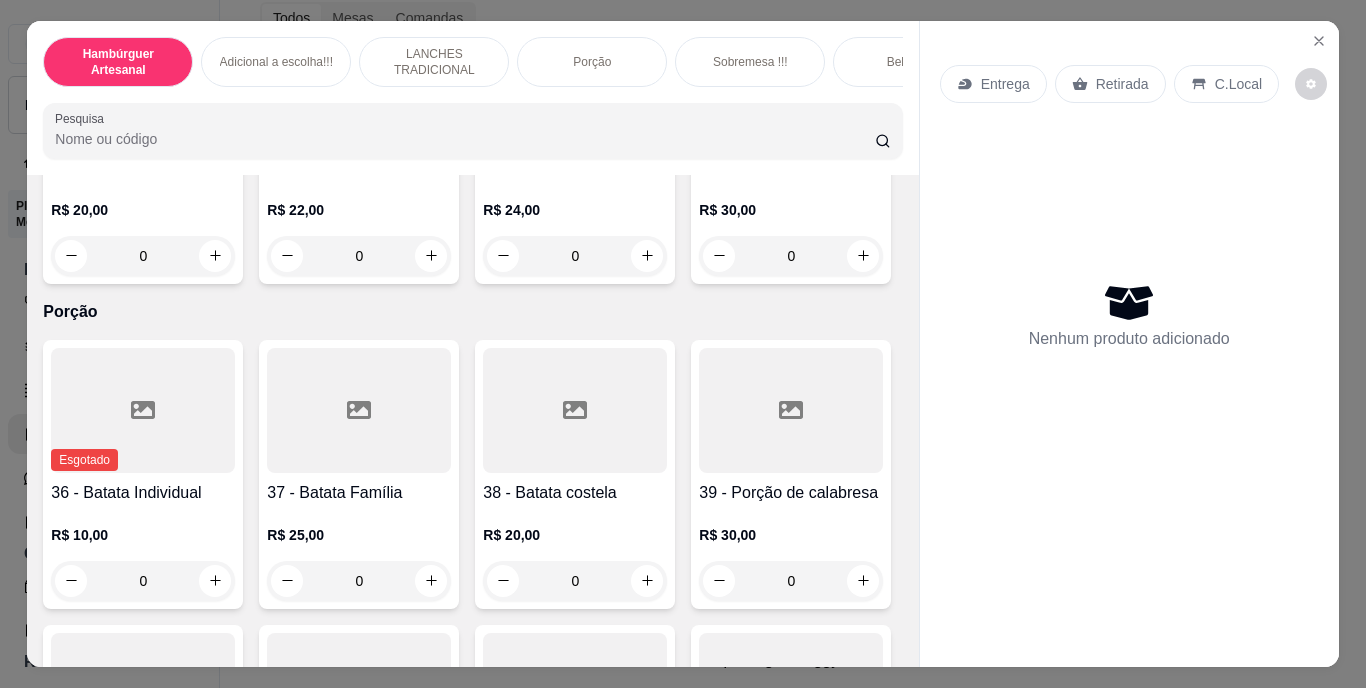 type on "1" 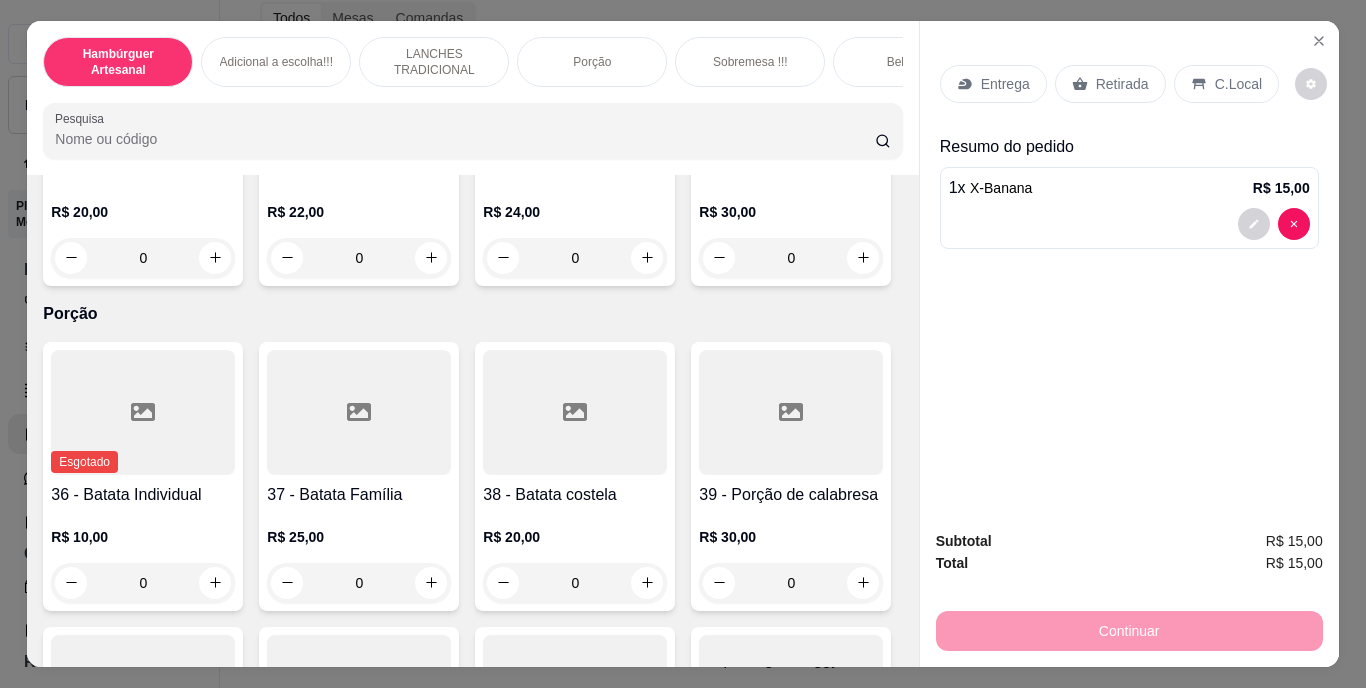 click 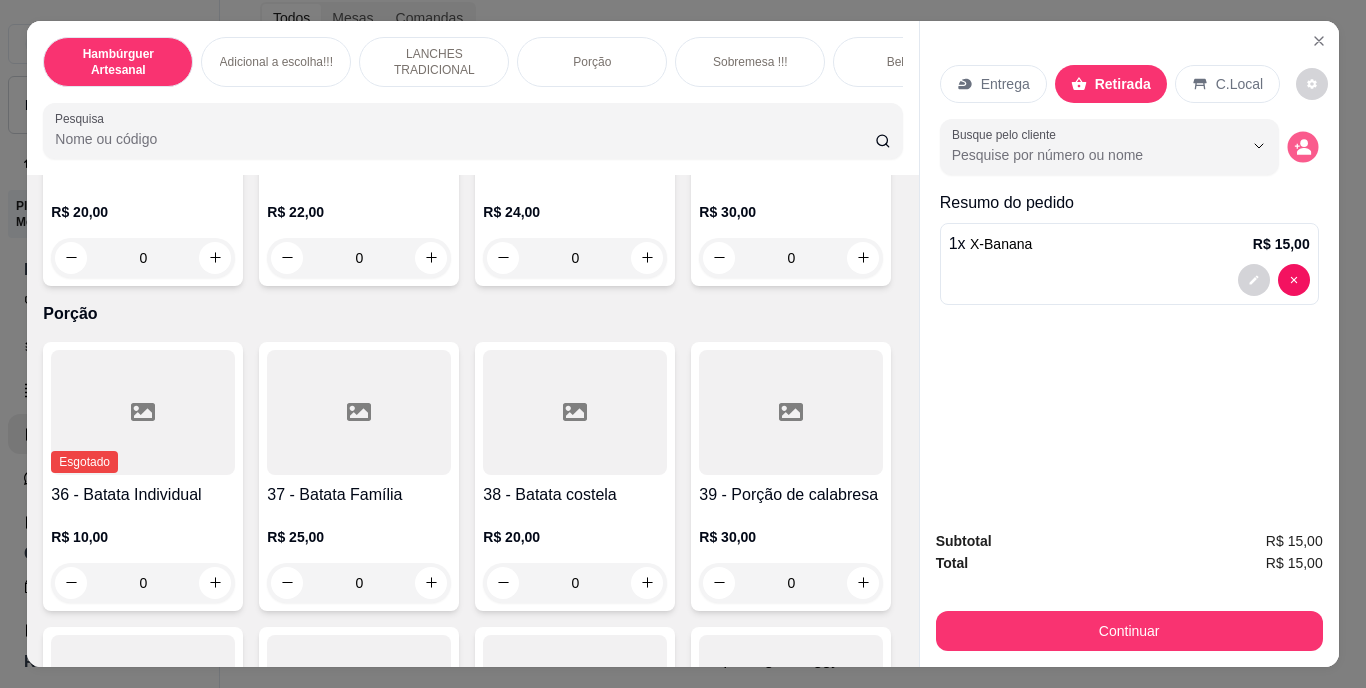 click 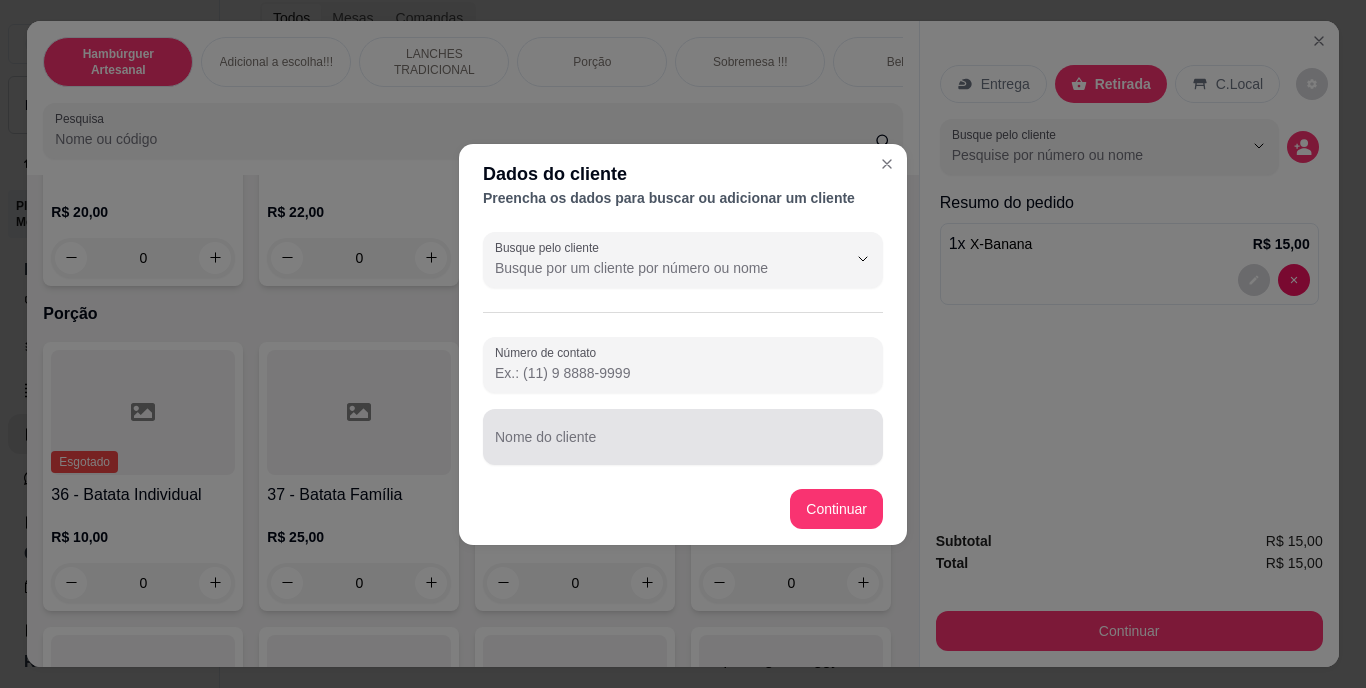 click at bounding box center [683, 437] 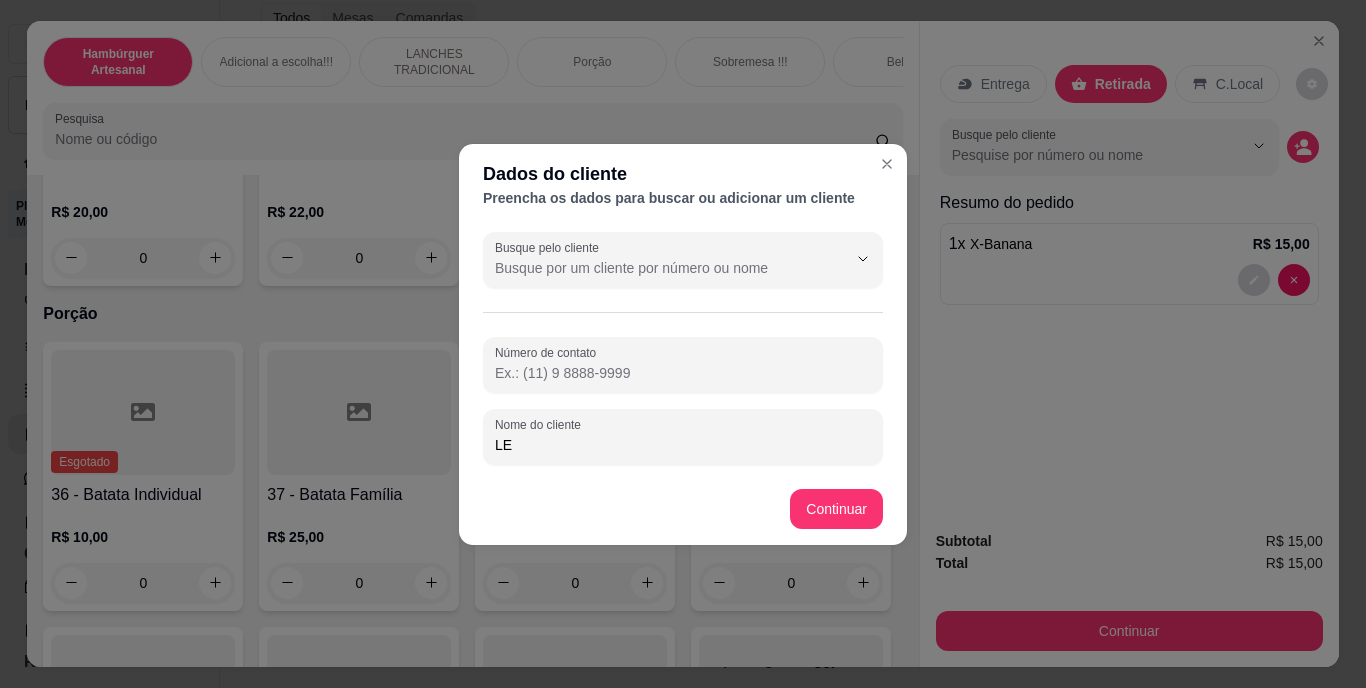 type on "L" 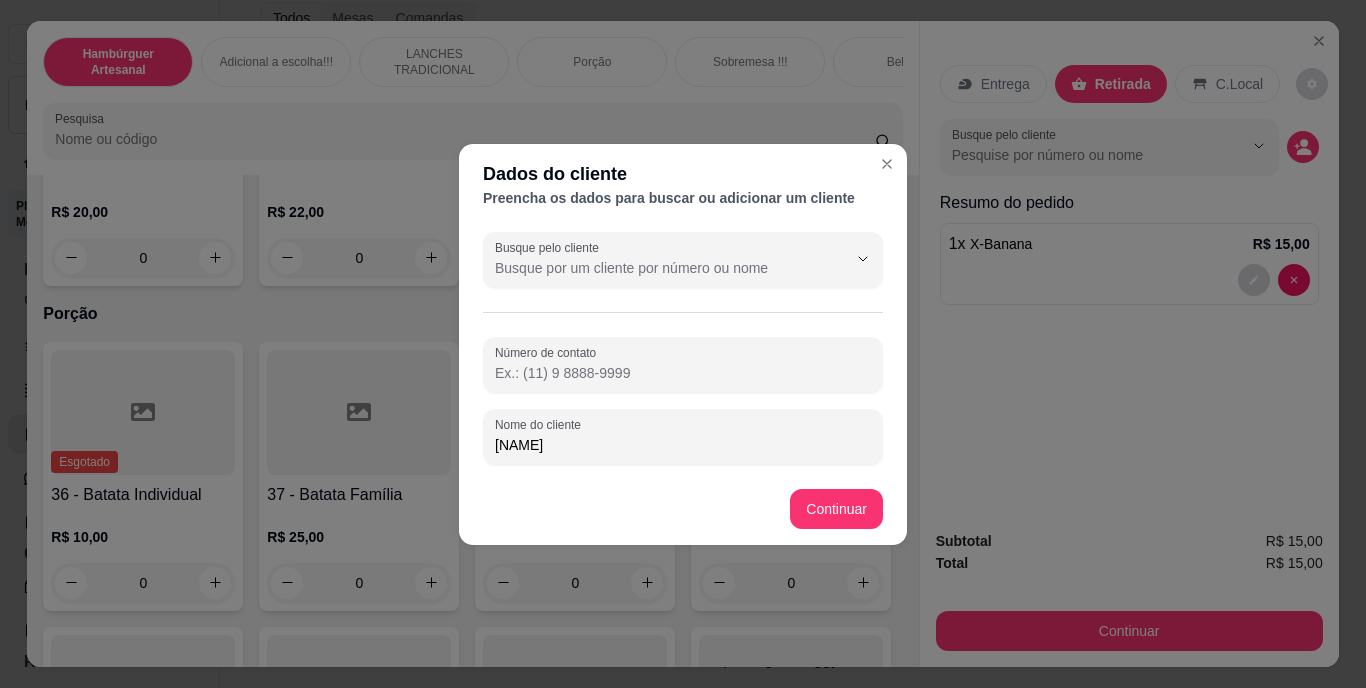 type on "CASSOLI" 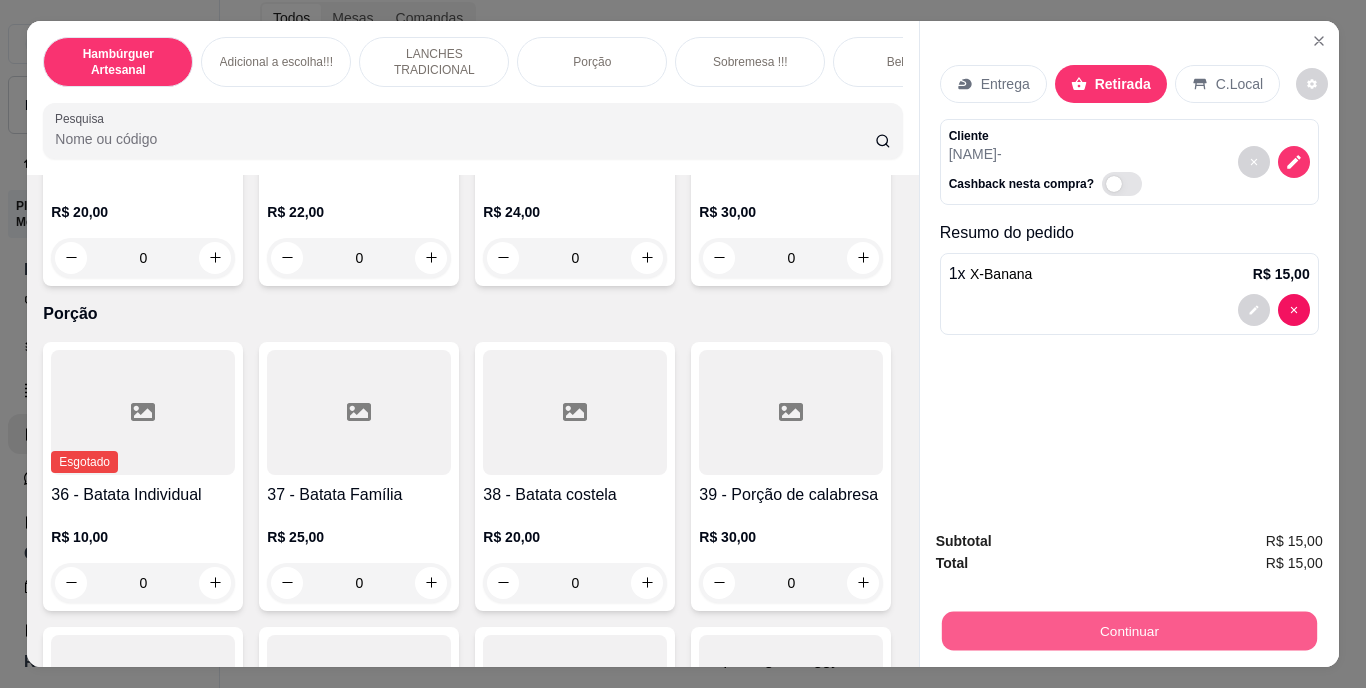 click on "Continuar" at bounding box center (1128, 631) 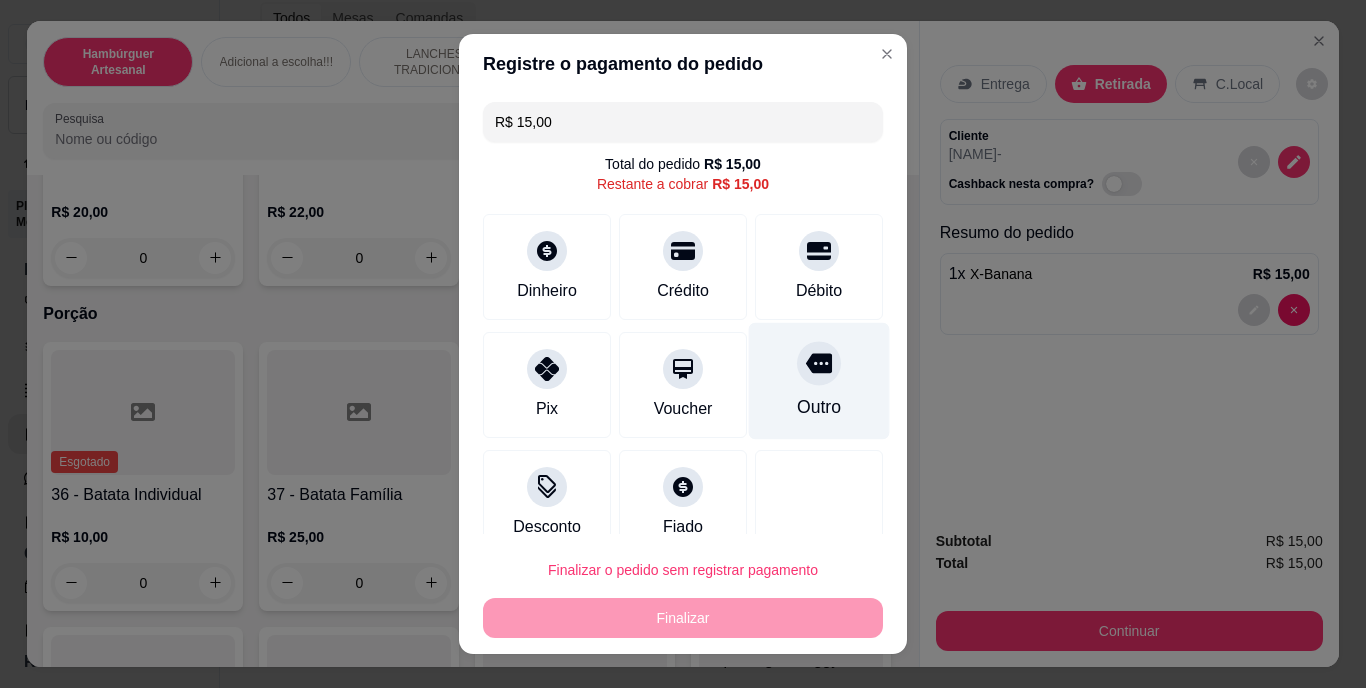 click on "Outro" at bounding box center (819, 408) 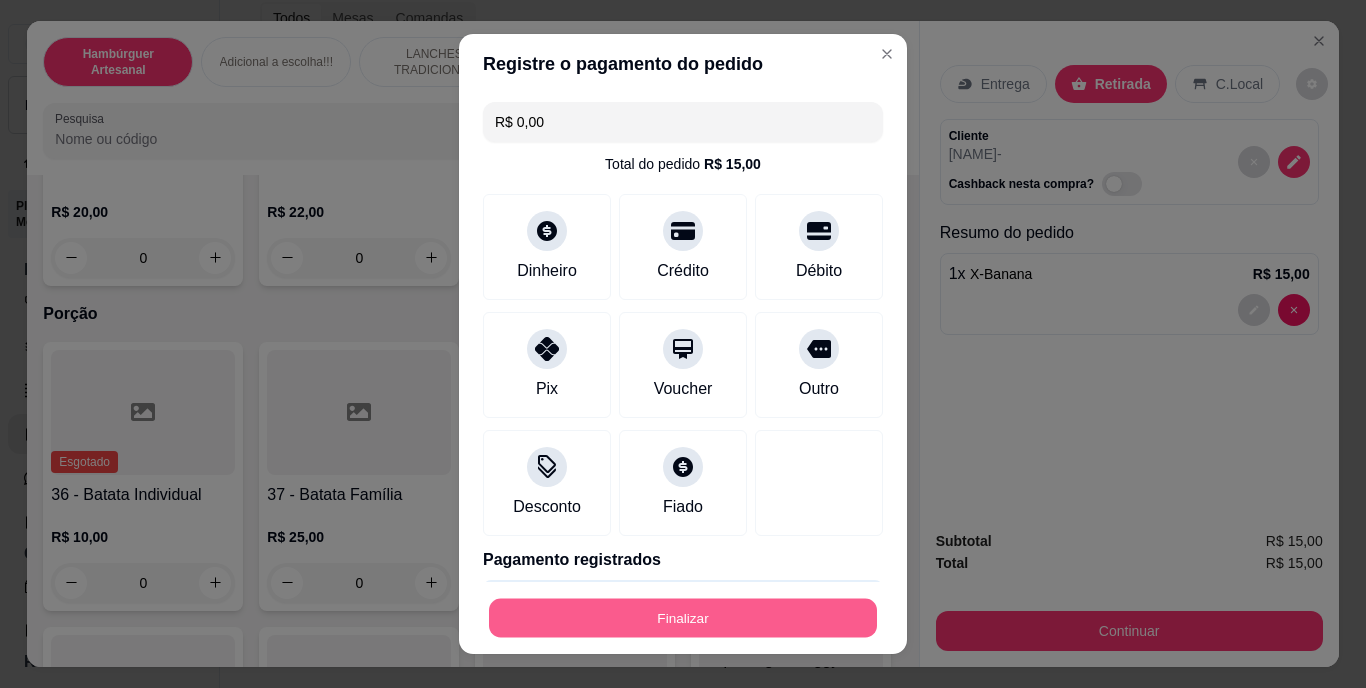 click on "Finalizar" at bounding box center (683, 617) 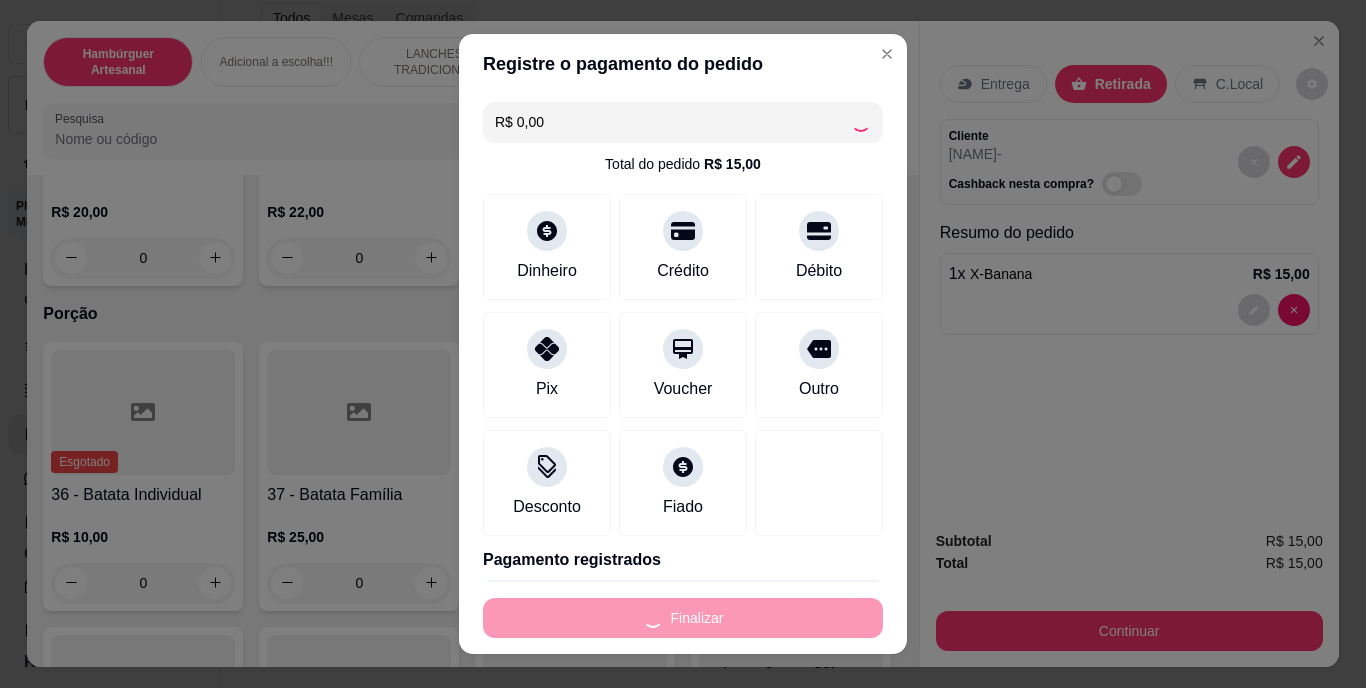 type on "0" 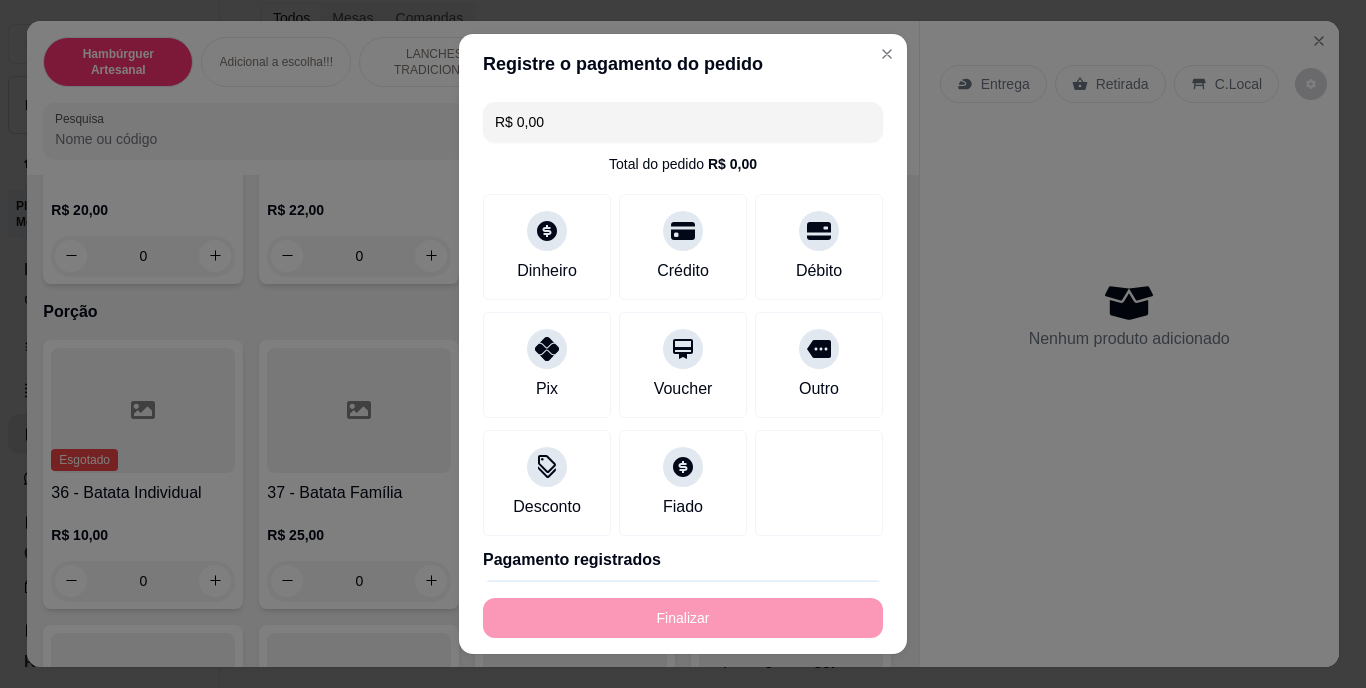 type on "-R$ 15,00" 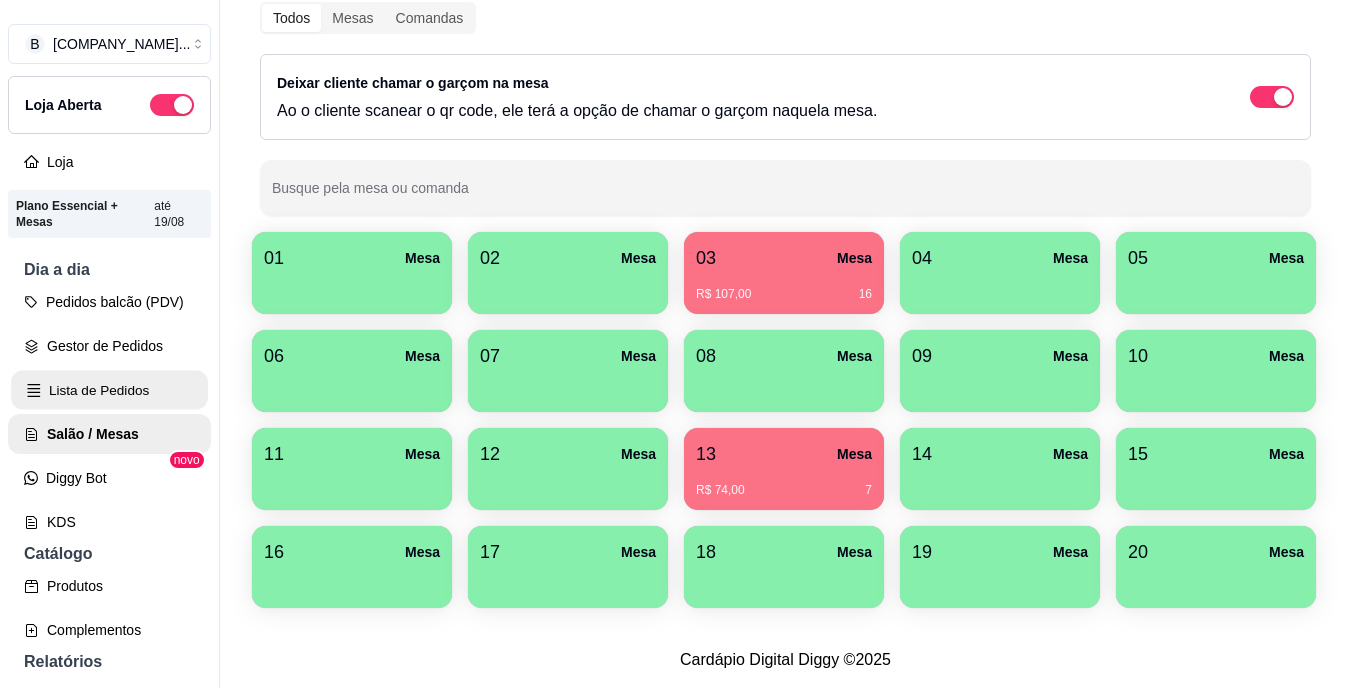 click on "Lista de Pedidos" at bounding box center [109, 390] 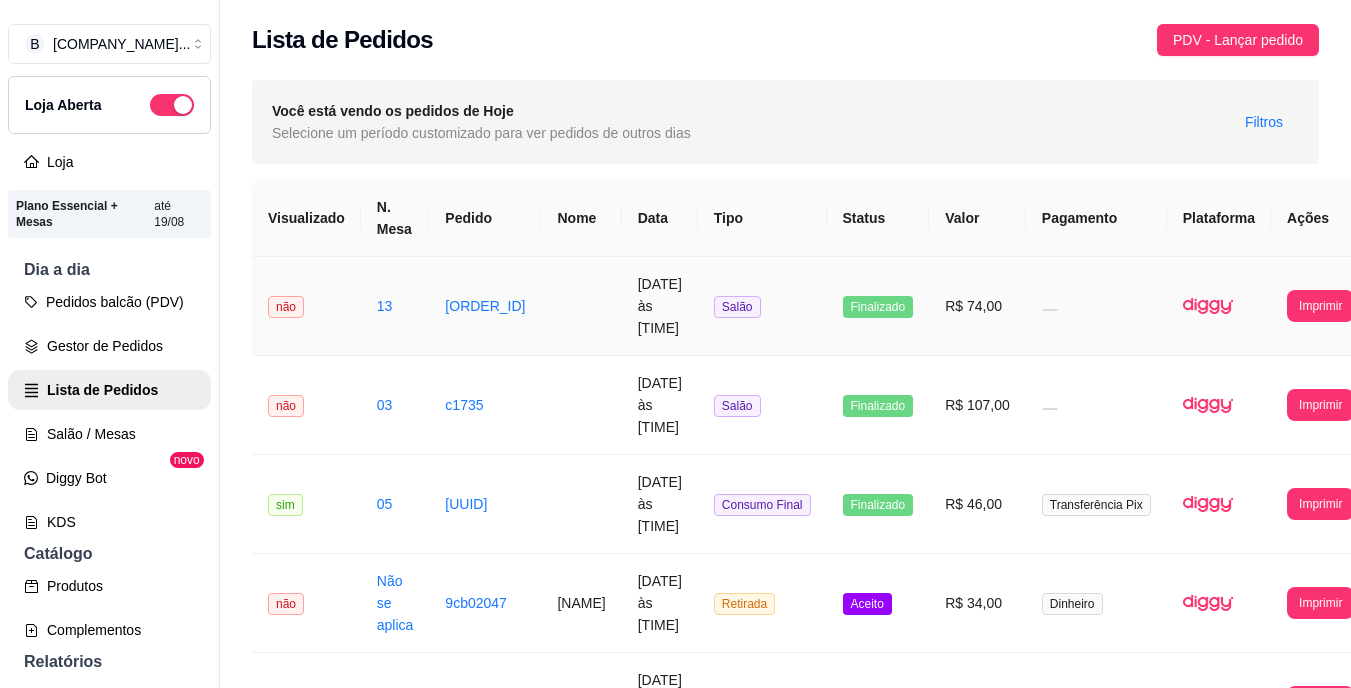 scroll, scrollTop: 0, scrollLeft: 59, axis: horizontal 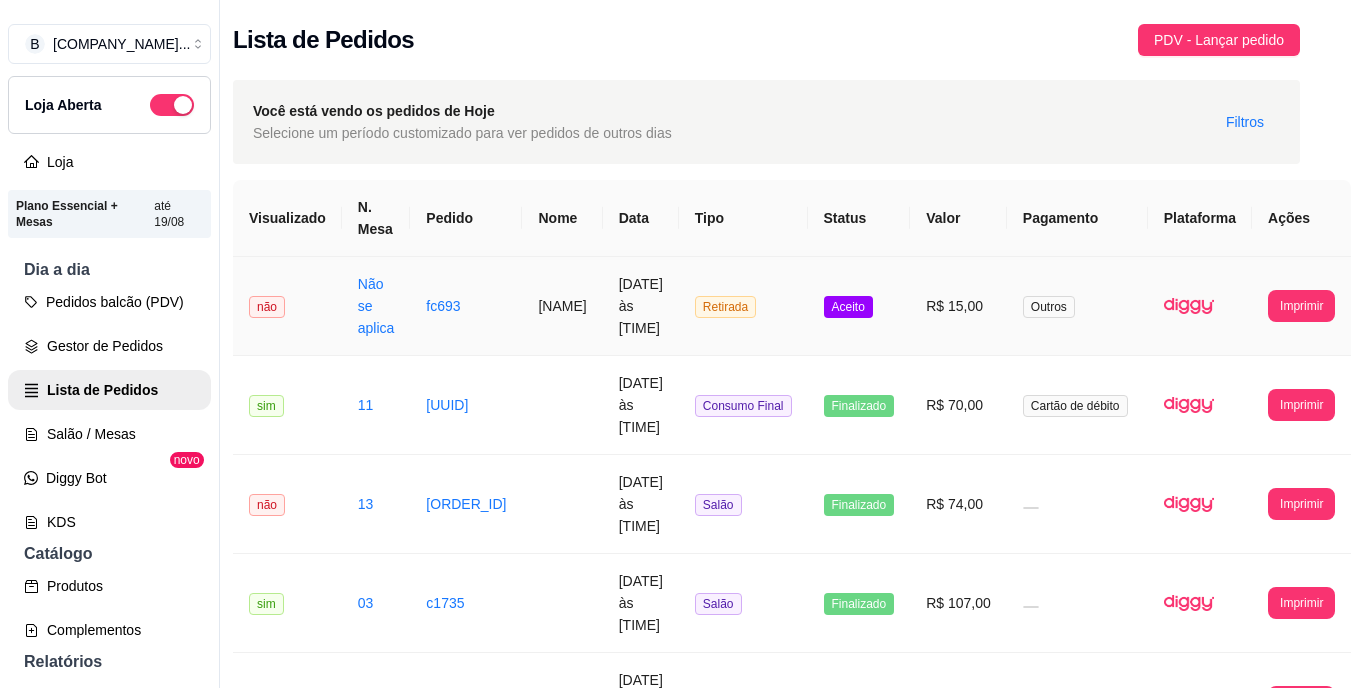 click on "**********" at bounding box center (1301, 306) 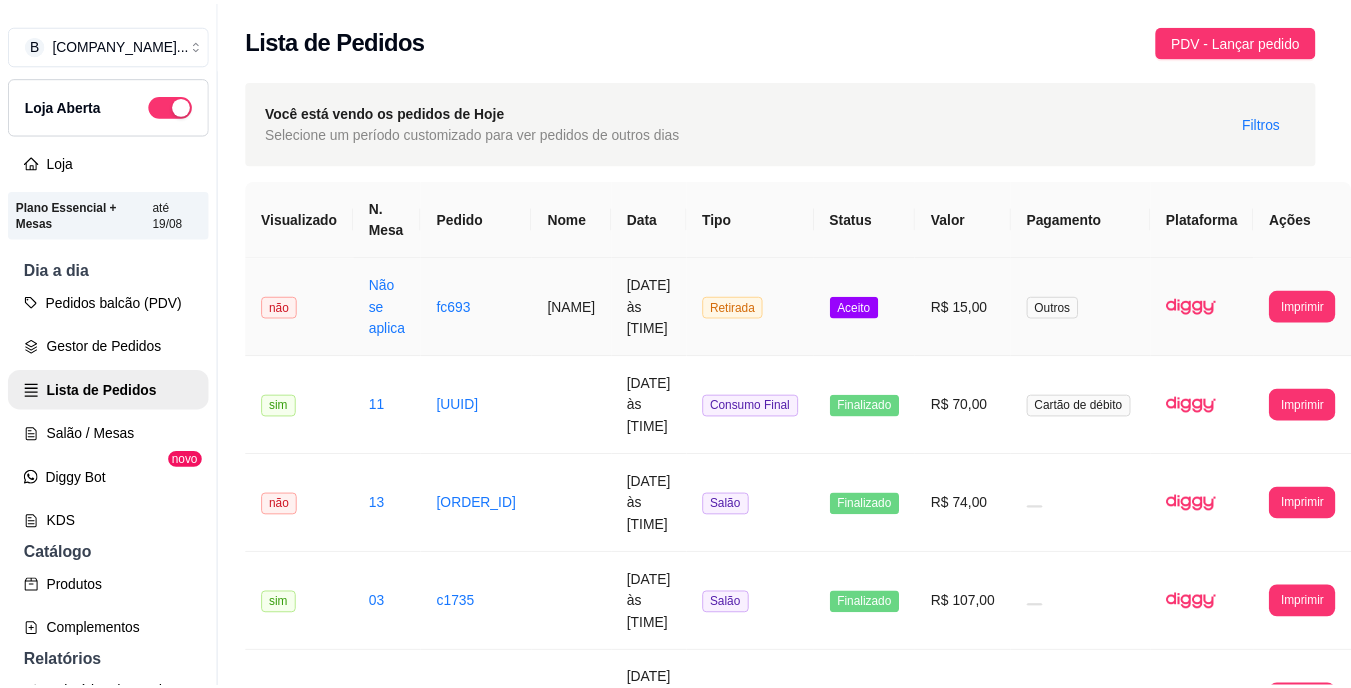 scroll, scrollTop: 0, scrollLeft: 44, axis: horizontal 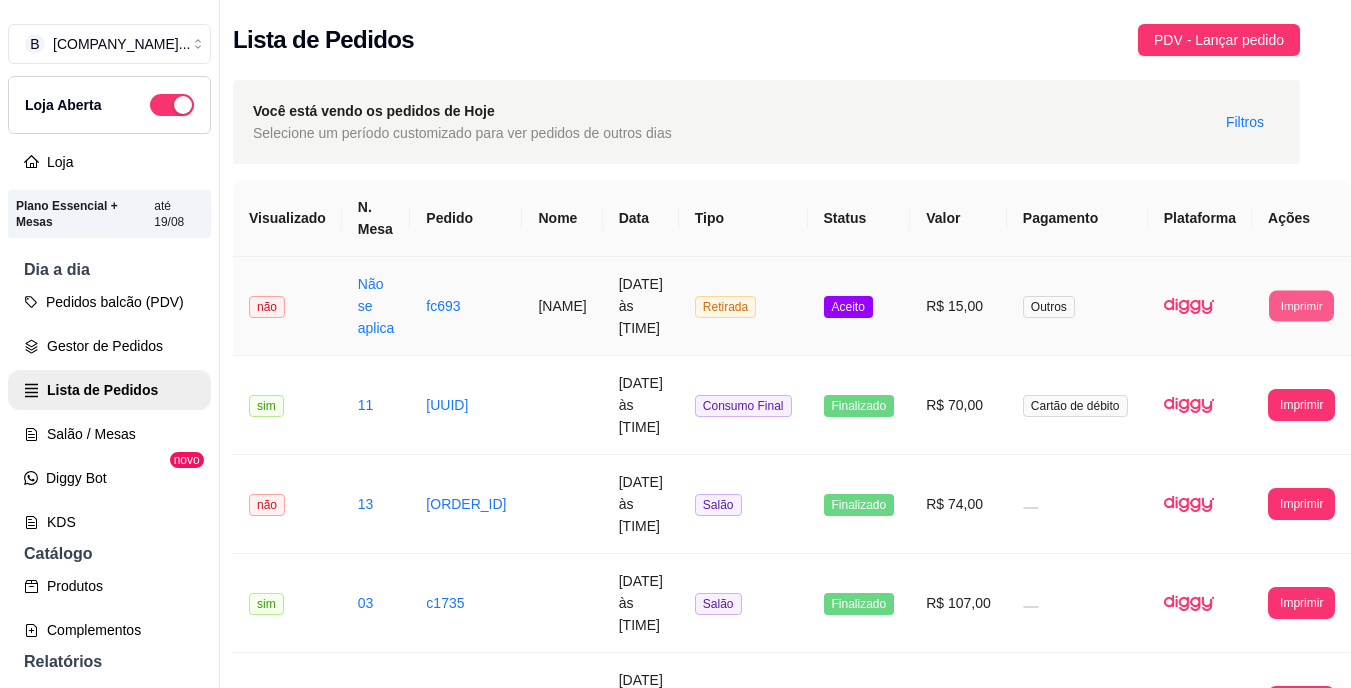 click on "Imprimir" at bounding box center (1301, 305) 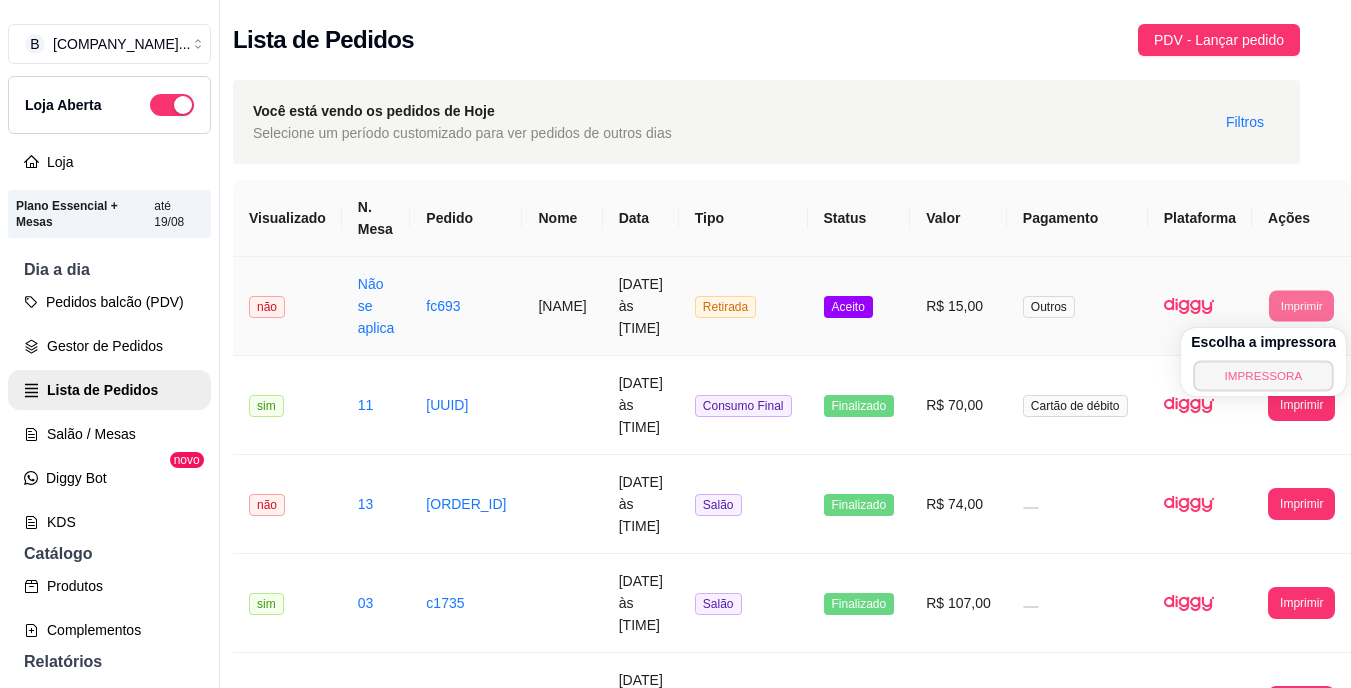 click on "IMPRESSORA" at bounding box center [1263, 375] 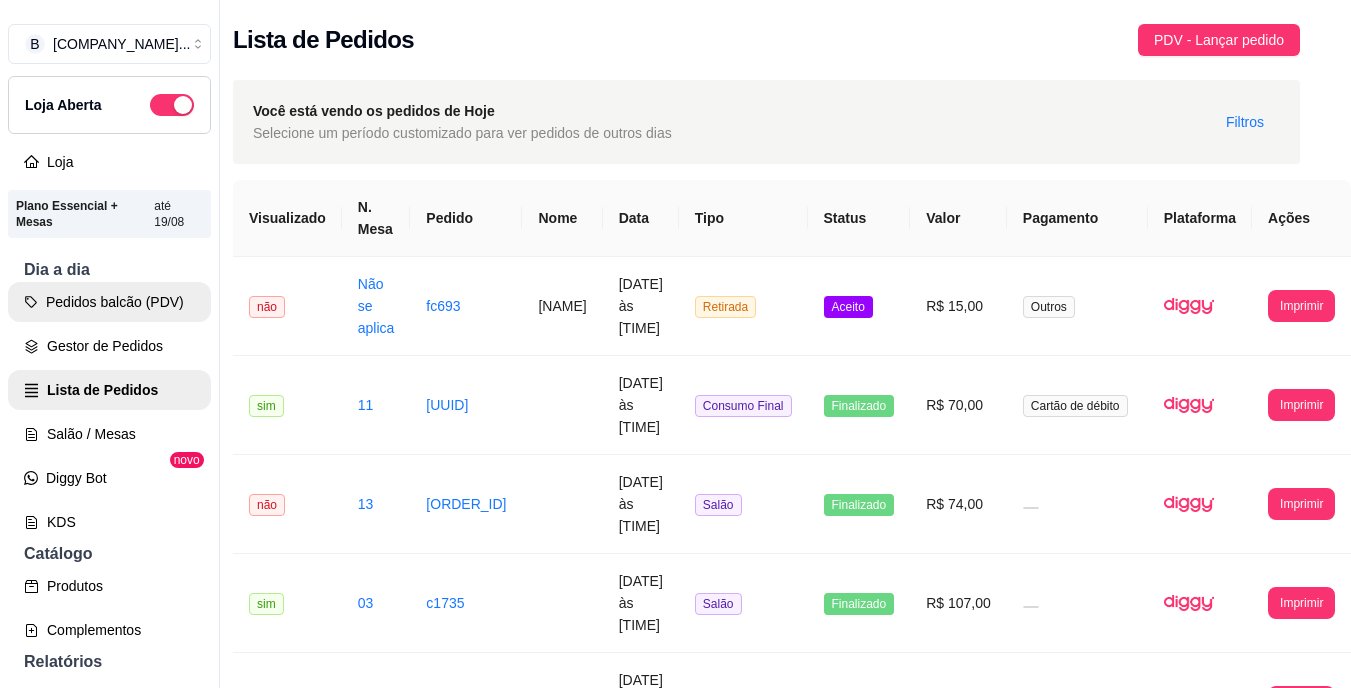 click on "Pedidos balcão (PDV)" at bounding box center (109, 302) 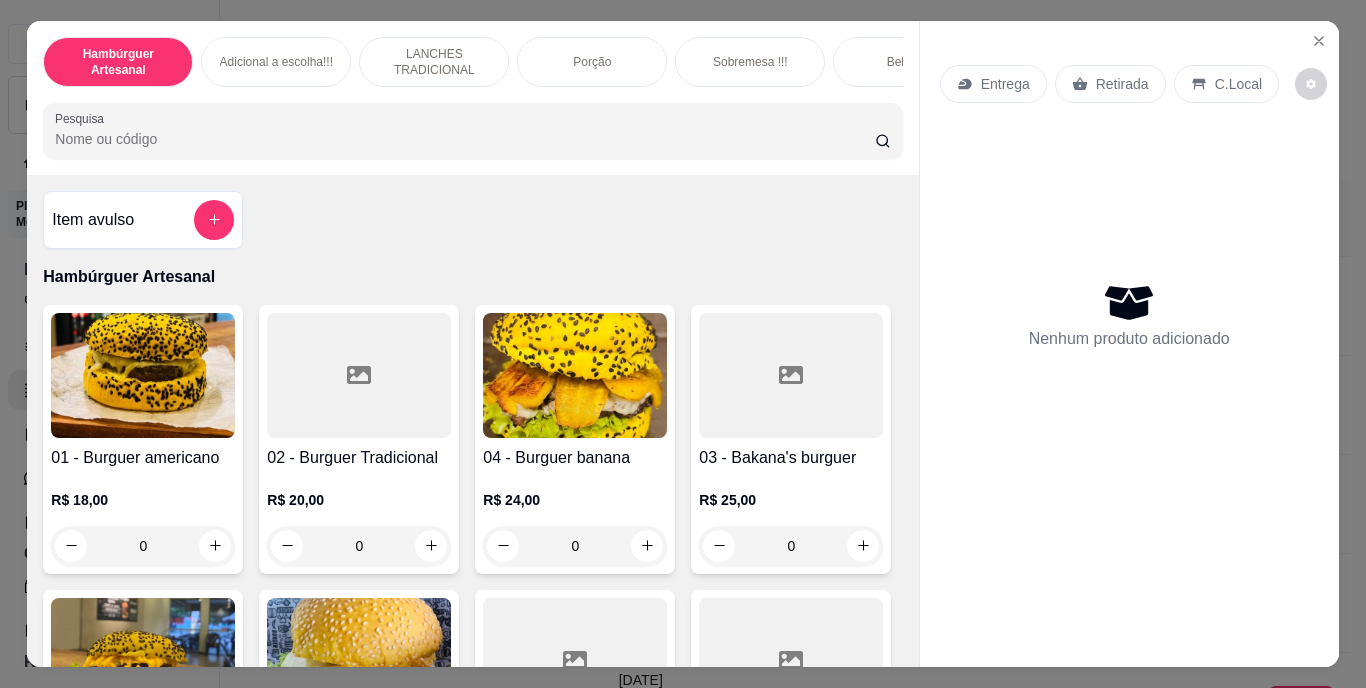click on "Pesquisa" at bounding box center [465, 139] 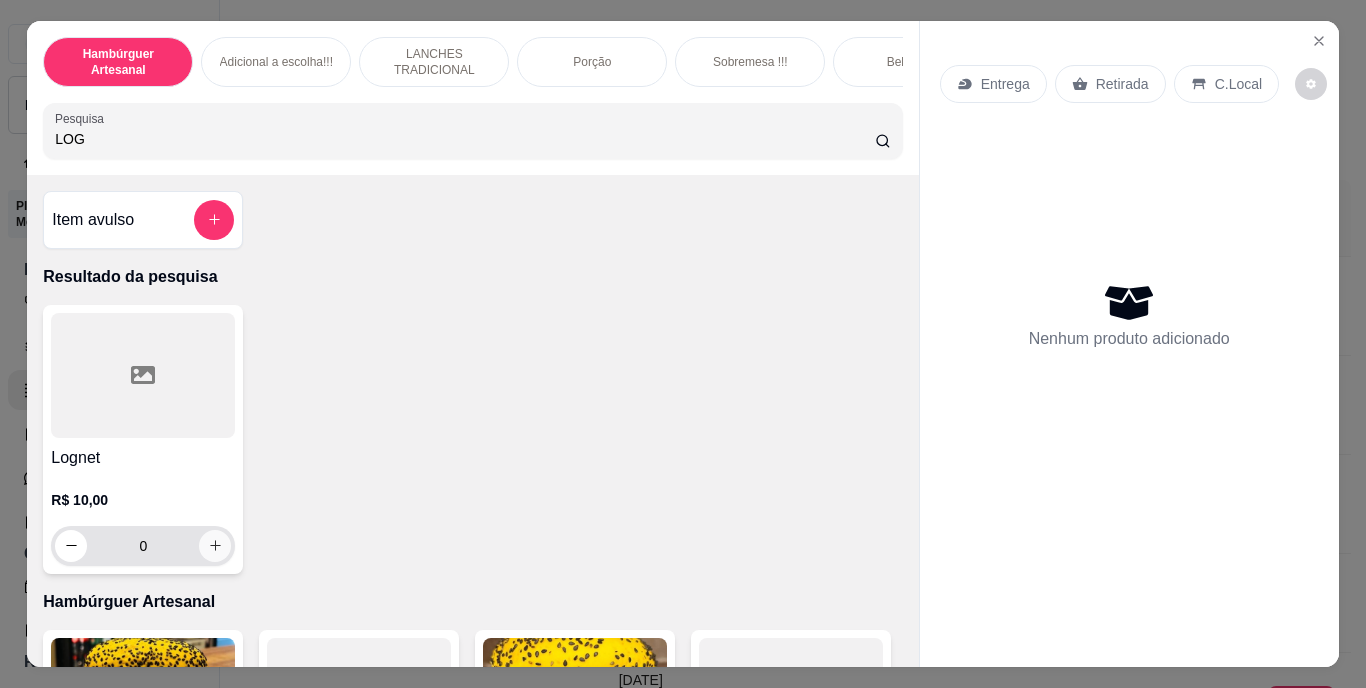 type on "LOG" 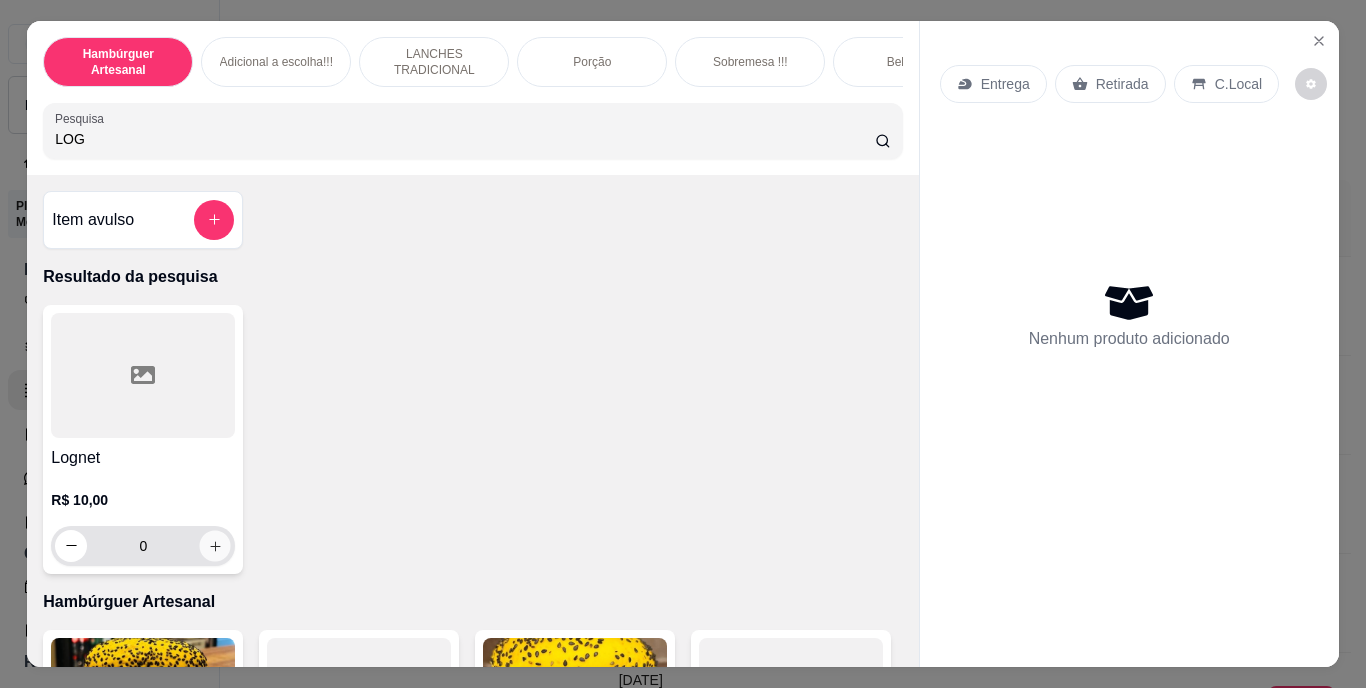 click at bounding box center [215, 545] 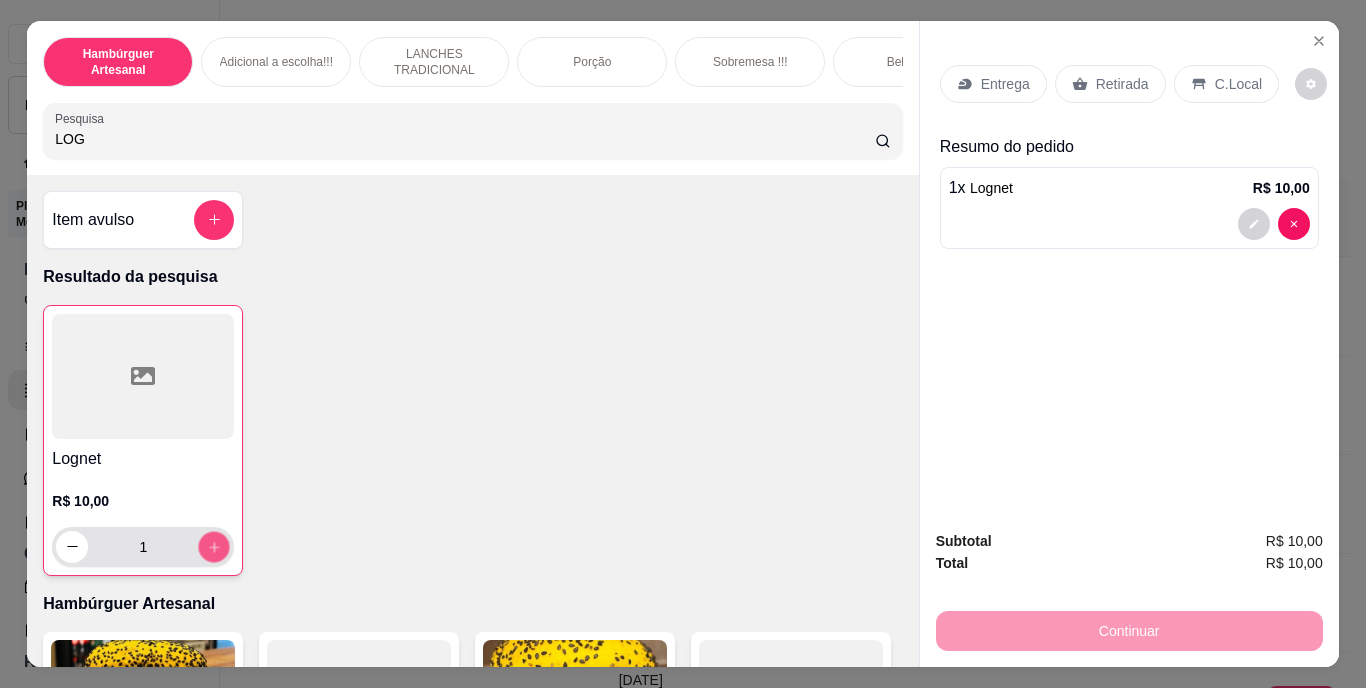 click at bounding box center [214, 546] 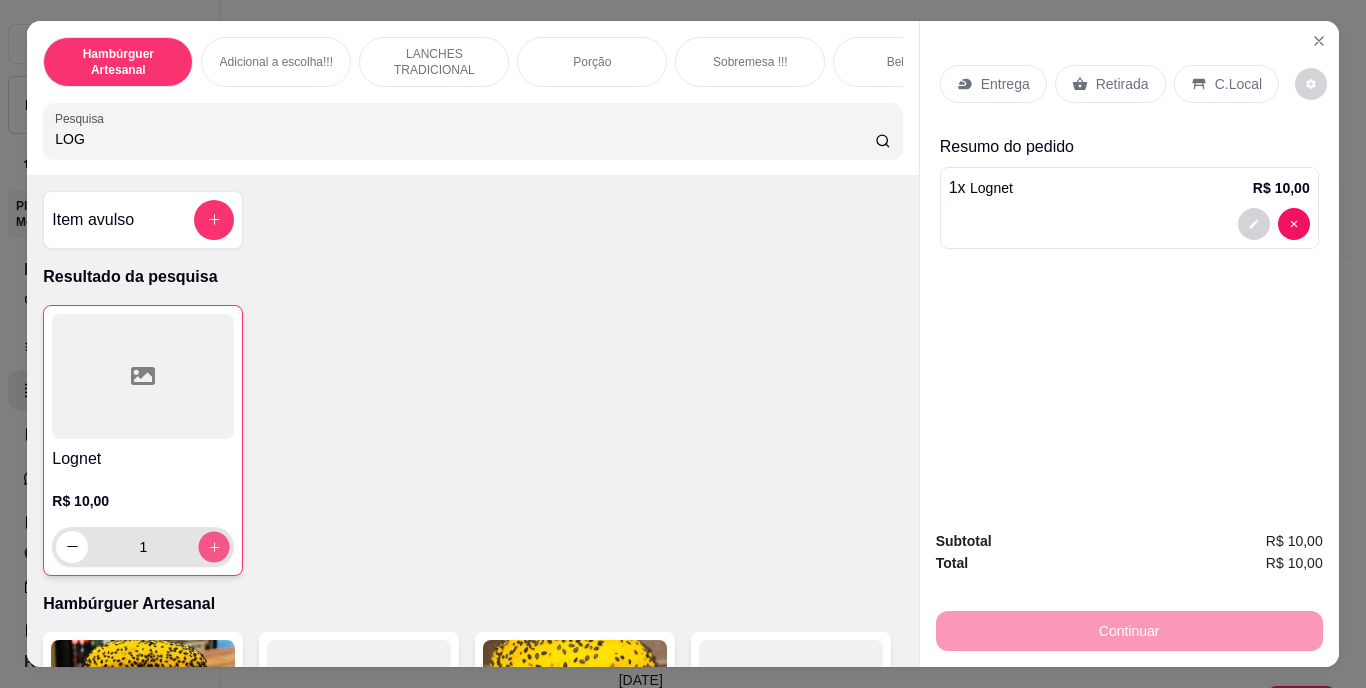 type on "2" 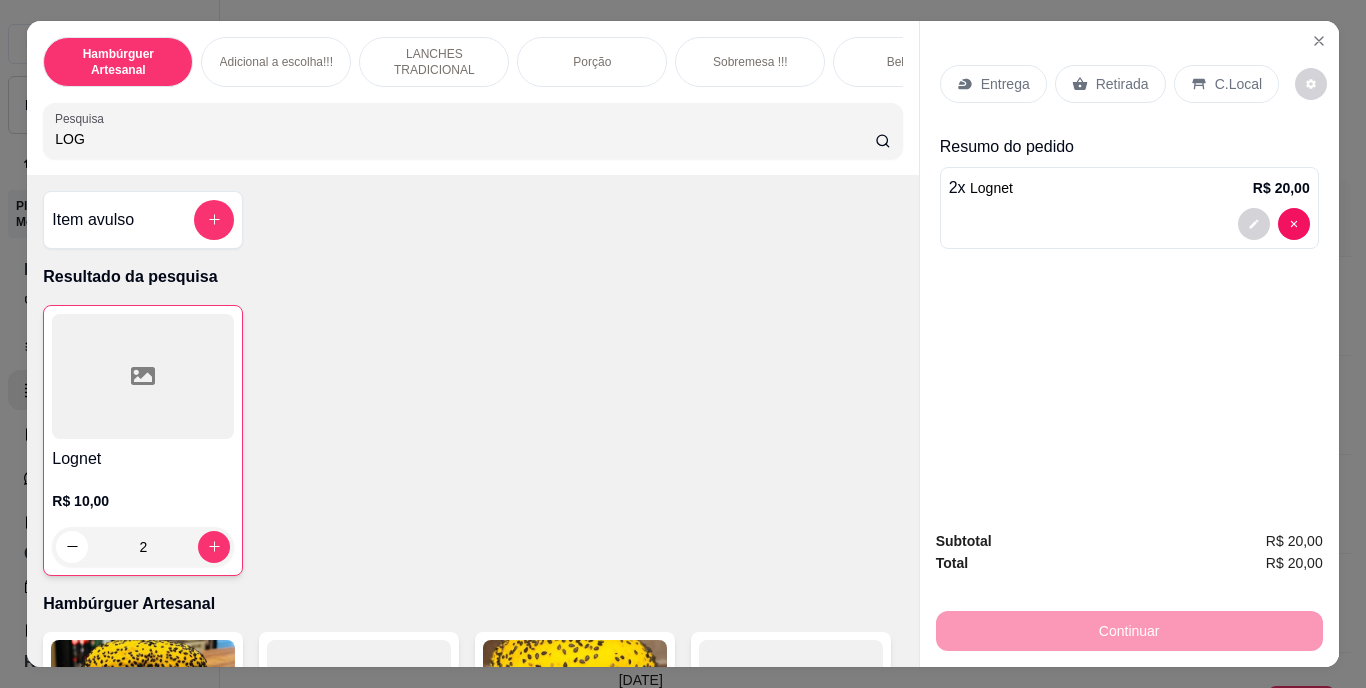 click on "Retirada" at bounding box center (1122, 84) 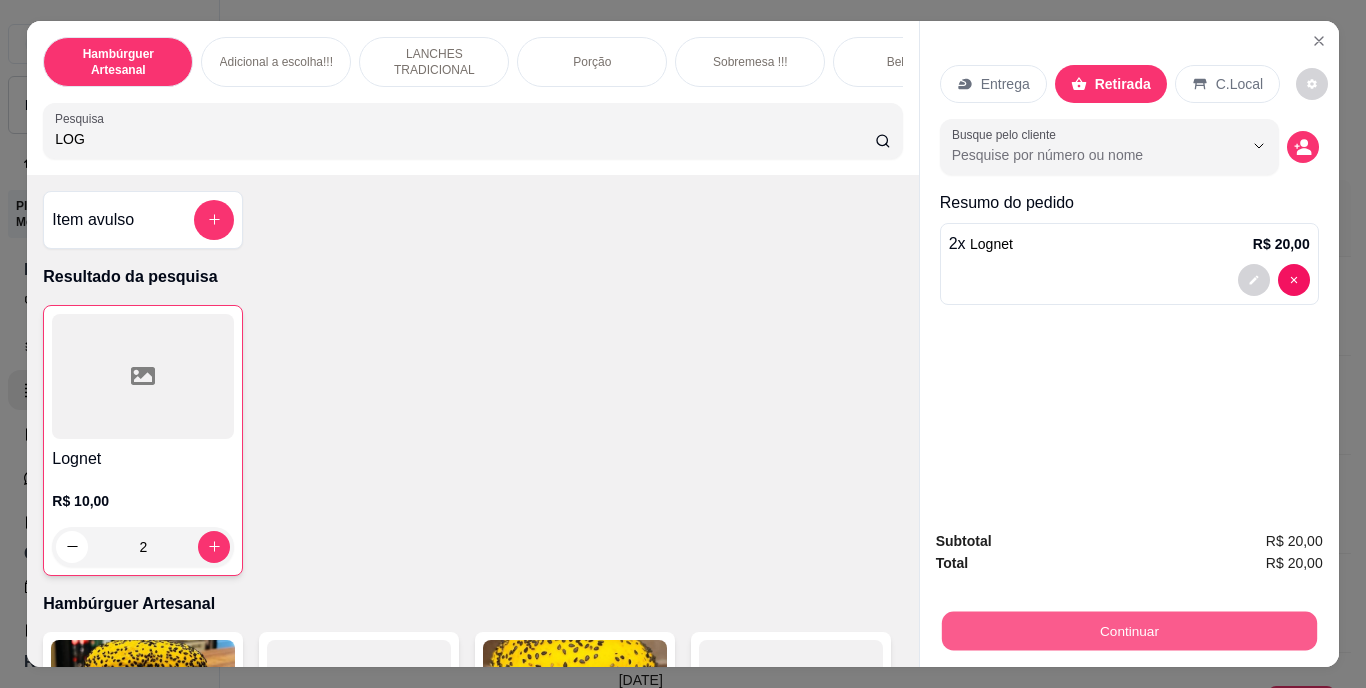 click on "Continuar" at bounding box center (1128, 631) 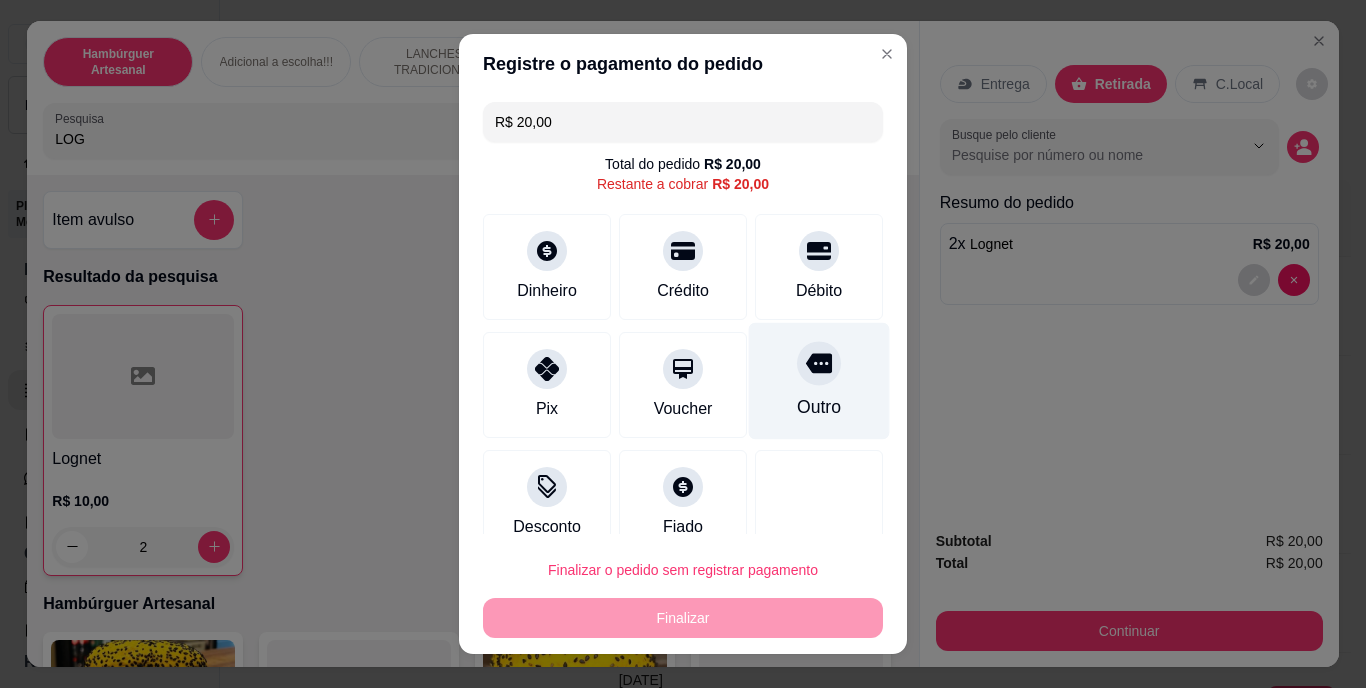 click at bounding box center (819, 364) 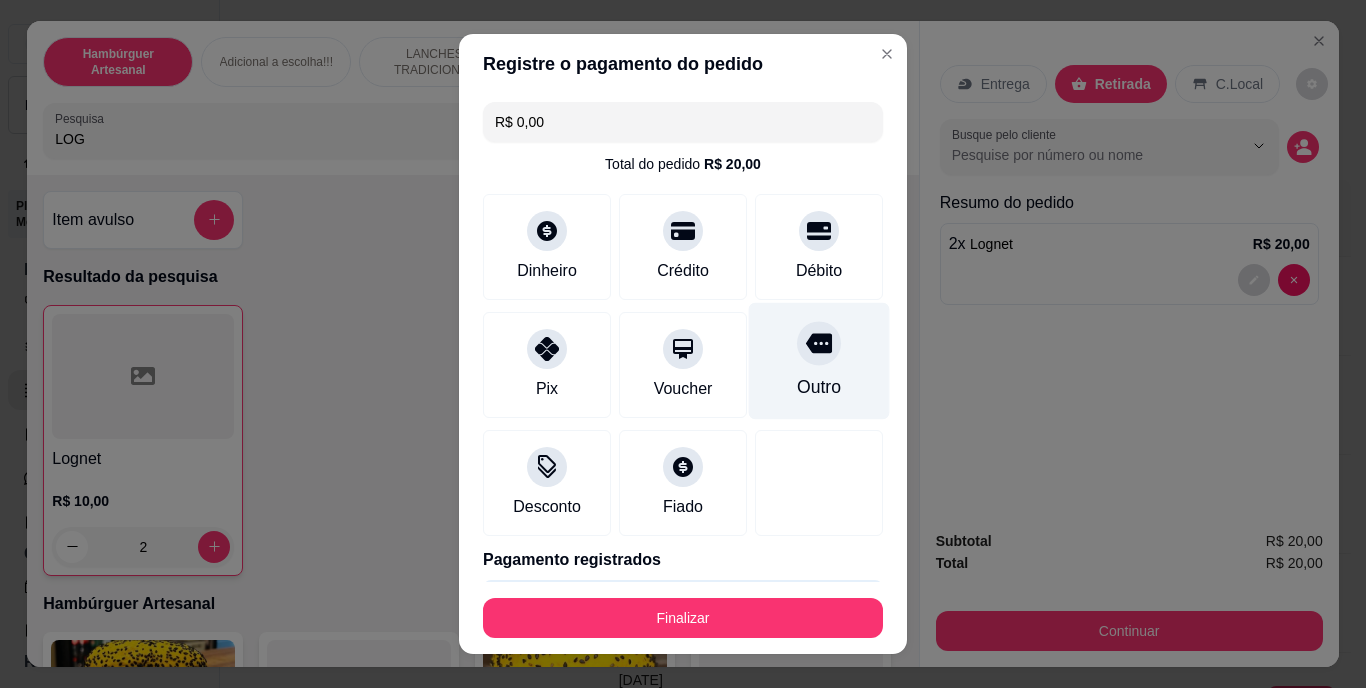 type on "R$ 0,00" 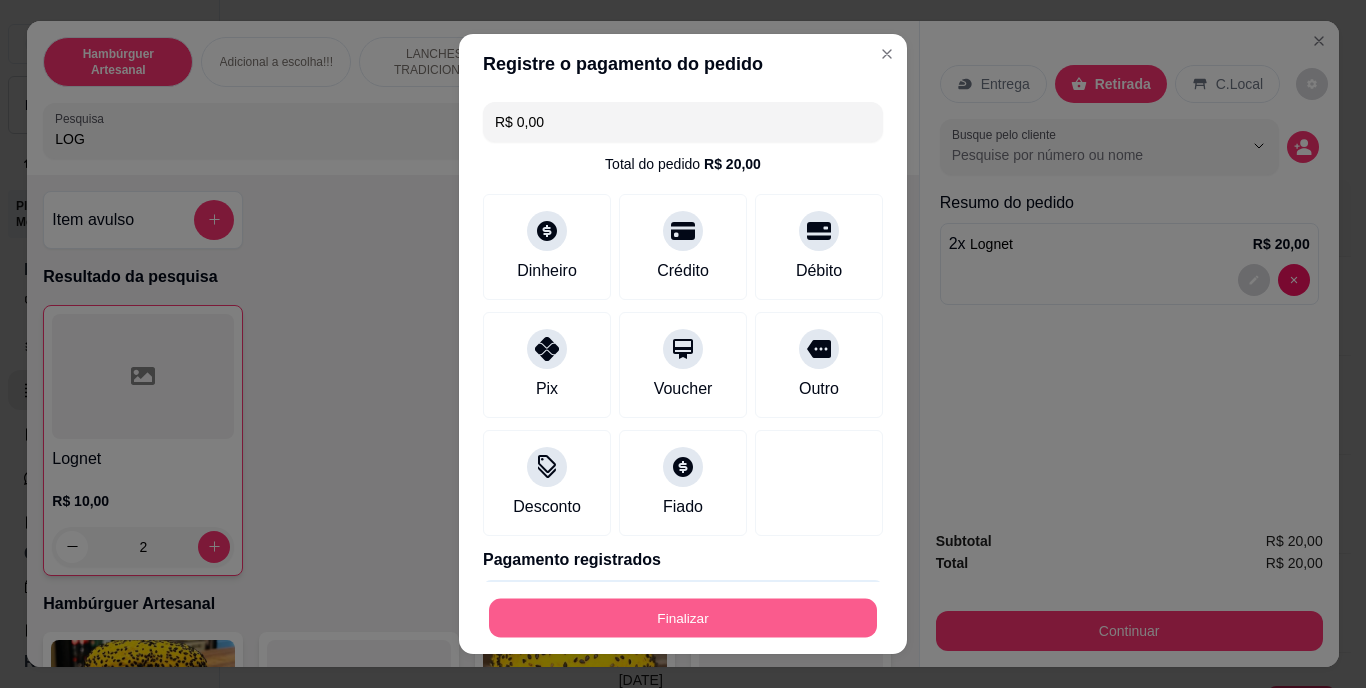 click on "Finalizar" at bounding box center (683, 617) 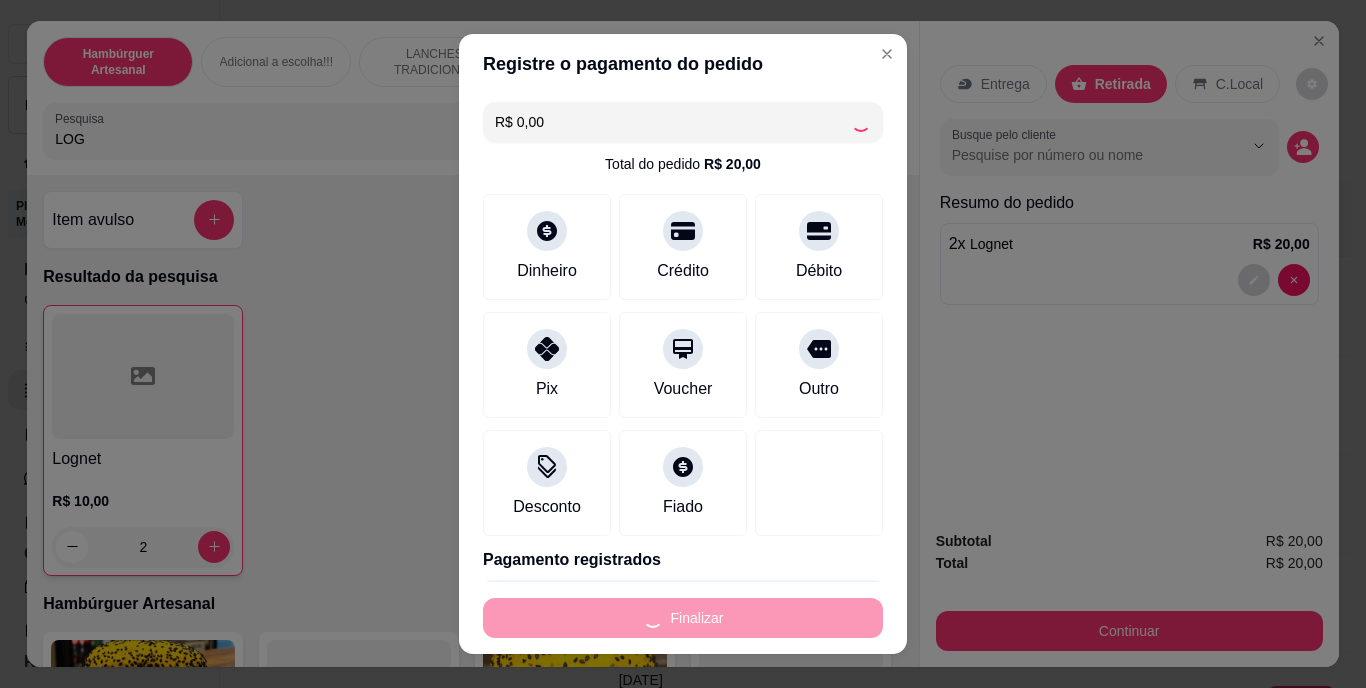 type on "0" 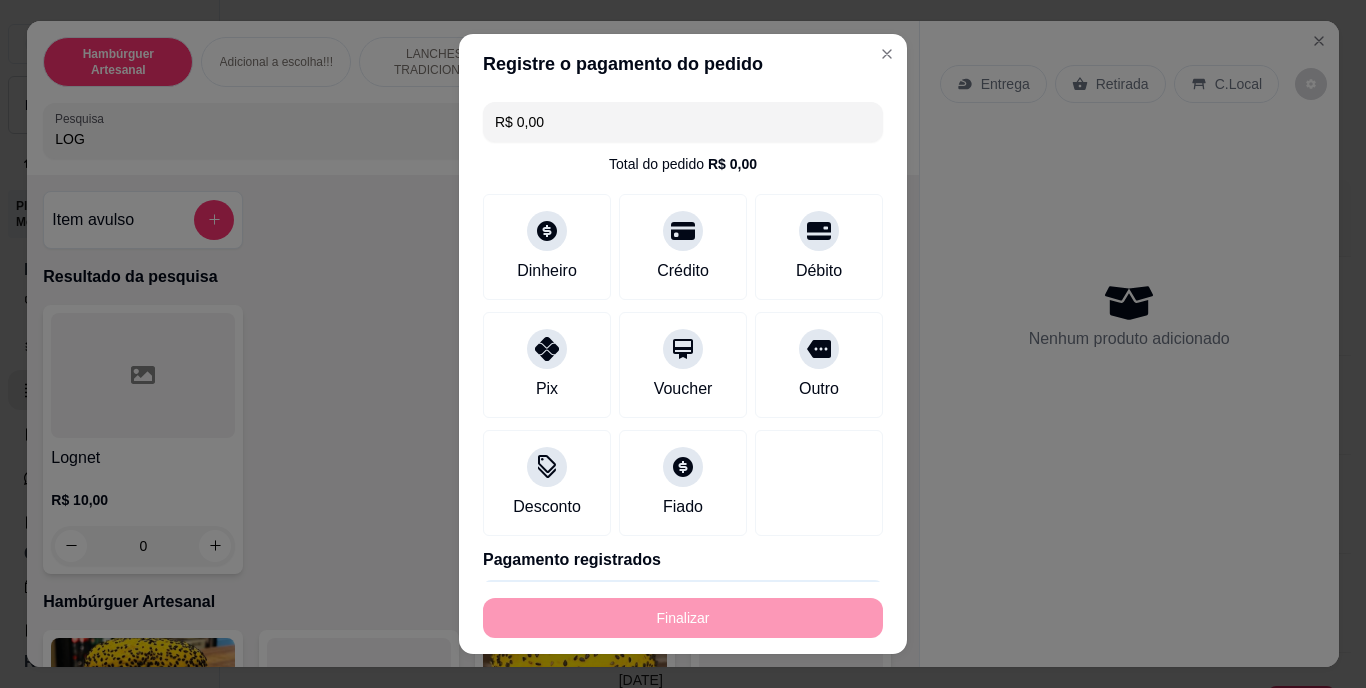 type on "-R$ 20,00" 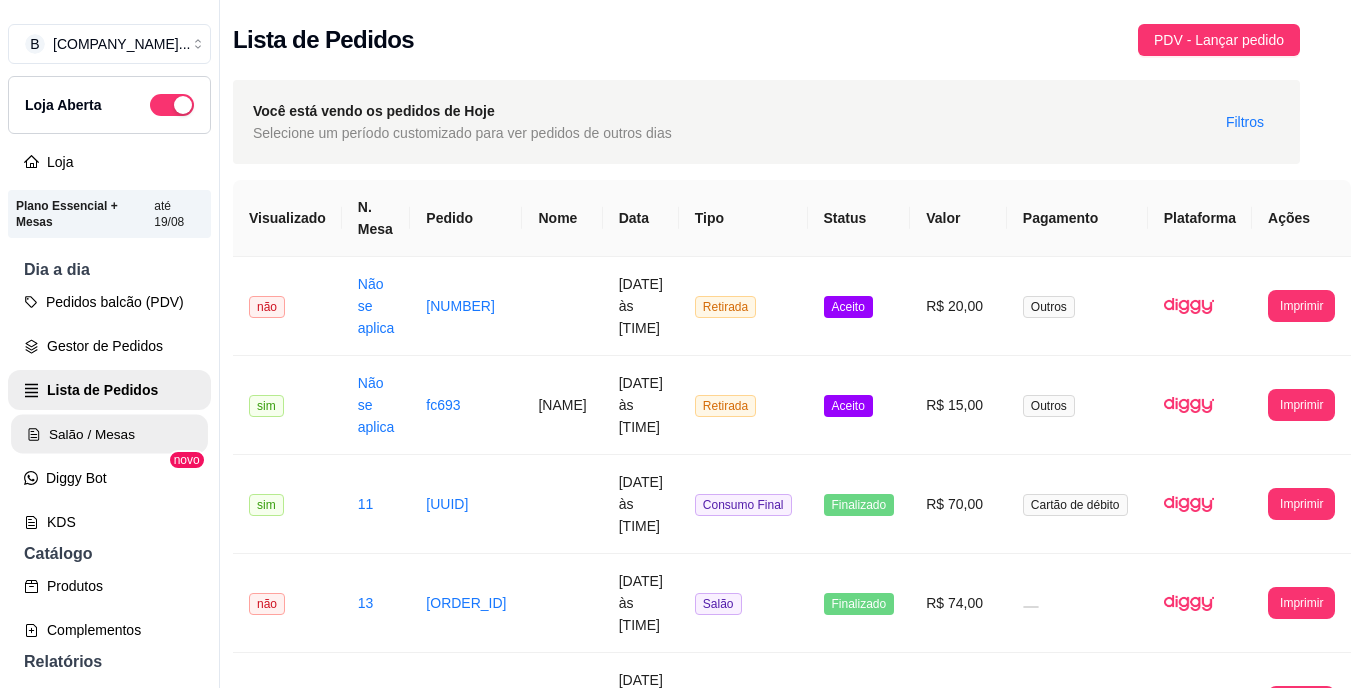 click on "Salão / Mesas" at bounding box center (109, 434) 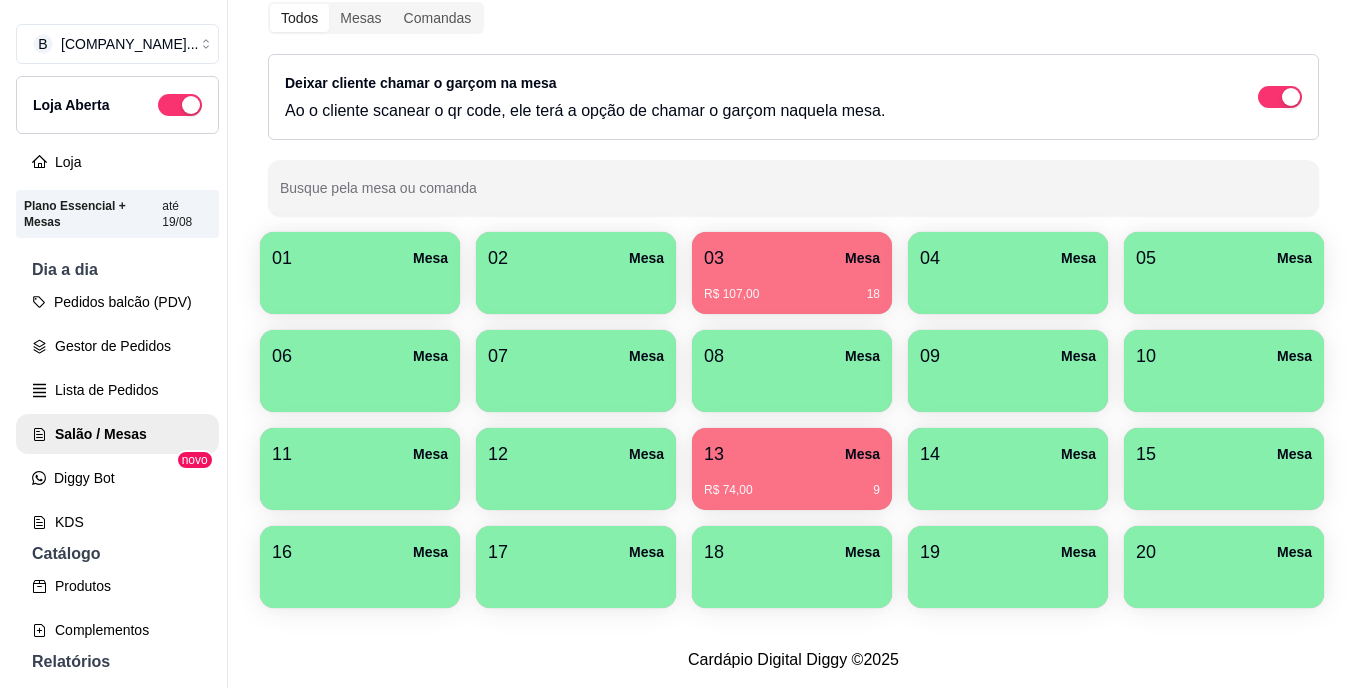 scroll, scrollTop: 162, scrollLeft: 0, axis: vertical 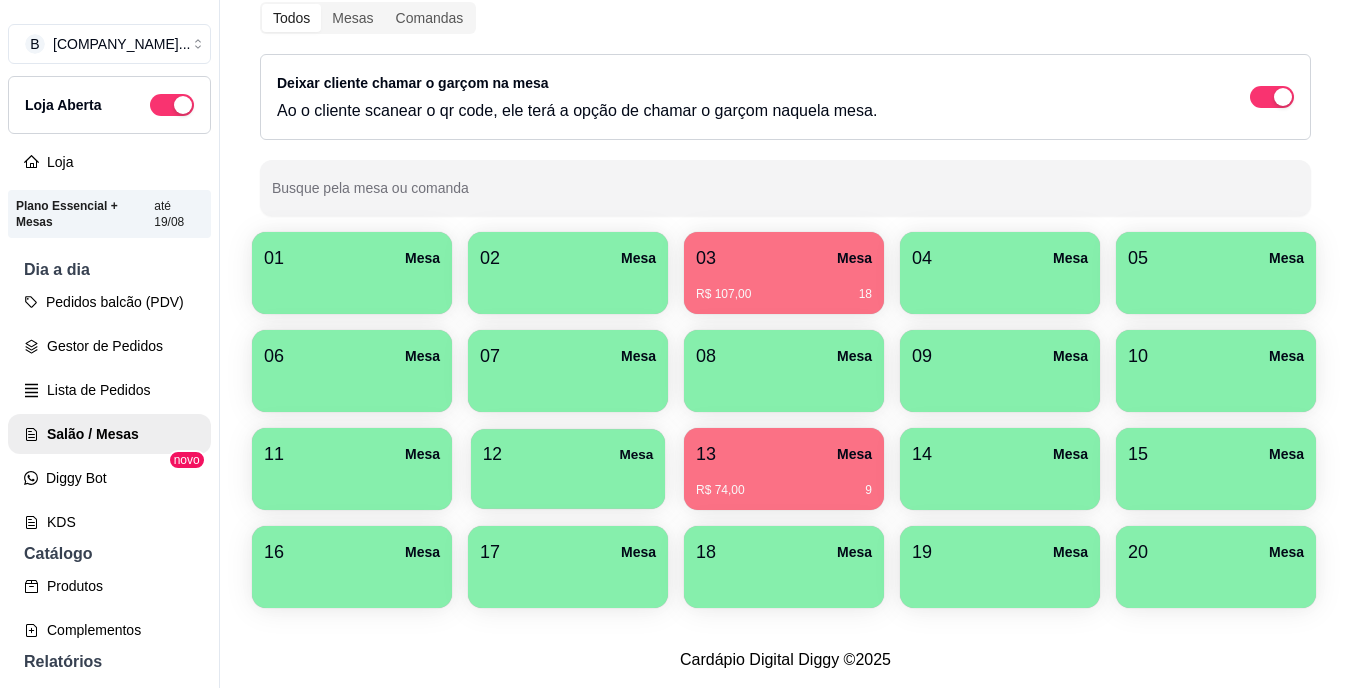 click on "12 Mesa" at bounding box center (568, 454) 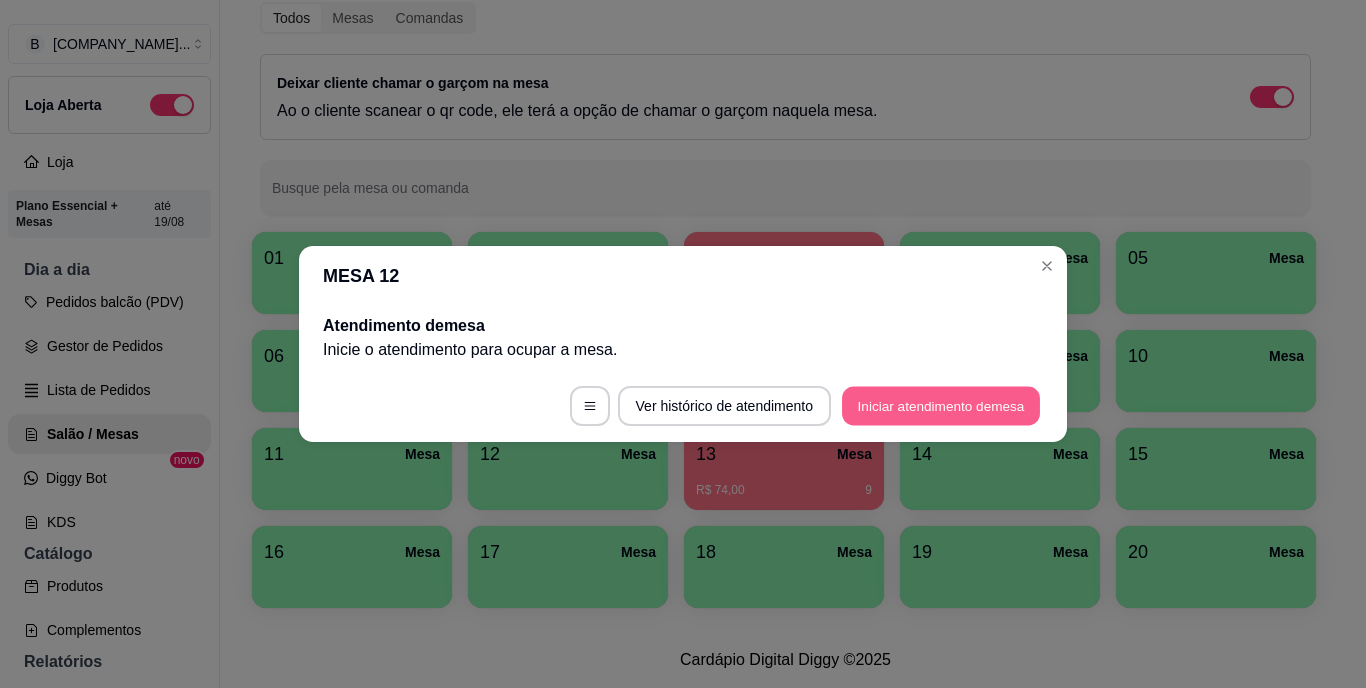 click on "Iniciar atendimento de  mesa" at bounding box center [941, 406] 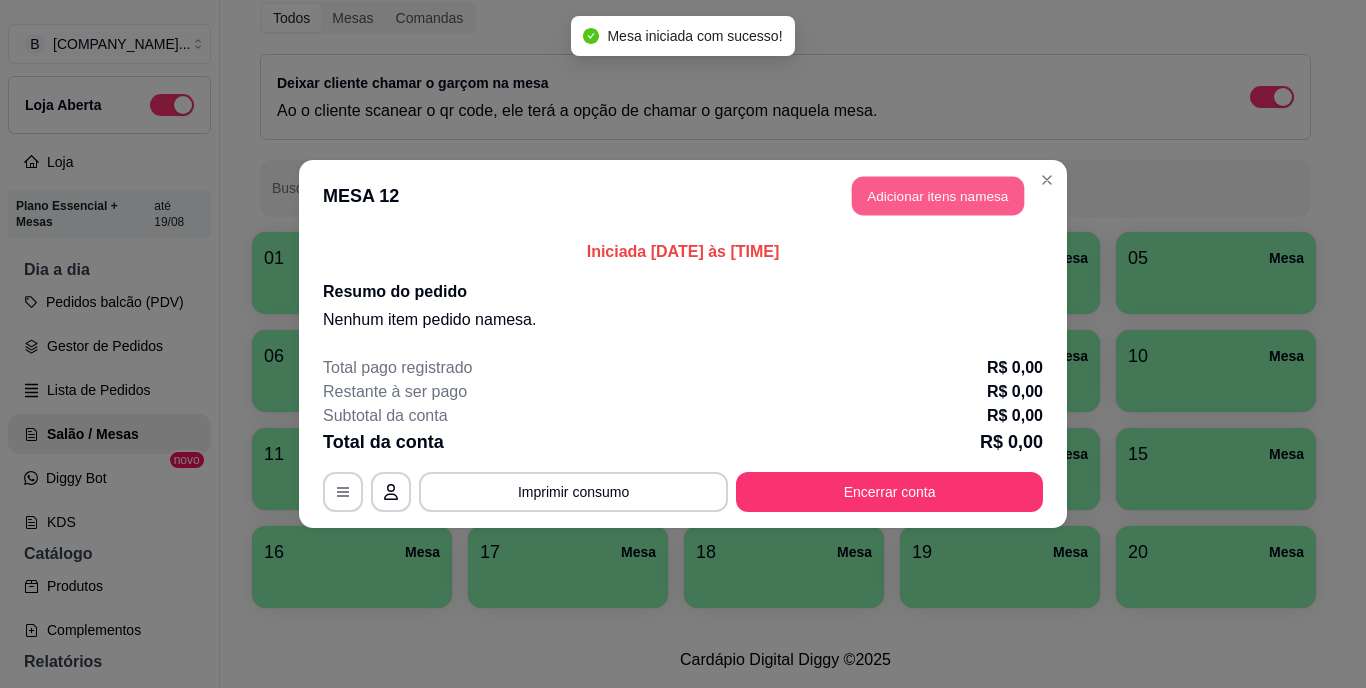 click on "Adicionar itens na  mesa" at bounding box center [938, 196] 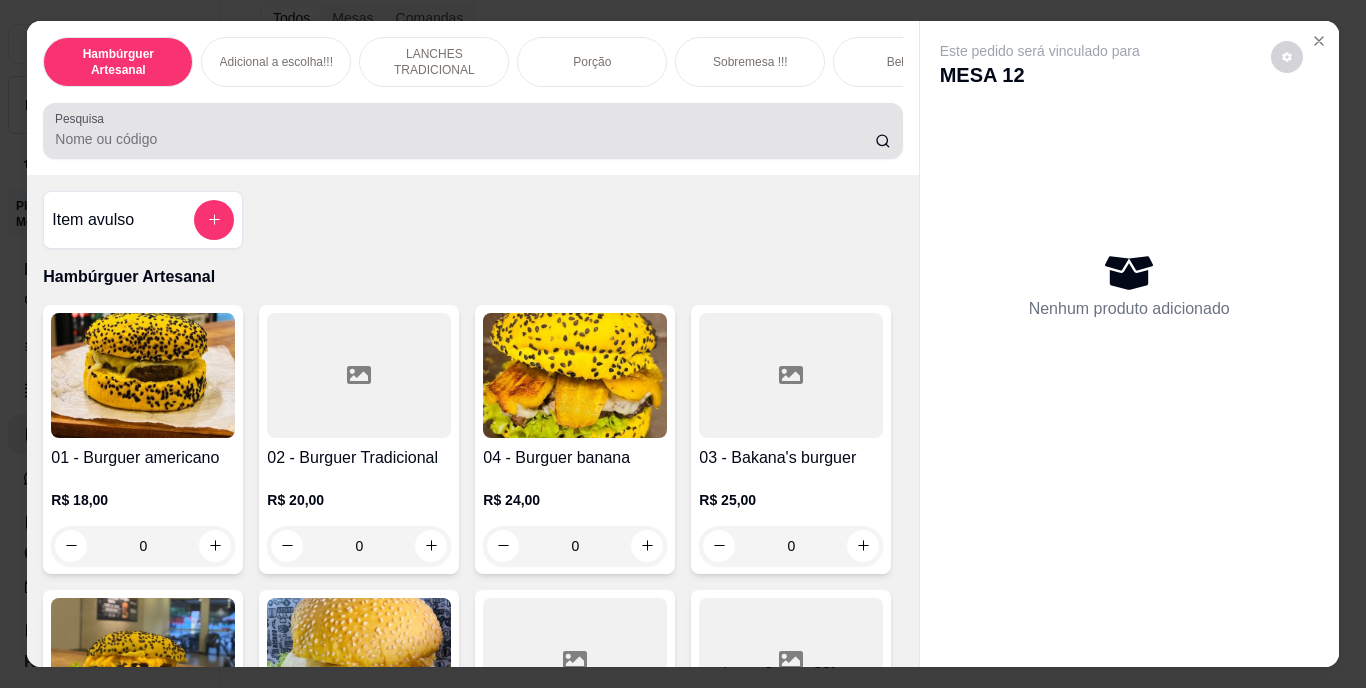 click on "Pesquisa" at bounding box center (472, 131) 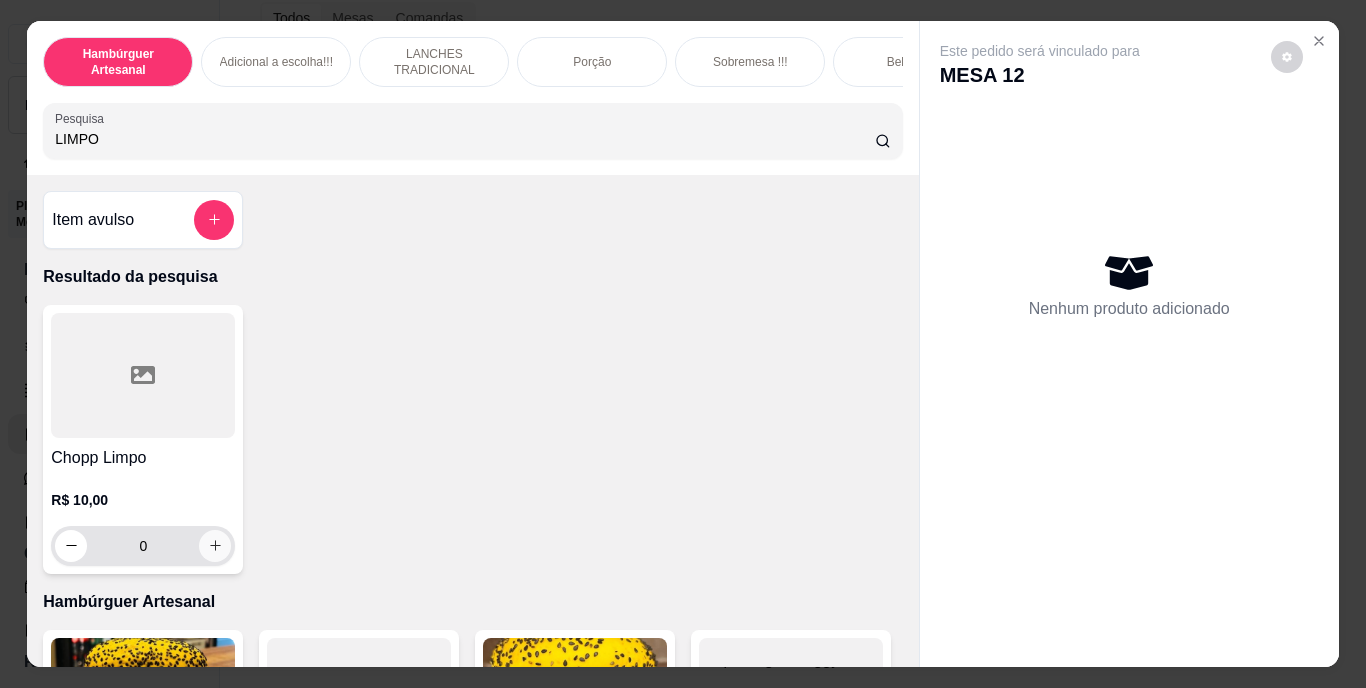 type on "LIMPO" 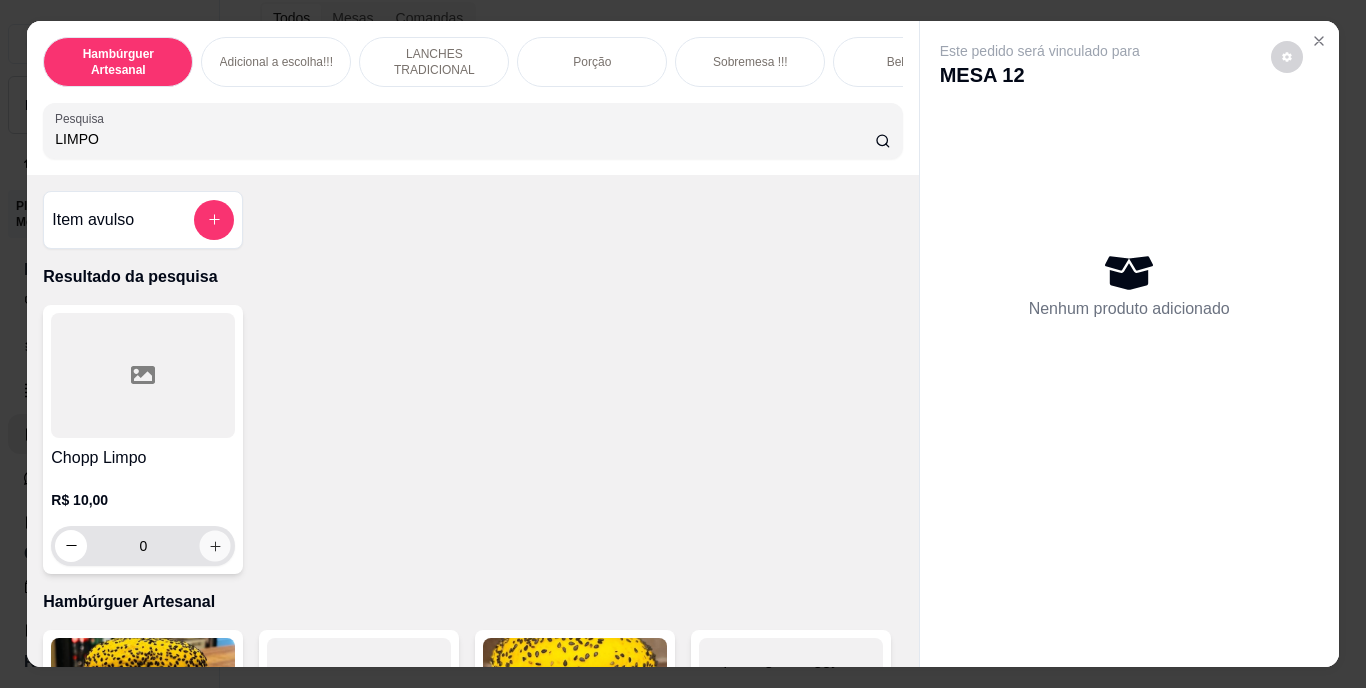 click 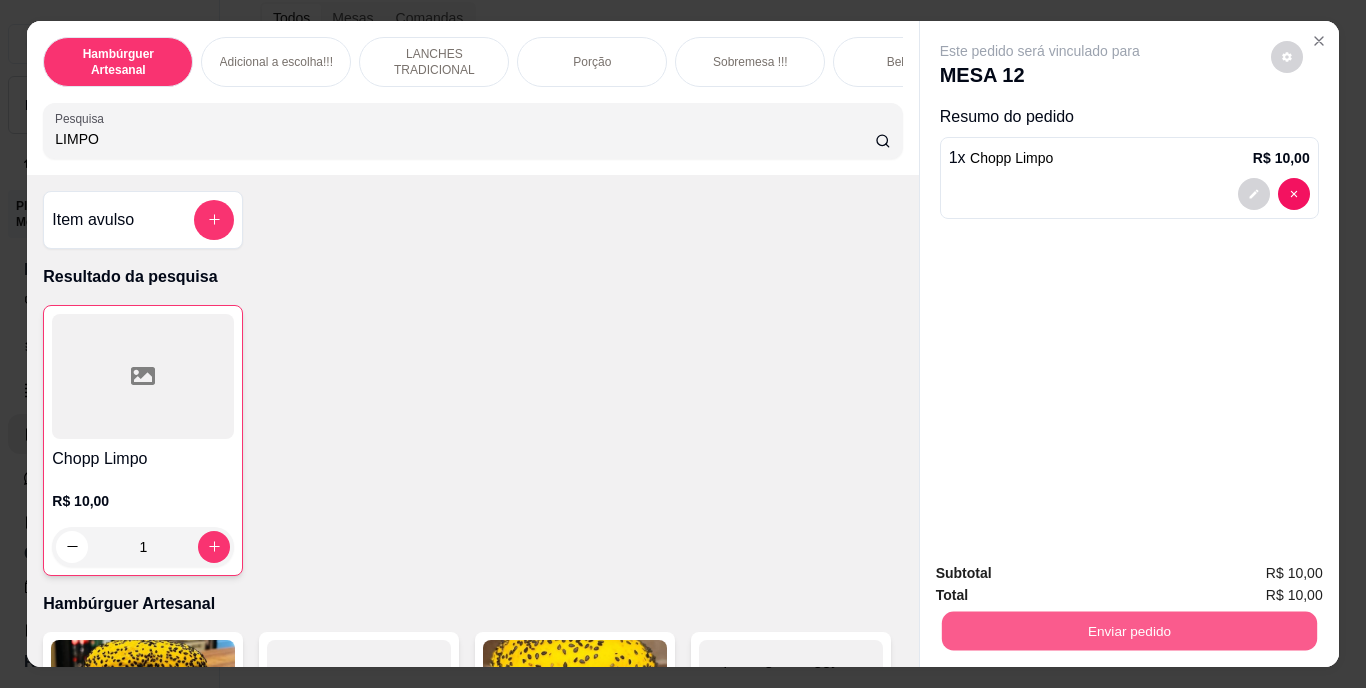 click on "Enviar pedido" at bounding box center [1128, 631] 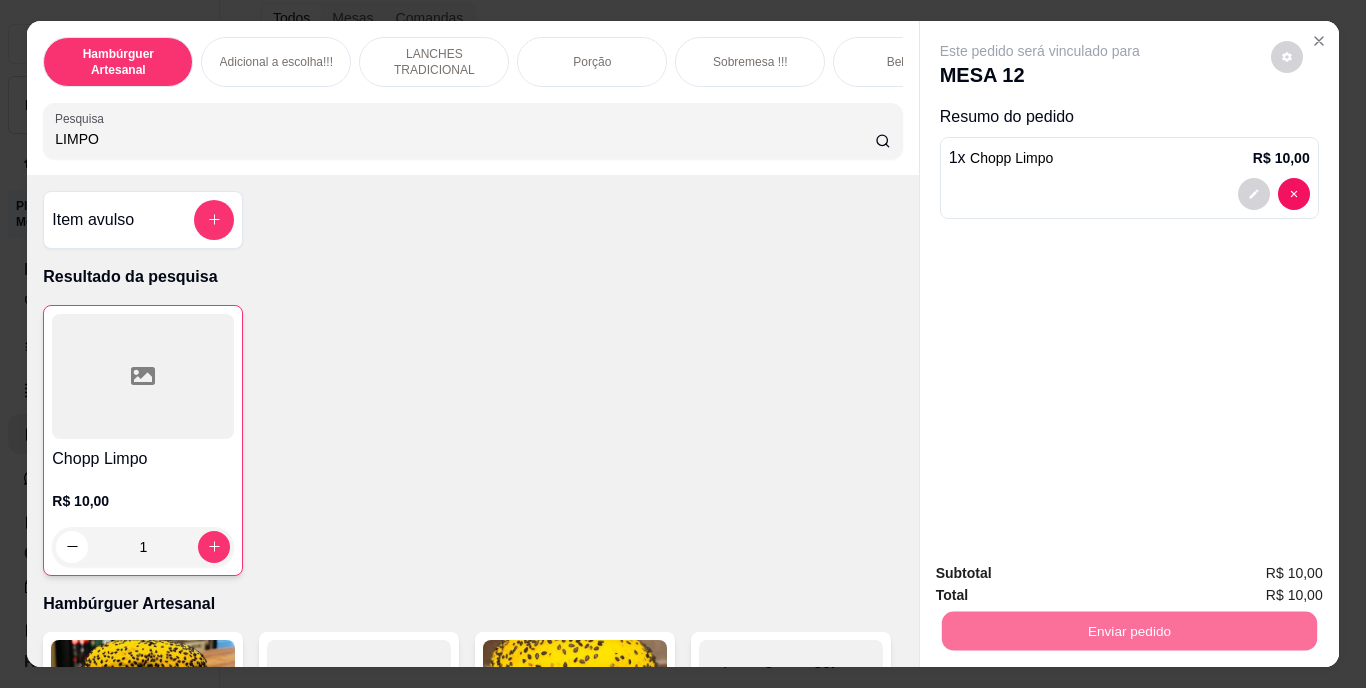 click on "Não registrar e enviar pedido" at bounding box center [1063, 574] 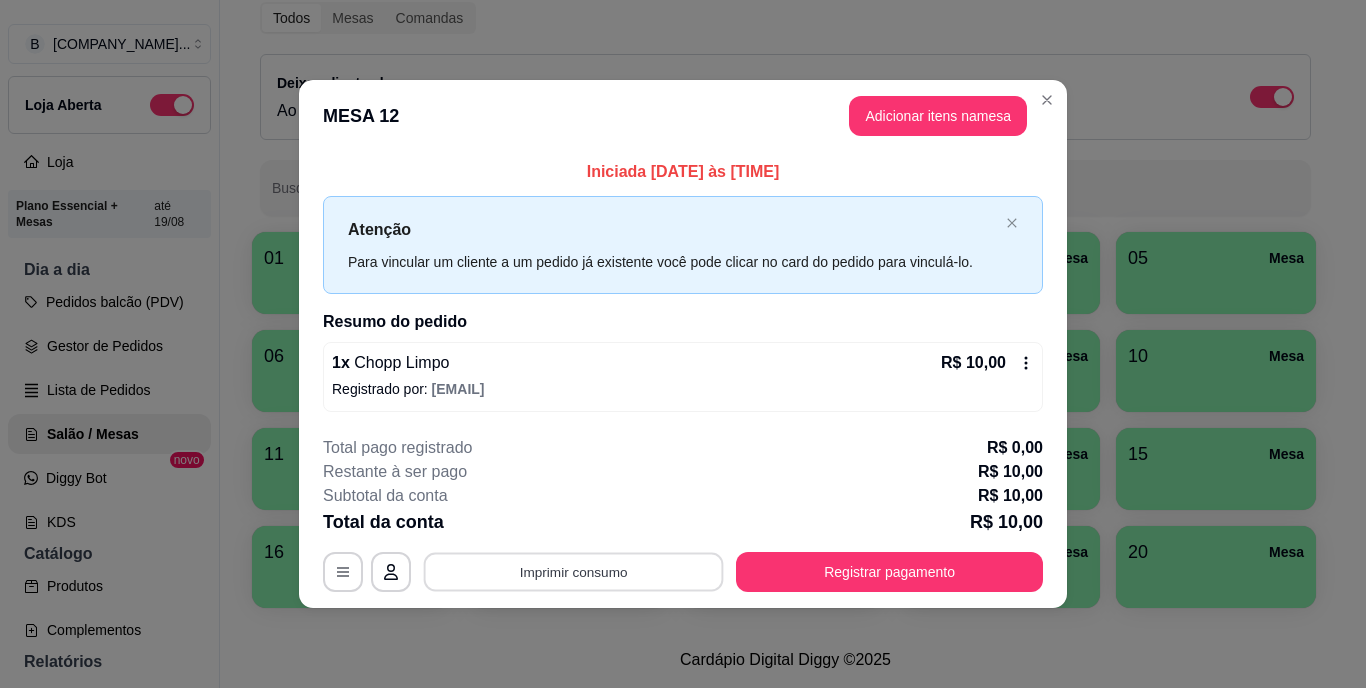 click on "Imprimir consumo" at bounding box center [574, 571] 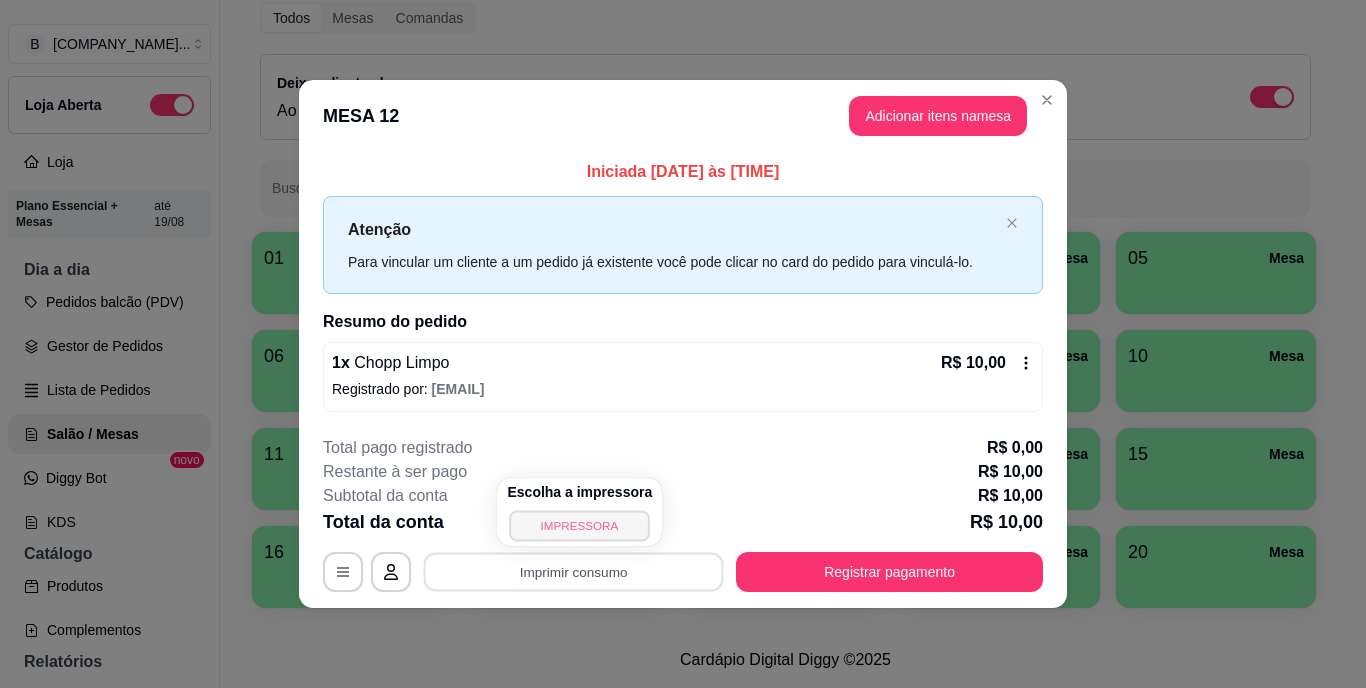 click on "IMPRESSORA" at bounding box center (580, 525) 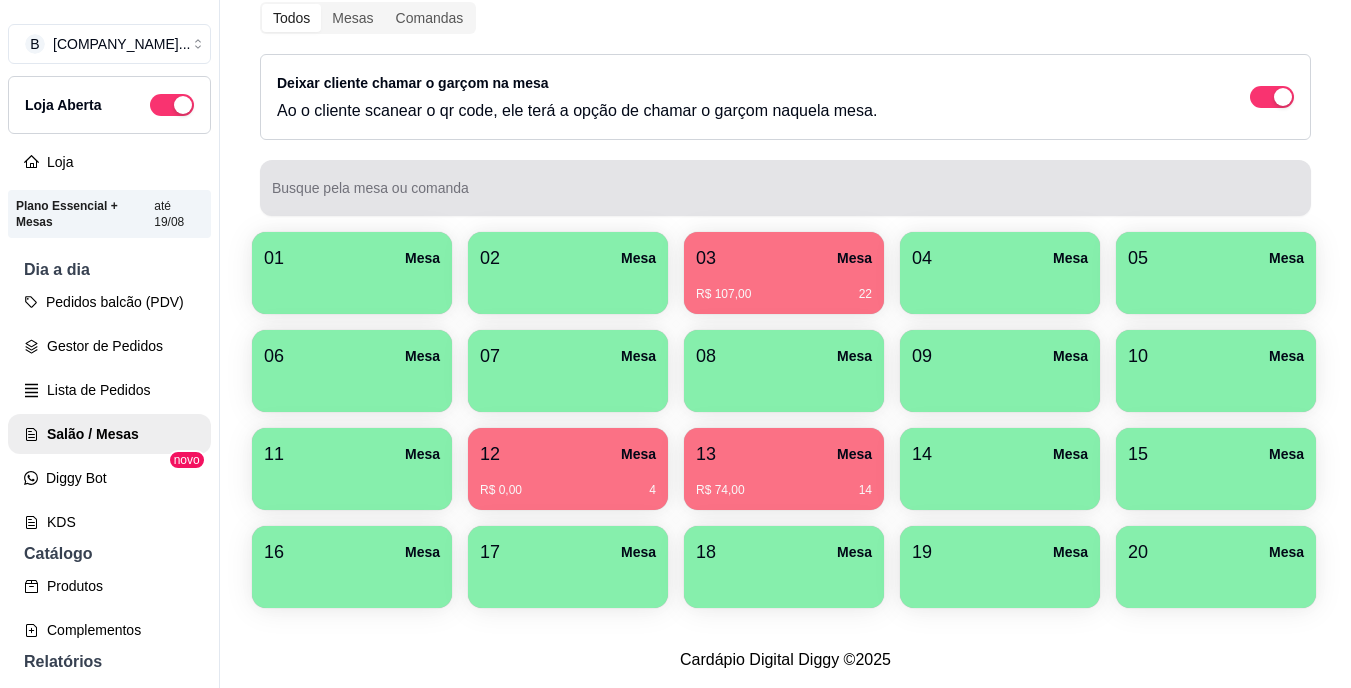 click at bounding box center (785, 188) 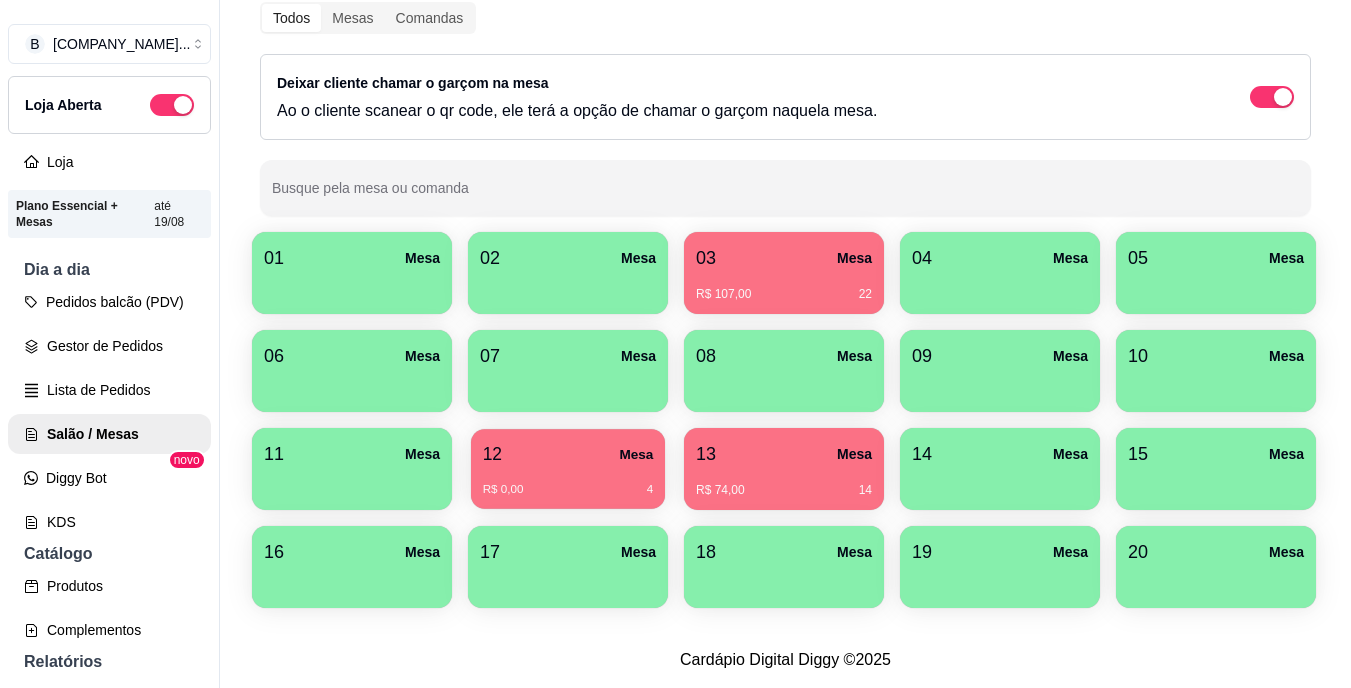 click on "12 Mesa" at bounding box center [568, 454] 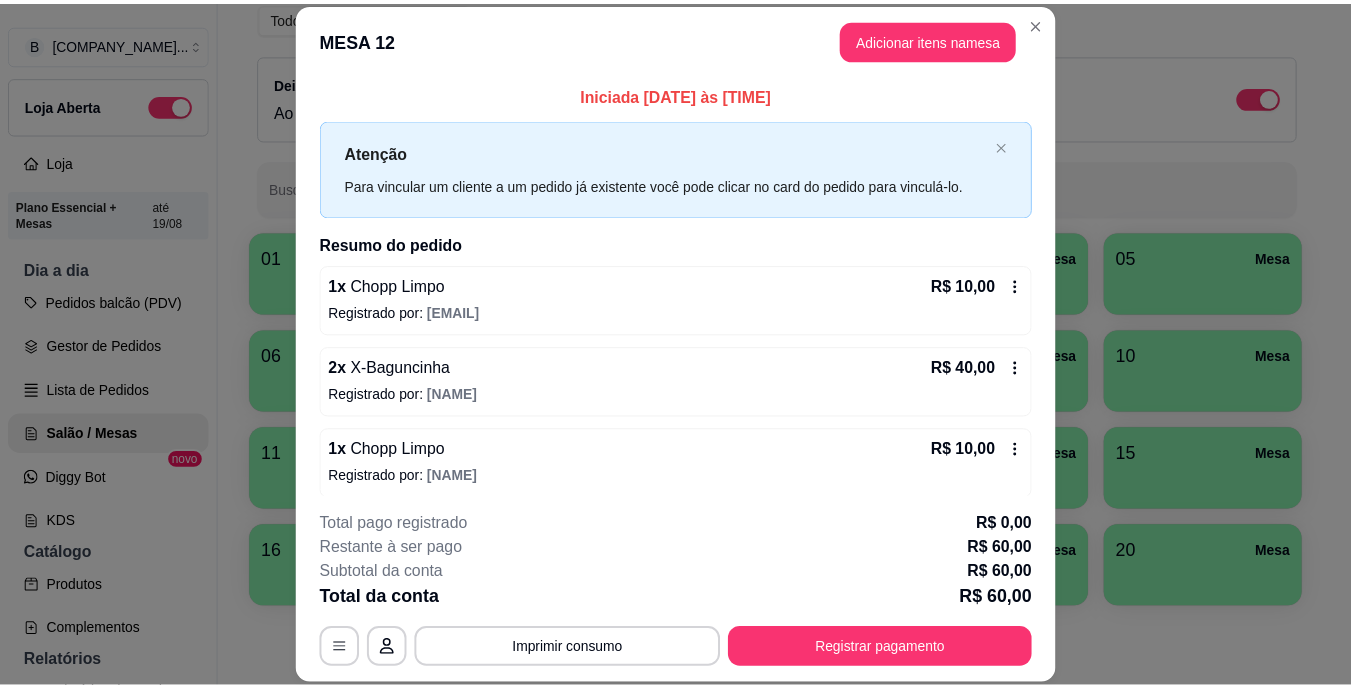 scroll, scrollTop: 10, scrollLeft: 0, axis: vertical 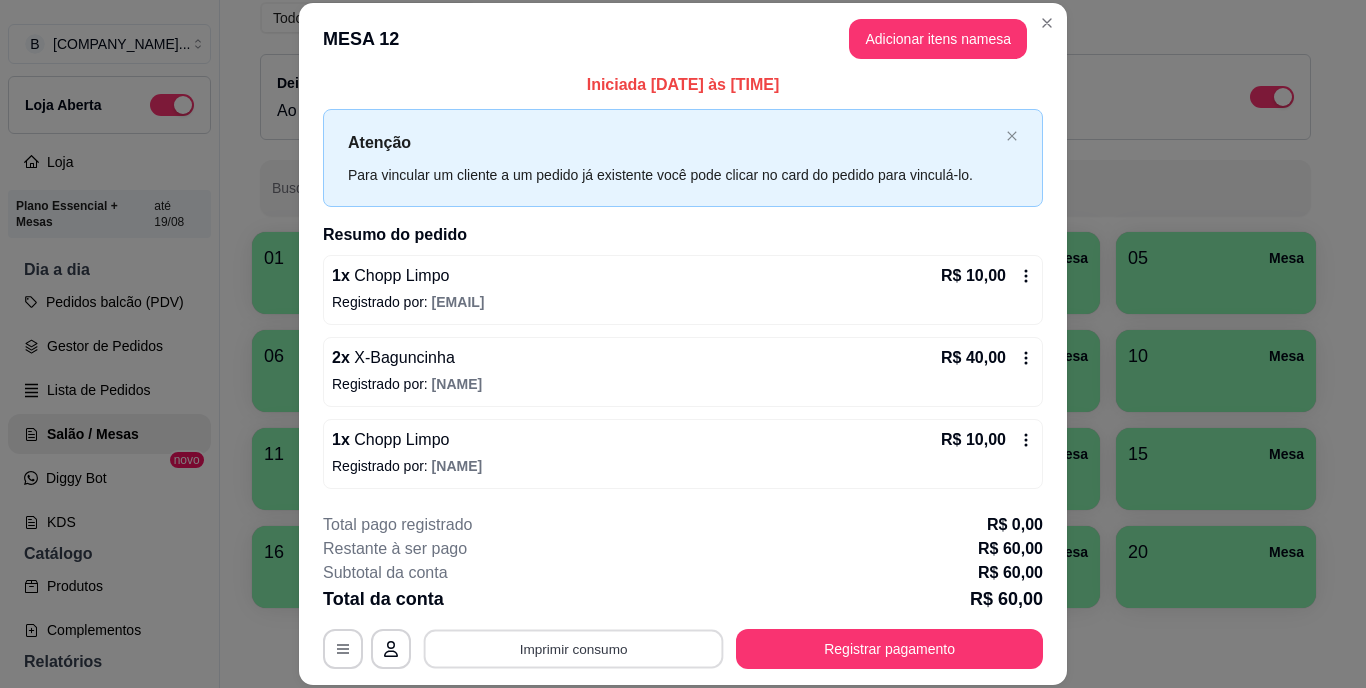 click on "Imprimir consumo" at bounding box center [574, 648] 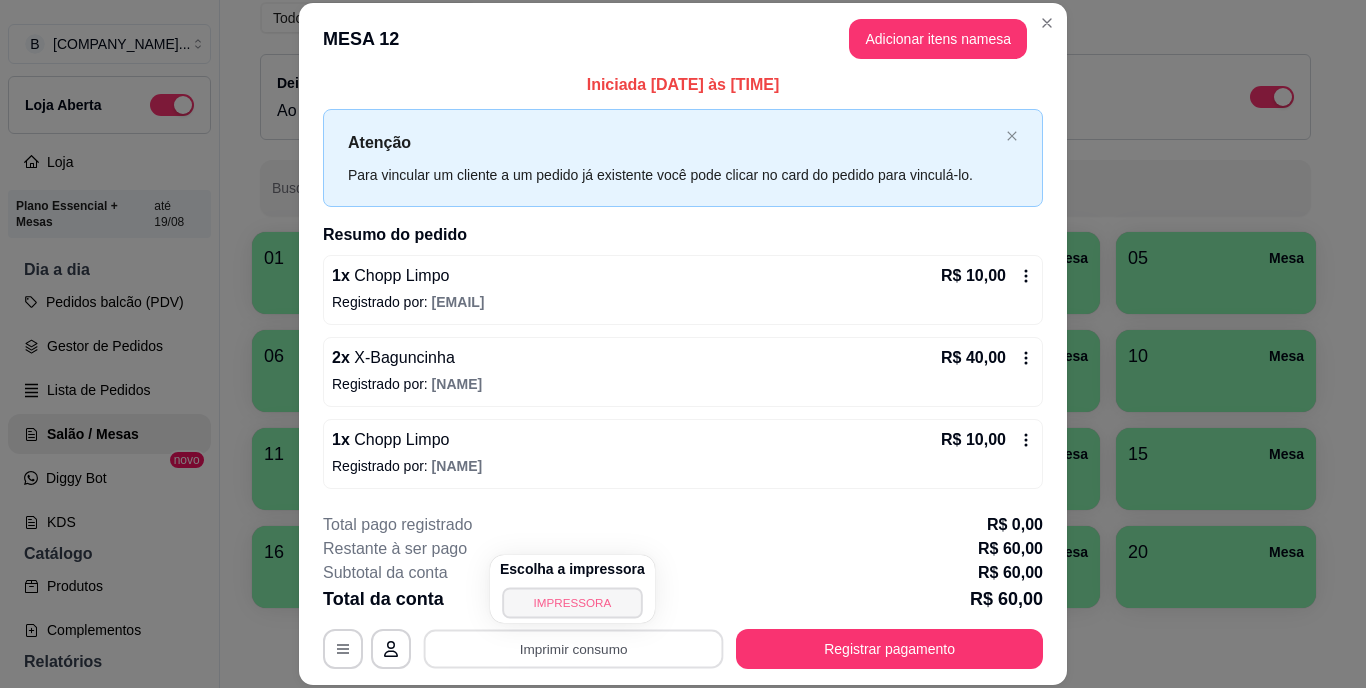 click on "IMPRESSORA" at bounding box center [572, 602] 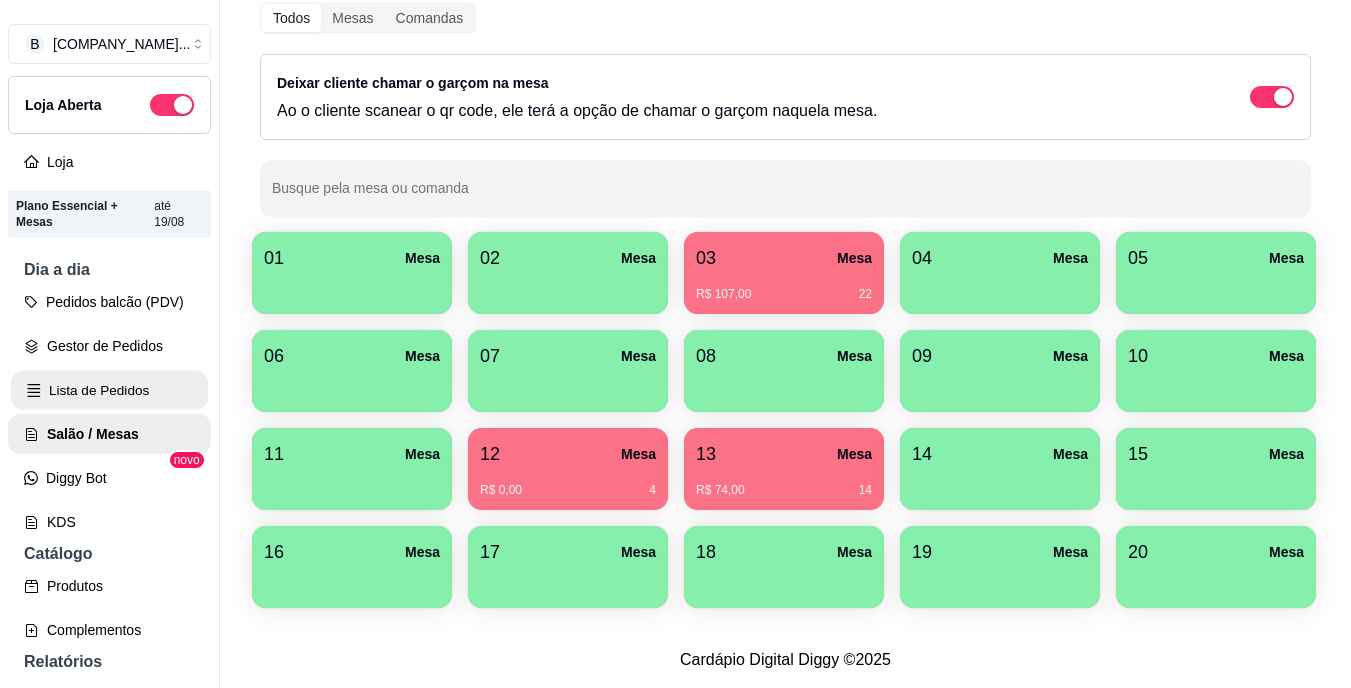 click on "Lista de Pedidos" at bounding box center (109, 390) 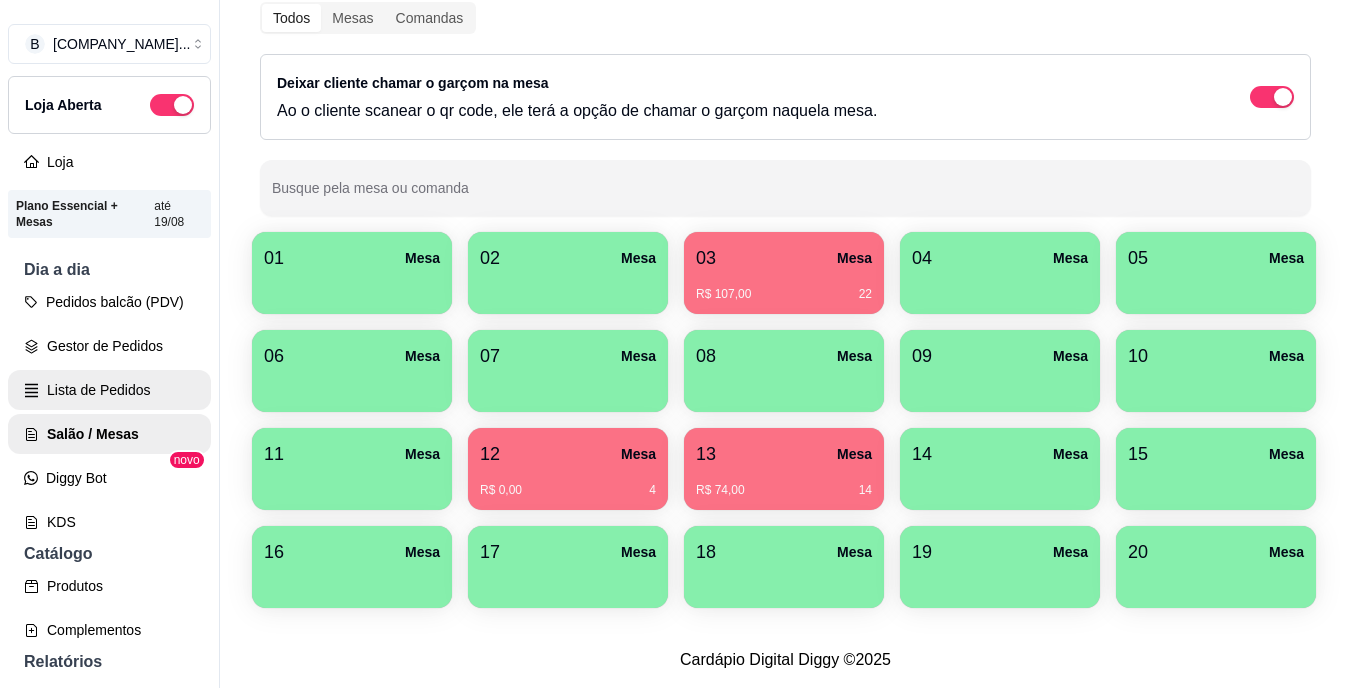 scroll, scrollTop: 0, scrollLeft: 0, axis: both 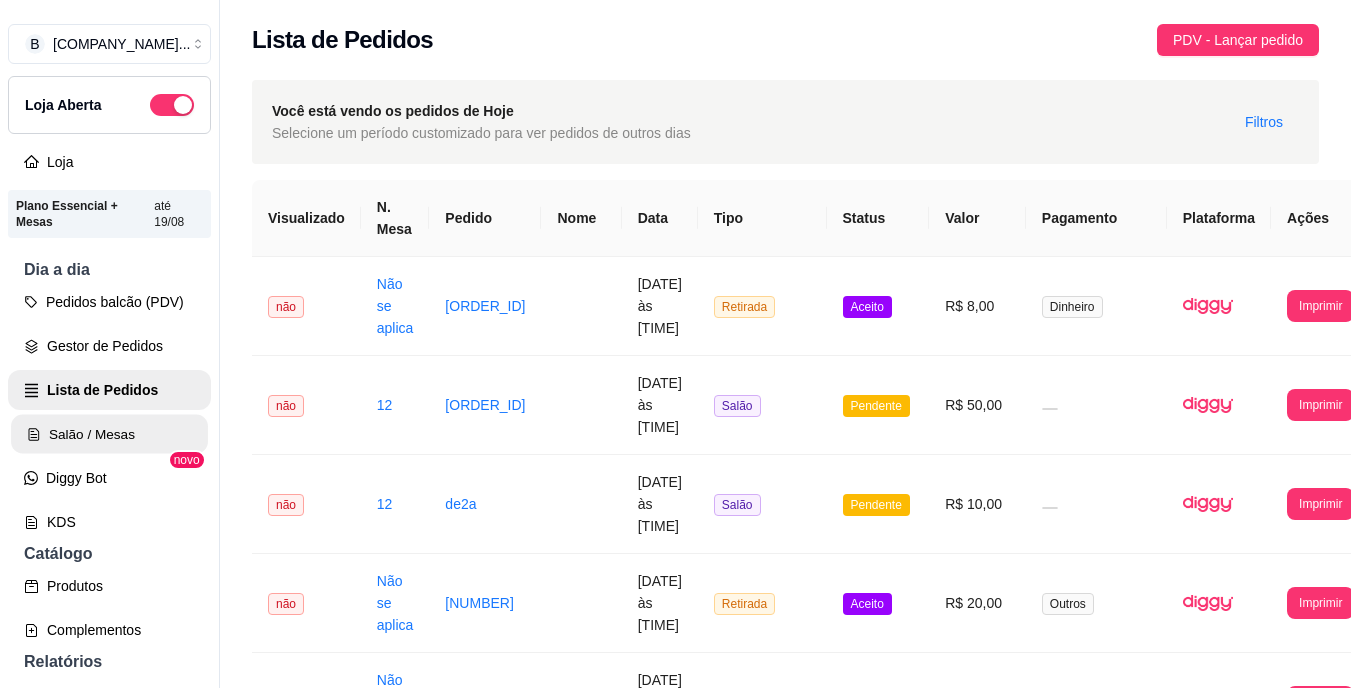 click on "Salão / Mesas" at bounding box center [109, 434] 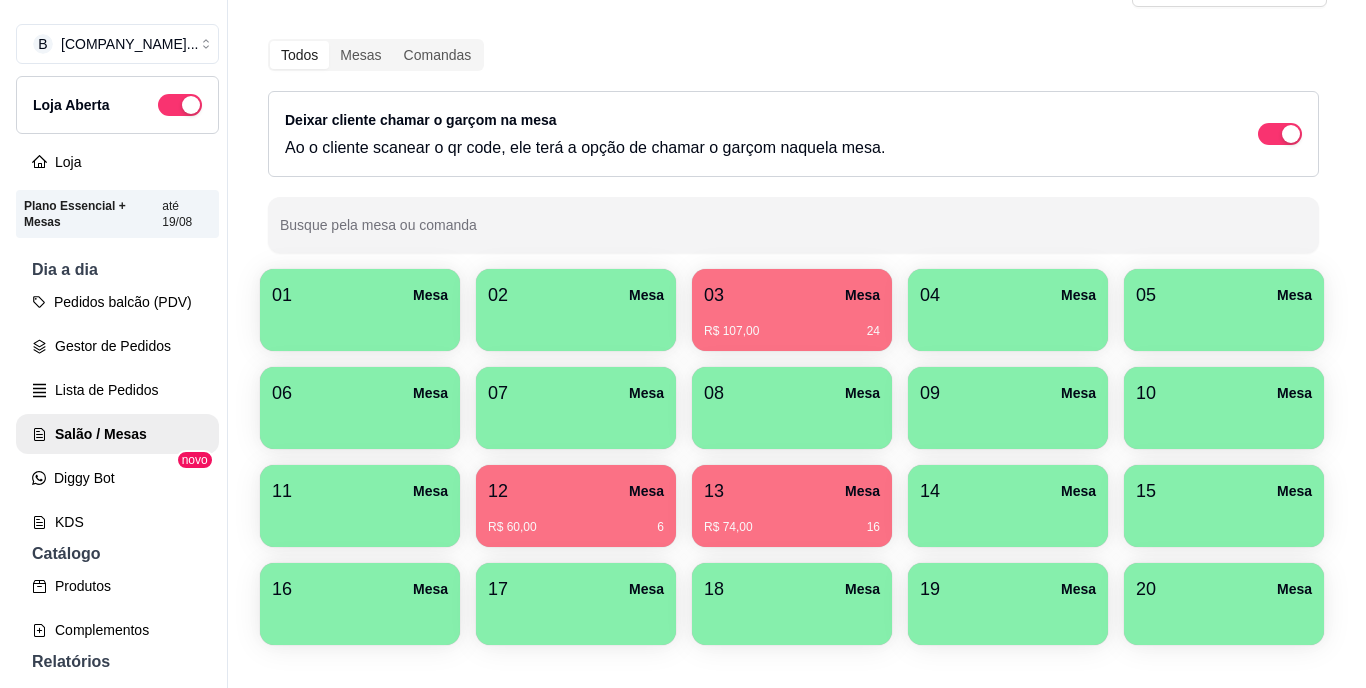 scroll, scrollTop: 94, scrollLeft: 0, axis: vertical 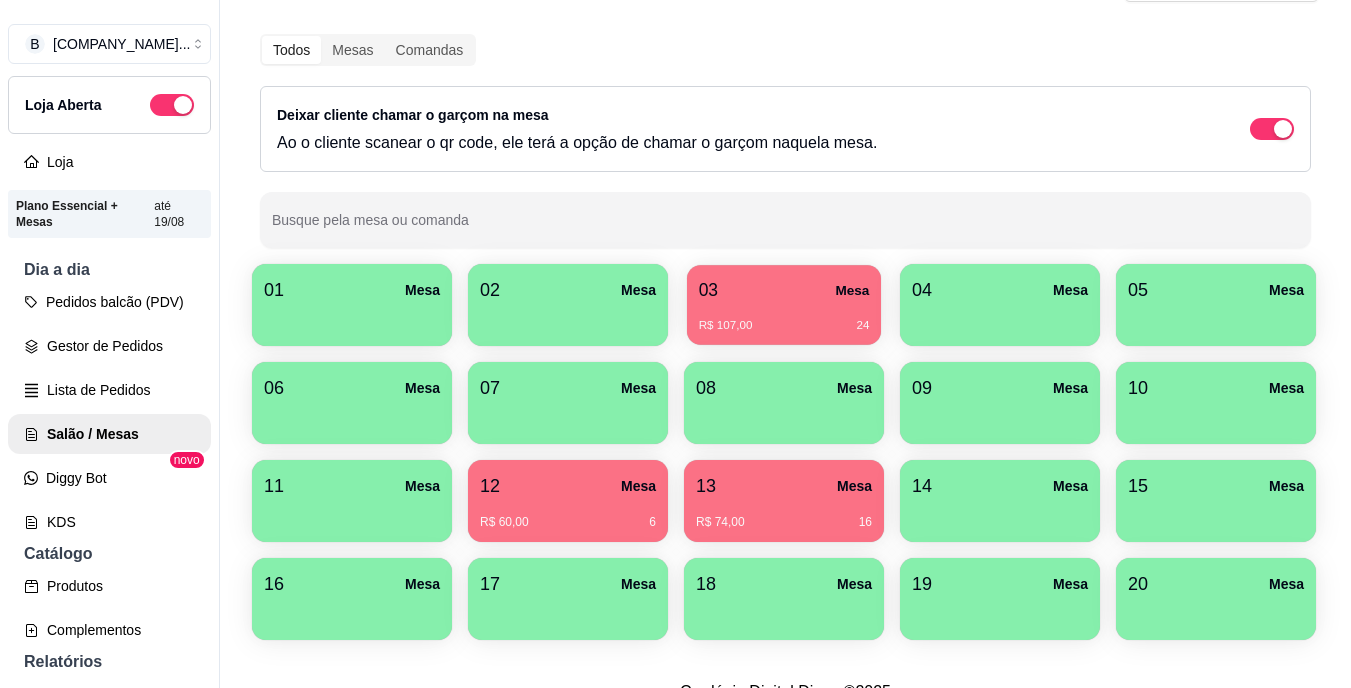 click on "03 Mesa R$ 107,00 24" at bounding box center [784, 305] 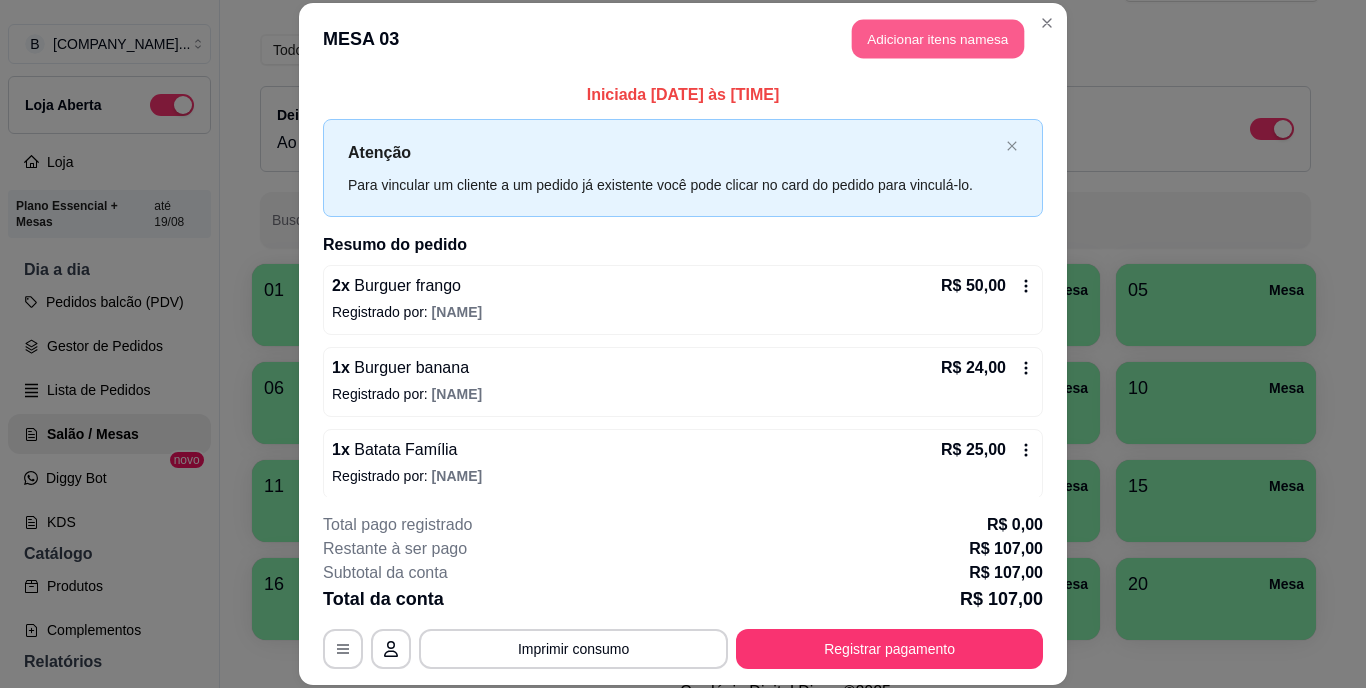click on "Adicionar itens na  mesa" at bounding box center (938, 39) 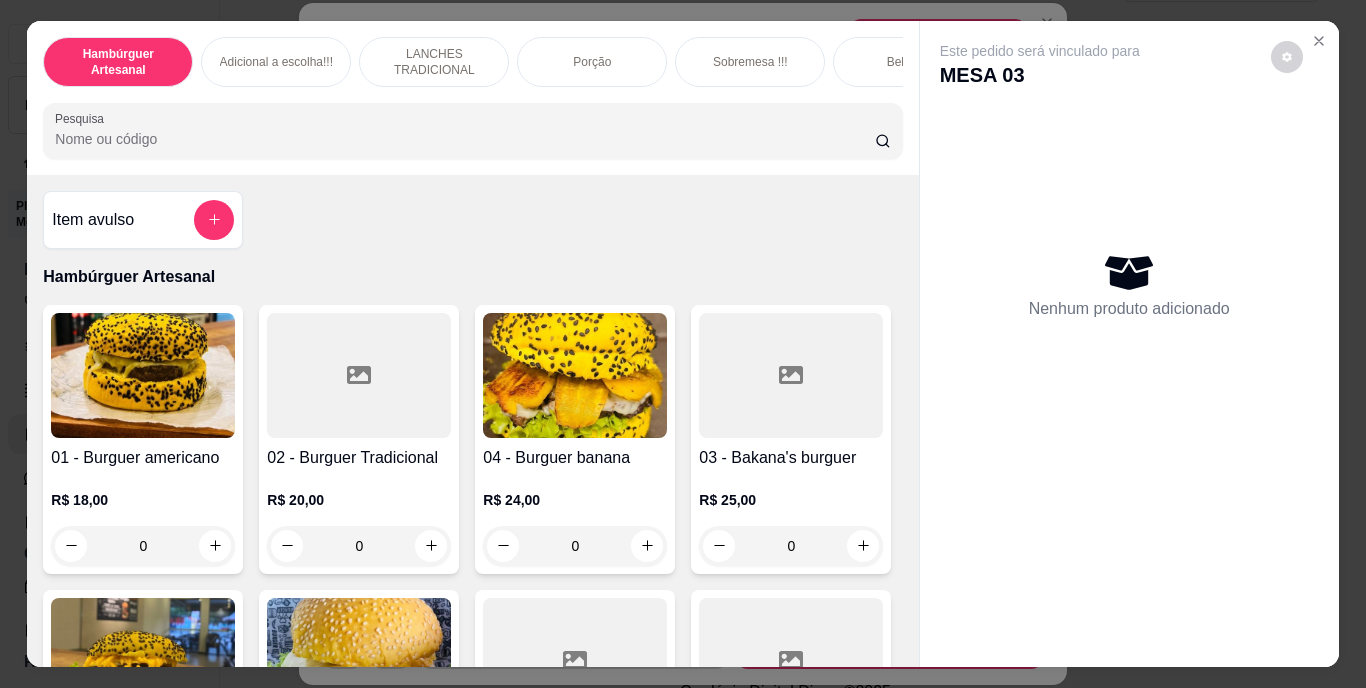 click on "Pesquisa" at bounding box center (465, 139) 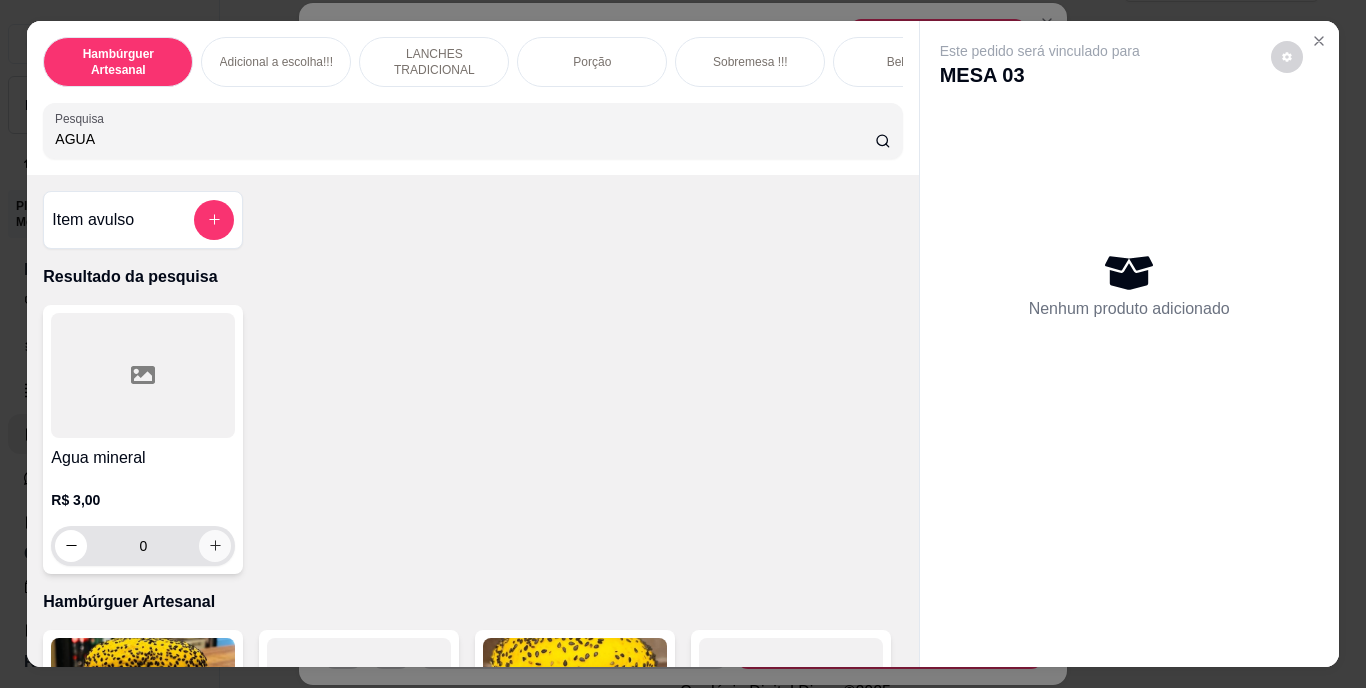 type on "AGUA" 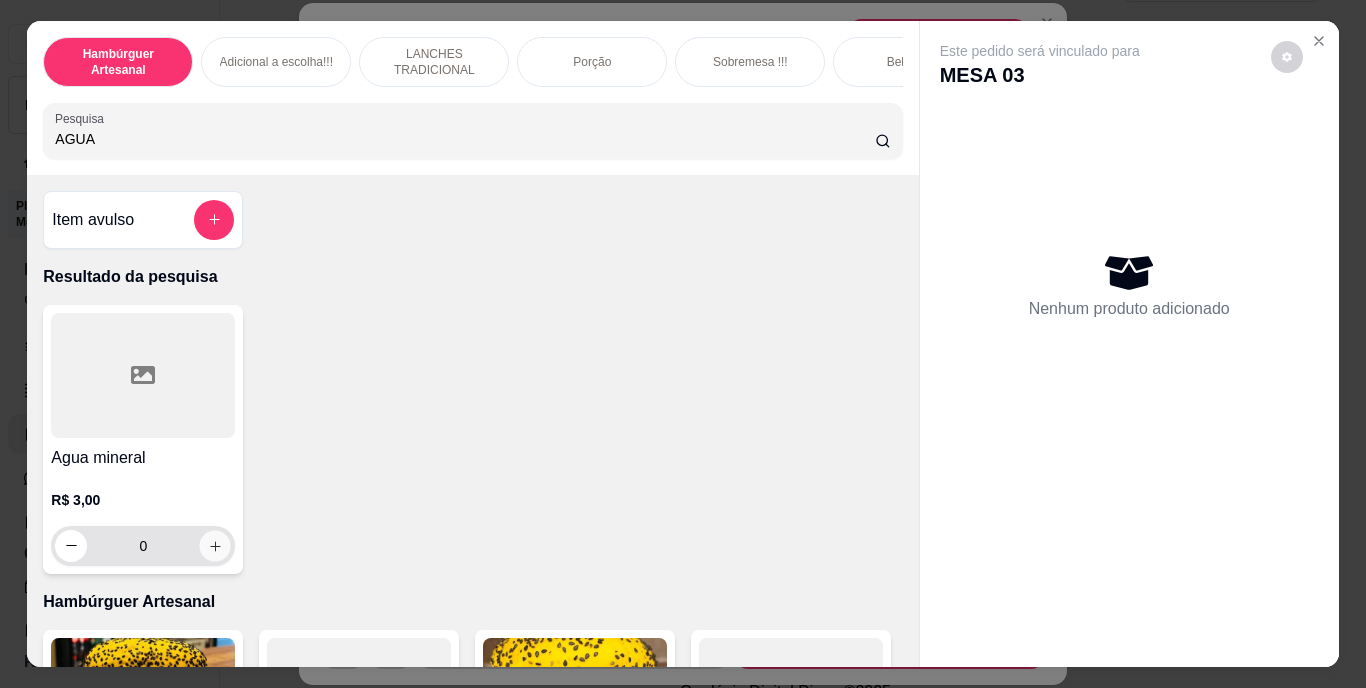 click 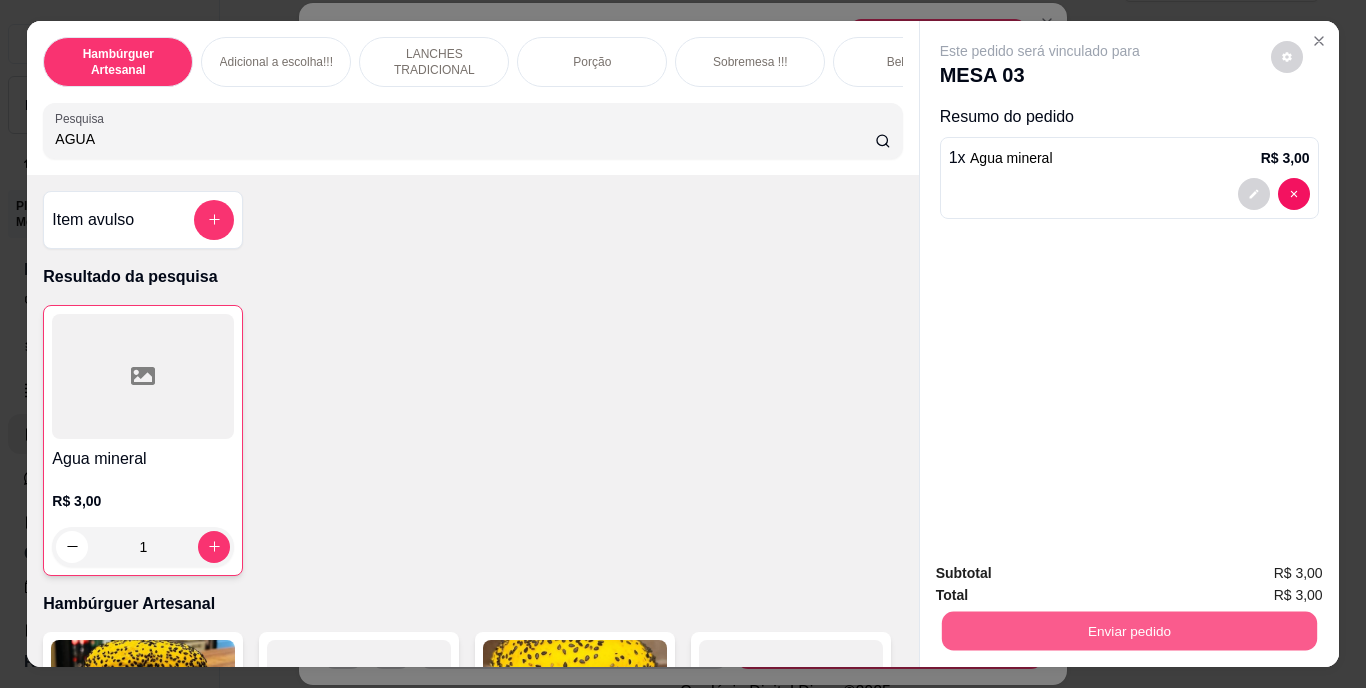 click on "Enviar pedido" at bounding box center (1128, 631) 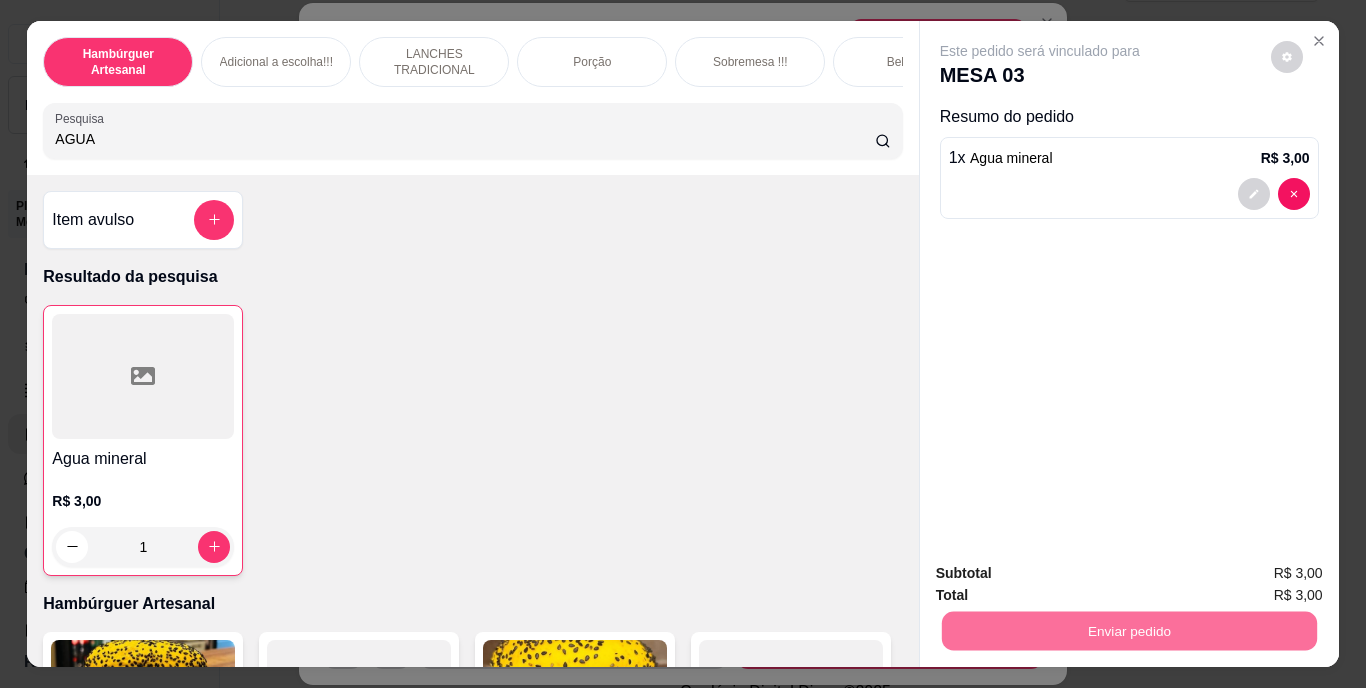 click on "Não registrar e enviar pedido" at bounding box center (1063, 575) 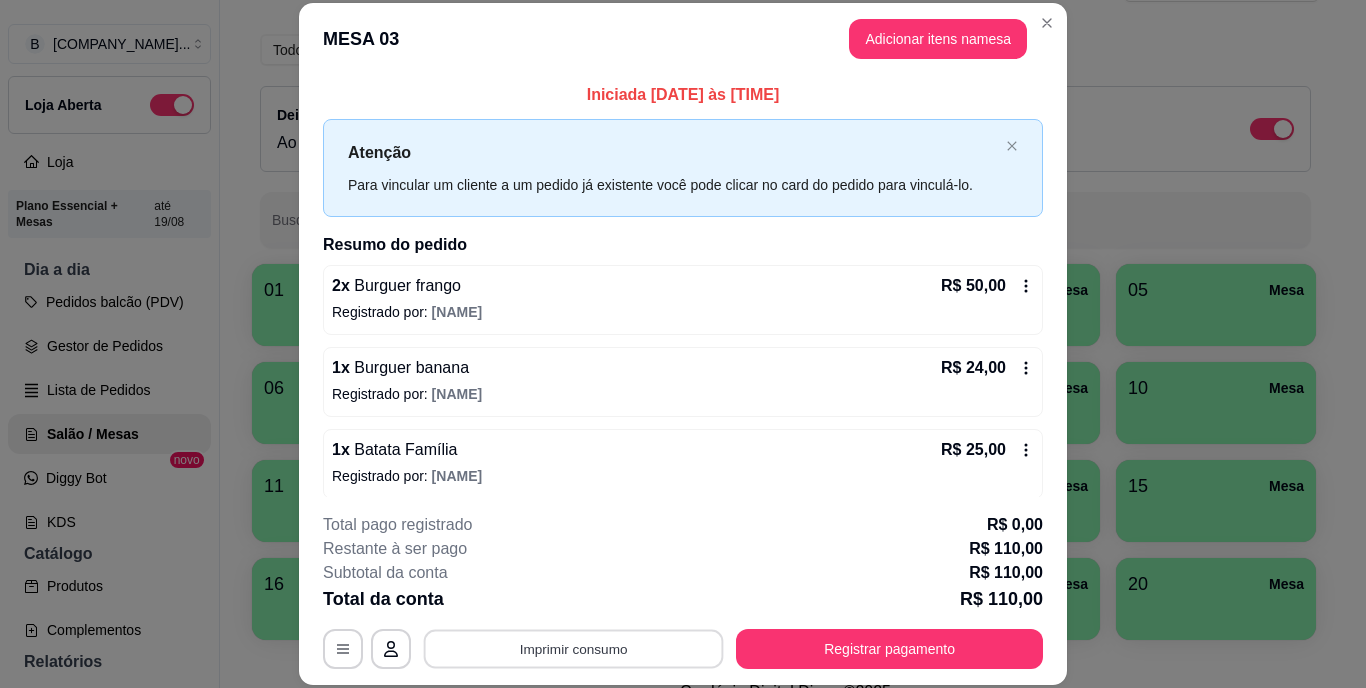 click on "Imprimir consumo" at bounding box center (574, 648) 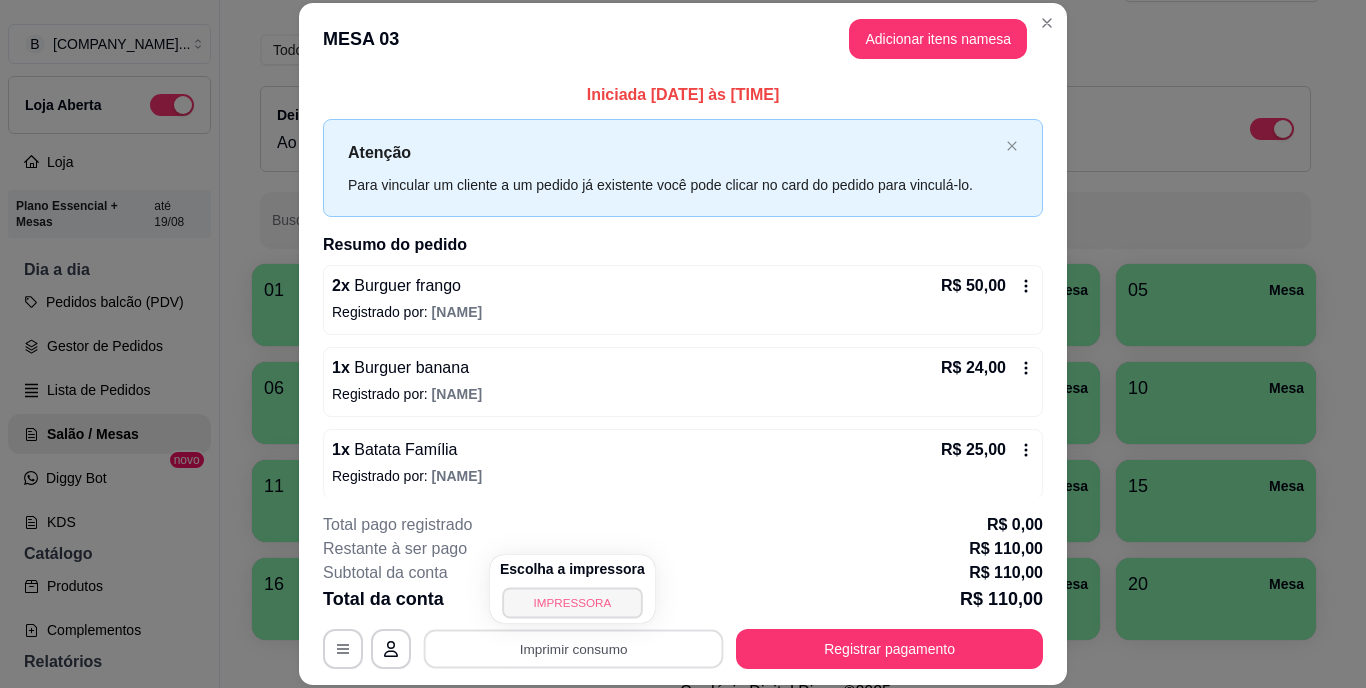 click on "IMPRESSORA" at bounding box center (572, 602) 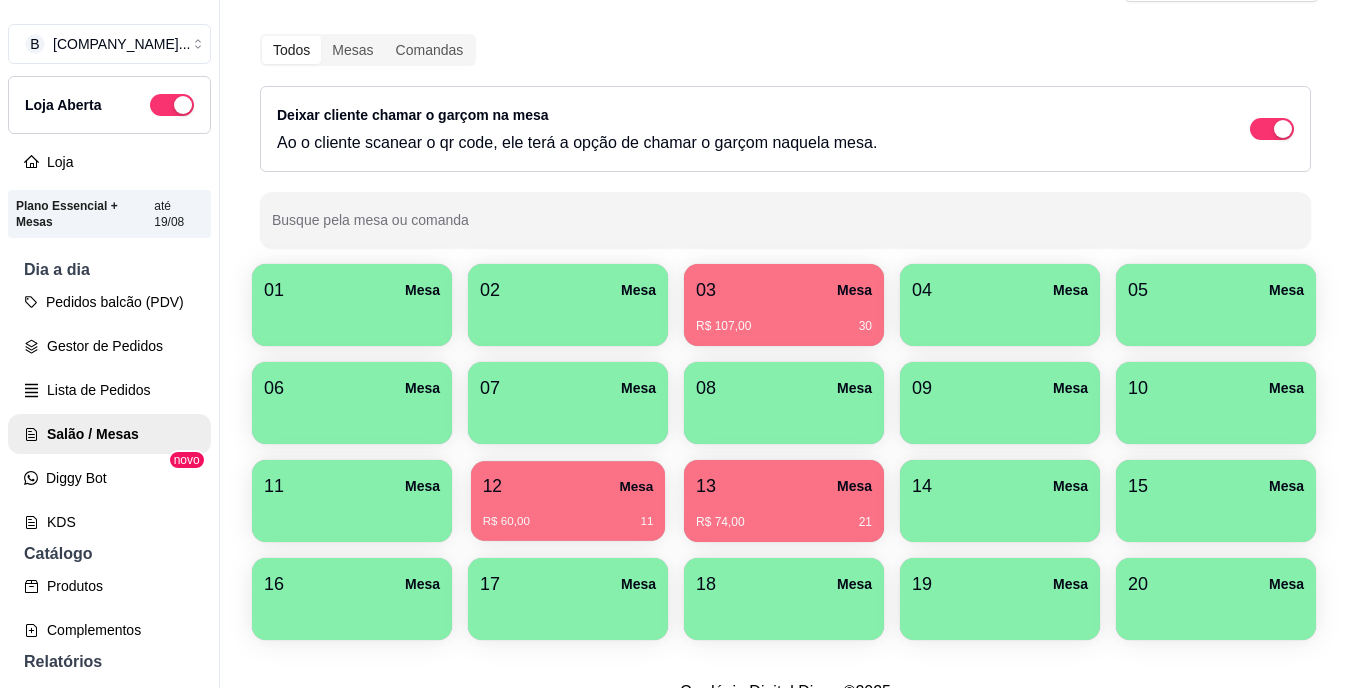 click on "12 Mesa" at bounding box center (568, 486) 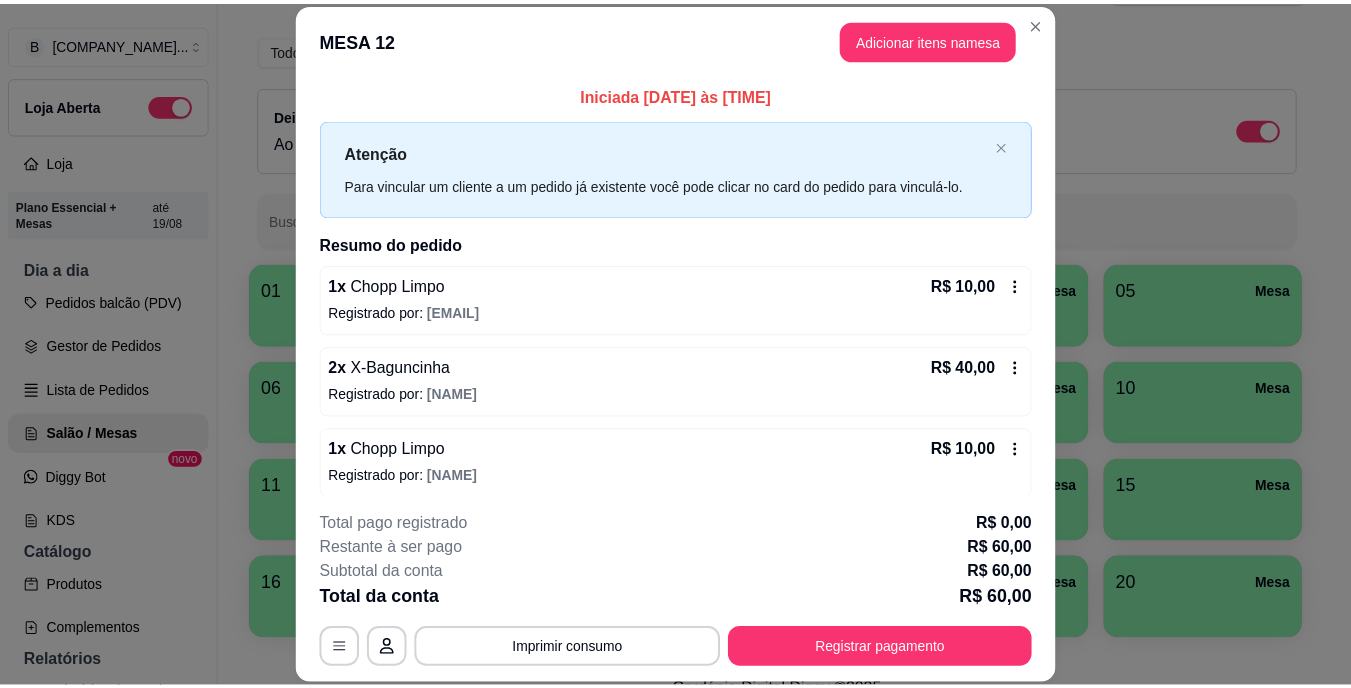 scroll, scrollTop: 10, scrollLeft: 0, axis: vertical 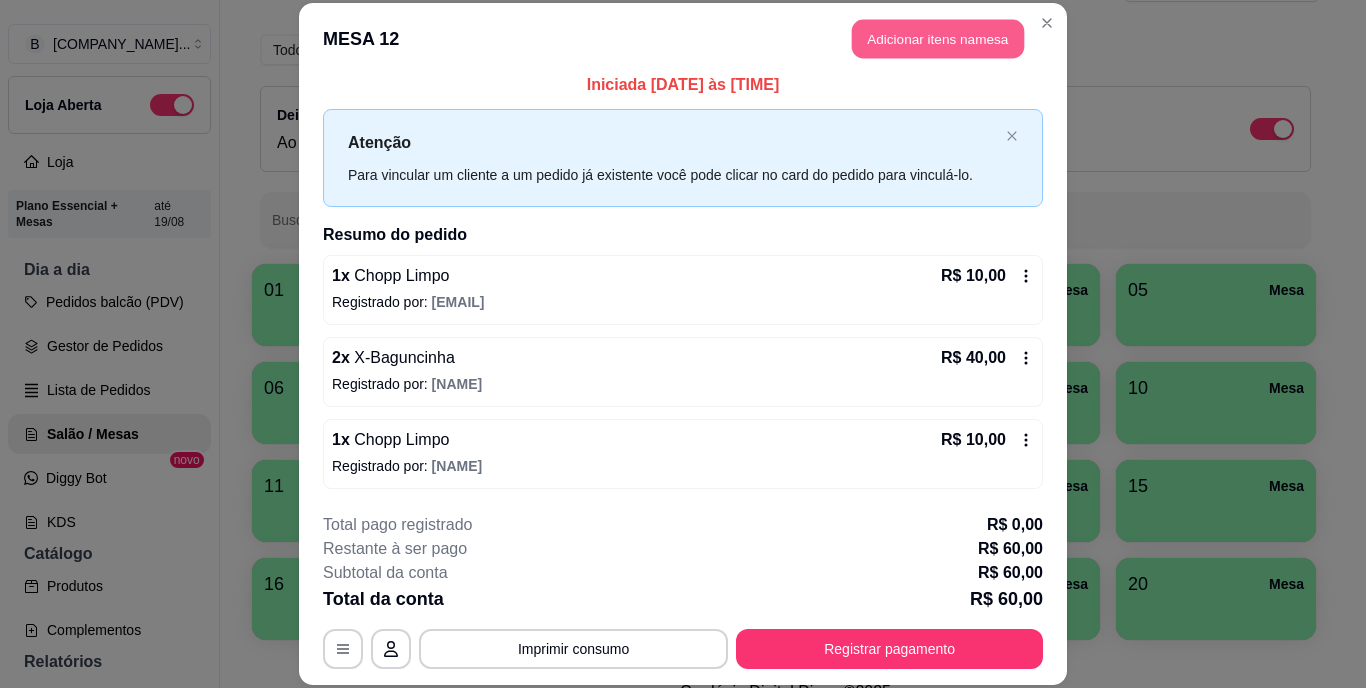 click on "Adicionar itens na  mesa" at bounding box center (938, 39) 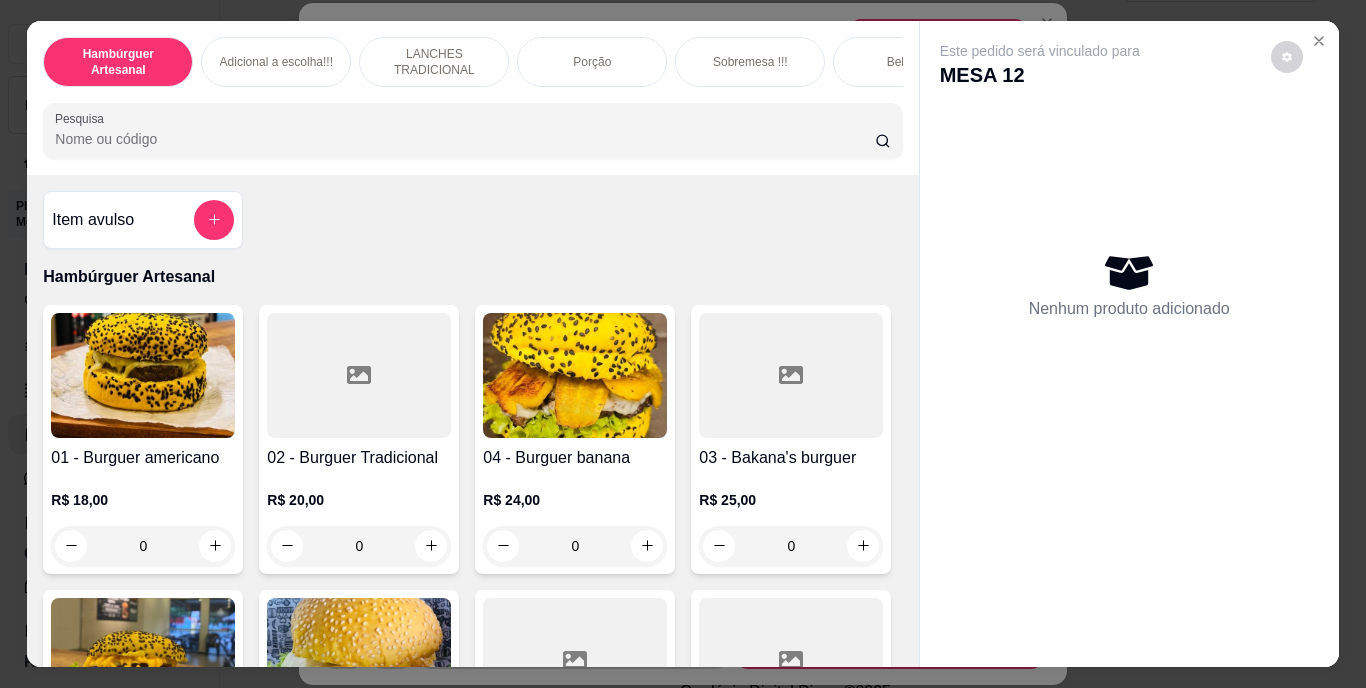click on "Pesquisa" at bounding box center [465, 139] 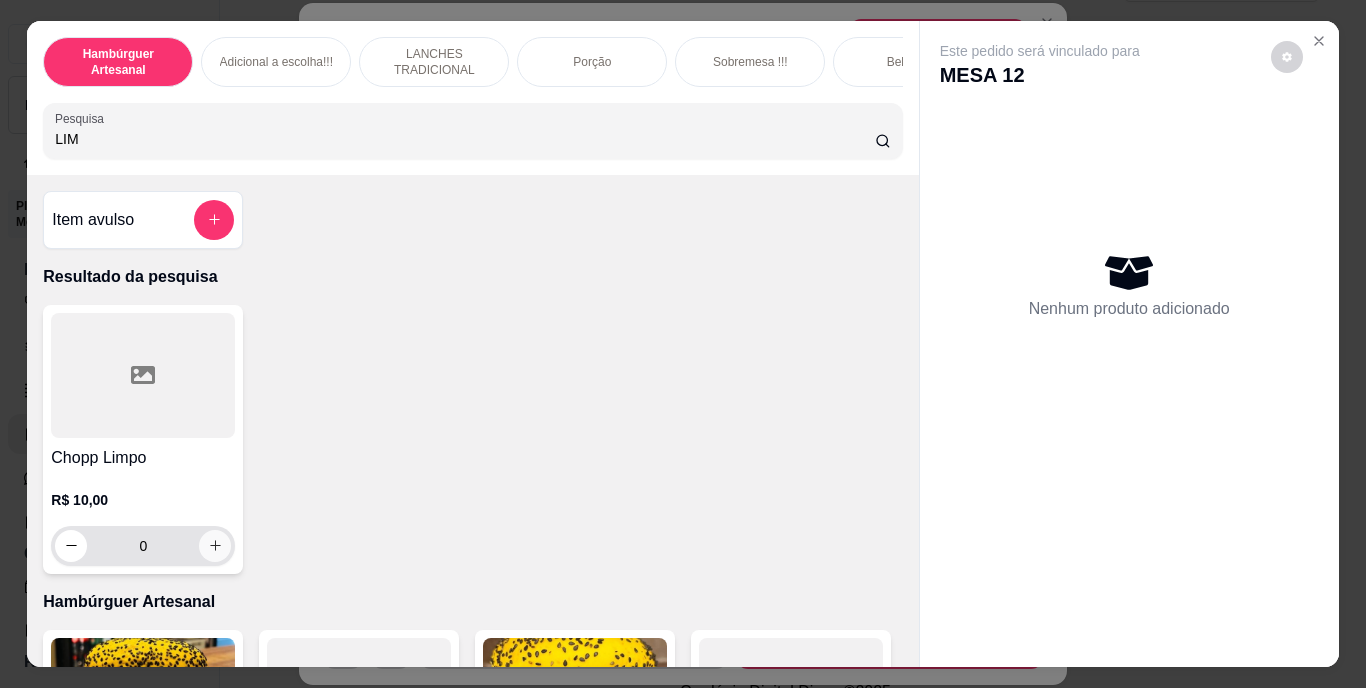 type on "LIM" 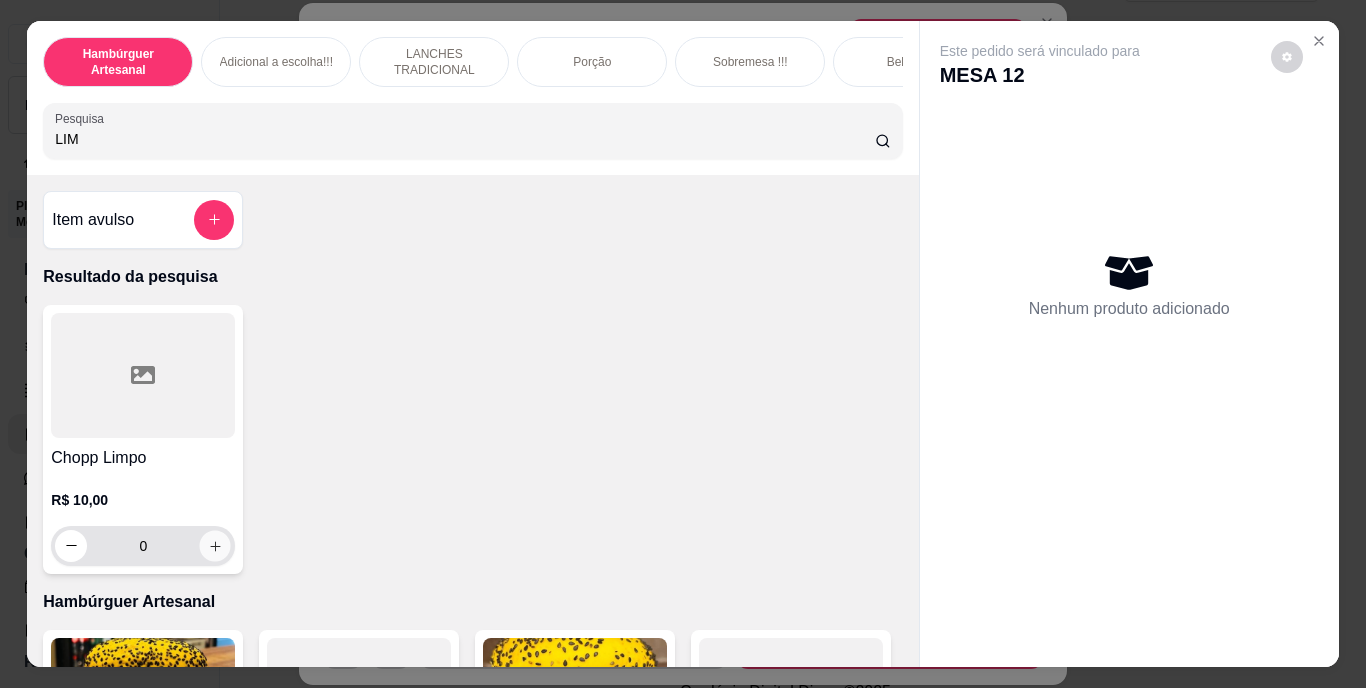 click 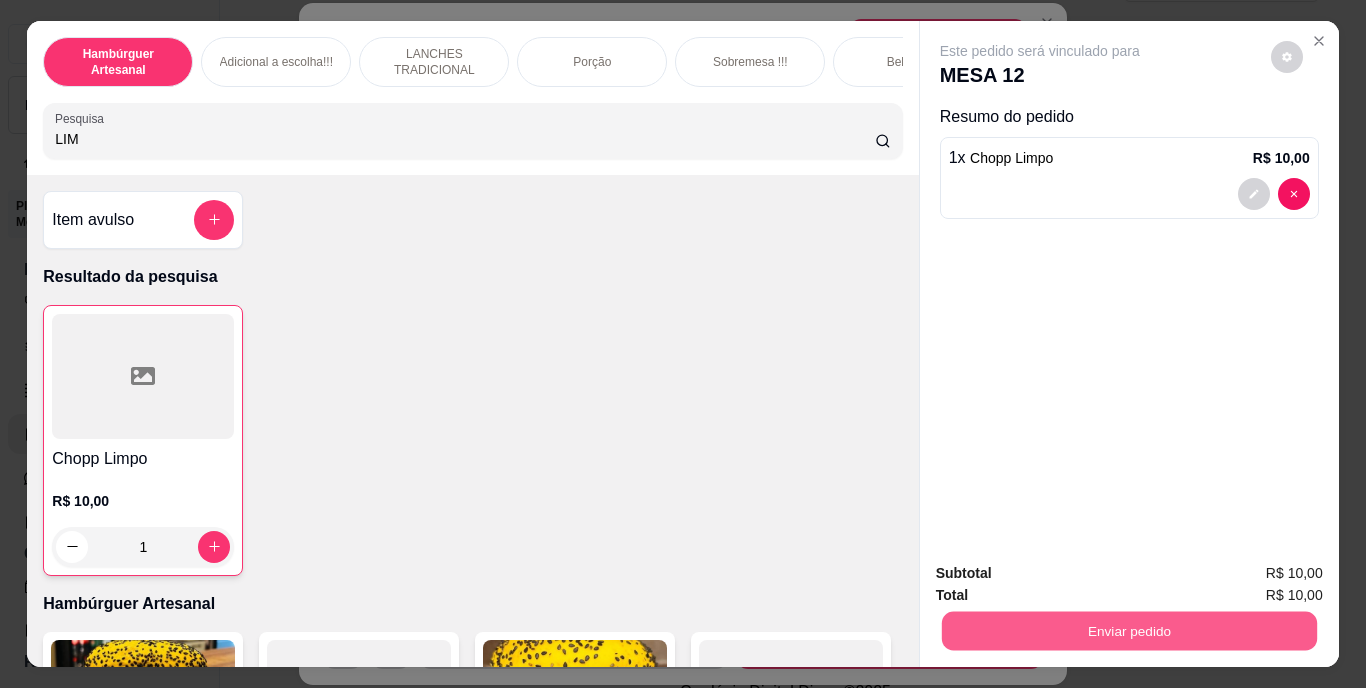 click on "Enviar pedido" at bounding box center (1128, 631) 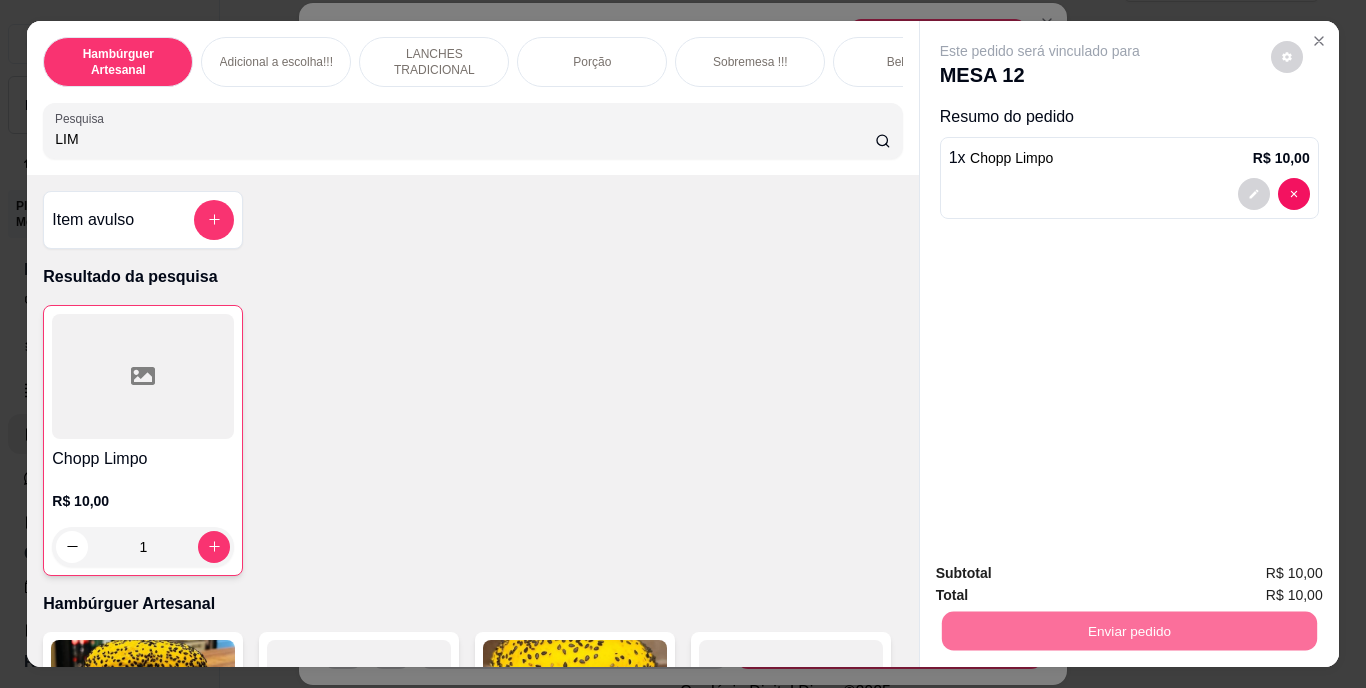 click on "Não registrar e enviar pedido" at bounding box center (1063, 574) 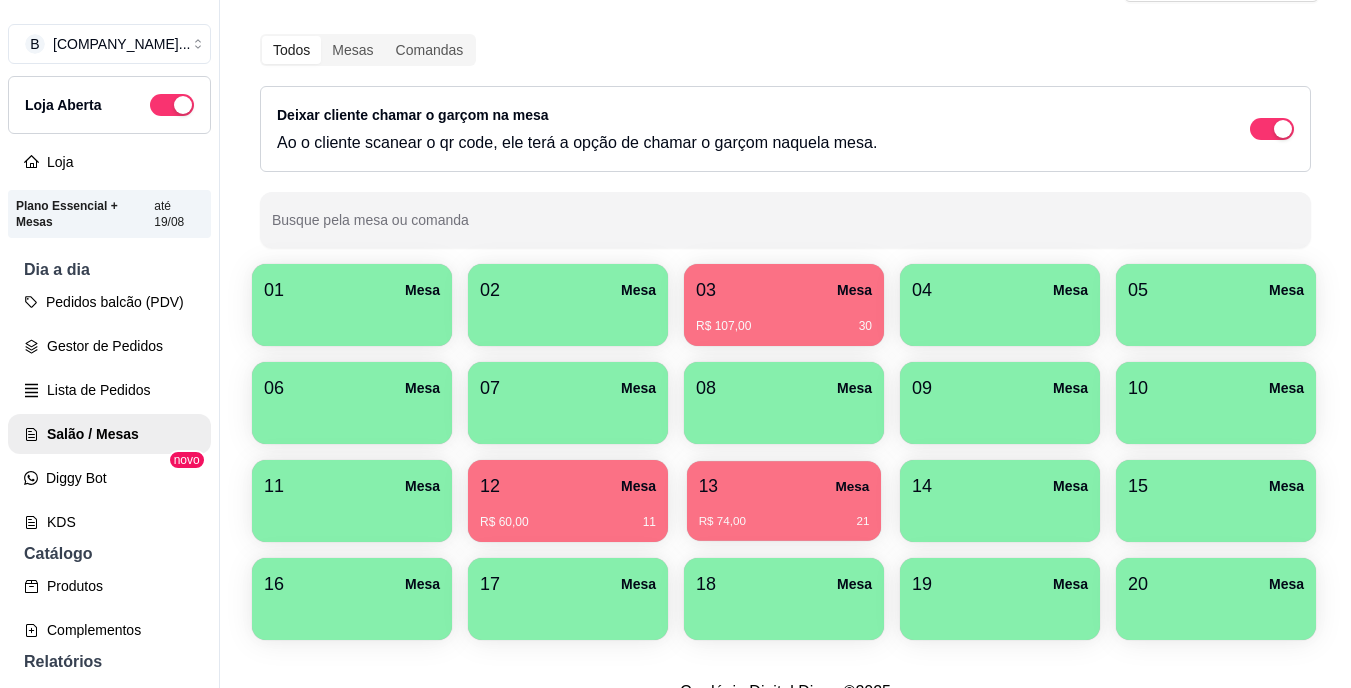 click on "13 Mesa" at bounding box center [784, 486] 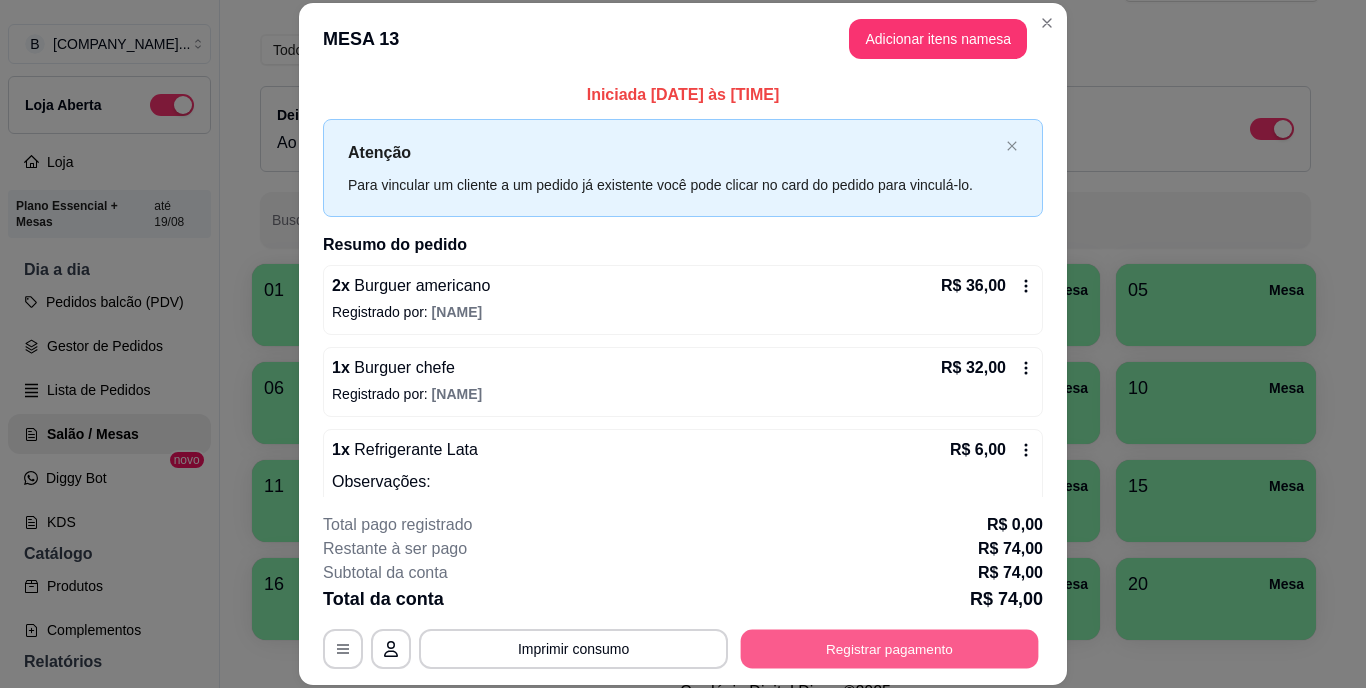 click on "Registrar pagamento" at bounding box center [890, 648] 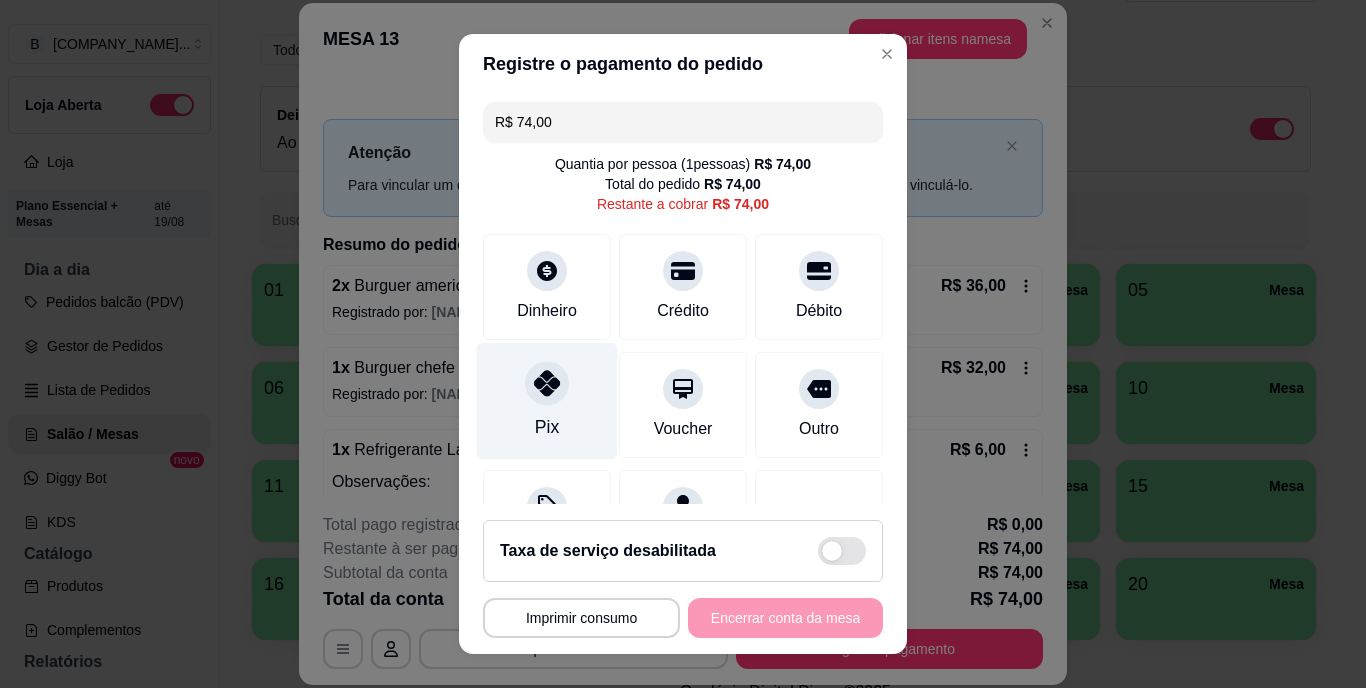 click on "Pix" at bounding box center (547, 401) 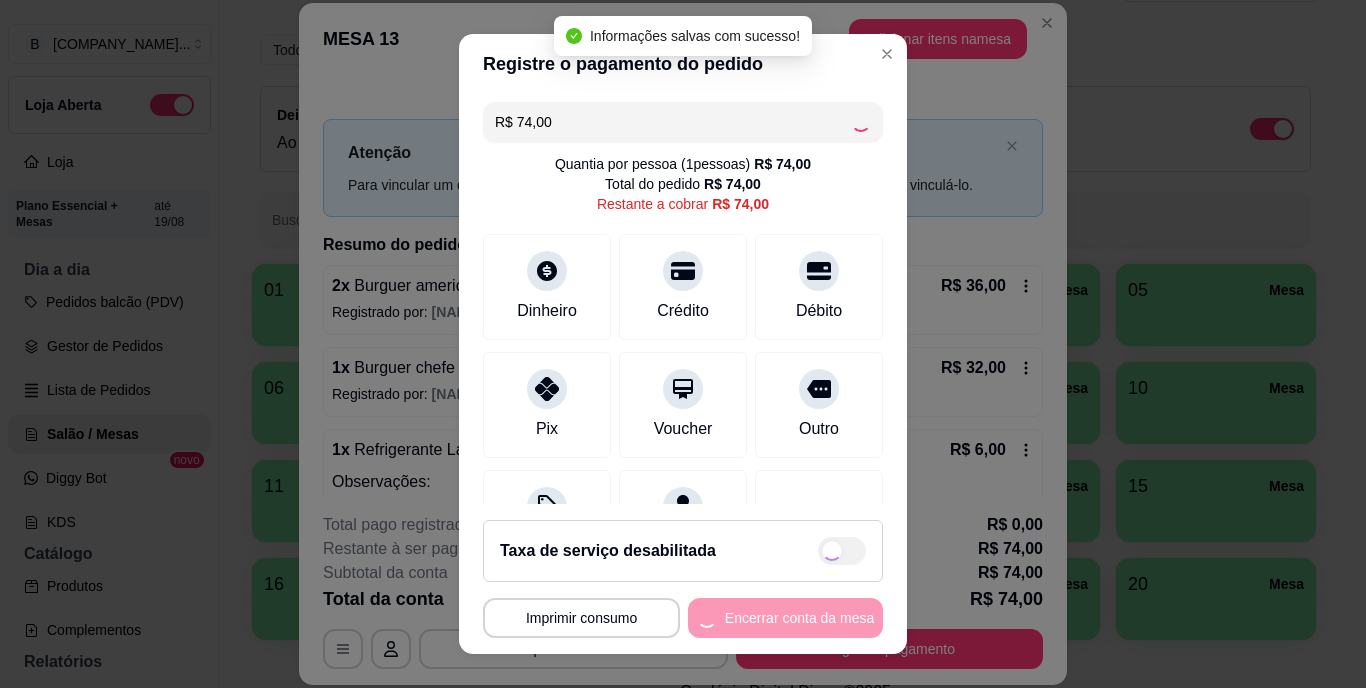 type on "R$ 0,00" 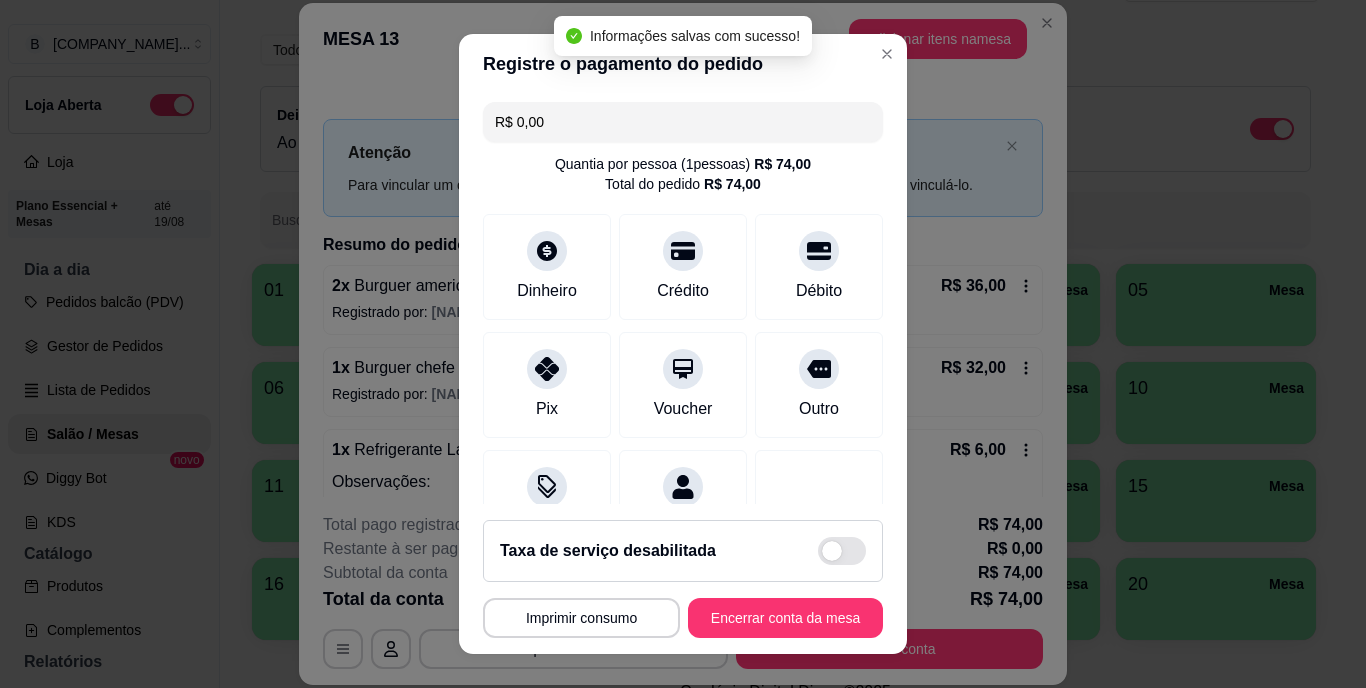 click on "**********" at bounding box center (683, 579) 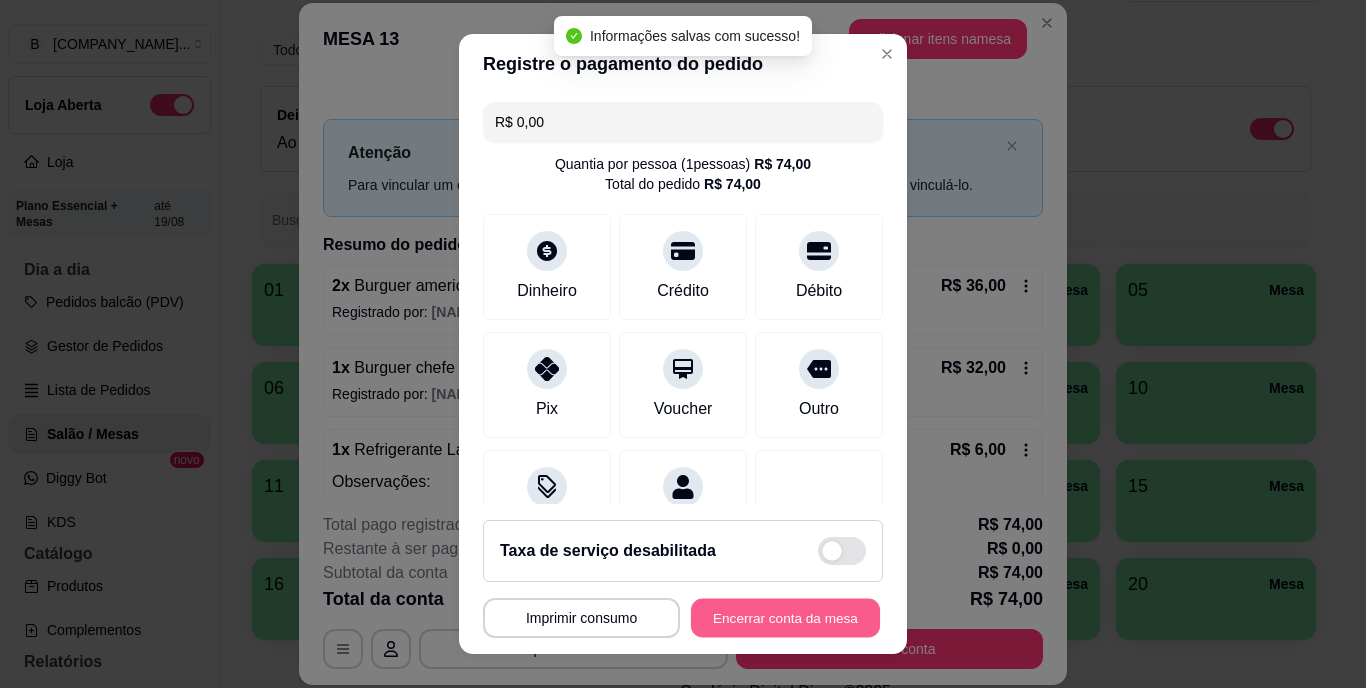 click on "Encerrar conta da mesa" at bounding box center [785, 617] 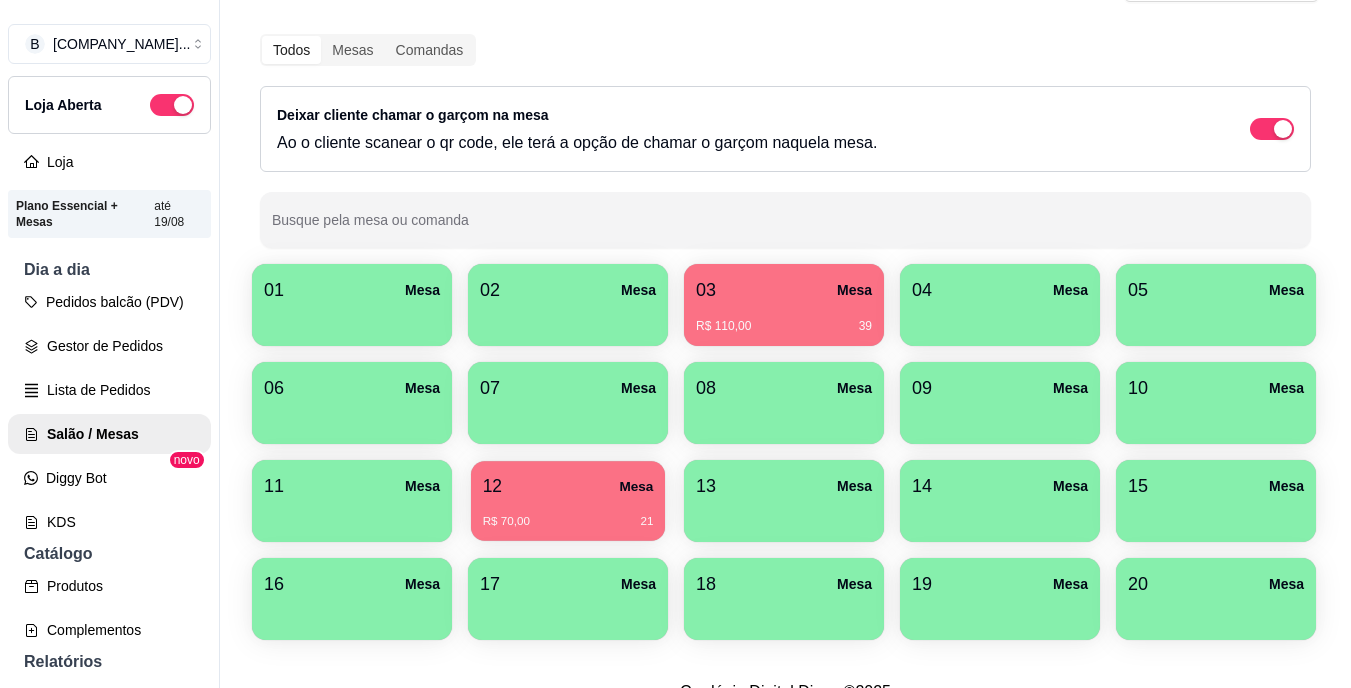 click on "R$ 70,00 21" at bounding box center (568, 514) 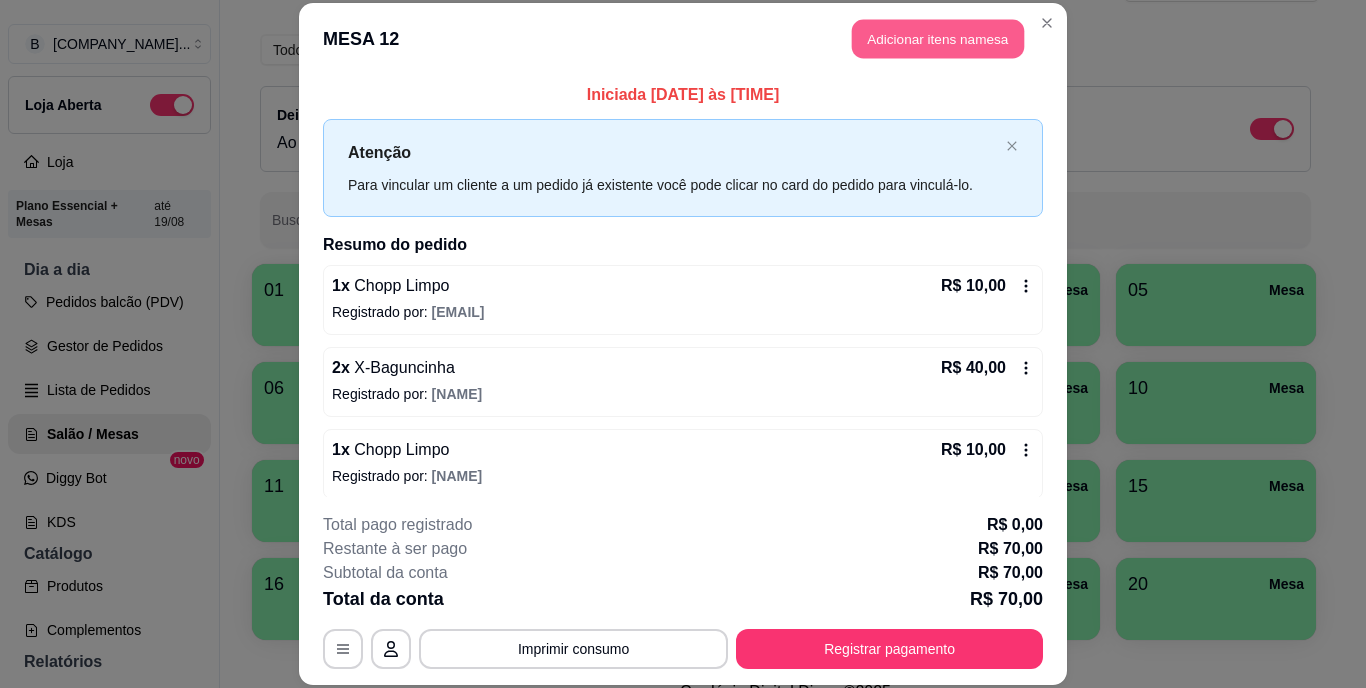 click on "Adicionar itens na  mesa" at bounding box center (938, 39) 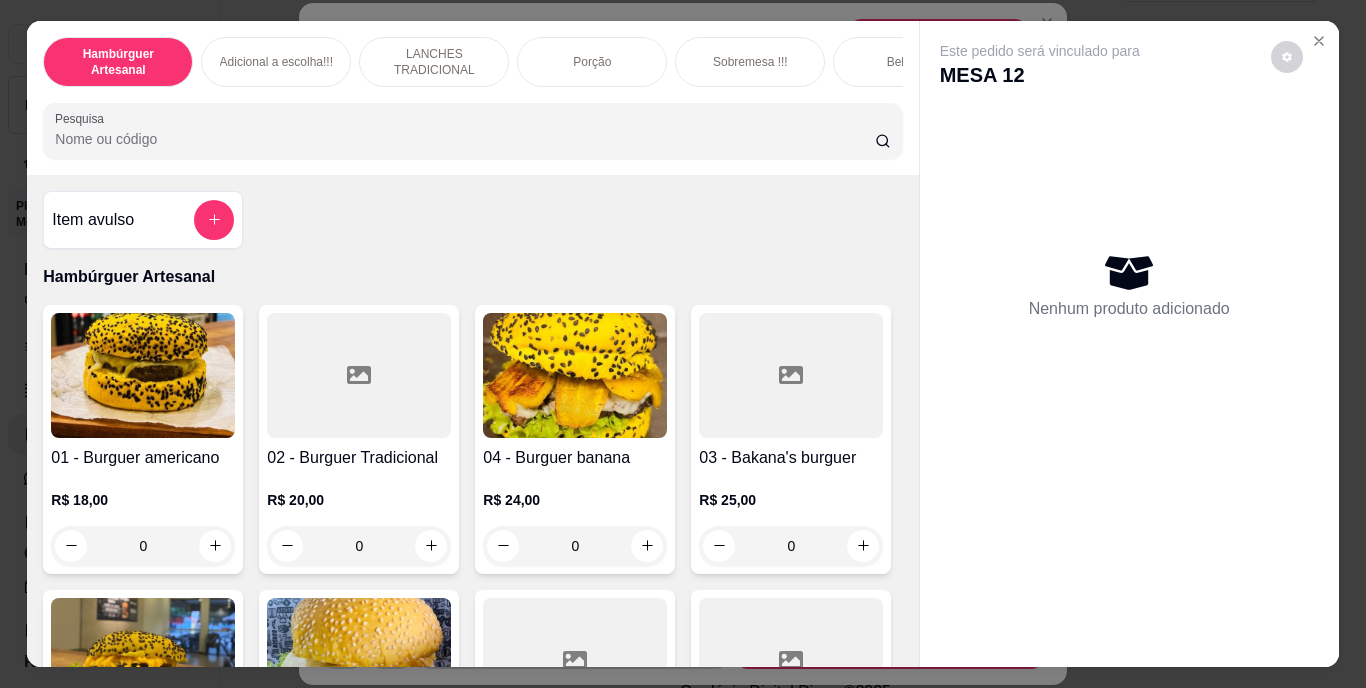 click on "Pesquisa" at bounding box center (465, 139) 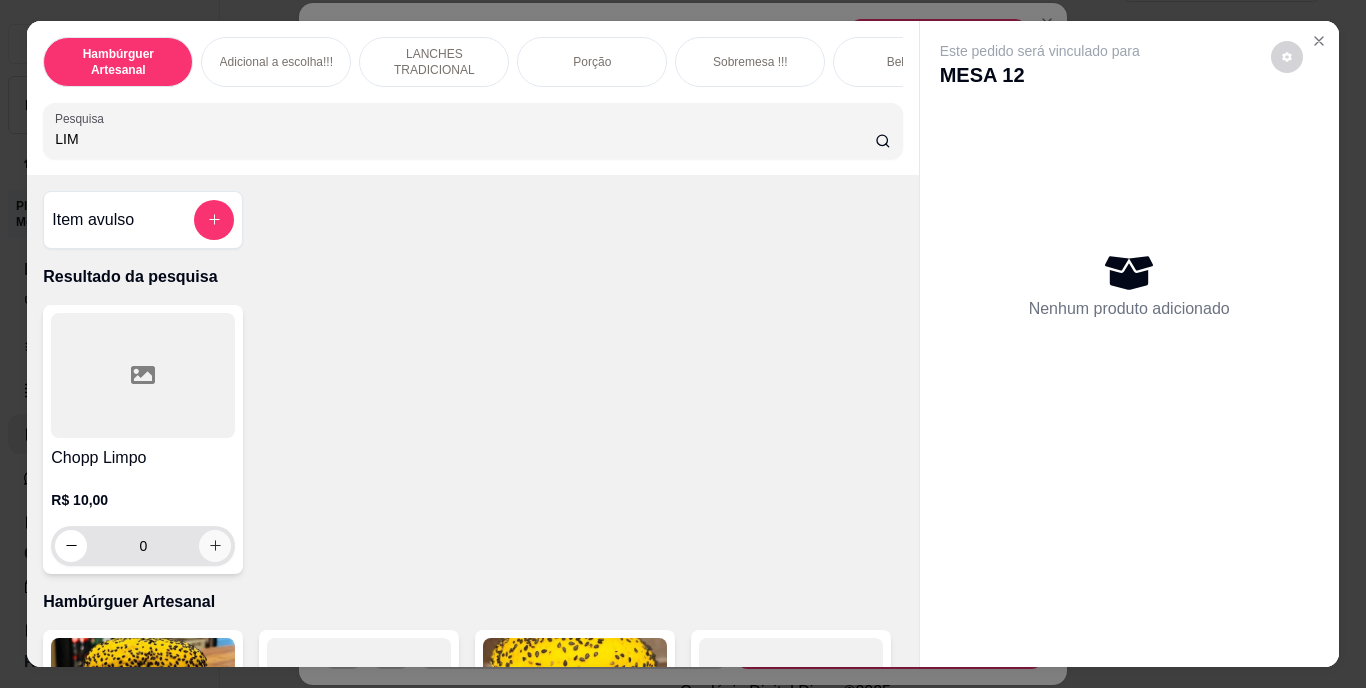 type on "LIM" 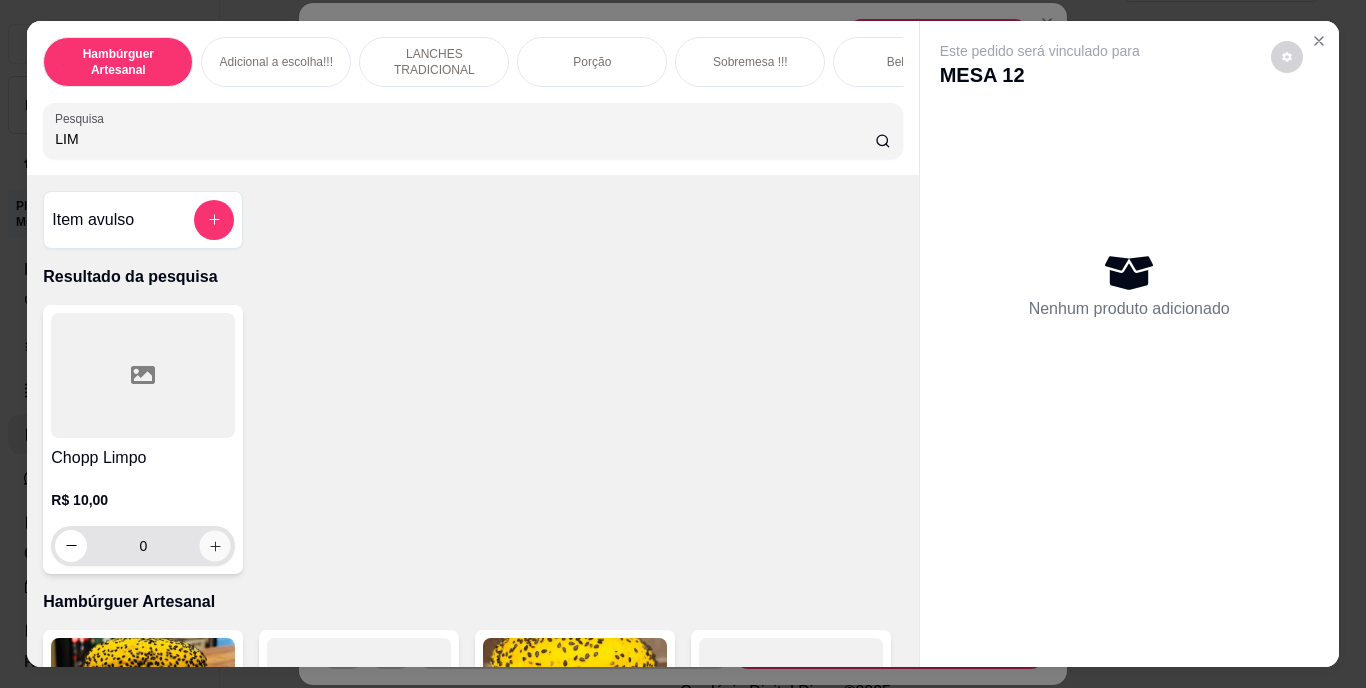 click 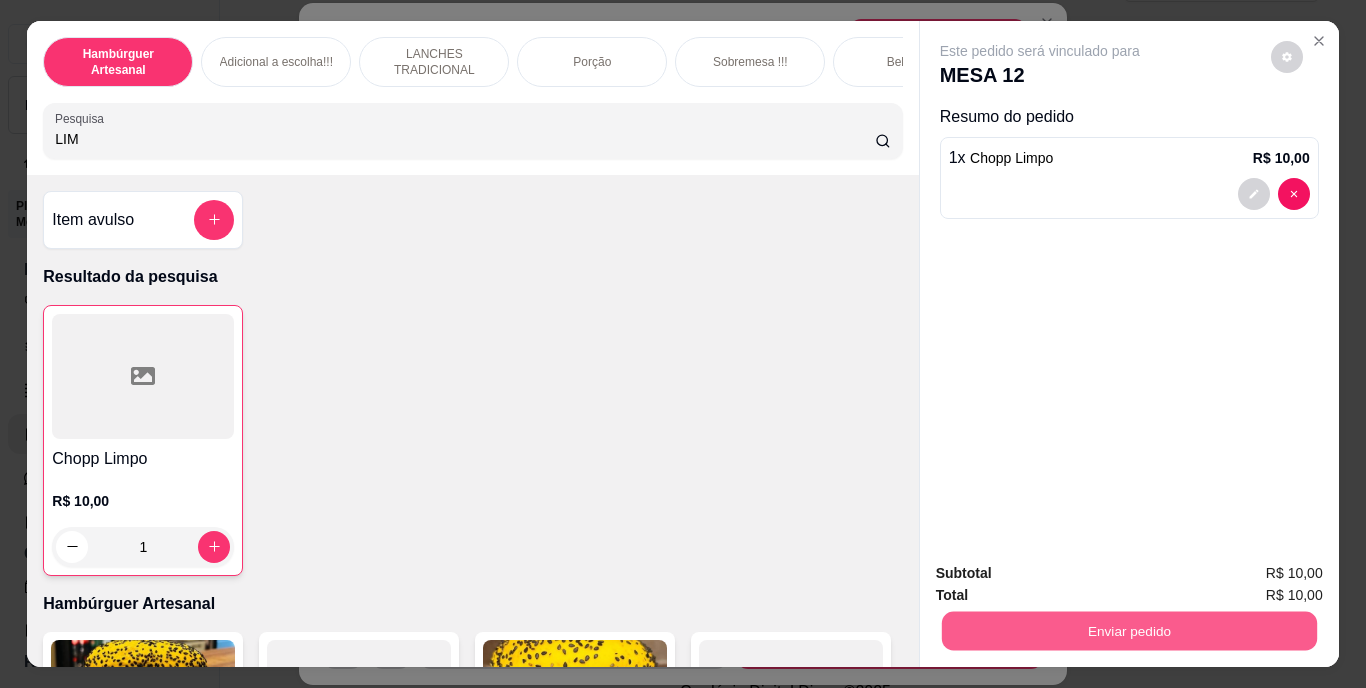 click on "Enviar pedido" at bounding box center [1128, 631] 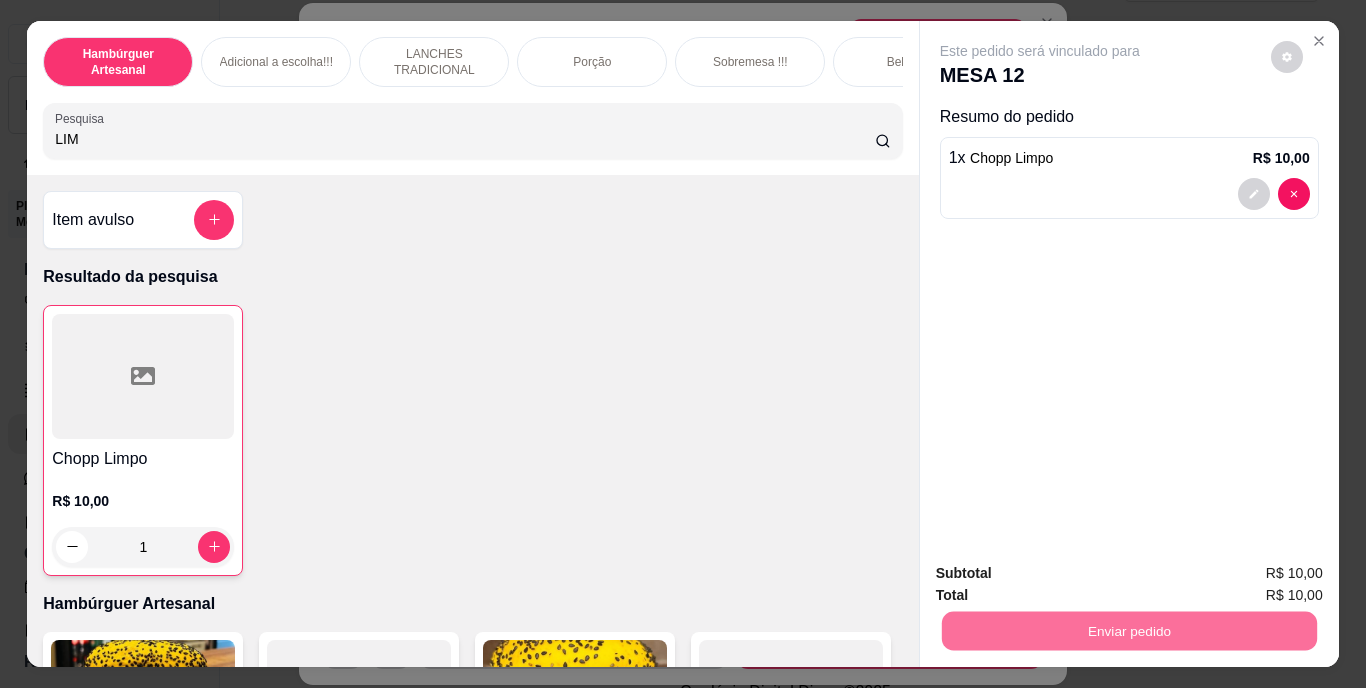 click on "Não registrar e enviar pedido" at bounding box center (1063, 574) 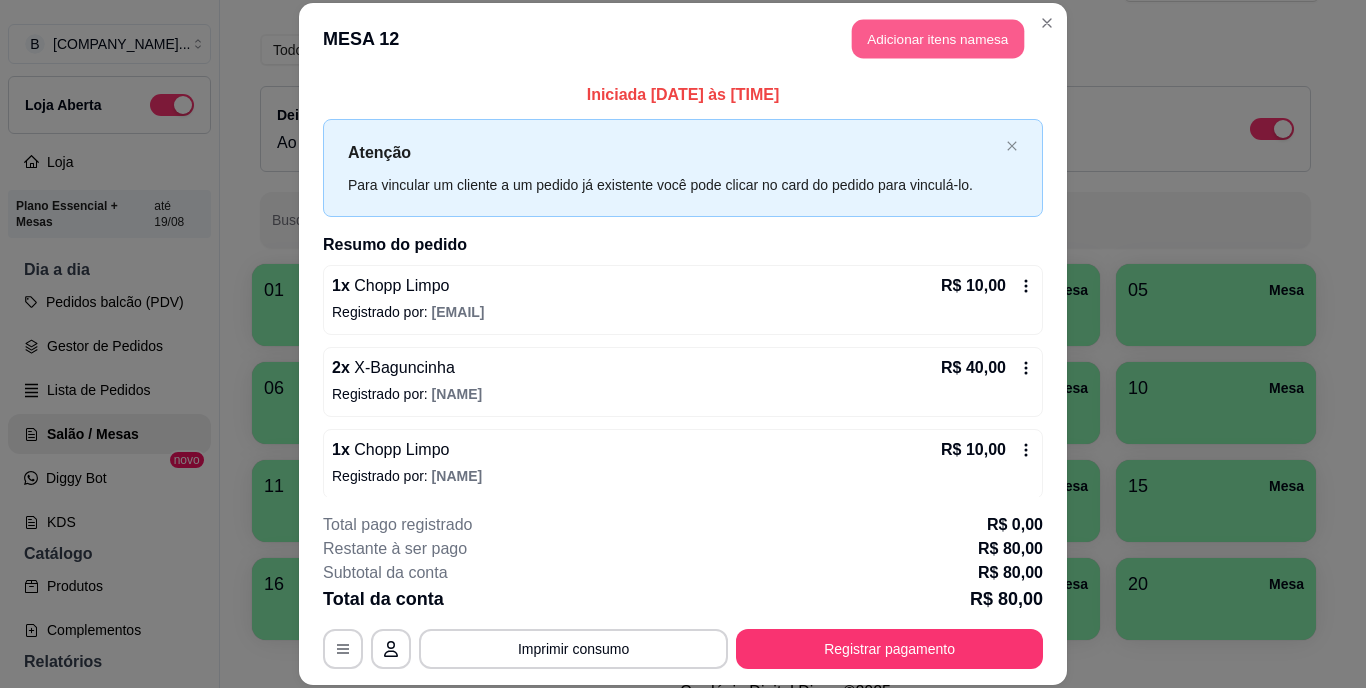 click on "Adicionar itens na  mesa" at bounding box center (938, 39) 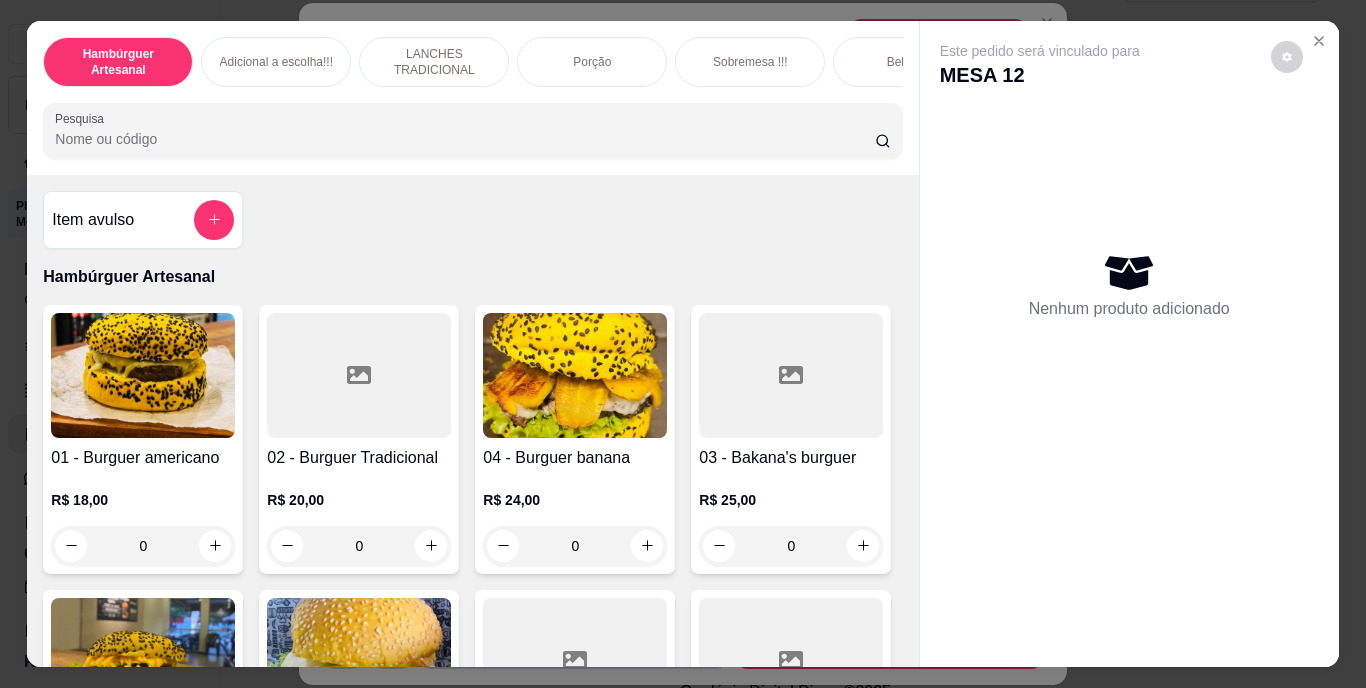 click on "Pesquisa" at bounding box center (465, 139) 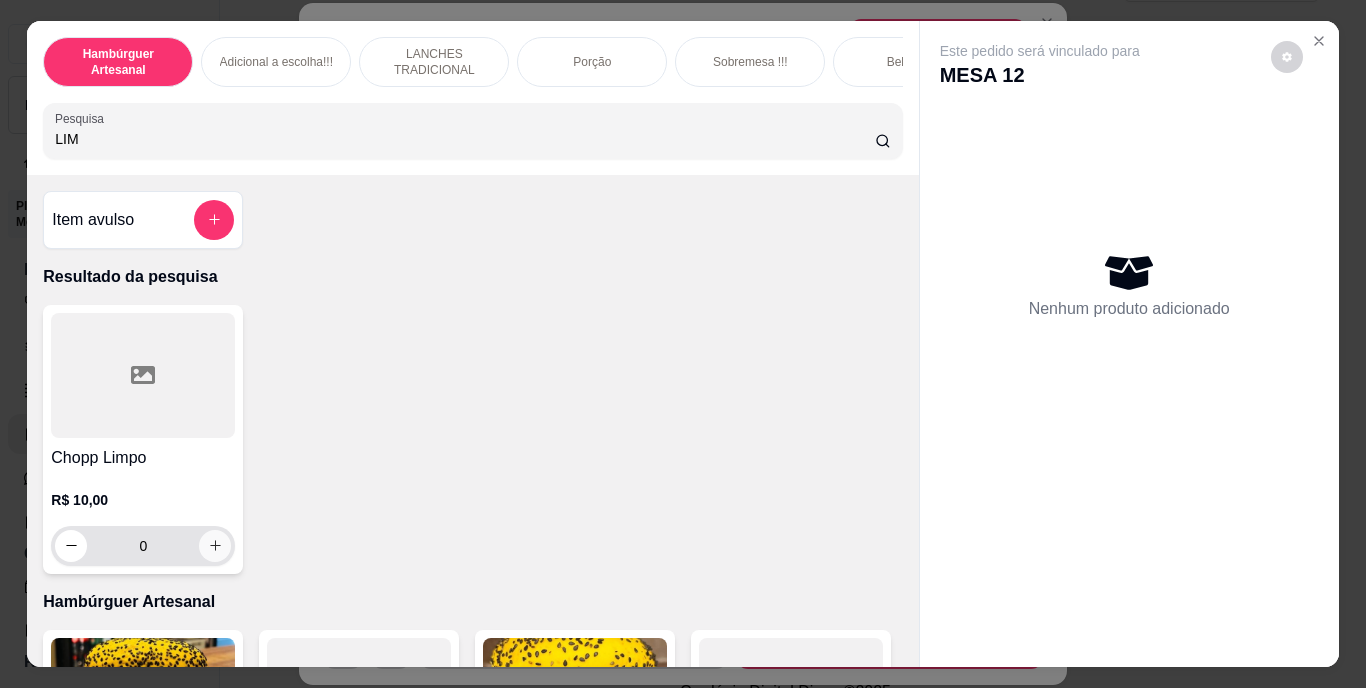 type on "LIM" 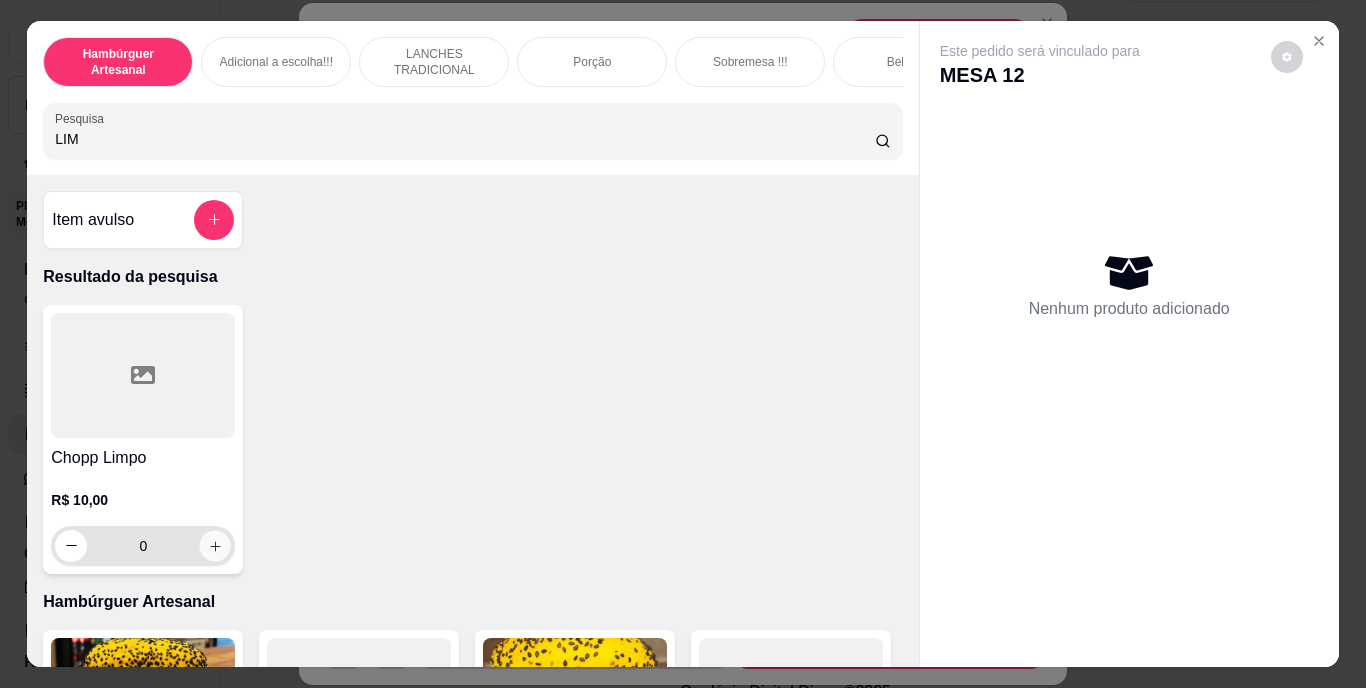 click 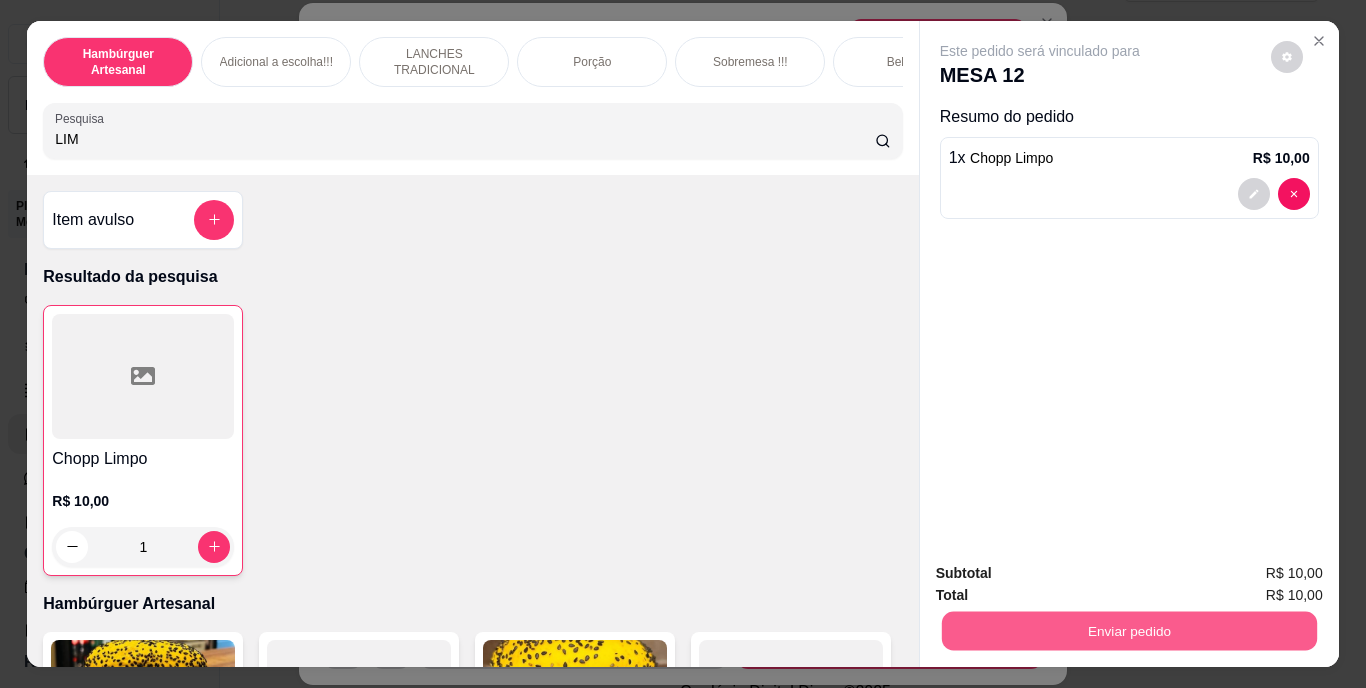 click on "Enviar pedido" at bounding box center [1128, 631] 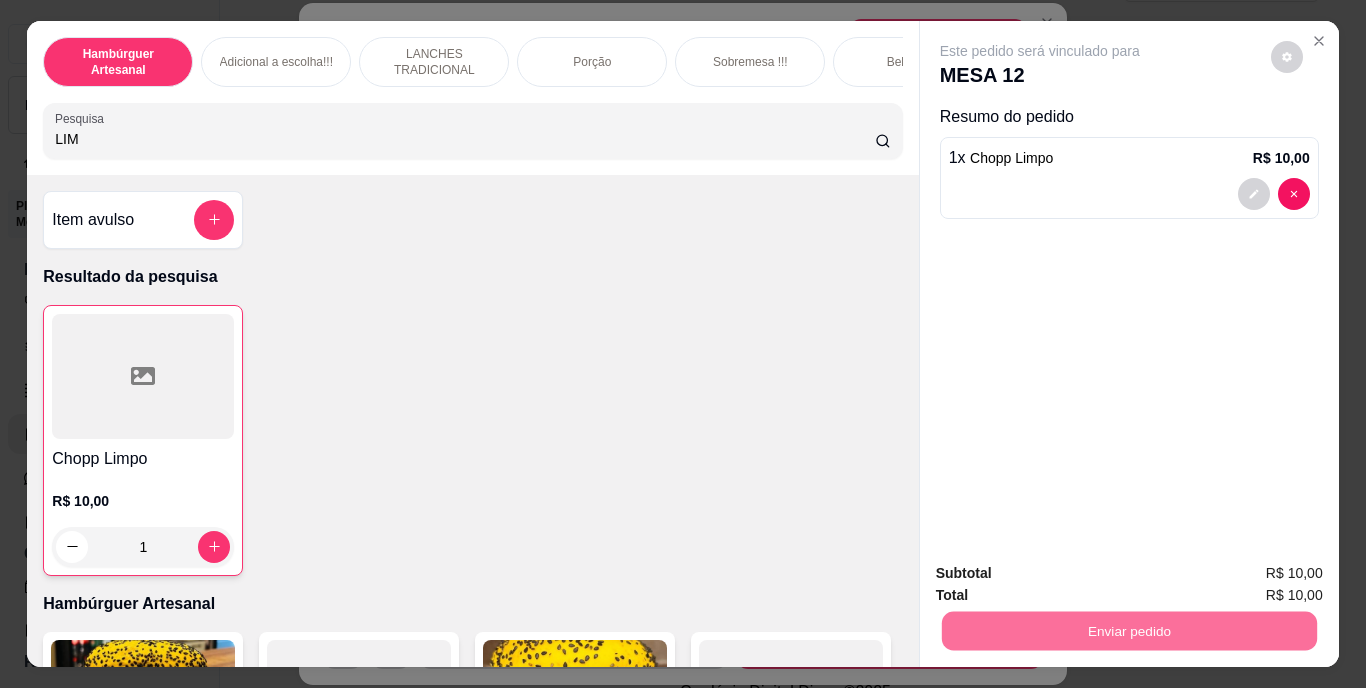 click on "Não registrar e enviar pedido" at bounding box center (1063, 574) 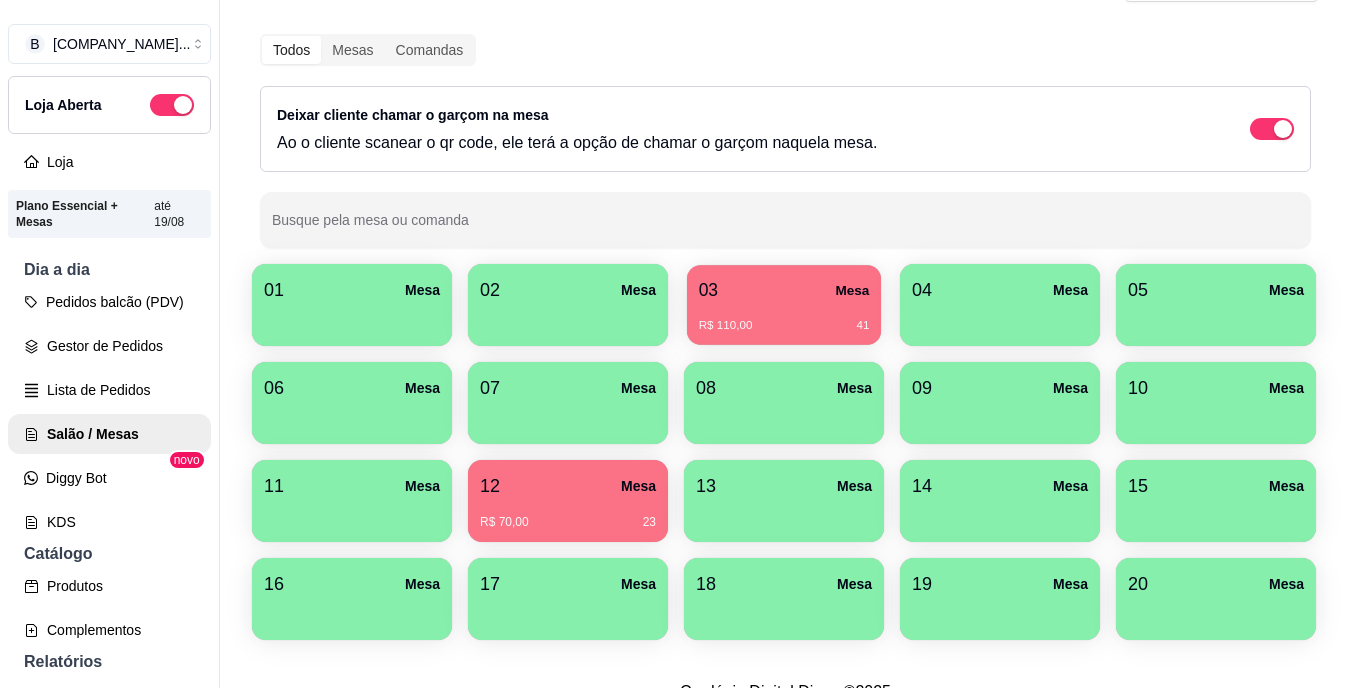 click on "R$ 110,00 41" at bounding box center (784, 318) 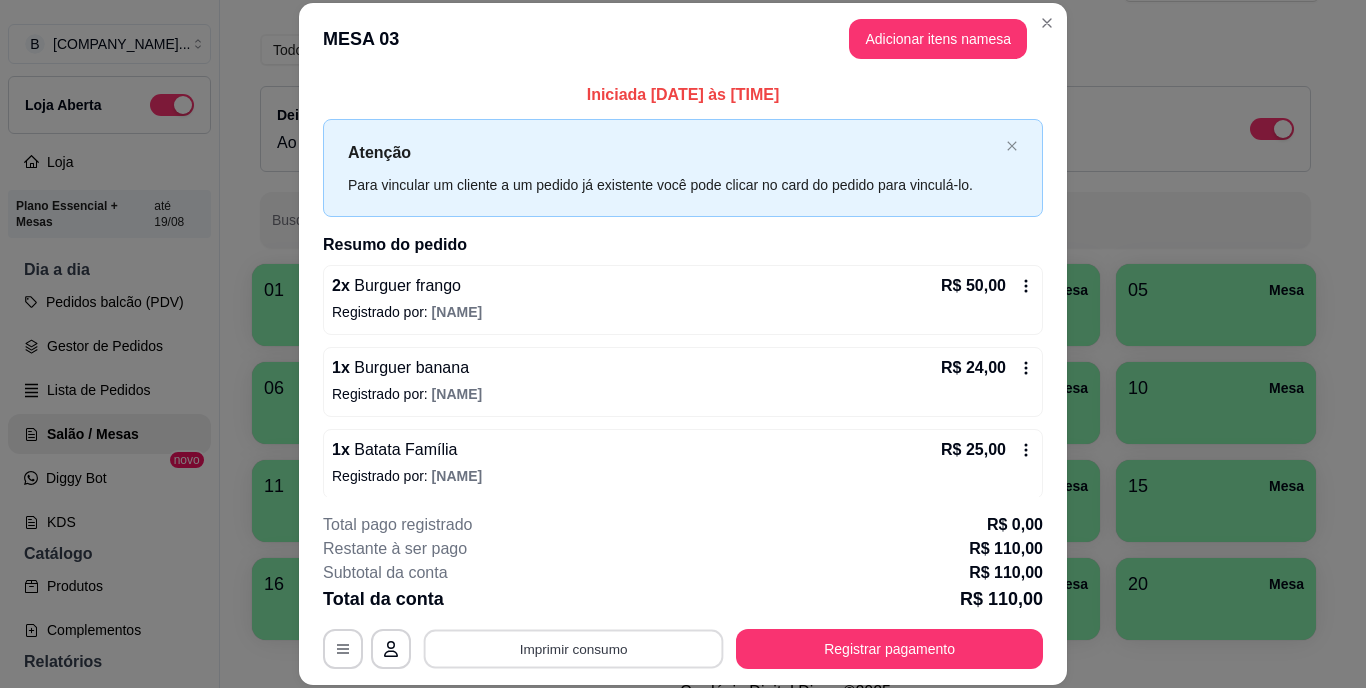 click on "Imprimir consumo" at bounding box center (574, 648) 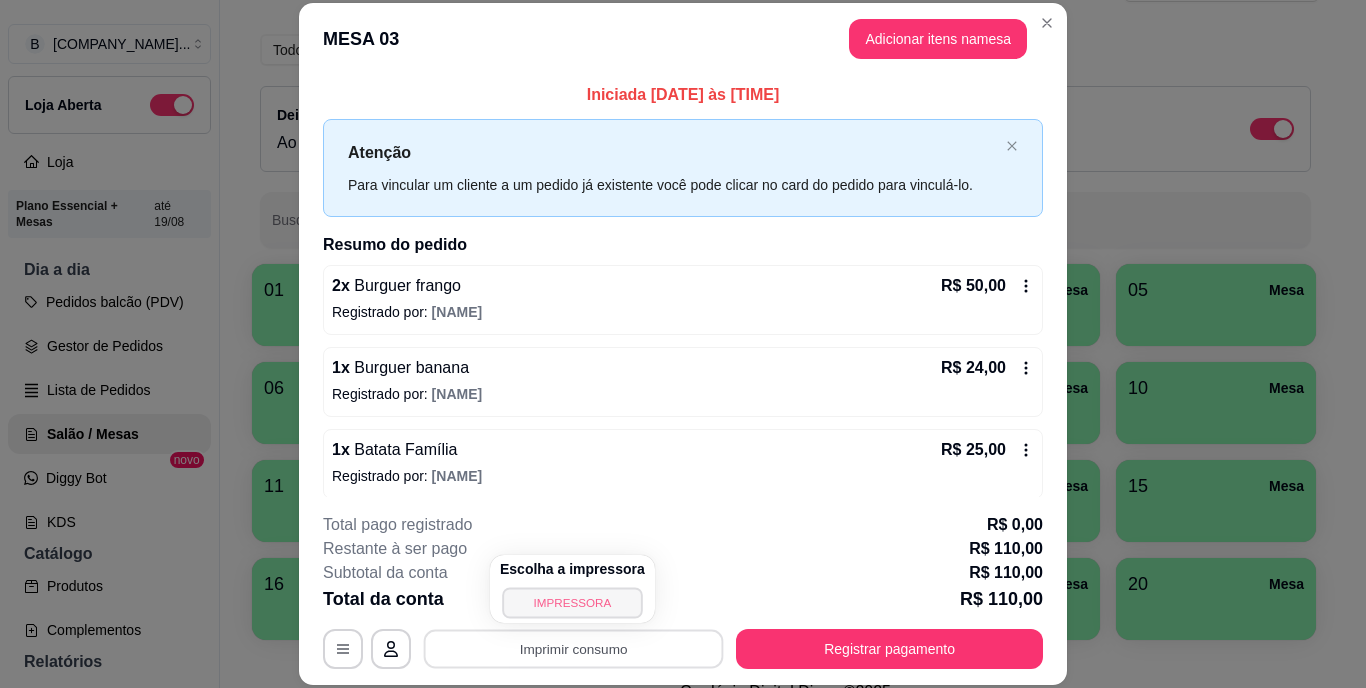 click on "IMPRESSORA" at bounding box center [572, 602] 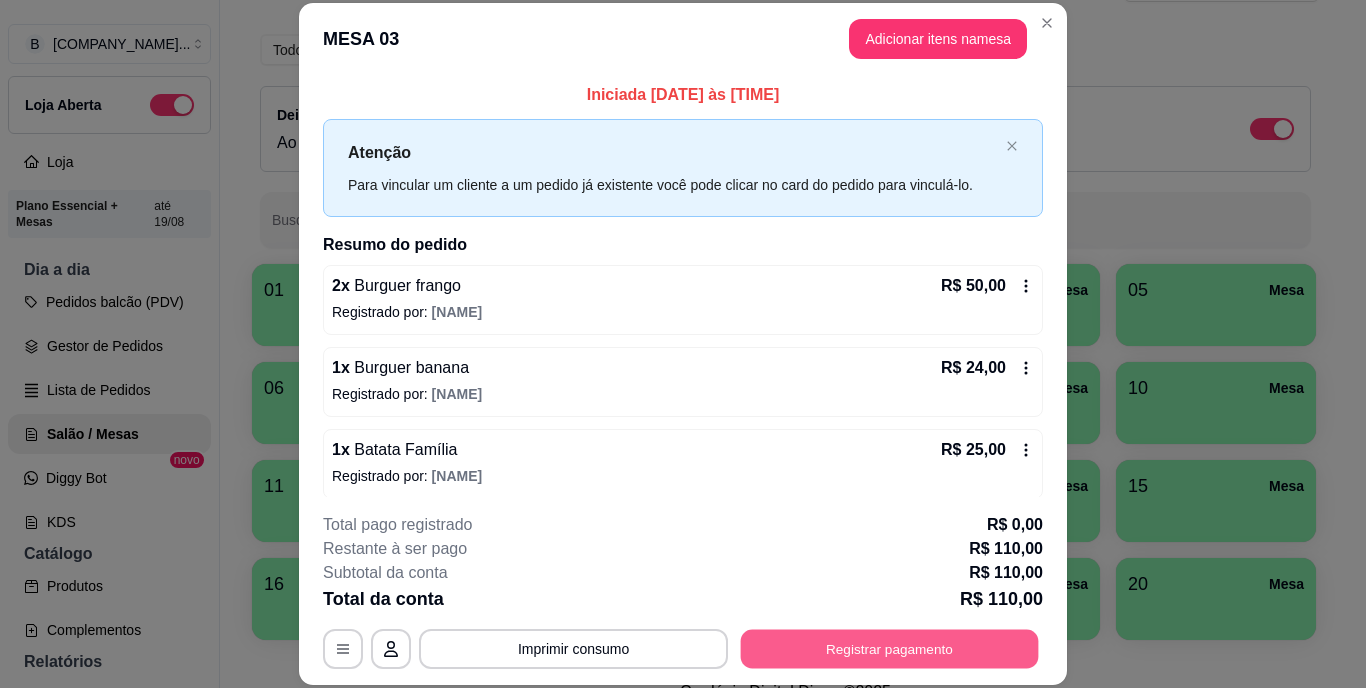 click on "Registrar pagamento" at bounding box center (890, 648) 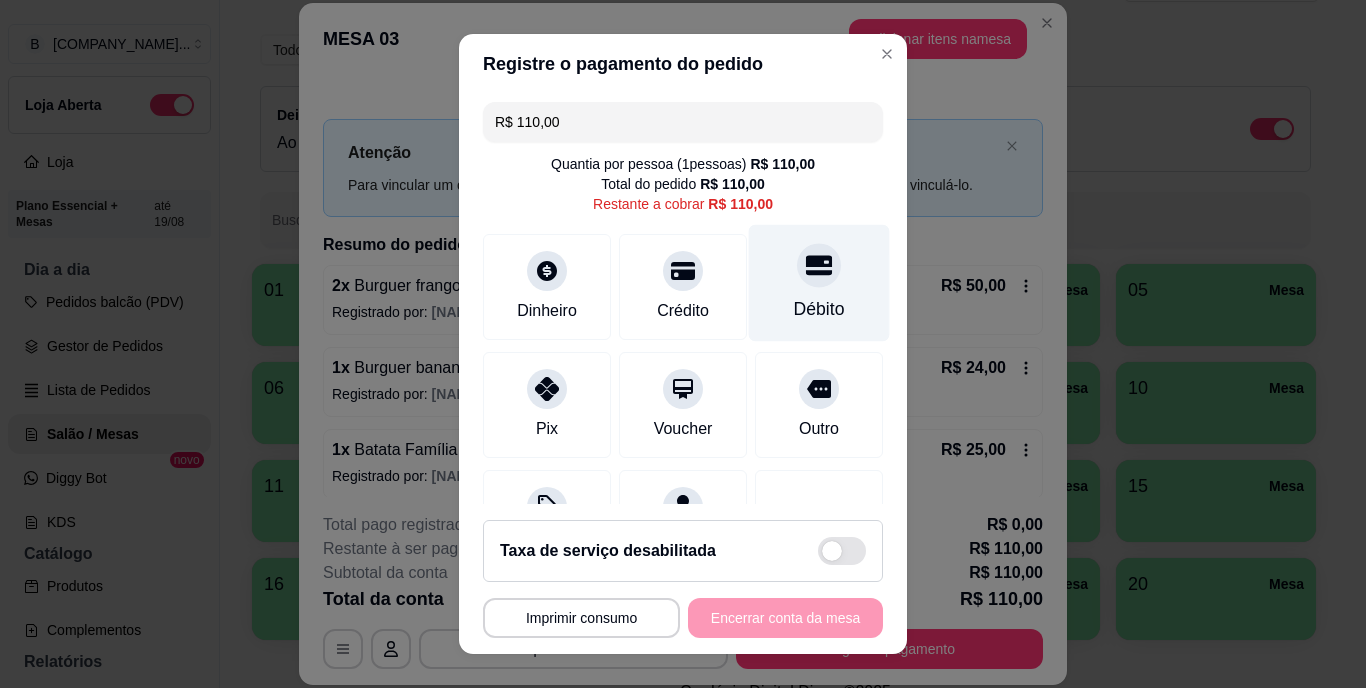 click on "Débito" at bounding box center (819, 310) 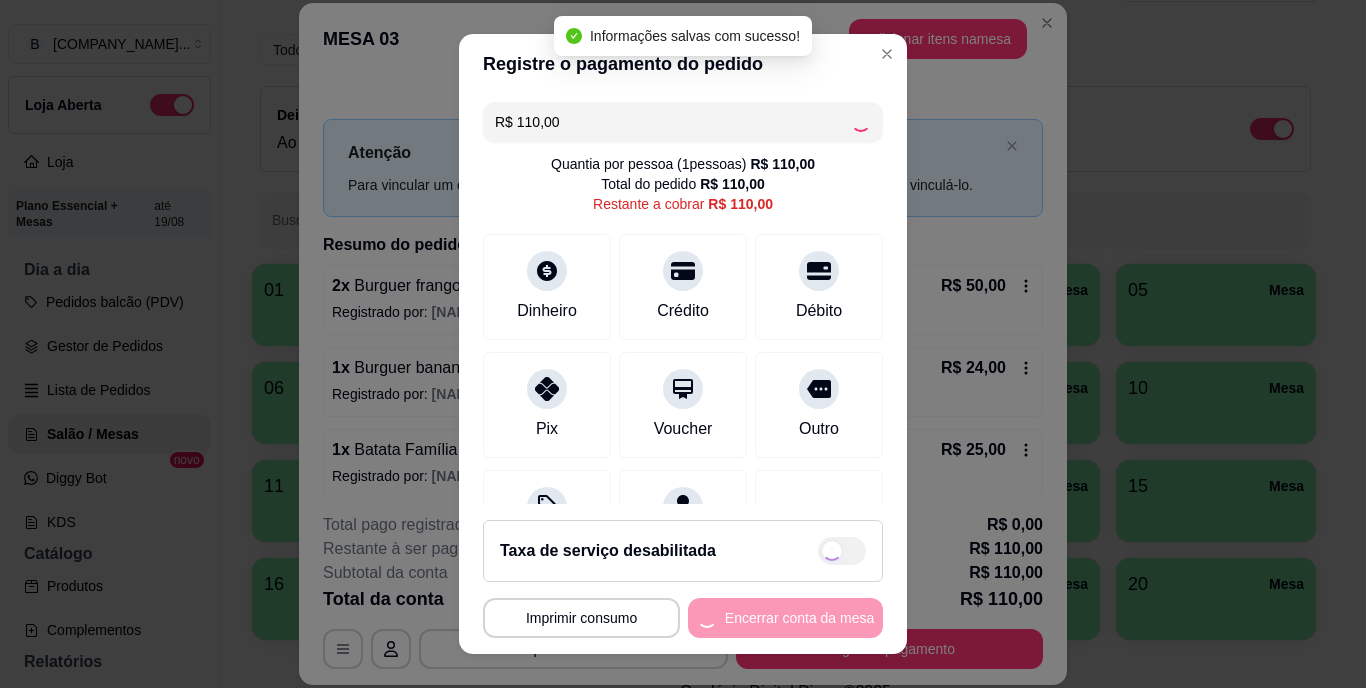 type on "R$ 0,00" 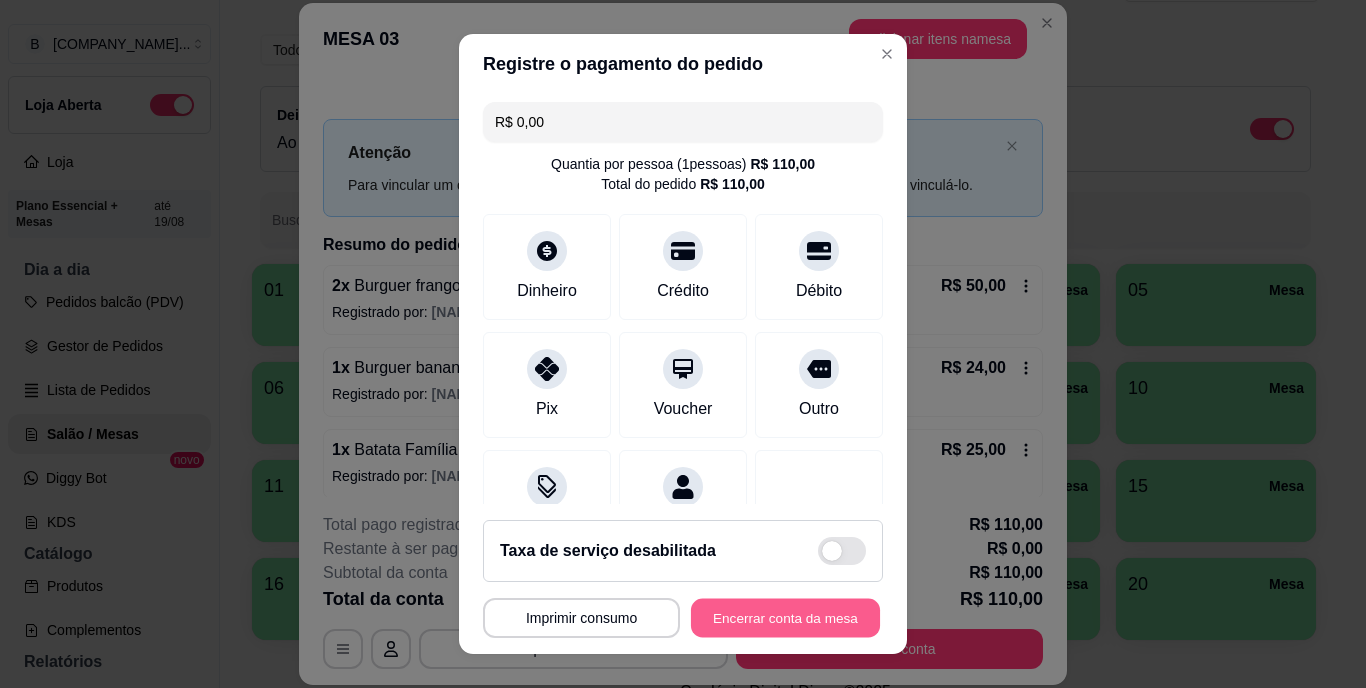 click on "Encerrar conta da mesa" at bounding box center (785, 617) 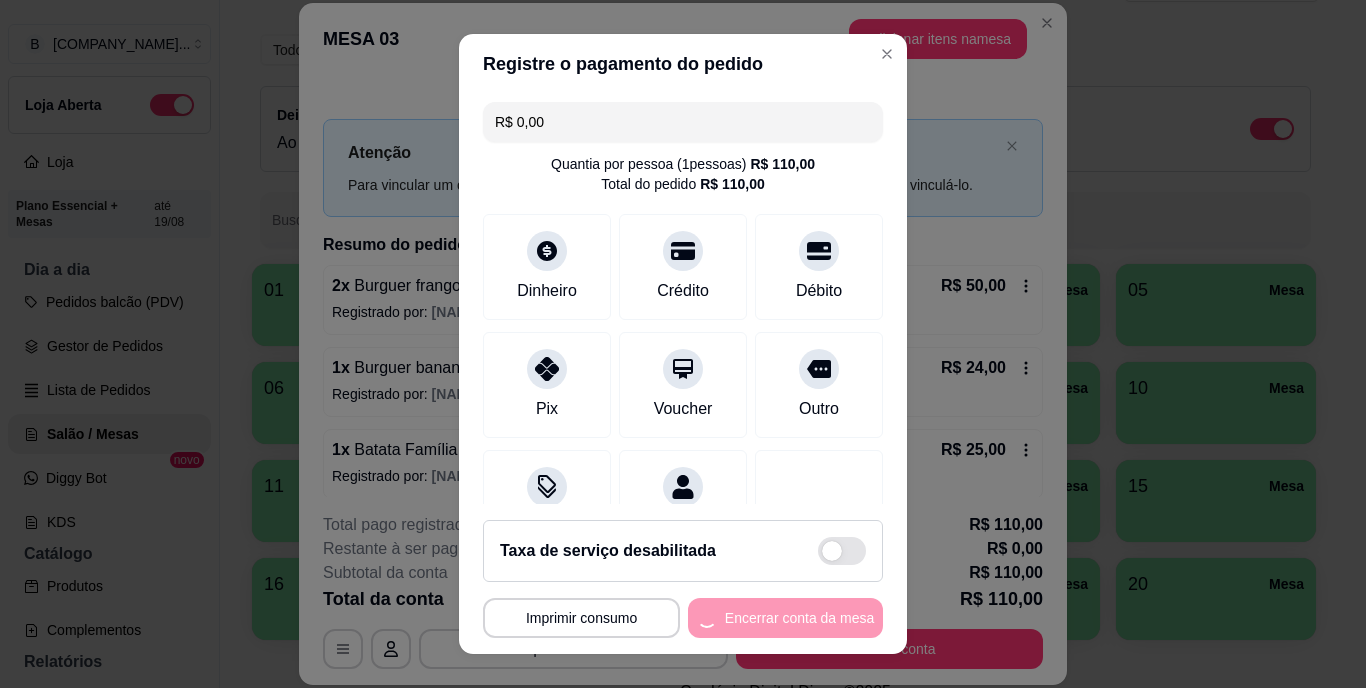 click on "**********" at bounding box center (683, 618) 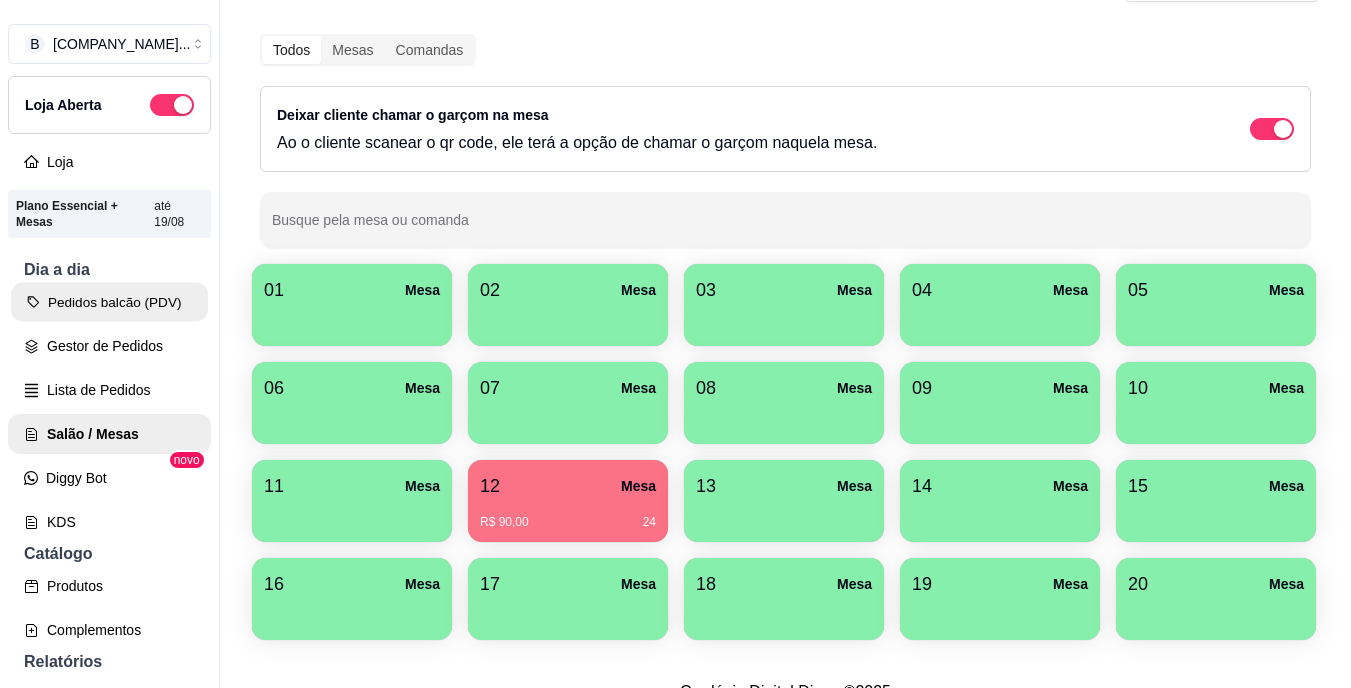 click on "Pedidos balcão (PDV)" at bounding box center [109, 302] 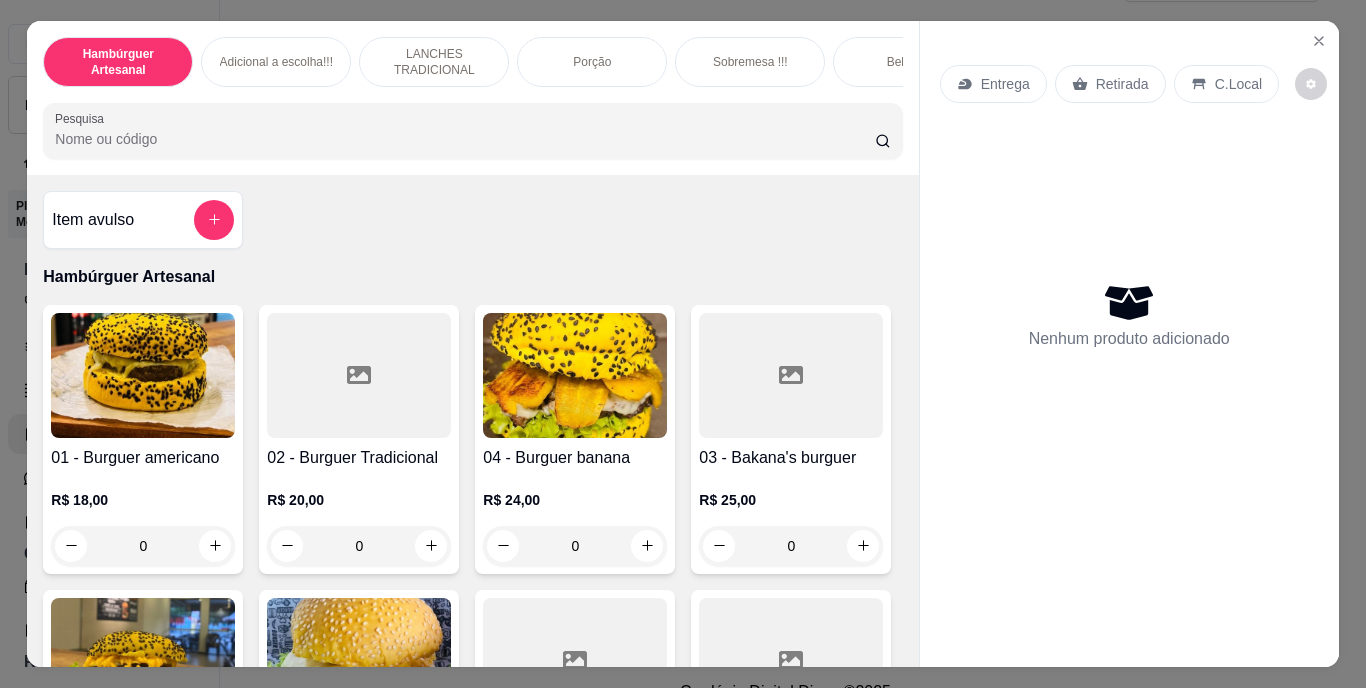 click on "Pesquisa" at bounding box center [465, 139] 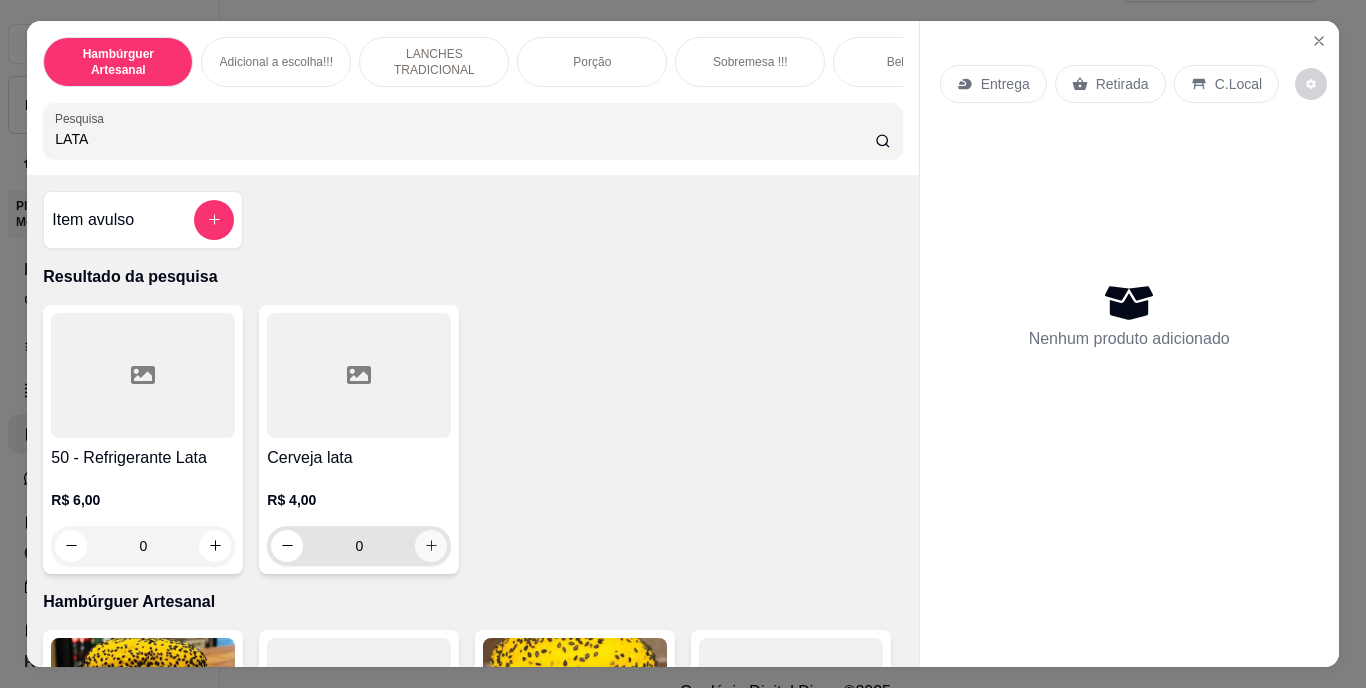 type on "LATA" 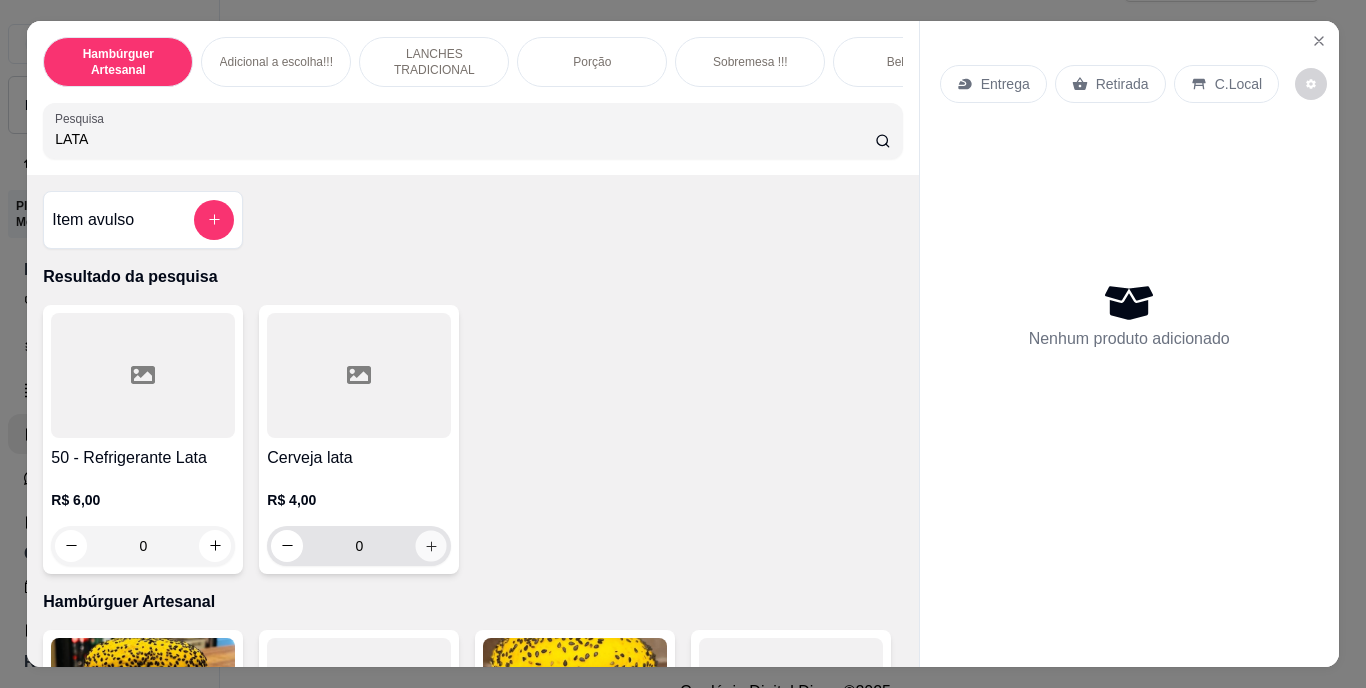 click 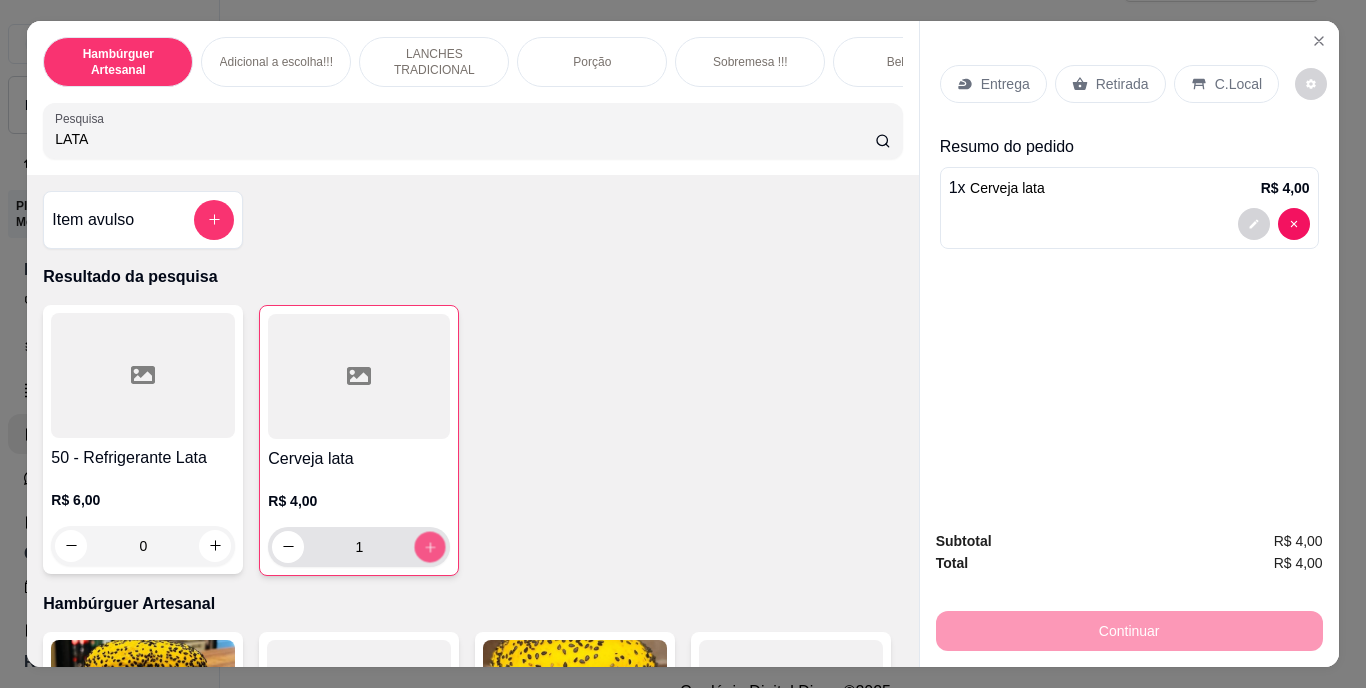 click 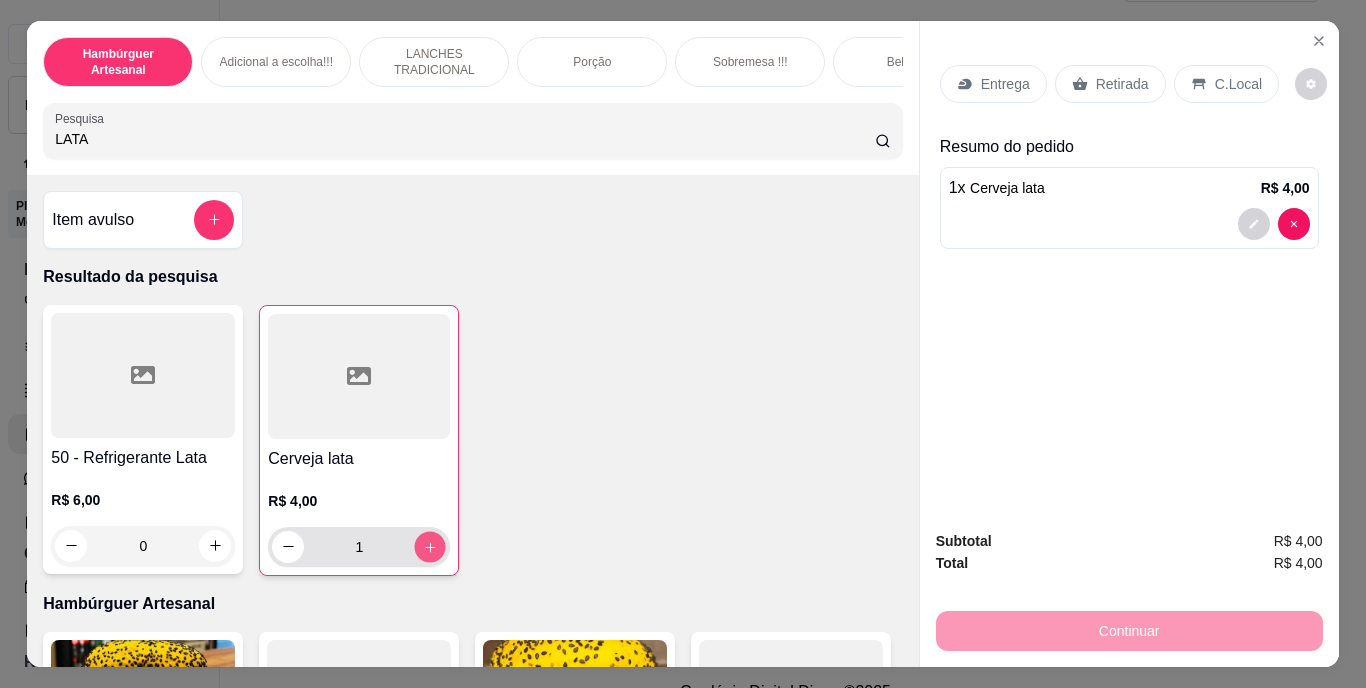 type on "2" 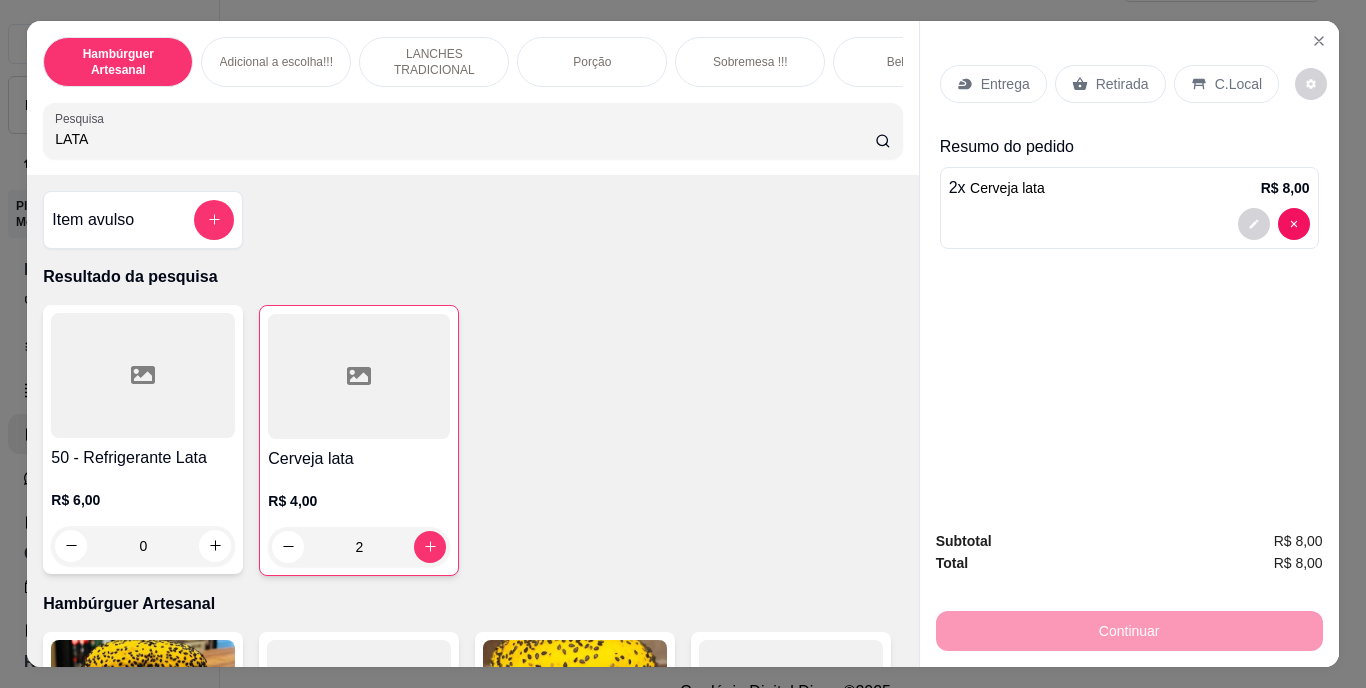 click on "Retirada" at bounding box center (1122, 84) 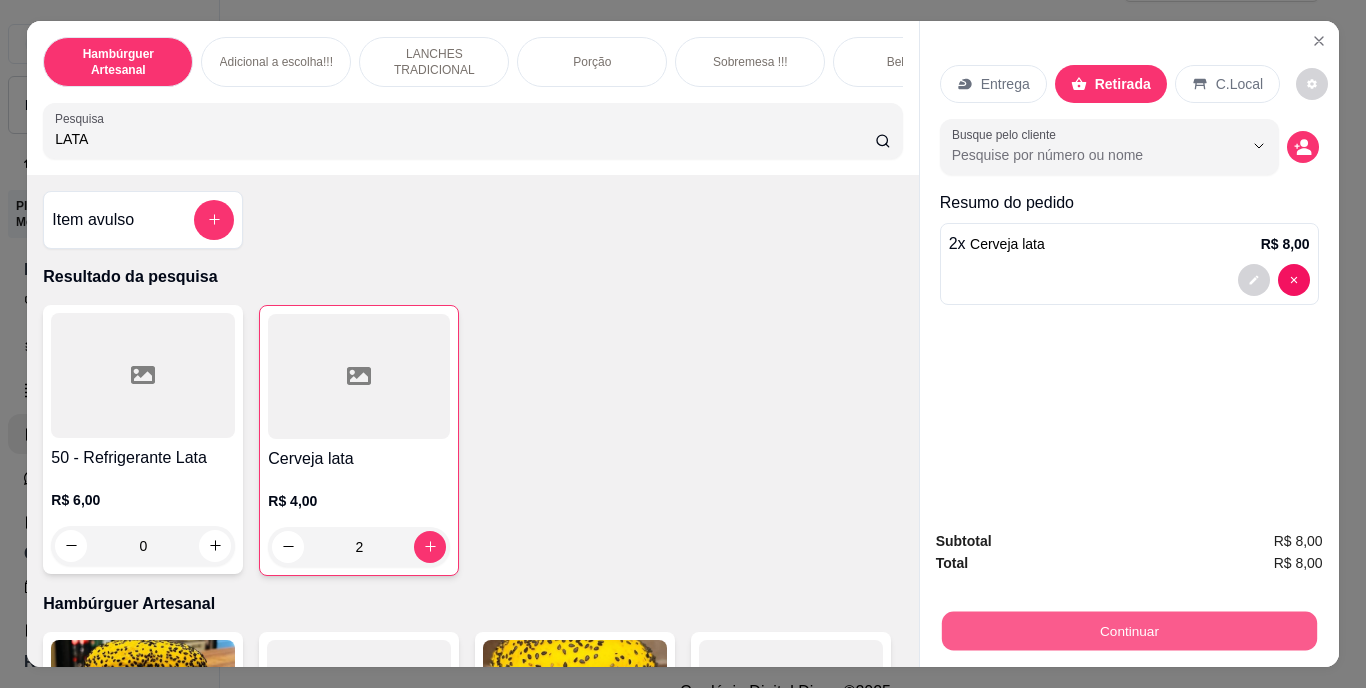 click on "Continuar" at bounding box center (1128, 631) 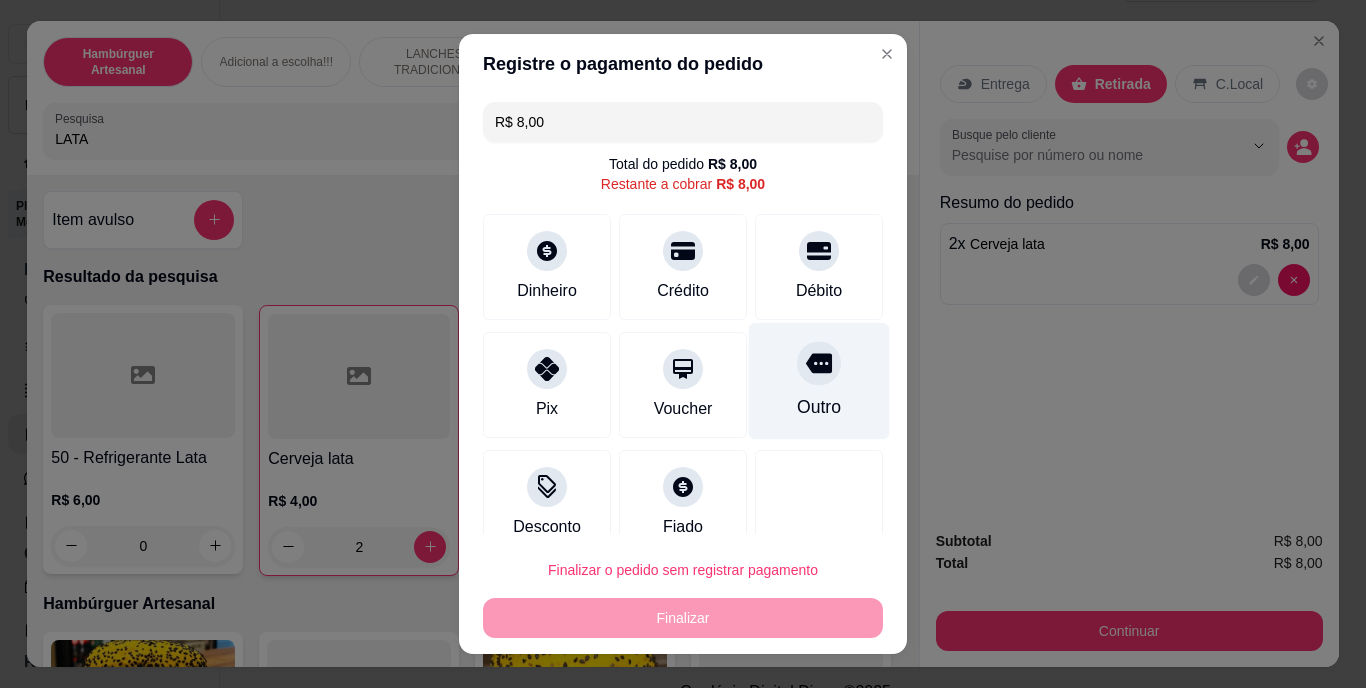 click on "Outro" at bounding box center (819, 408) 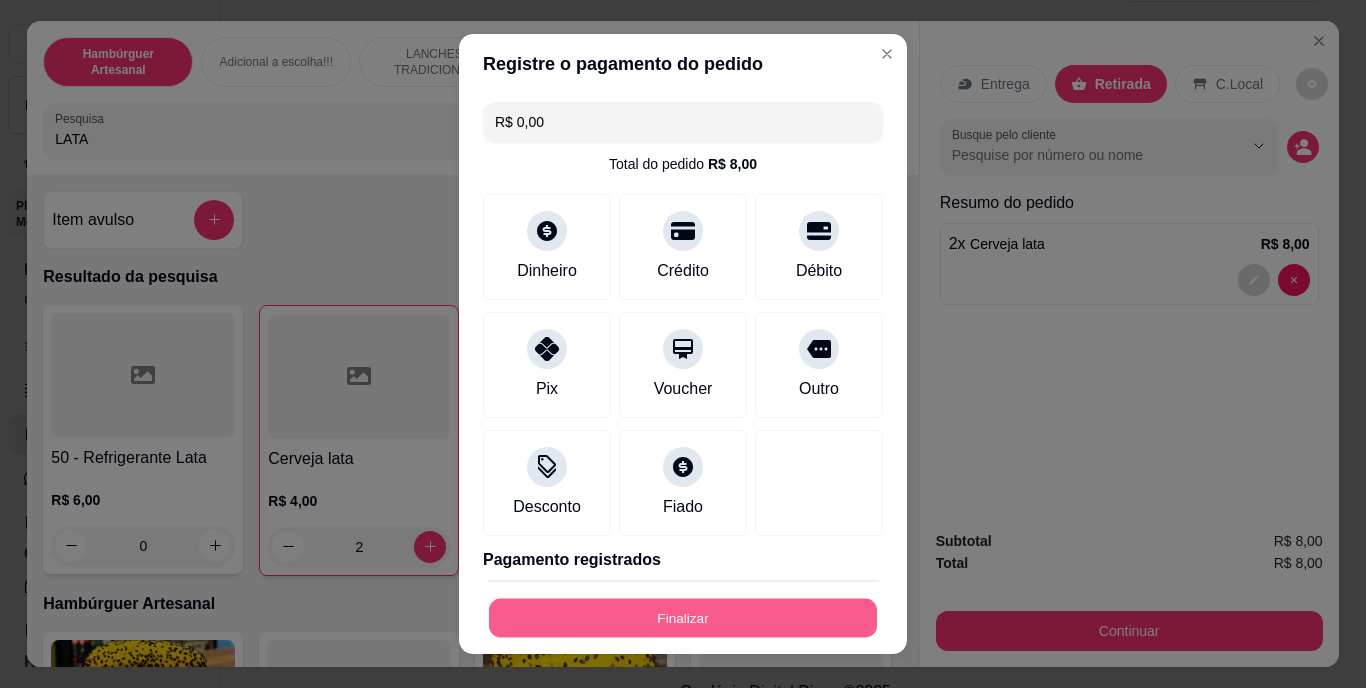 click on "Finalizar" at bounding box center (683, 617) 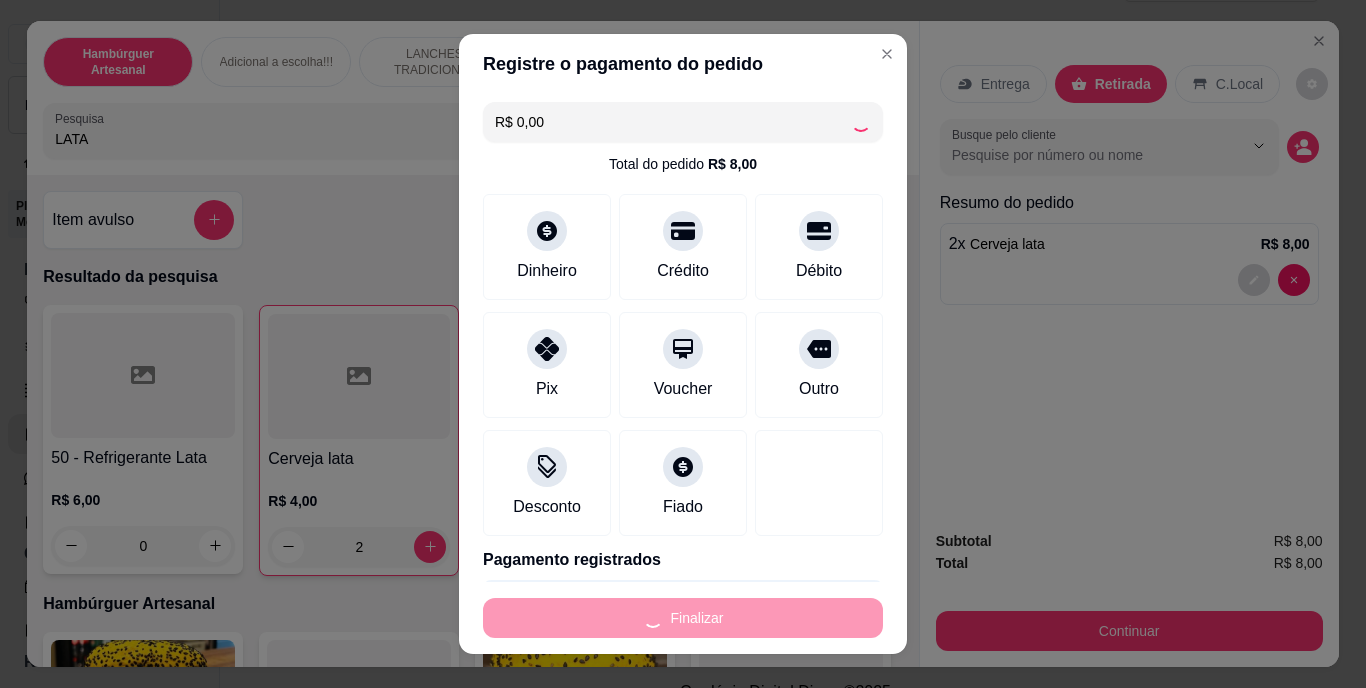 type on "0" 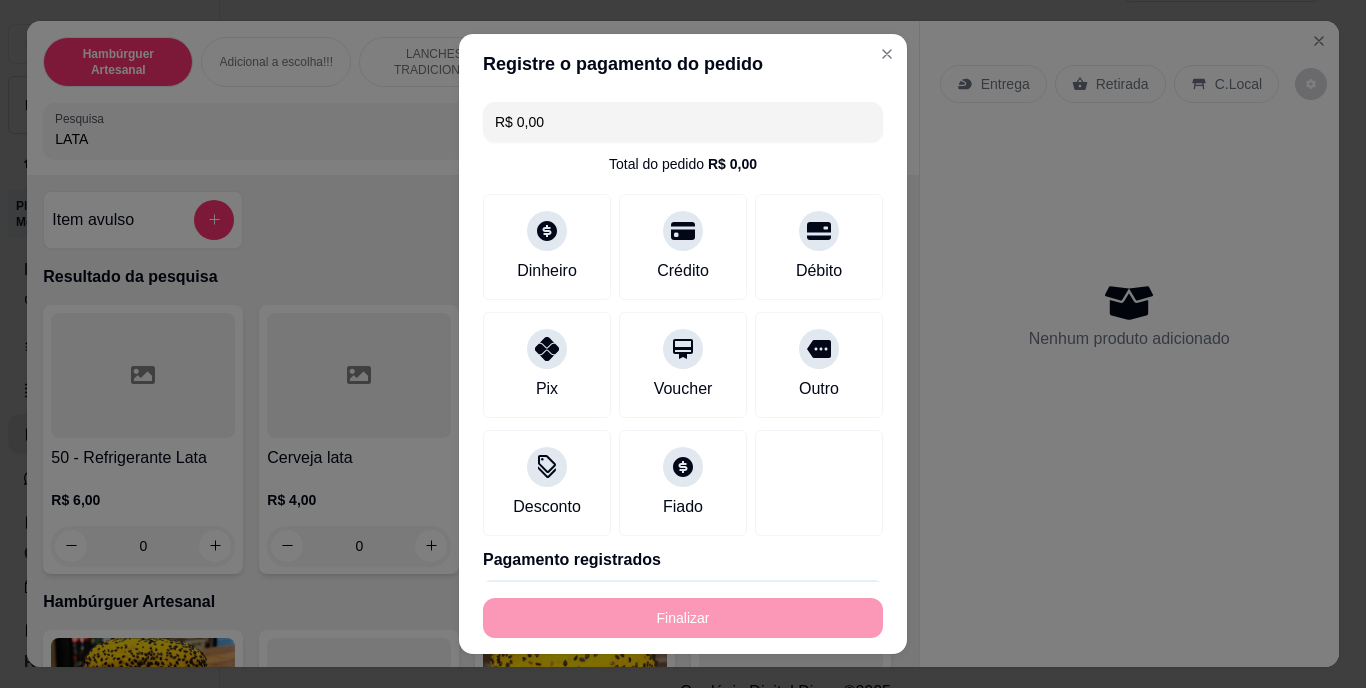 type on "-R$ 8,00" 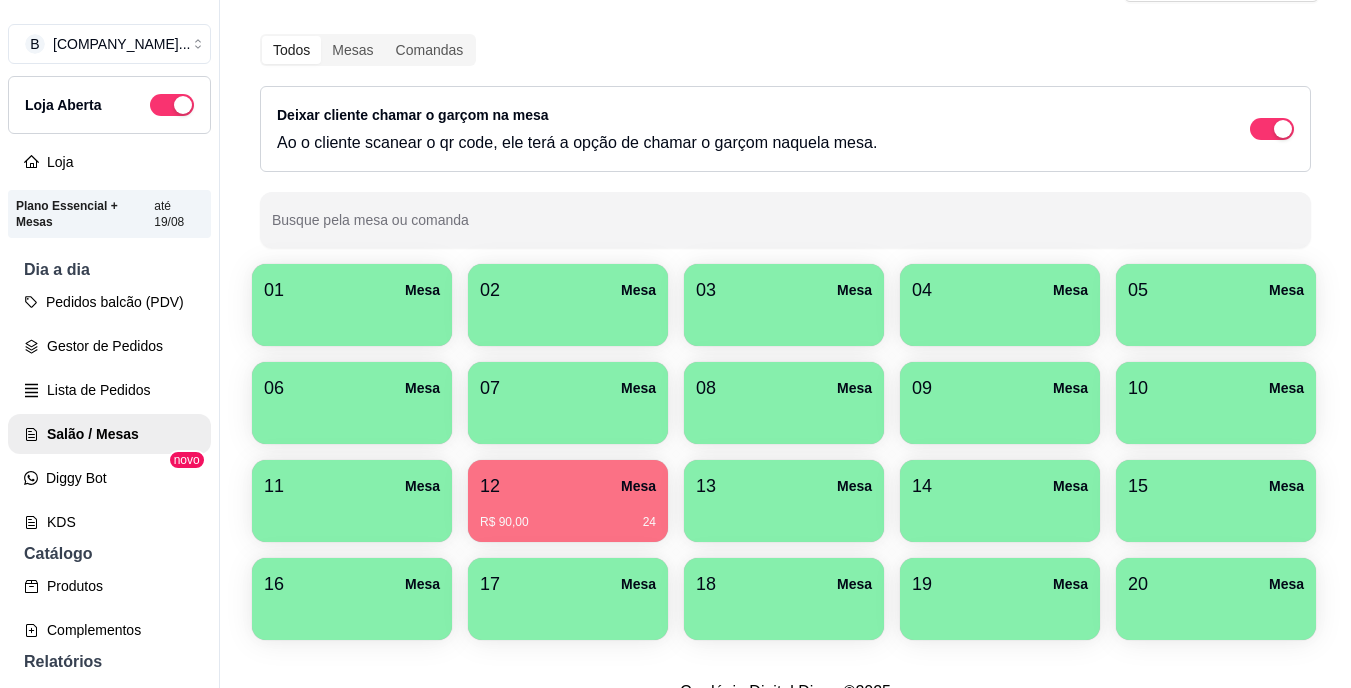 click on "01 Mesa 02 Mesa 03 Mesa 04 Mesa 05 Mesa 06 Mesa 07 Mesa 08 Mesa 09 Mesa 10 Mesa 11 Mesa 12 Mesa R$ 90,00 24 13 Mesa 14 Mesa 15 Mesa 16 Mesa 17 Mesa 18 Mesa 19 Mesa 20 Mesa" at bounding box center (785, 452) 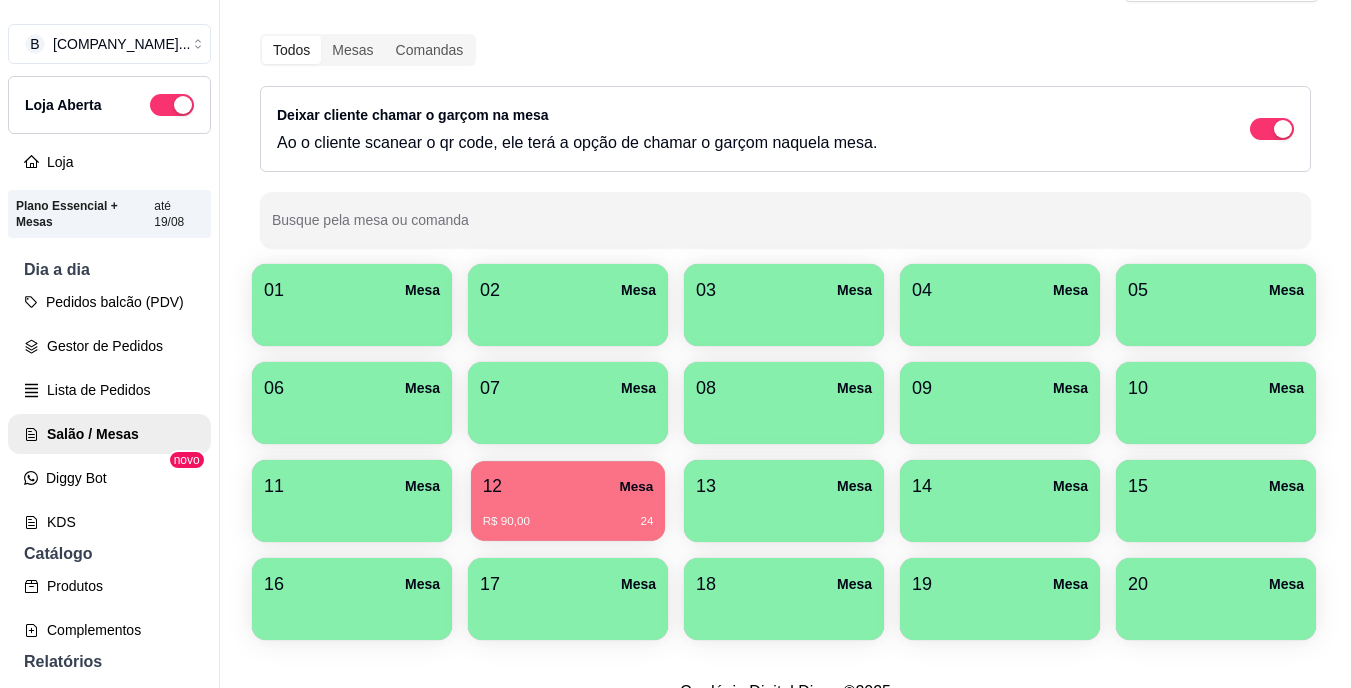 click on "R$ 90,00 24" at bounding box center (568, 522) 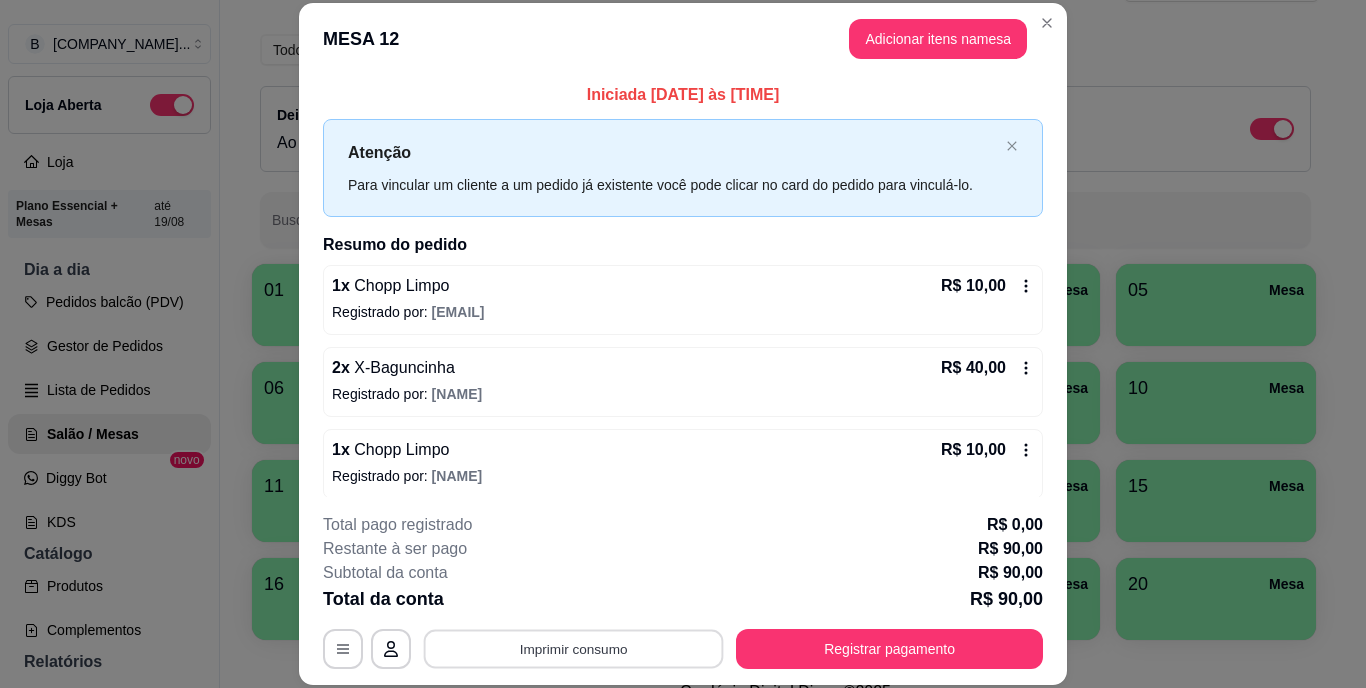 click on "Imprimir consumo" at bounding box center [574, 648] 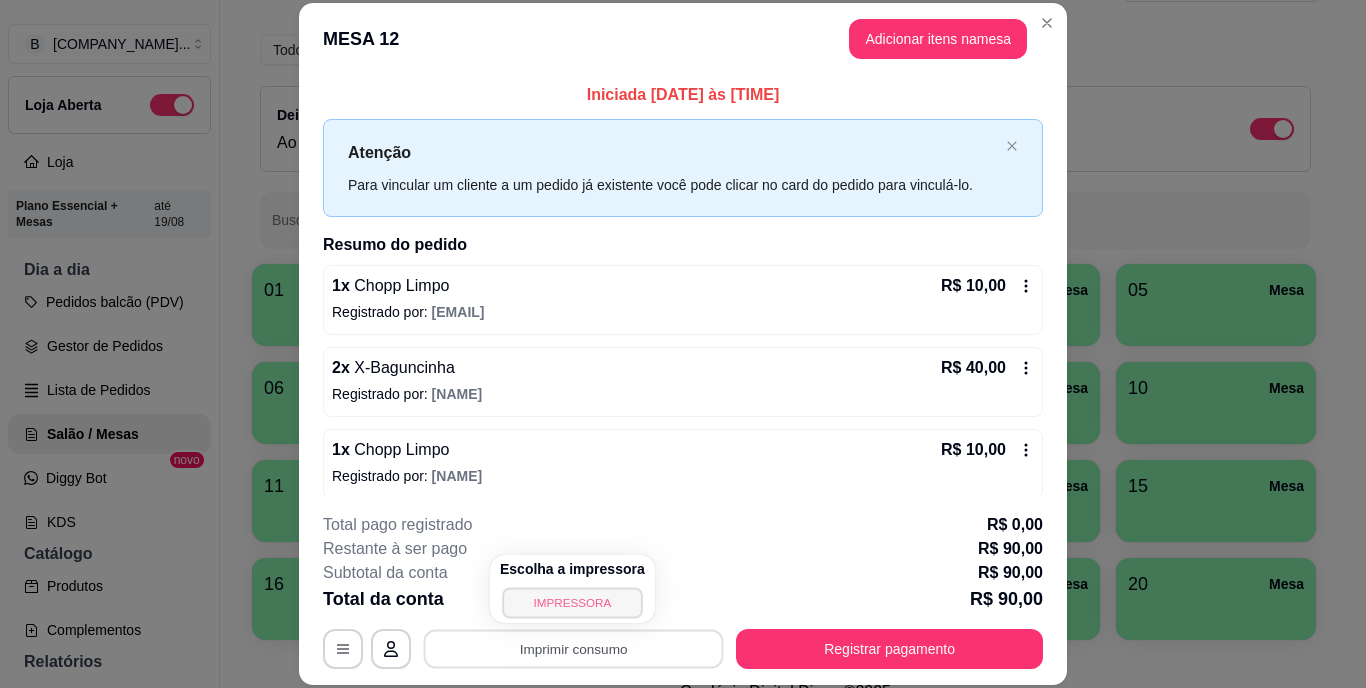 click on "IMPRESSORA" at bounding box center [572, 602] 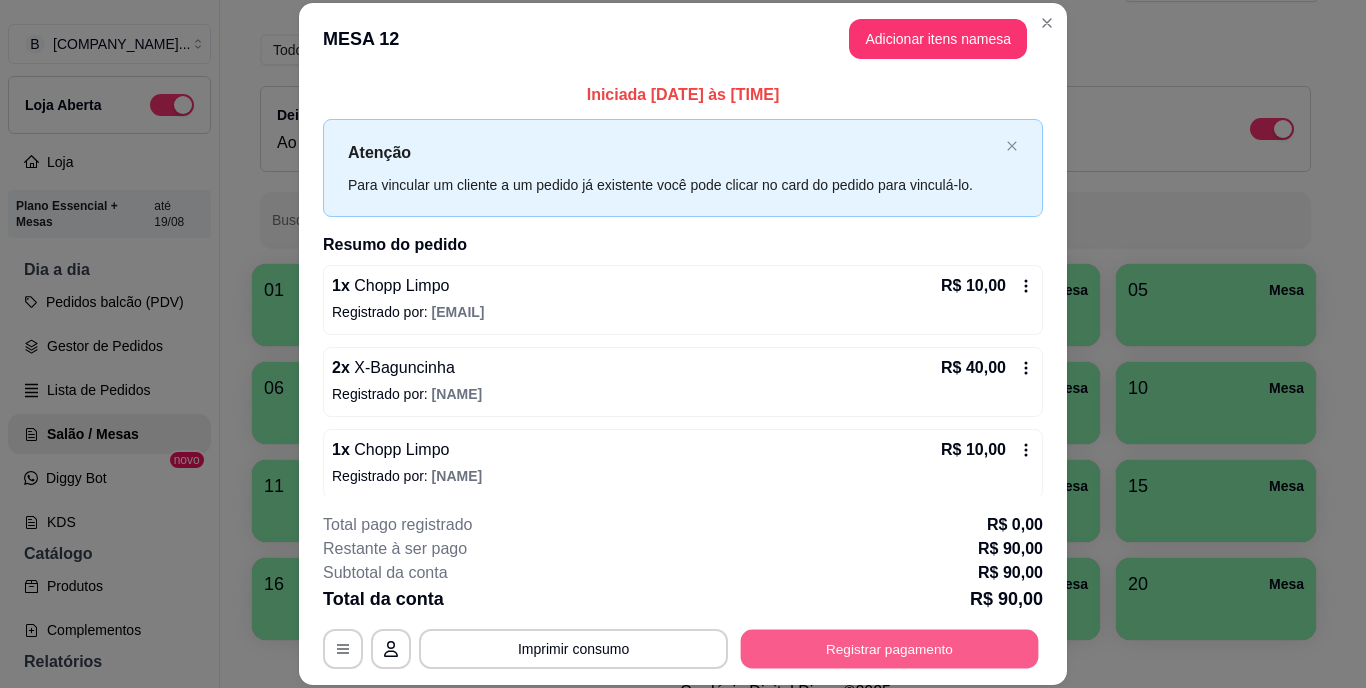 click on "Registrar pagamento" at bounding box center (890, 648) 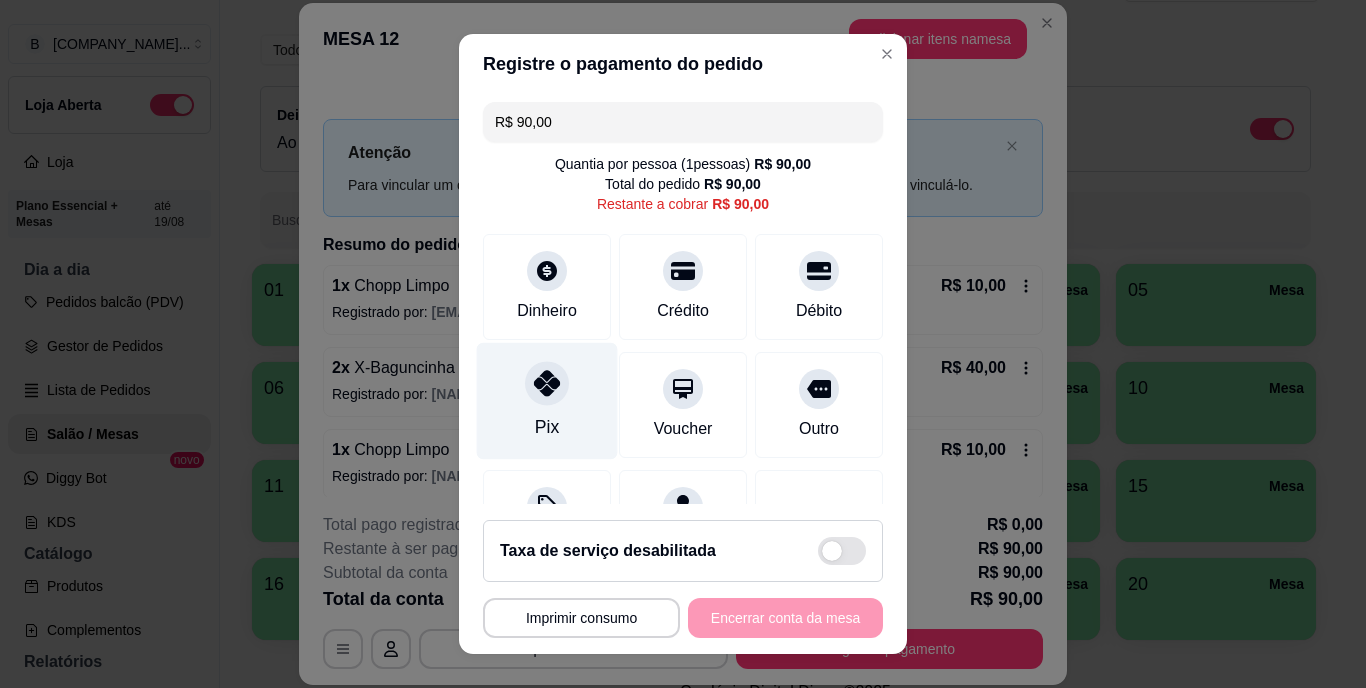 click on "Pix" at bounding box center [547, 428] 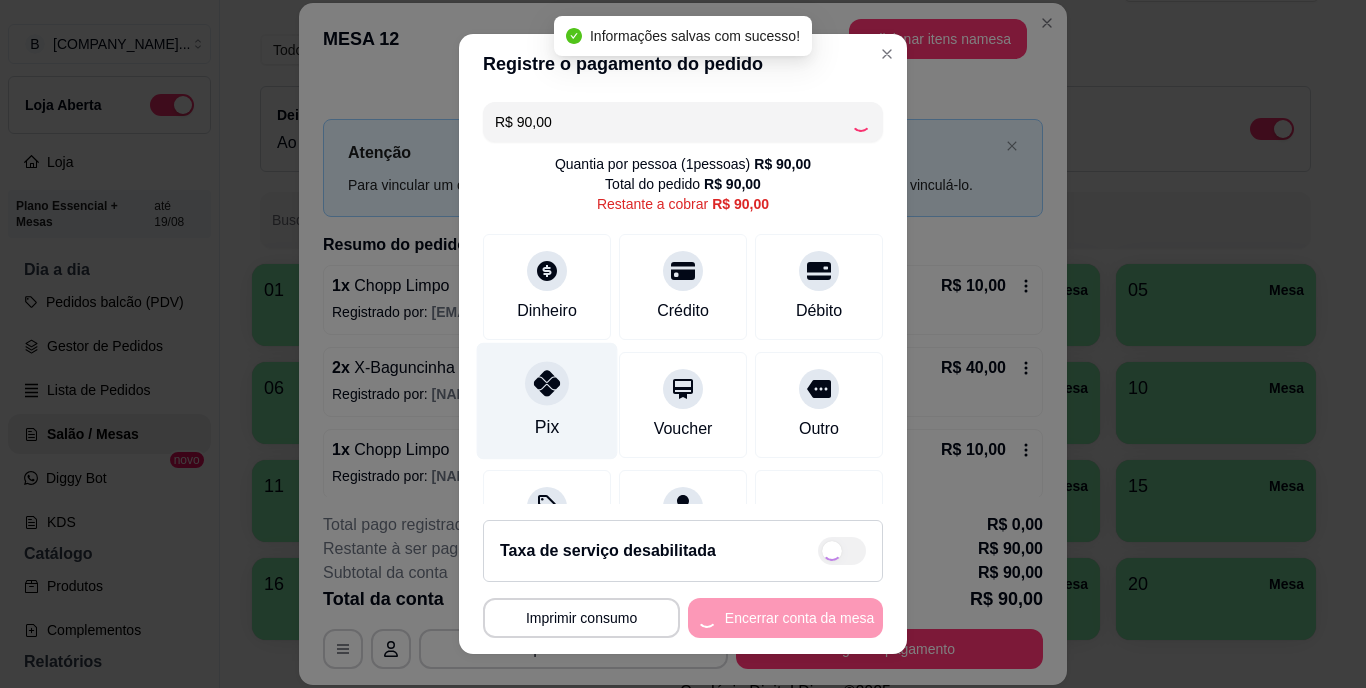 type on "R$ 0,00" 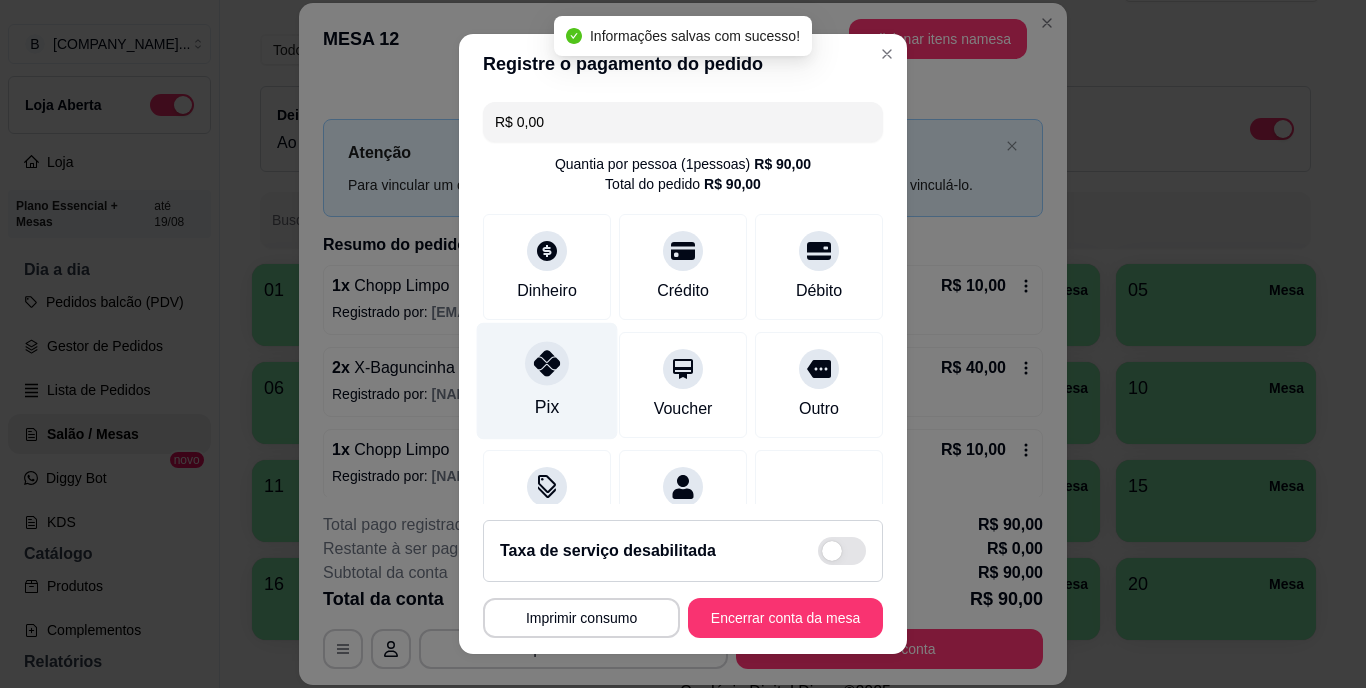 click on "Pix" at bounding box center [547, 408] 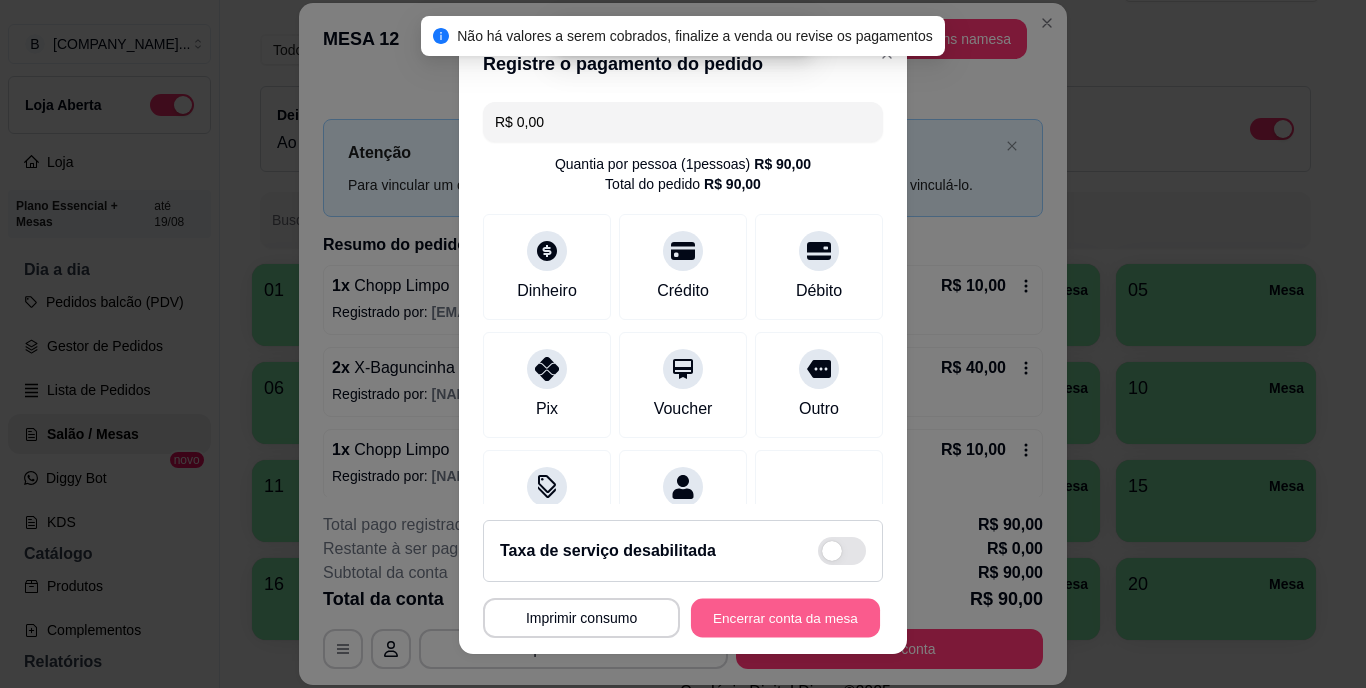 click on "Encerrar conta da mesa" at bounding box center [785, 617] 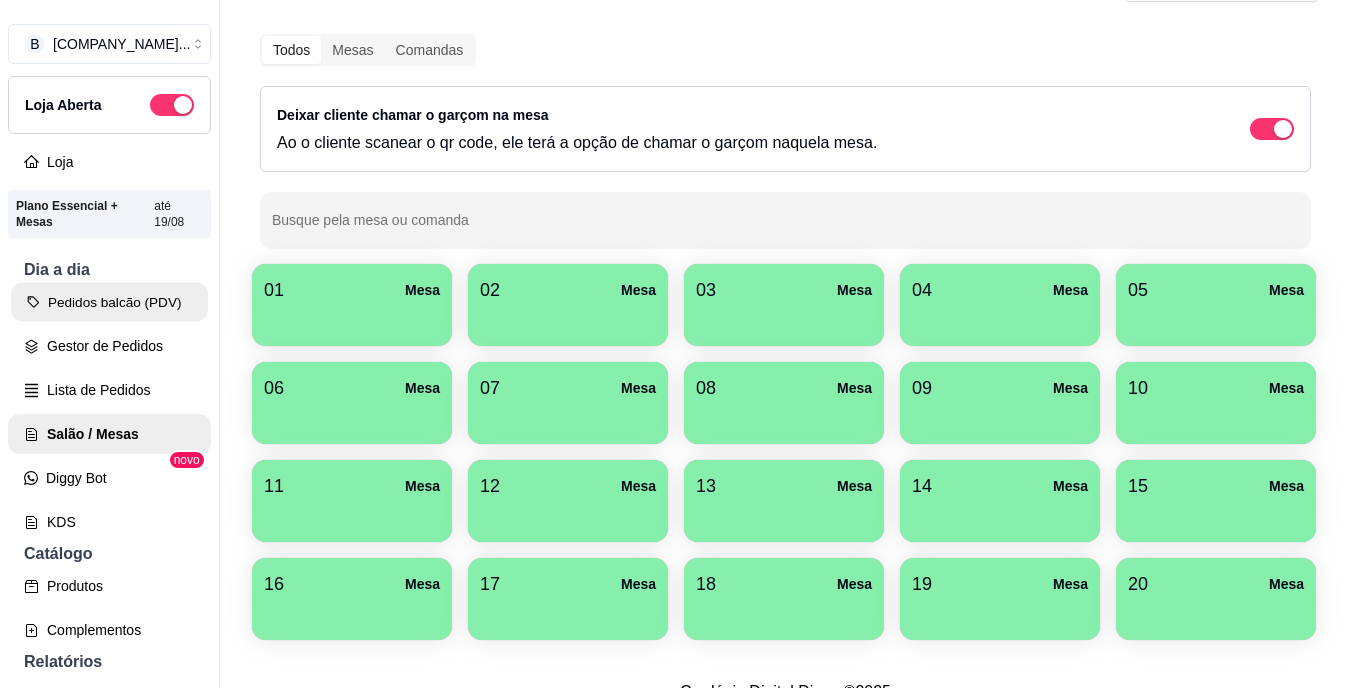 click on "Pedidos balcão (PDV)" at bounding box center (109, 302) 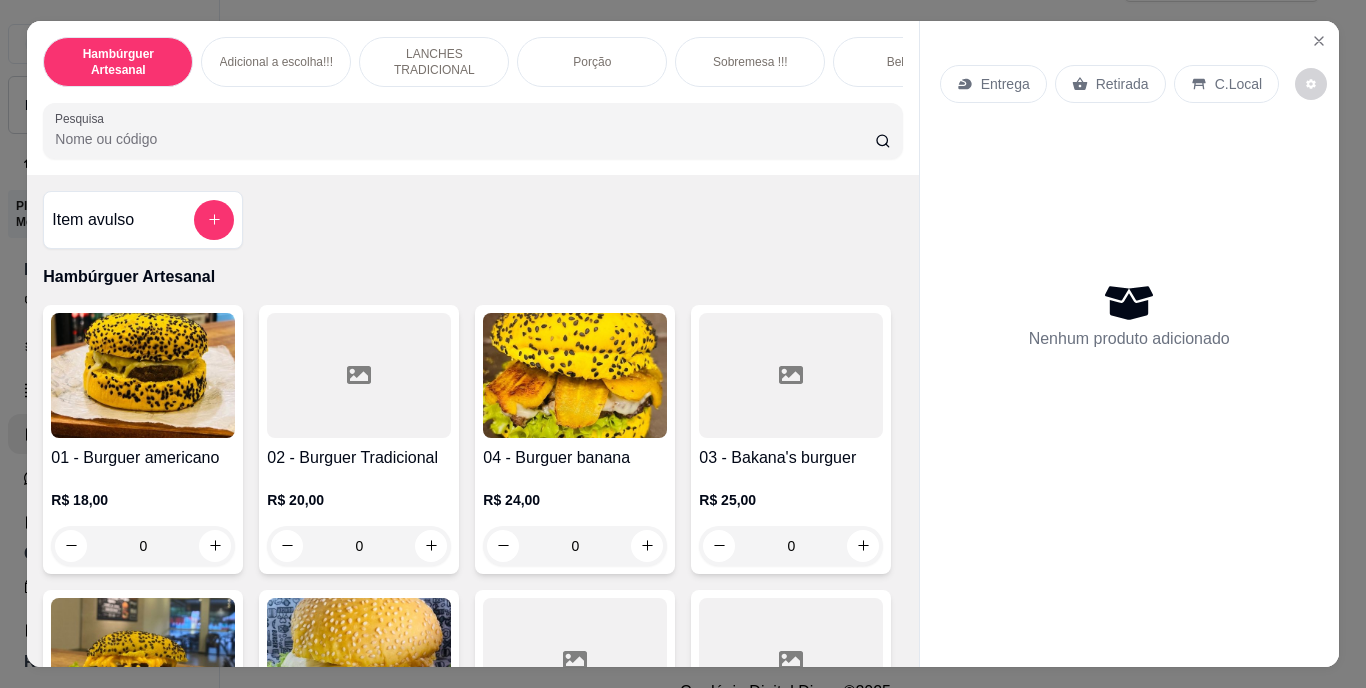 click on "Pesquisa" at bounding box center (465, 139) 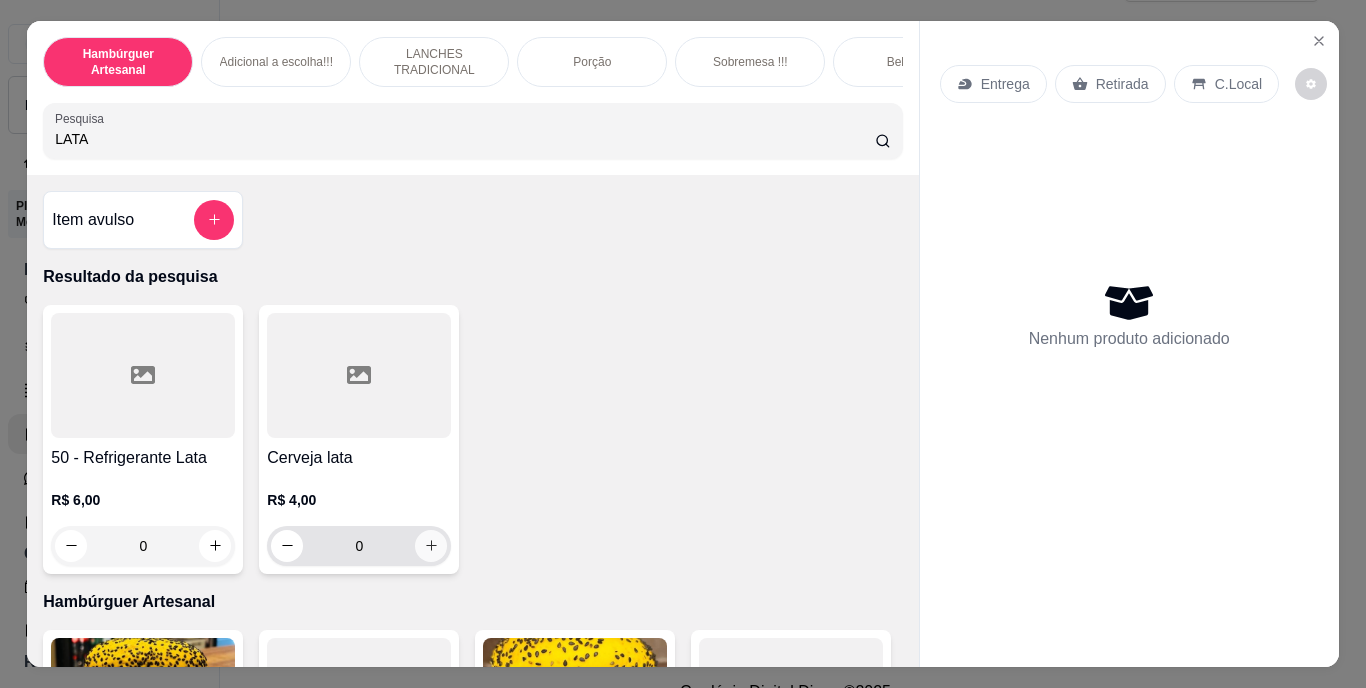 type on "LATA" 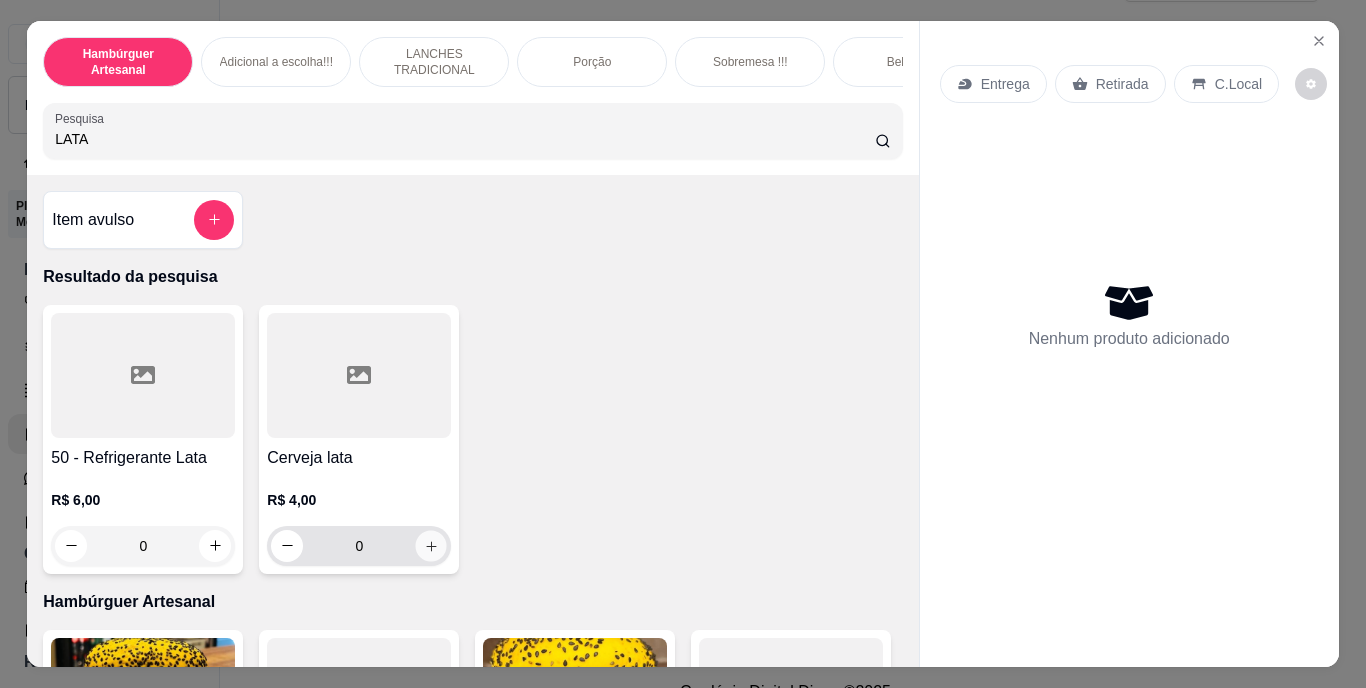 click 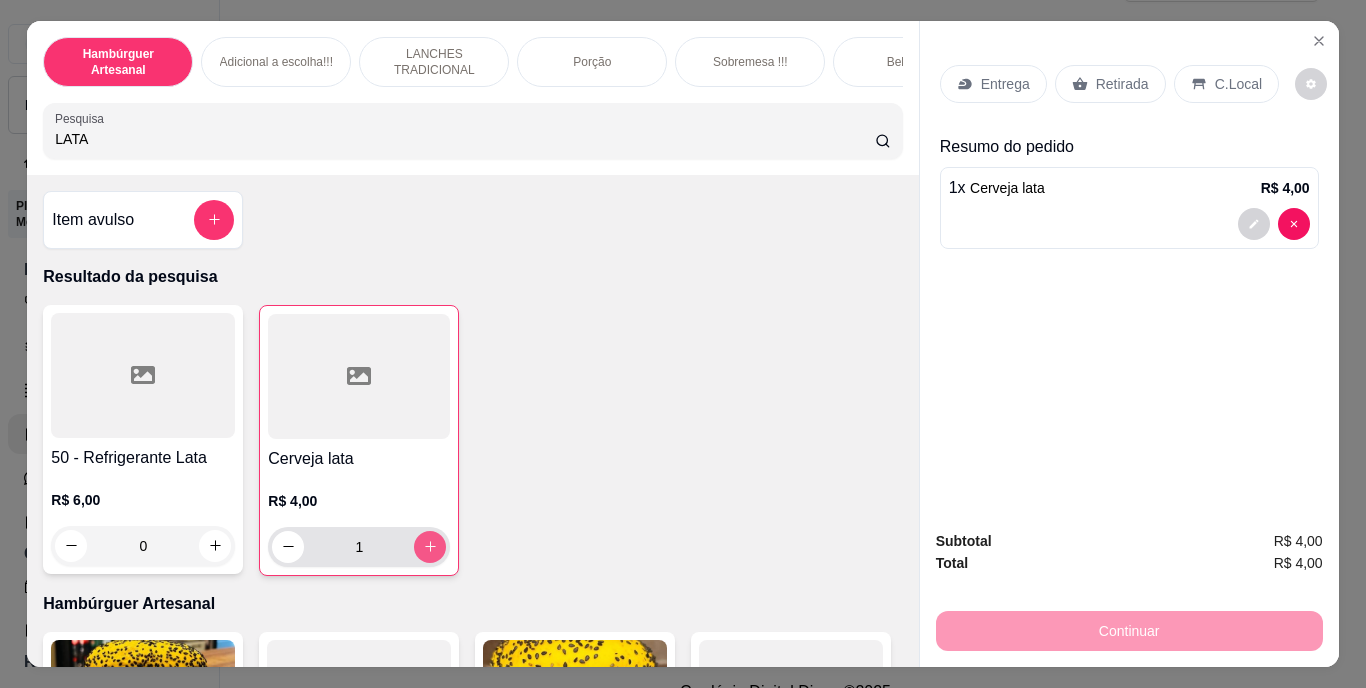 click 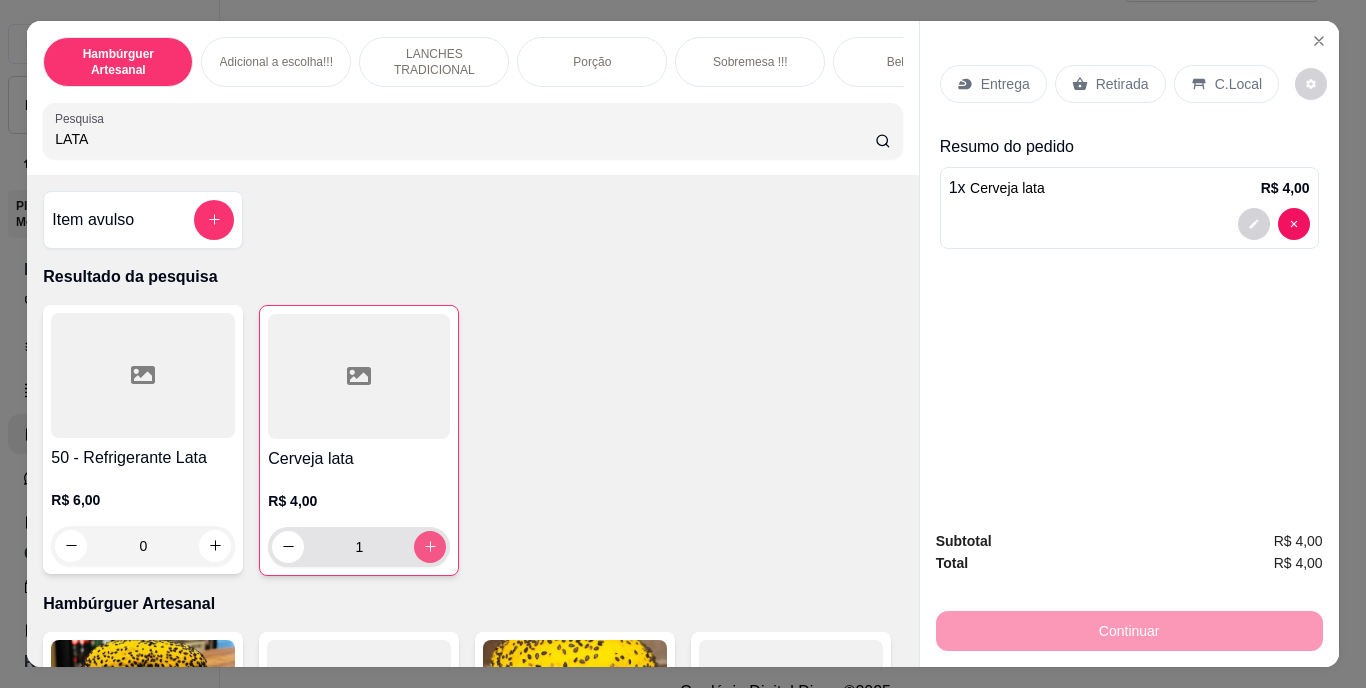 type on "2" 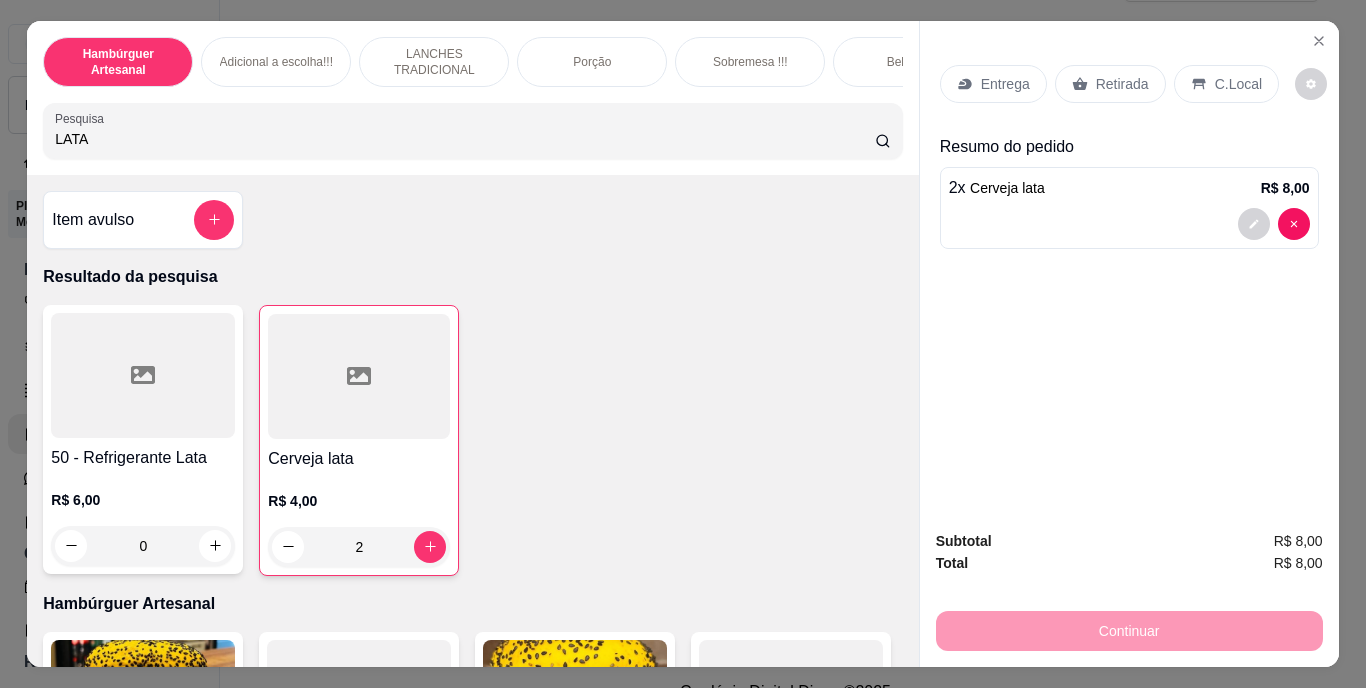 click on "Retirada" at bounding box center (1122, 84) 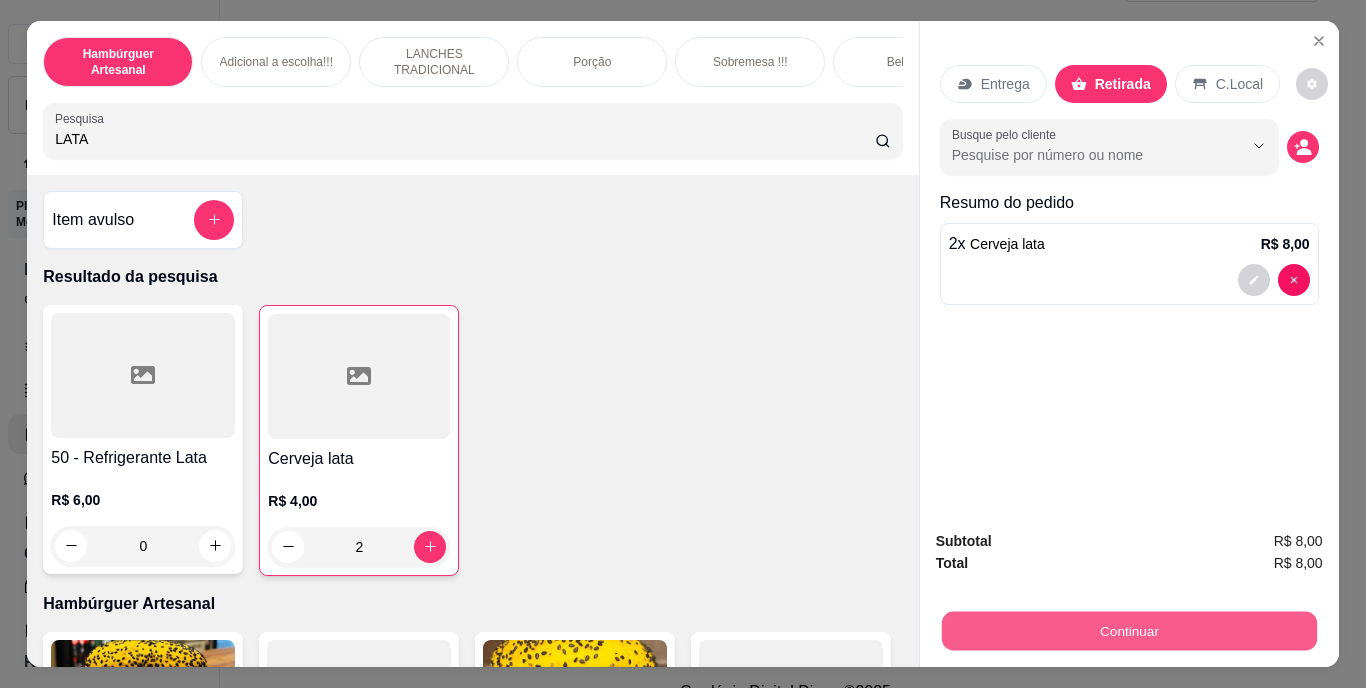click on "Continuar" at bounding box center [1128, 631] 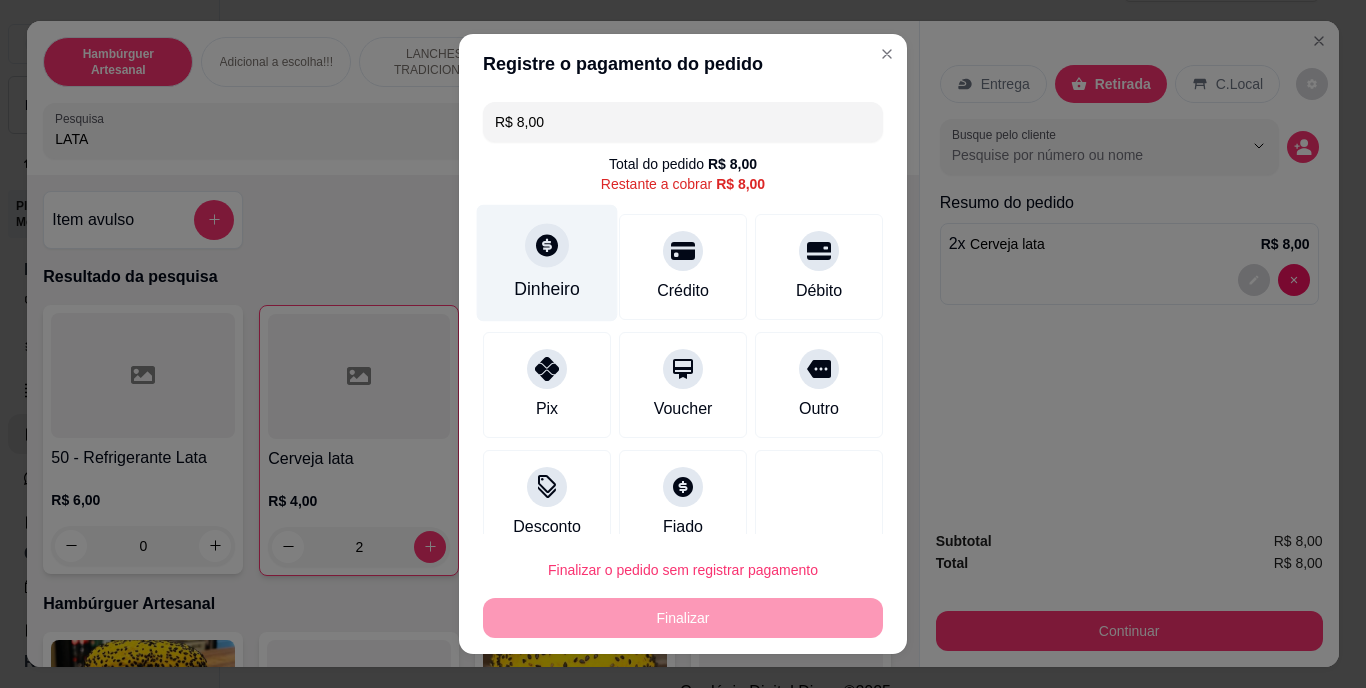 click on "Dinheiro" at bounding box center (547, 290) 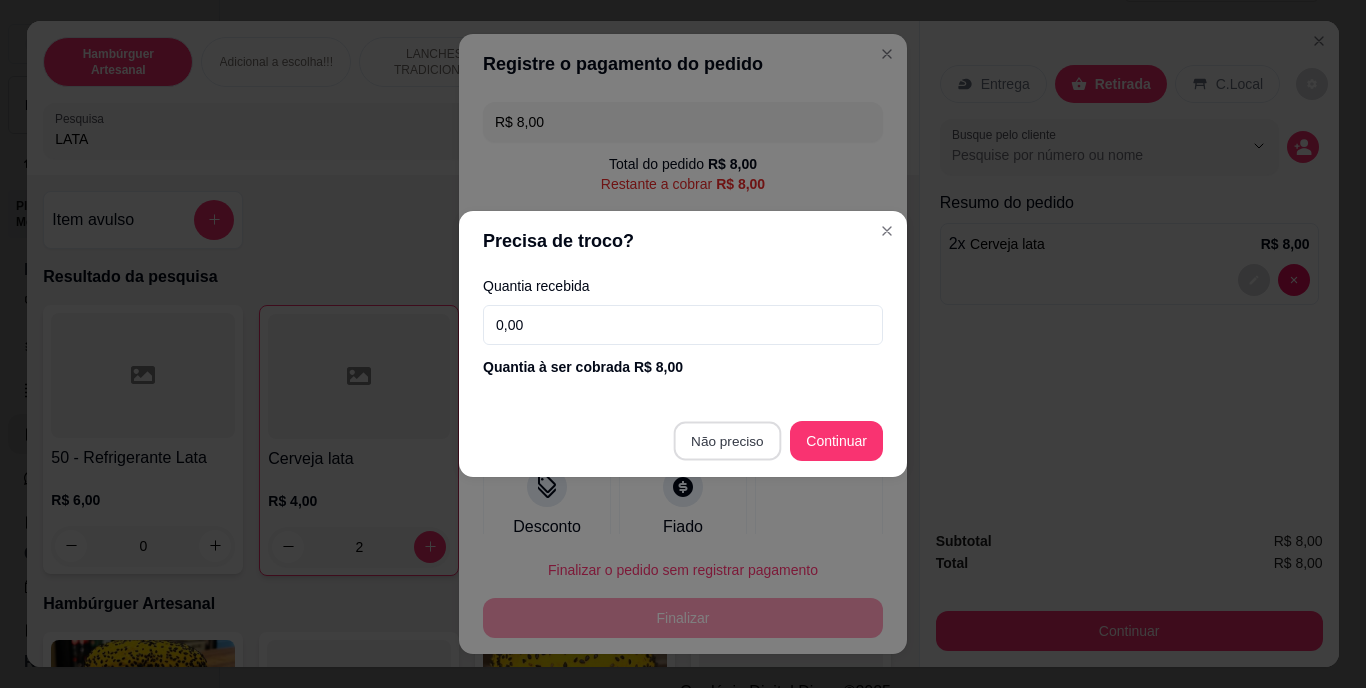 type on "R$ 0,00" 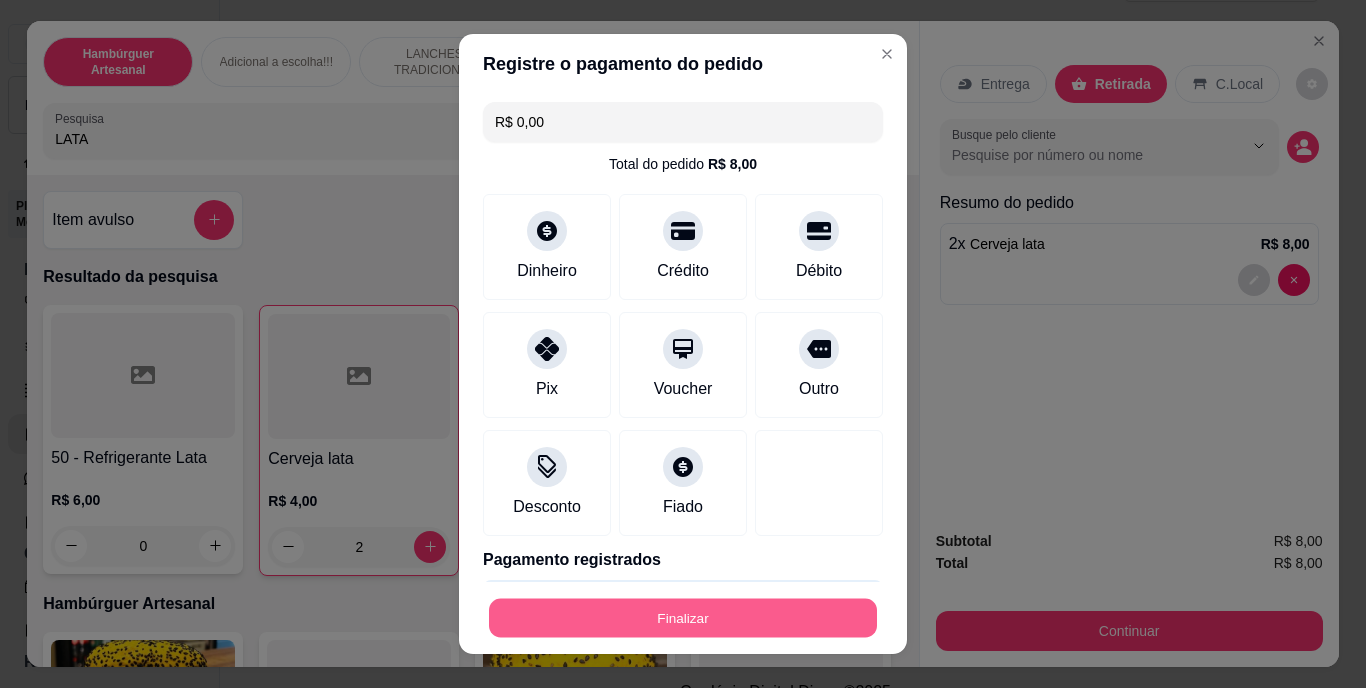 click on "Finalizar" at bounding box center (683, 617) 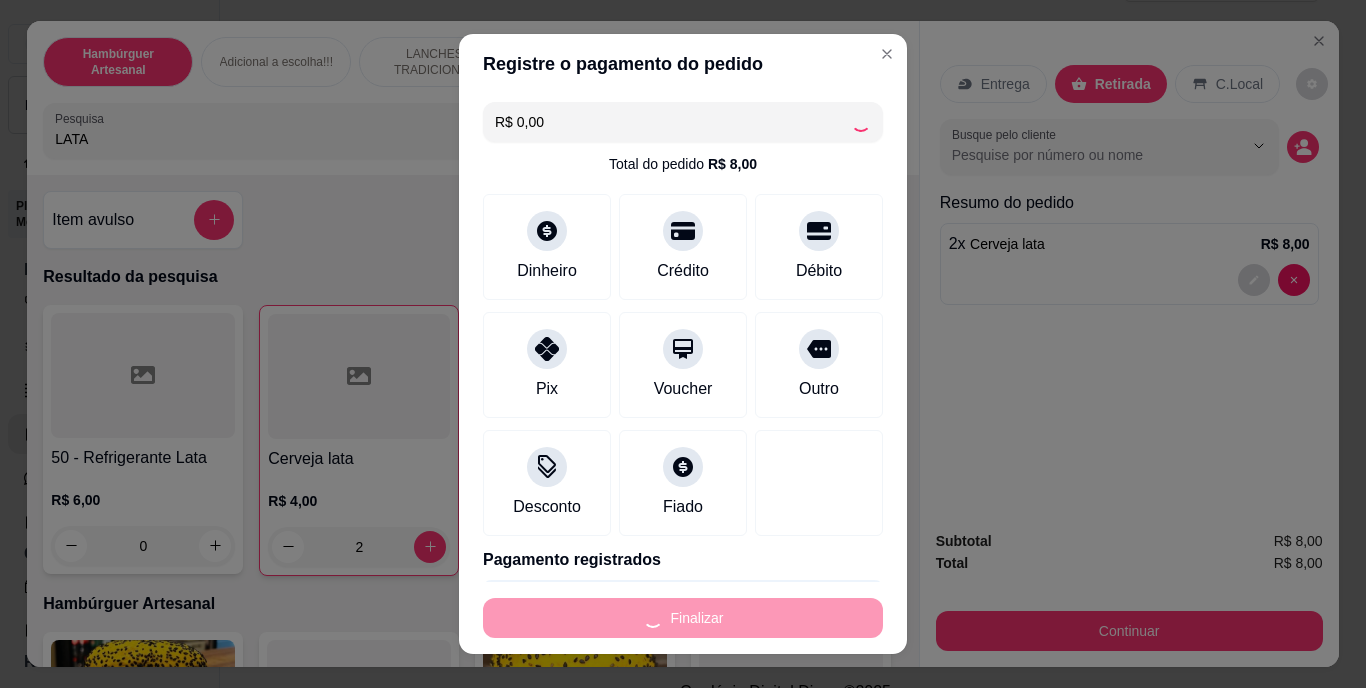 type on "0" 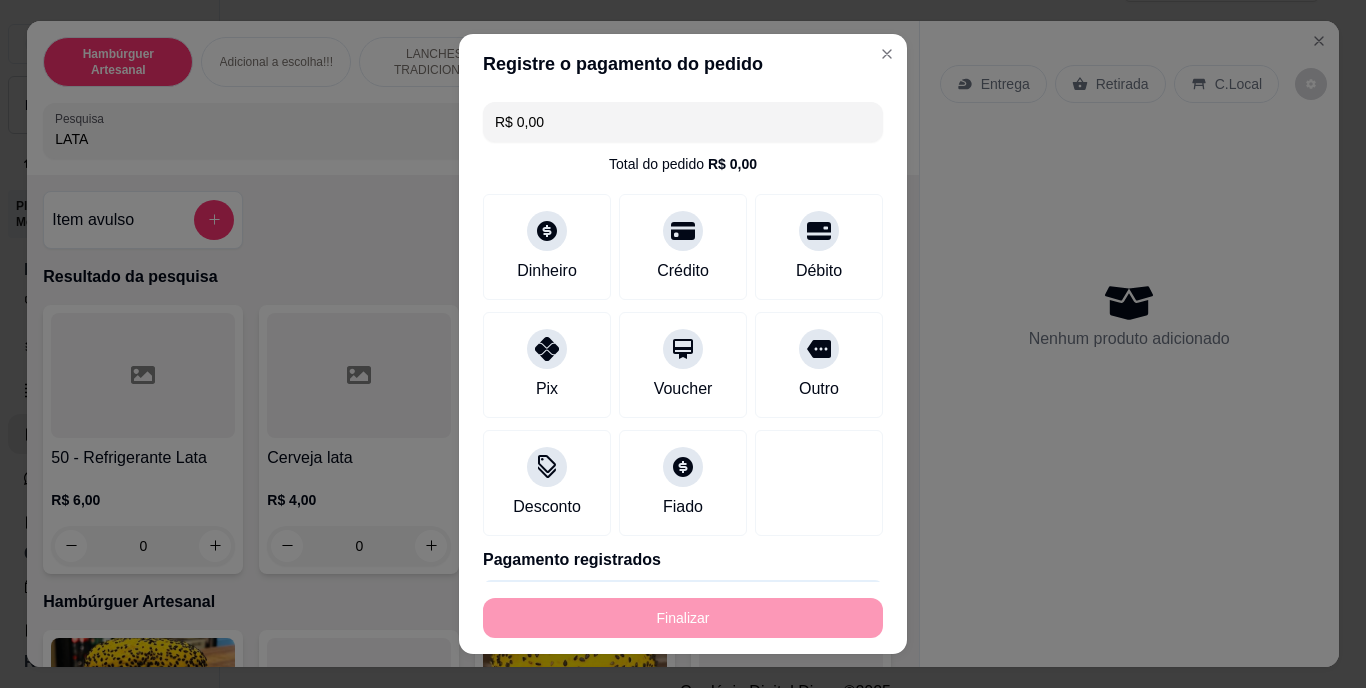 type on "-R$ 8,00" 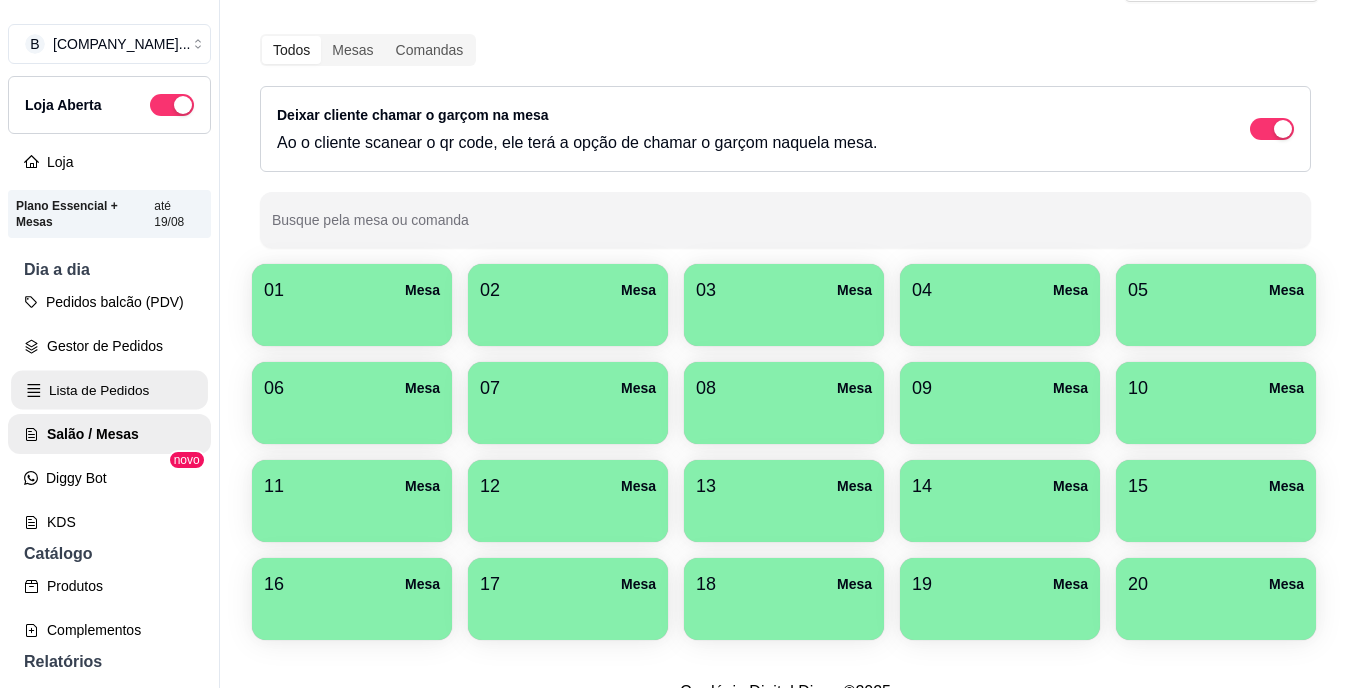 click on "Lista de Pedidos" at bounding box center (109, 390) 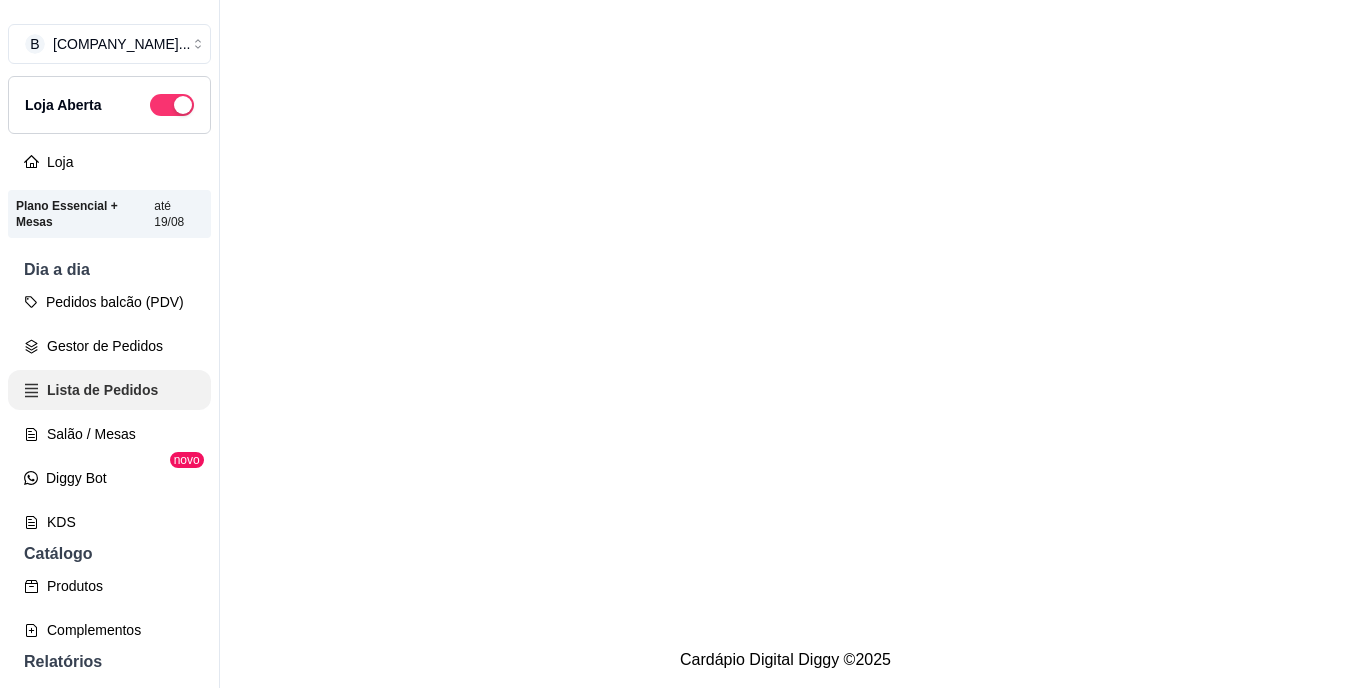 scroll, scrollTop: 0, scrollLeft: 0, axis: both 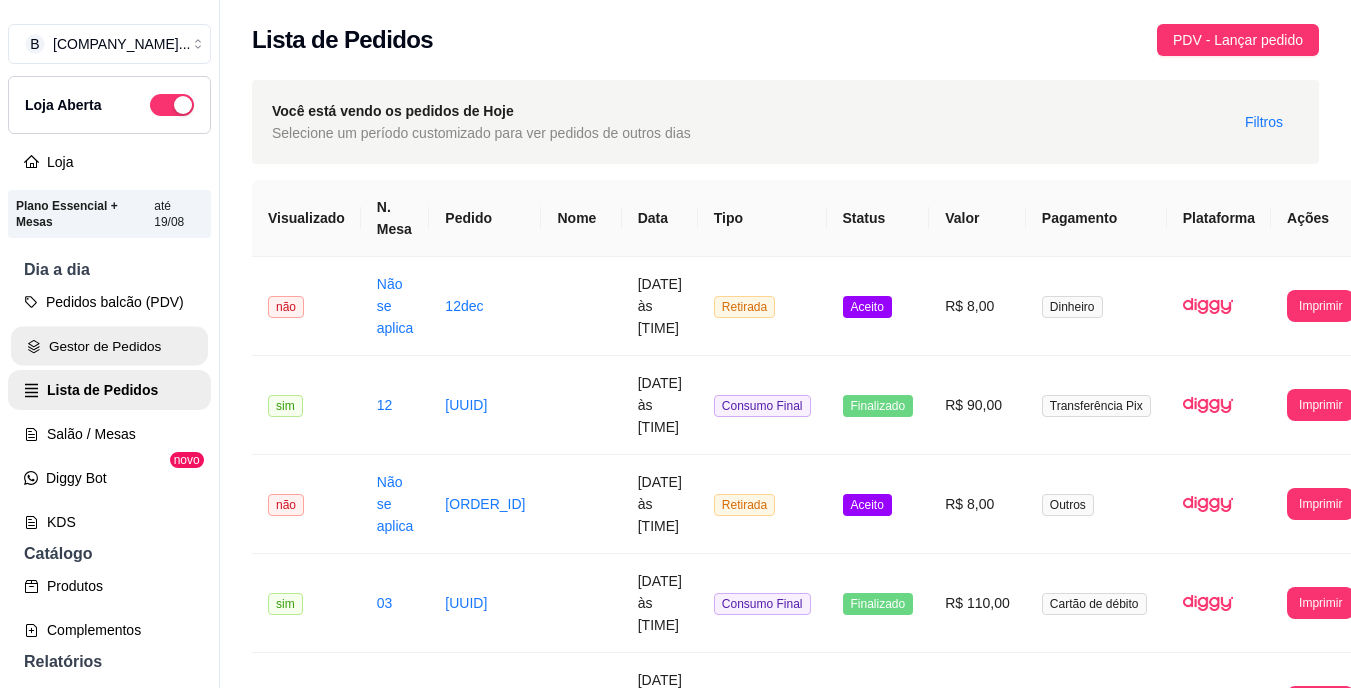 click on "Gestor de Pedidos" at bounding box center [109, 346] 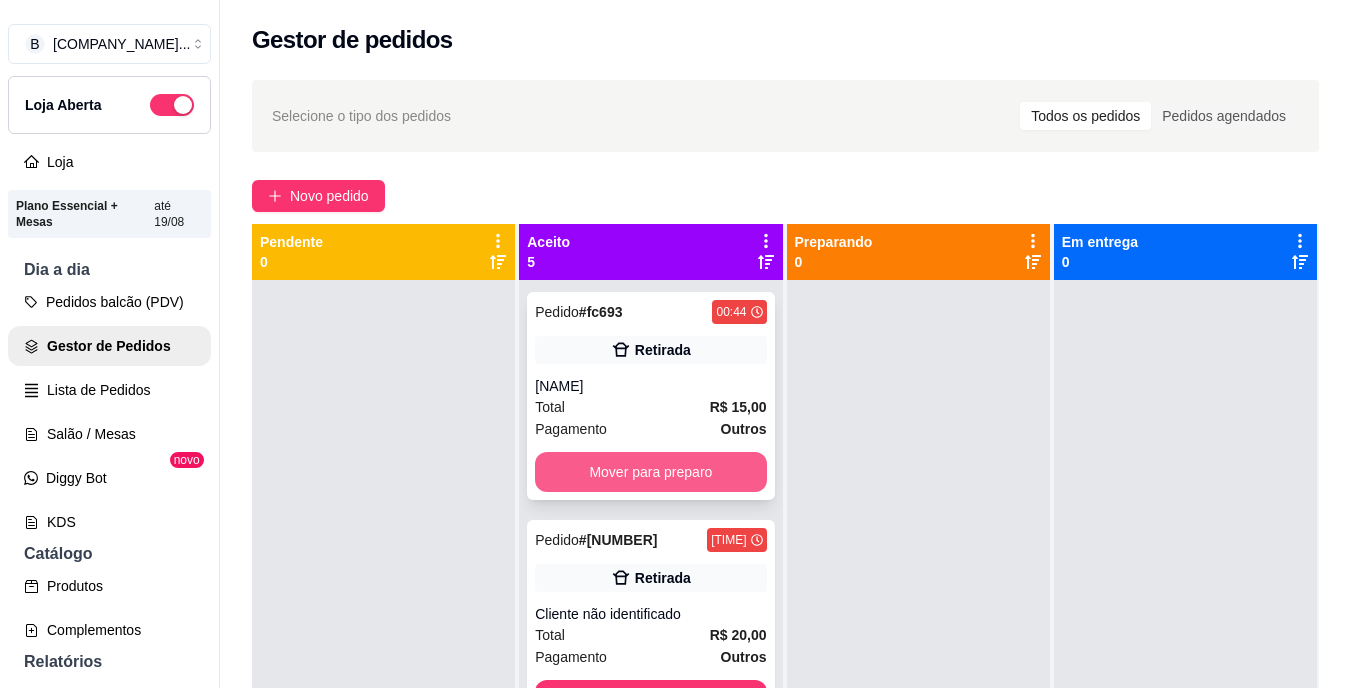 click on "Mover para preparo" at bounding box center [650, 472] 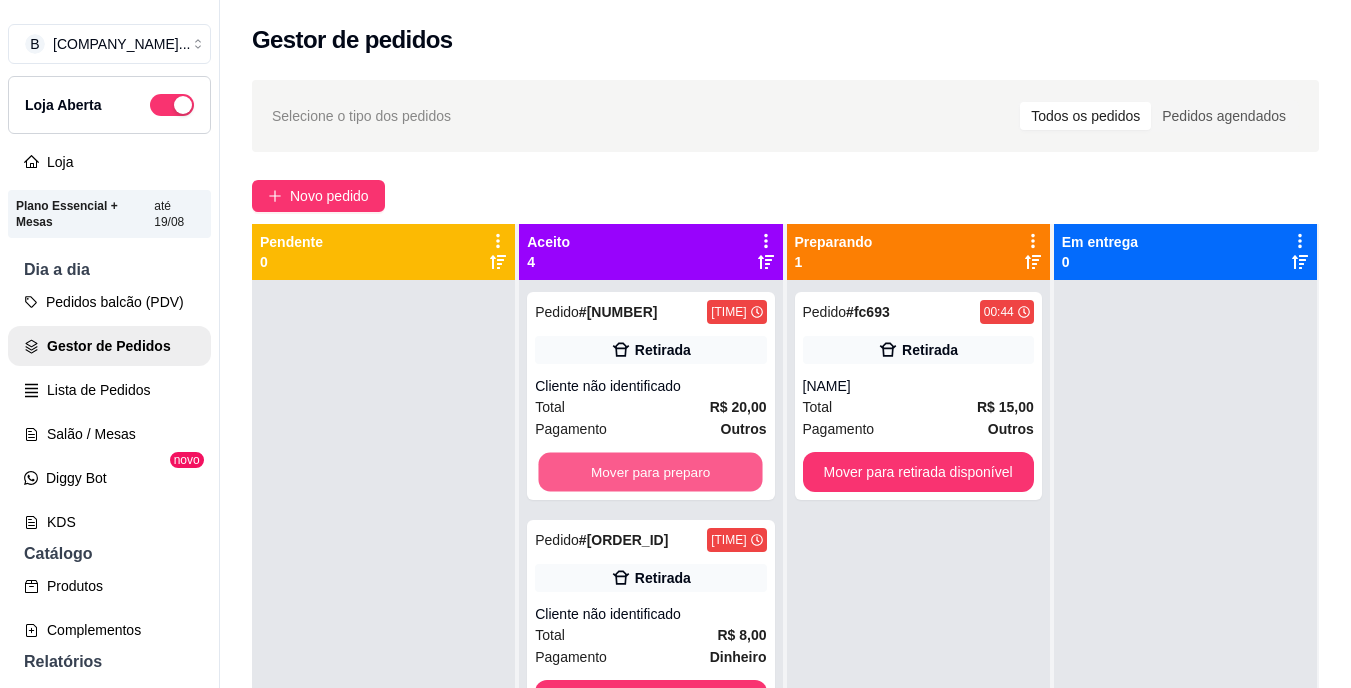 click on "Mover para preparo" at bounding box center [651, 472] 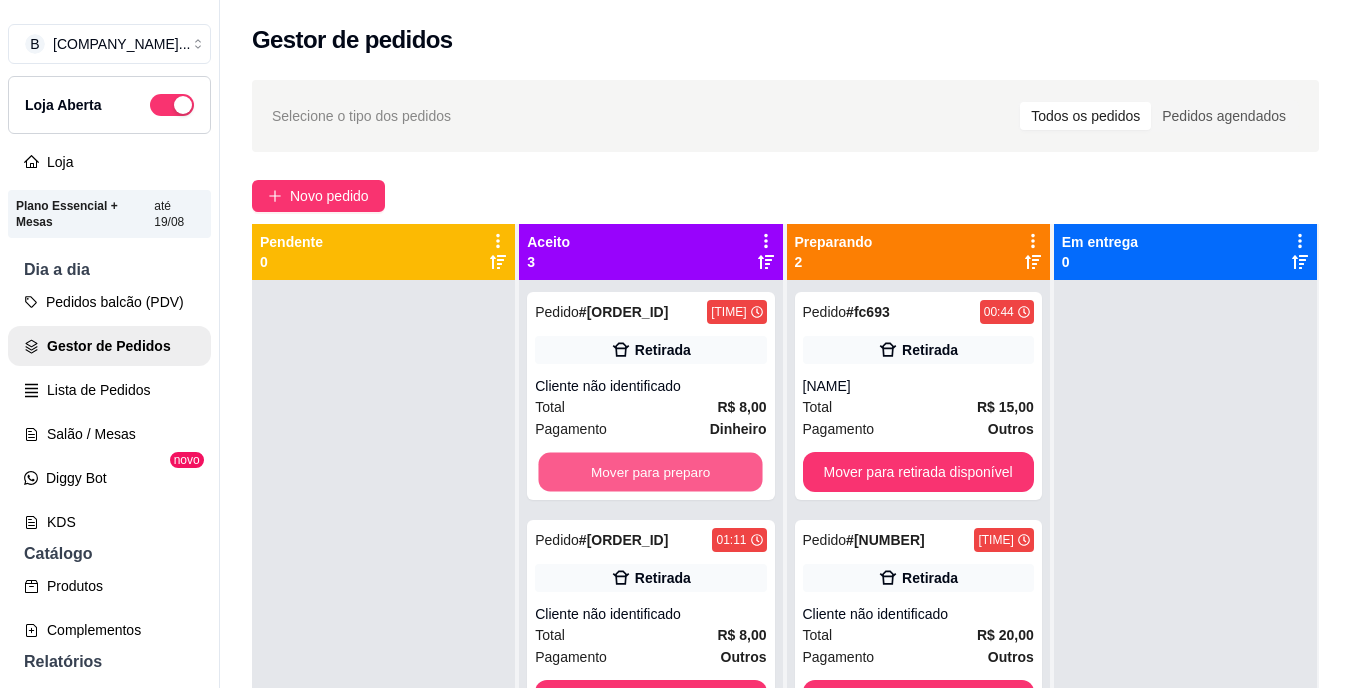 click on "Mover para preparo" at bounding box center (651, 472) 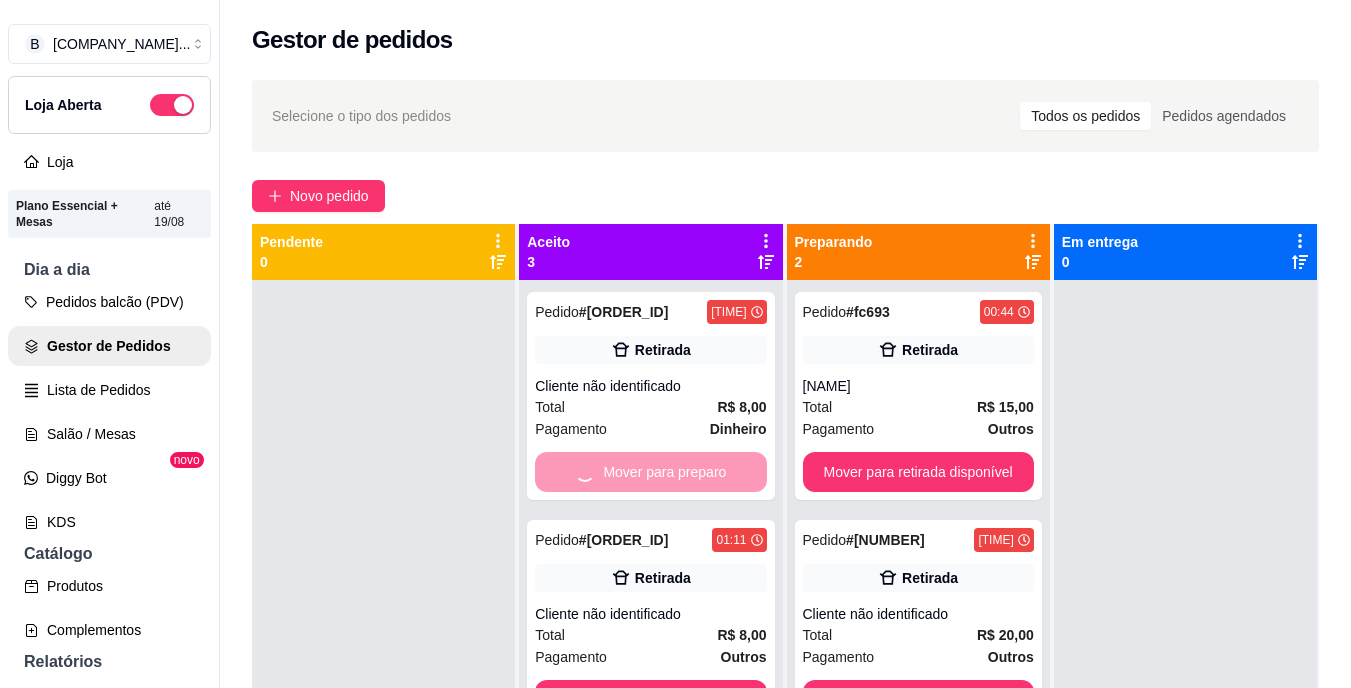 click on "Mover para preparo" at bounding box center [650, 472] 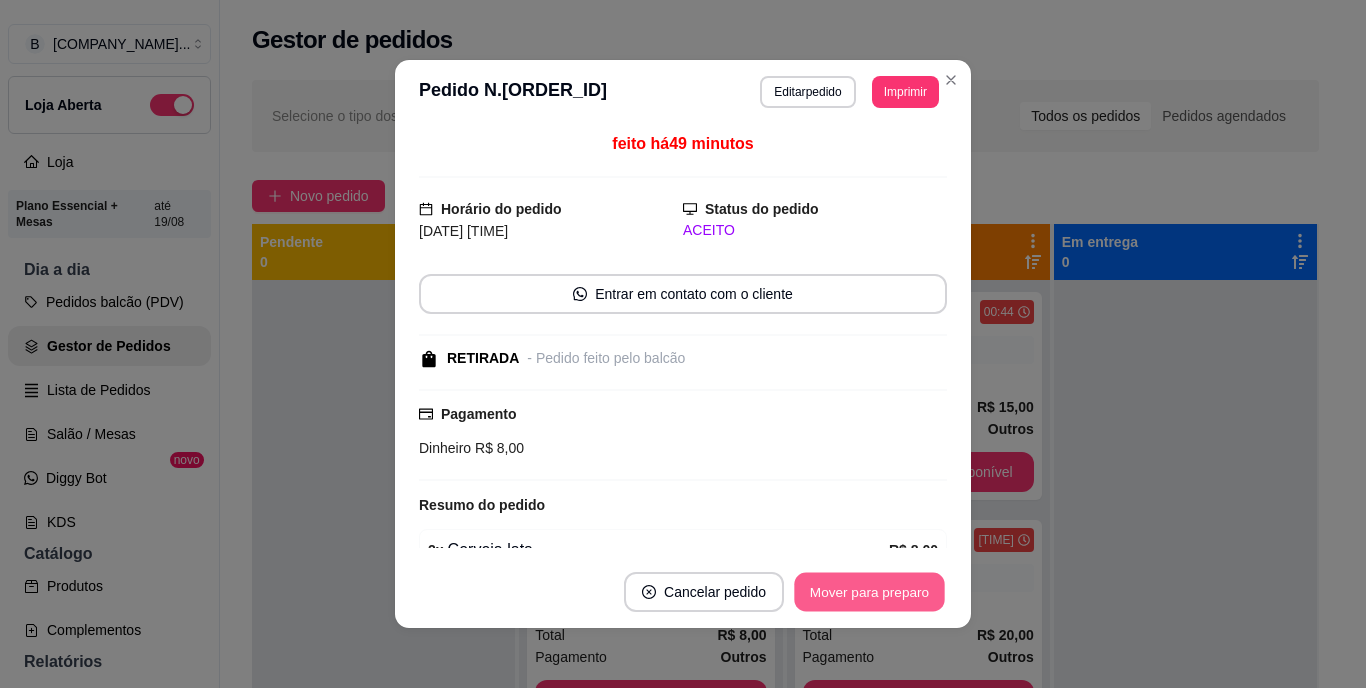 click on "Mover para preparo" at bounding box center (869, 592) 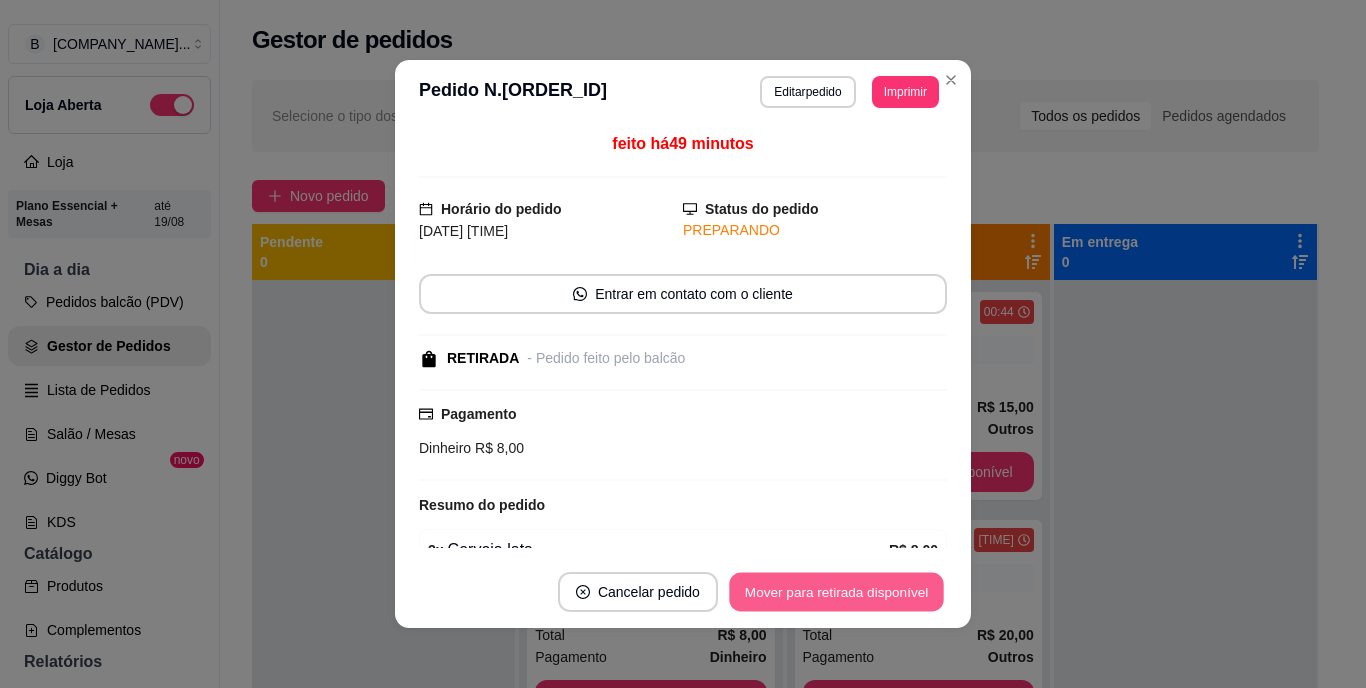 click on "Mover para retirada disponível" at bounding box center [836, 592] 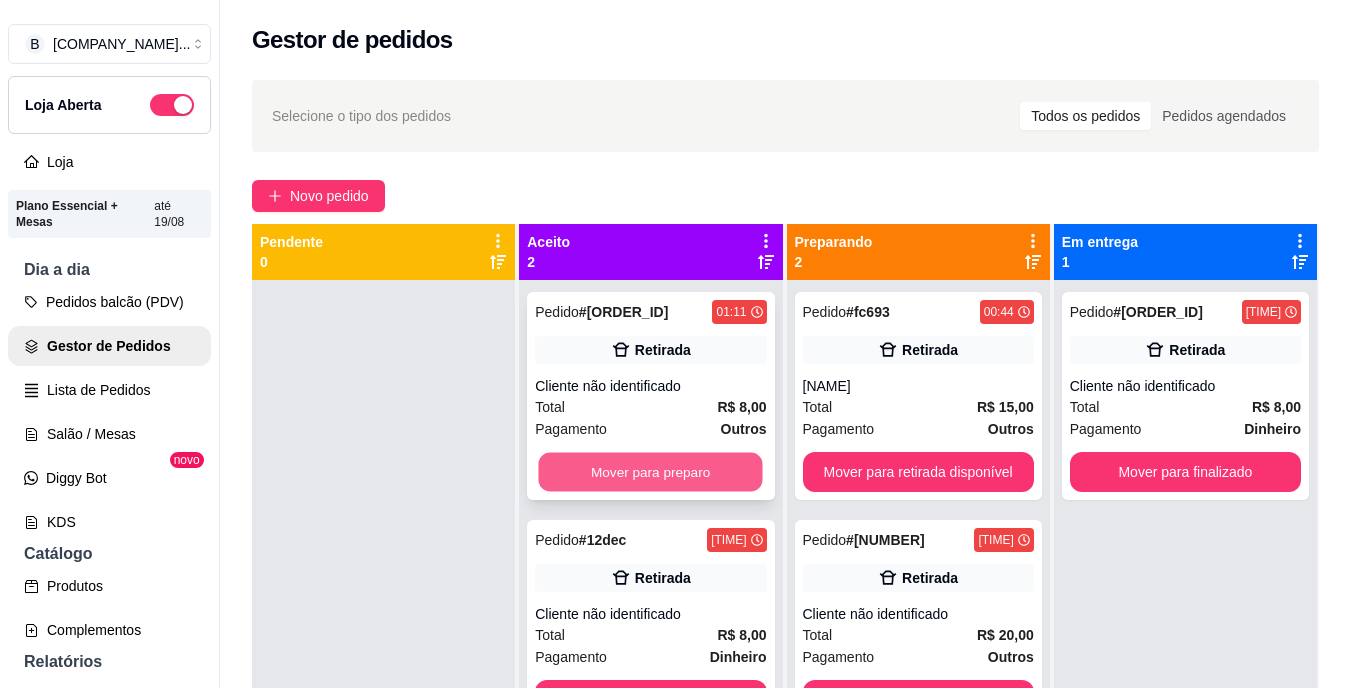 click on "Mover para preparo" at bounding box center (651, 472) 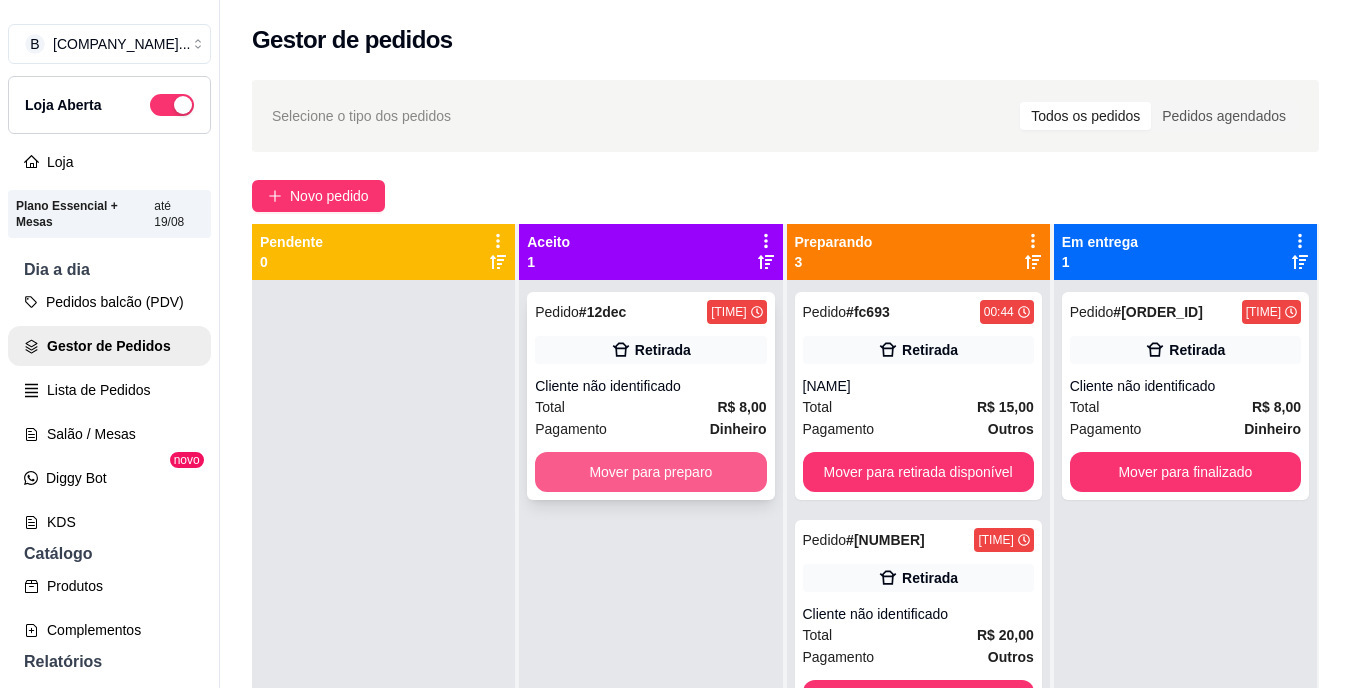click on "Mover para preparo" at bounding box center [650, 472] 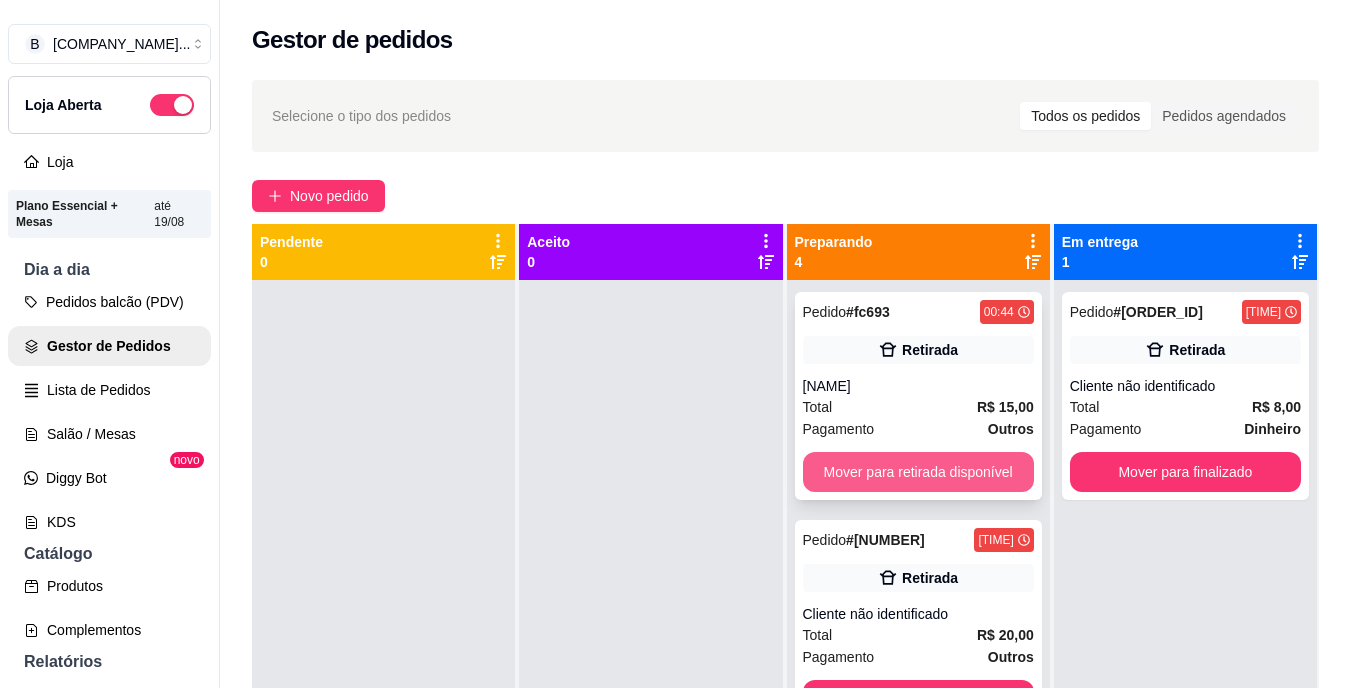 click on "Mover para retirada disponível" at bounding box center [918, 472] 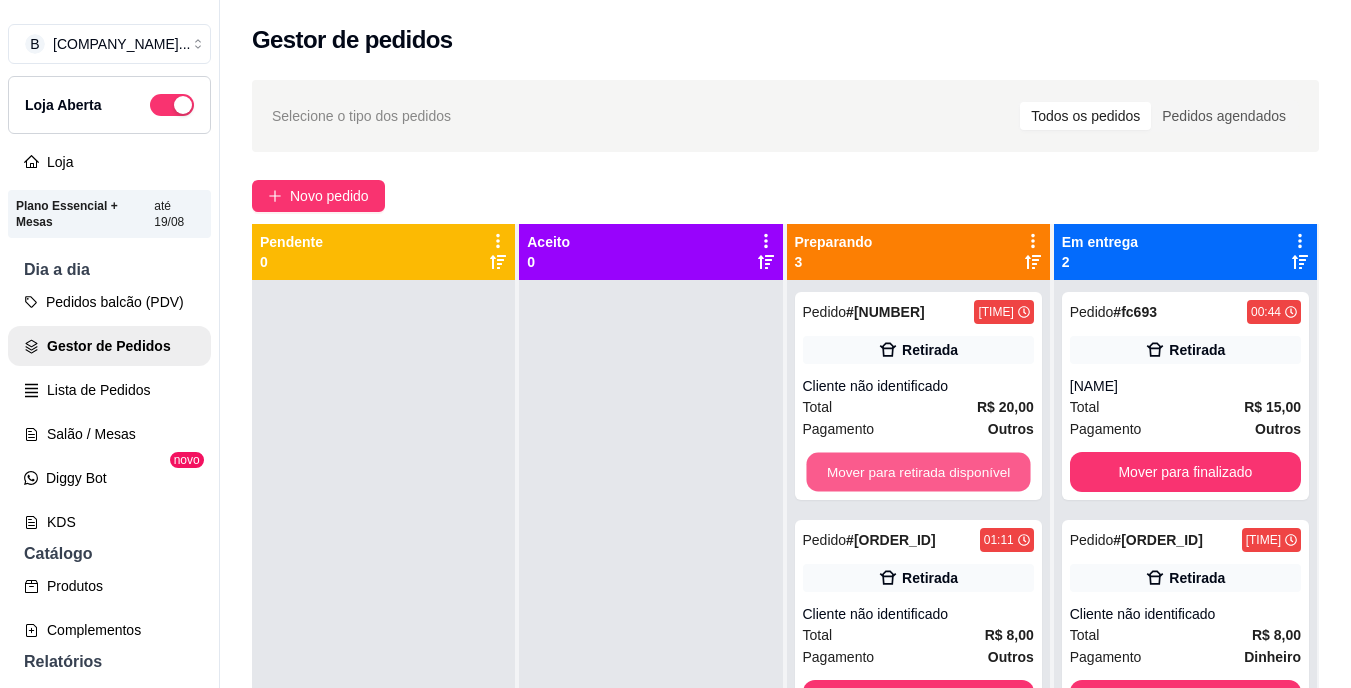click on "Mover para retirada disponível" at bounding box center (918, 472) 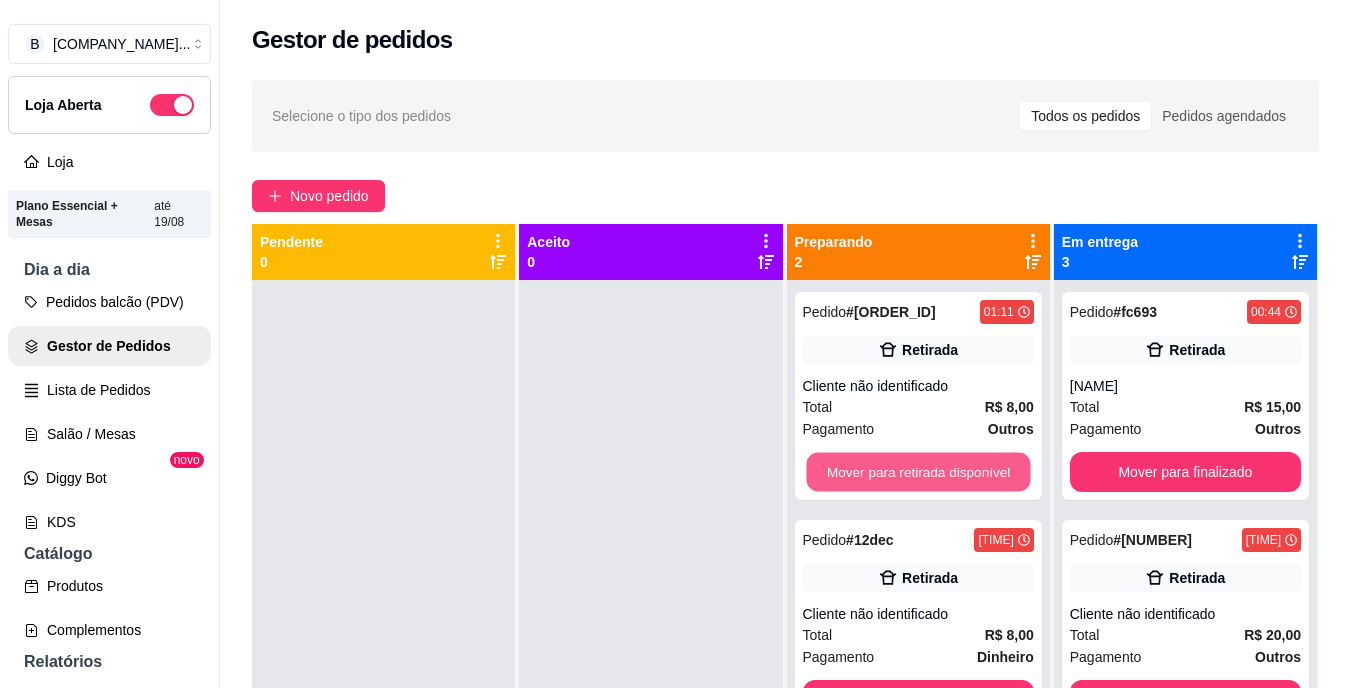 click on "Mover para retirada disponível" at bounding box center [918, 472] 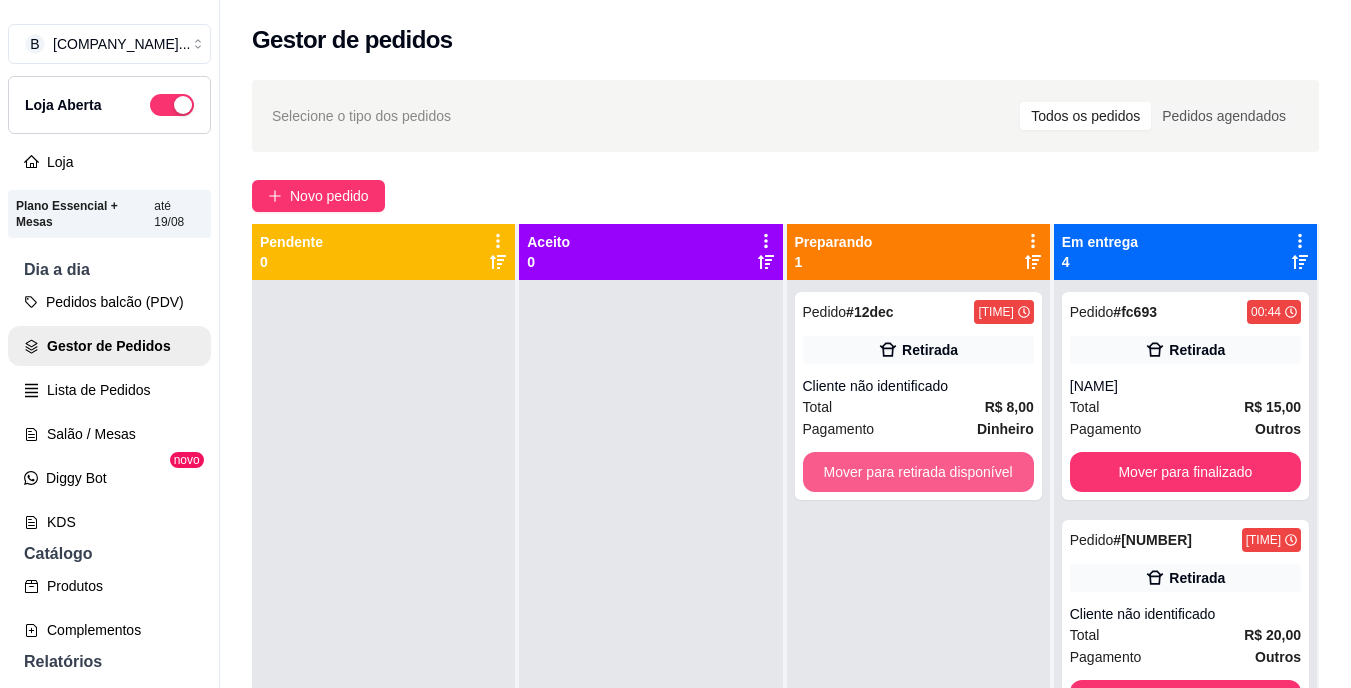 click on "Mover para retirada disponível" at bounding box center (918, 472) 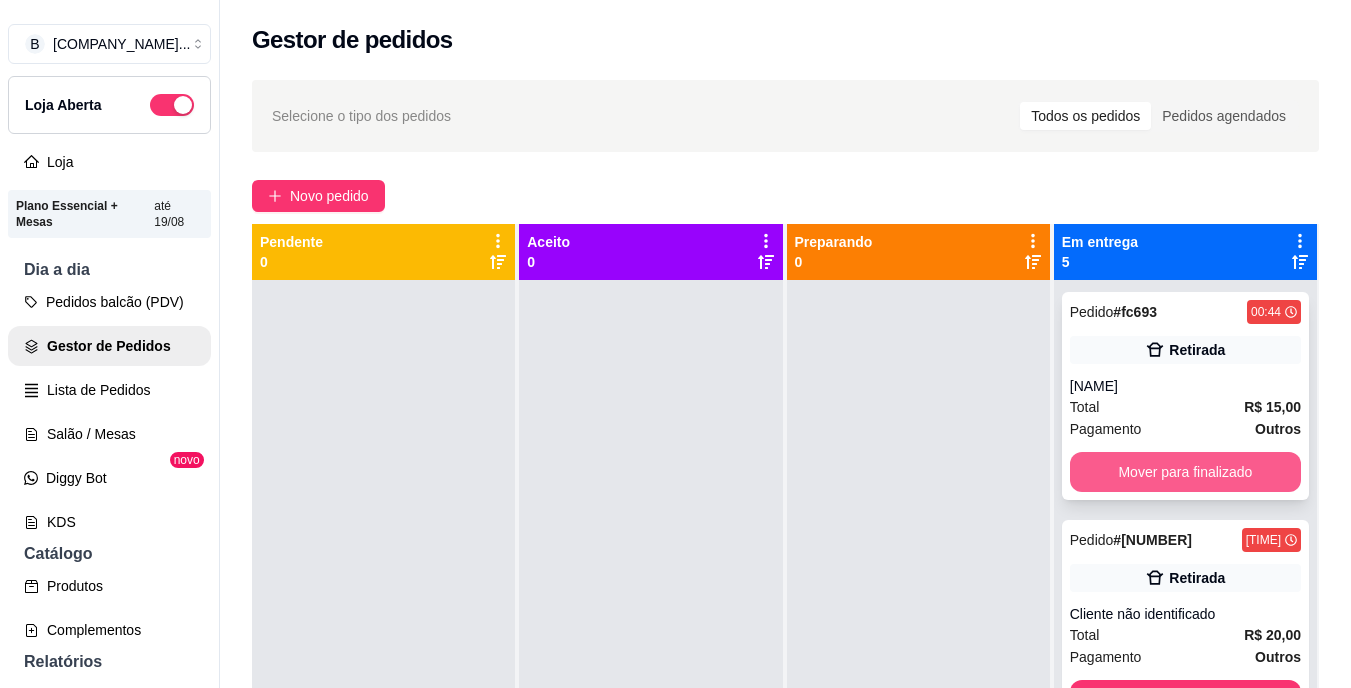 click on "Mover para finalizado" at bounding box center (1185, 472) 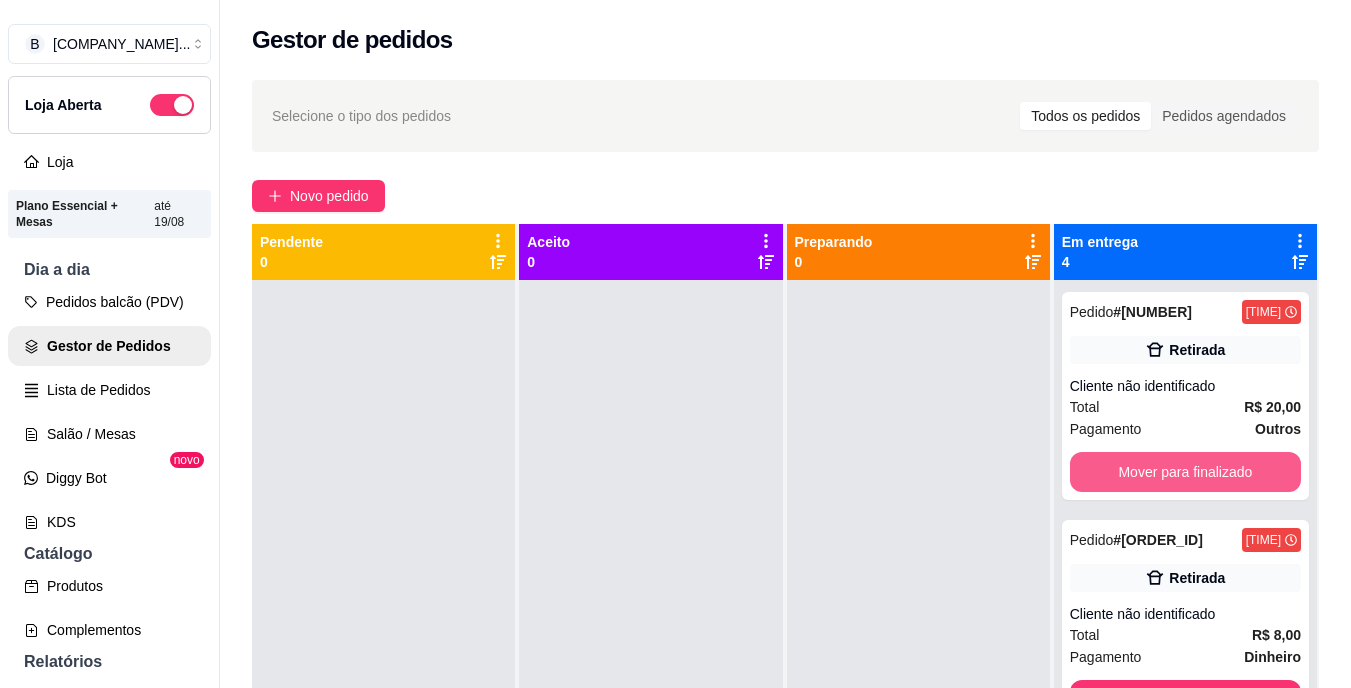 click on "Mover para finalizado" at bounding box center [1185, 472] 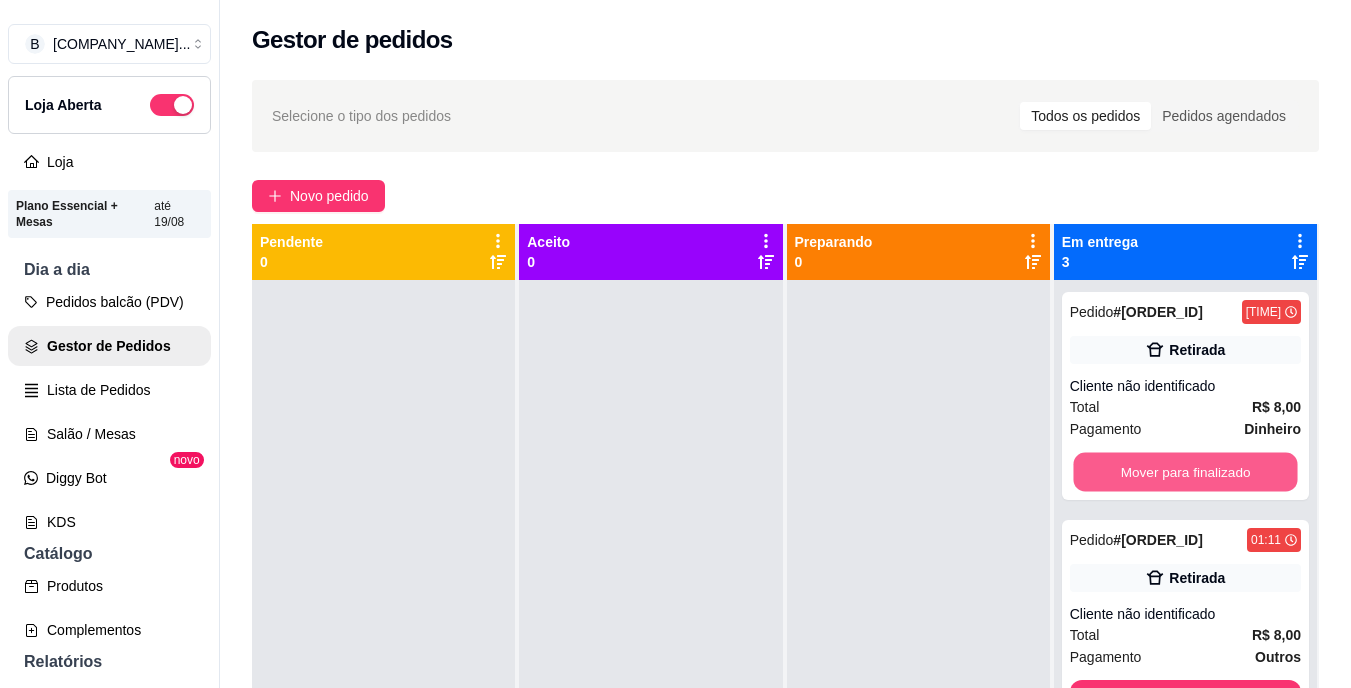 click on "Mover para finalizado" at bounding box center (1185, 472) 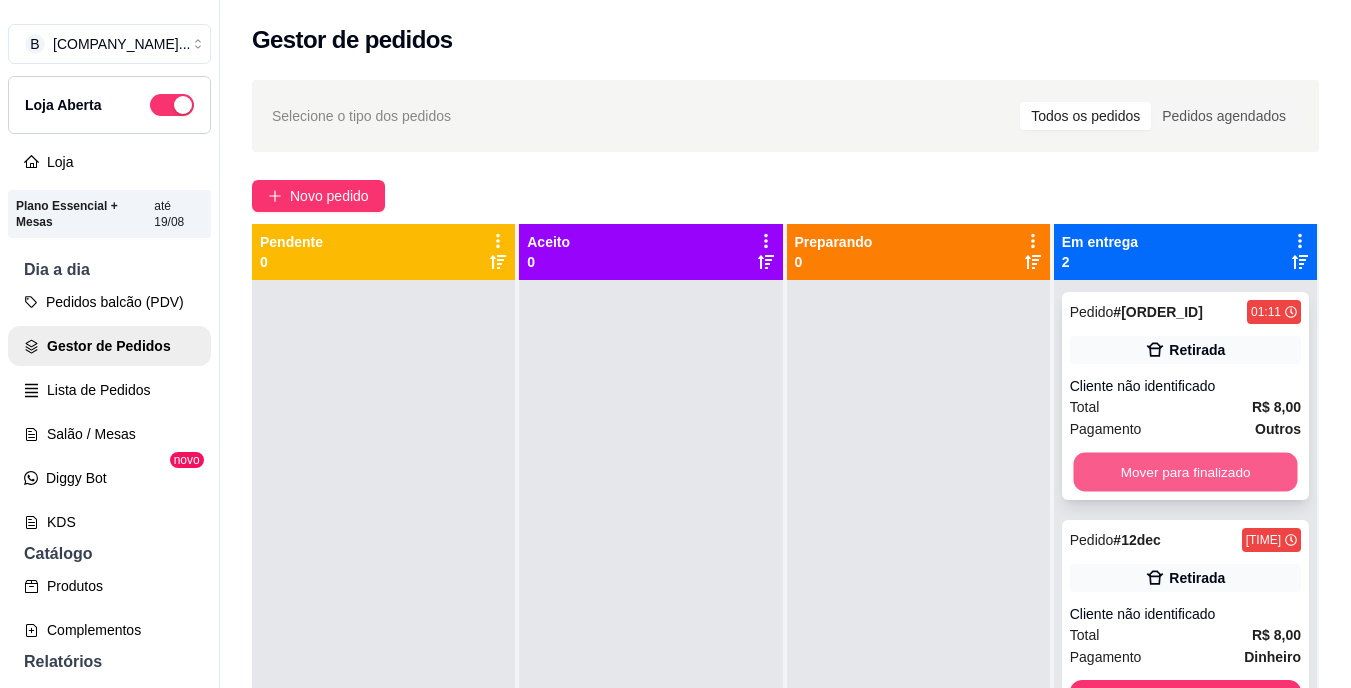 click on "Mover para finalizado" at bounding box center [1185, 472] 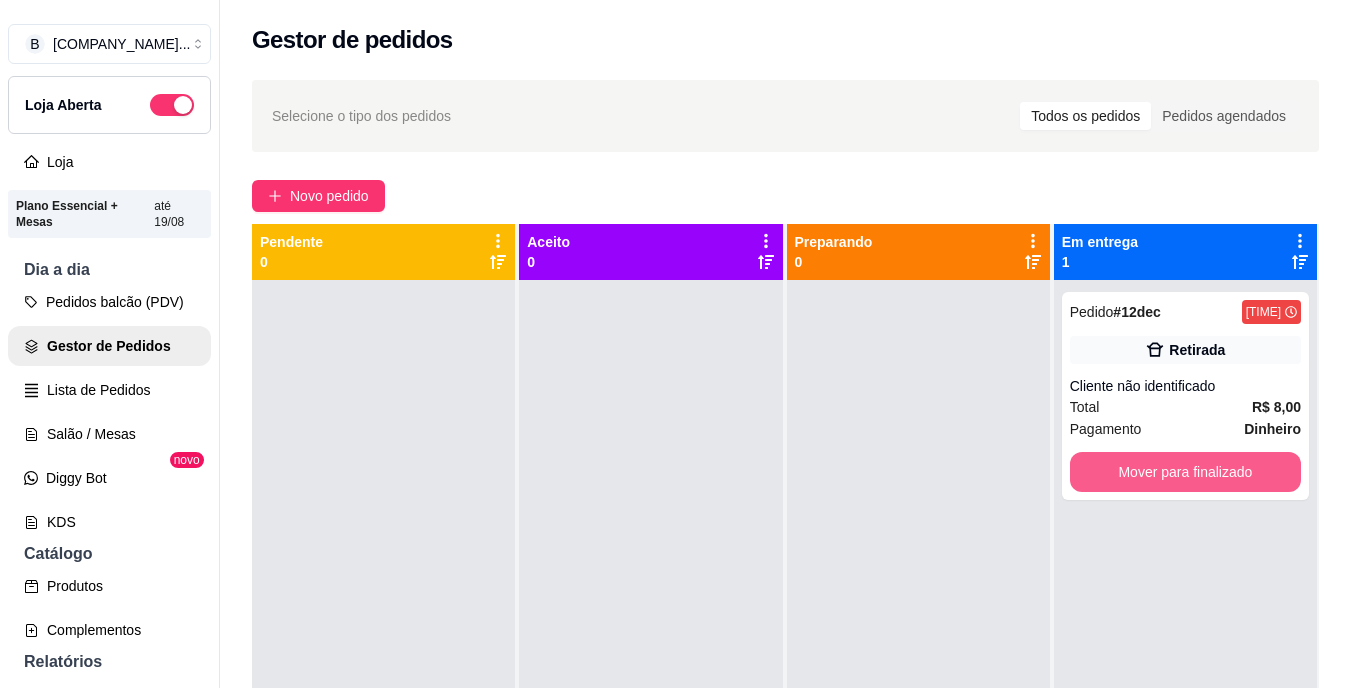 click on "Mover para finalizado" at bounding box center [1185, 472] 